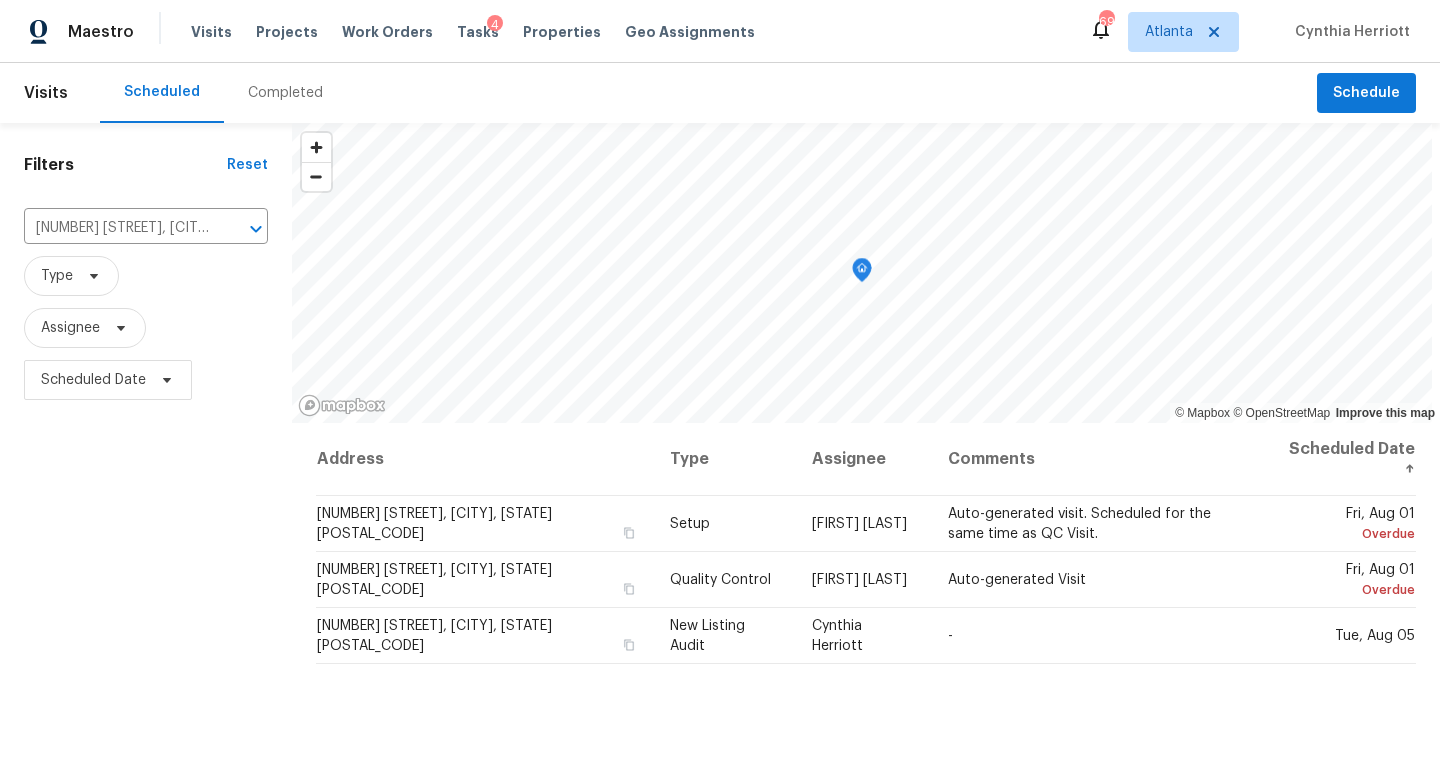 scroll, scrollTop: 0, scrollLeft: 0, axis: both 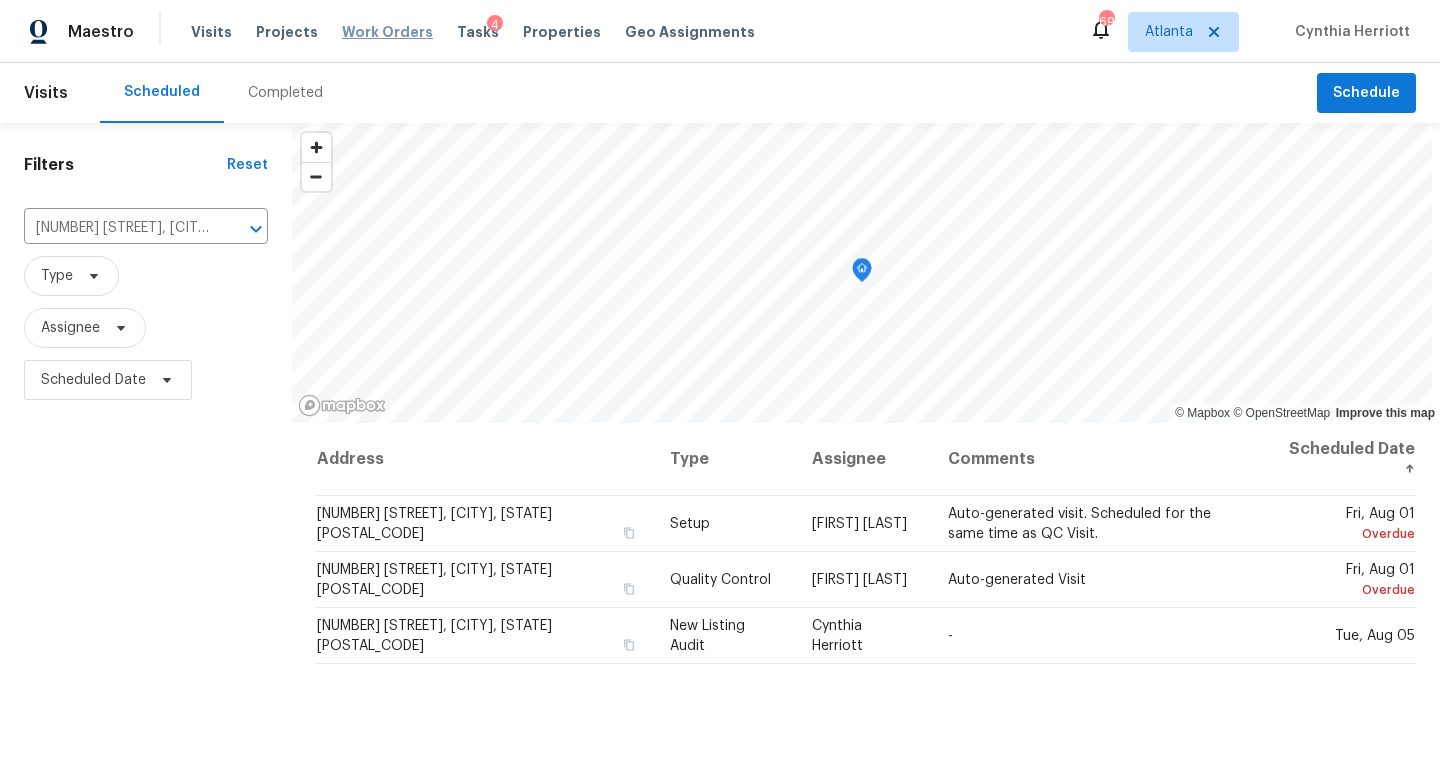 click on "Work Orders" at bounding box center [387, 32] 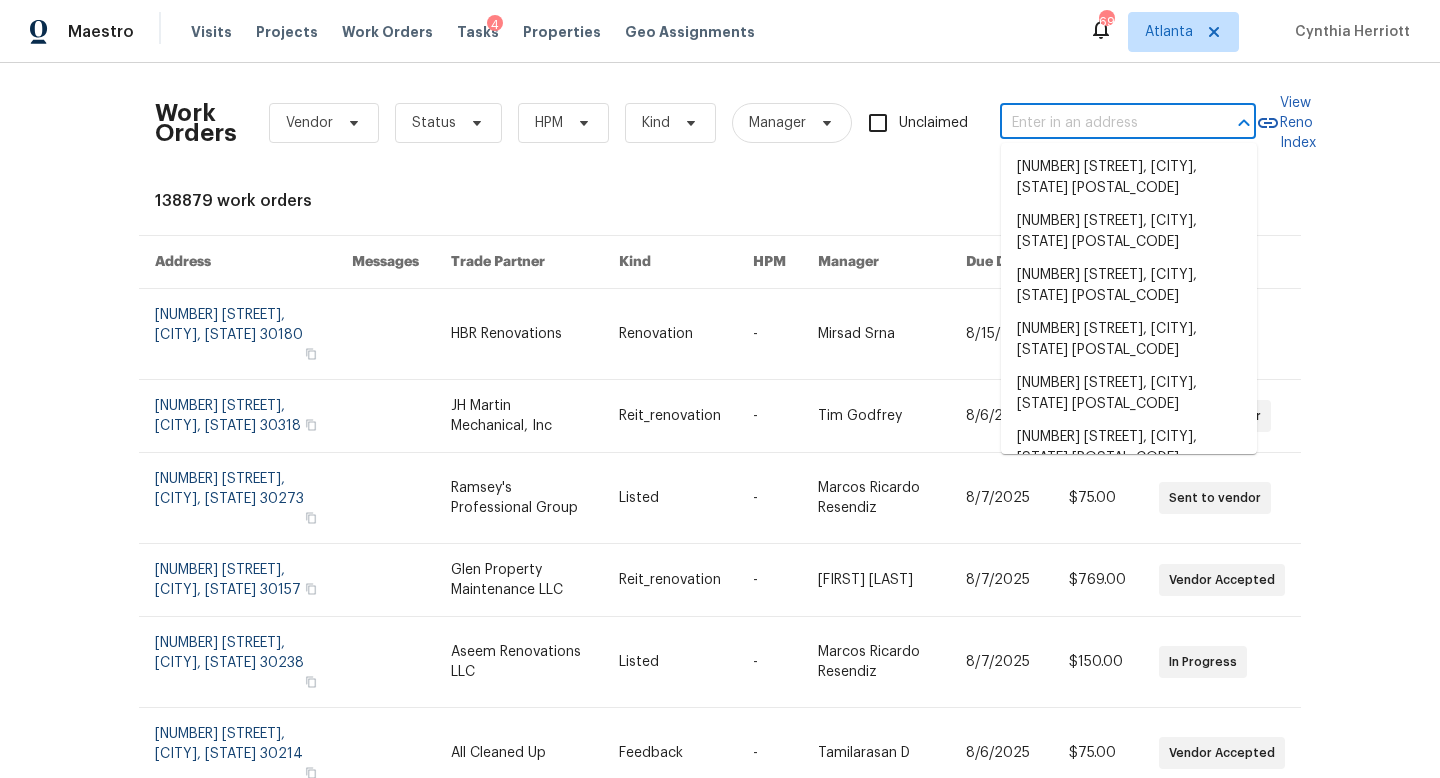 click at bounding box center (1100, 123) 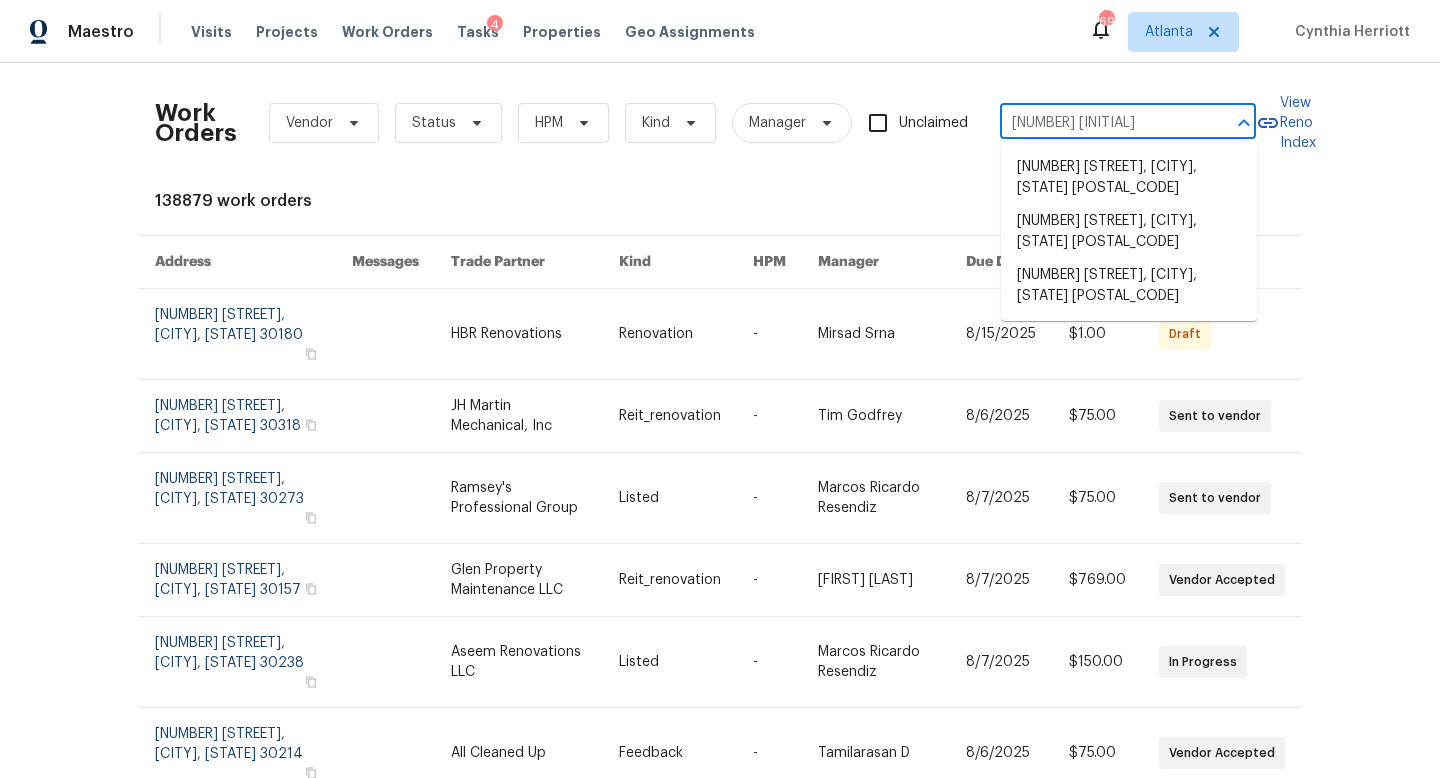 type on "[NUMBER] [INITIAL]" 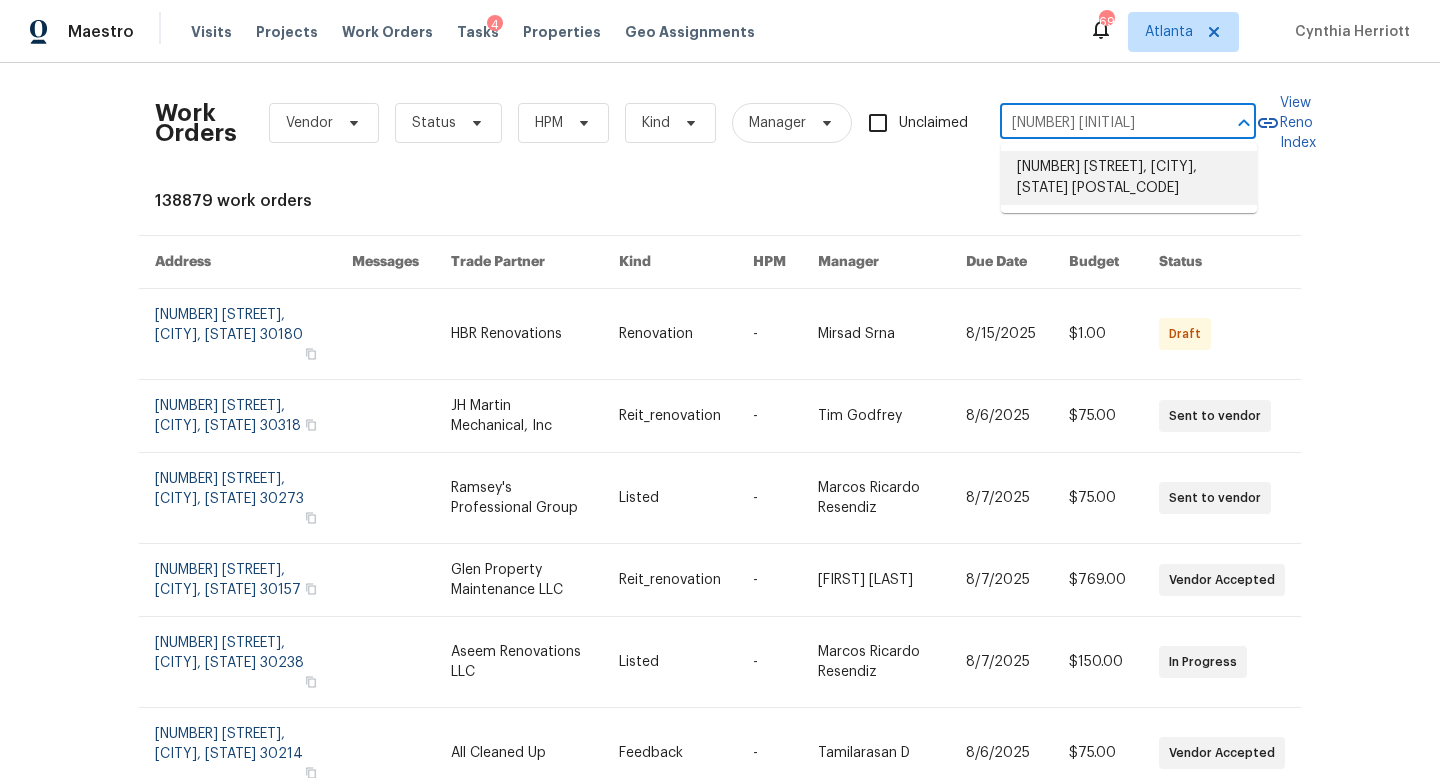 click on "[NUMBER] [STREET], [CITY], [STATE] [POSTAL_CODE]" at bounding box center [1129, 178] 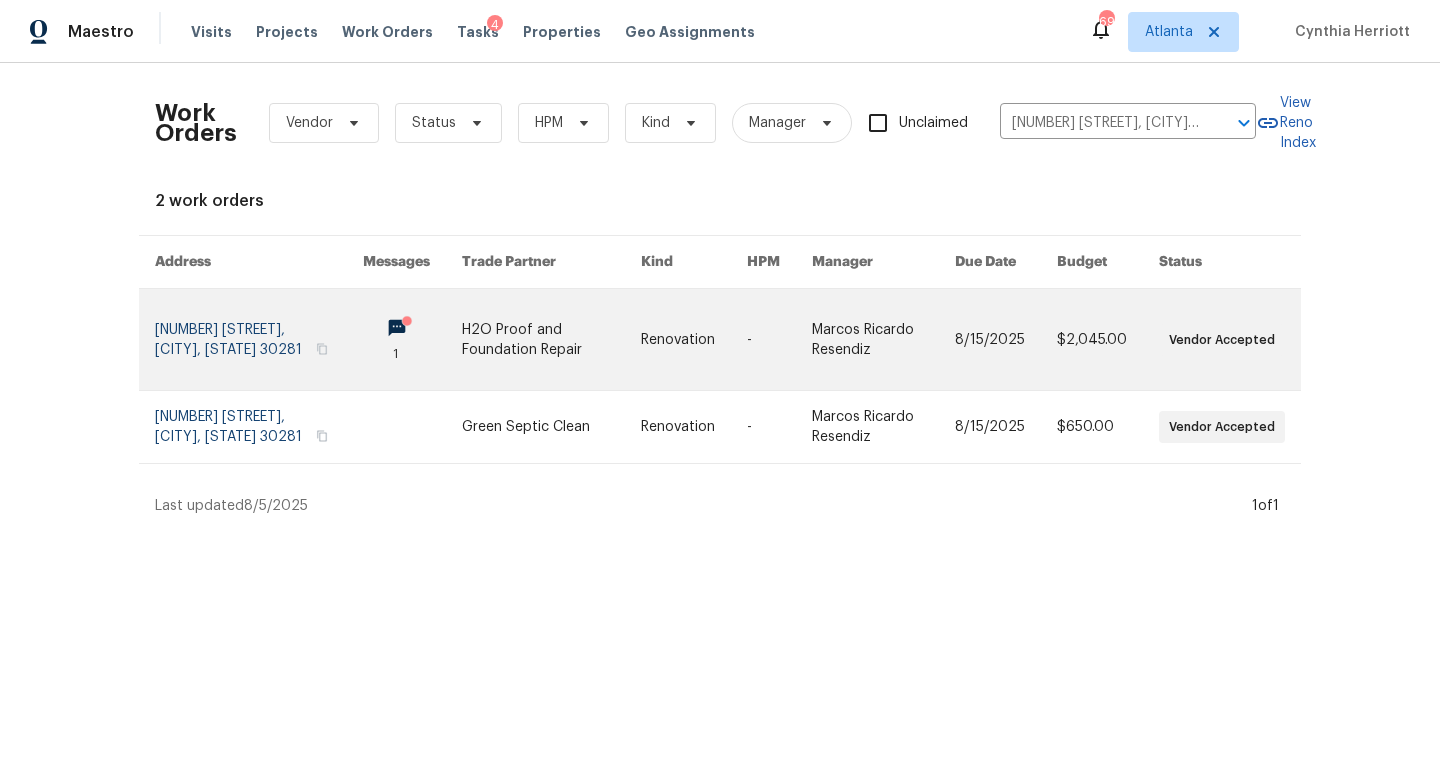 click at bounding box center [259, 339] 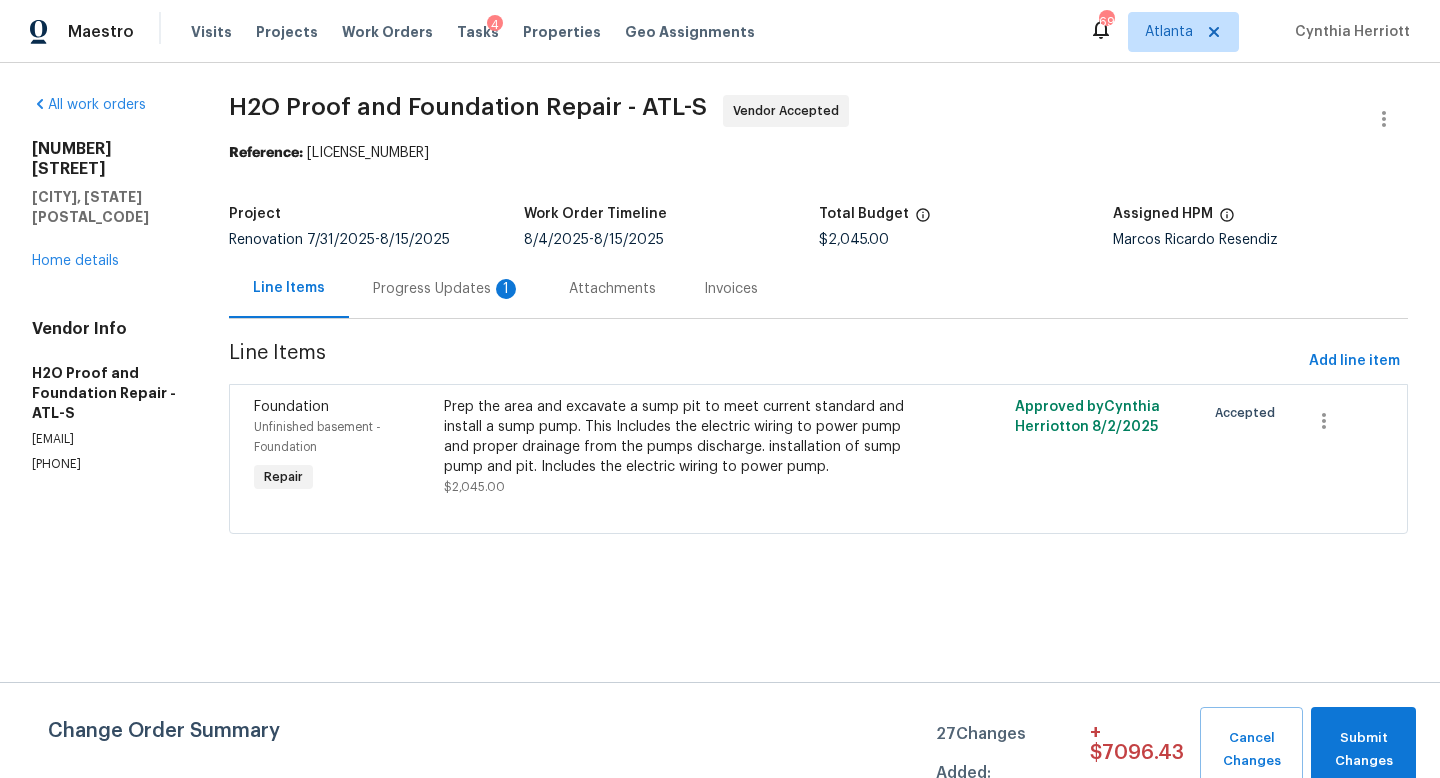 click on "Progress Updates 1" at bounding box center (447, 288) 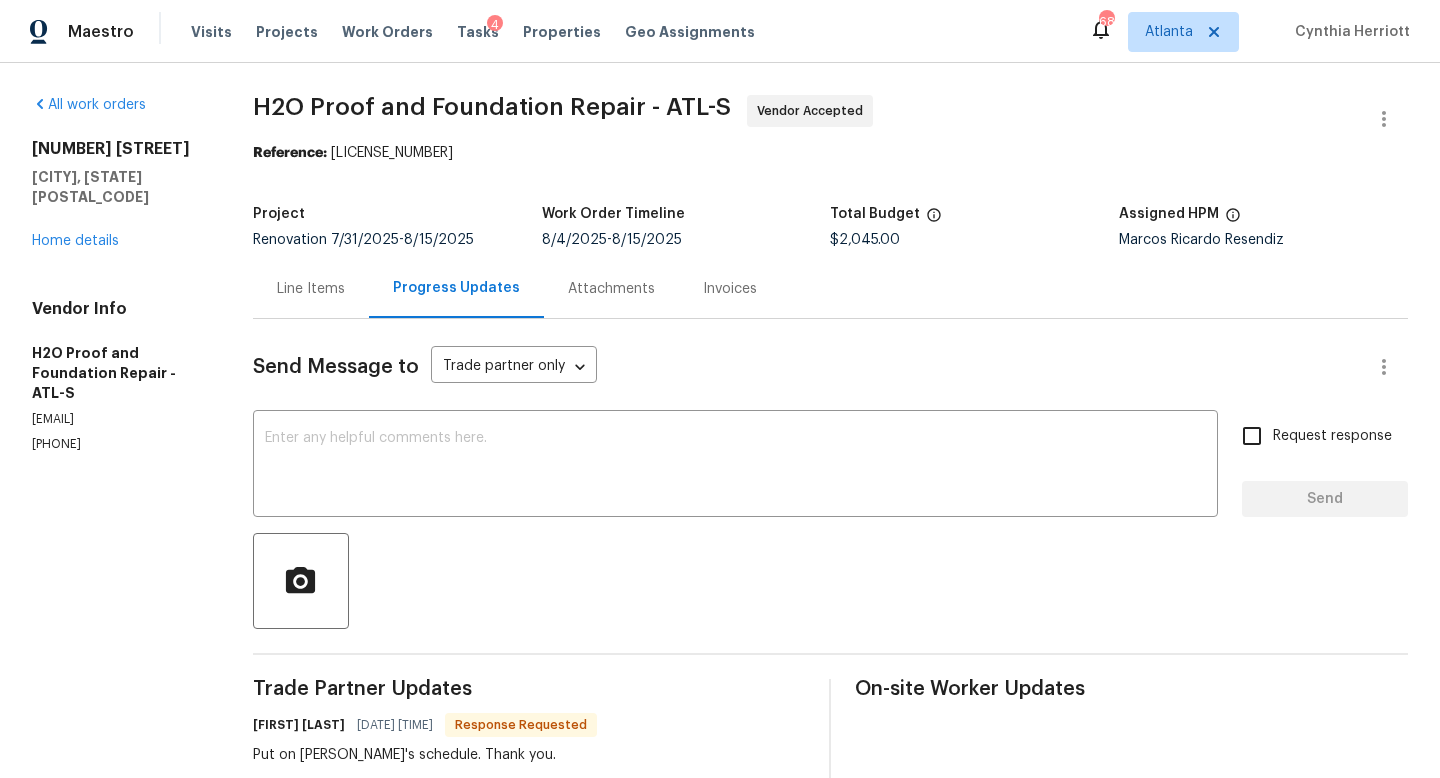 click on "All work orders 125 Johnsons Walk Stockbridge, GA 30281 Home details Vendor Info H2O Proof and Foundation Repair - ATL-S info@h2o-proof.net (678) 389-1156" at bounding box center [118, 274] 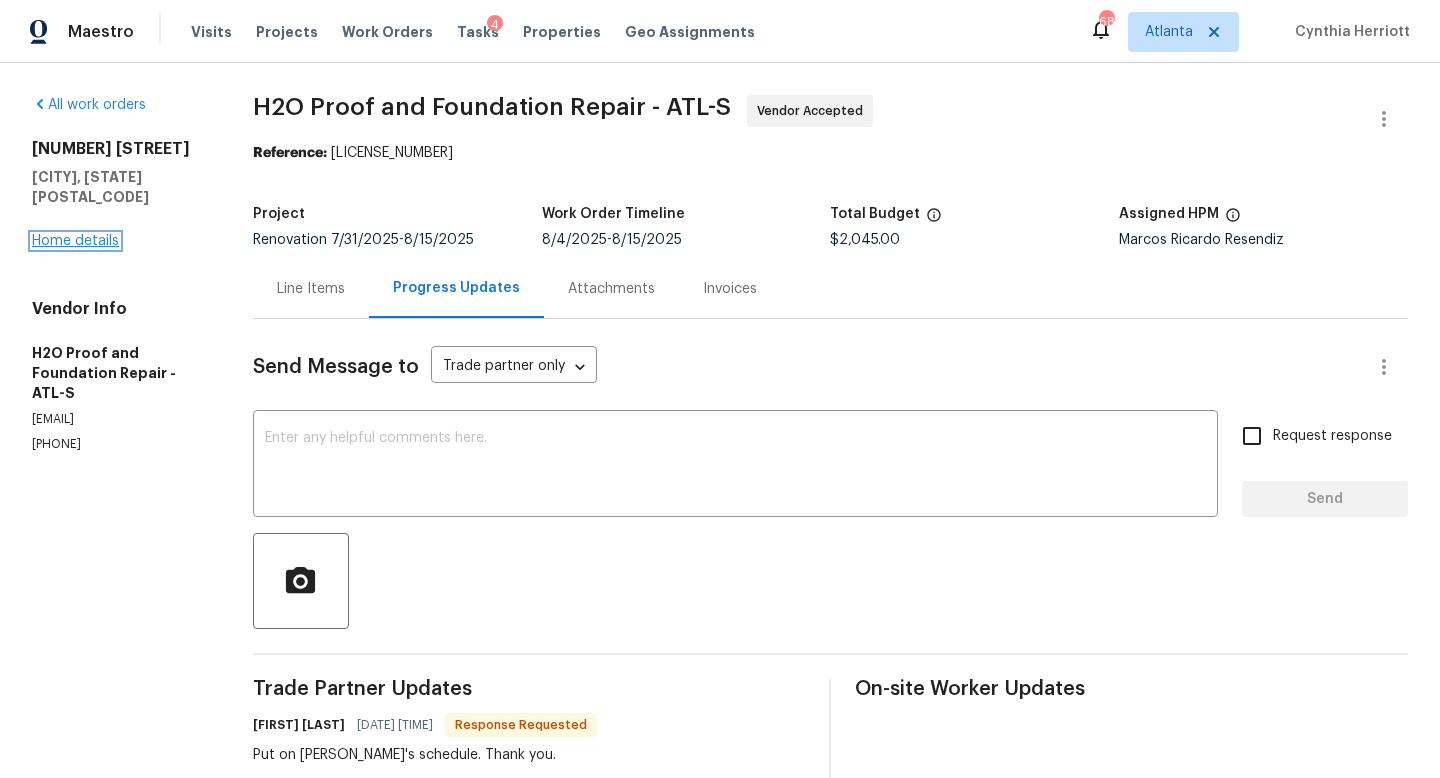 click on "Home details" at bounding box center (75, 241) 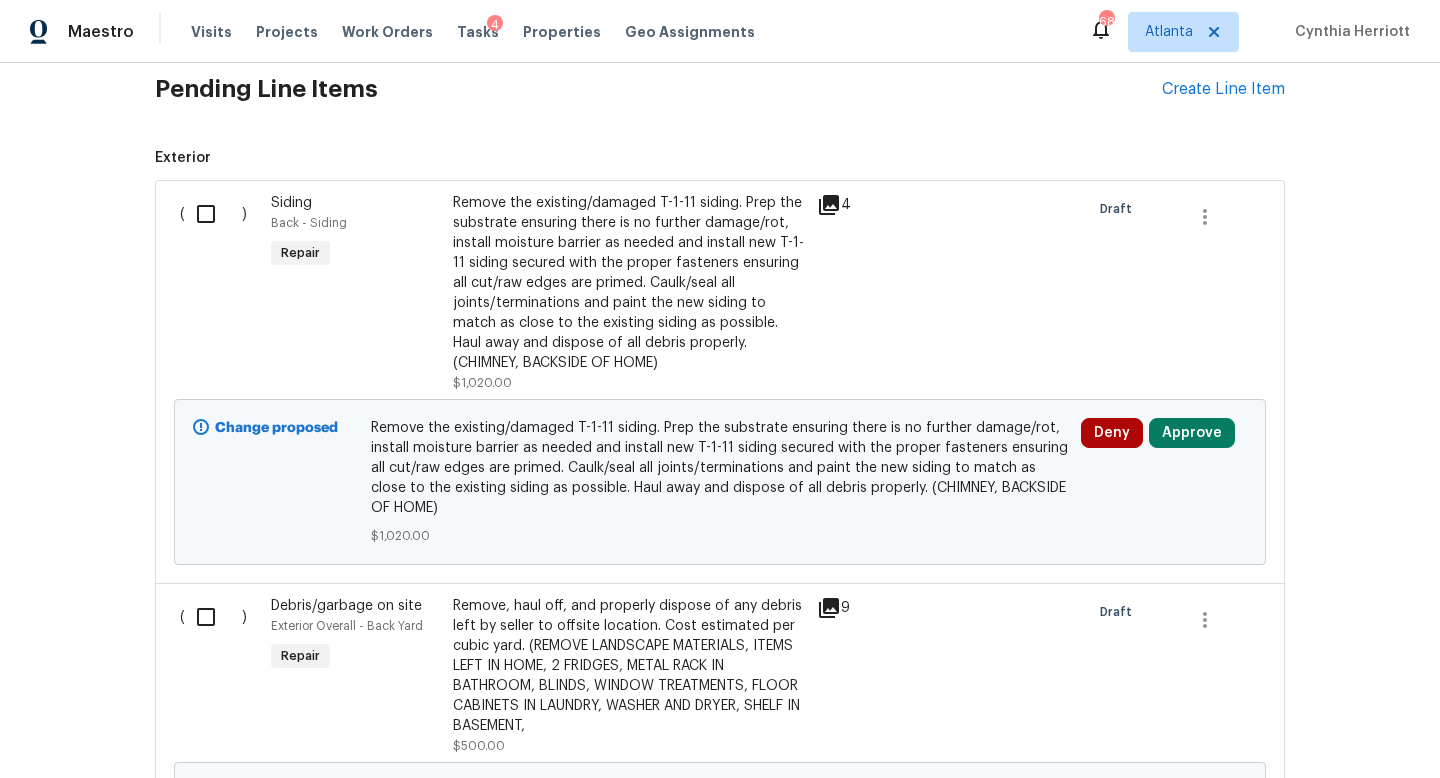 scroll, scrollTop: 630, scrollLeft: 0, axis: vertical 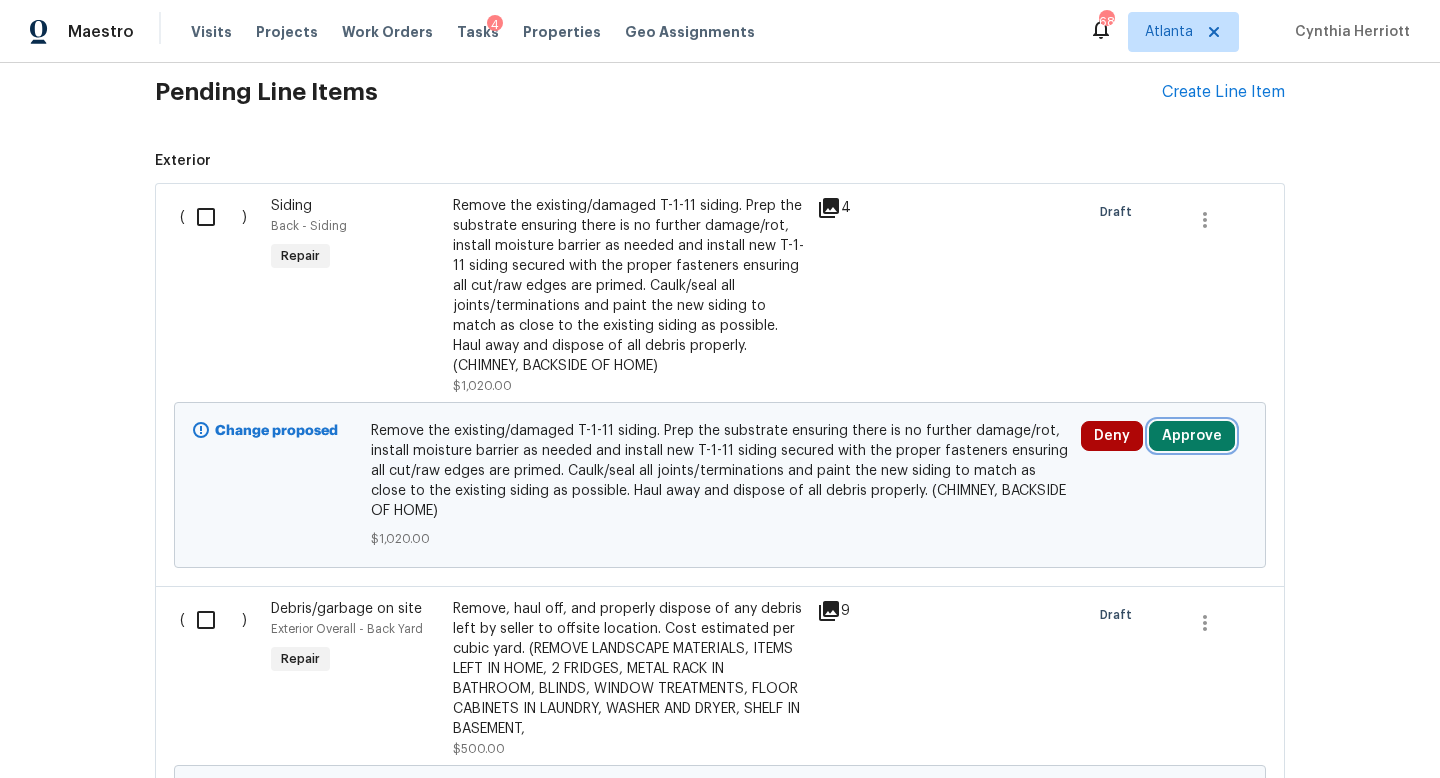 click on "Approve" at bounding box center [1192, 436] 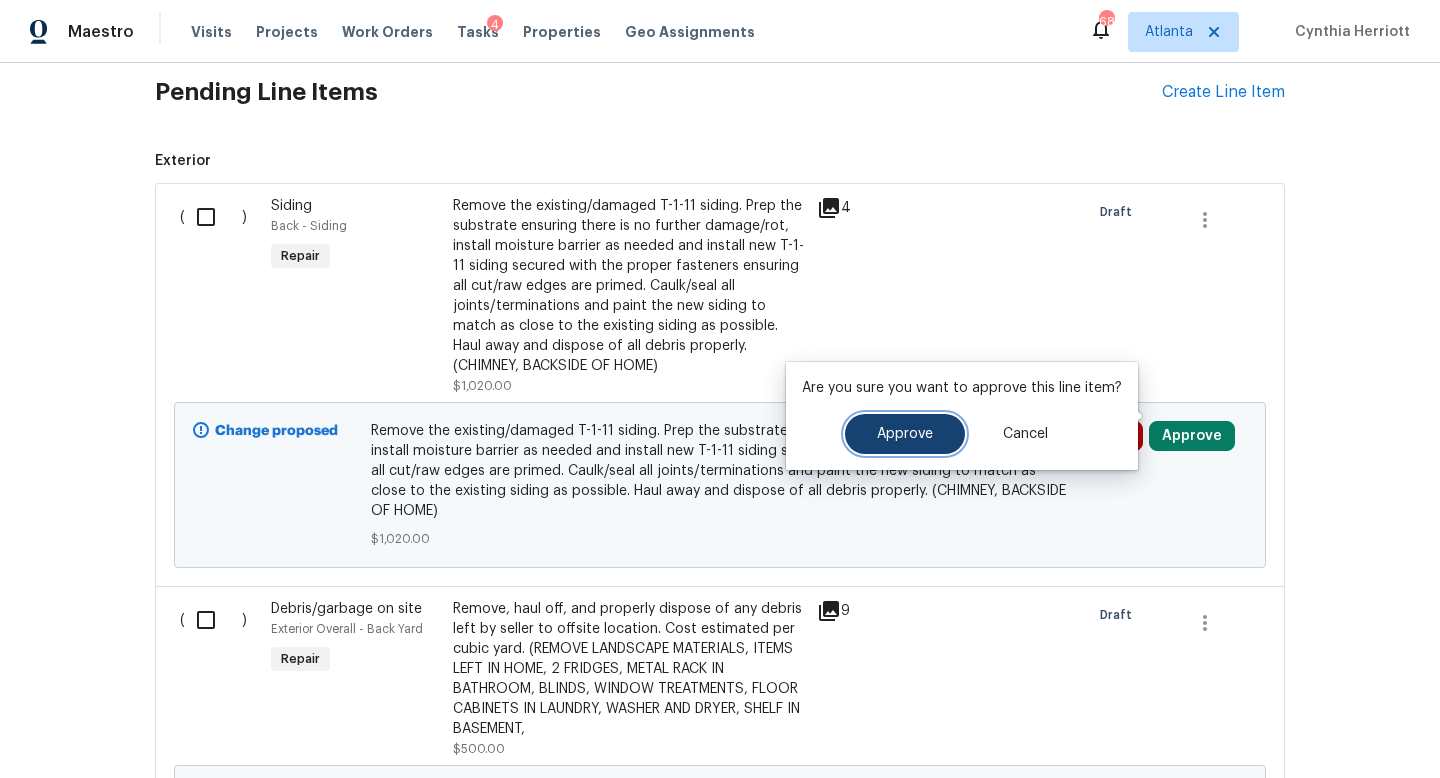 click on "Approve" at bounding box center (905, 434) 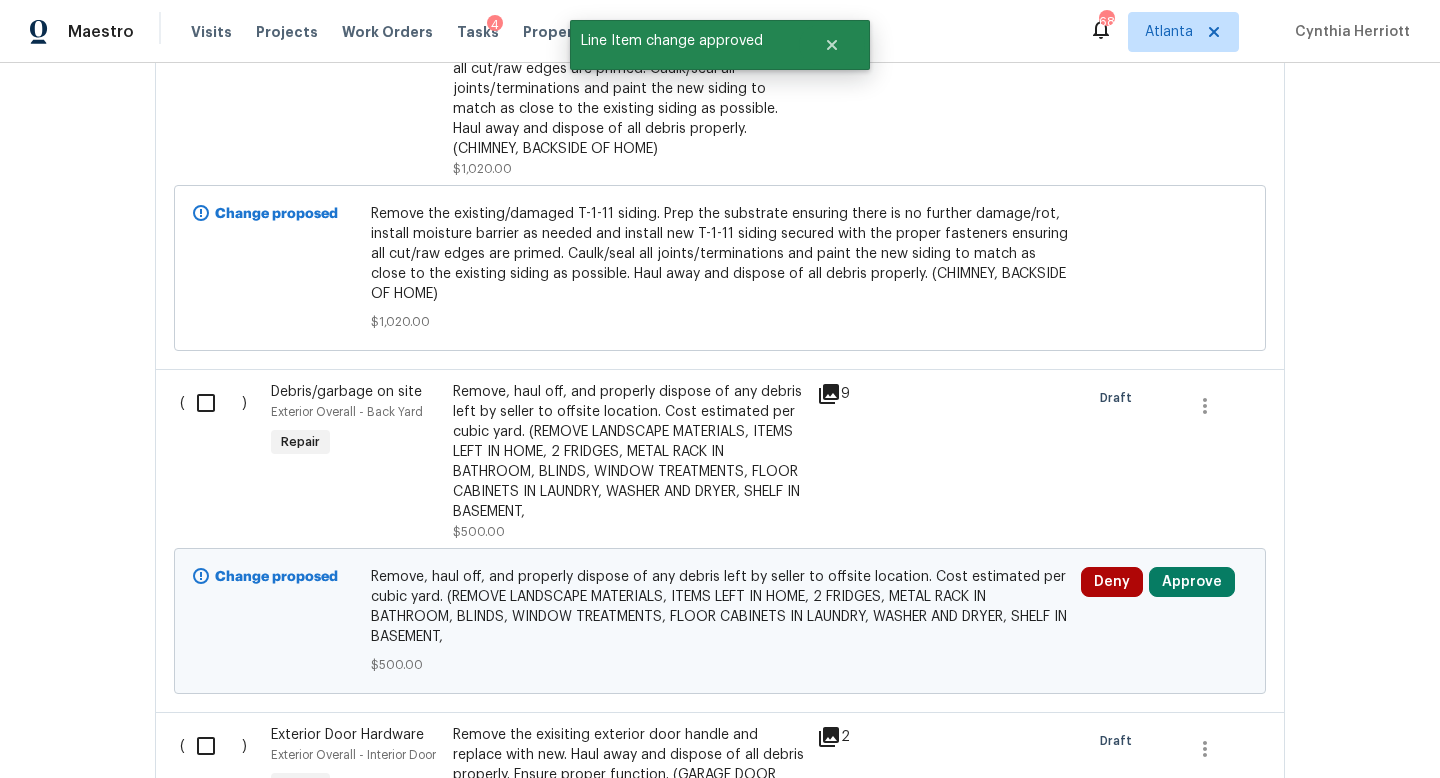 scroll, scrollTop: 877, scrollLeft: 0, axis: vertical 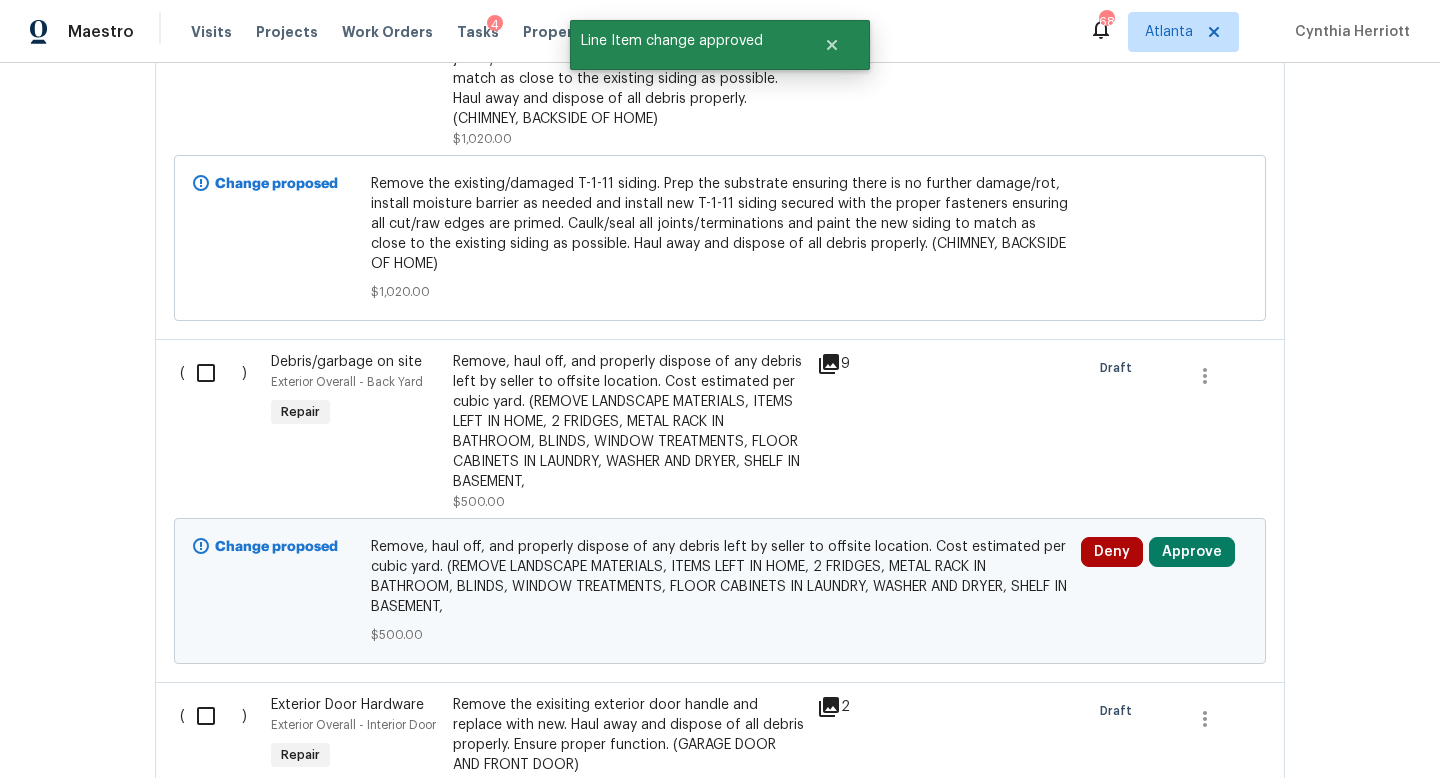 click on "Deny Approve" at bounding box center [1164, 591] 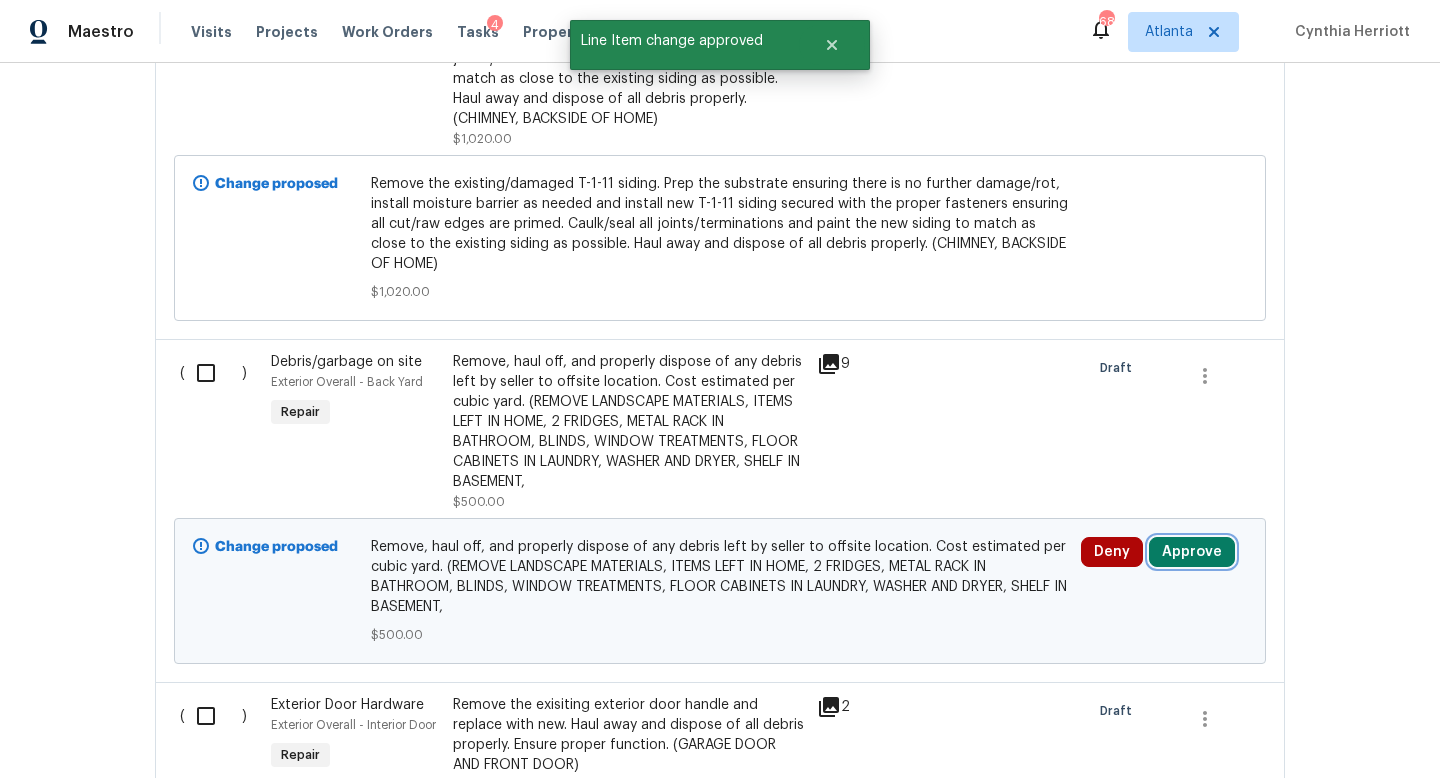 click on "Approve" at bounding box center [1192, 552] 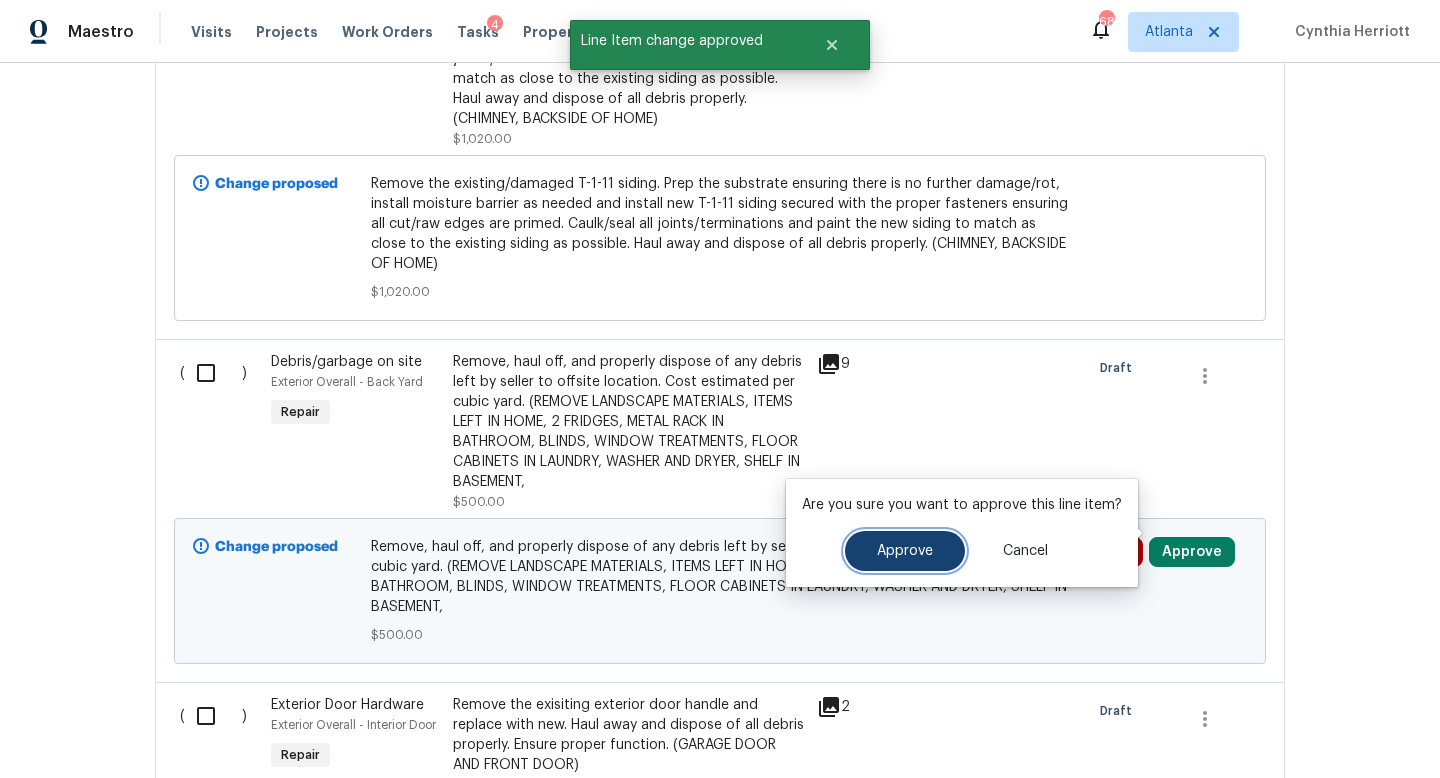 click on "Approve" at bounding box center [905, 551] 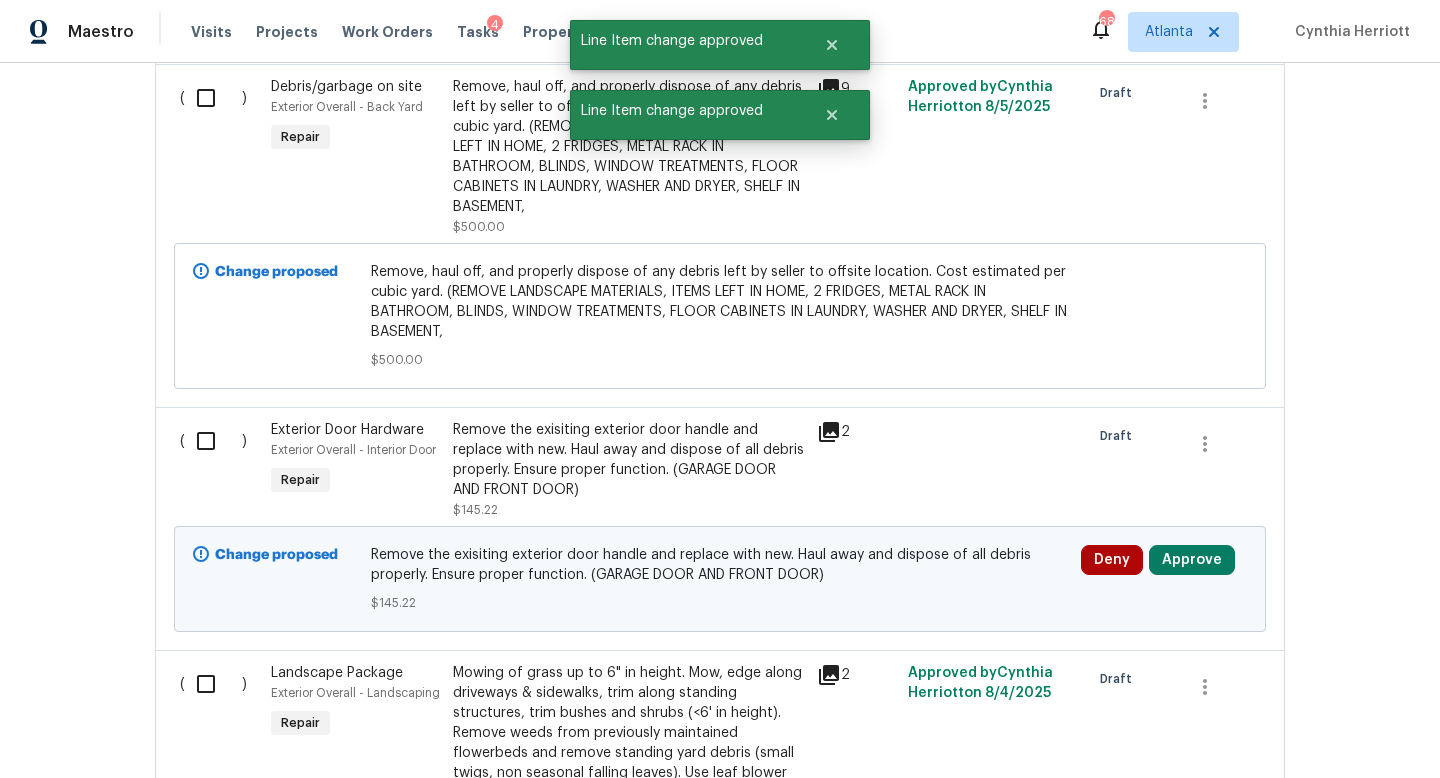 scroll, scrollTop: 1169, scrollLeft: 0, axis: vertical 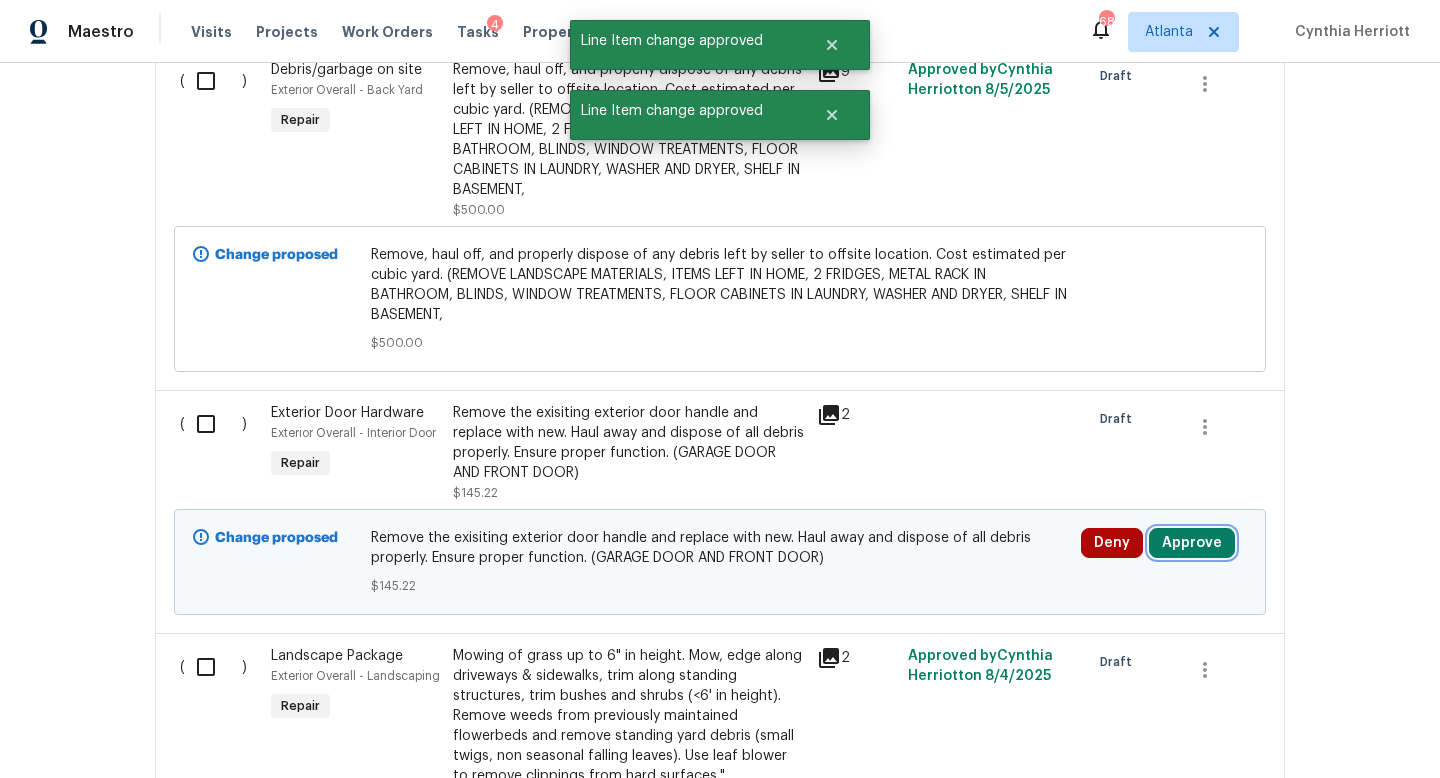 click on "Approve" at bounding box center [1192, 543] 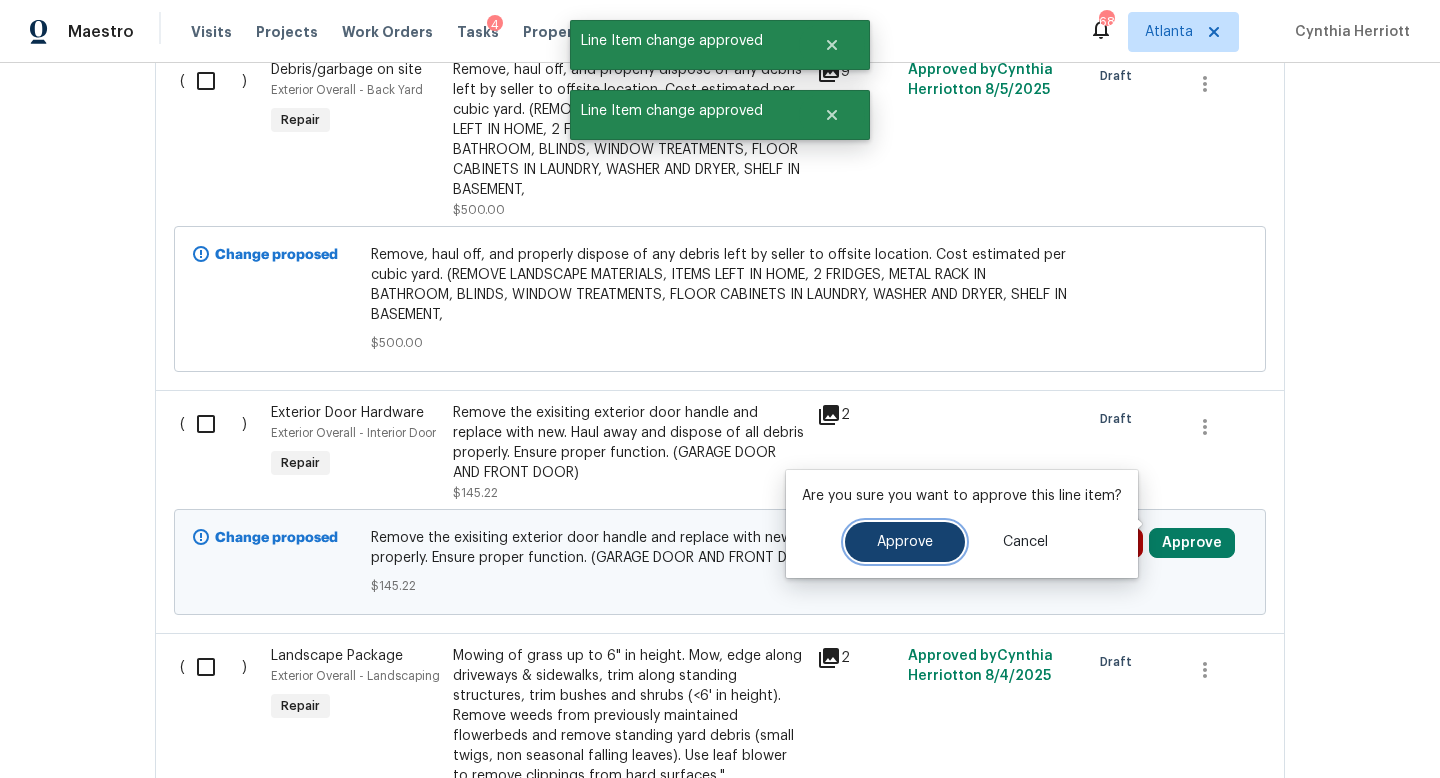 click on "Approve" at bounding box center (905, 542) 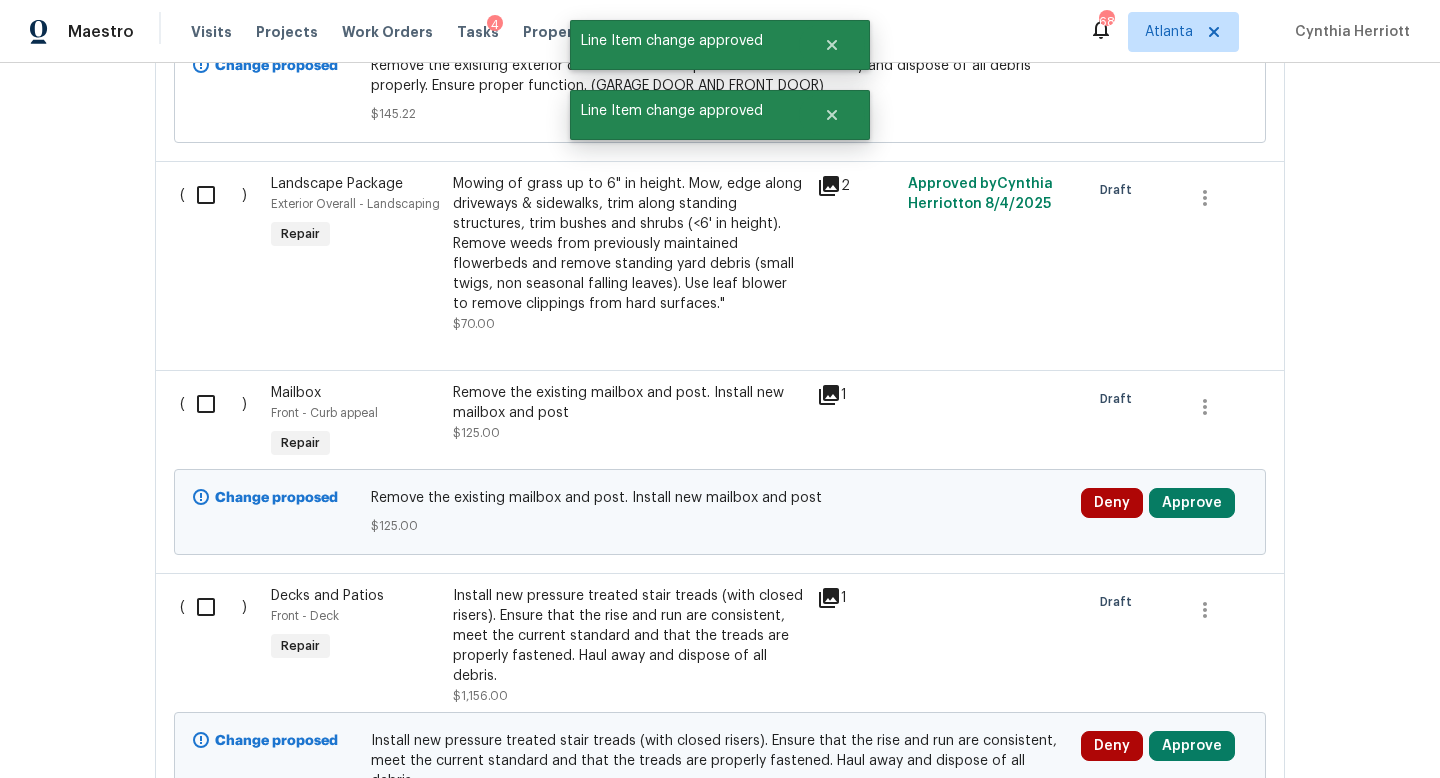 scroll, scrollTop: 1702, scrollLeft: 0, axis: vertical 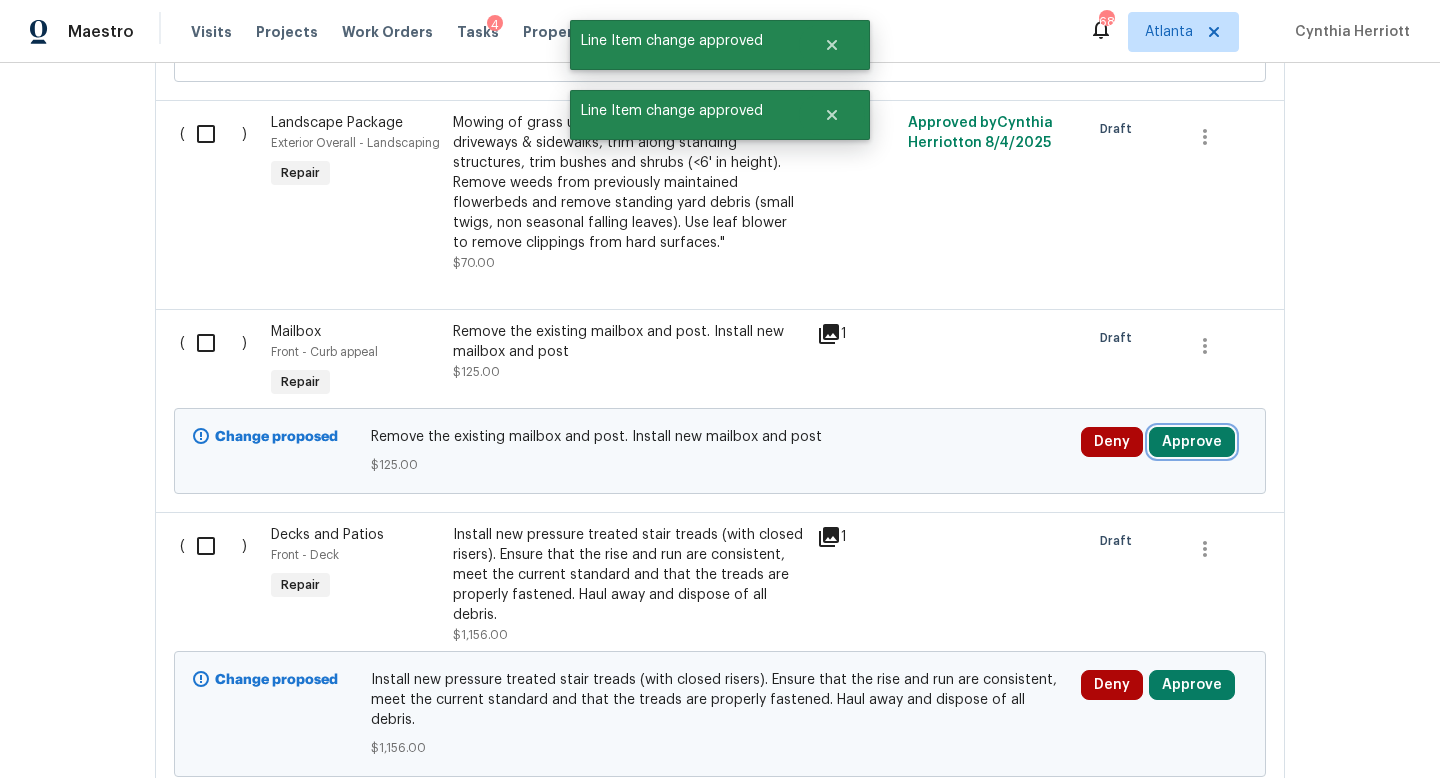 click on "Approve" at bounding box center (1192, 442) 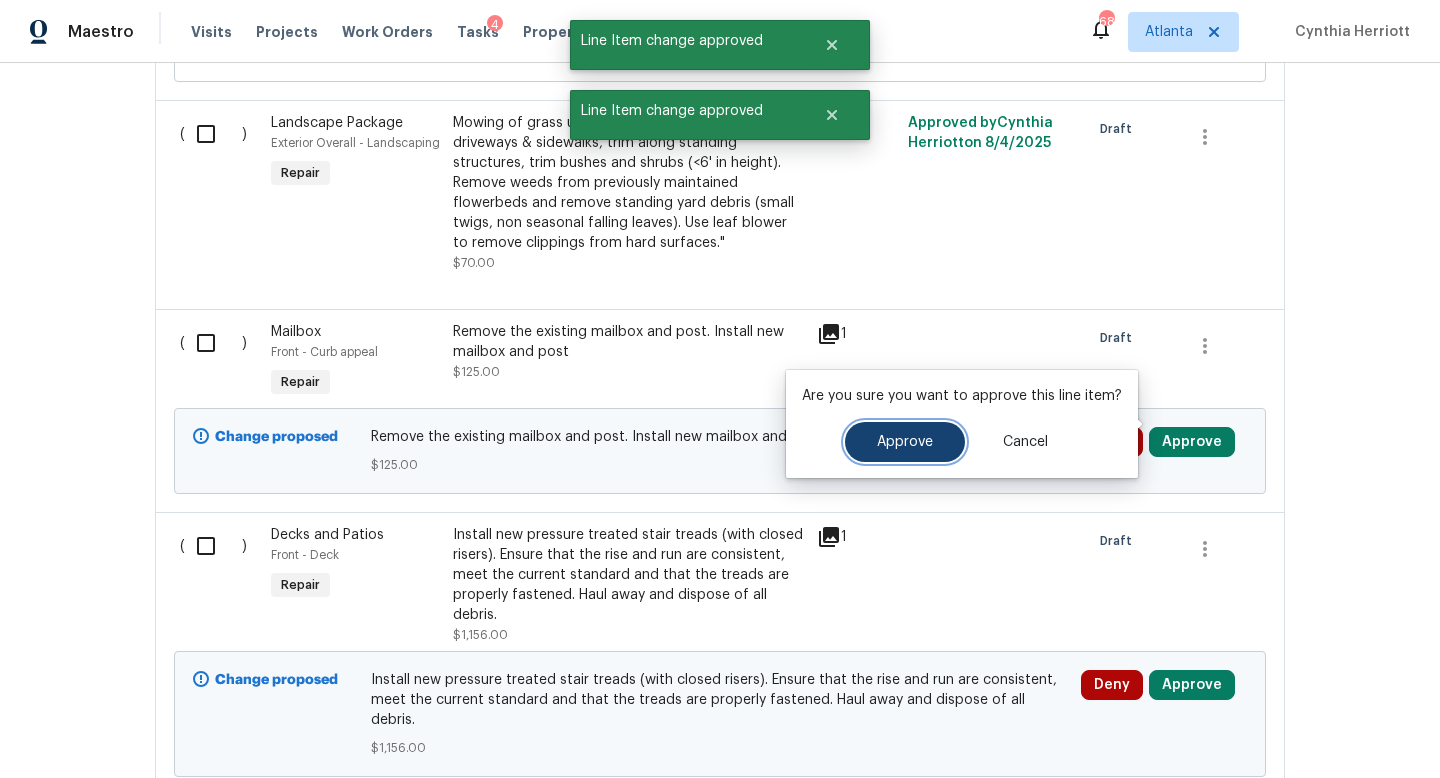 click on "Approve" at bounding box center (905, 442) 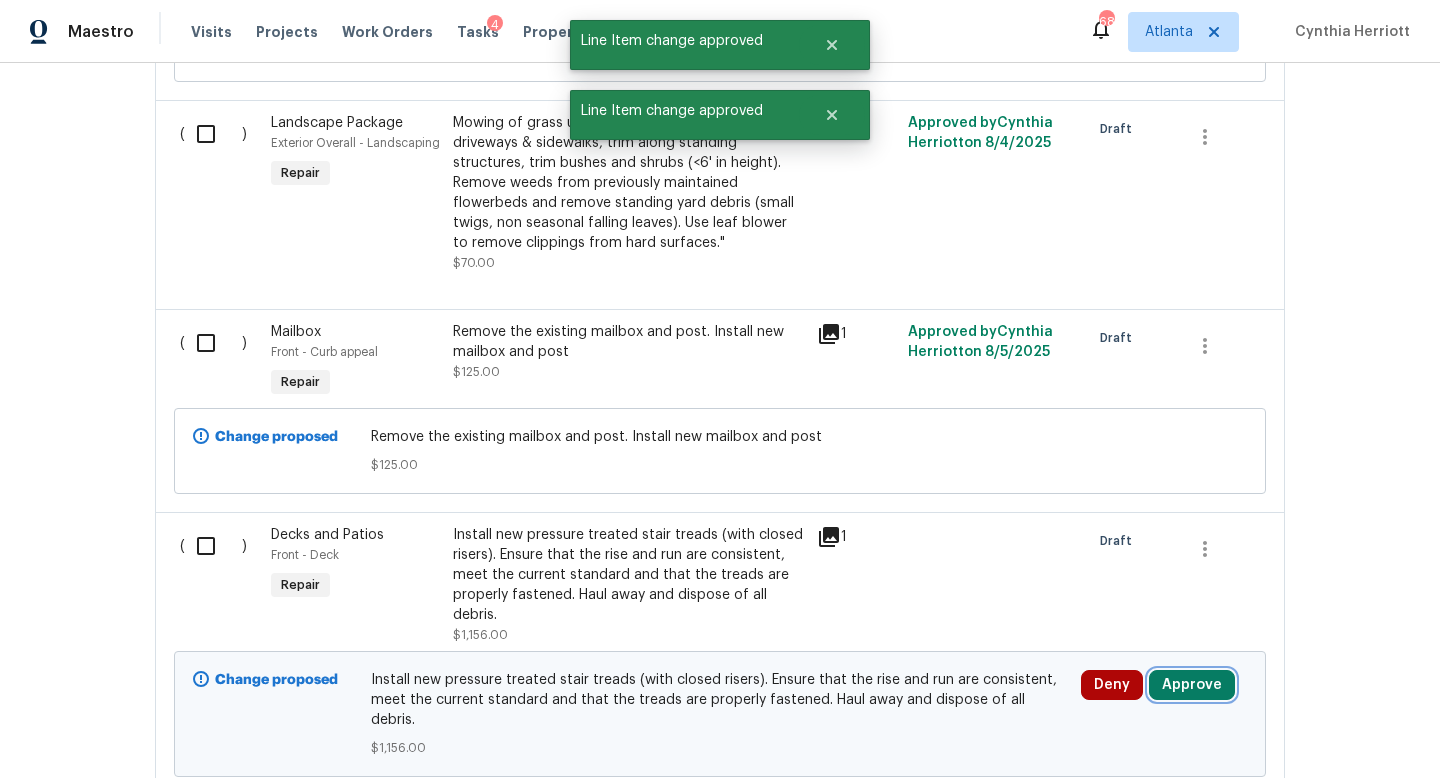 click on "Approve" at bounding box center (1192, 685) 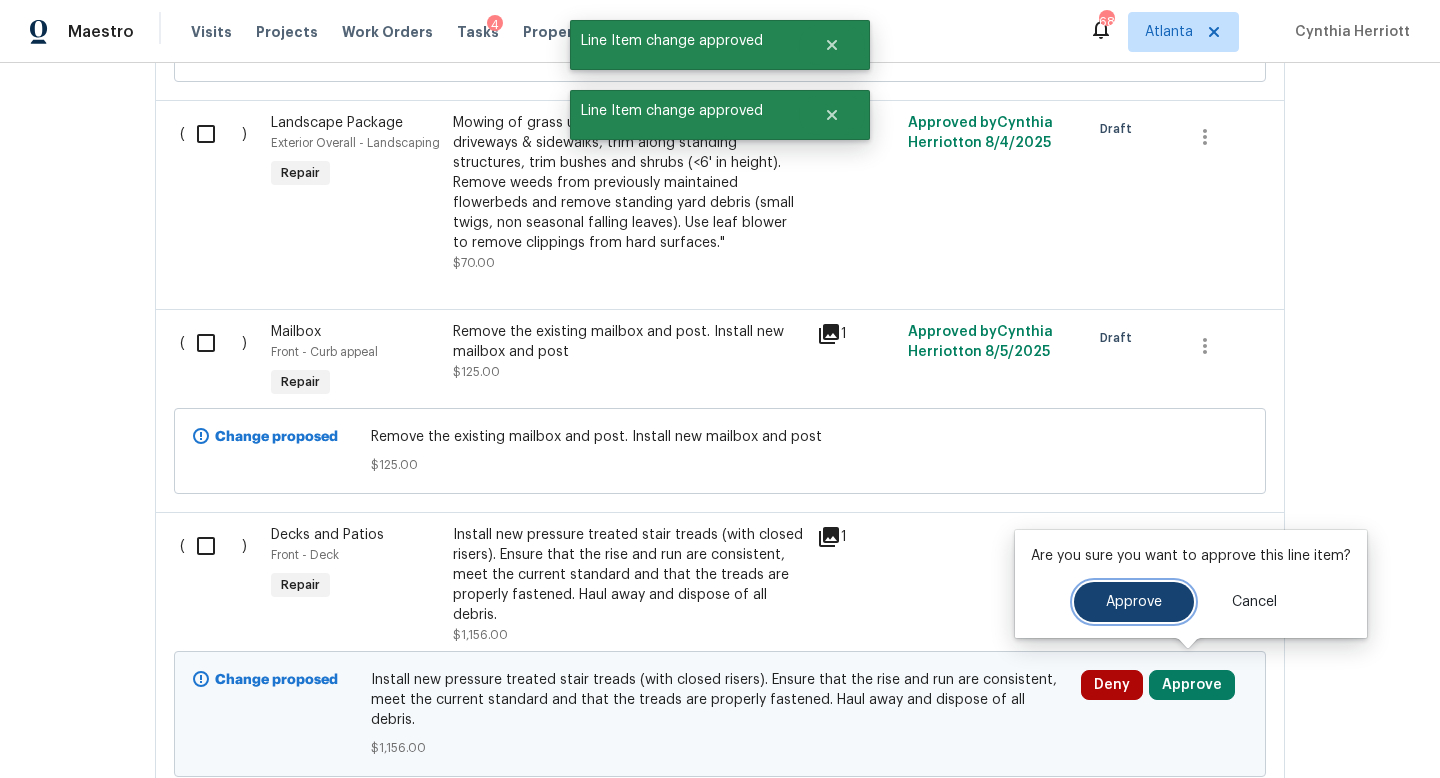 click on "Approve" at bounding box center (1134, 602) 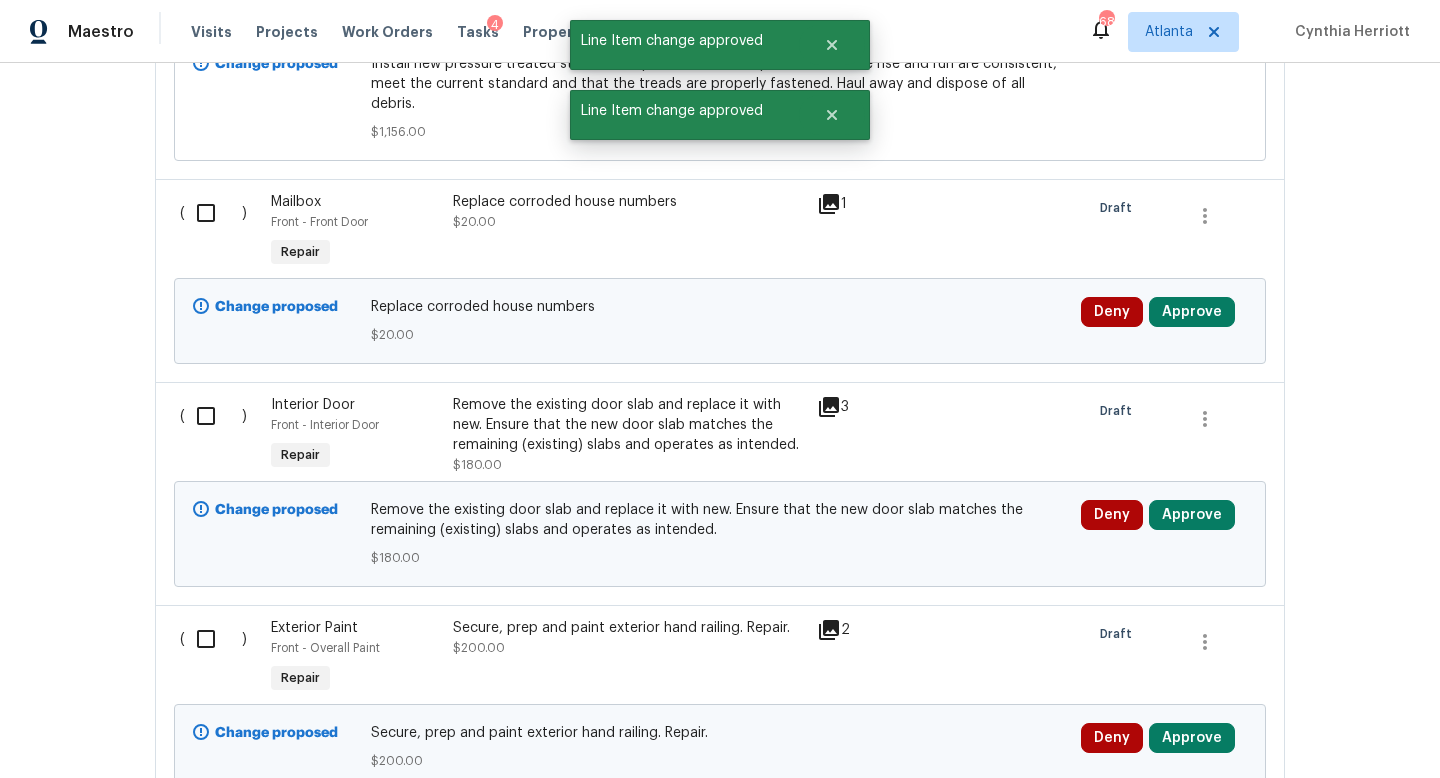 scroll, scrollTop: 2338, scrollLeft: 0, axis: vertical 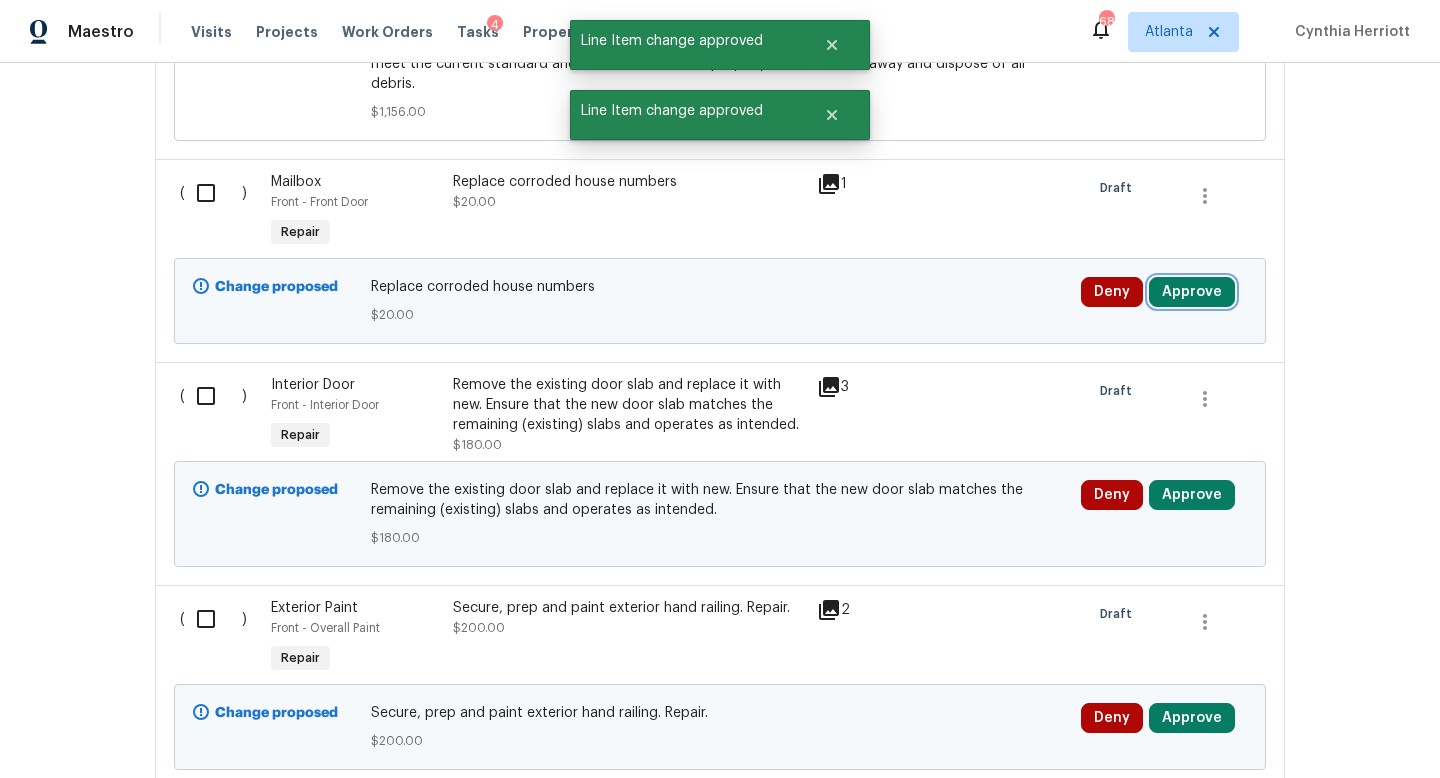 click on "Approve" at bounding box center (1192, 292) 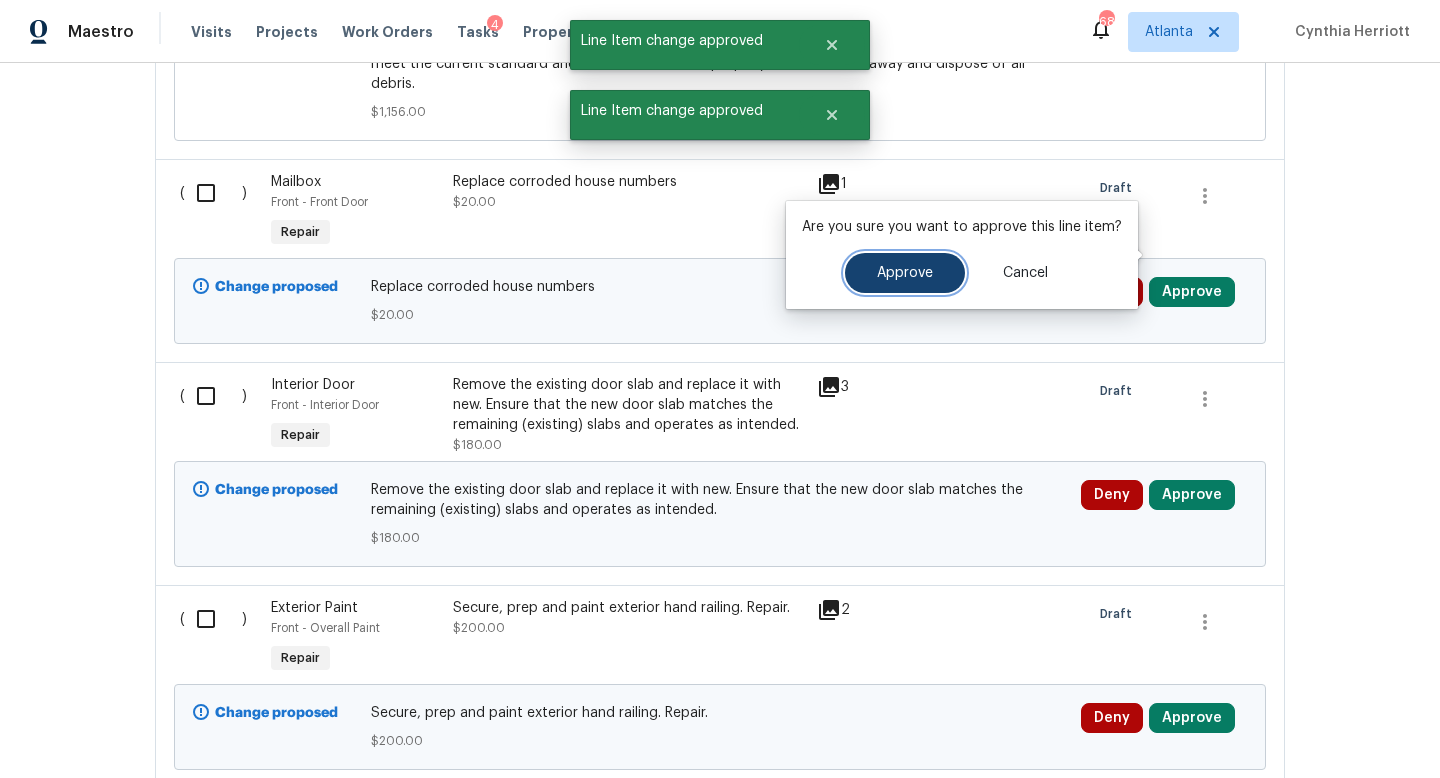 click on "Approve" at bounding box center [905, 273] 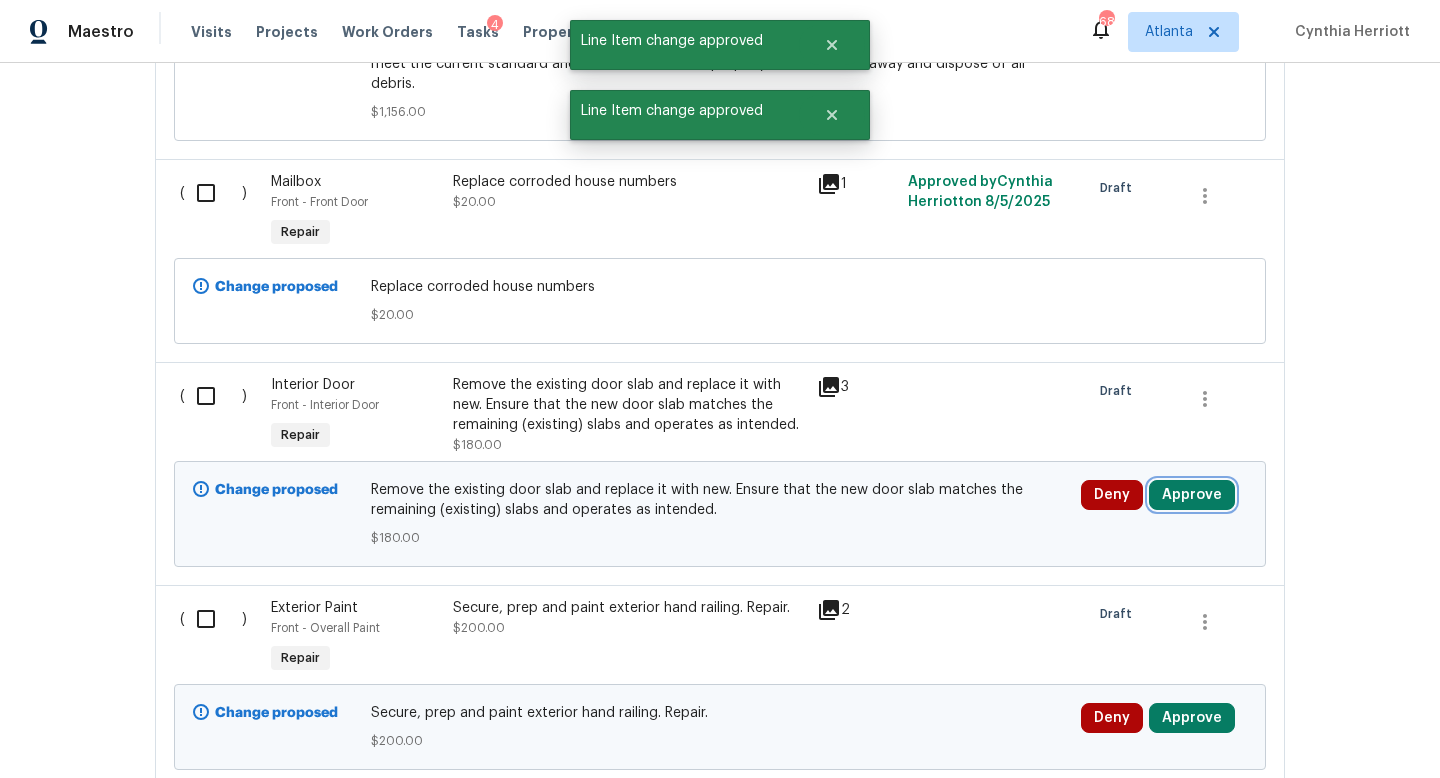 click on "Approve" at bounding box center (1192, 495) 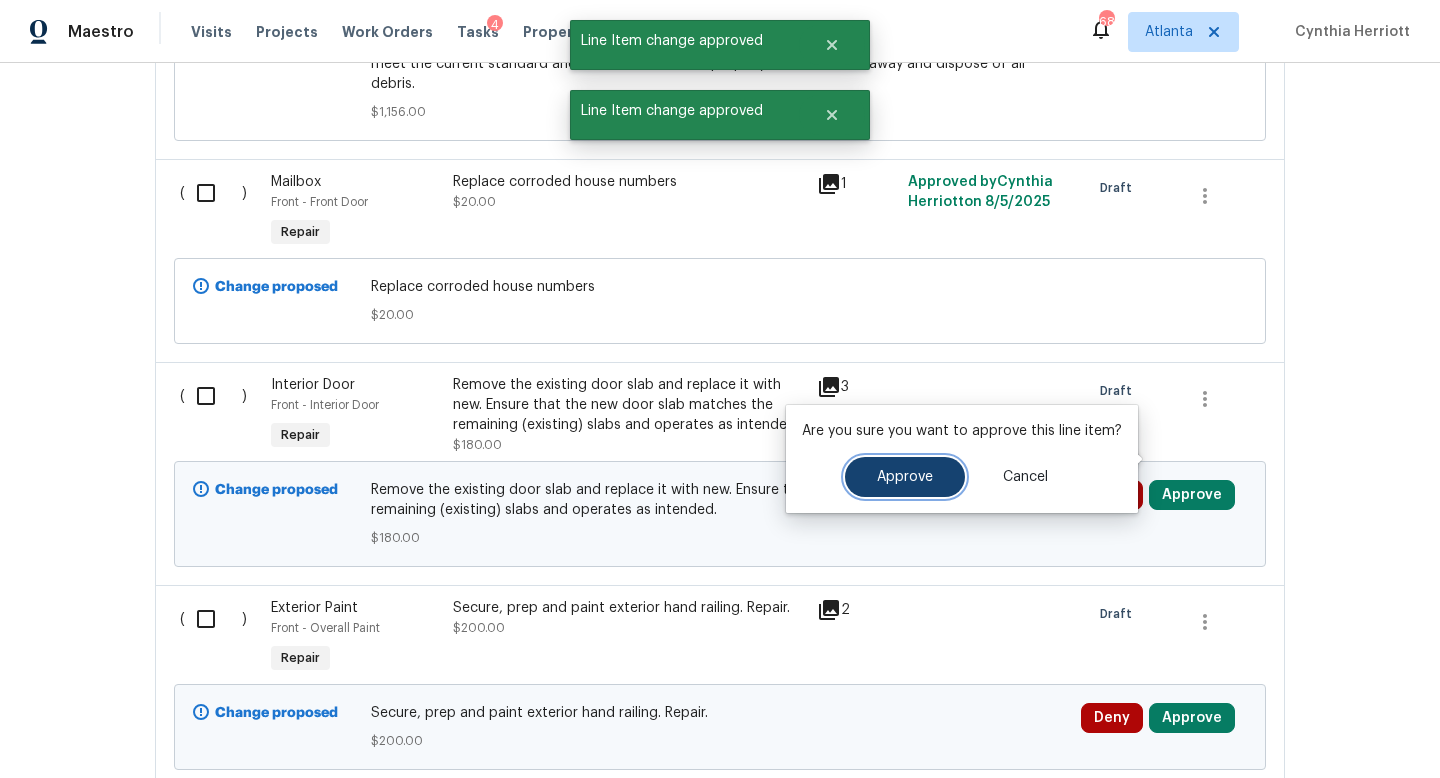 click on "Approve" at bounding box center [905, 477] 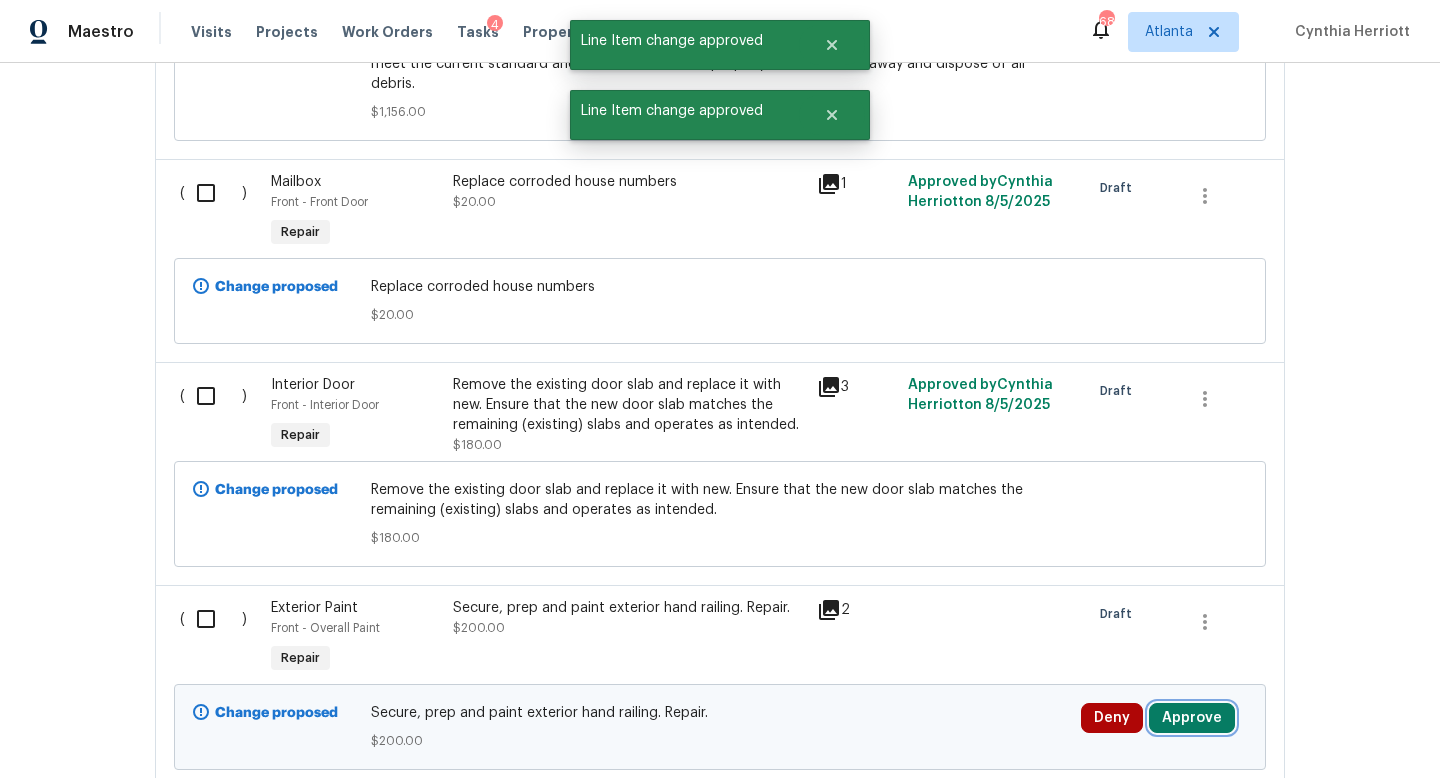 click on "Approve" at bounding box center [1192, 718] 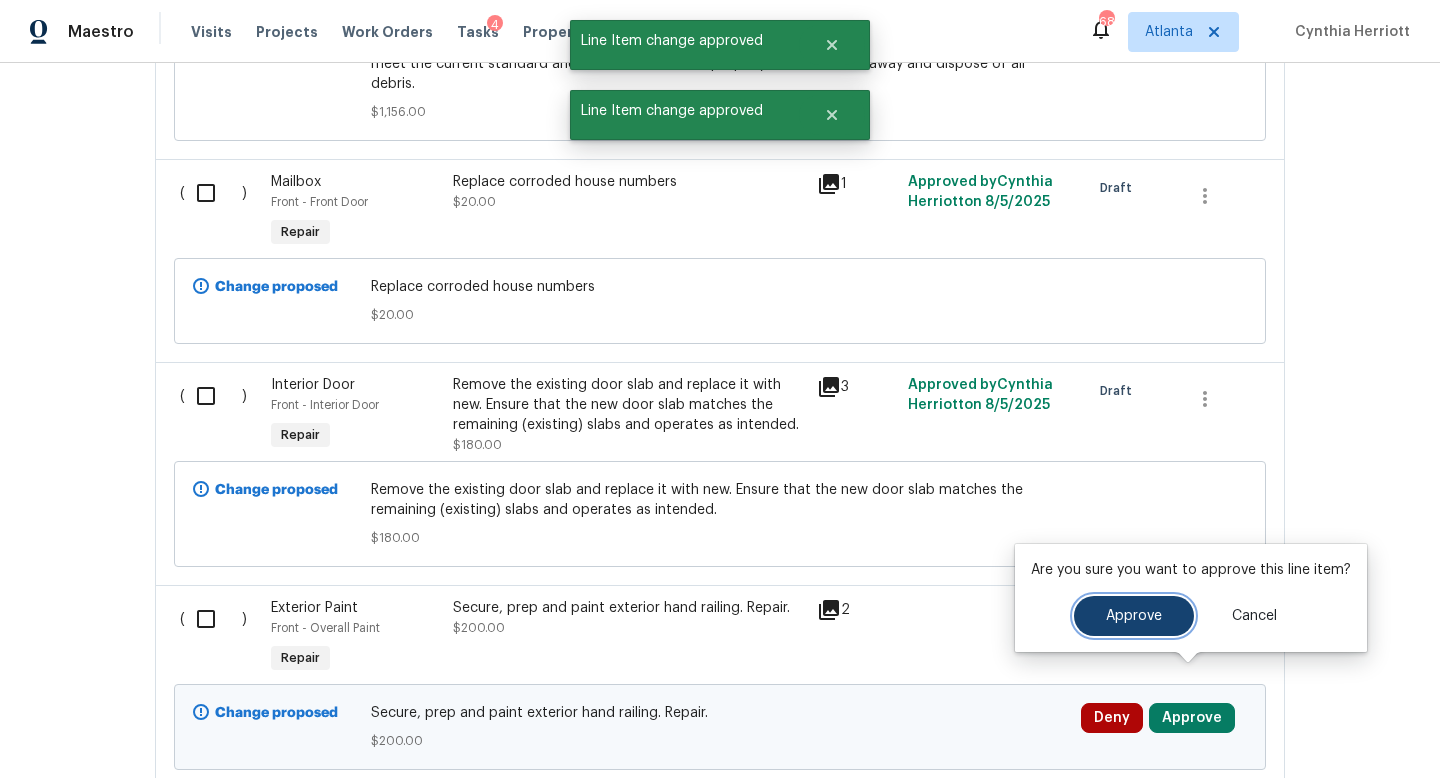 click on "Approve" at bounding box center (1134, 616) 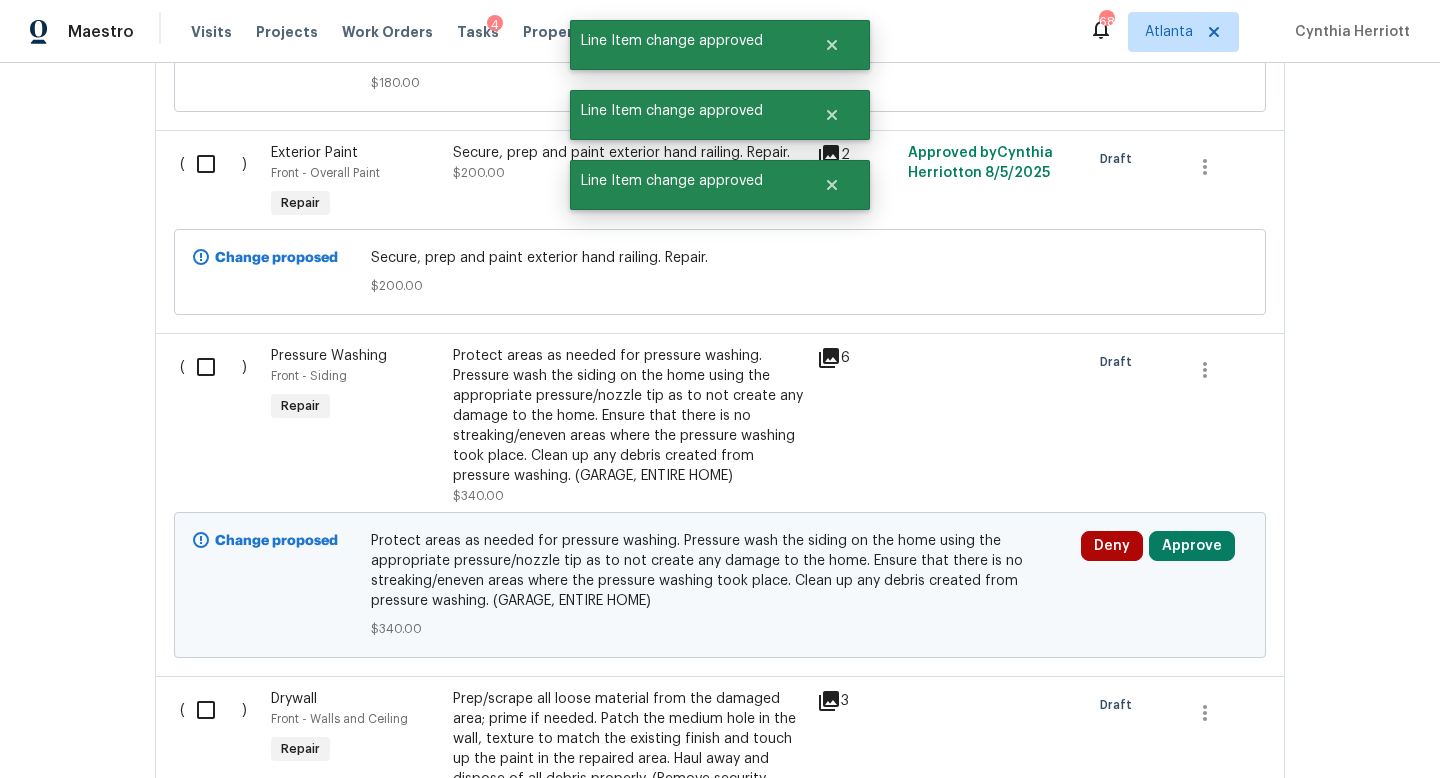 scroll, scrollTop: 2798, scrollLeft: 0, axis: vertical 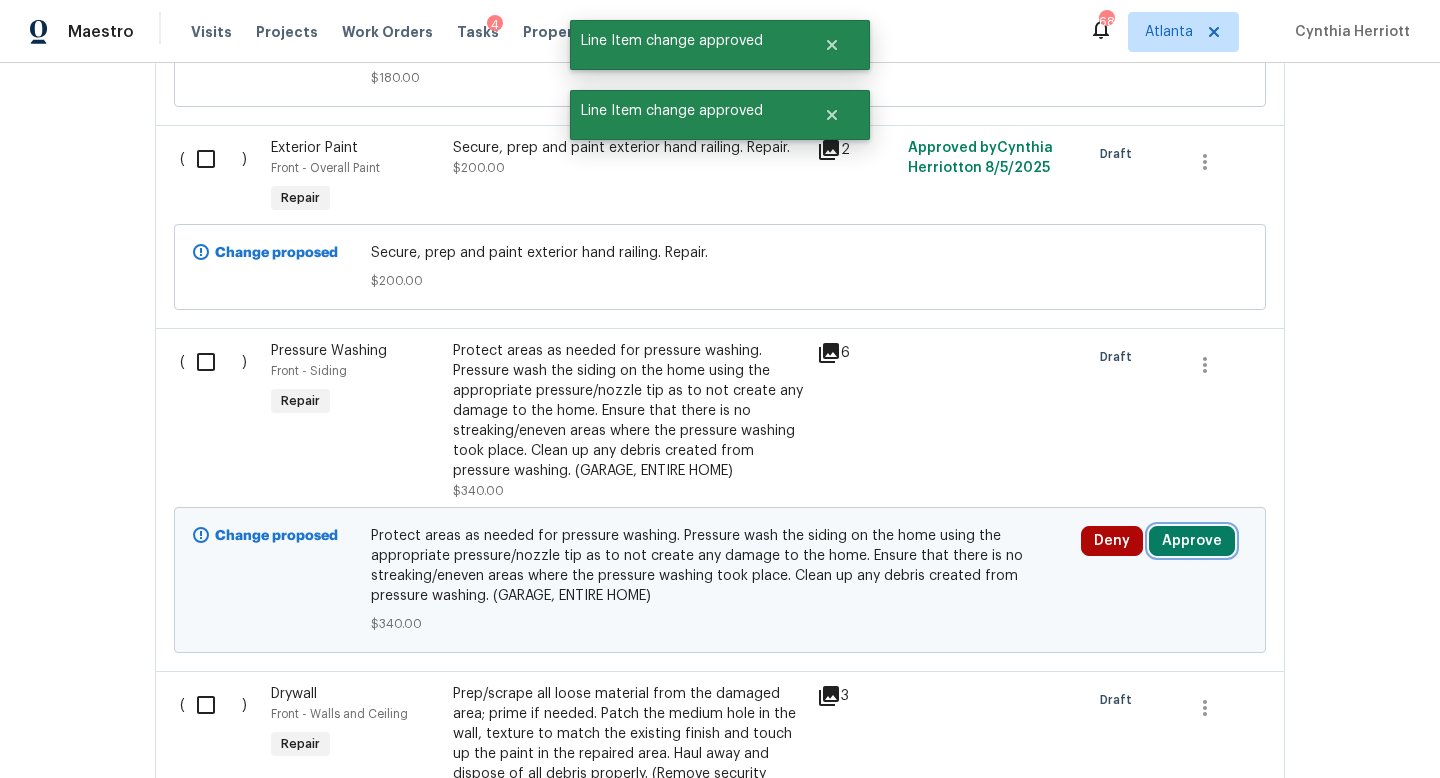 click on "Approve" at bounding box center [1192, 541] 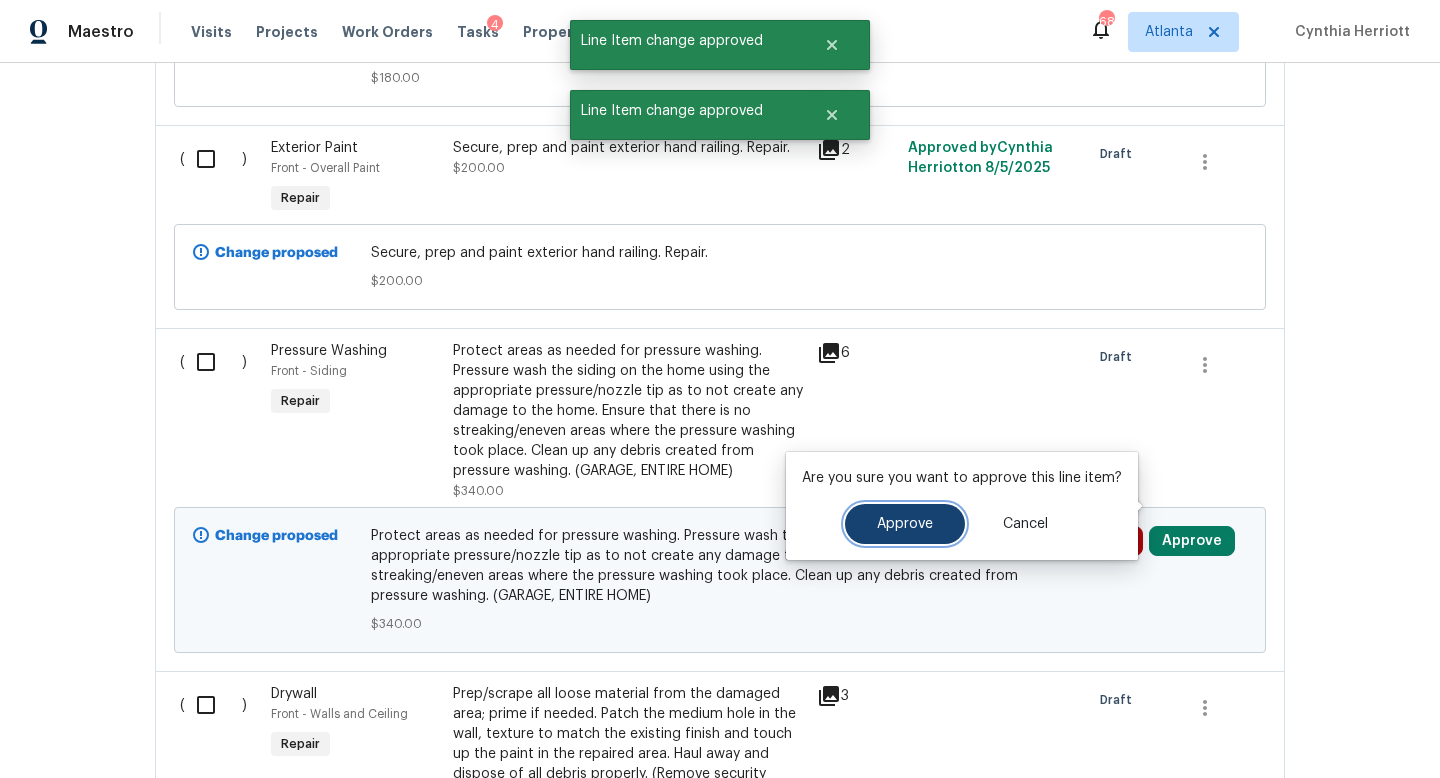 click on "Approve" at bounding box center [905, 524] 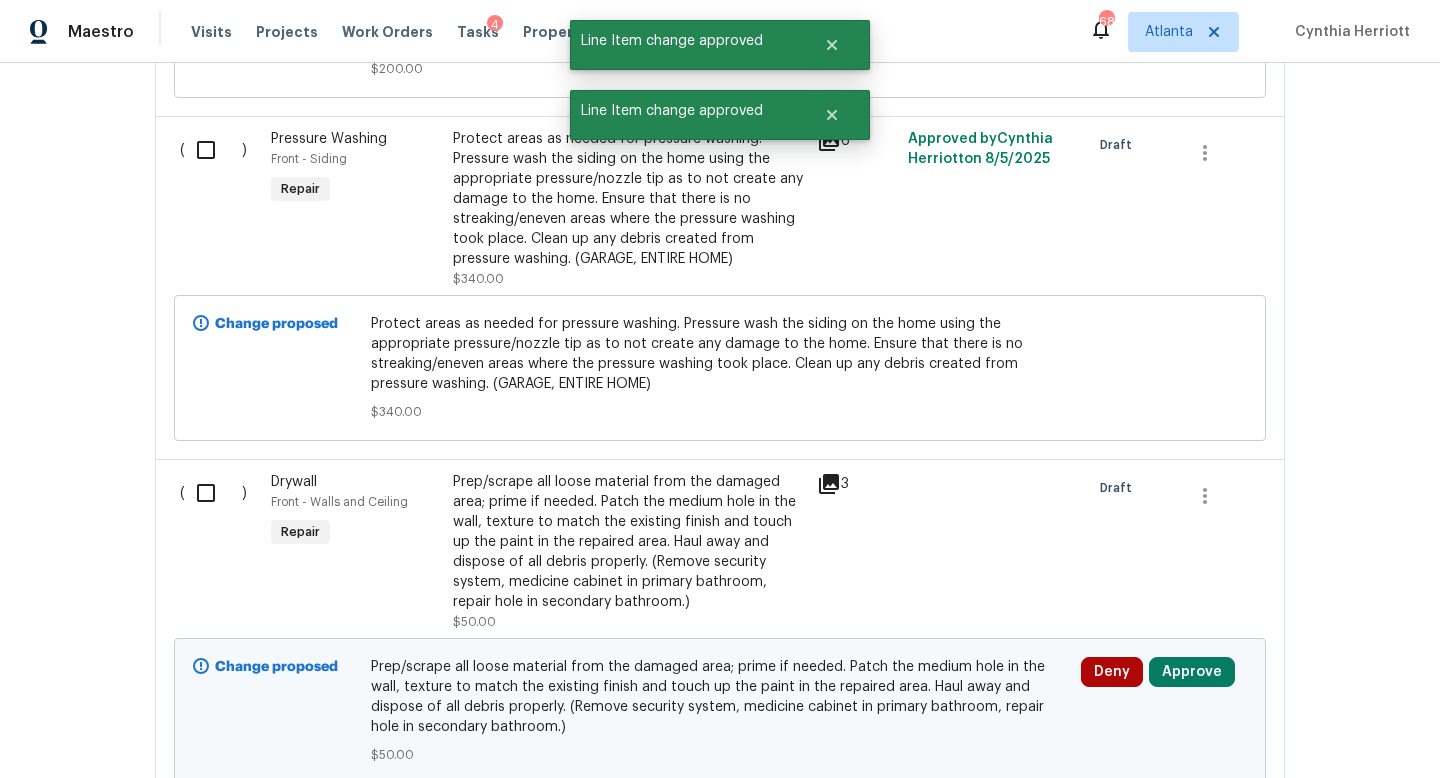 scroll, scrollTop: 3020, scrollLeft: 0, axis: vertical 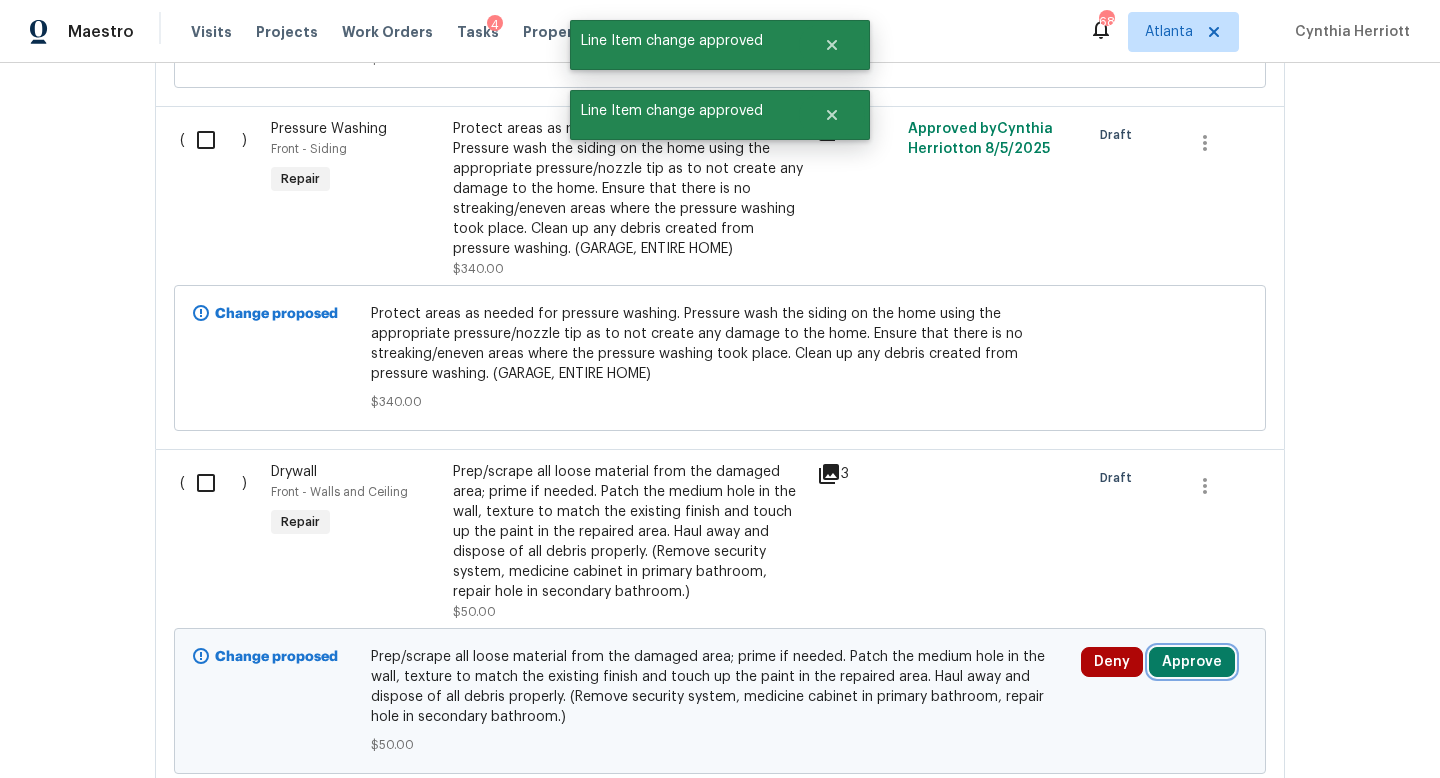 click on "Approve" at bounding box center [1192, 662] 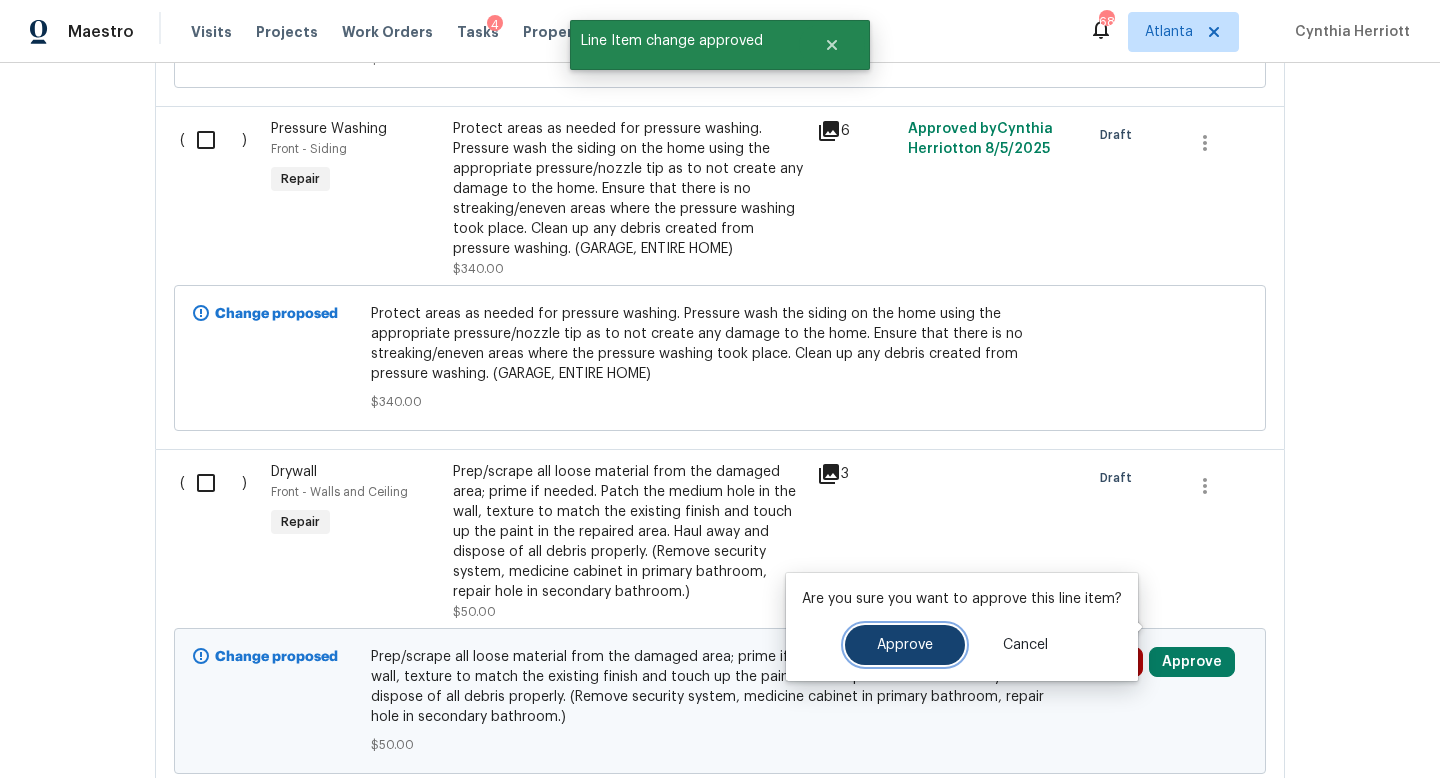 click on "Approve" at bounding box center [905, 645] 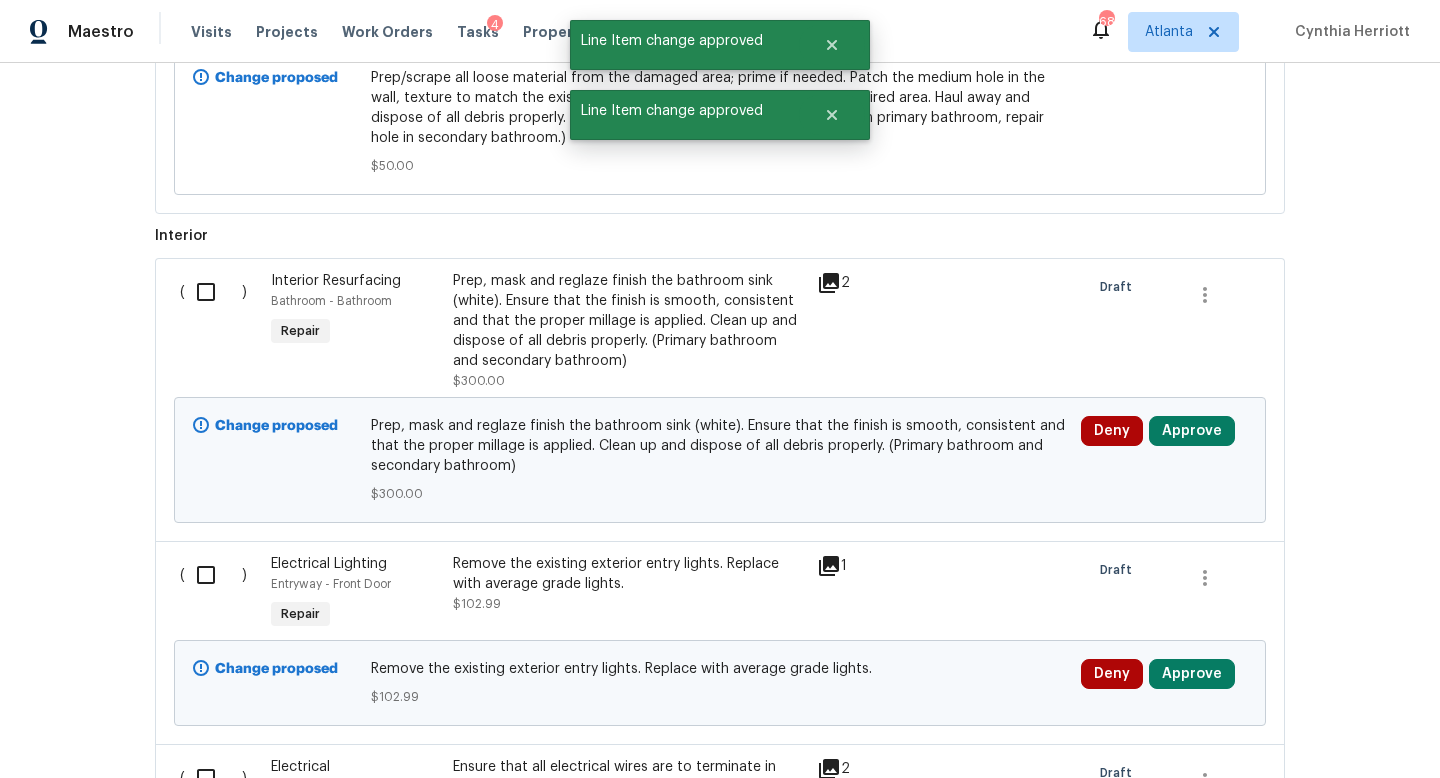 scroll, scrollTop: 3621, scrollLeft: 0, axis: vertical 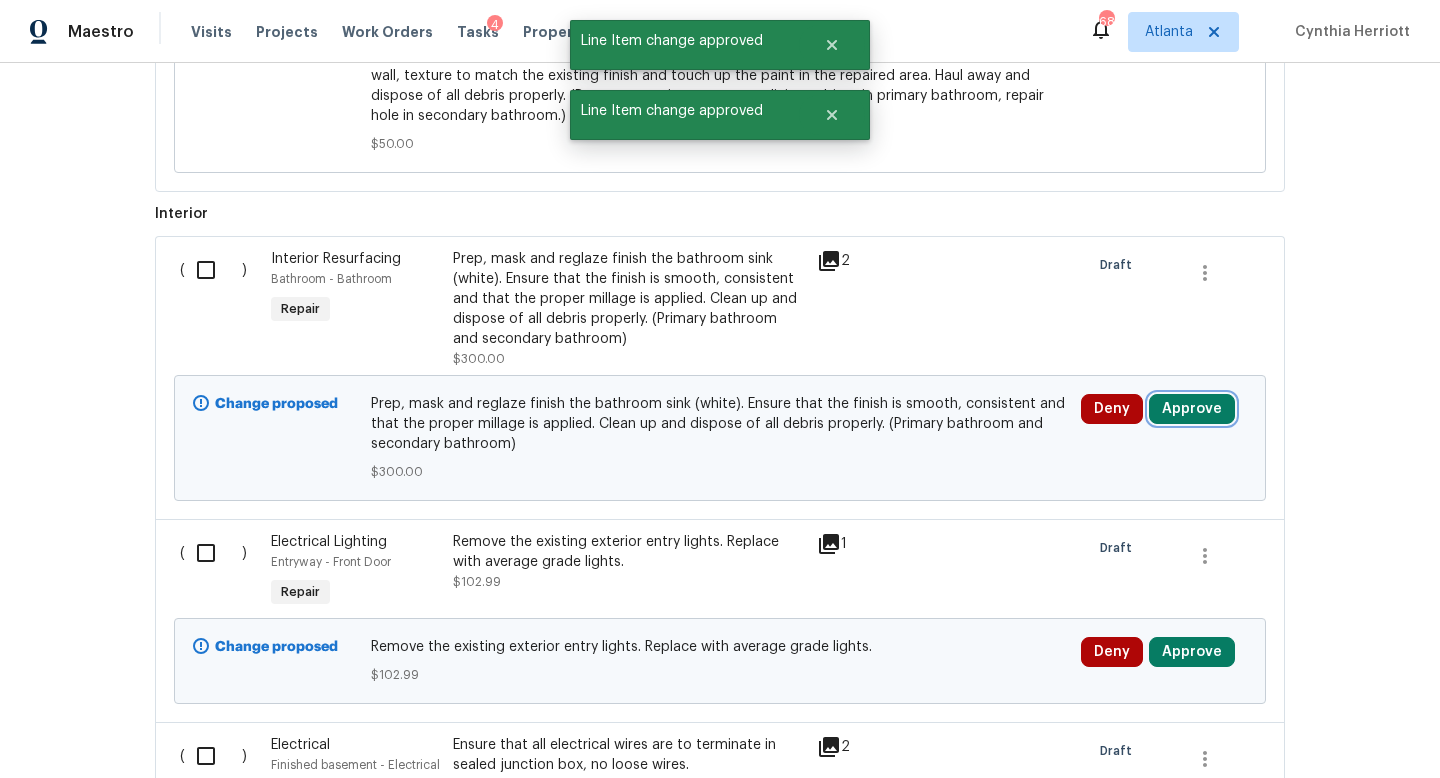 click on "Approve" at bounding box center [1192, 409] 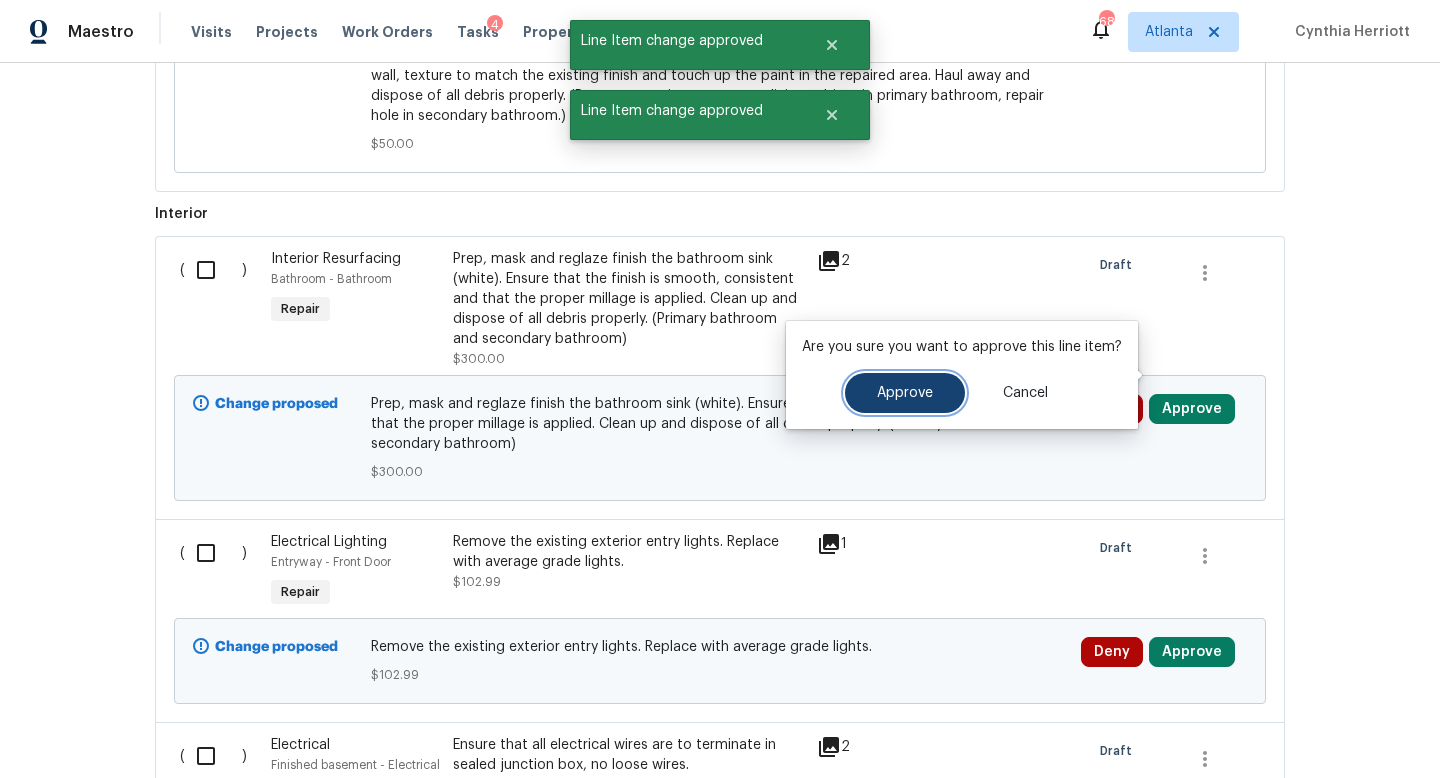 click on "Approve" at bounding box center [905, 393] 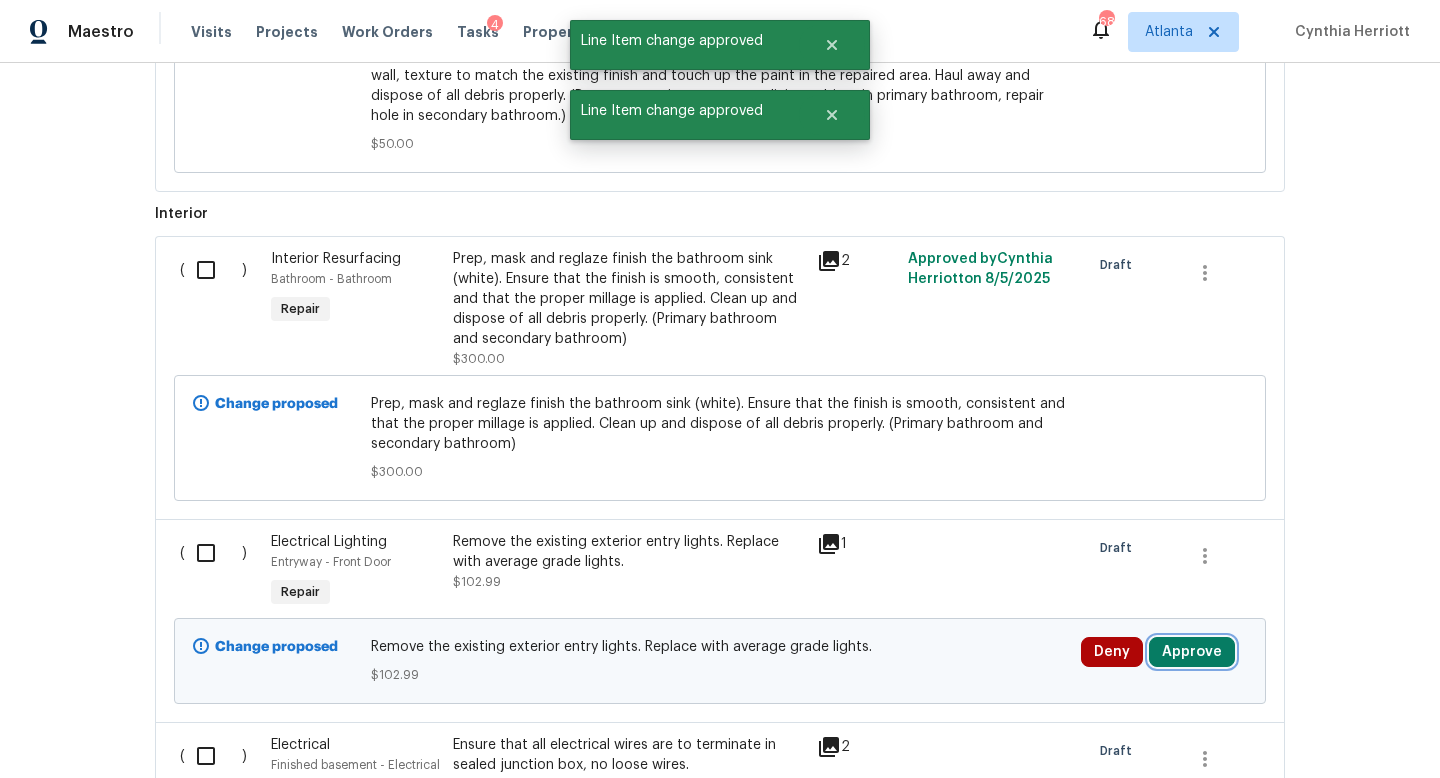 click on "Approve" at bounding box center (1192, 652) 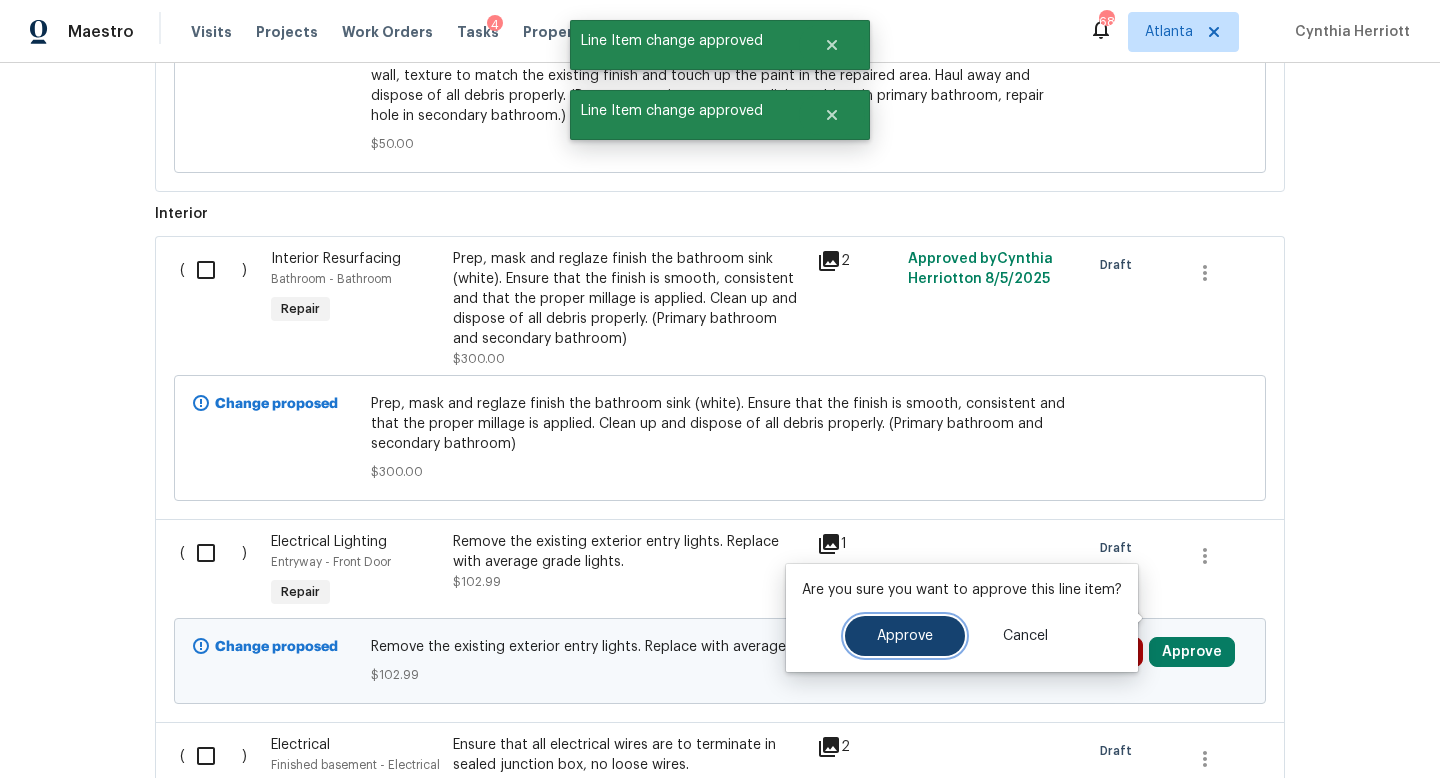 click on "Approve" at bounding box center [905, 636] 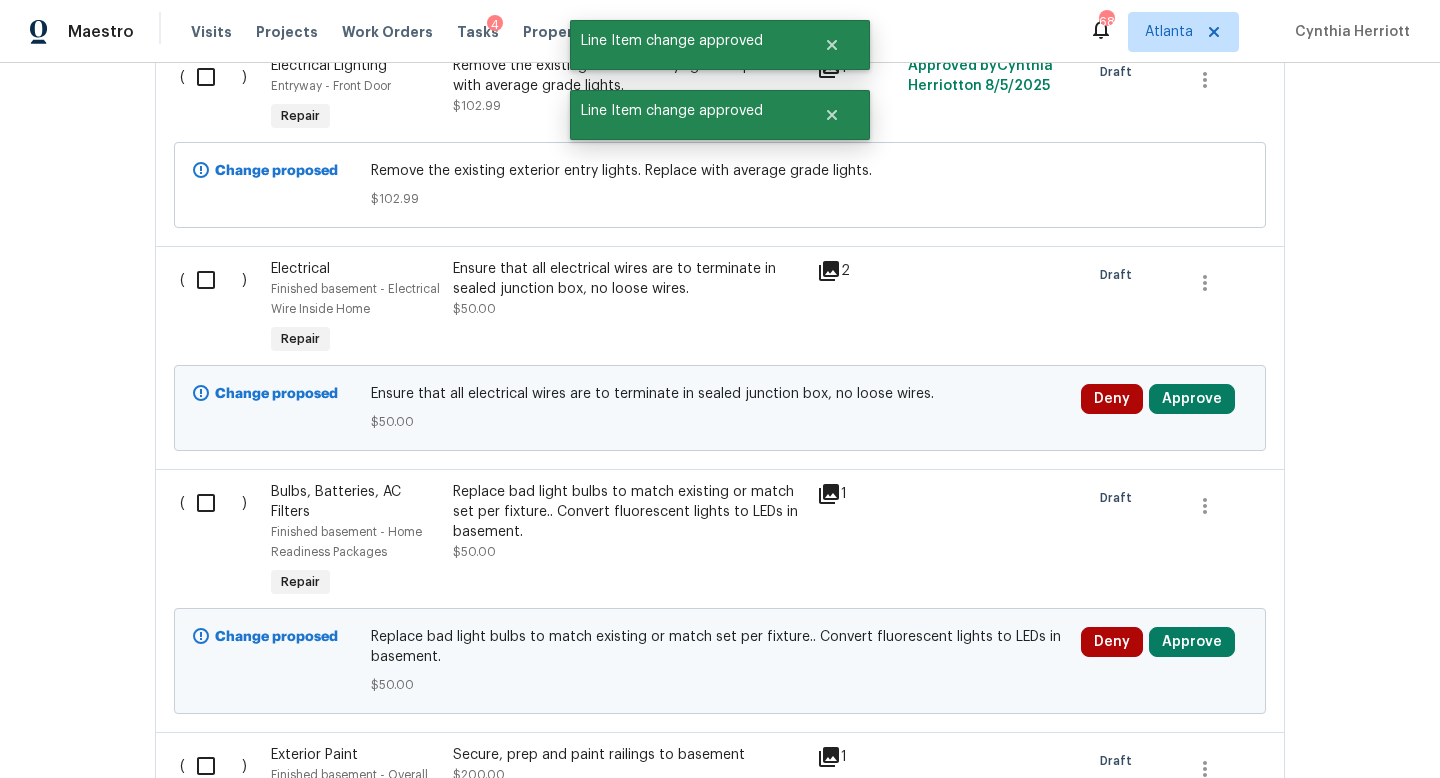 scroll, scrollTop: 4436, scrollLeft: 0, axis: vertical 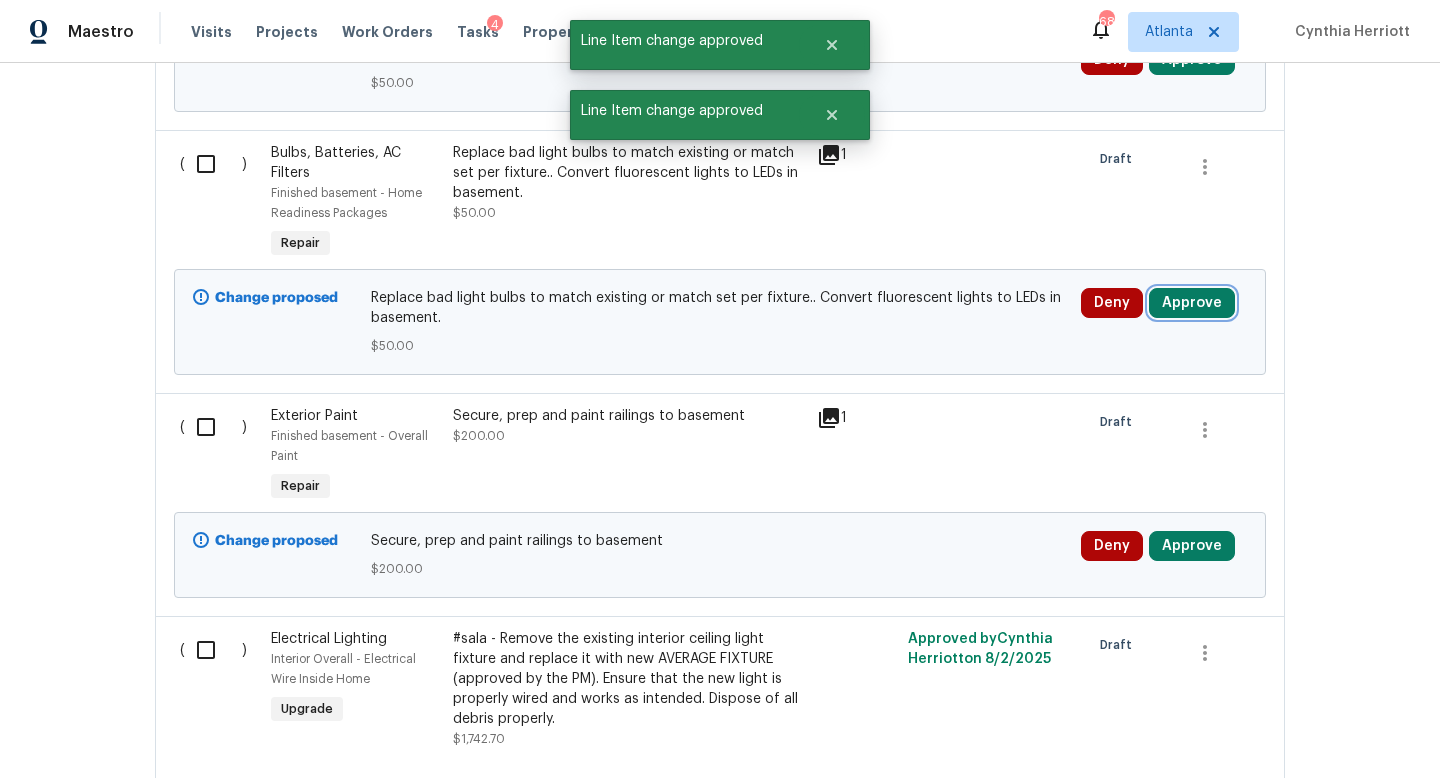 click on "Approve" at bounding box center [1192, 303] 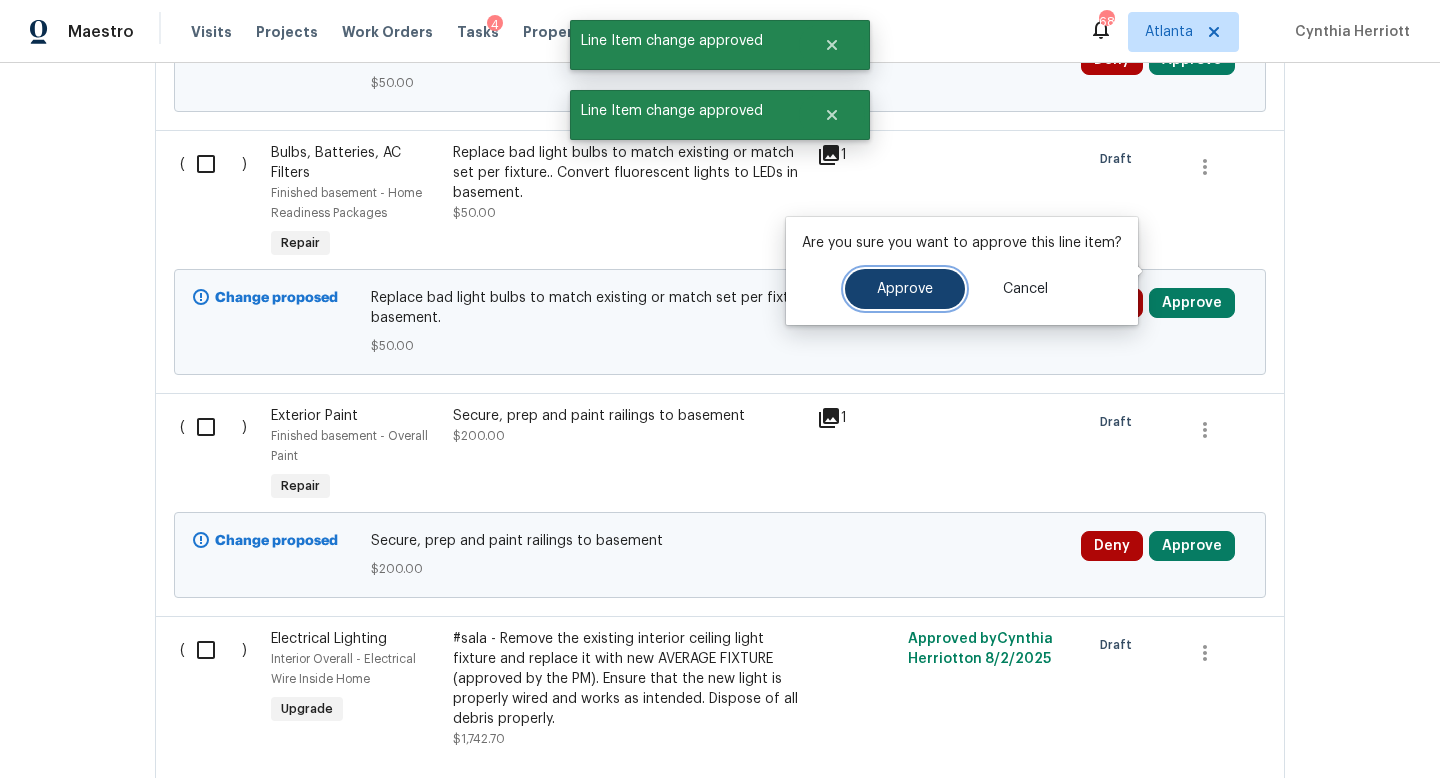 click on "Approve" at bounding box center [905, 289] 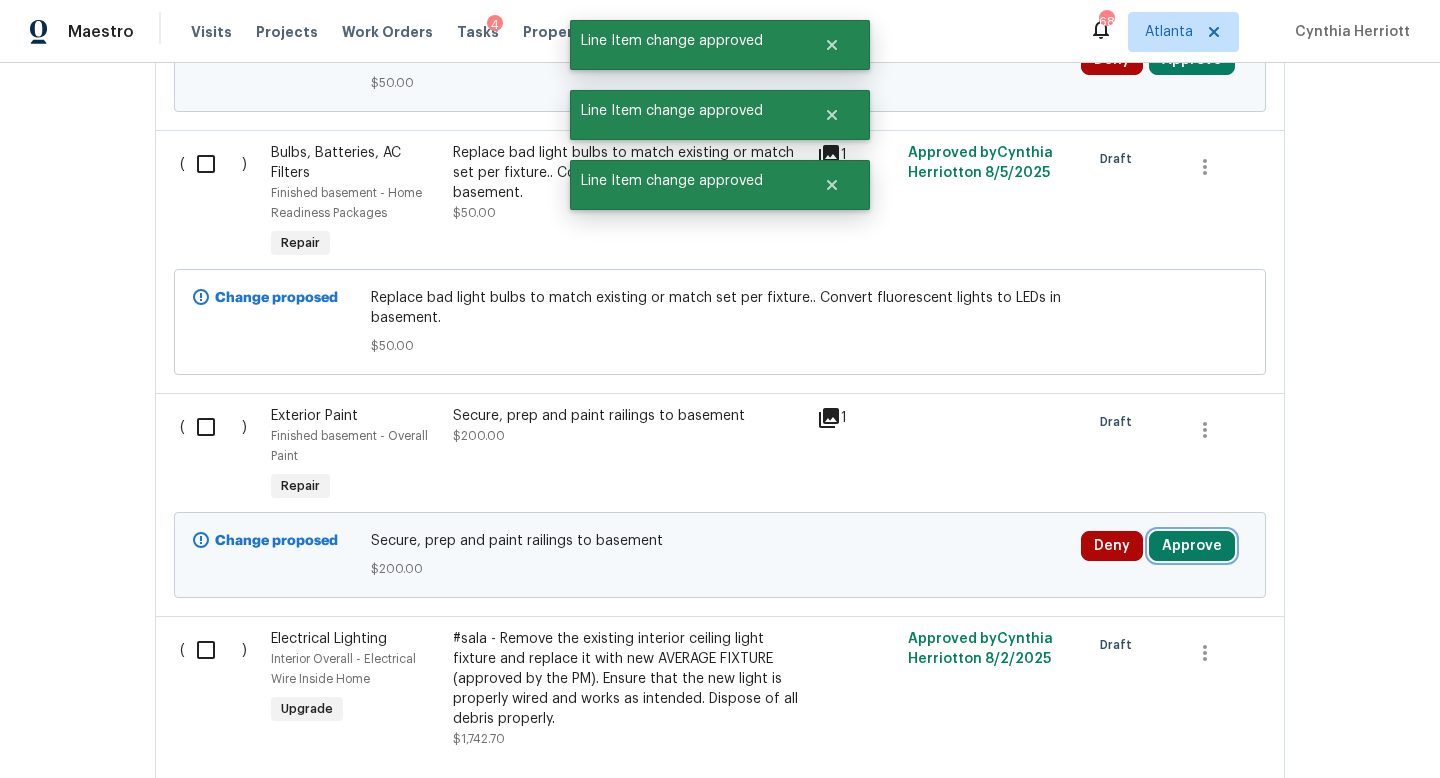 click on "Approve" at bounding box center (1192, 546) 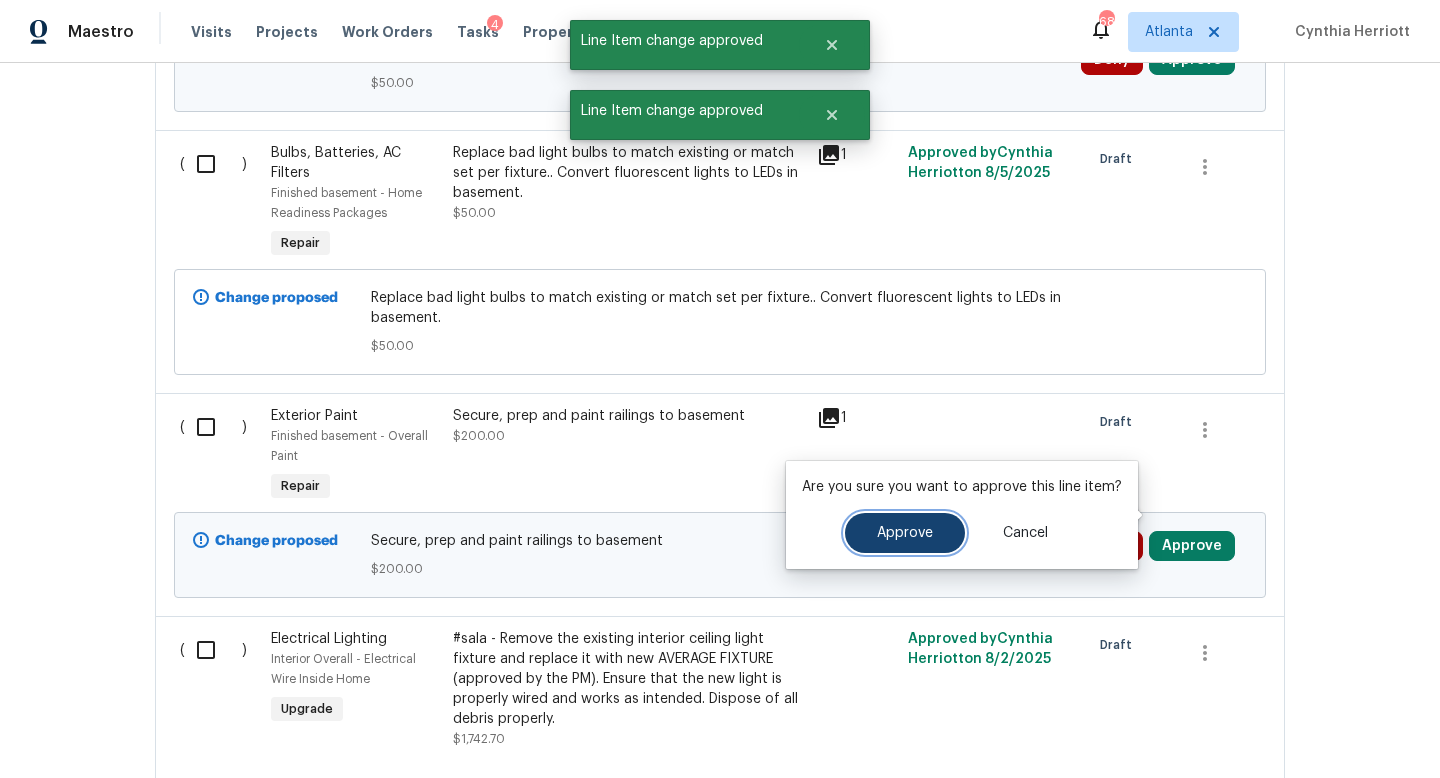 click on "Approve" at bounding box center [905, 533] 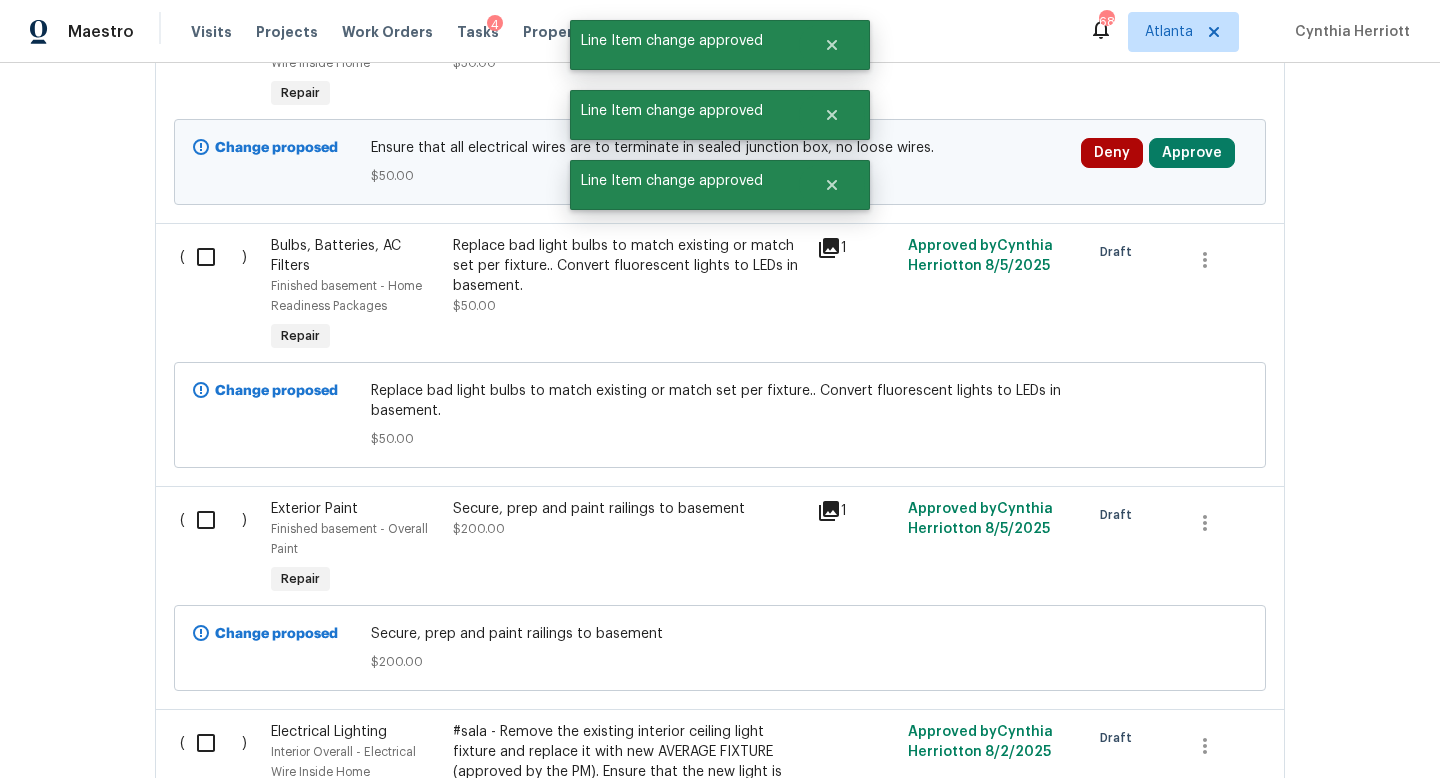 scroll, scrollTop: 4301, scrollLeft: 0, axis: vertical 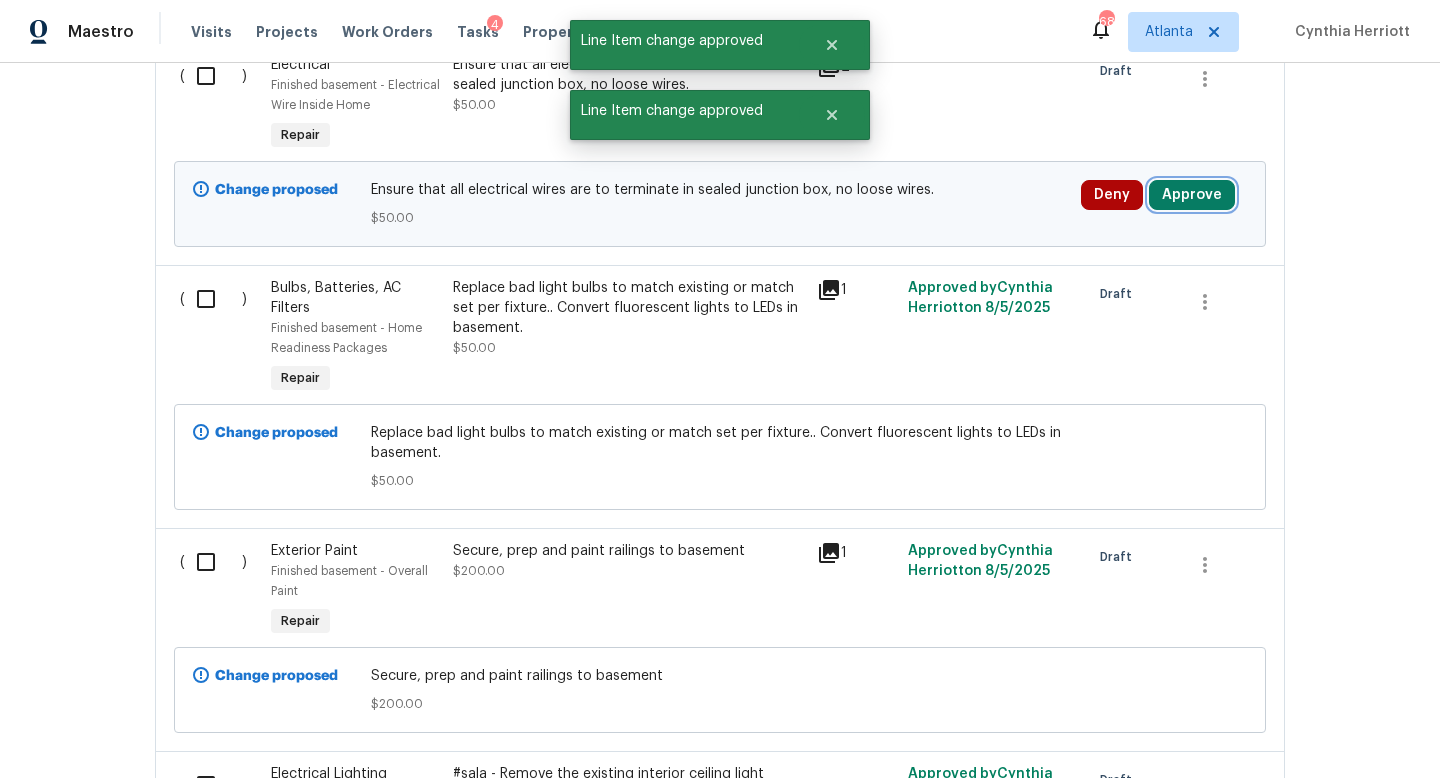 click on "Approve" at bounding box center [1192, 195] 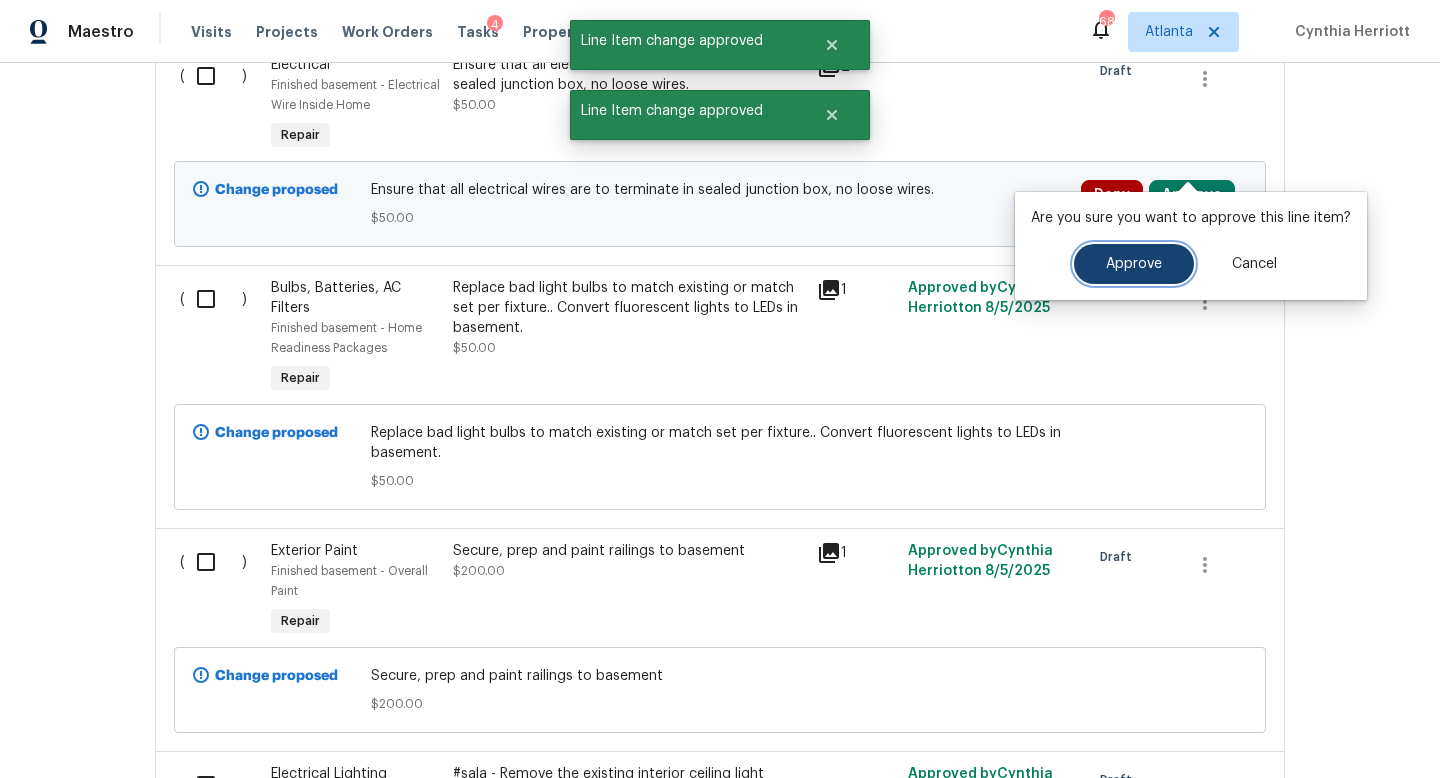 click on "Approve" at bounding box center (1134, 264) 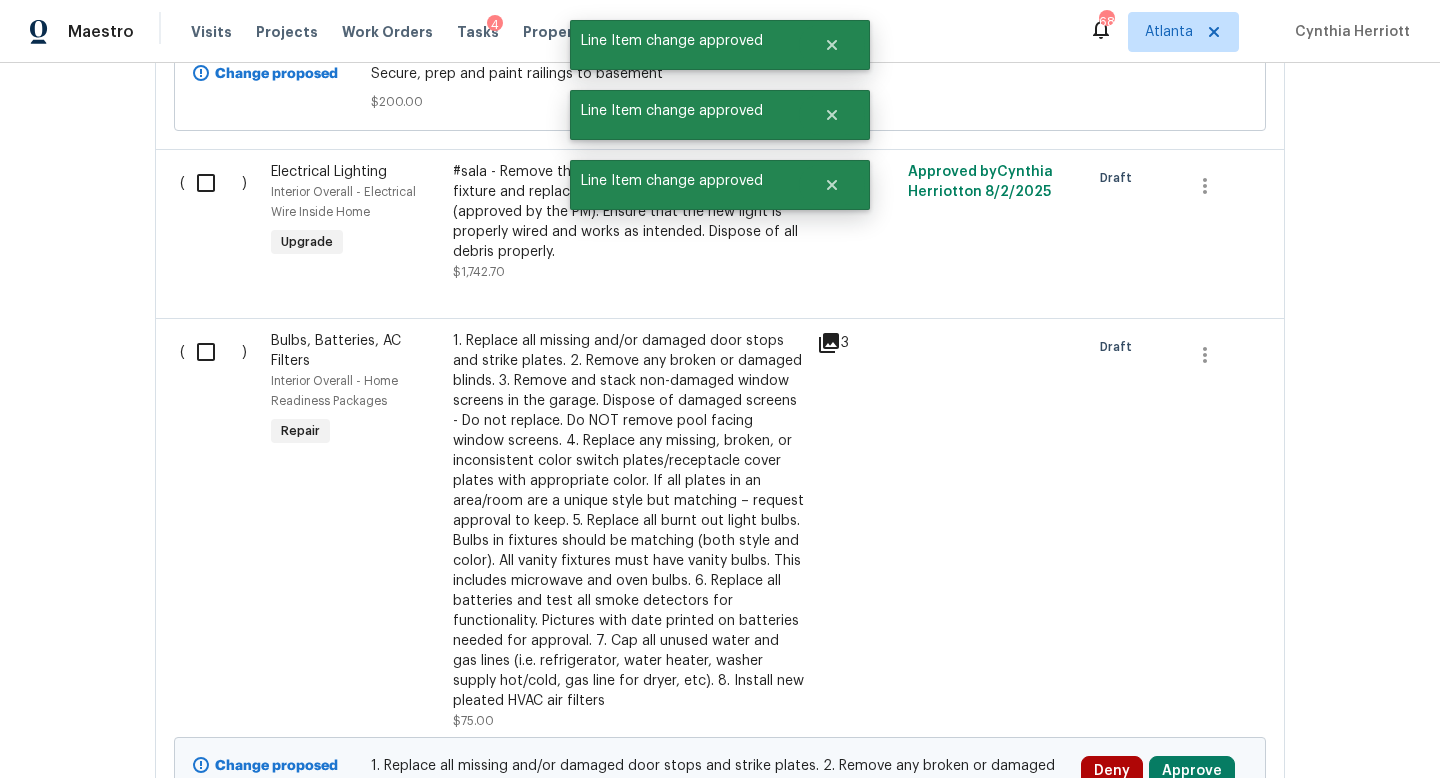 scroll, scrollTop: 5232, scrollLeft: 0, axis: vertical 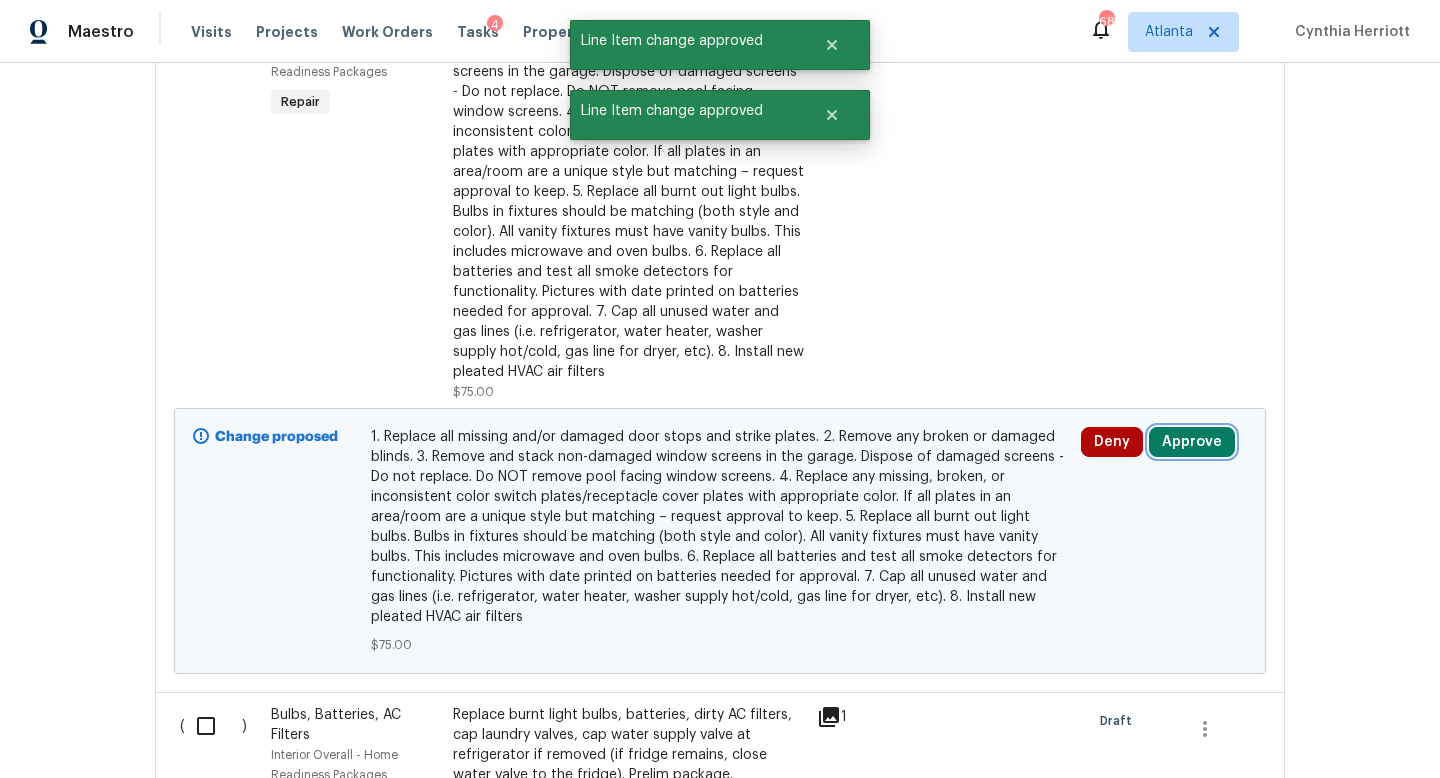 click on "Approve" at bounding box center [1192, 442] 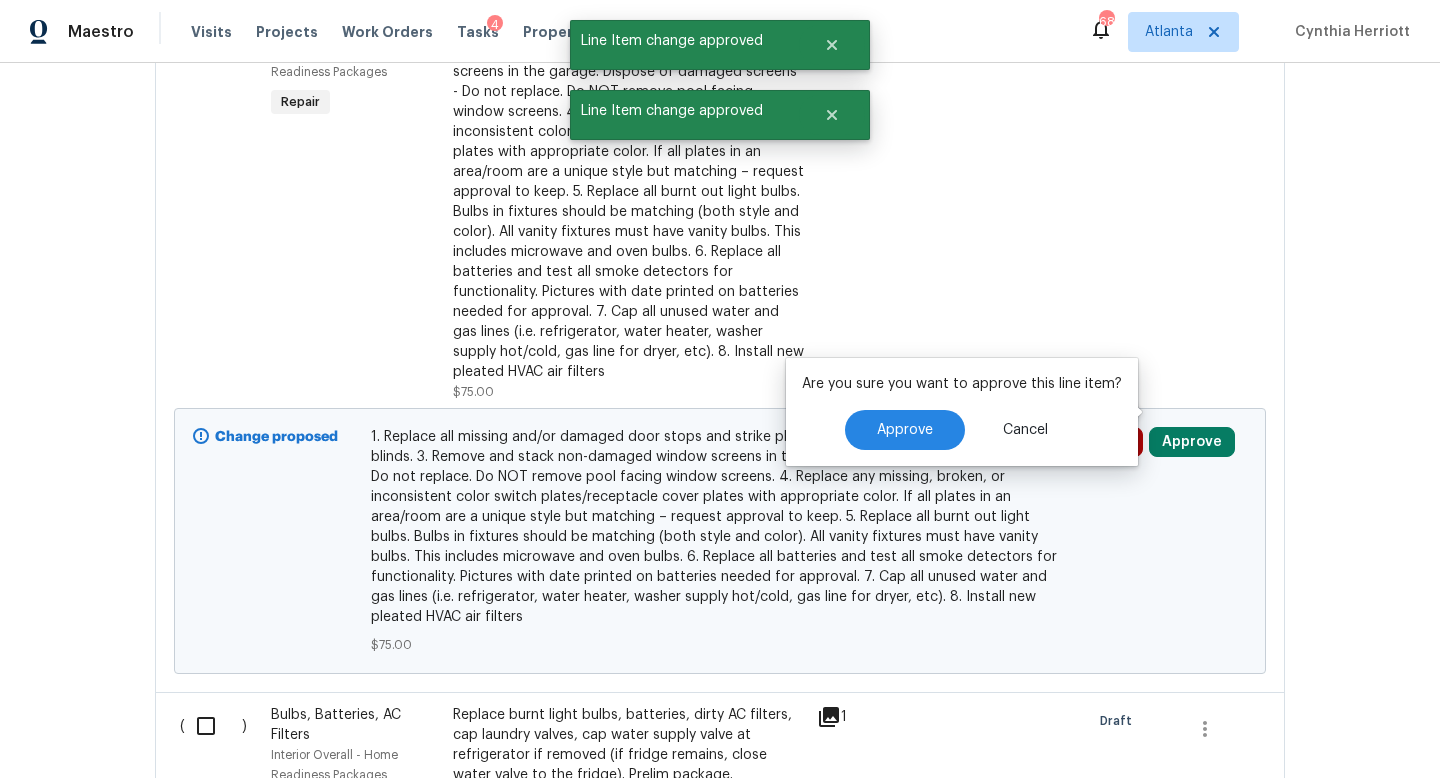 click on "Are you sure you want to approve this line item? Approve Cancel" at bounding box center [962, 412] 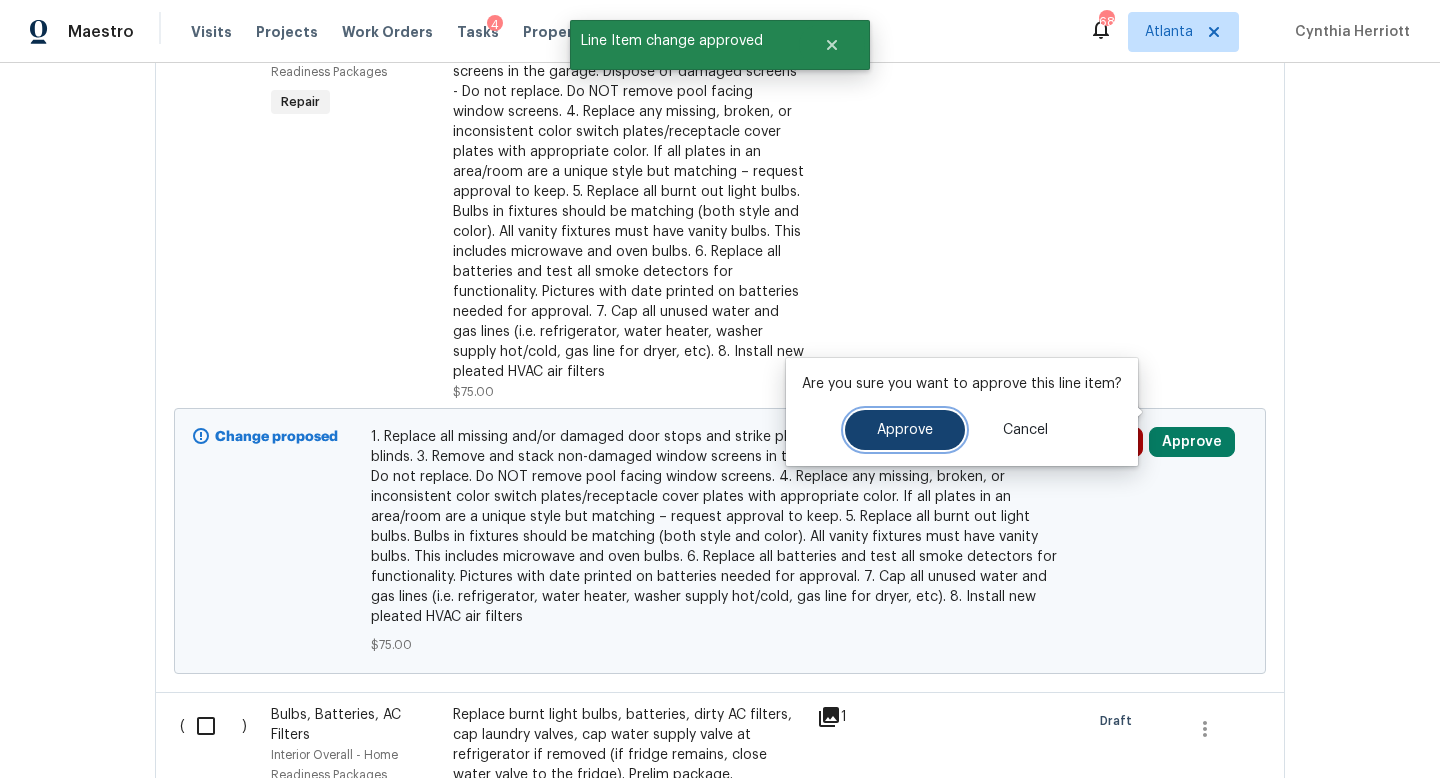 click on "Approve" at bounding box center (905, 430) 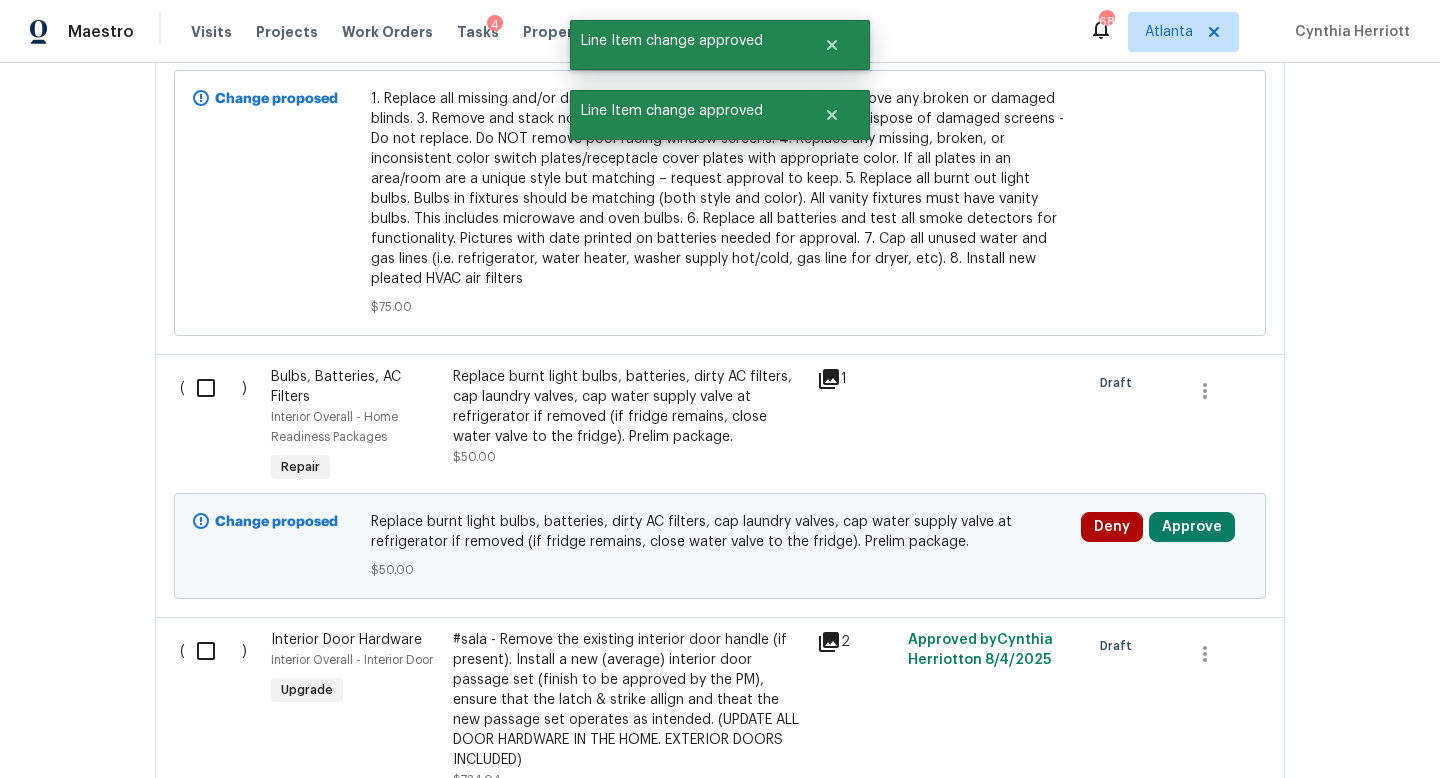 scroll, scrollTop: 5616, scrollLeft: 0, axis: vertical 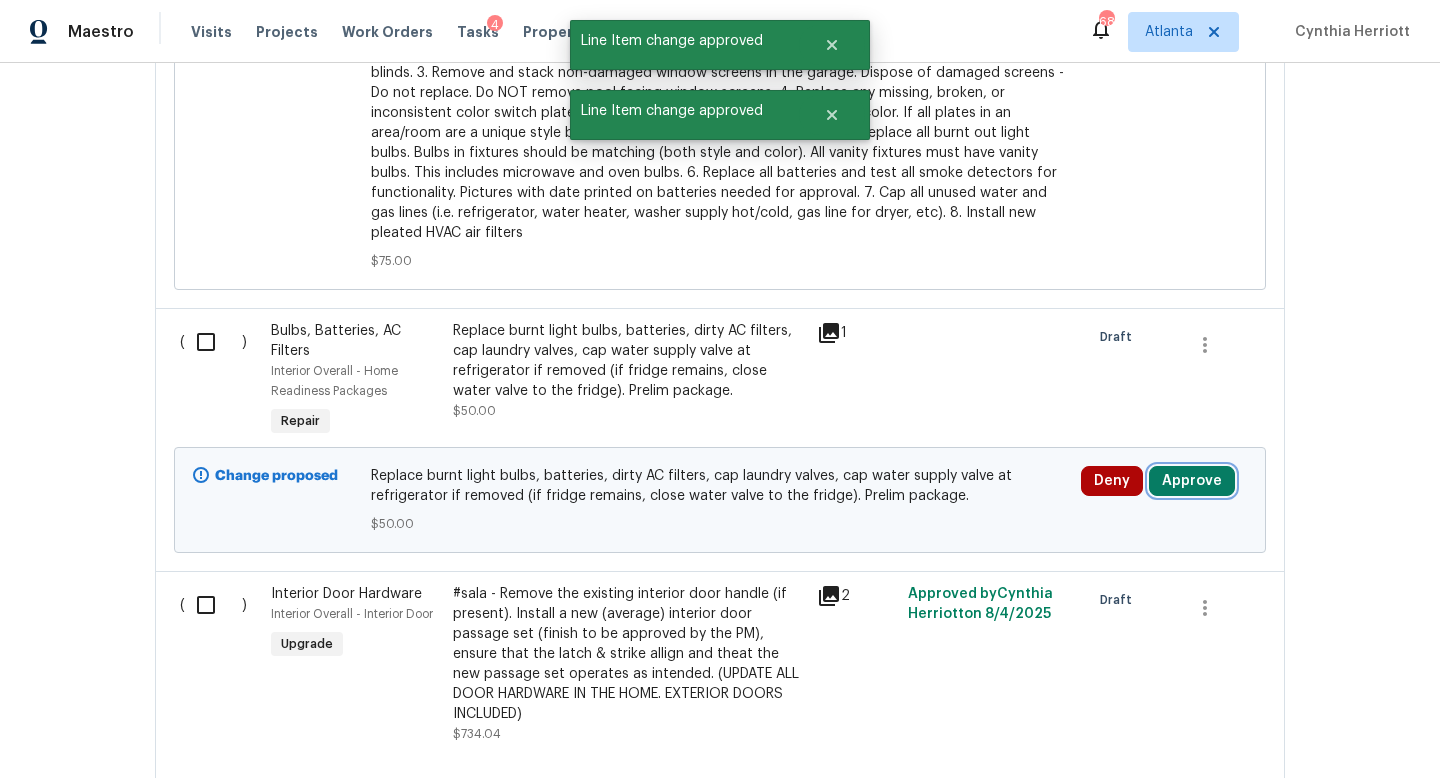 click on "Approve" at bounding box center (1192, 481) 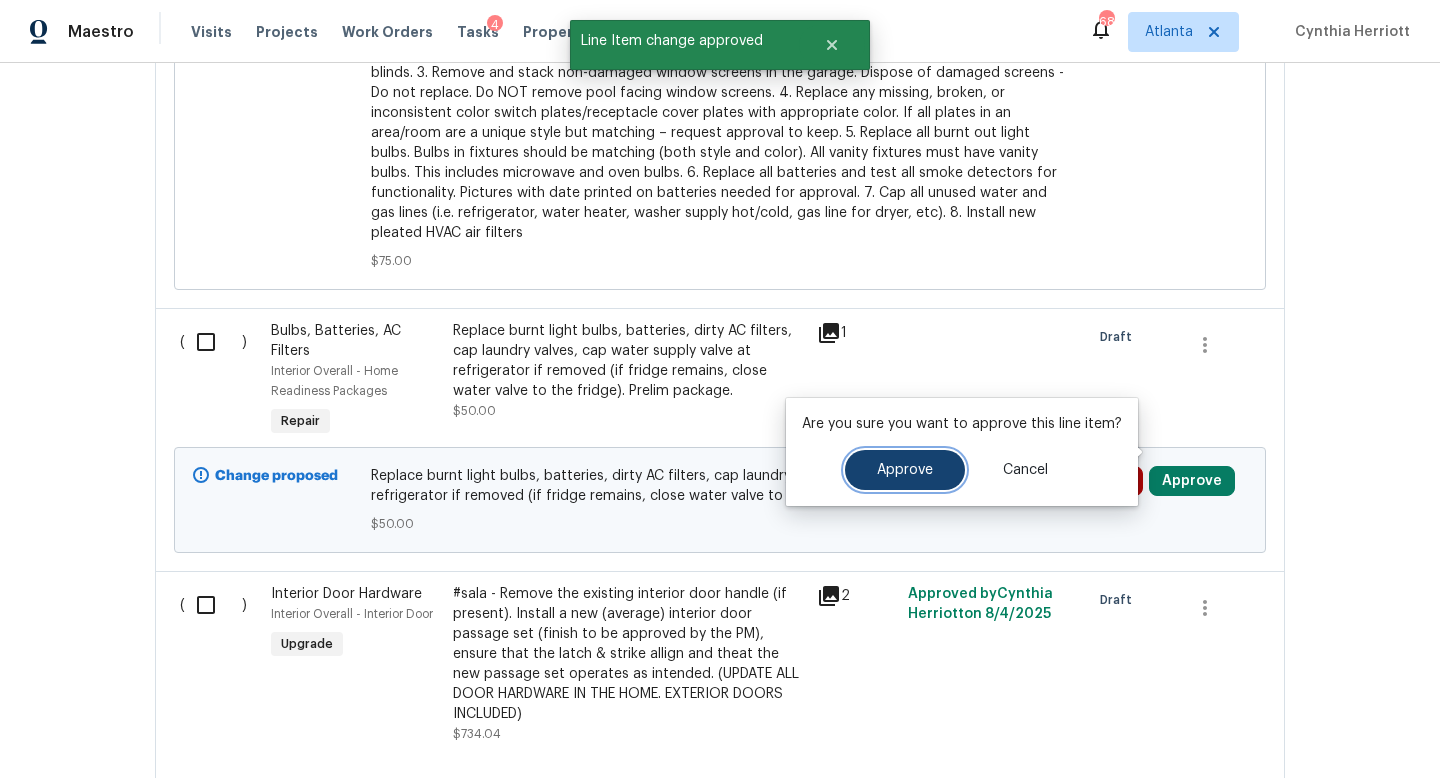 click on "Approve" at bounding box center [905, 470] 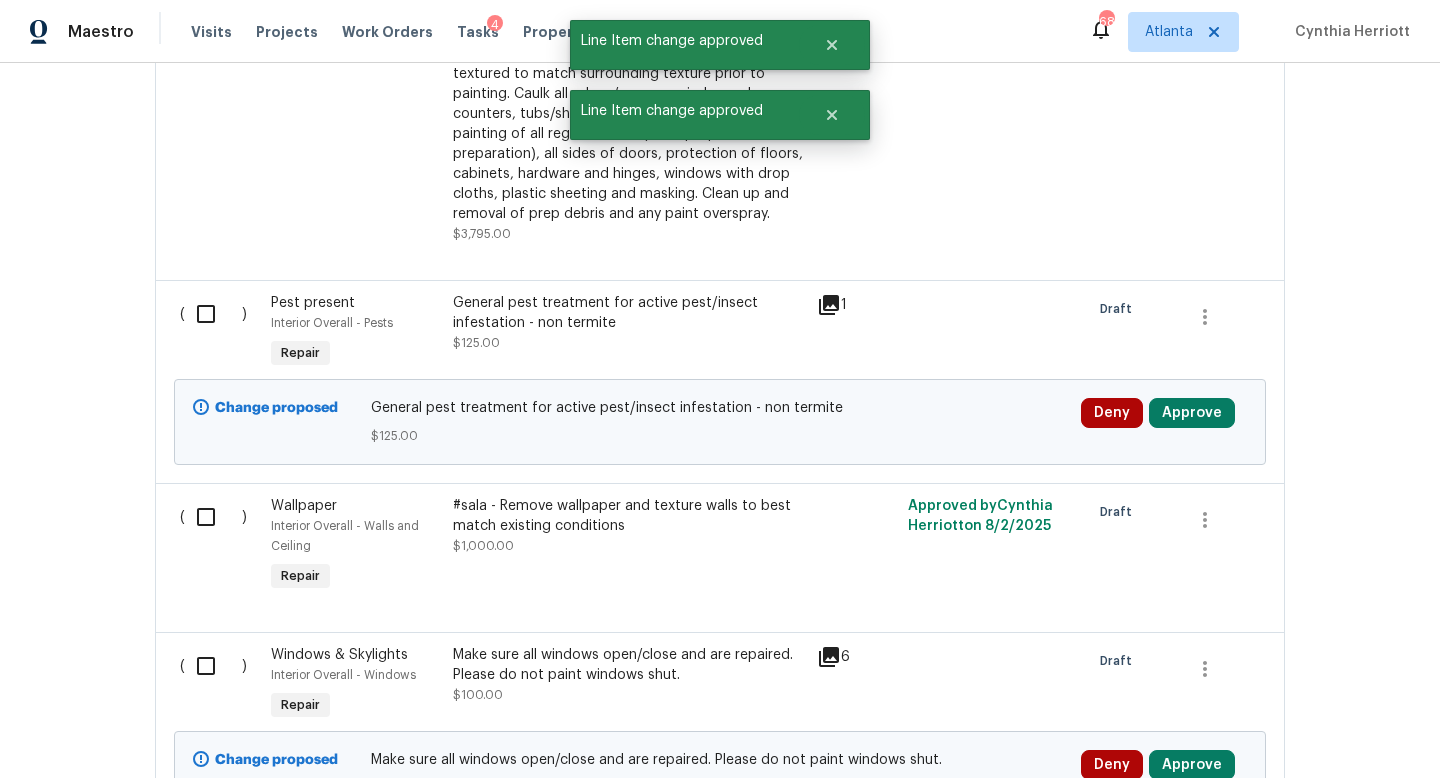 scroll, scrollTop: 6446, scrollLeft: 0, axis: vertical 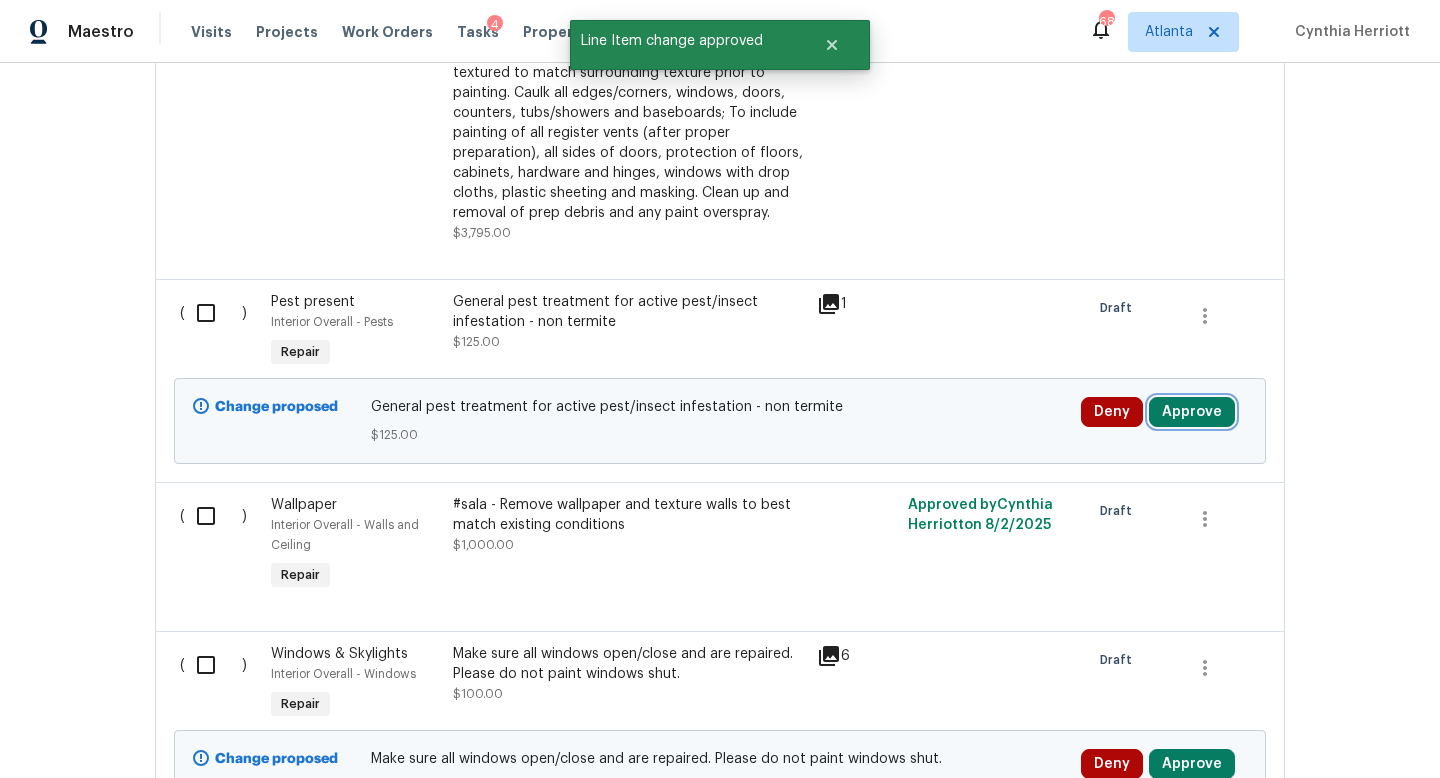 click on "Approve" at bounding box center (1192, 412) 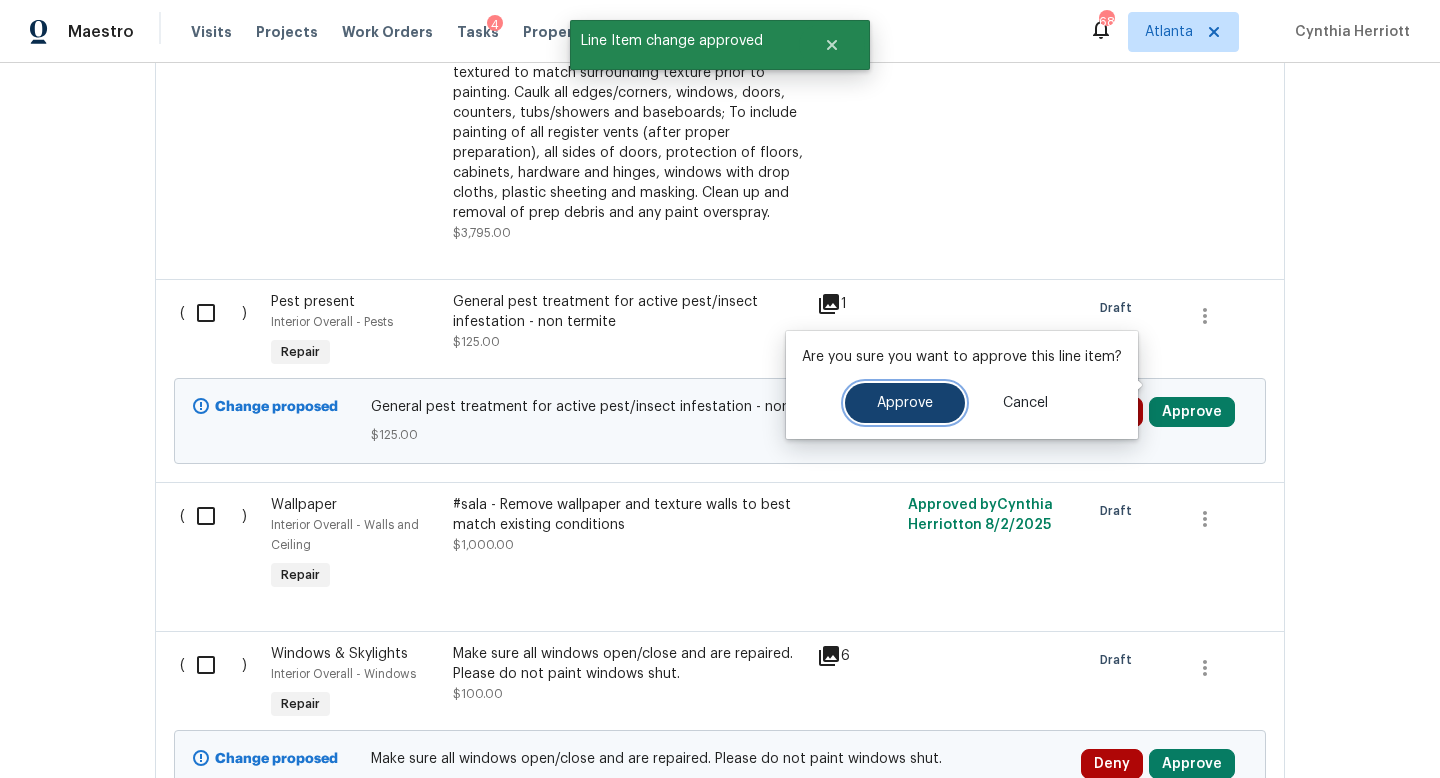 click on "Approve" at bounding box center (905, 403) 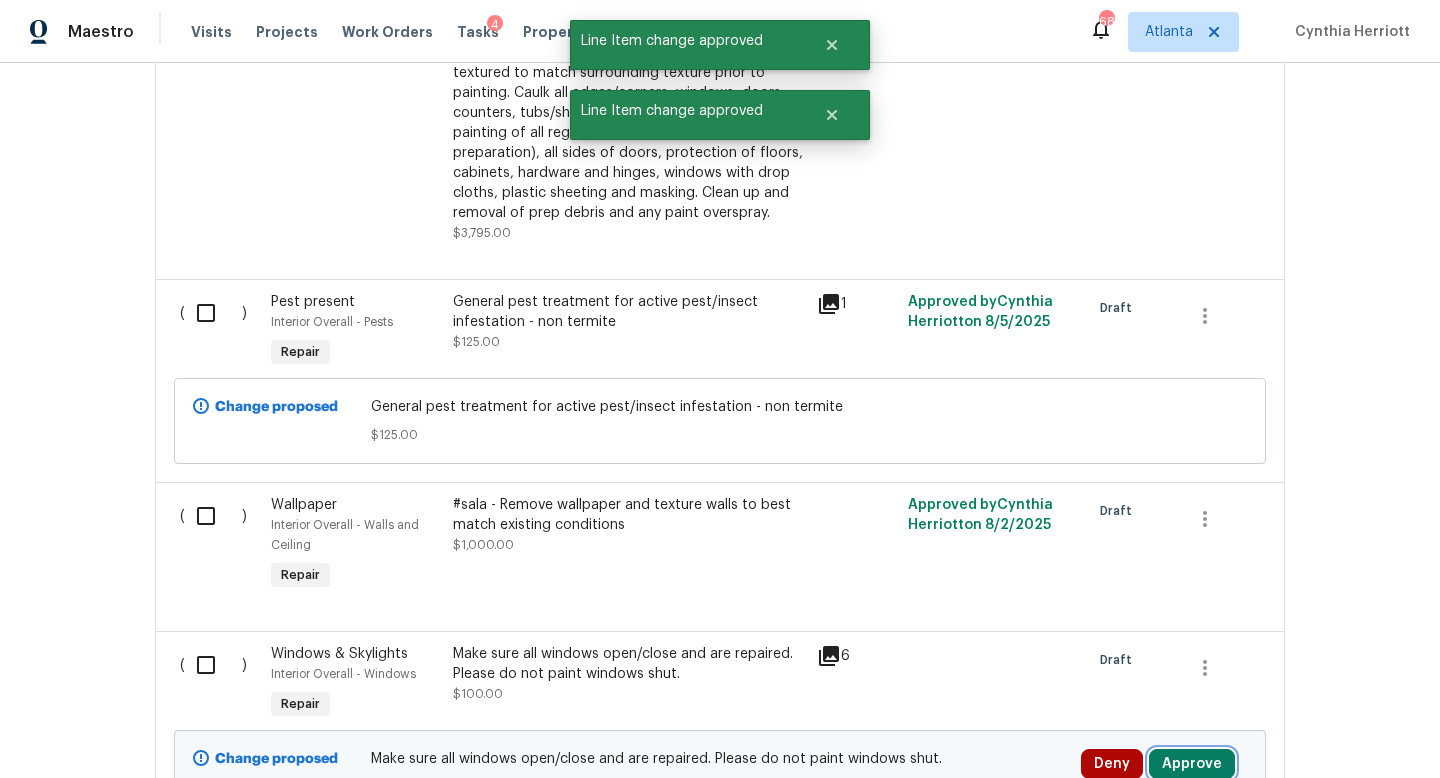 click on "Approve" at bounding box center (1192, 764) 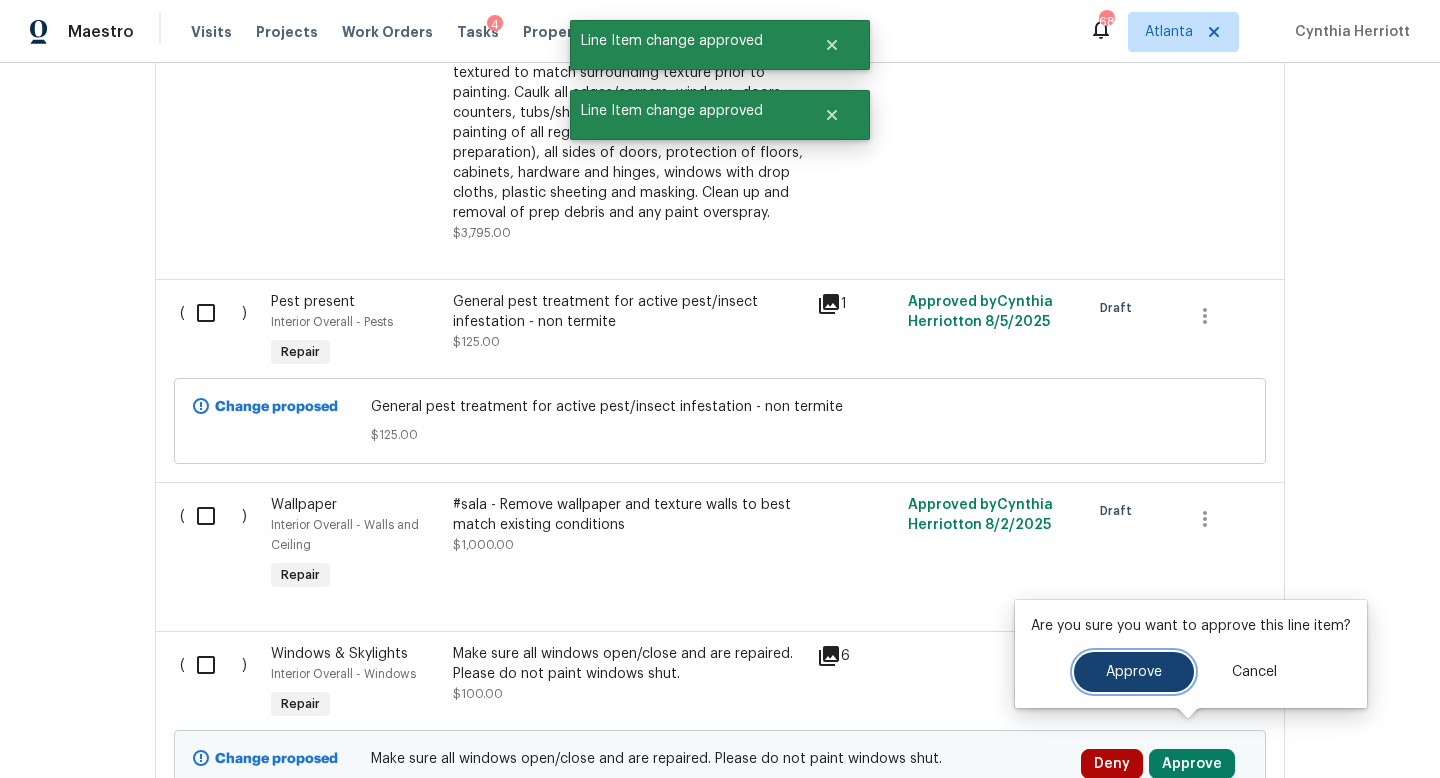 click on "Approve" at bounding box center (1134, 672) 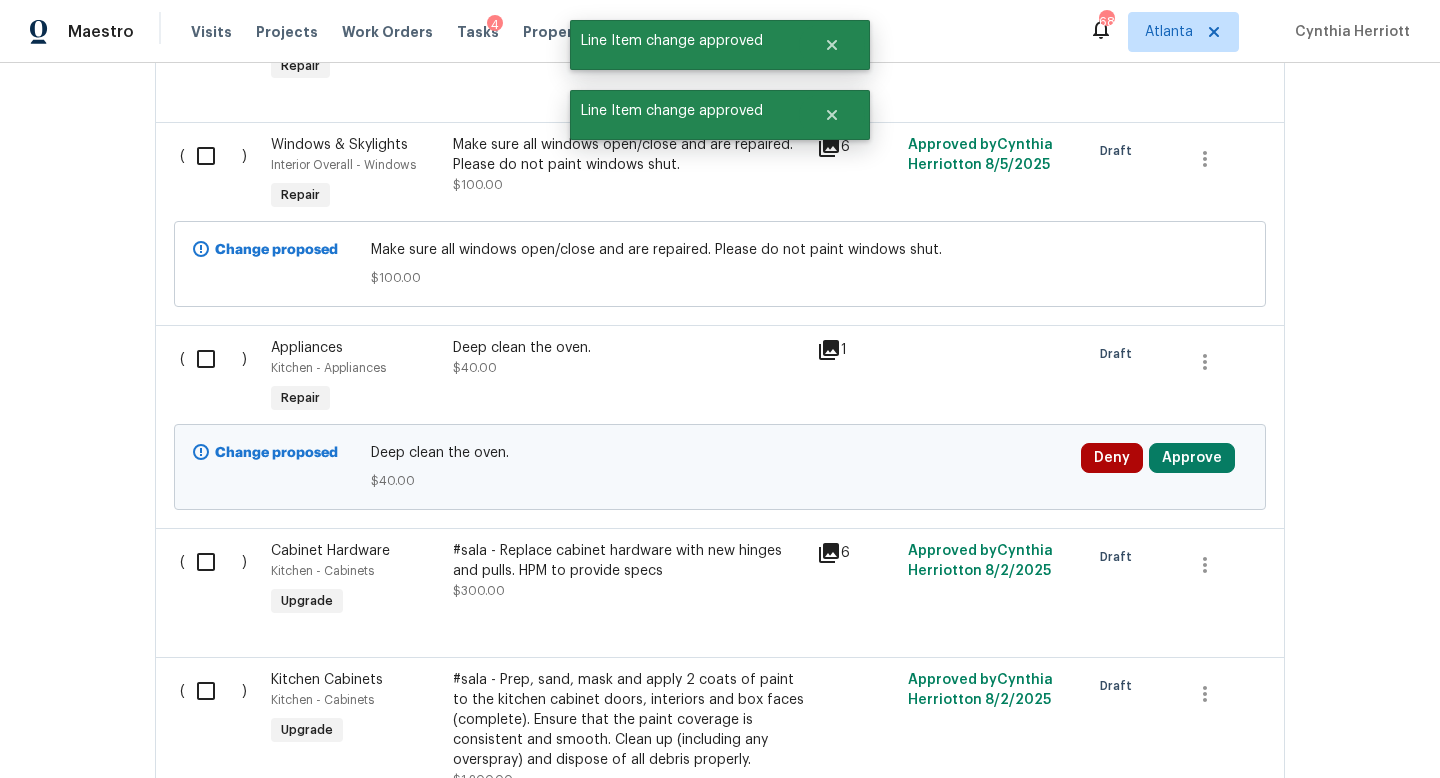 scroll, scrollTop: 7026, scrollLeft: 0, axis: vertical 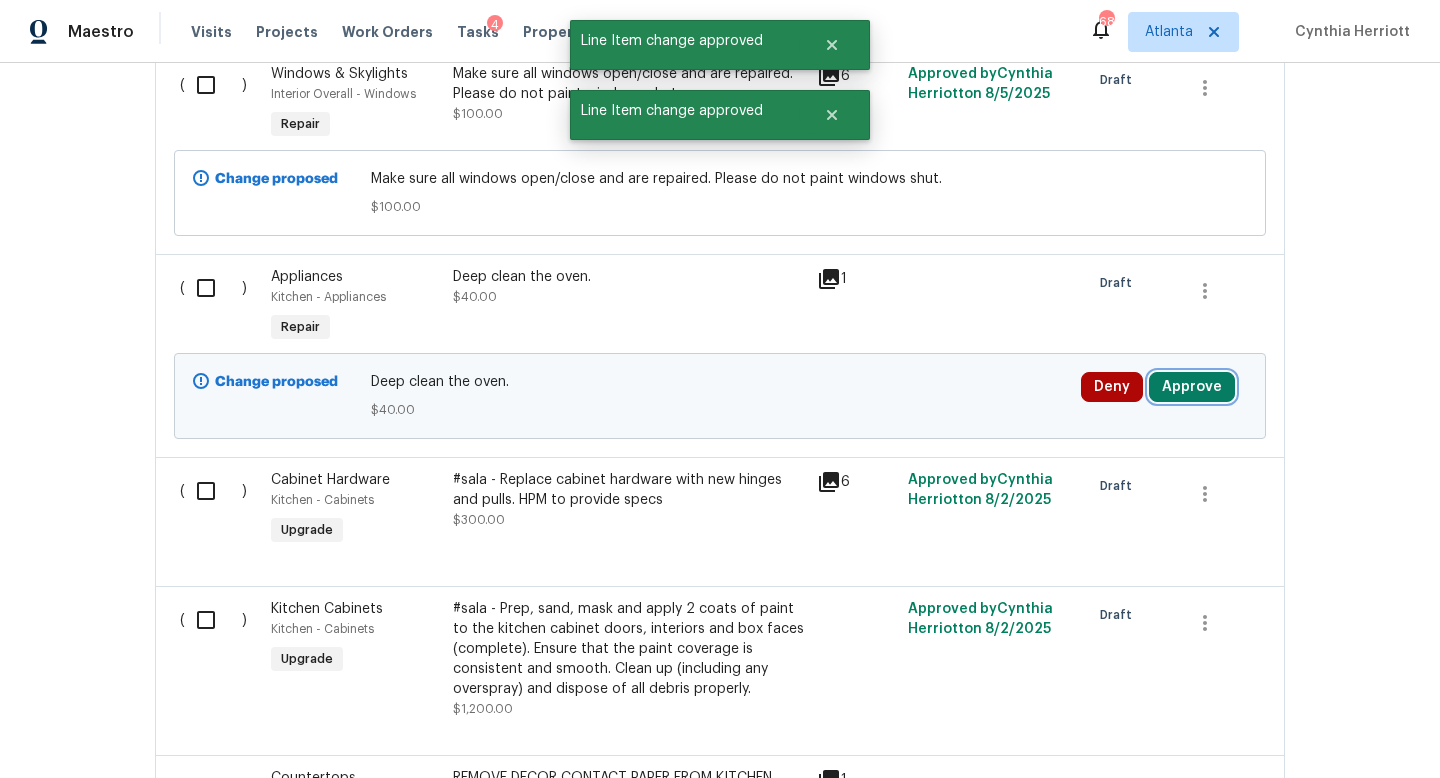 click on "Approve" at bounding box center [1192, 387] 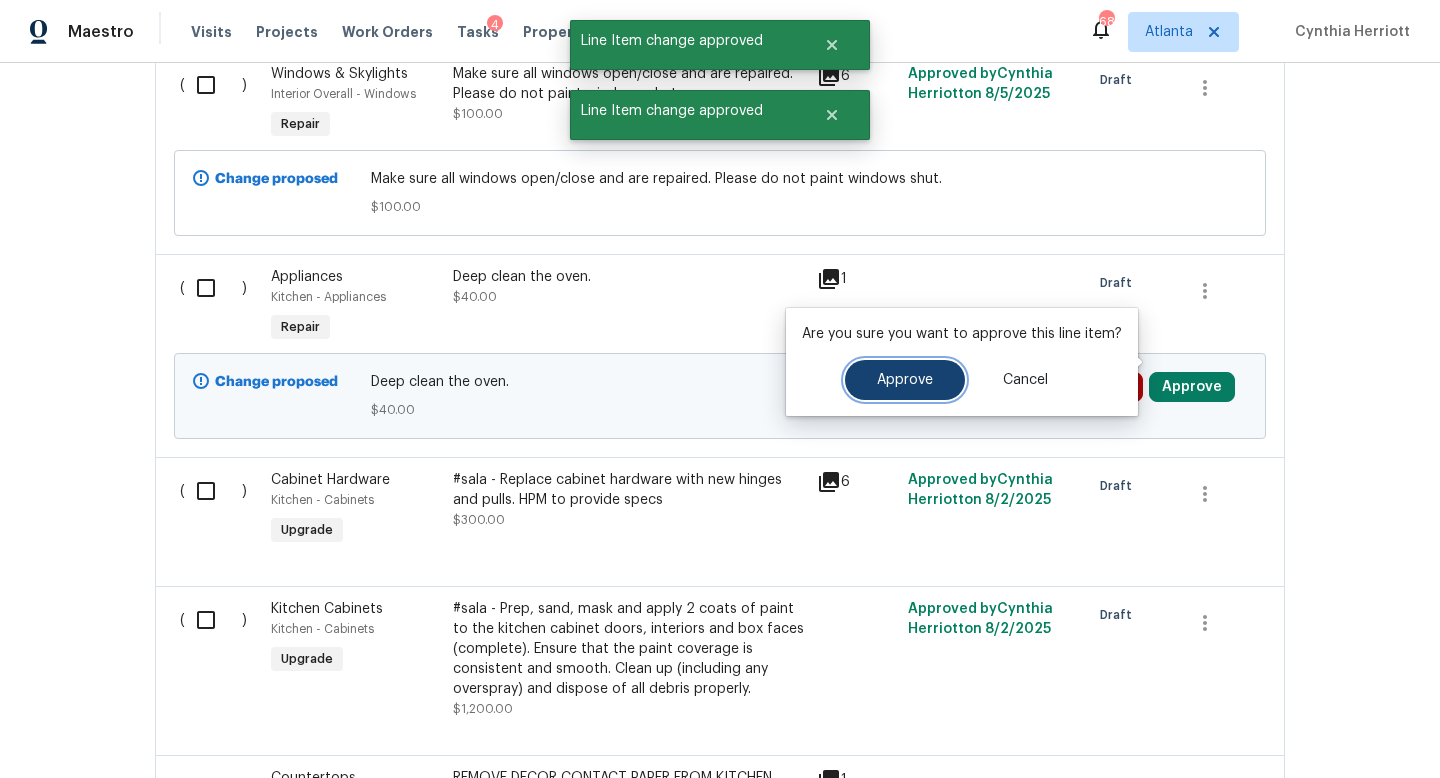 click on "Approve" at bounding box center [905, 380] 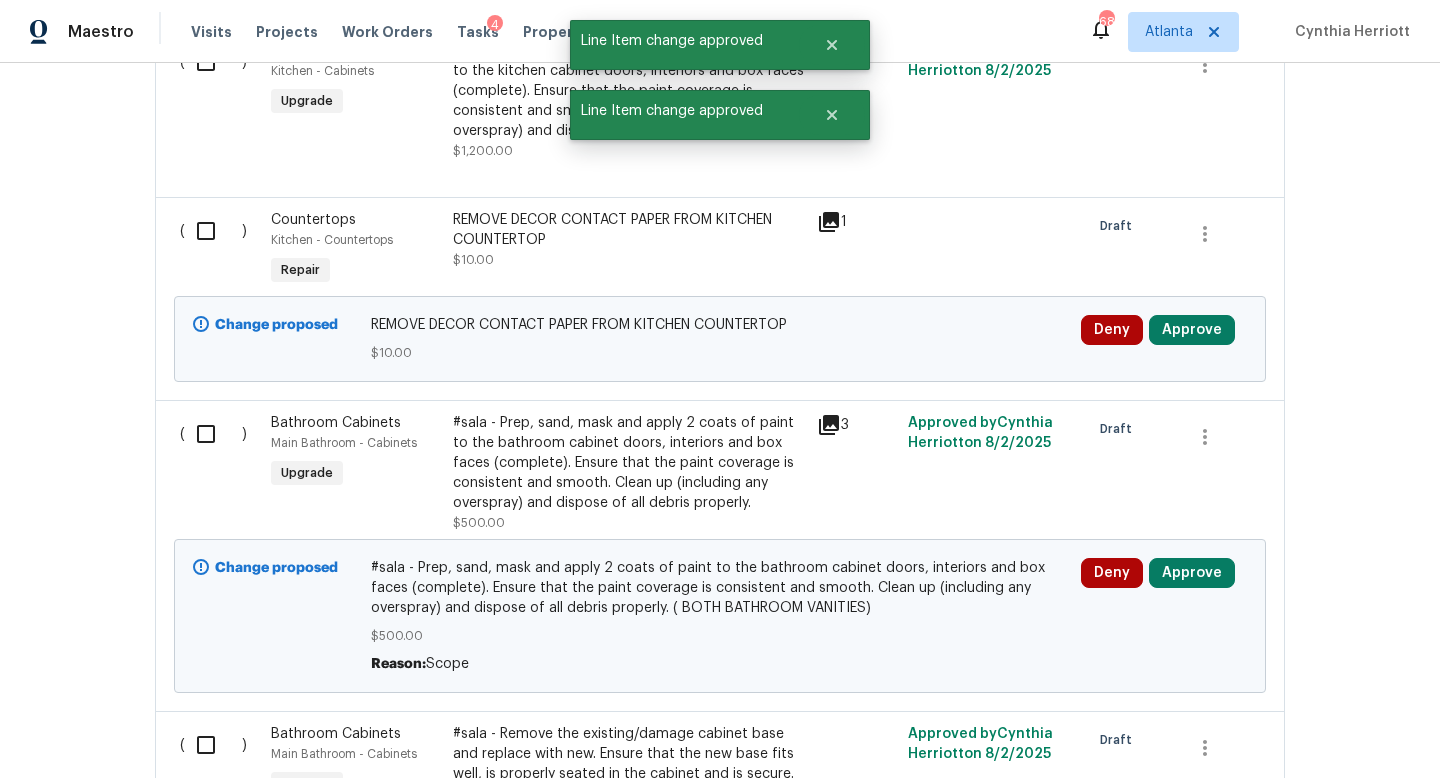 scroll, scrollTop: 7626, scrollLeft: 0, axis: vertical 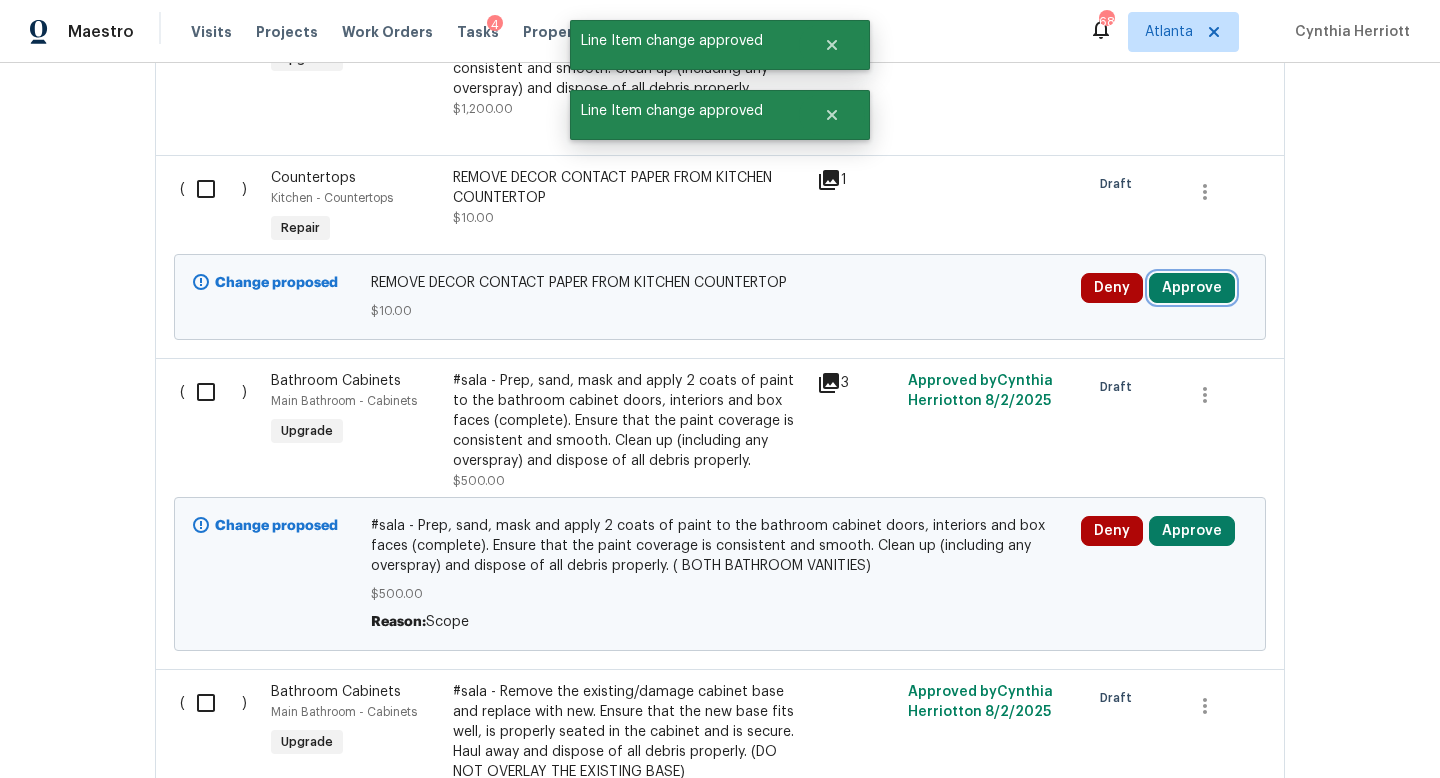 click on "Approve" at bounding box center [1192, 288] 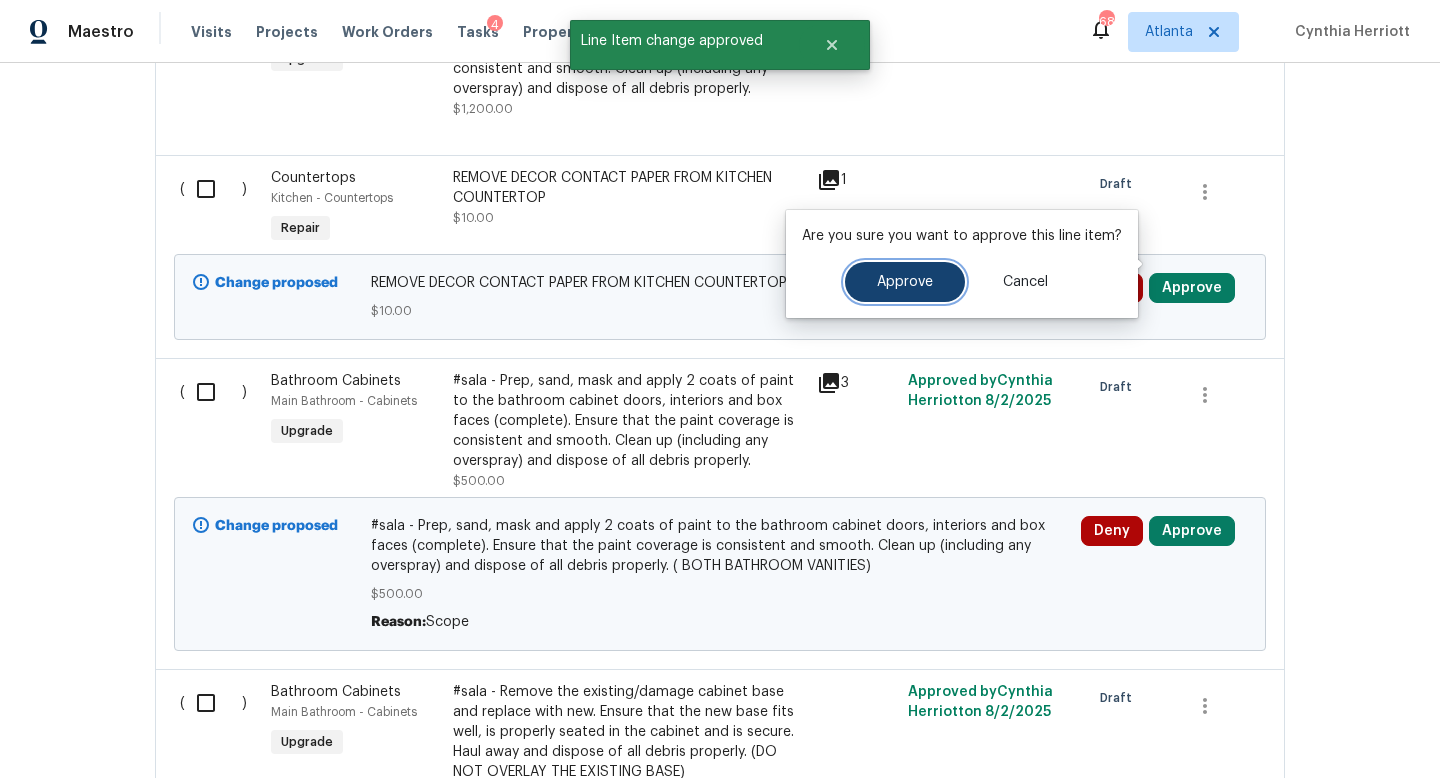 click on "Approve" at bounding box center (905, 282) 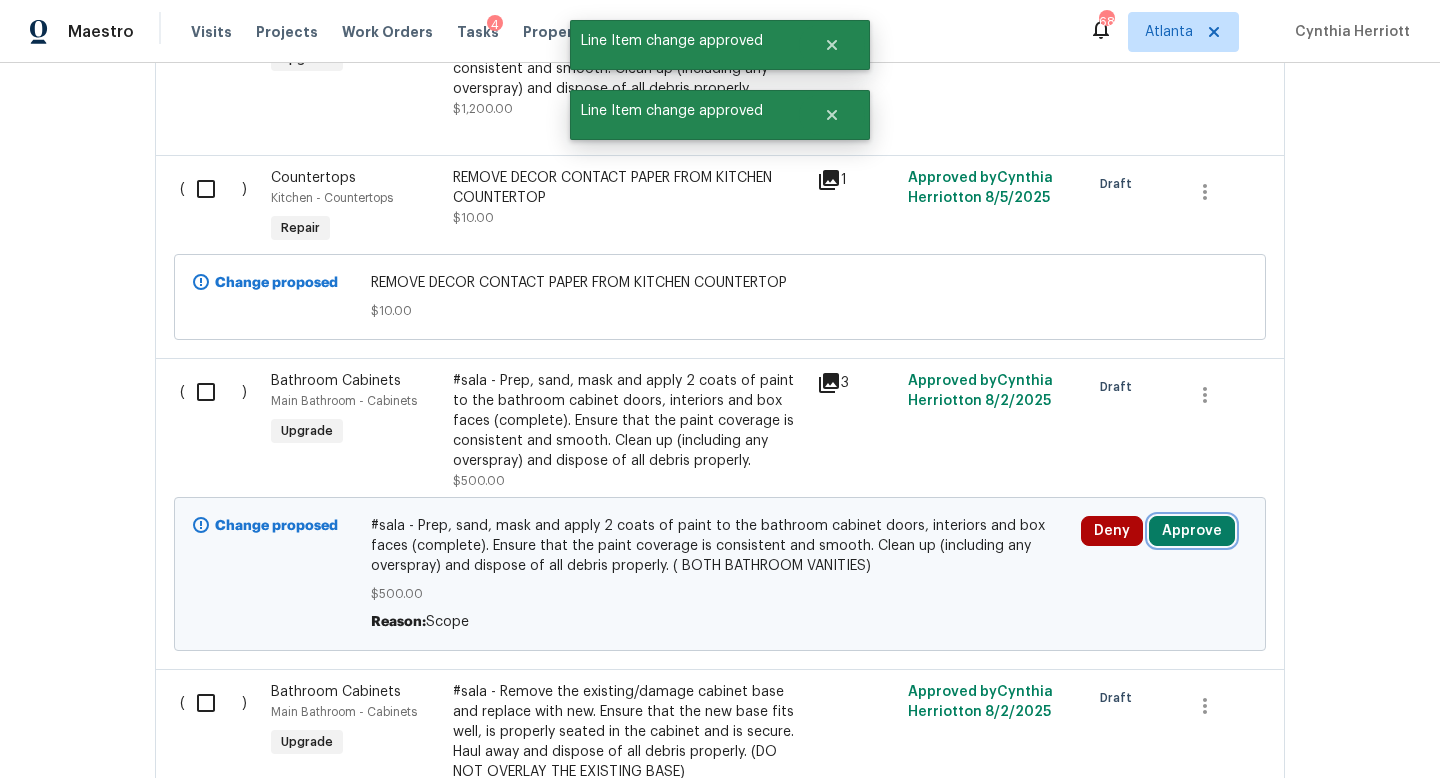 click on "Approve" at bounding box center [1192, 531] 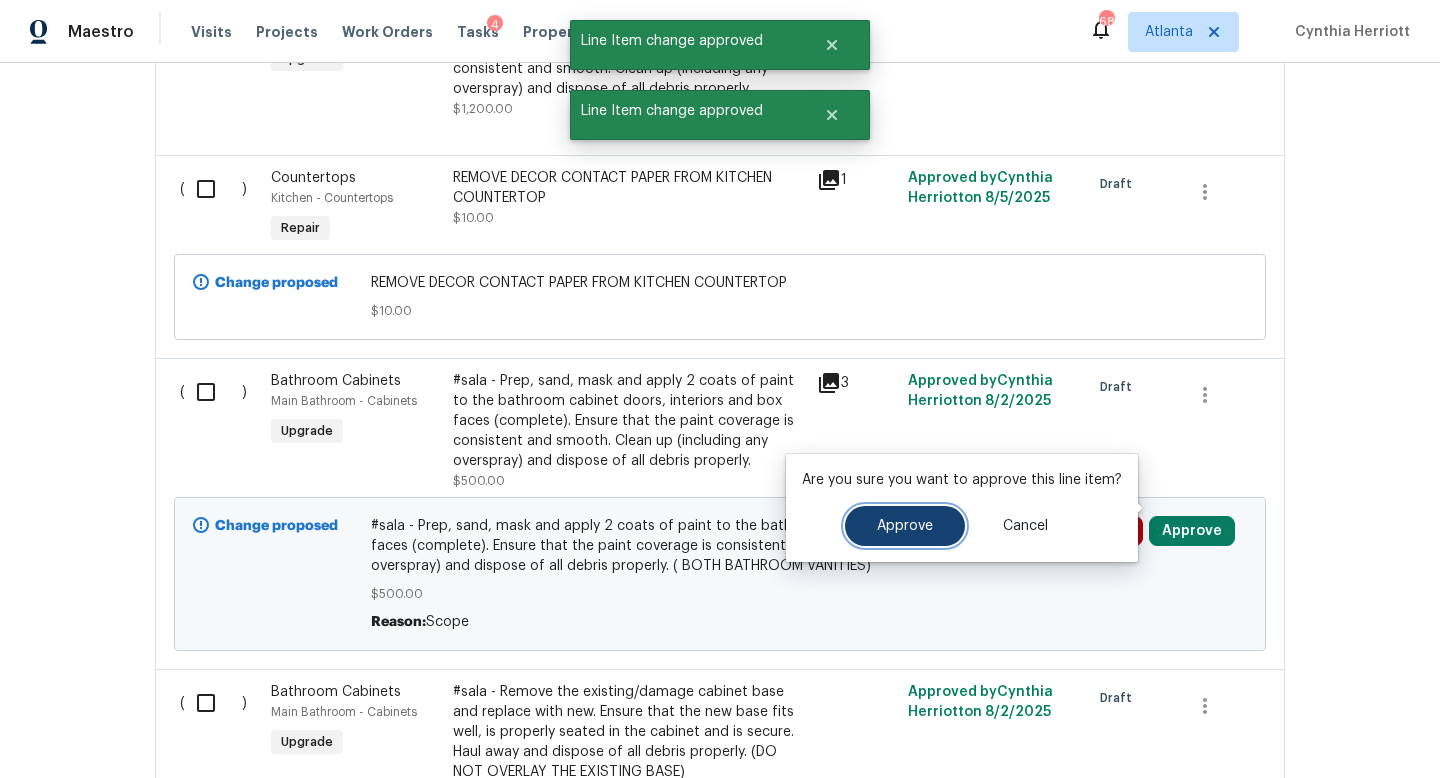 click on "Approve" at bounding box center [905, 526] 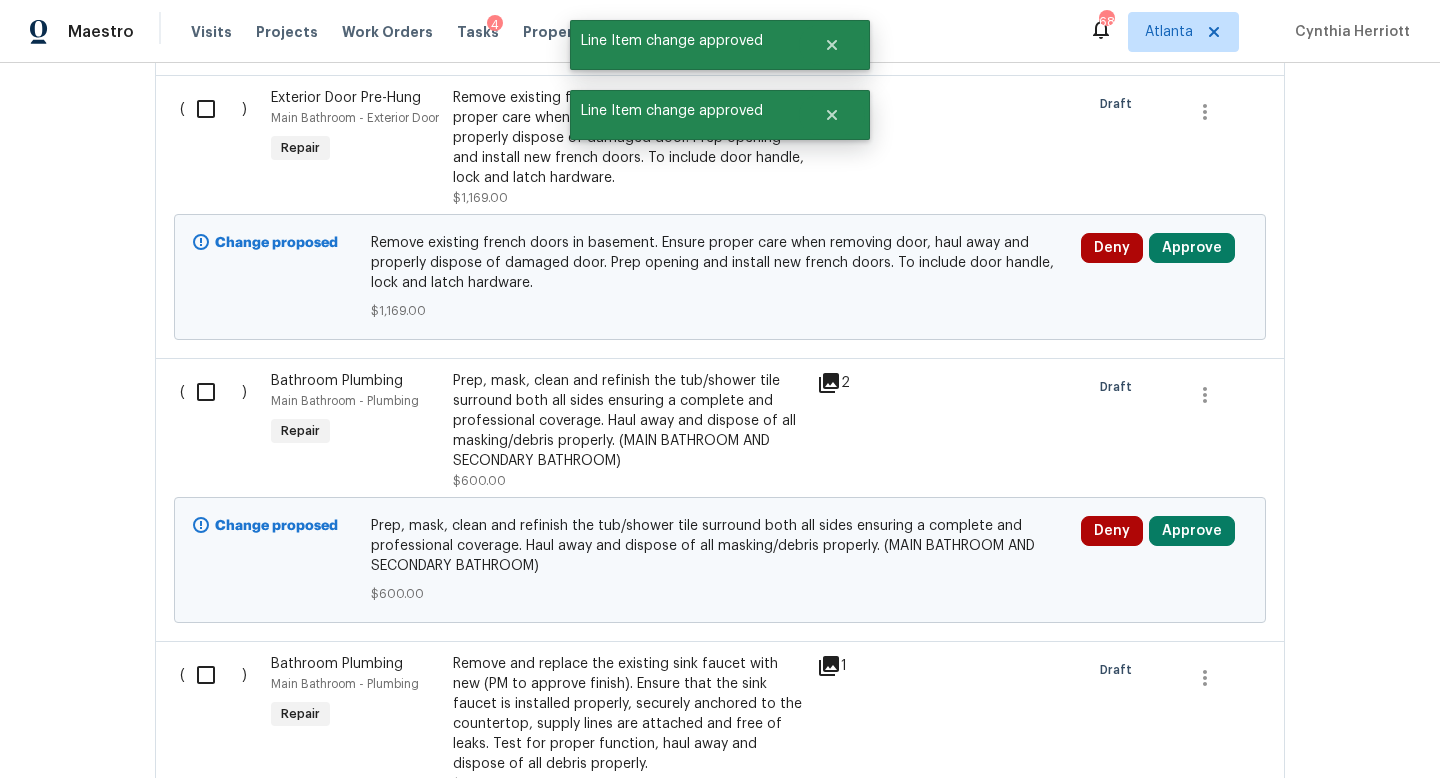 scroll, scrollTop: 8401, scrollLeft: 0, axis: vertical 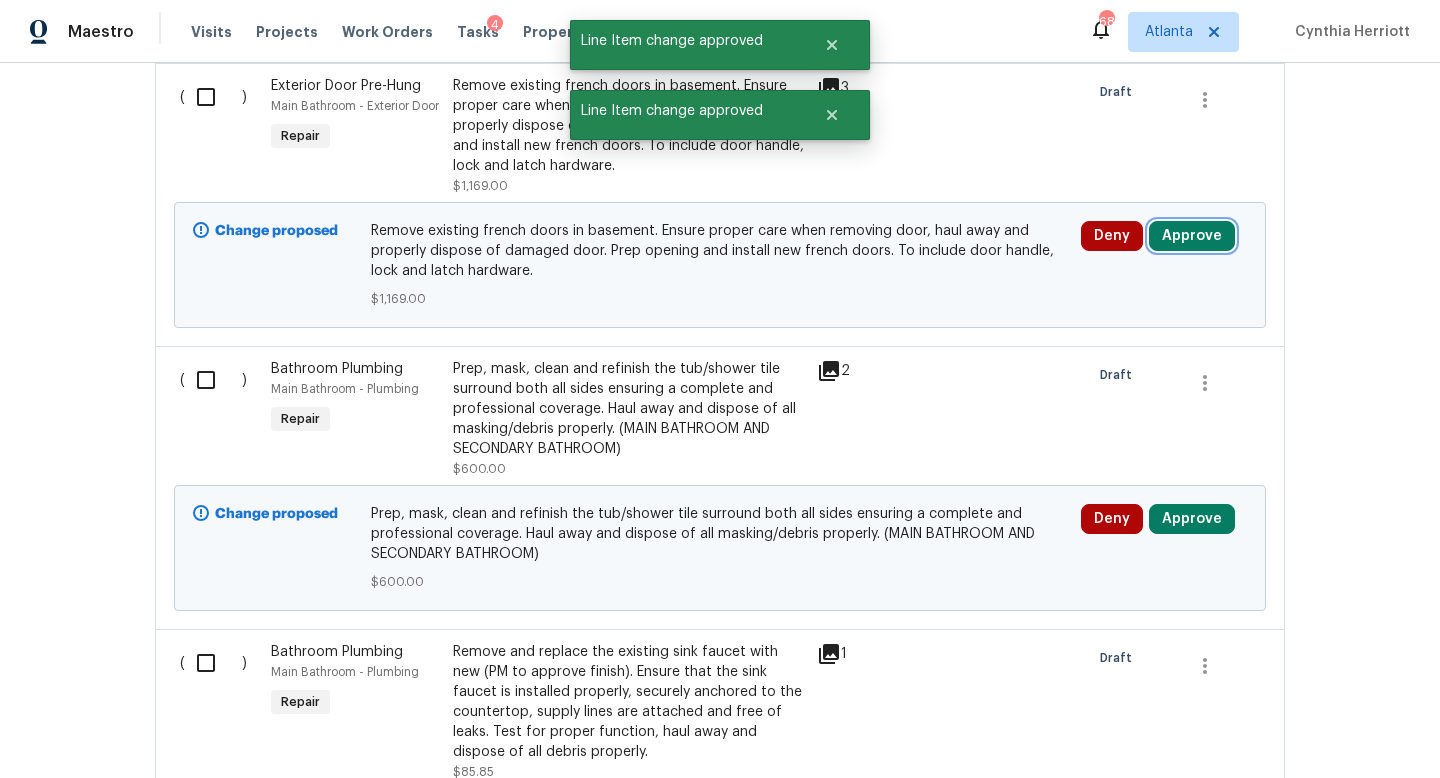 click on "Approve" at bounding box center (1192, 236) 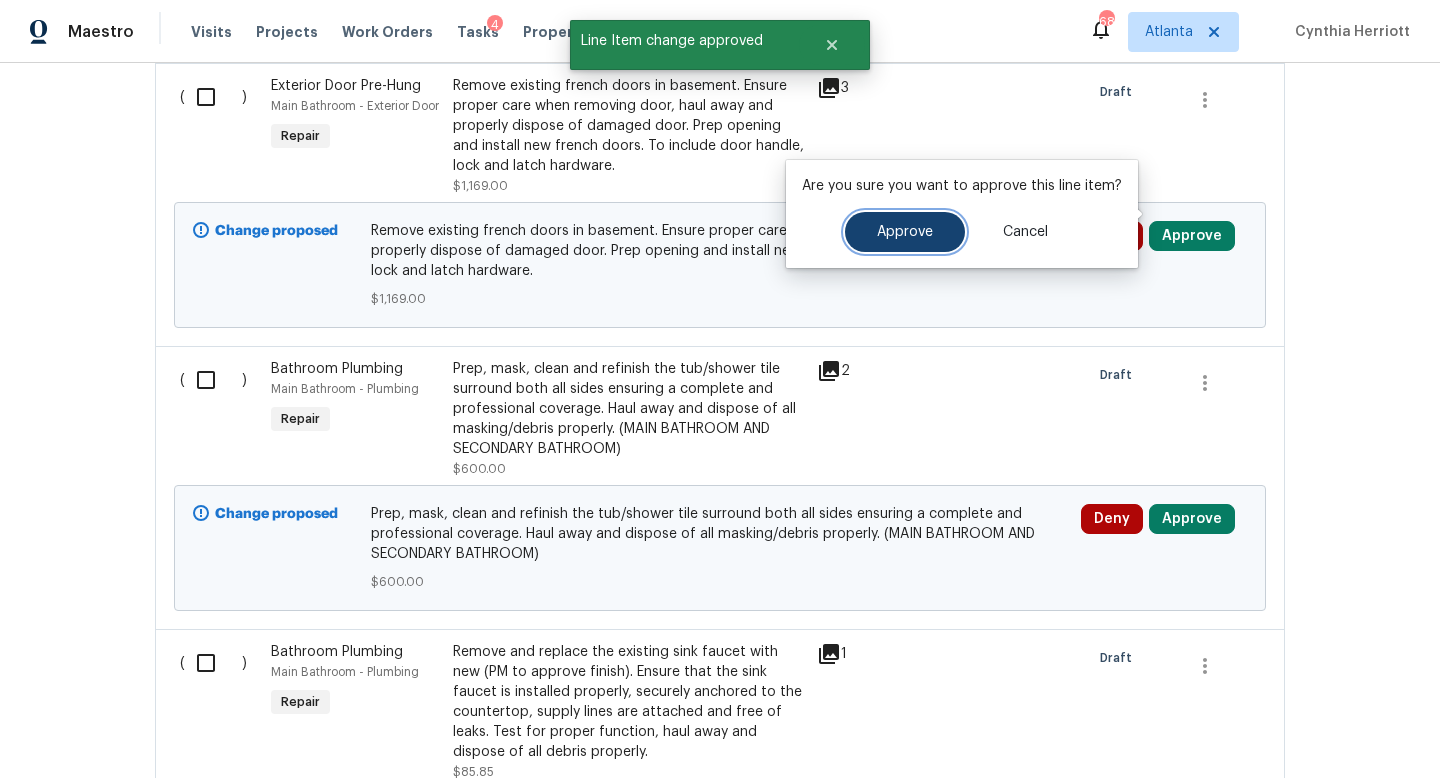 click on "Approve" at bounding box center [905, 232] 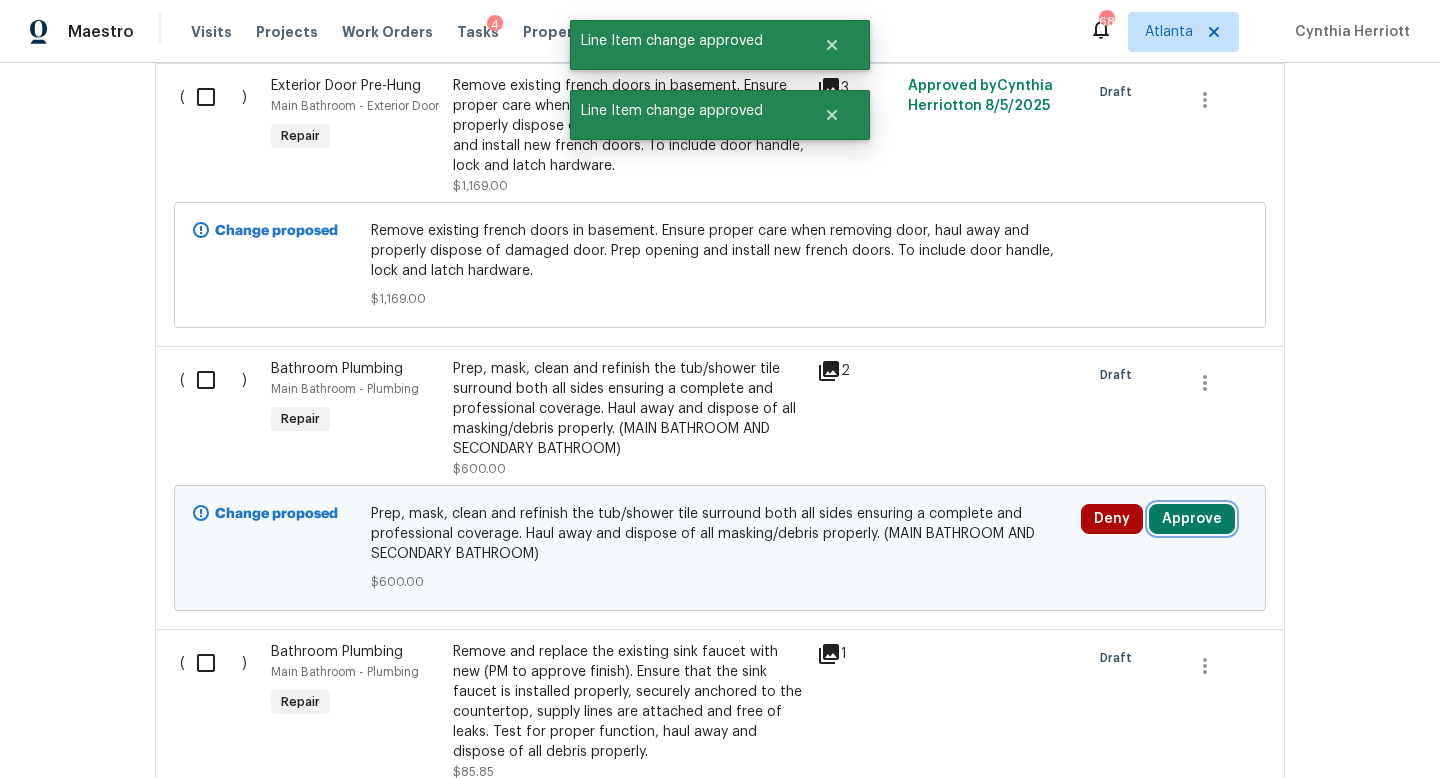 click on "Approve" at bounding box center [1192, 519] 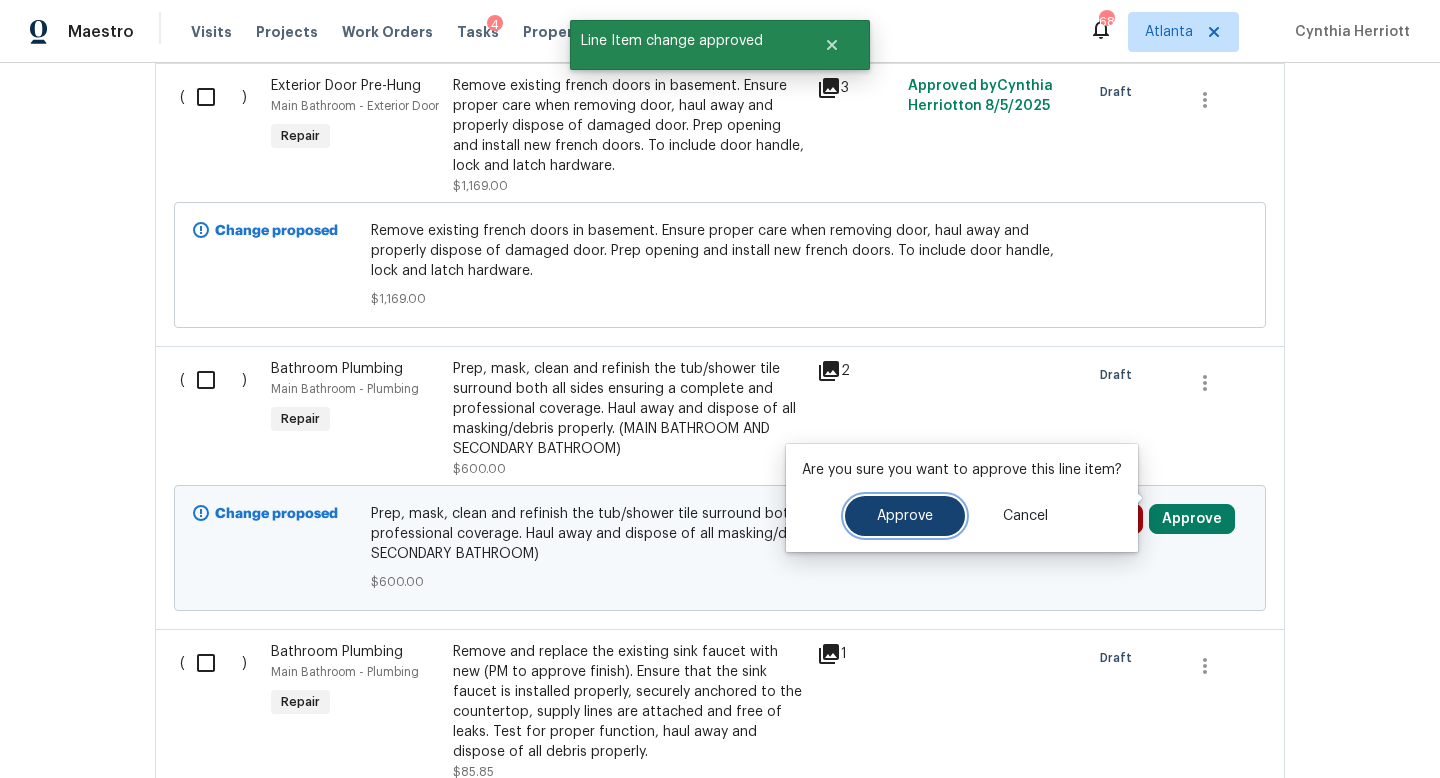 click on "Approve" at bounding box center [905, 516] 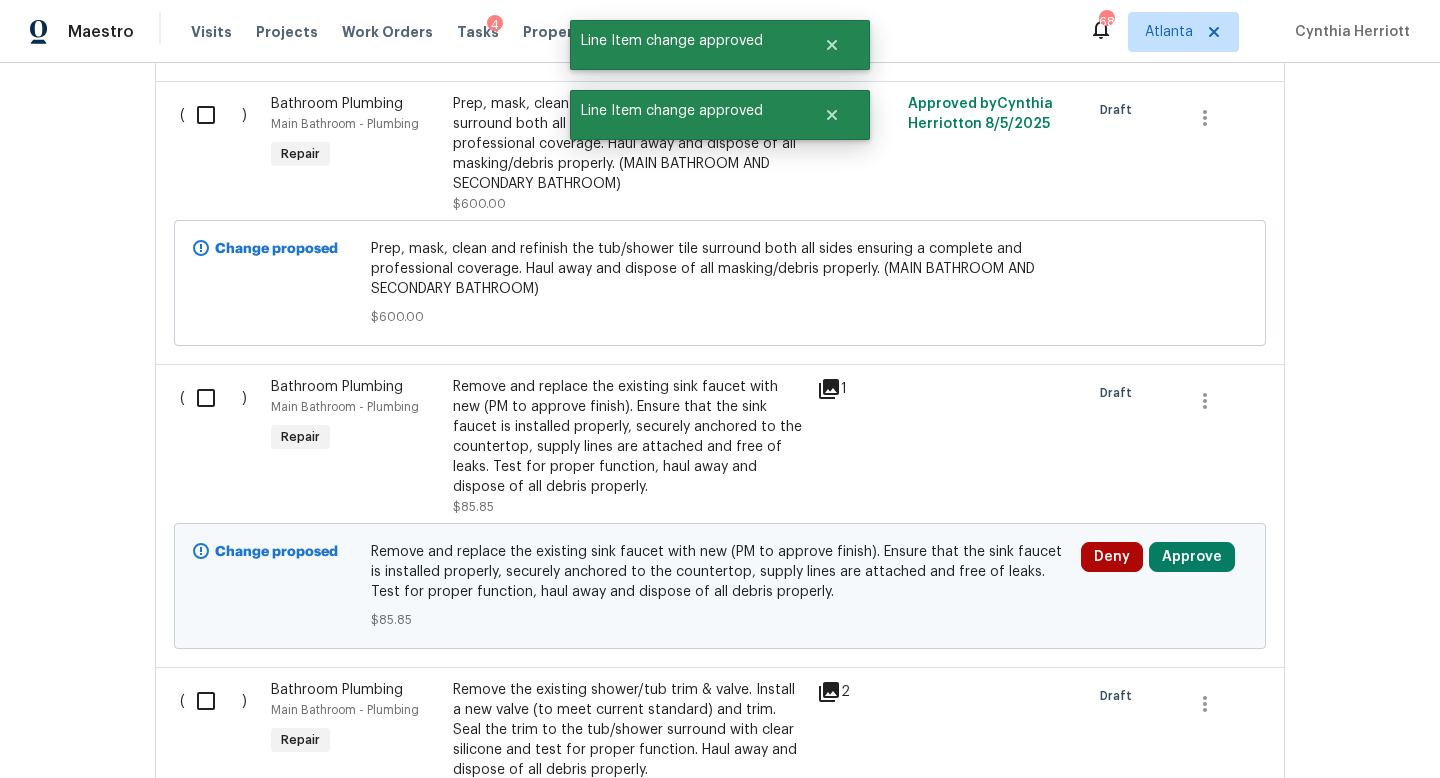 scroll, scrollTop: 8676, scrollLeft: 0, axis: vertical 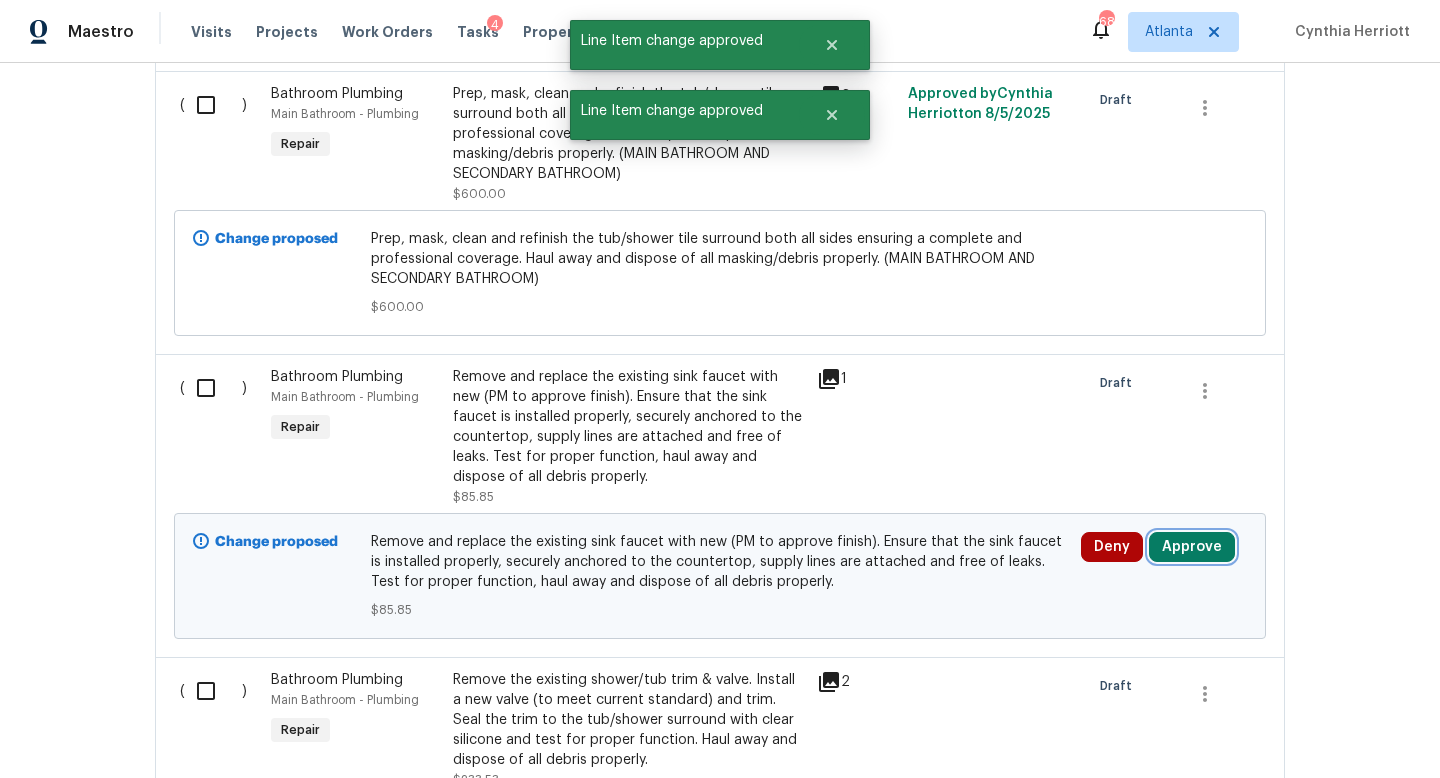 click on "Approve" at bounding box center [1192, 547] 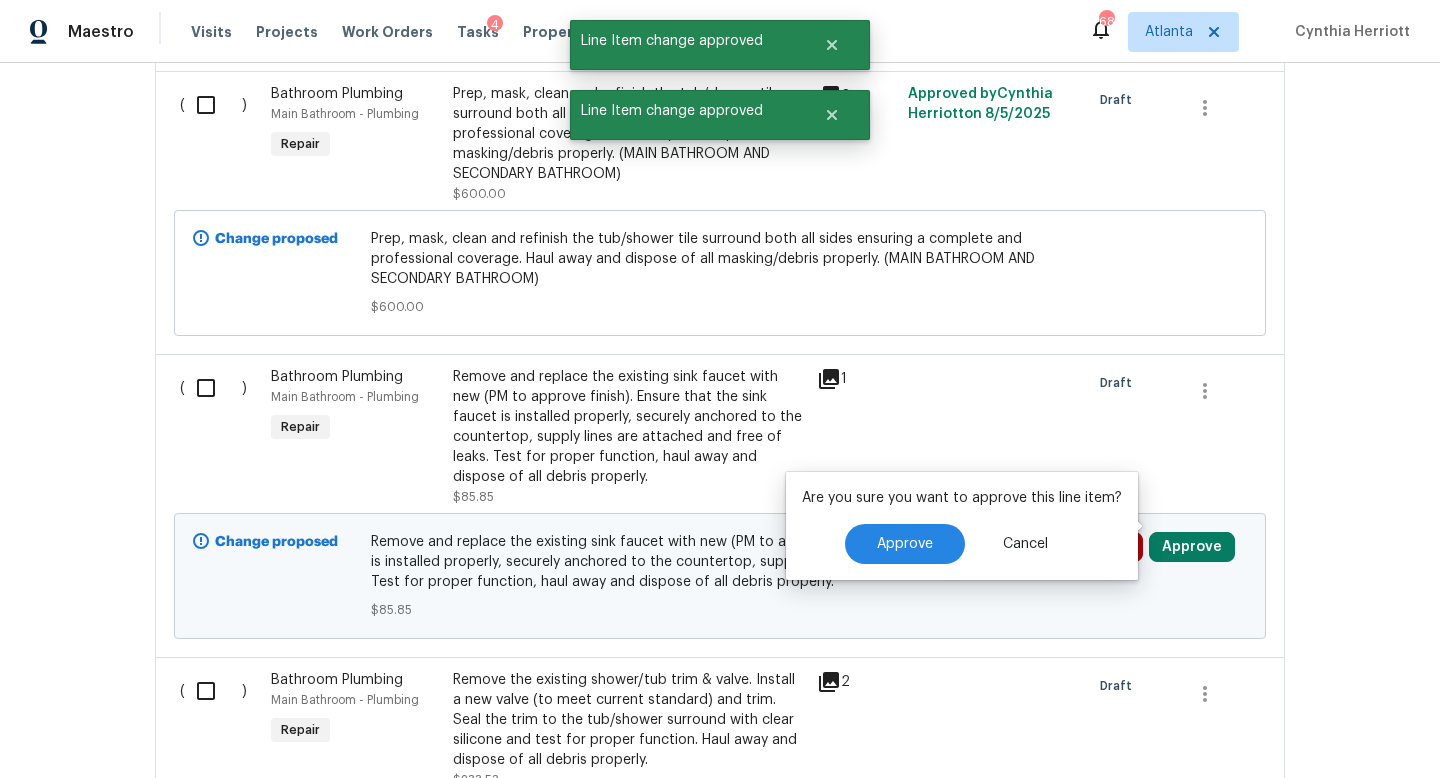 click on "Are you sure you want to approve this line item? Approve Cancel" at bounding box center [962, 526] 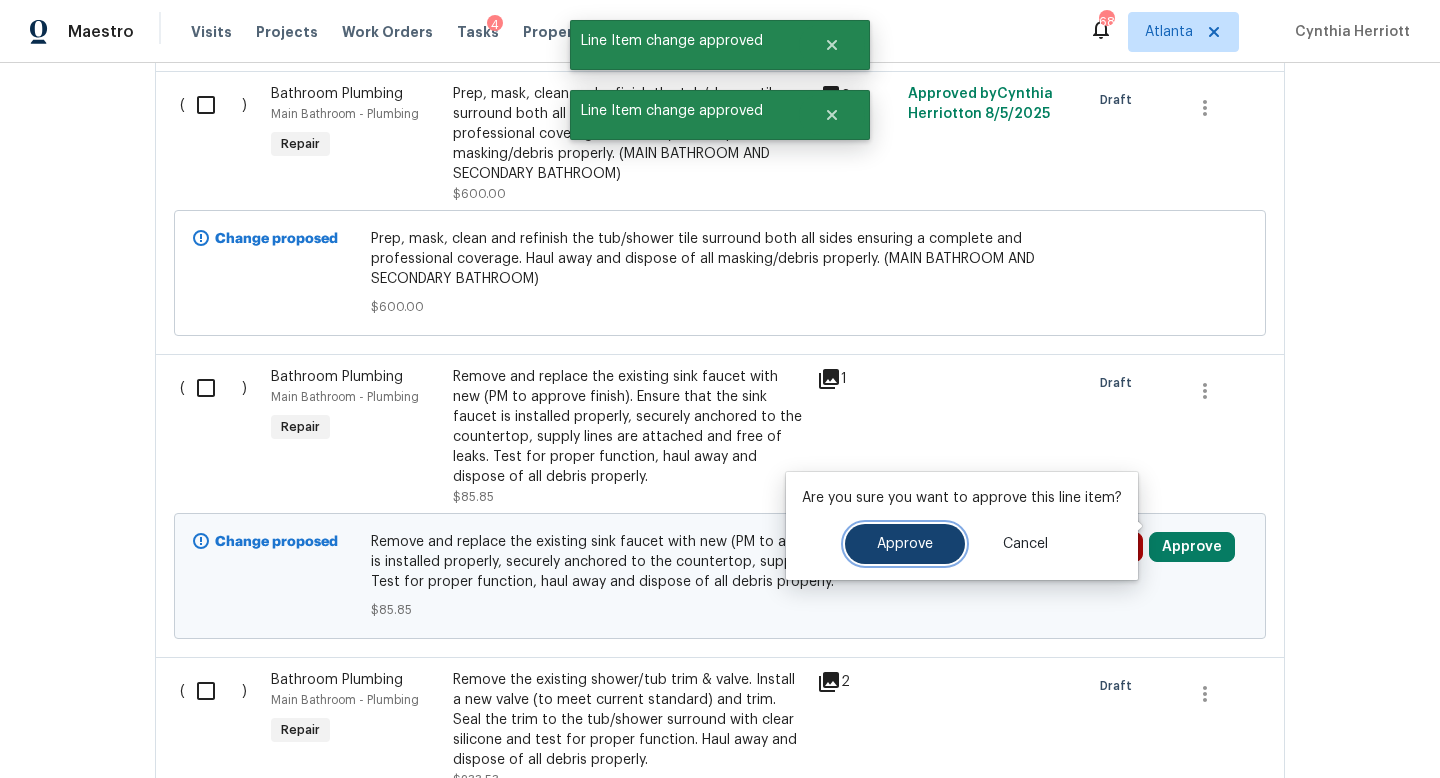 click on "Approve" at bounding box center [905, 544] 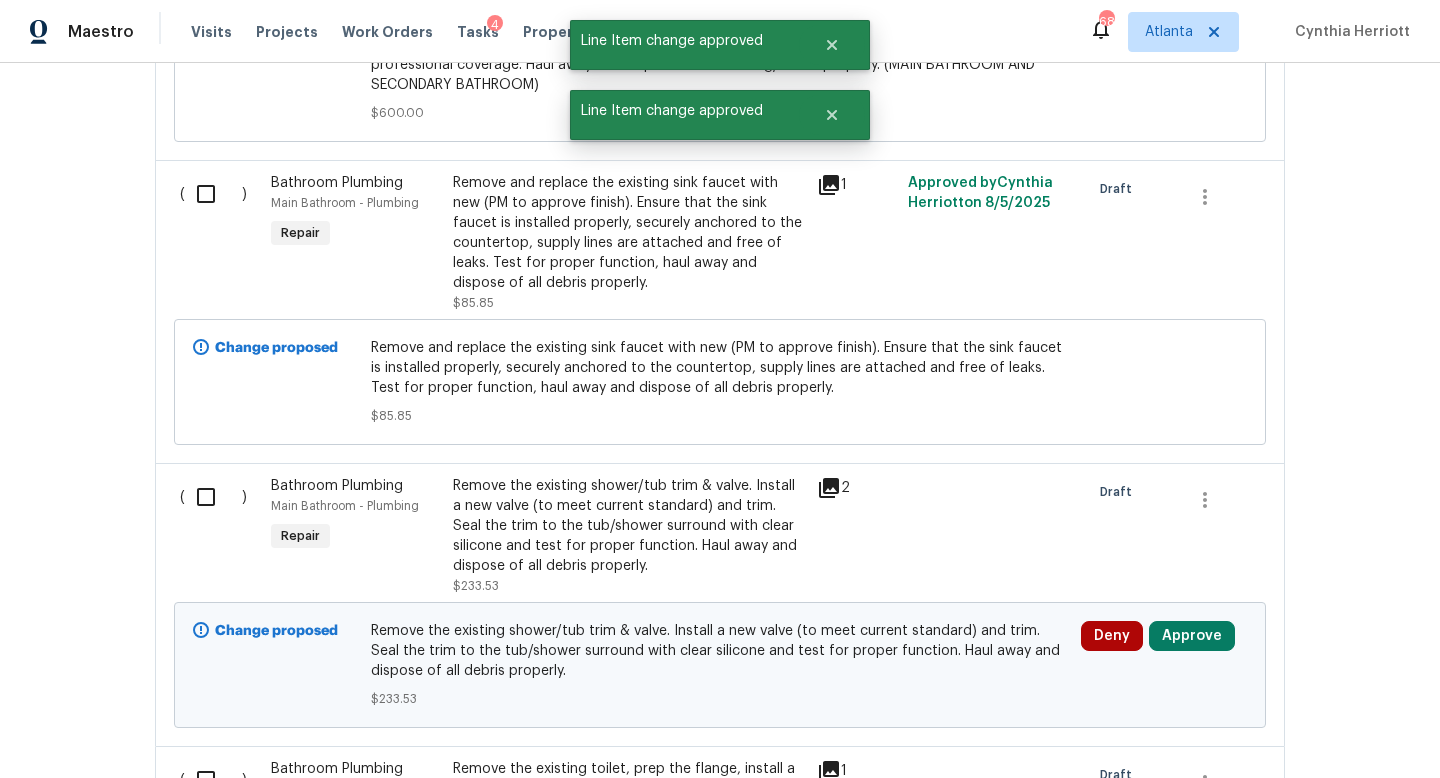scroll, scrollTop: 8925, scrollLeft: 0, axis: vertical 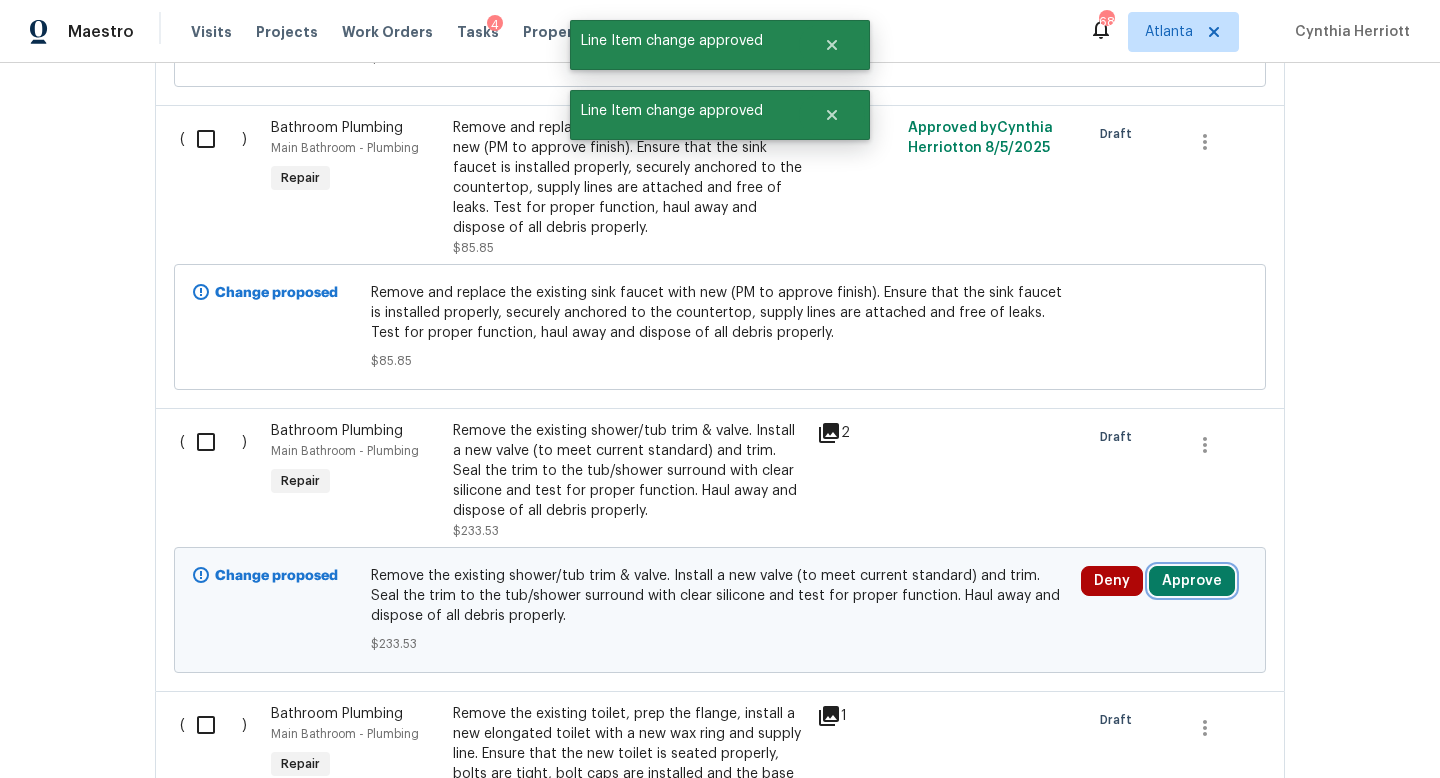 click on "Approve" at bounding box center [1192, 581] 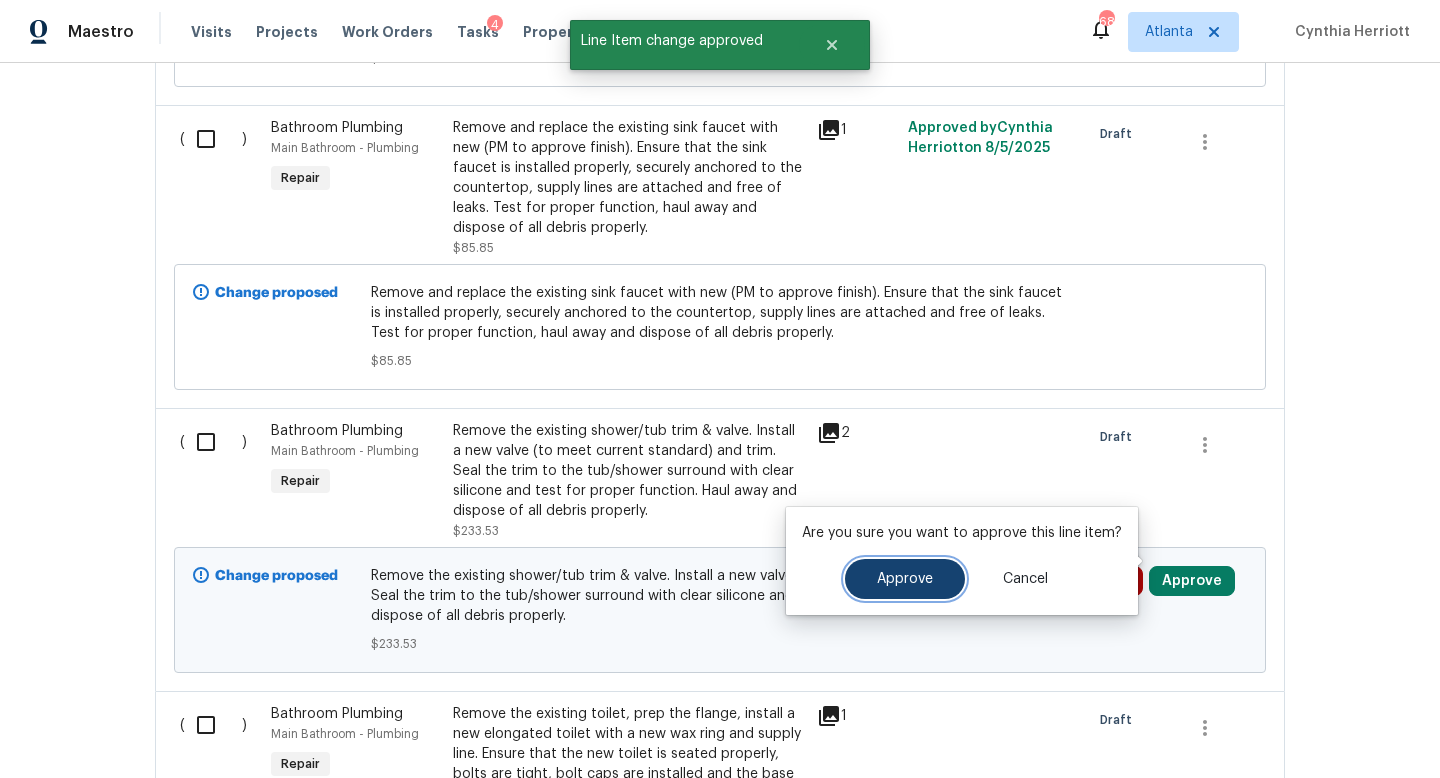 click on "Approve" at bounding box center (905, 579) 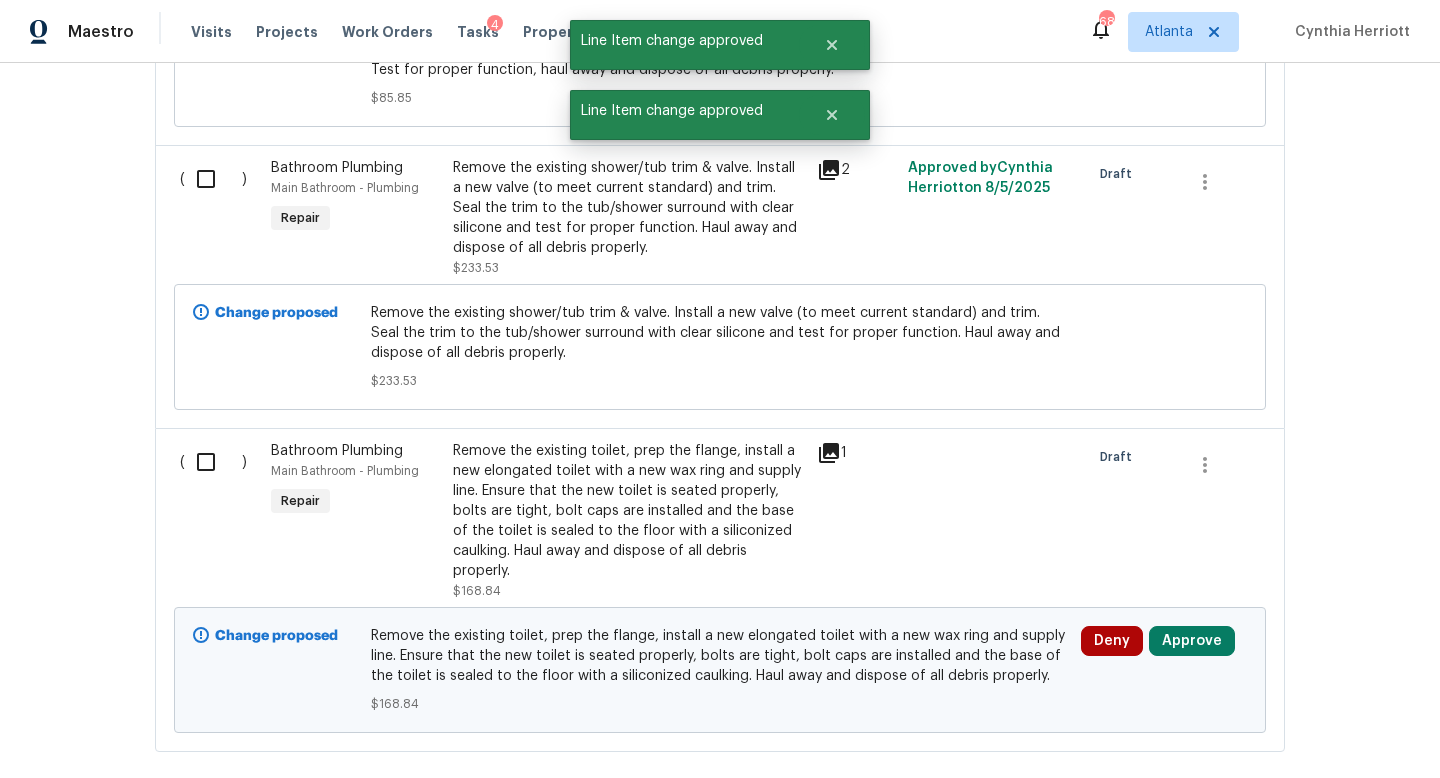 scroll, scrollTop: 9278, scrollLeft: 0, axis: vertical 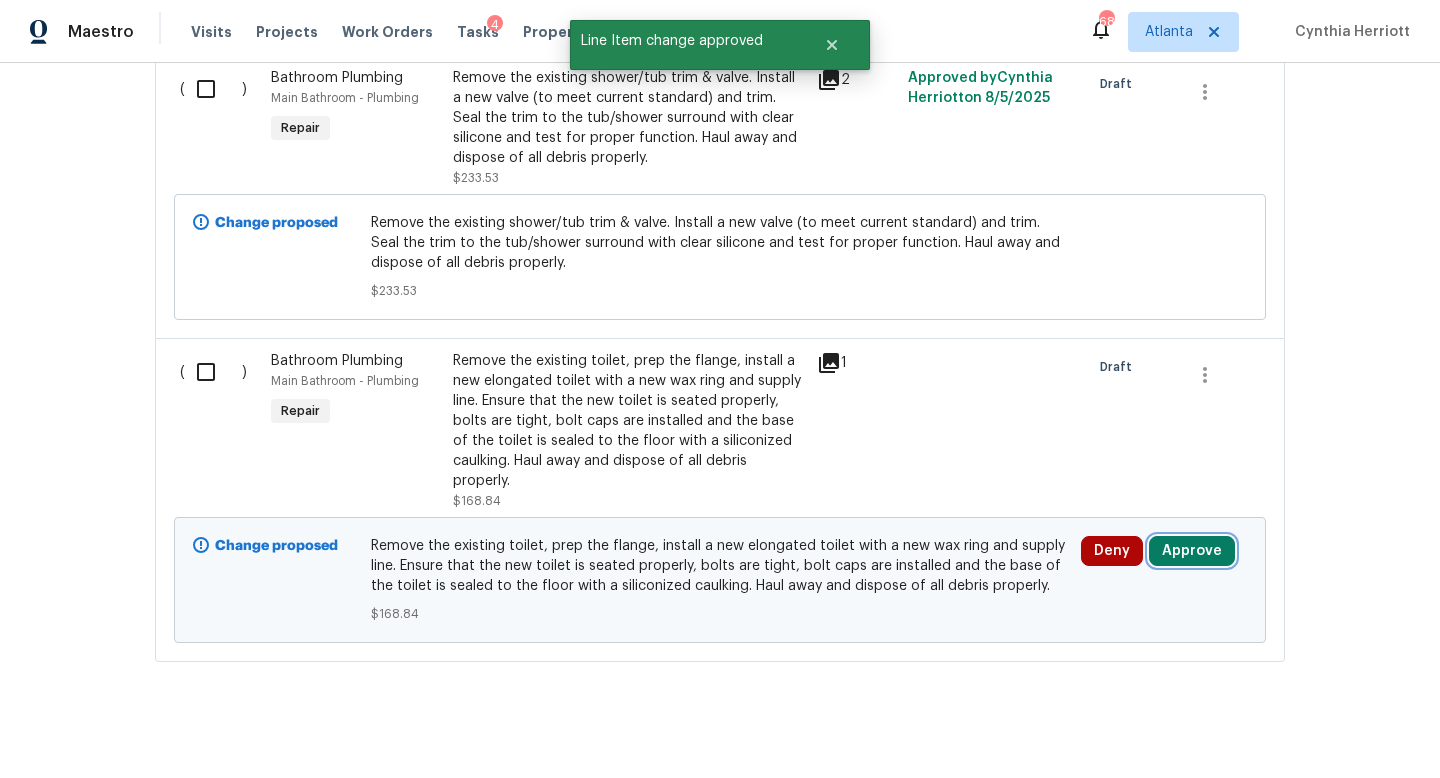 click on "Approve" at bounding box center (1192, 551) 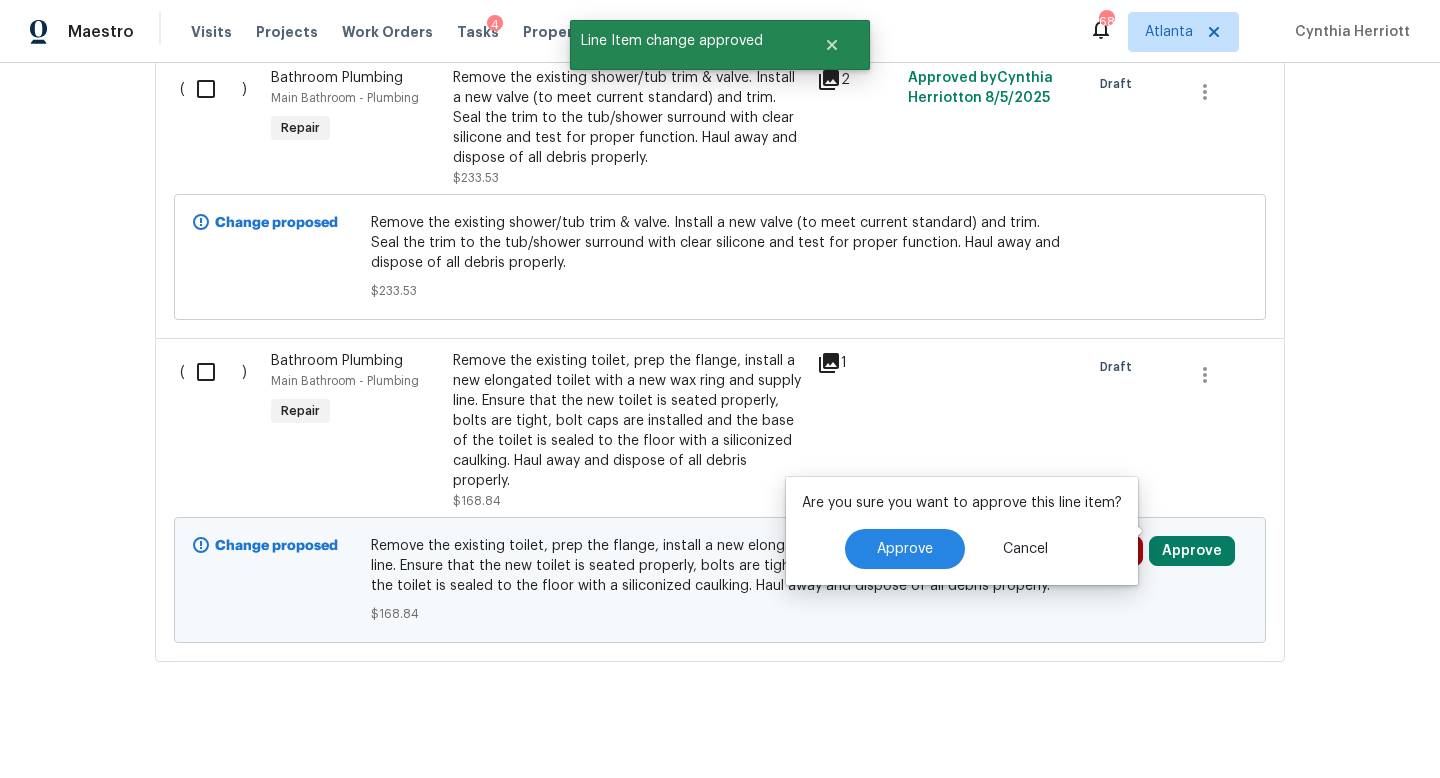 click on "Are you sure you want to approve this line item? Approve Cancel" at bounding box center (962, 531) 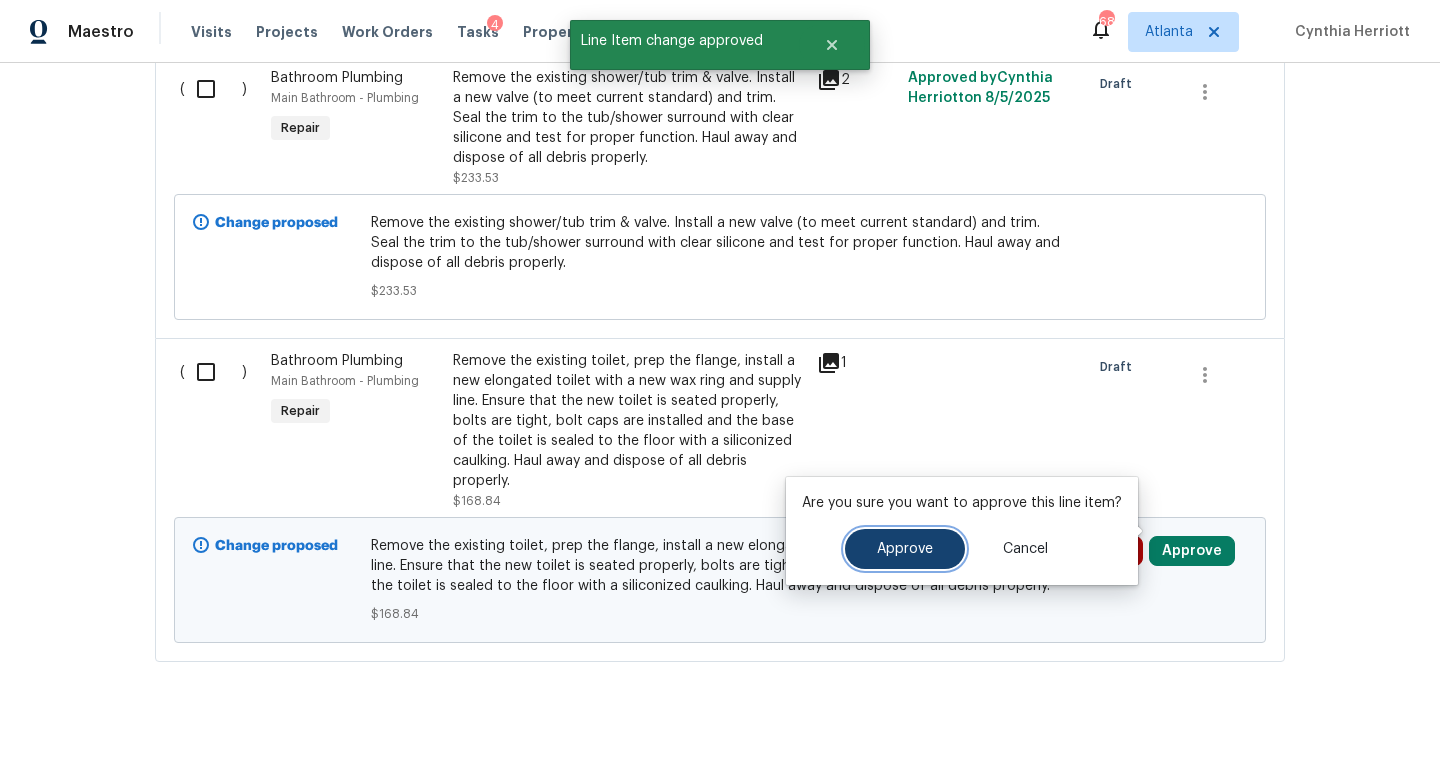 click on "Approve" at bounding box center (905, 549) 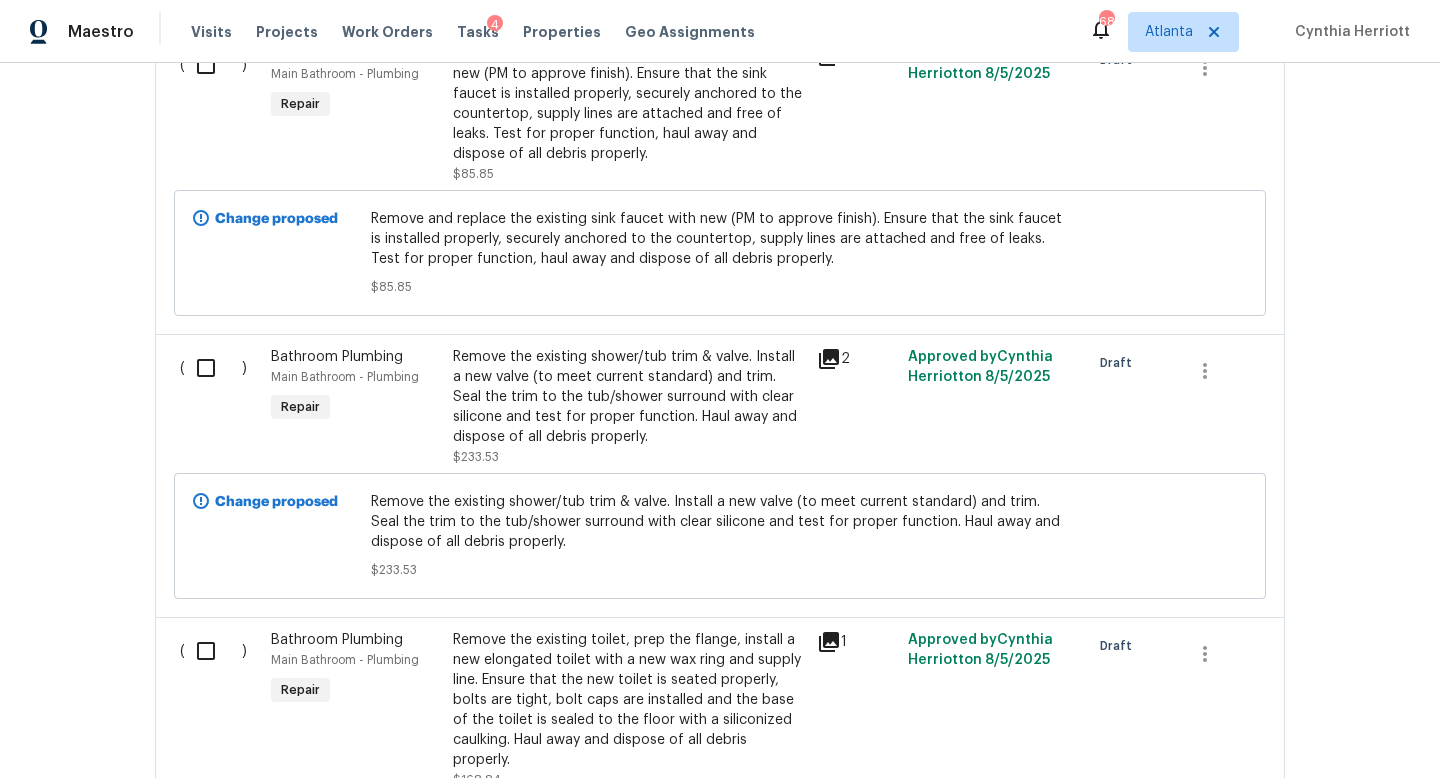 scroll, scrollTop: 9278, scrollLeft: 0, axis: vertical 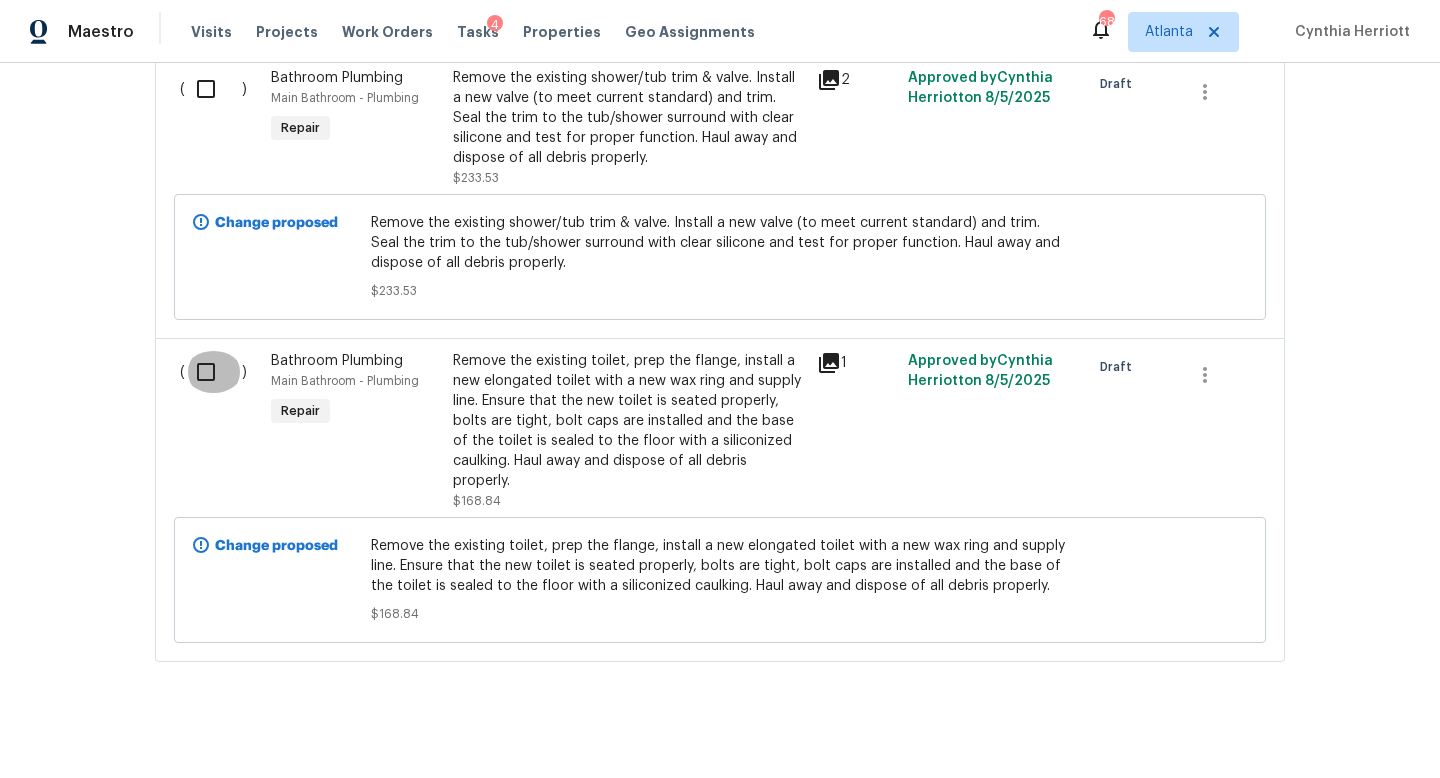 click at bounding box center [213, 372] 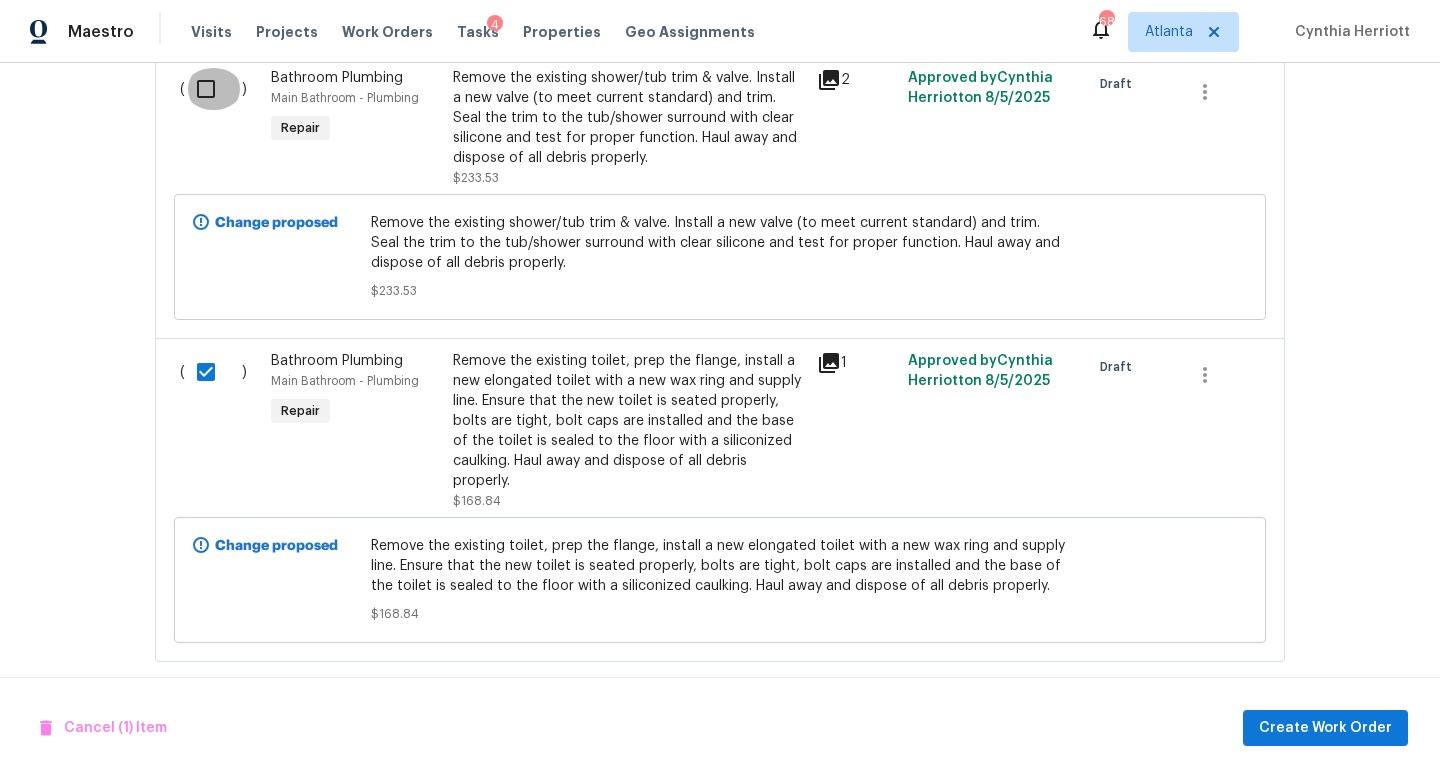 click at bounding box center (213, 89) 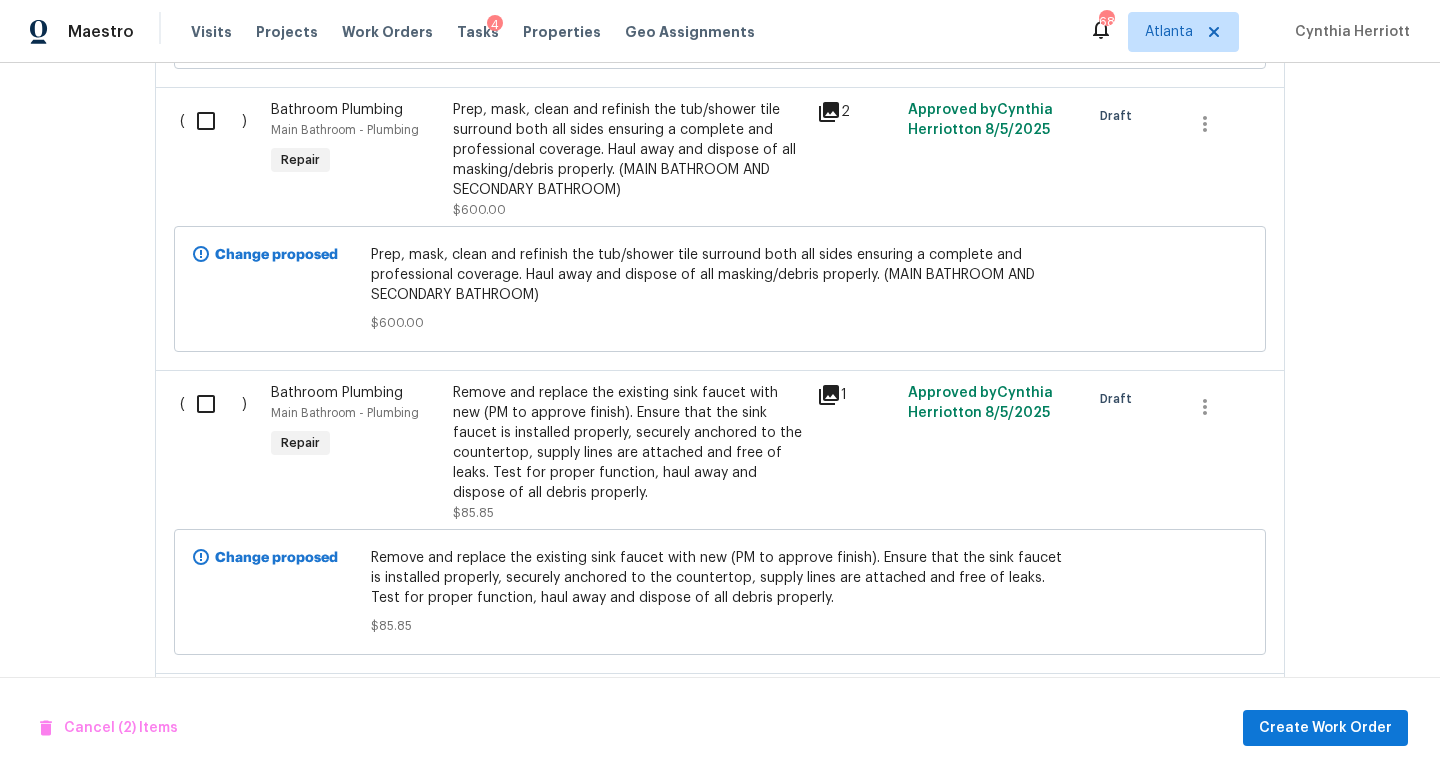 scroll, scrollTop: 8632, scrollLeft: 0, axis: vertical 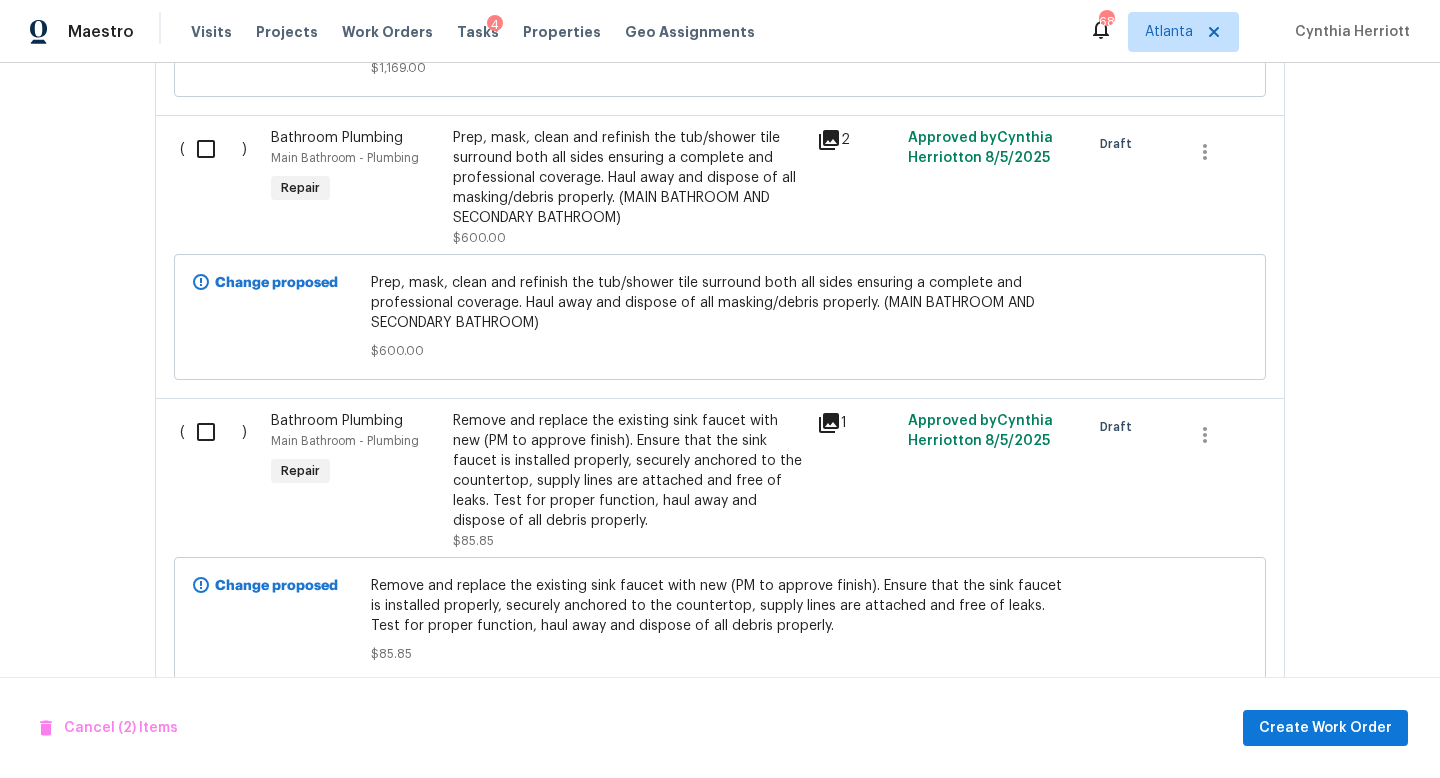 click at bounding box center [213, 432] 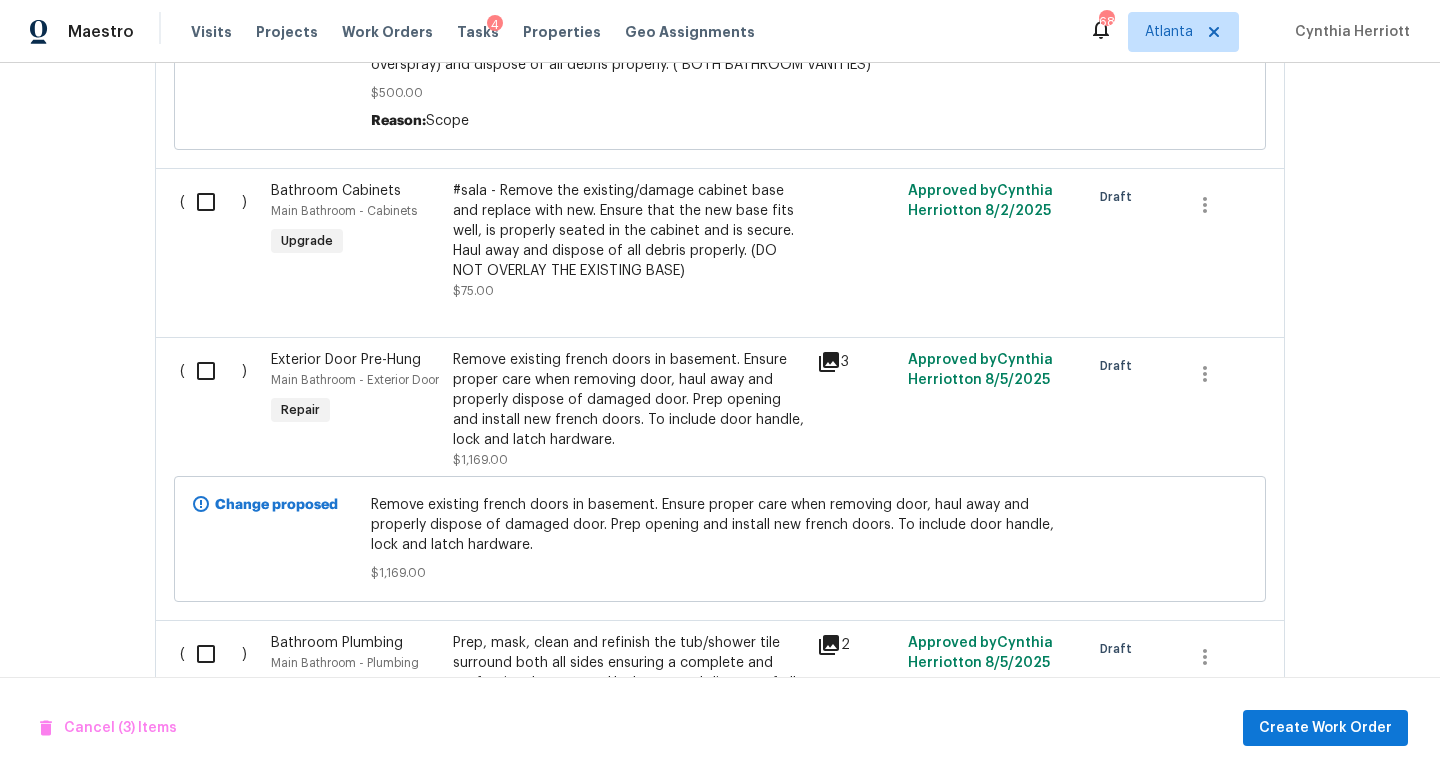 scroll, scrollTop: 8103, scrollLeft: 0, axis: vertical 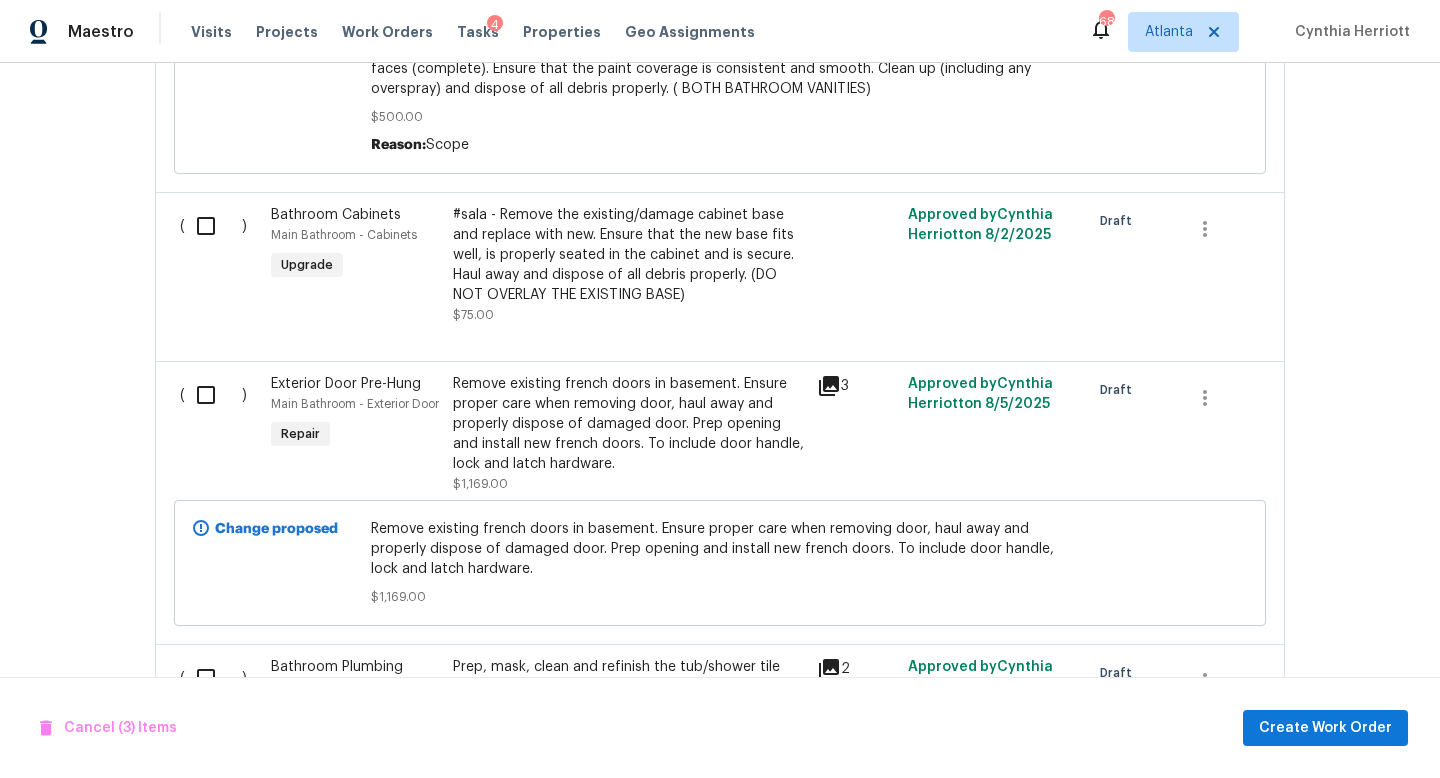 click at bounding box center [213, 395] 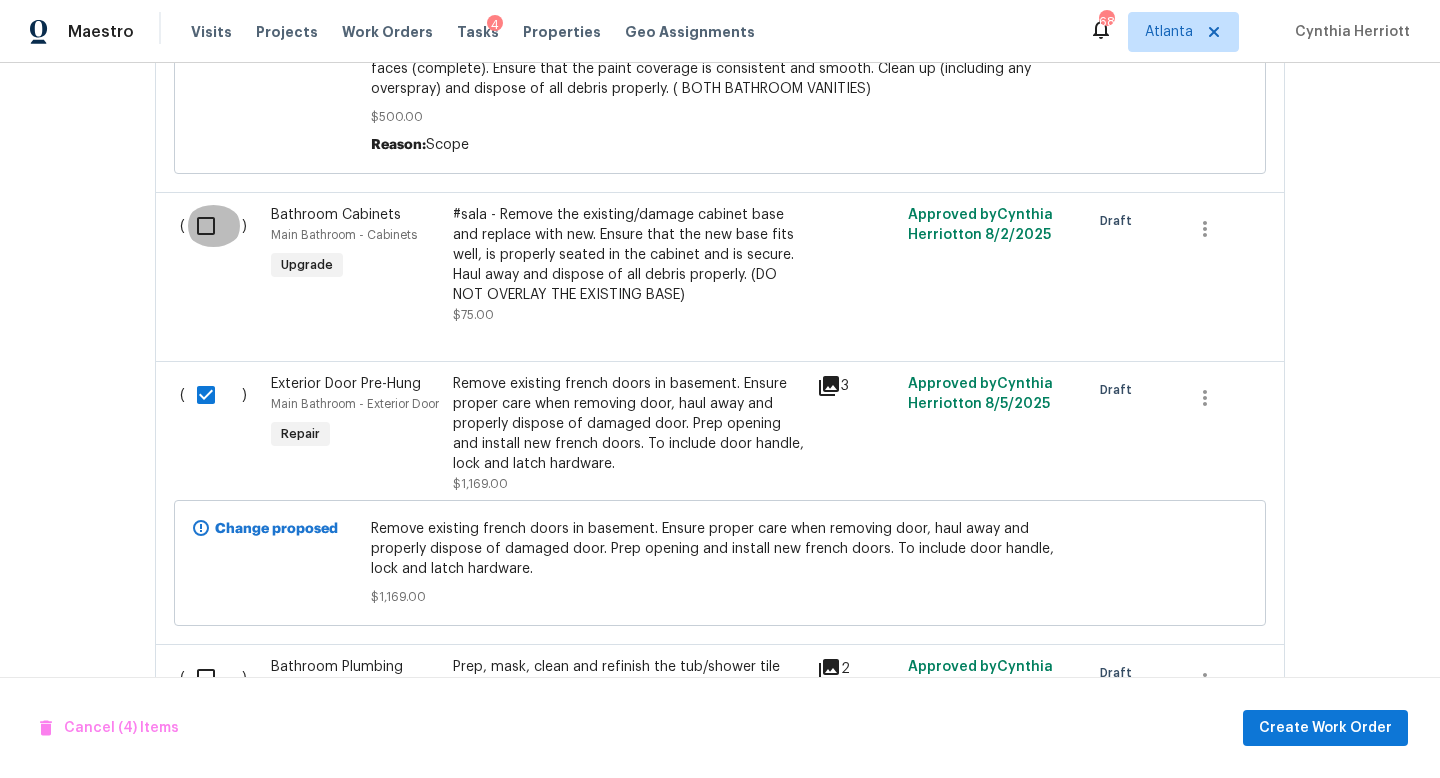 click at bounding box center [213, 226] 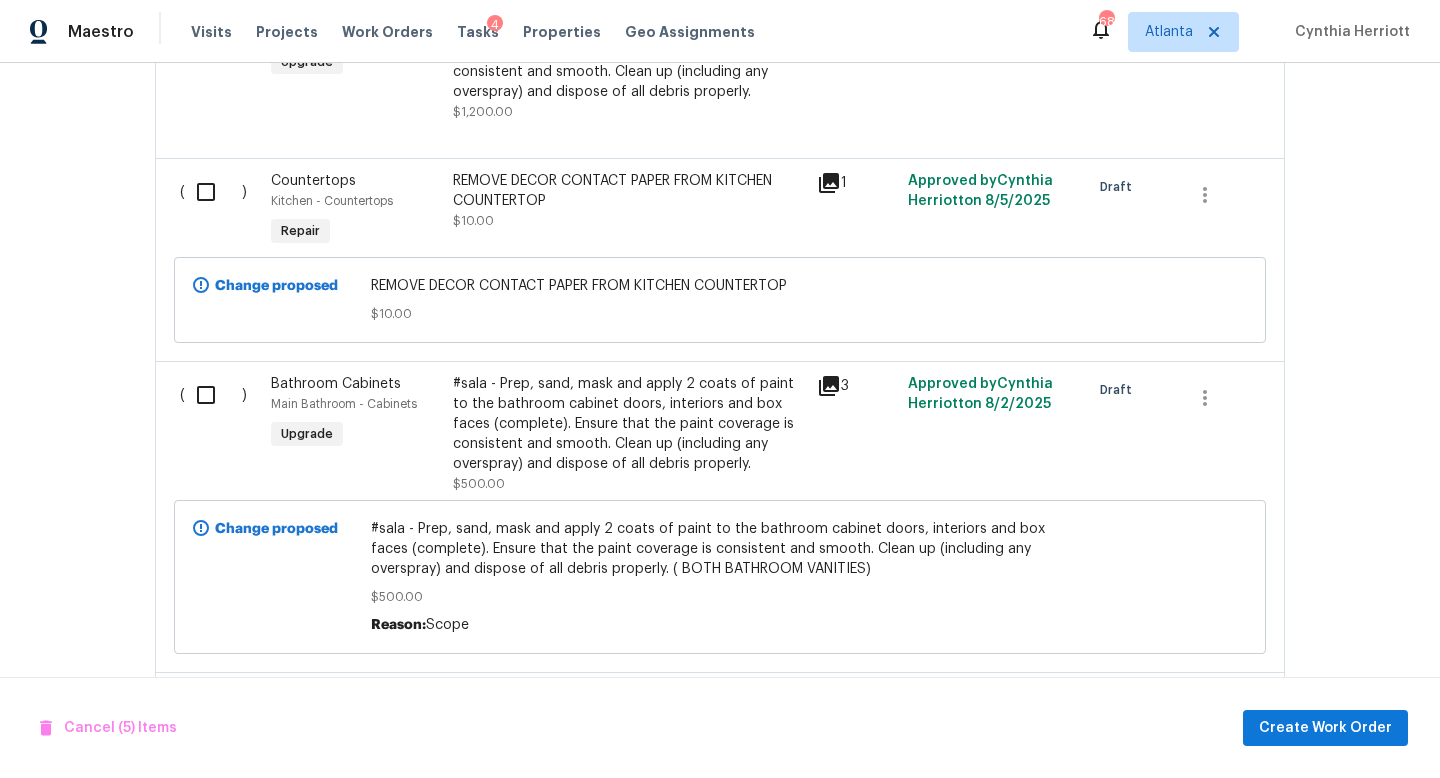 scroll, scrollTop: 7622, scrollLeft: 0, axis: vertical 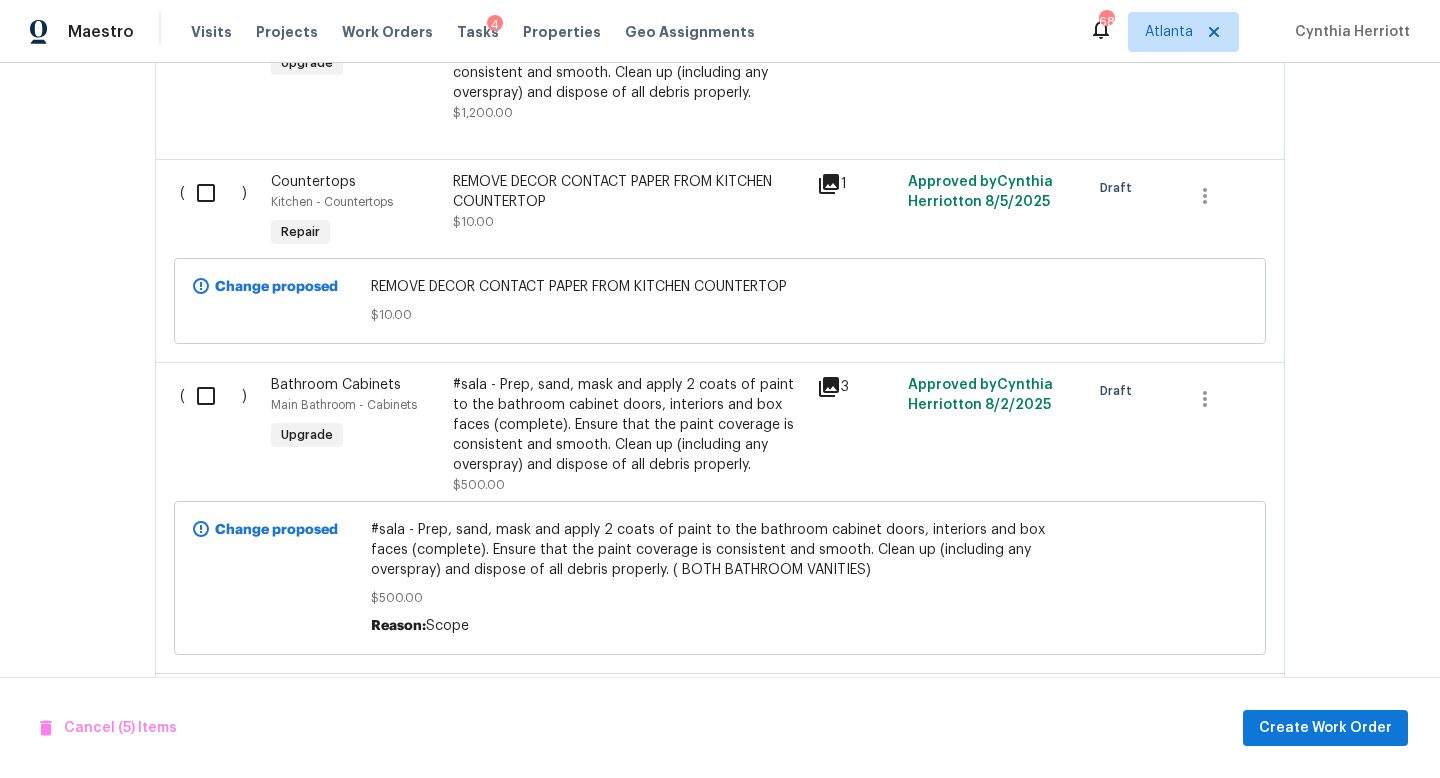 click at bounding box center [213, 396] 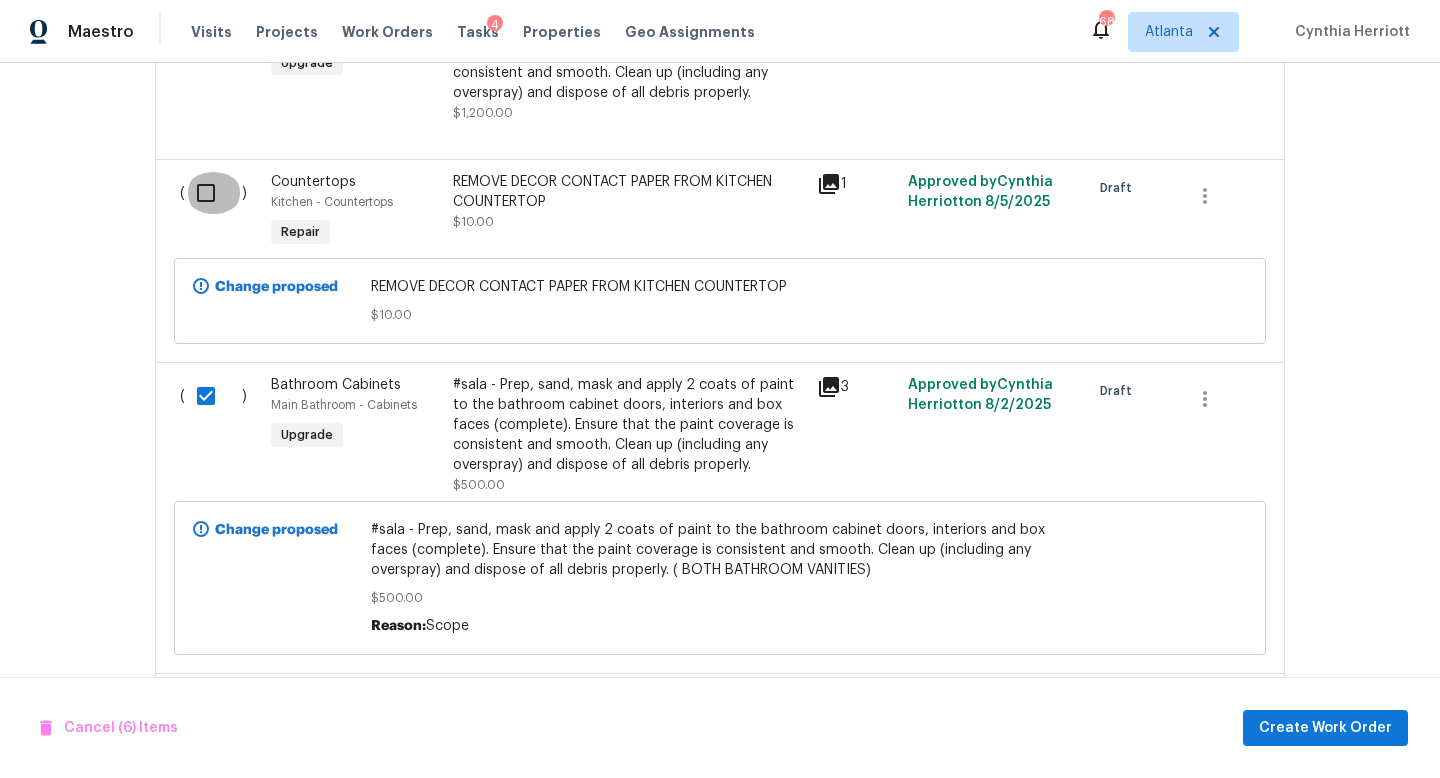 click at bounding box center (213, 193) 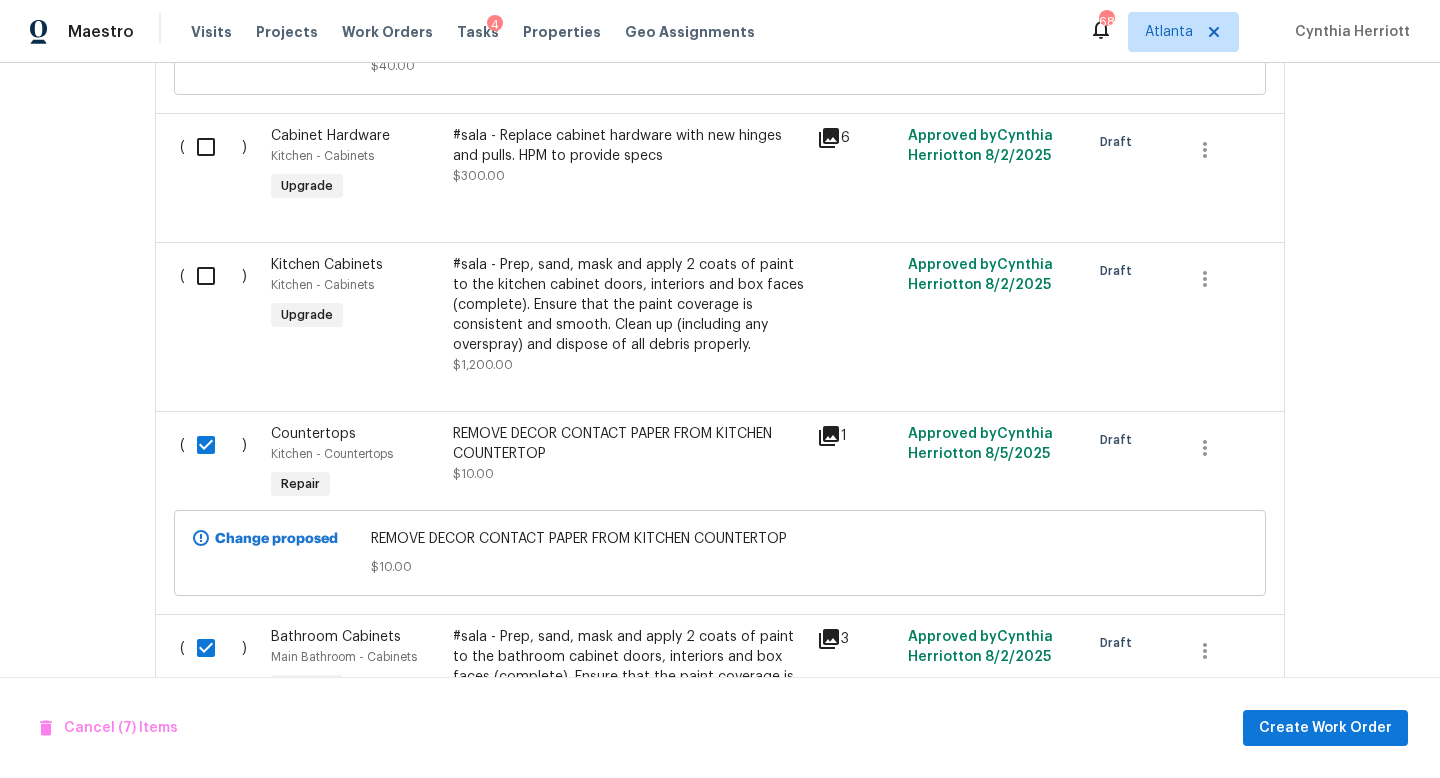scroll, scrollTop: 7365, scrollLeft: 0, axis: vertical 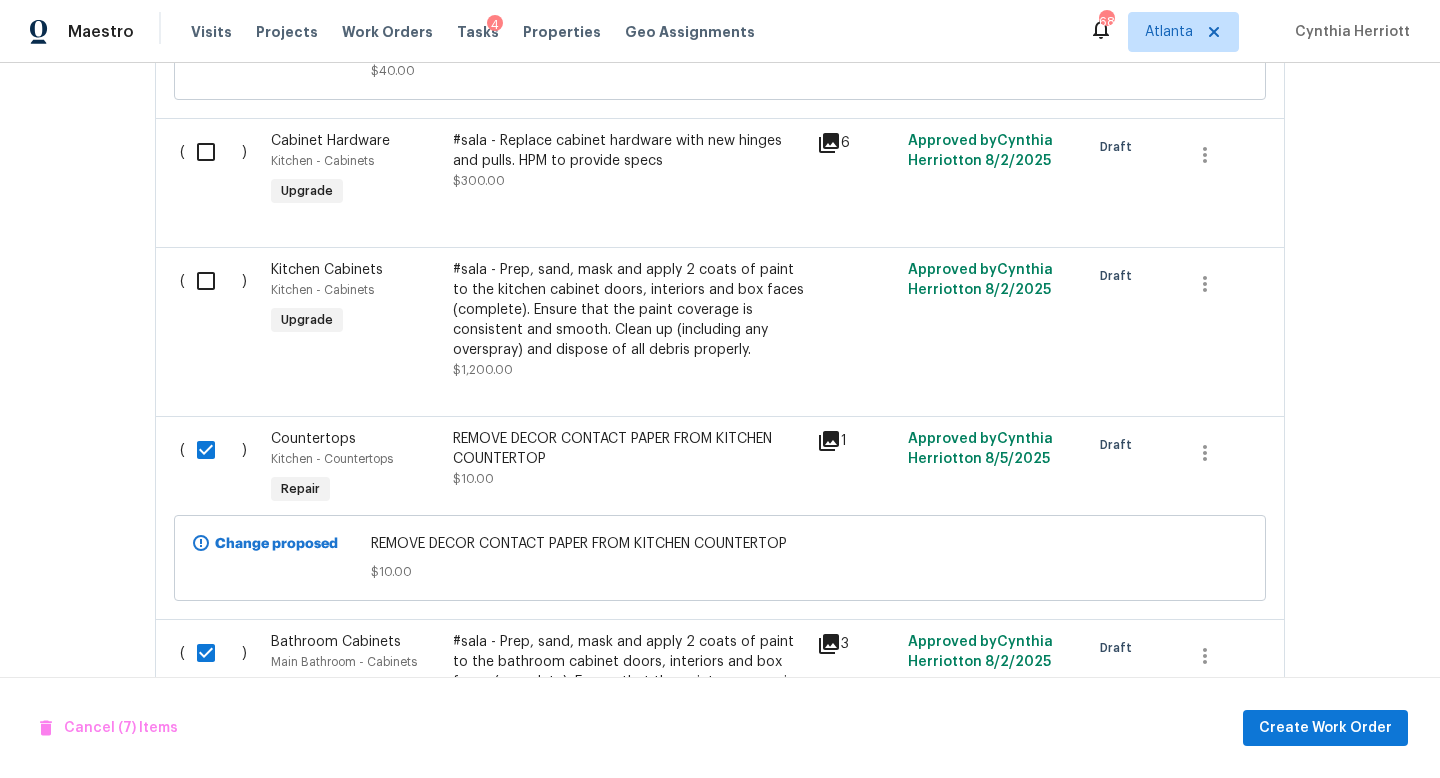 click at bounding box center (213, 281) 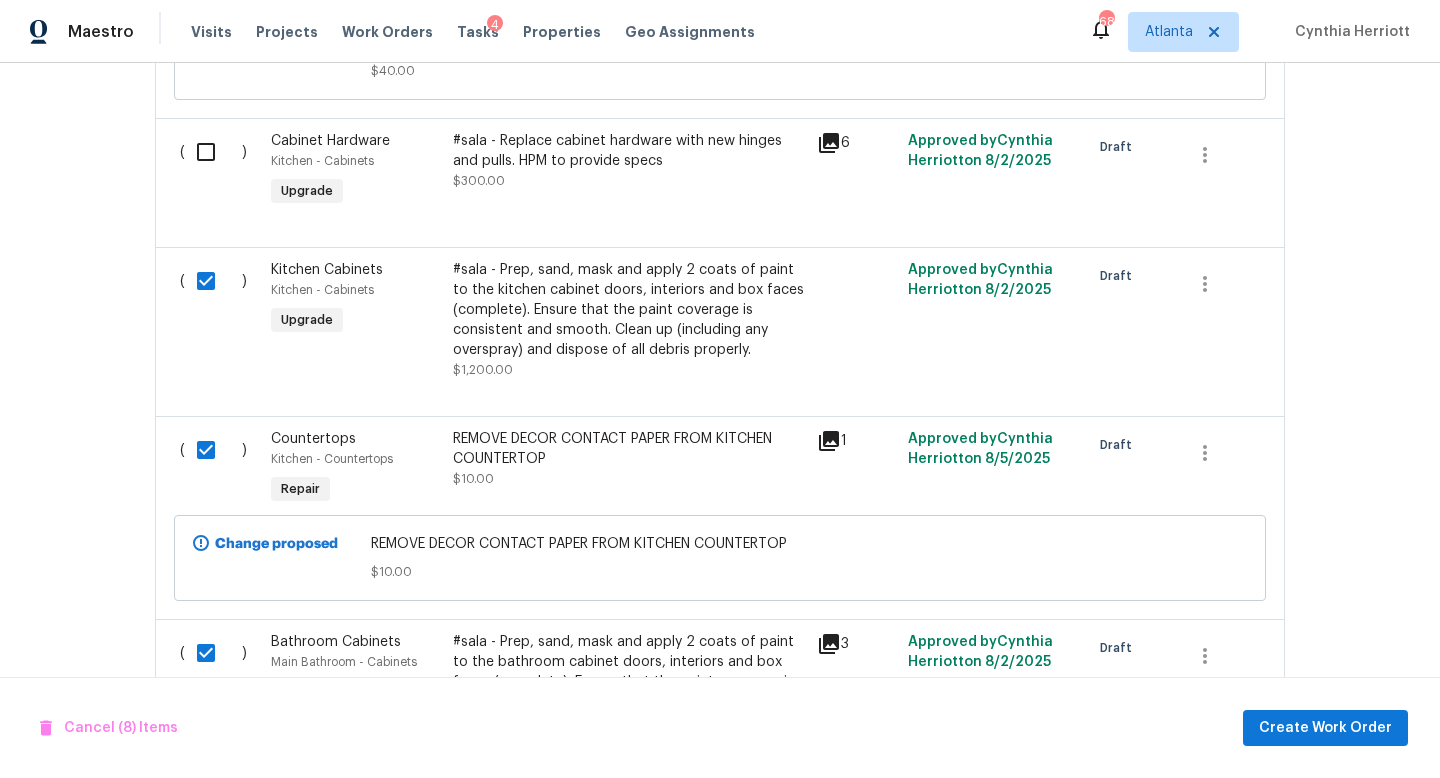 click at bounding box center (213, 152) 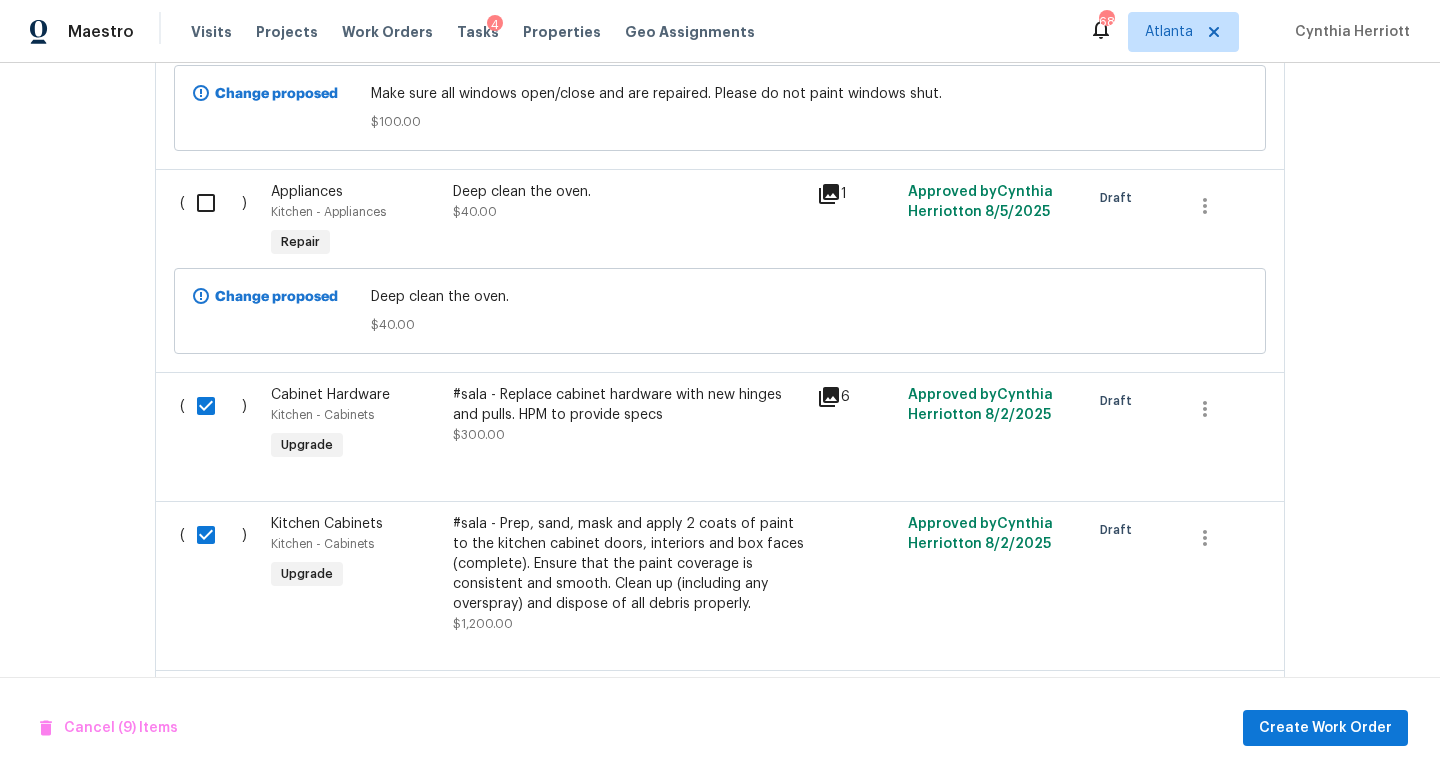 scroll, scrollTop: 7088, scrollLeft: 0, axis: vertical 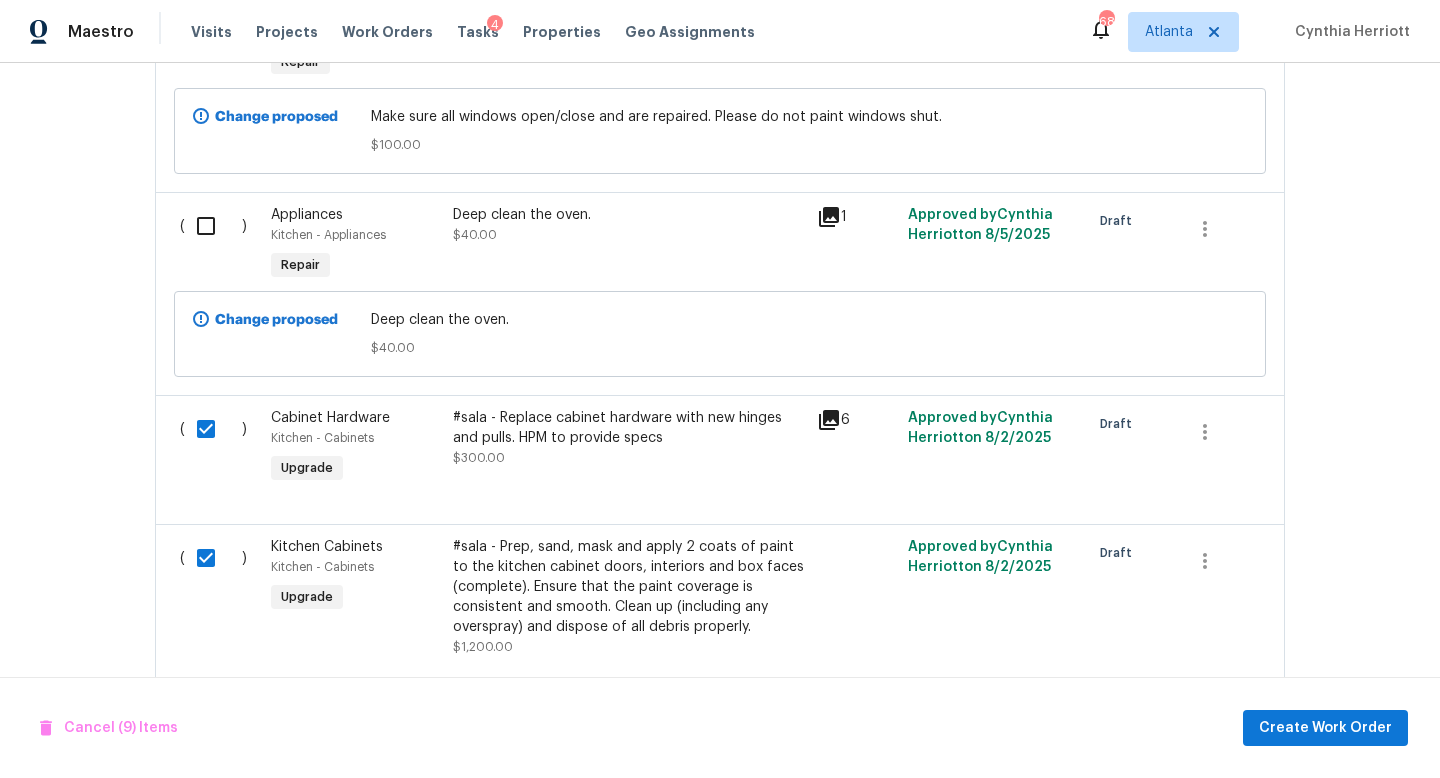 click at bounding box center [213, 226] 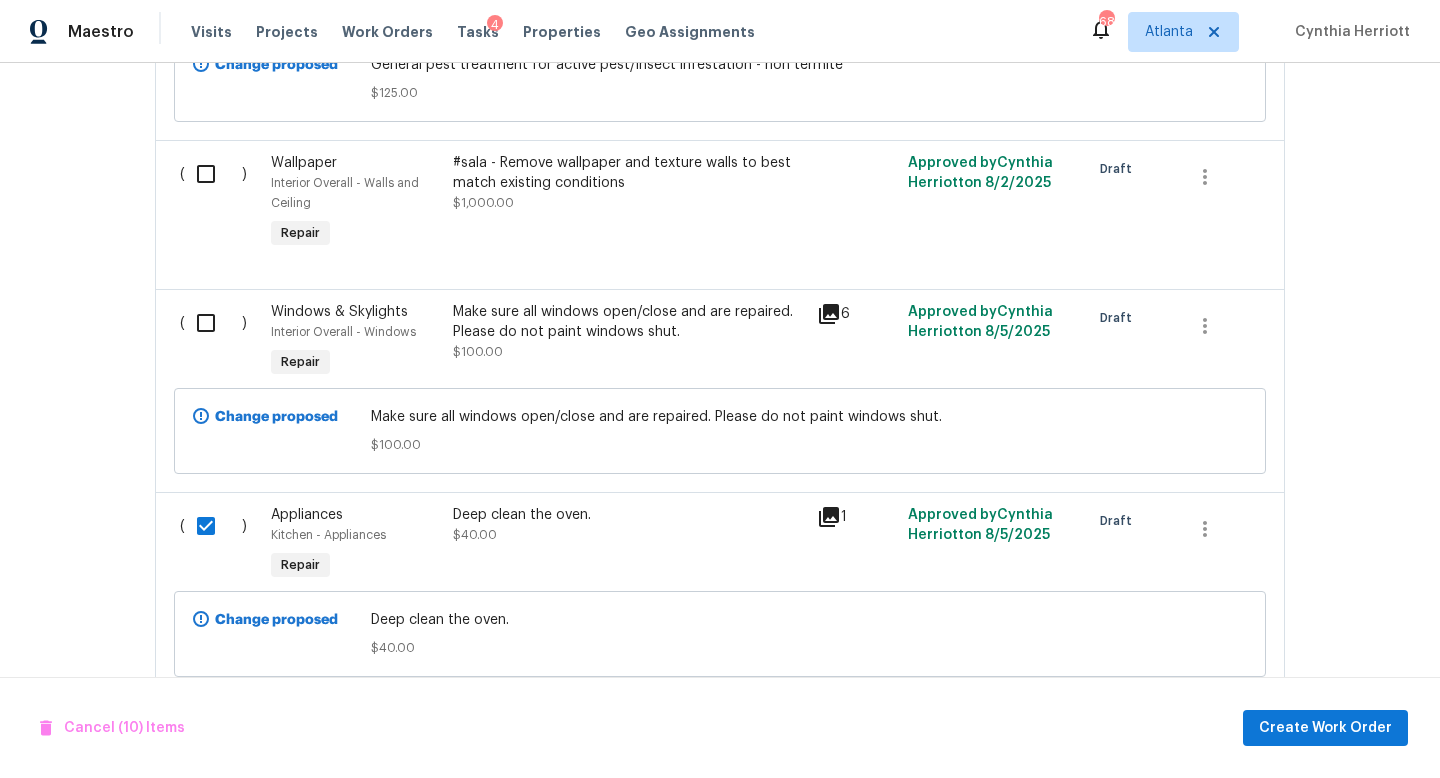 scroll, scrollTop: 6784, scrollLeft: 0, axis: vertical 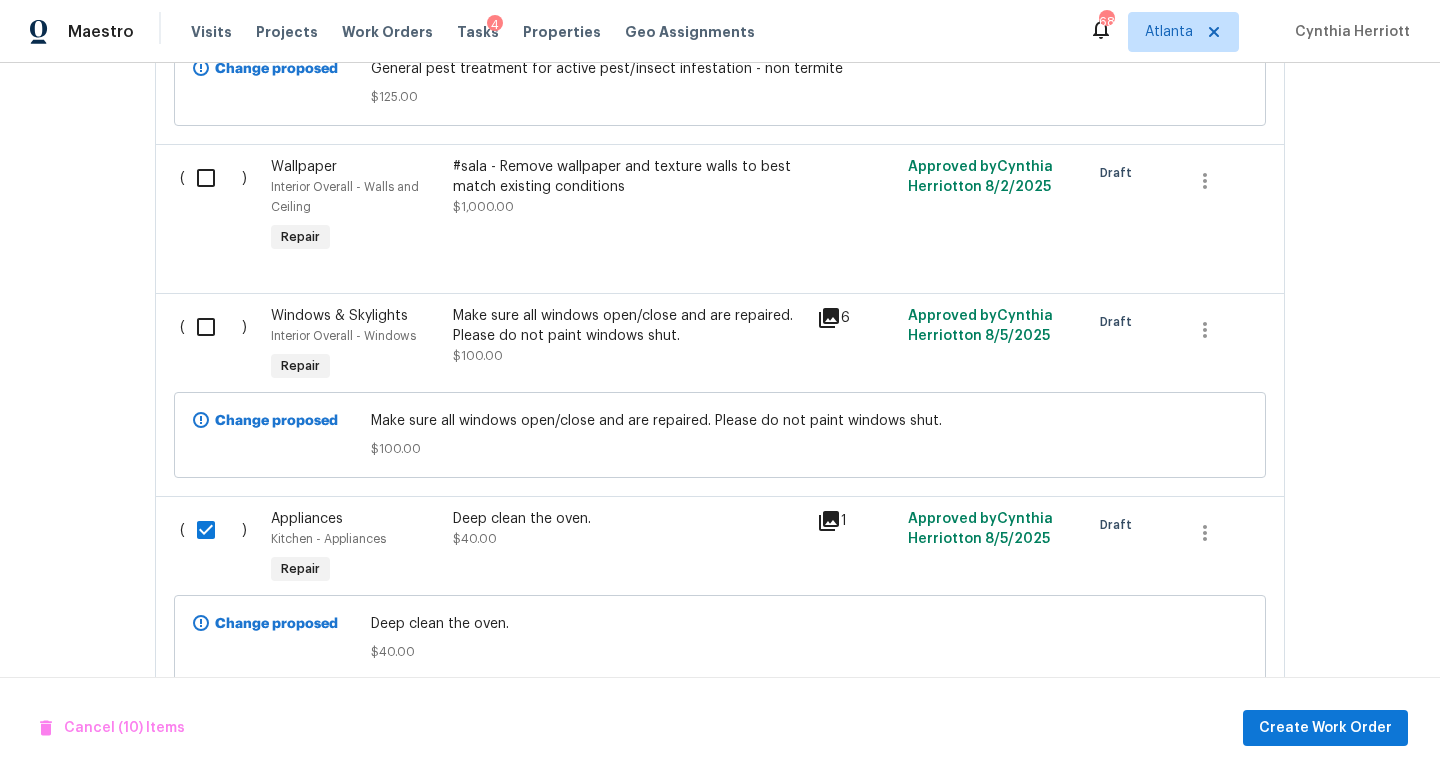click at bounding box center [213, 327] 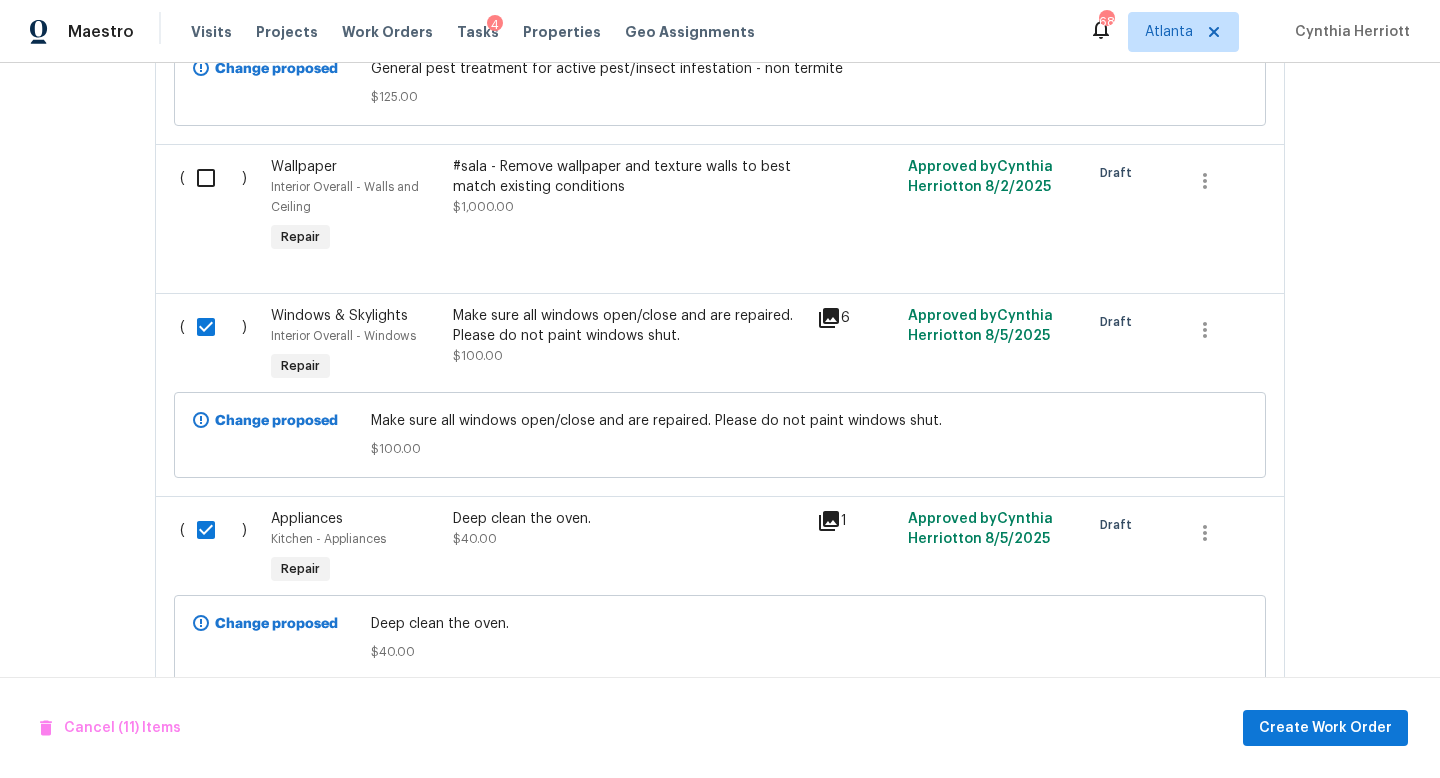 click at bounding box center (213, 178) 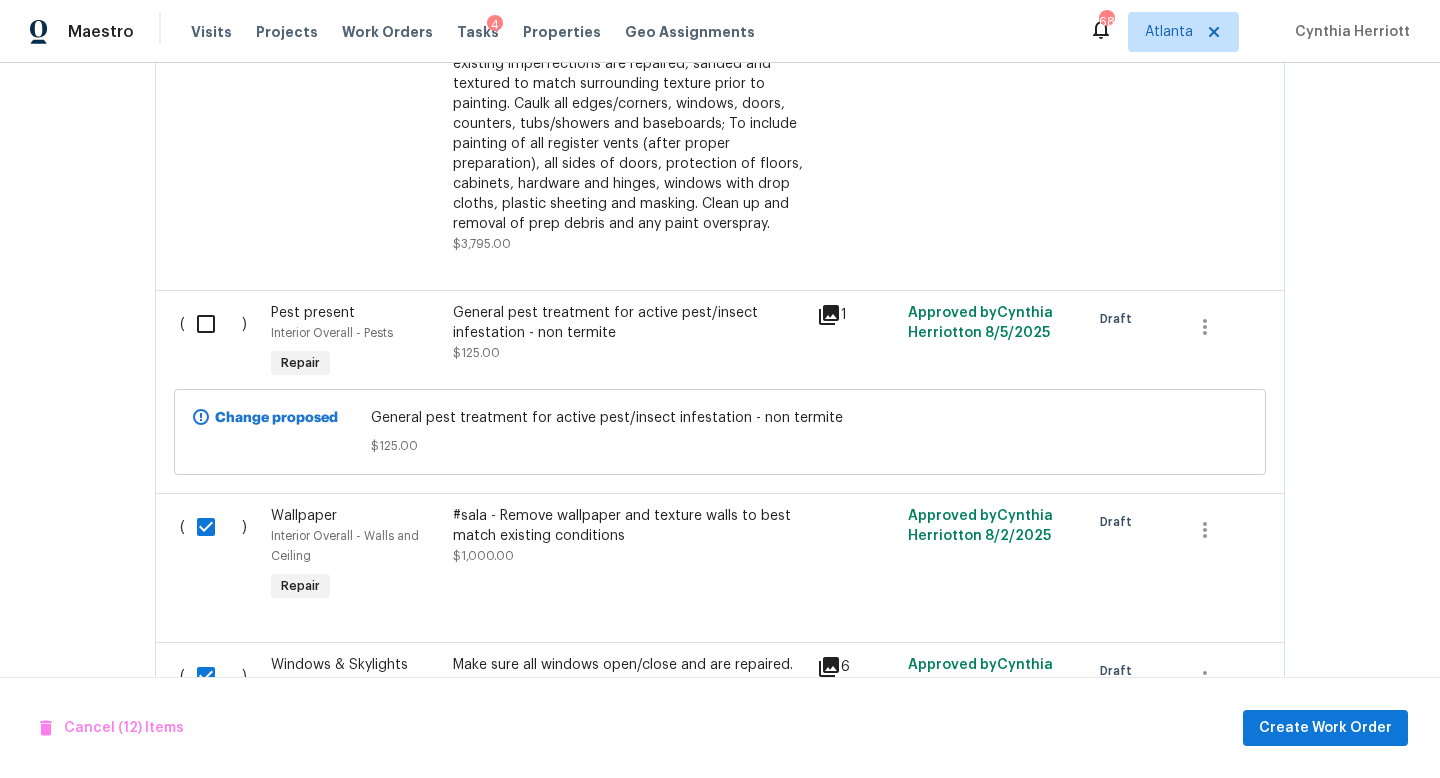 scroll, scrollTop: 6418, scrollLeft: 0, axis: vertical 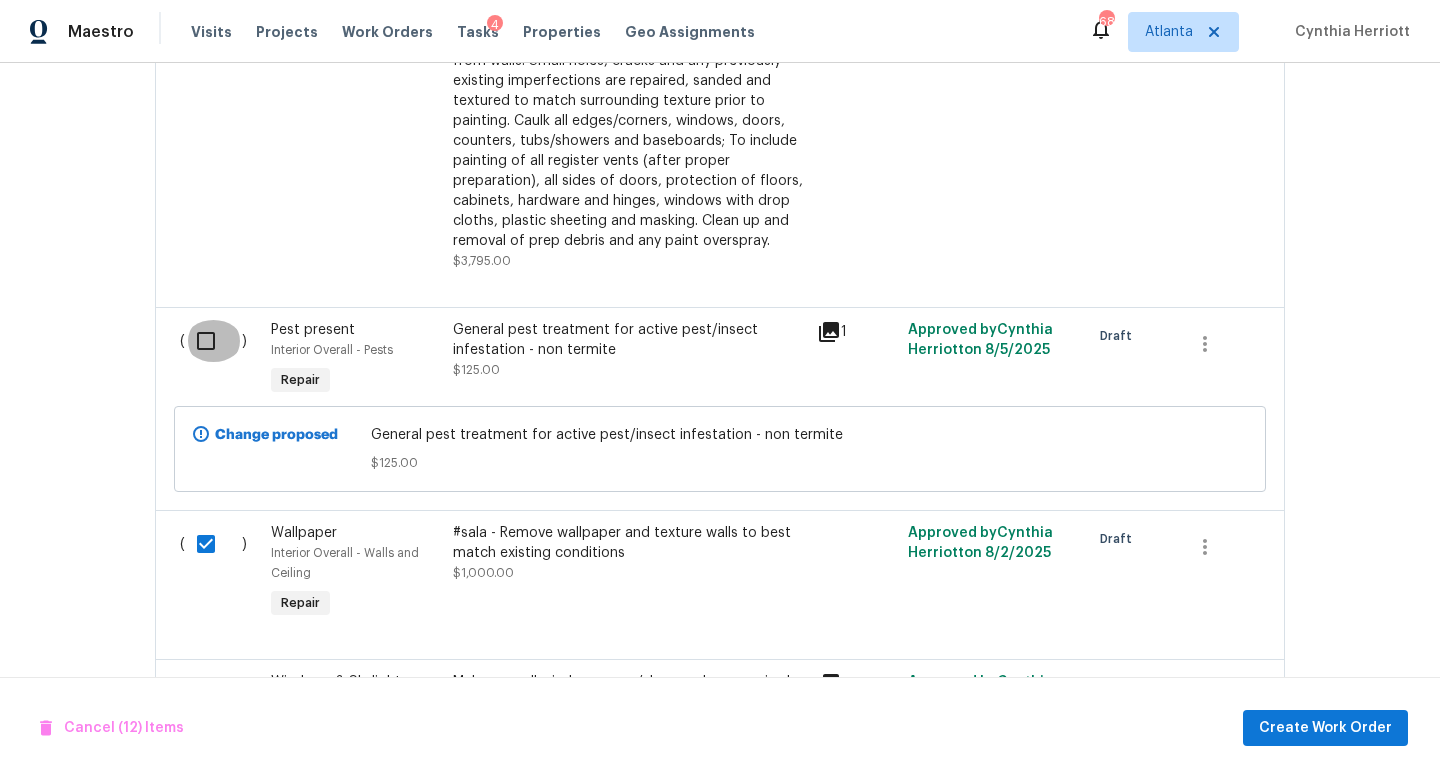 click at bounding box center [213, 341] 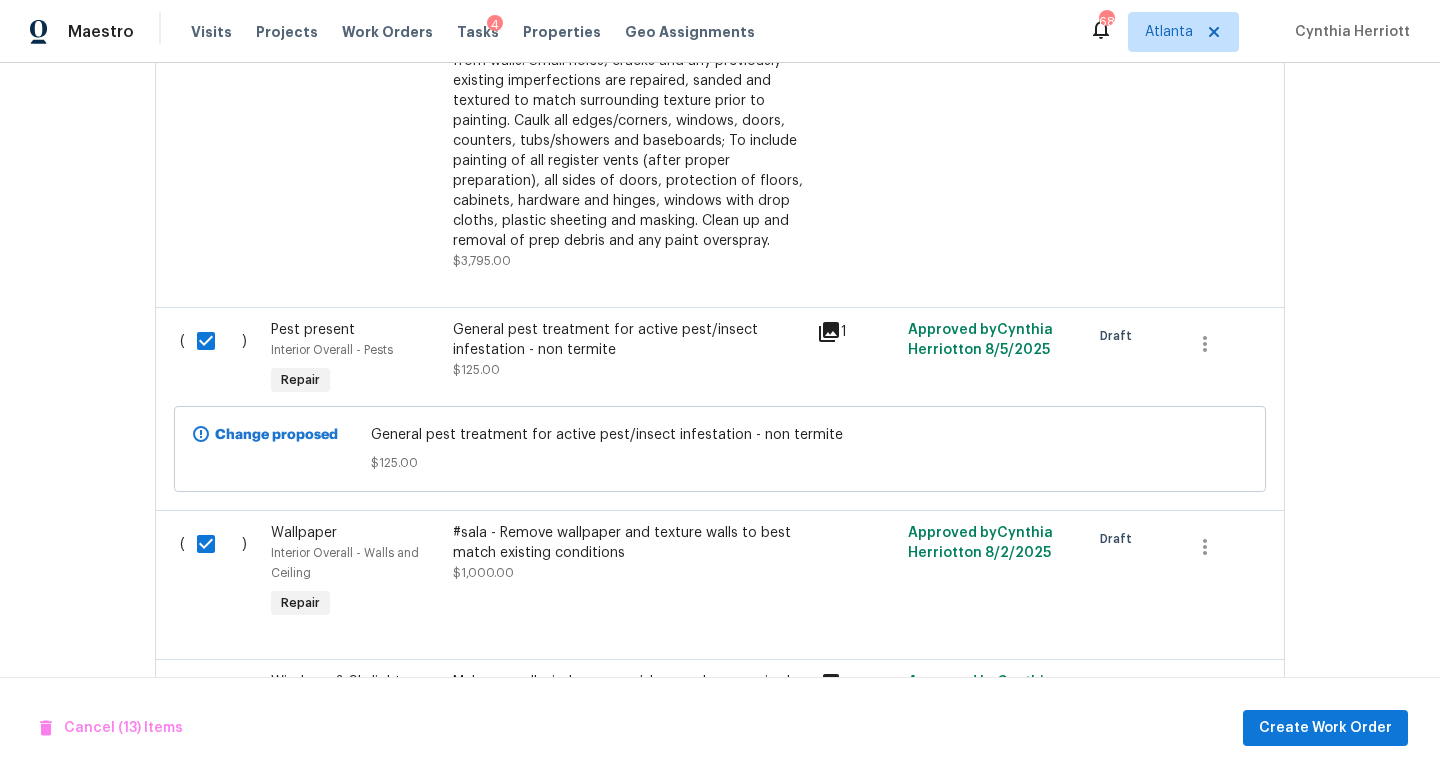 click at bounding box center (213, 341) 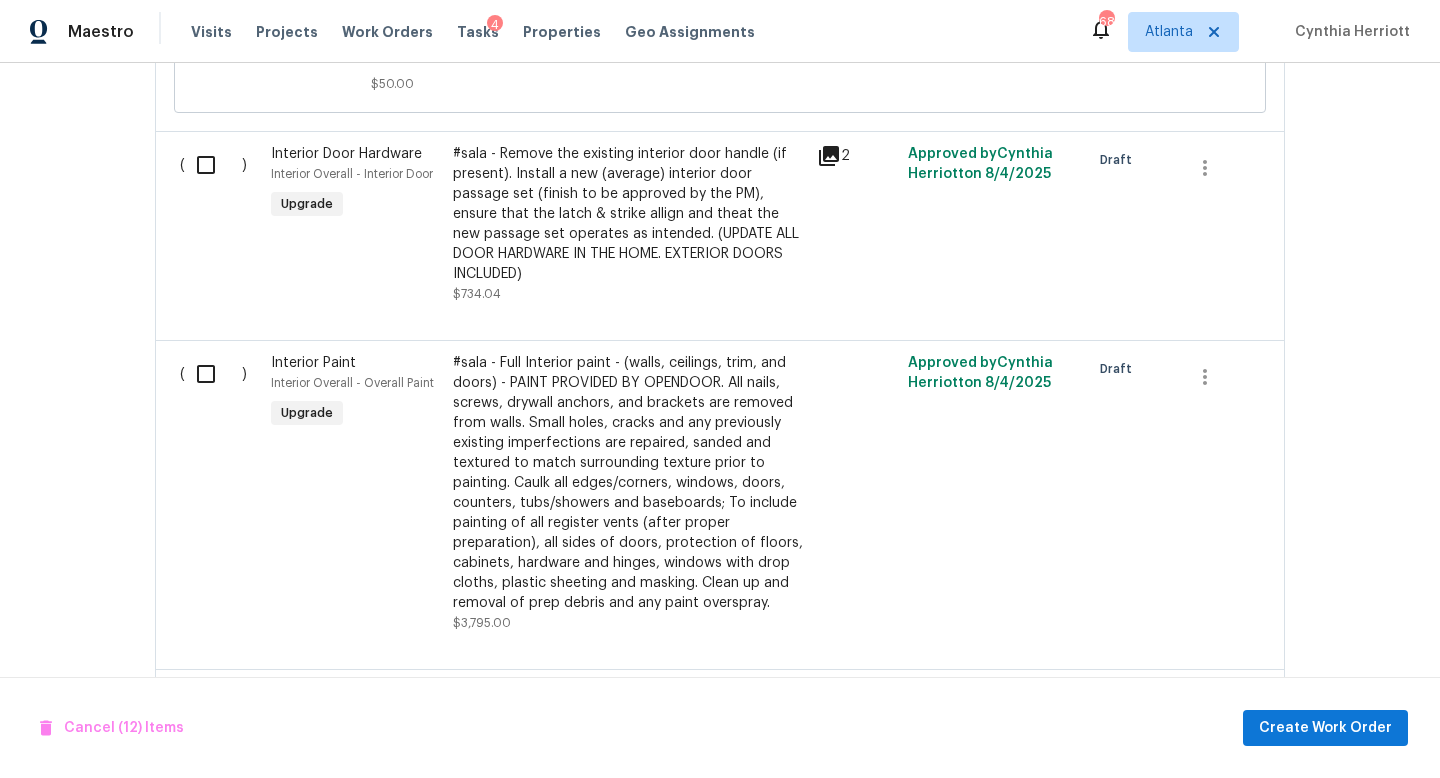 scroll, scrollTop: 6050, scrollLeft: 0, axis: vertical 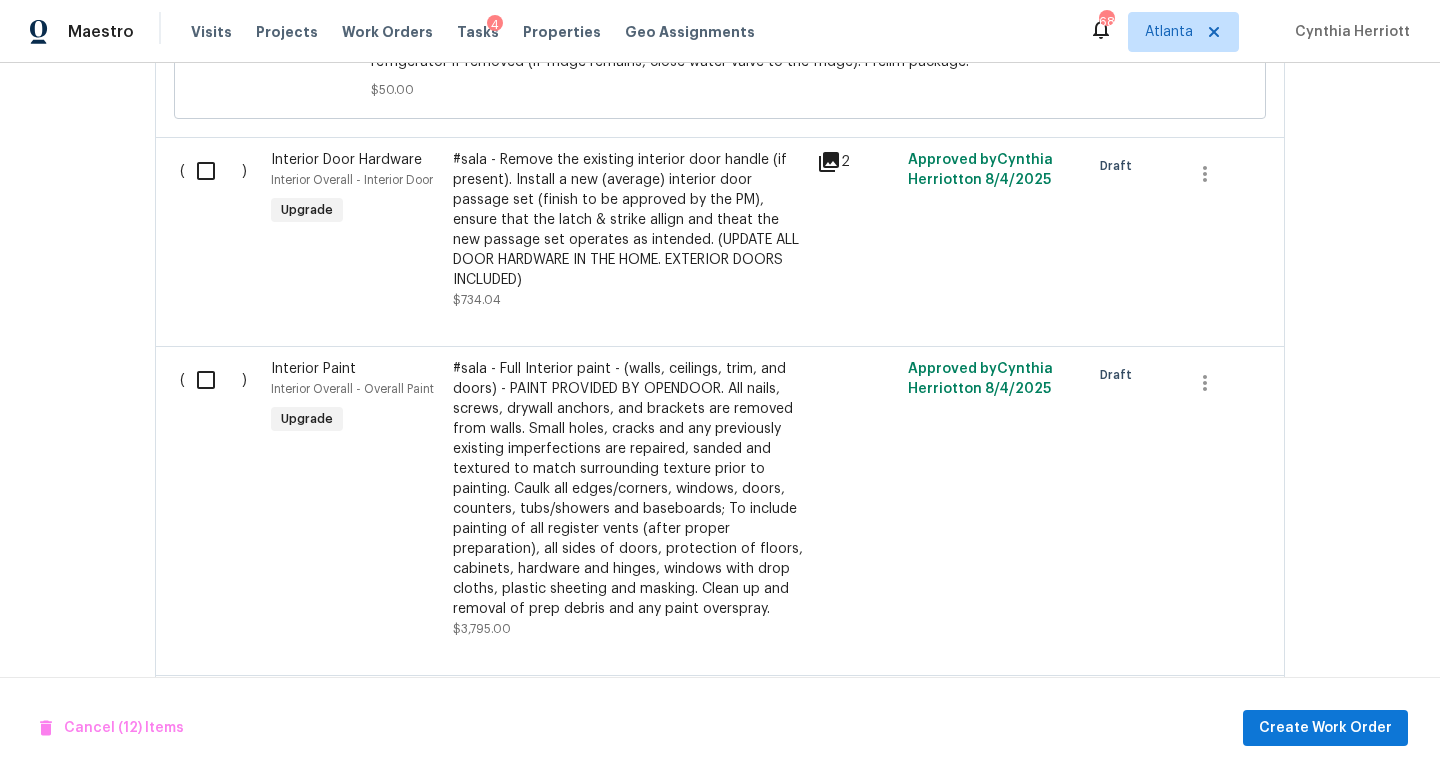 click at bounding box center (213, 380) 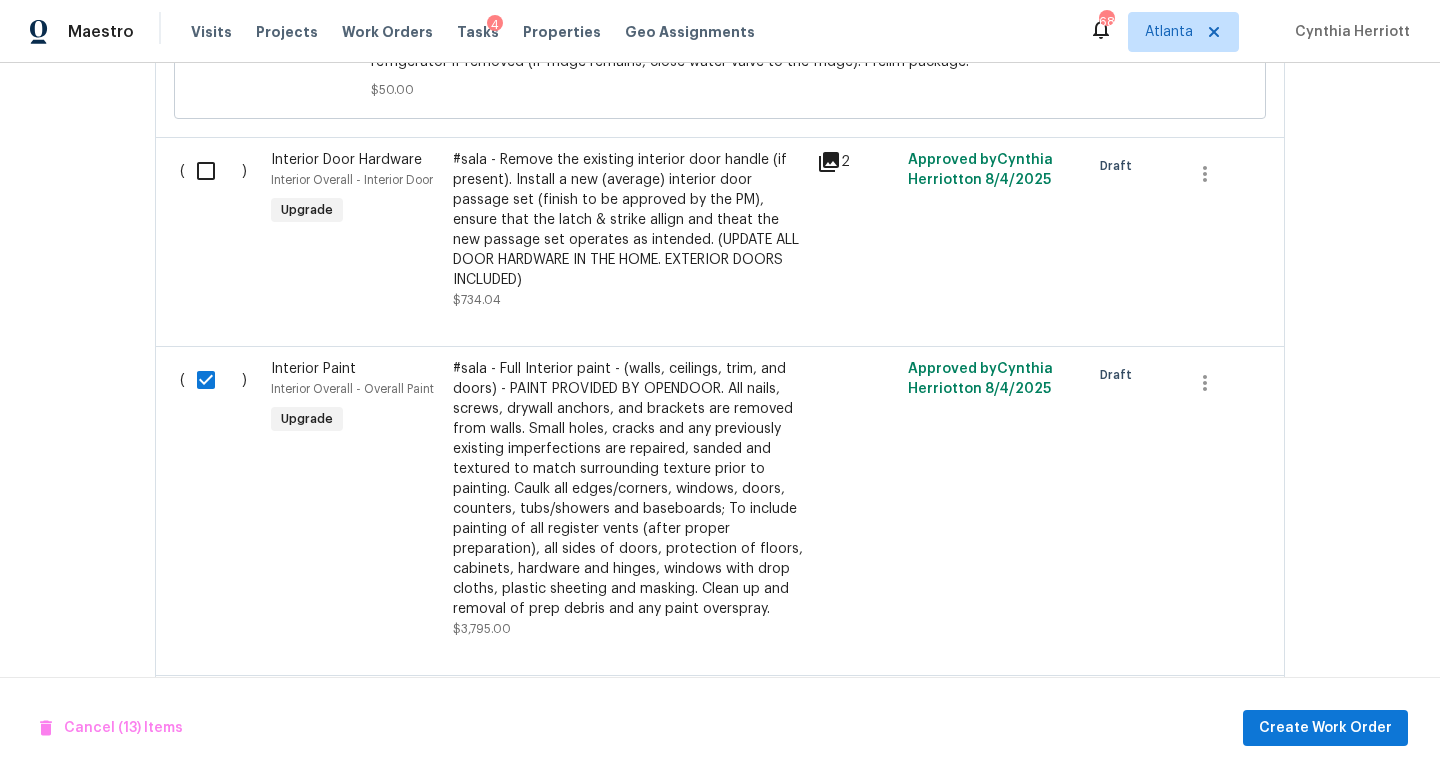 click at bounding box center [213, 171] 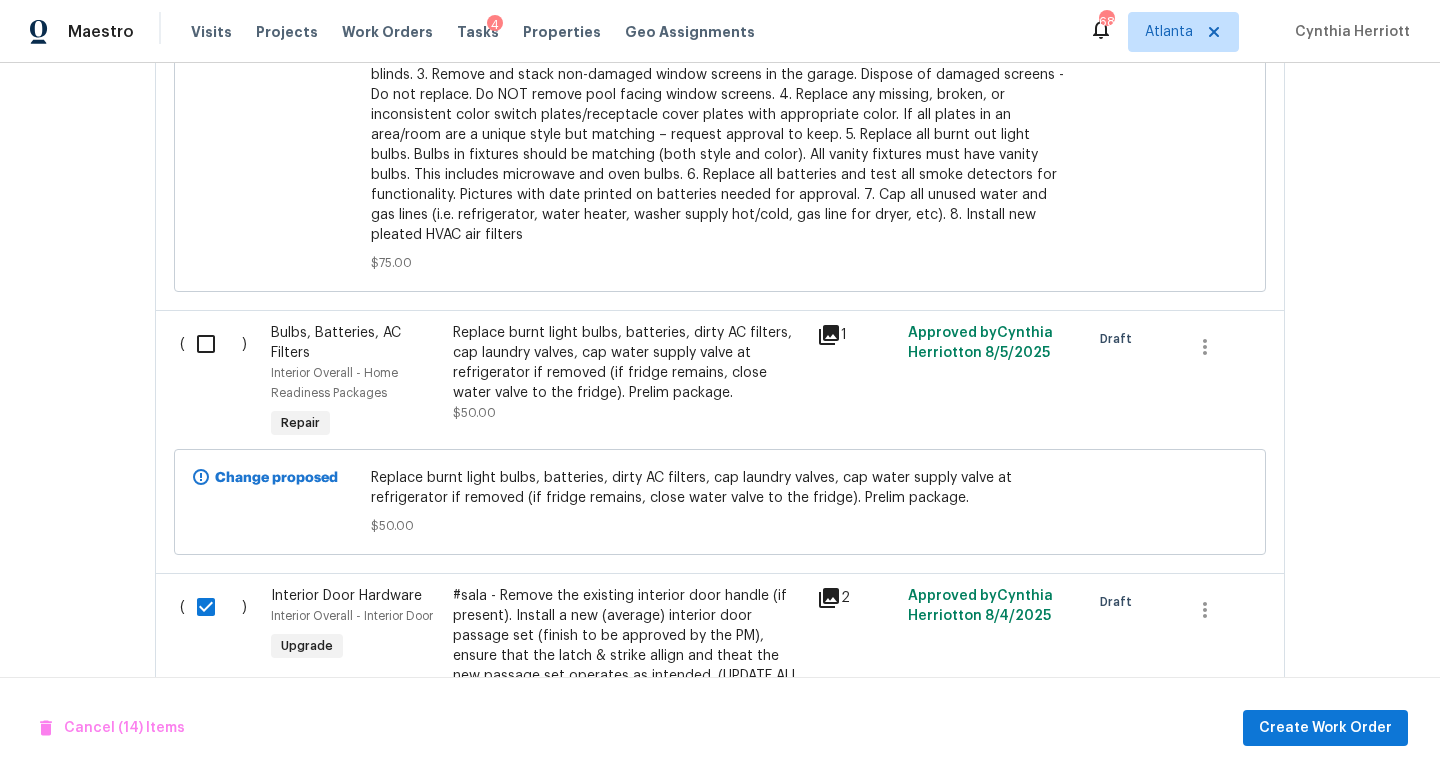 scroll, scrollTop: 5591, scrollLeft: 0, axis: vertical 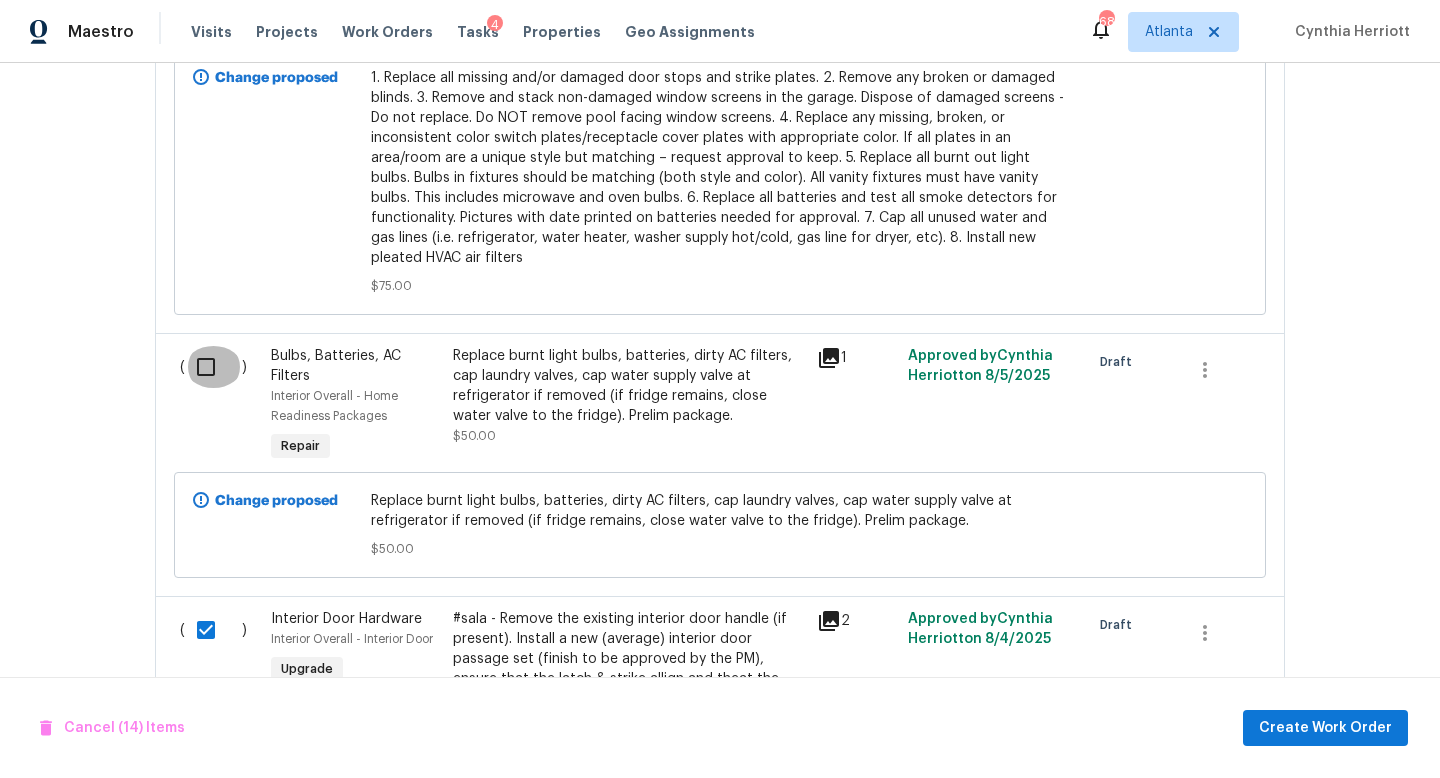 click at bounding box center (213, 367) 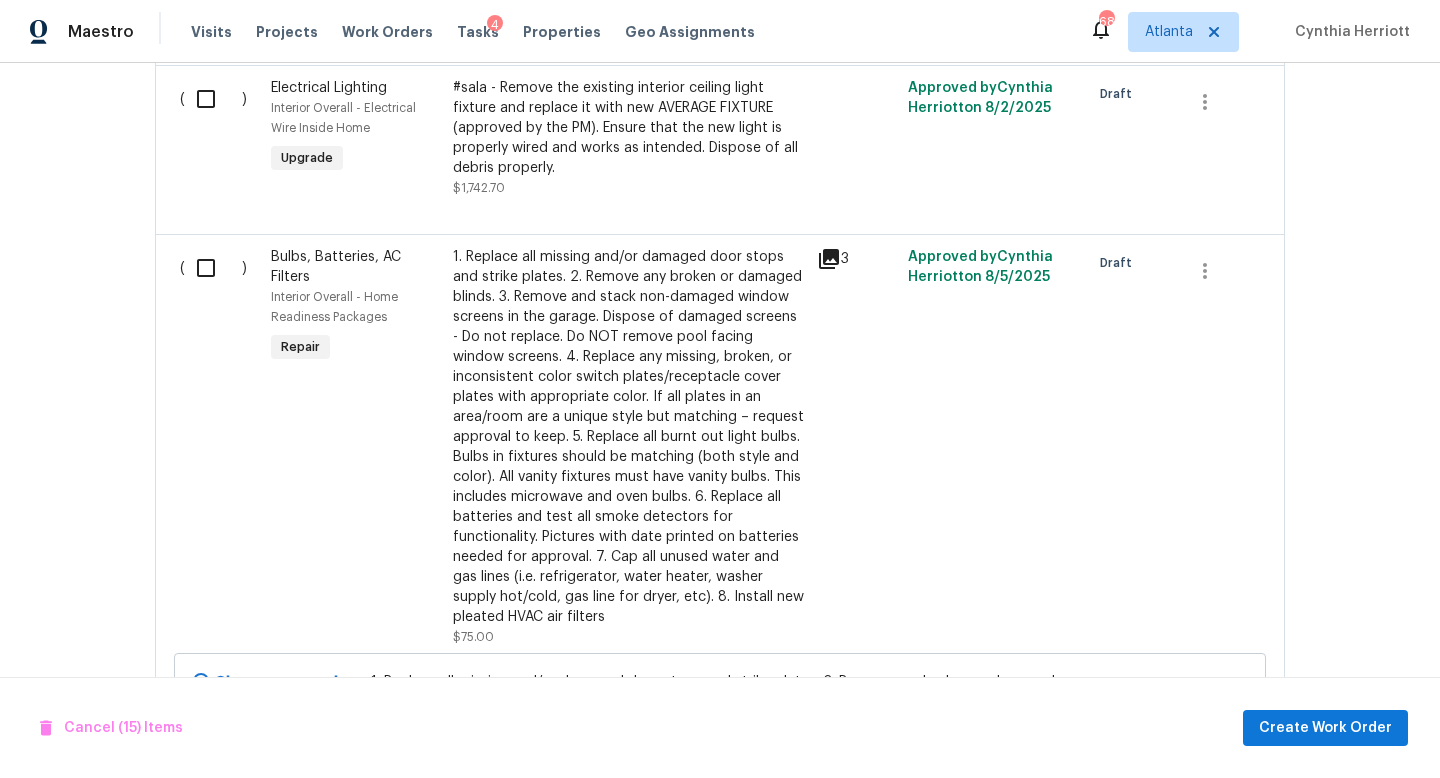 scroll, scrollTop: 4985, scrollLeft: 0, axis: vertical 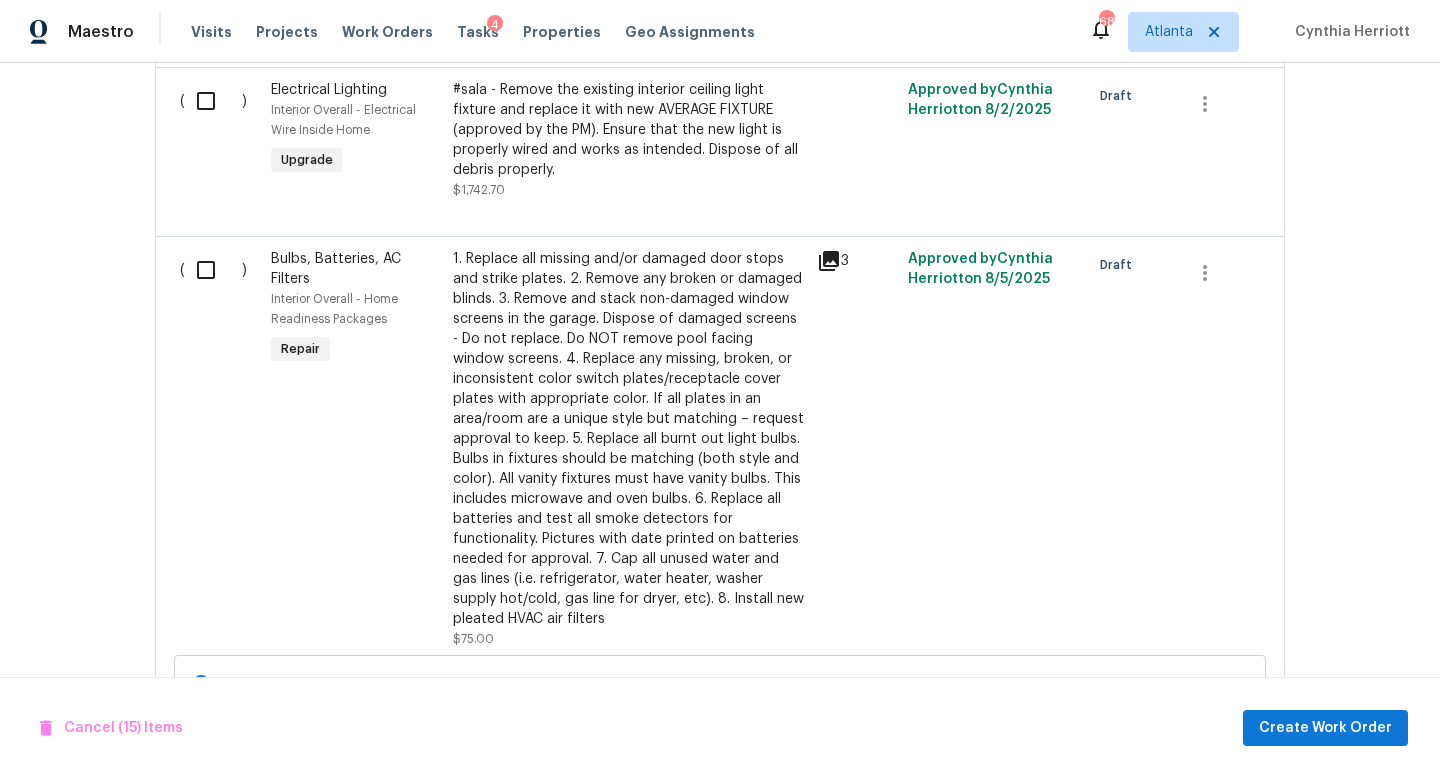 click at bounding box center (213, 270) 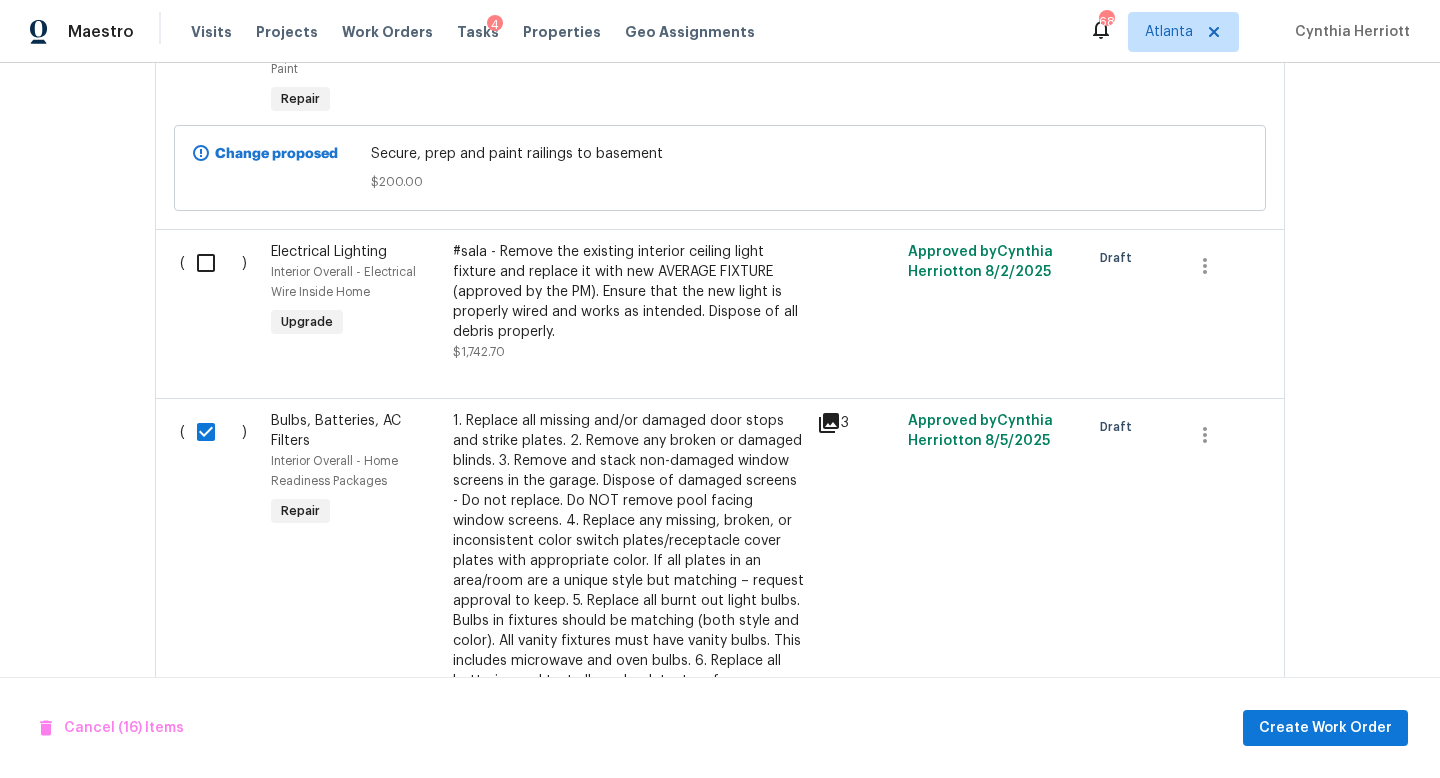 scroll, scrollTop: 4758, scrollLeft: 0, axis: vertical 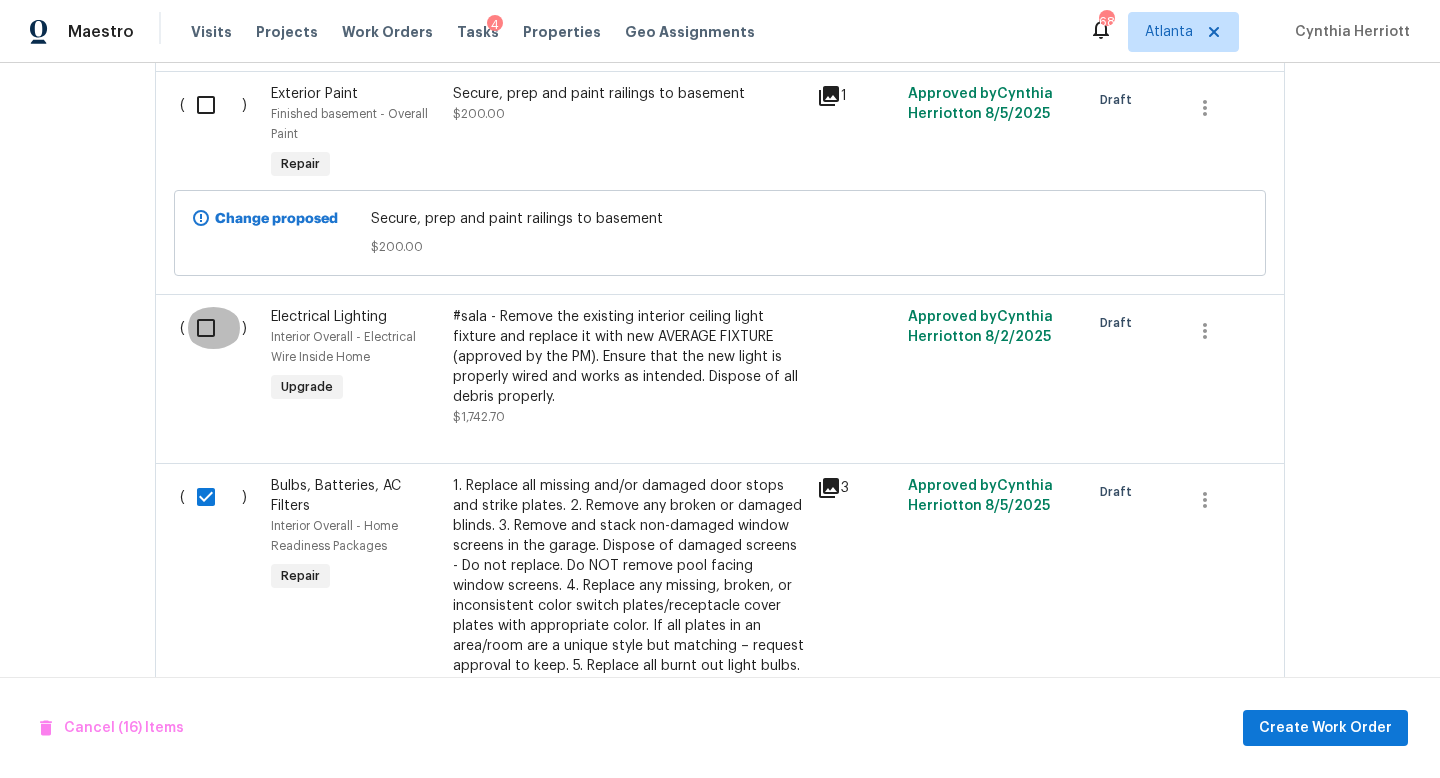 click at bounding box center (213, 328) 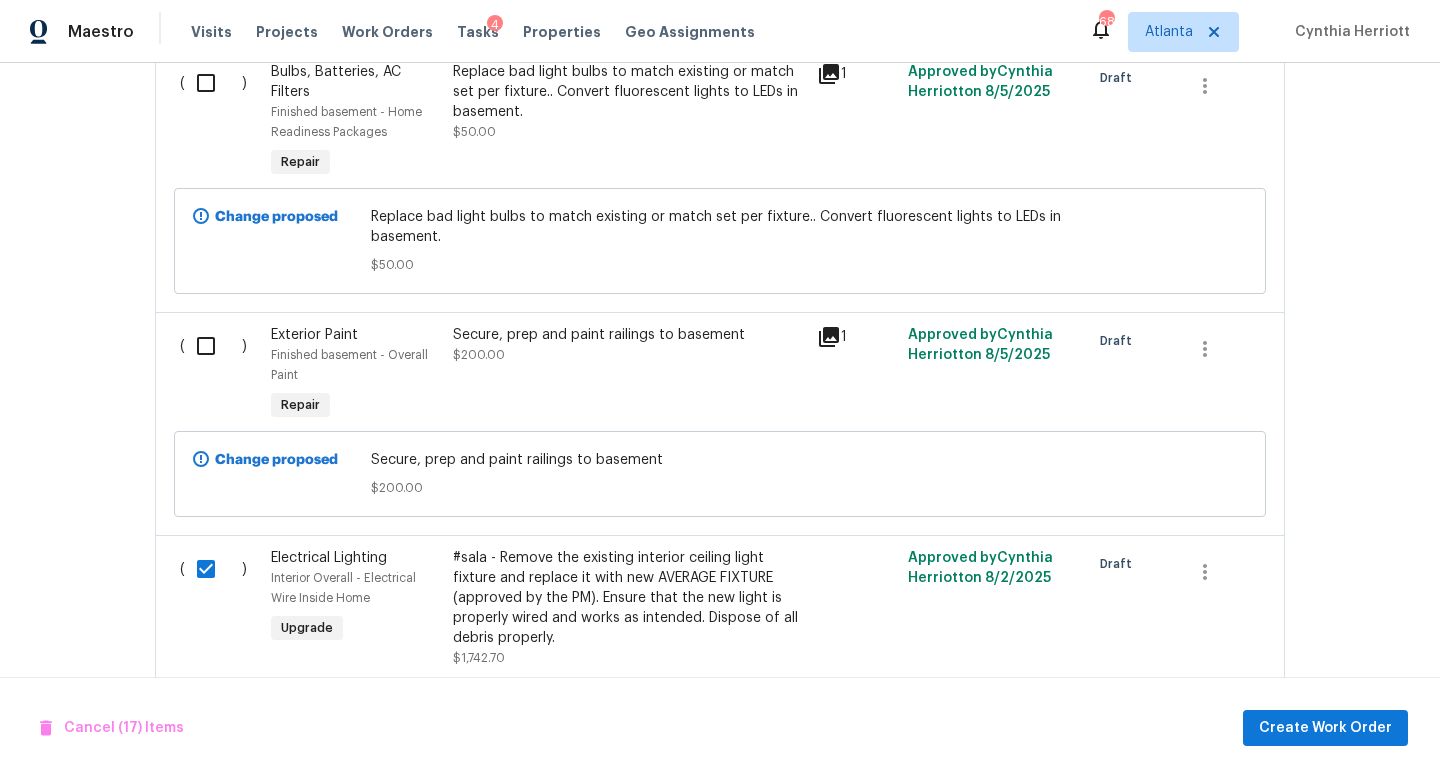 scroll, scrollTop: 4503, scrollLeft: 0, axis: vertical 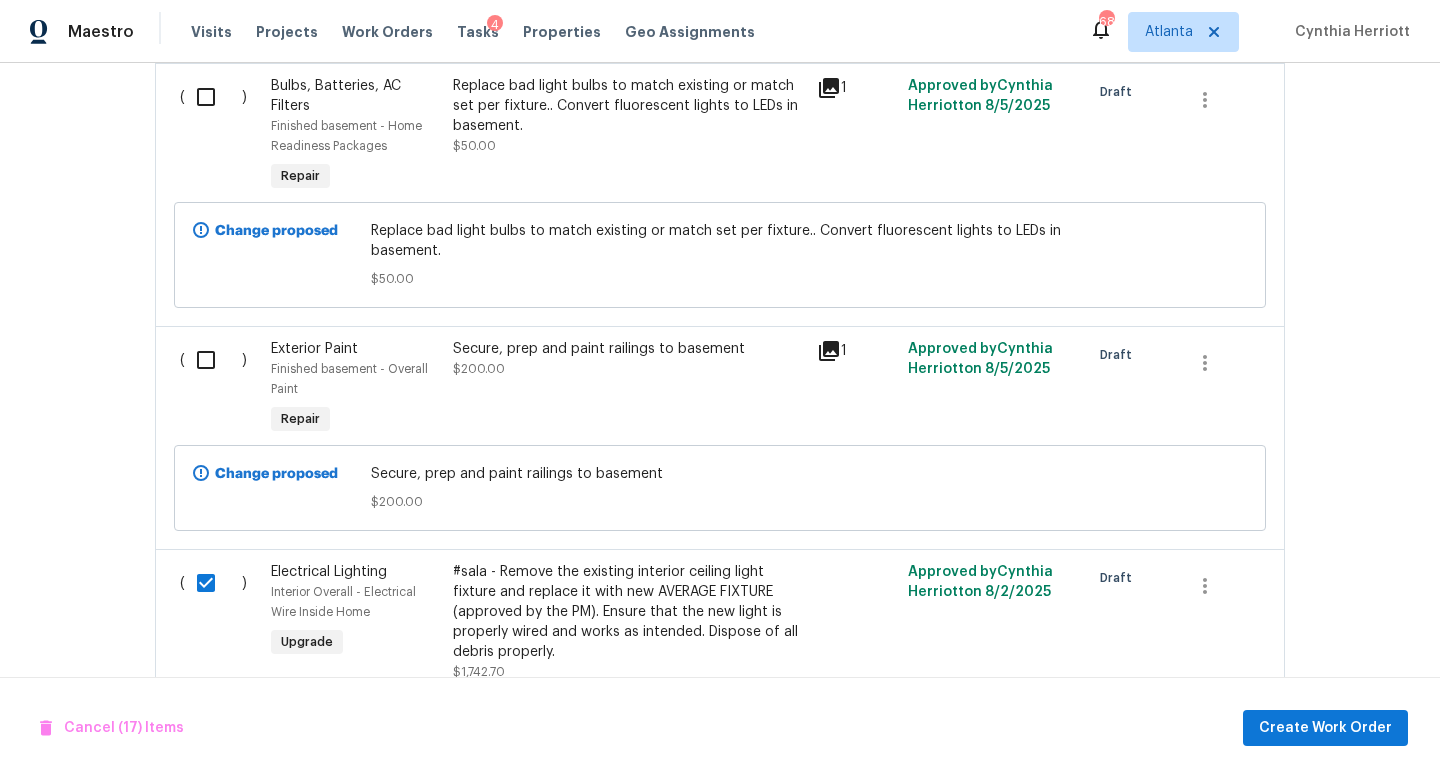 click at bounding box center (213, 360) 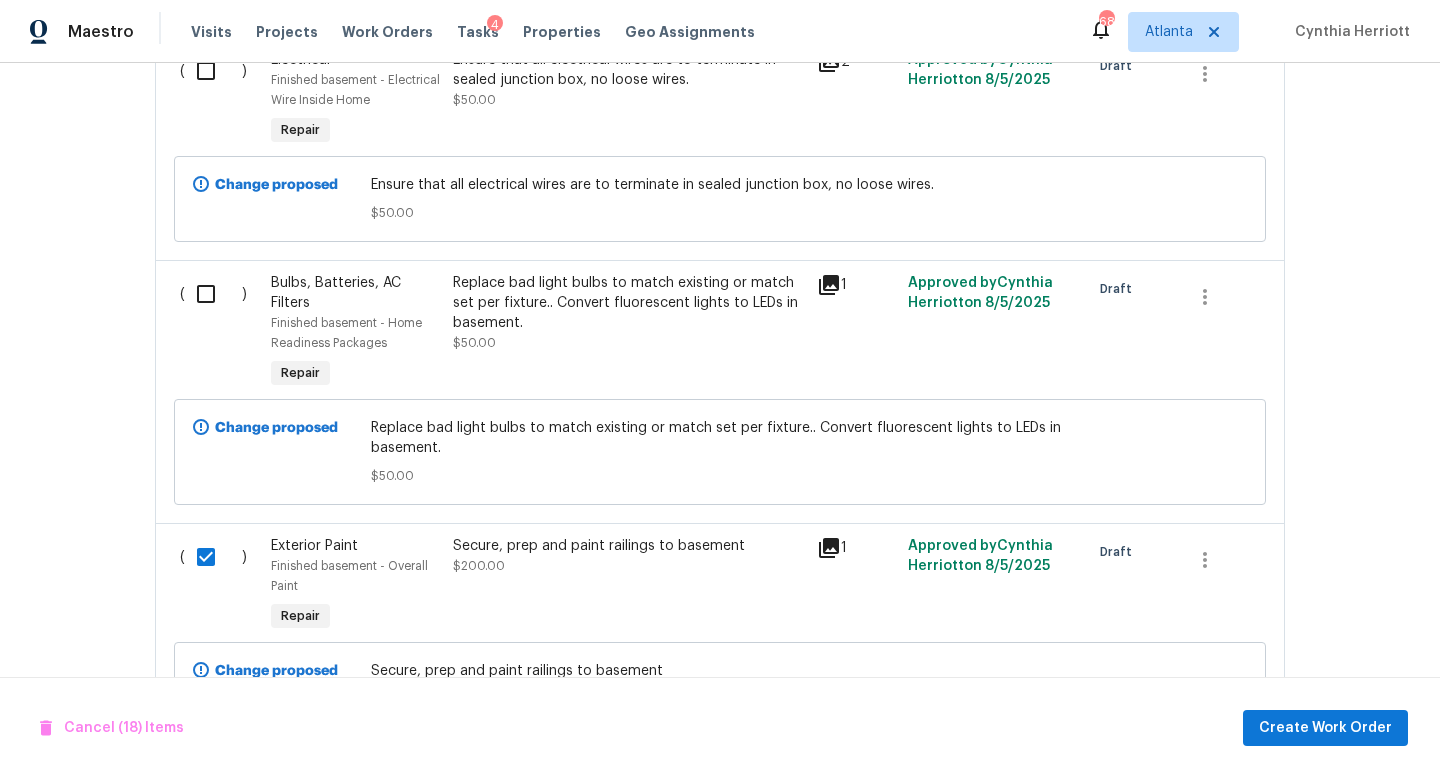 scroll, scrollTop: 4169, scrollLeft: 0, axis: vertical 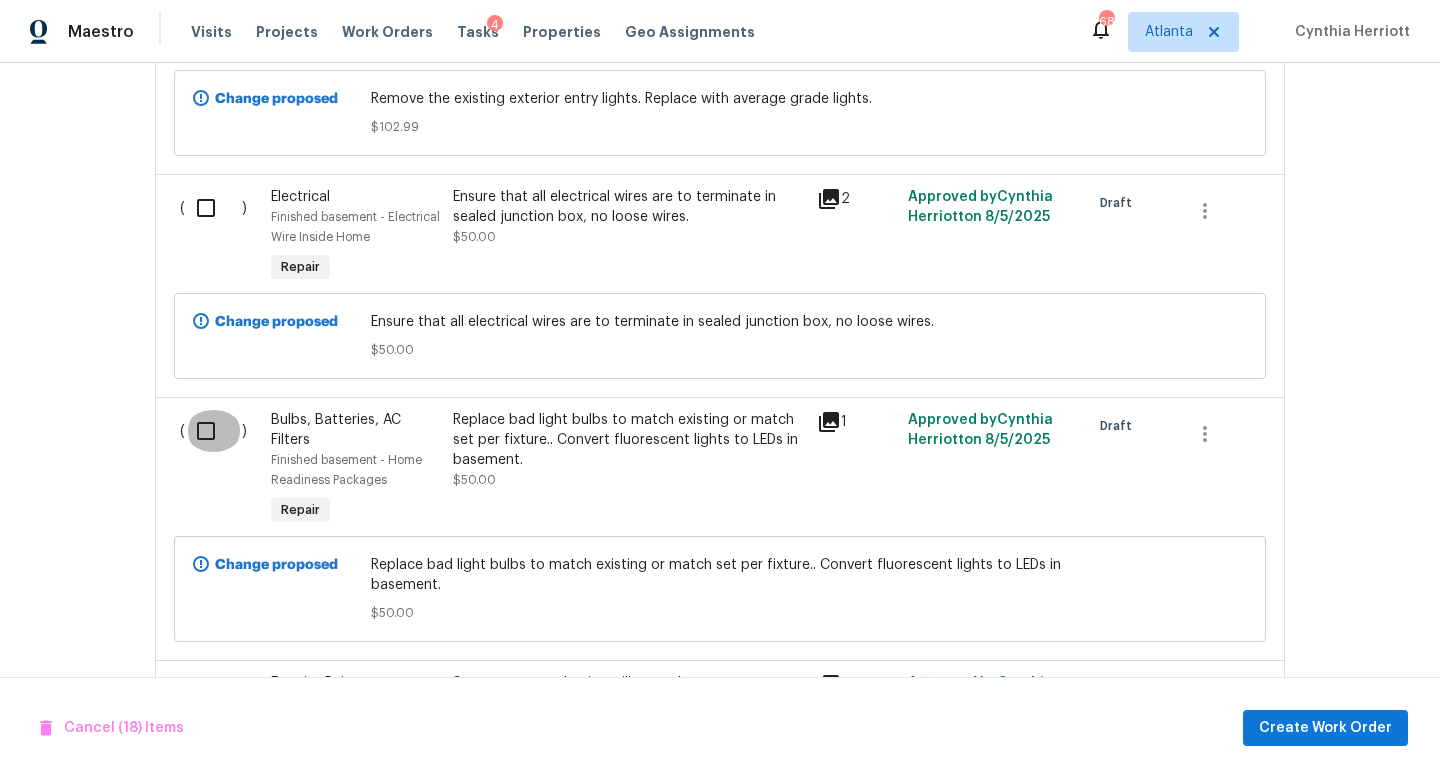 click at bounding box center [213, 431] 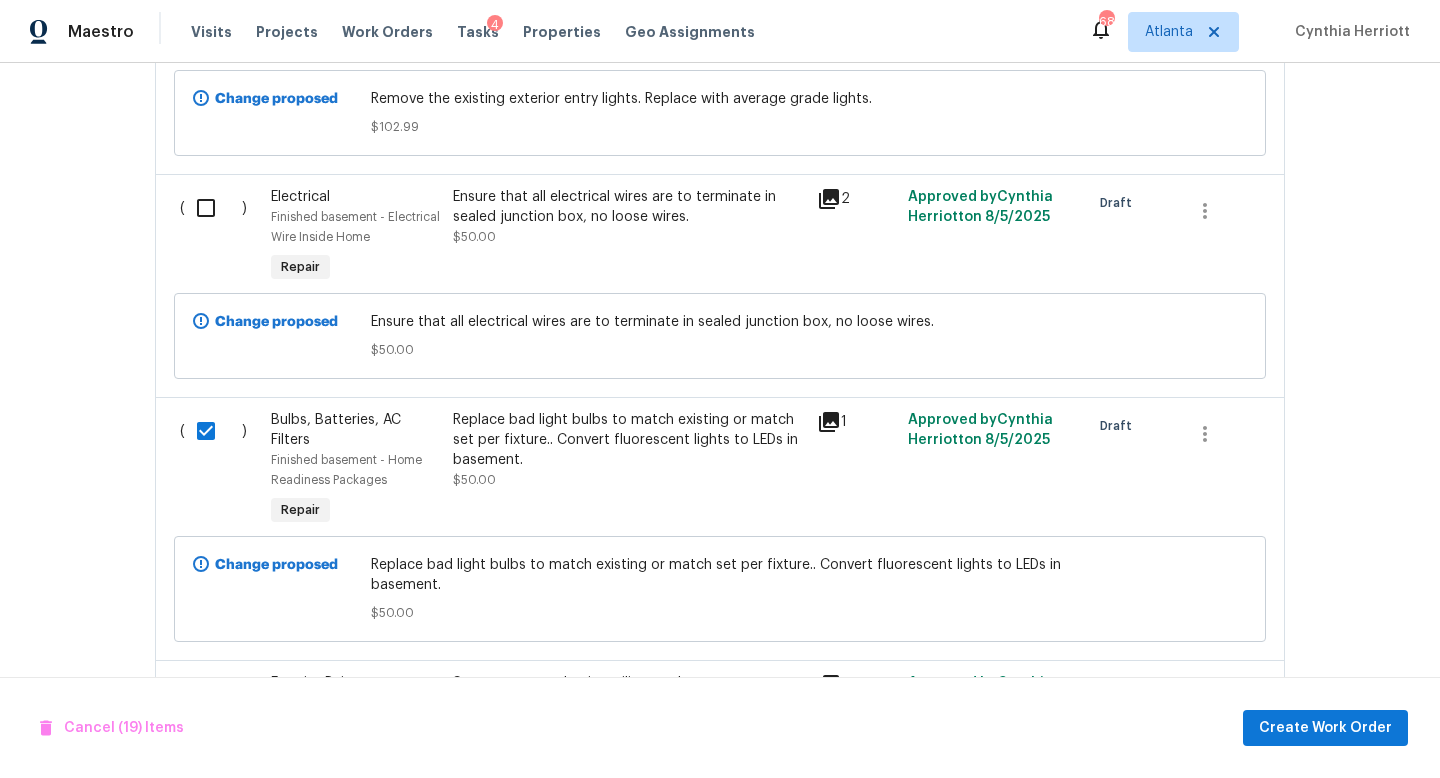 click at bounding box center (213, 208) 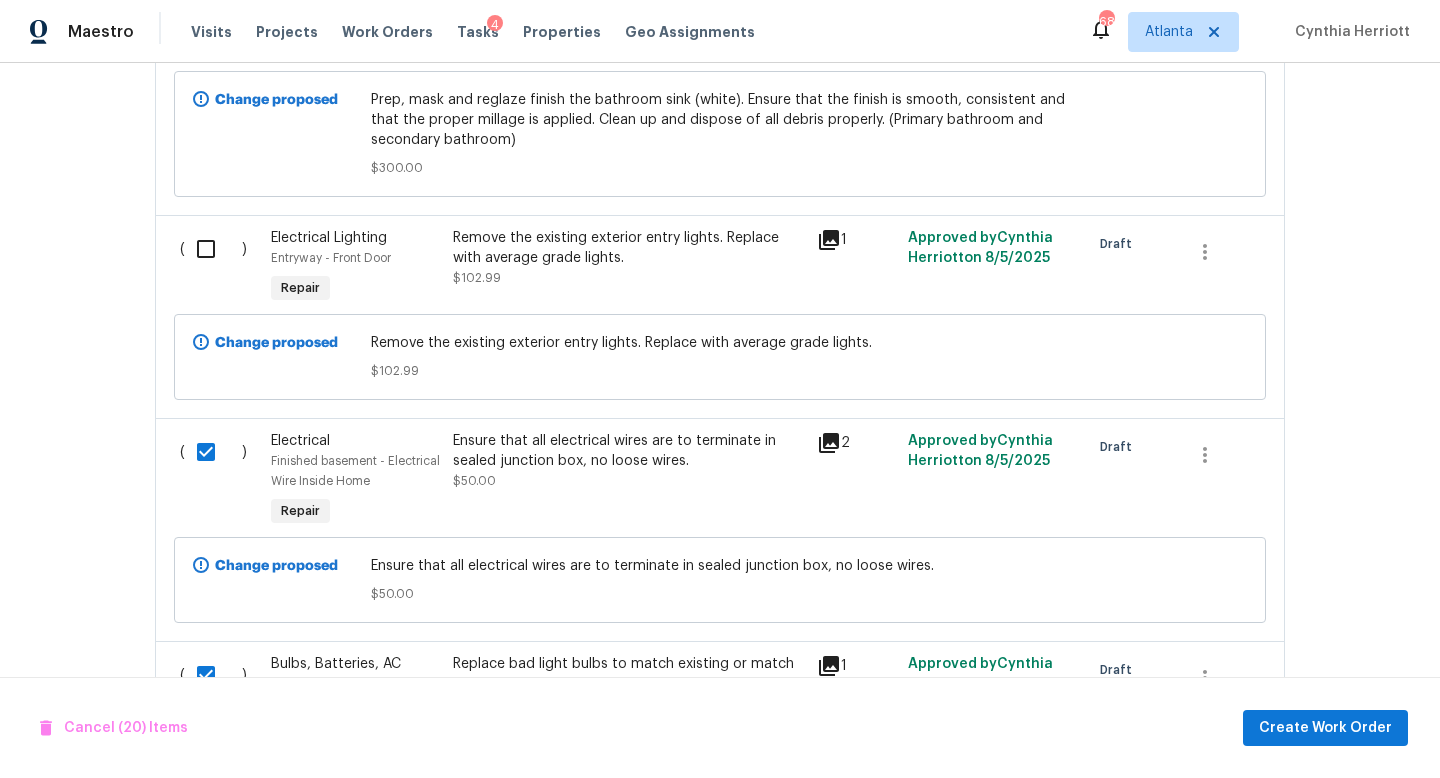 scroll, scrollTop: 3923, scrollLeft: 0, axis: vertical 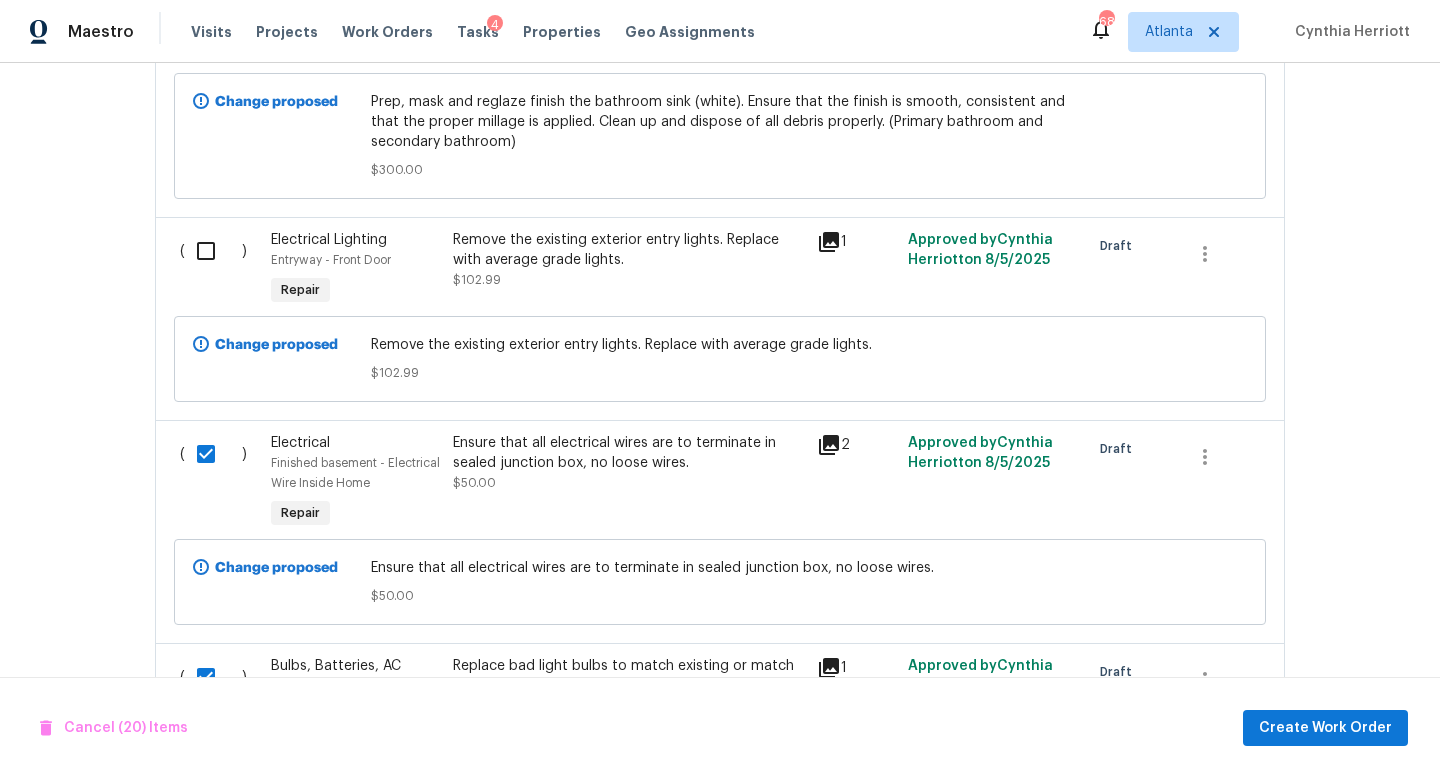 click on "Change proposed Prep, mask and reglaze finish the bathroom sink (white). Ensure that the finish is smooth, consistent and that the proper millage is applied. Clean up and dispose of all debris properly. (Primary bathroom and secondary bathroom) $300.00" at bounding box center [720, 136] 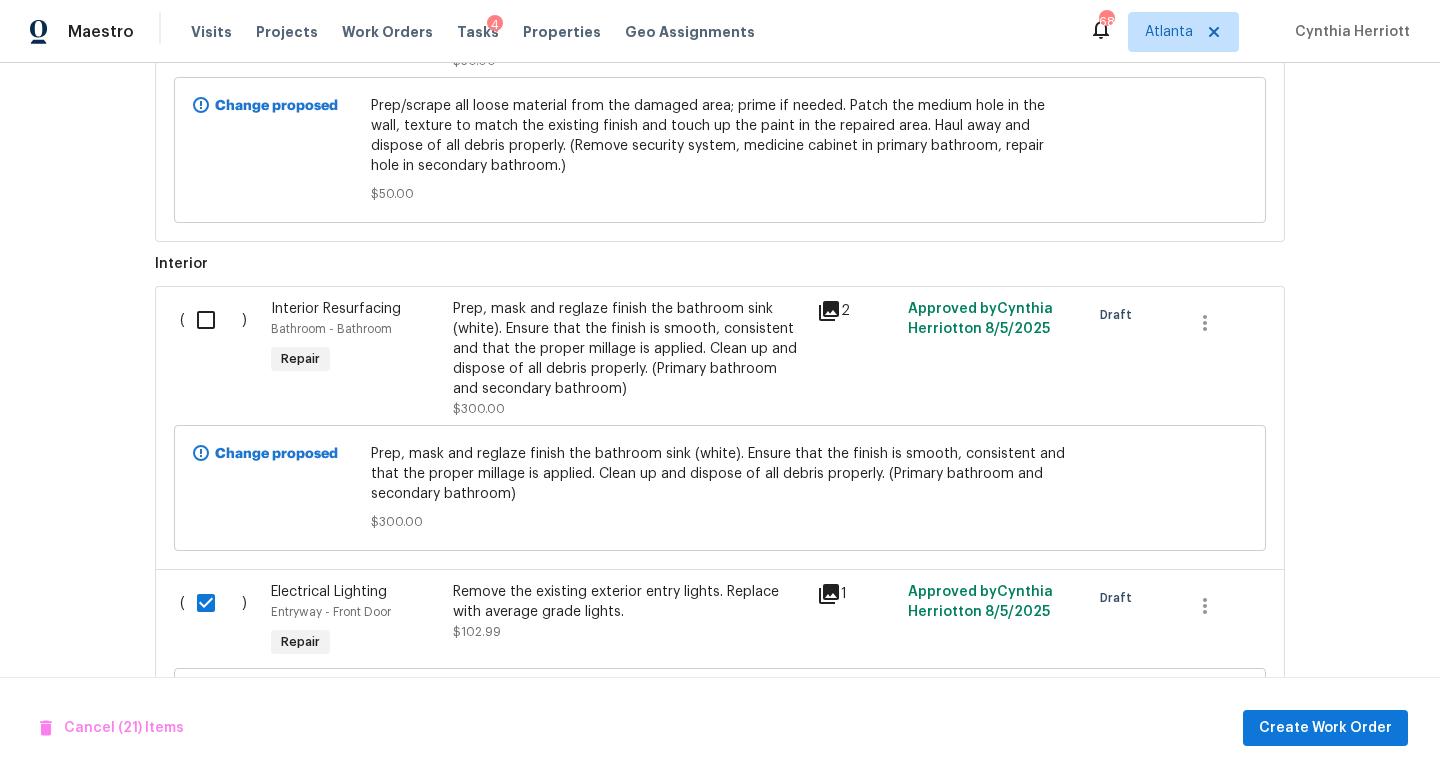 scroll, scrollTop: 3566, scrollLeft: 0, axis: vertical 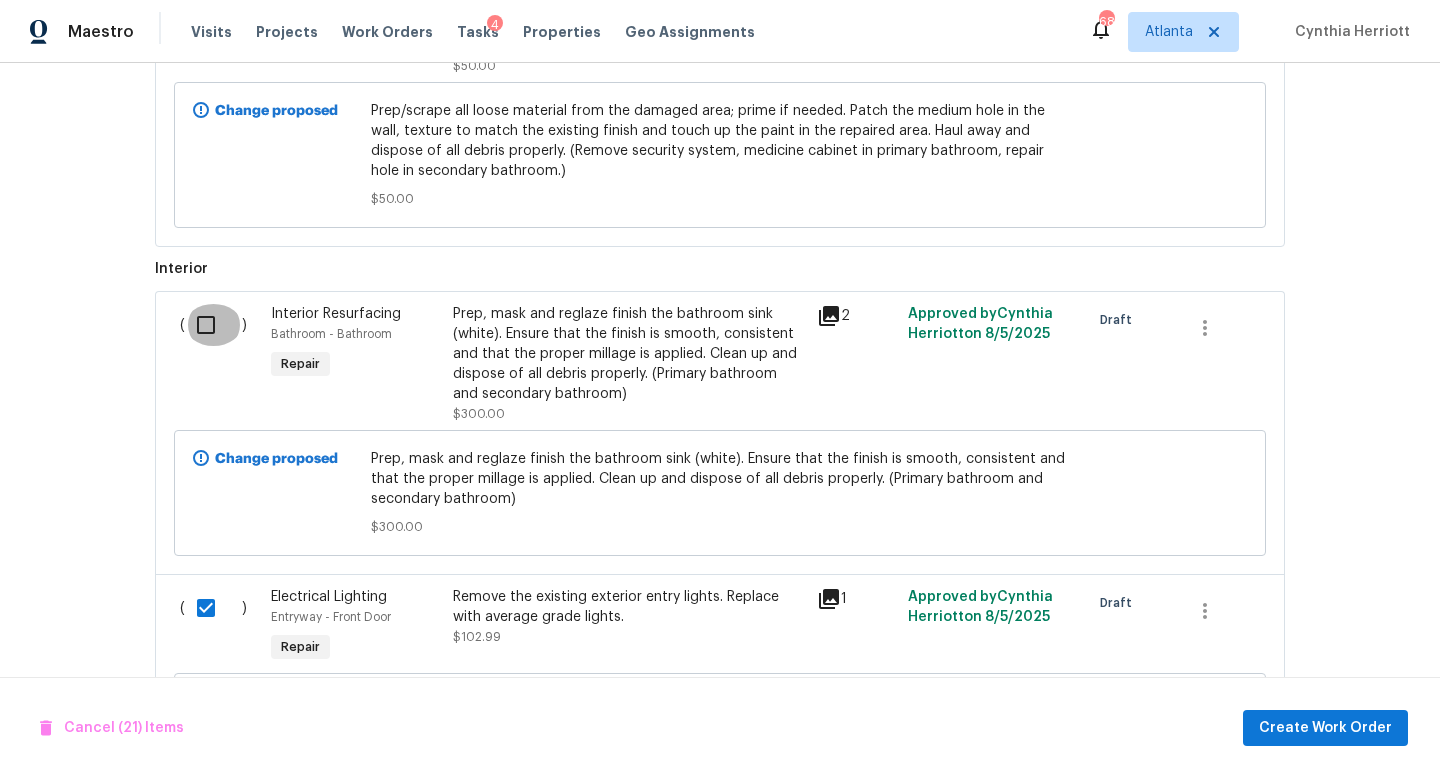 click at bounding box center [213, 325] 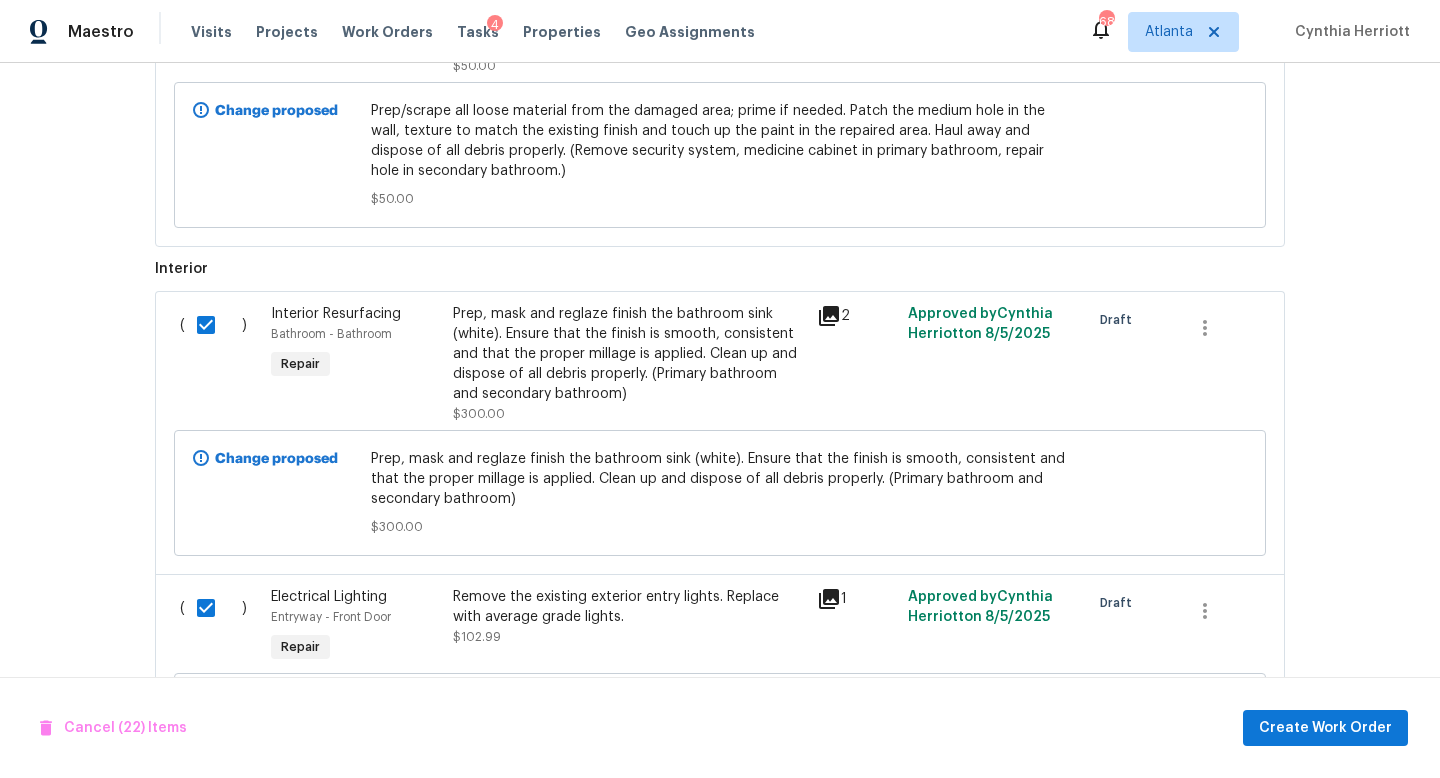 click at bounding box center [213, 325] 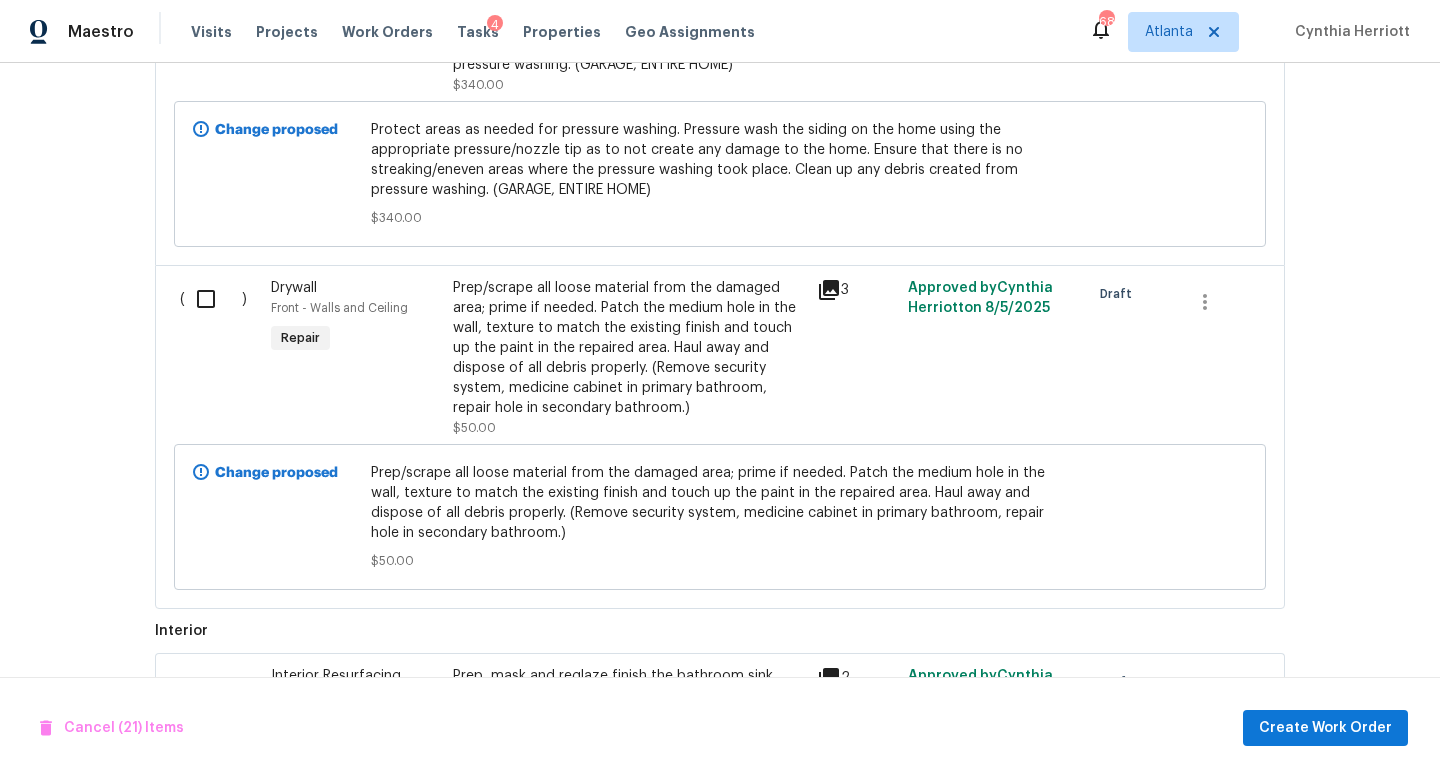 scroll, scrollTop: 3200, scrollLeft: 0, axis: vertical 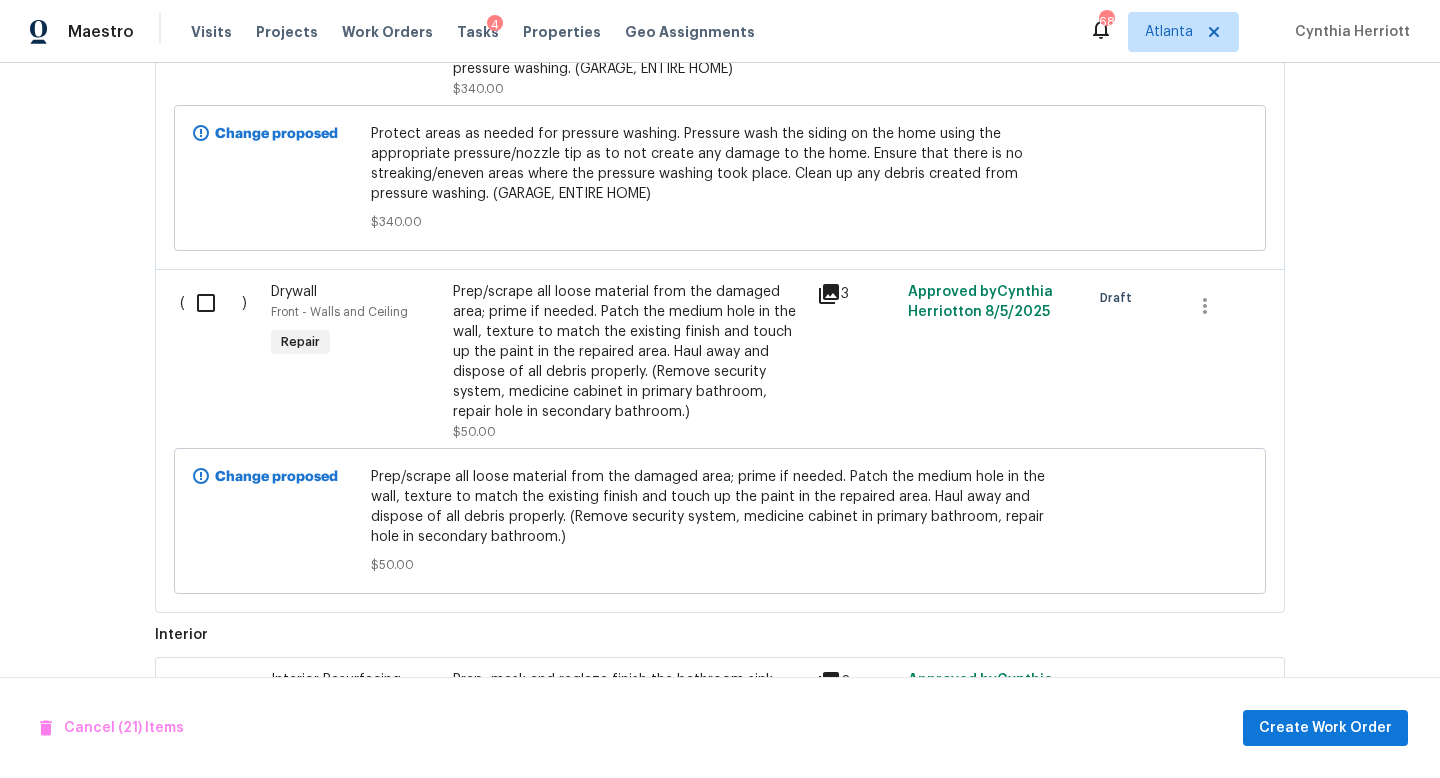 click at bounding box center [213, 303] 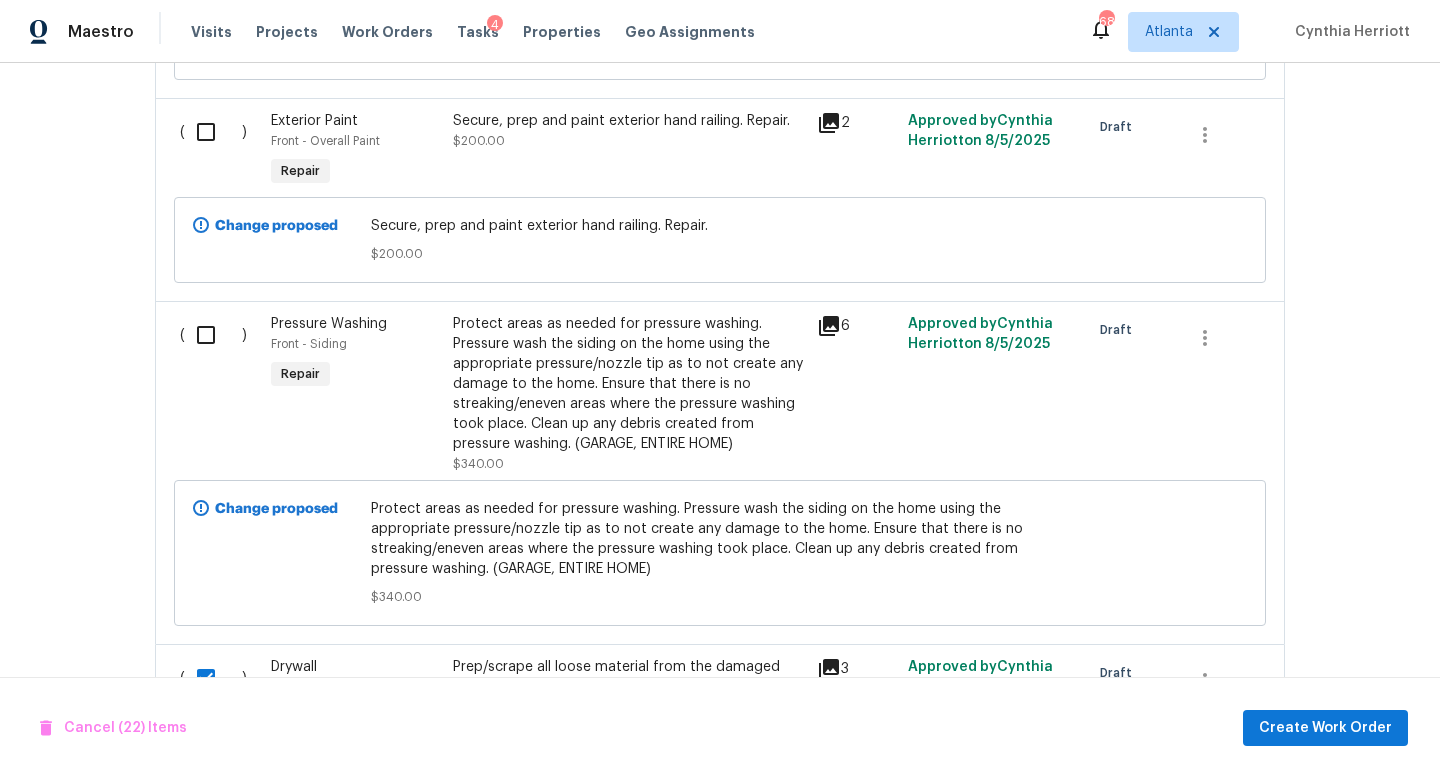 scroll, scrollTop: 2808, scrollLeft: 0, axis: vertical 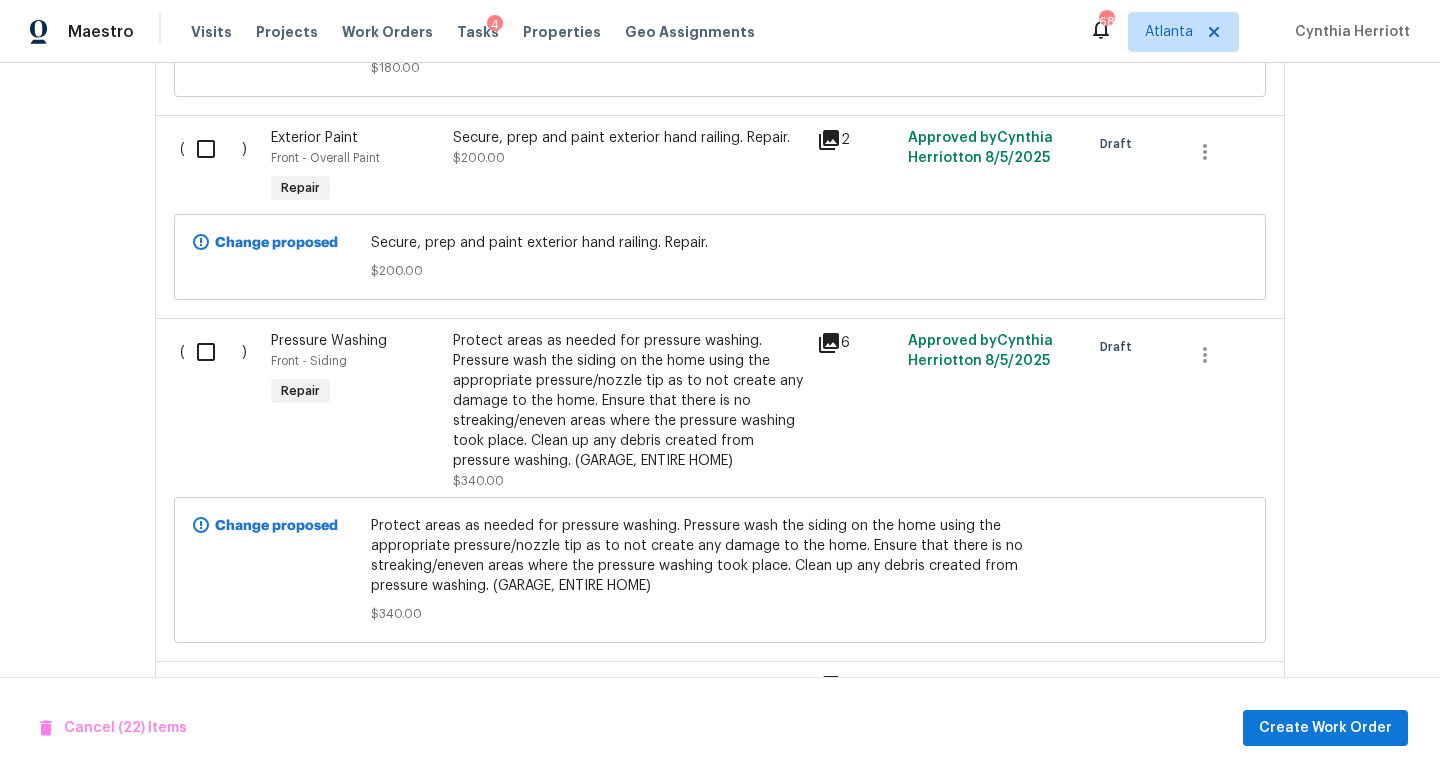 click at bounding box center (213, 352) 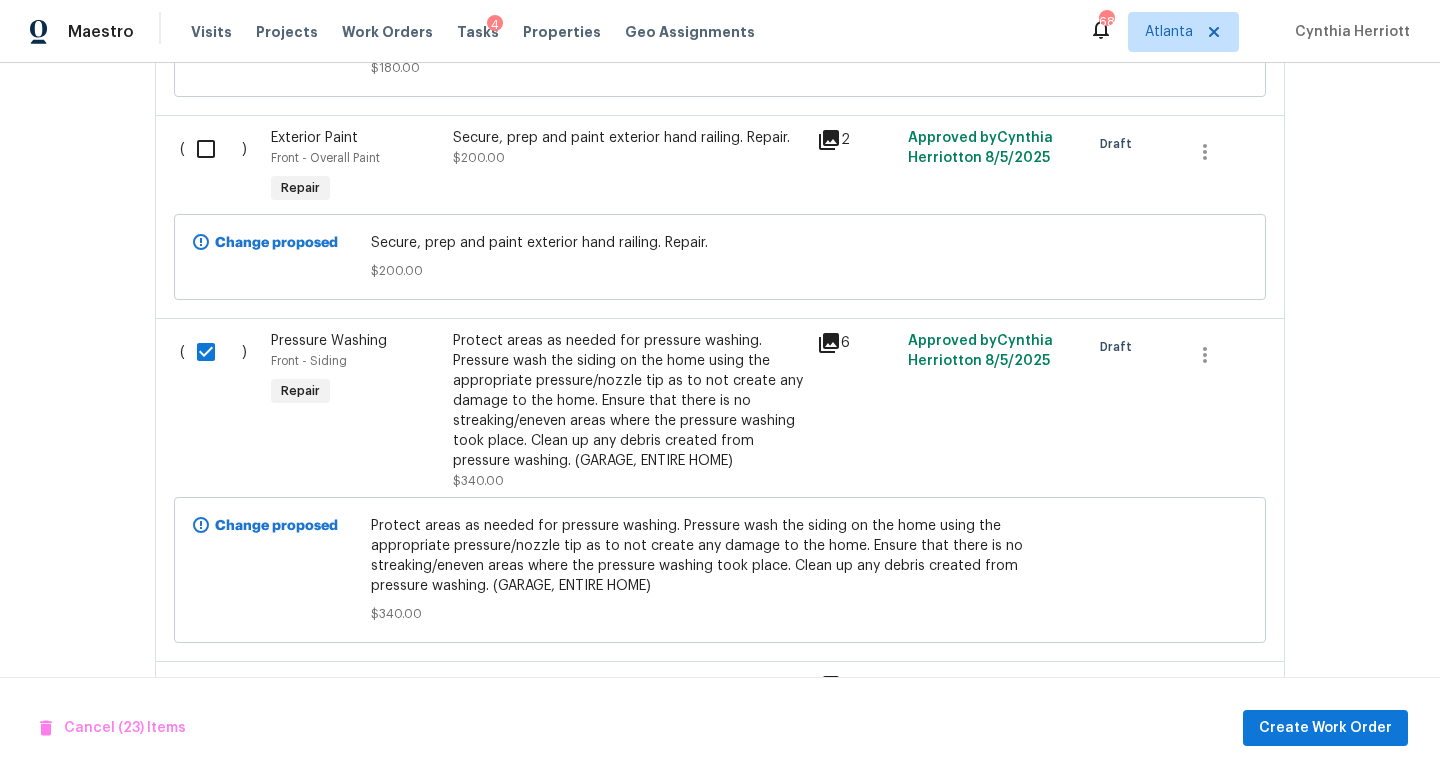 click at bounding box center [213, 149] 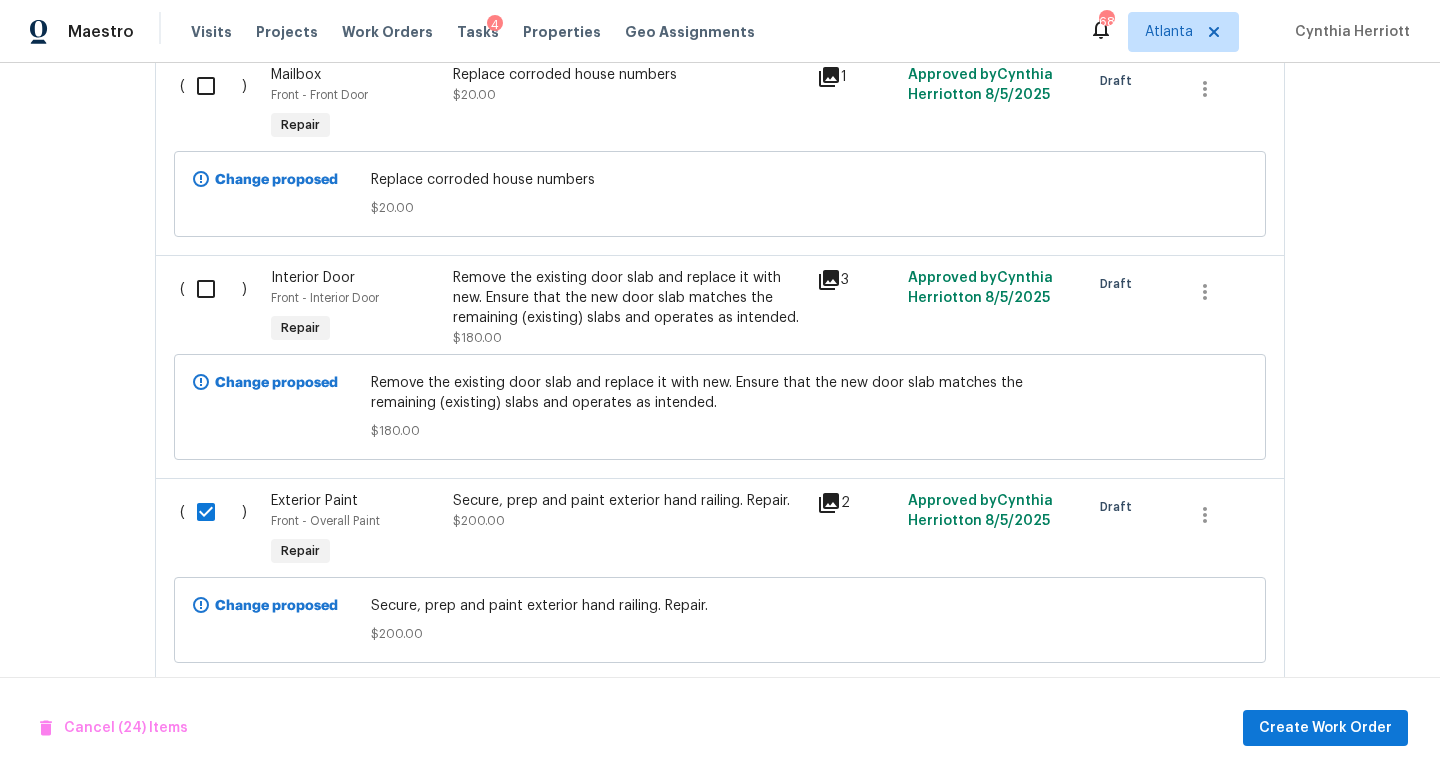 scroll, scrollTop: 2428, scrollLeft: 0, axis: vertical 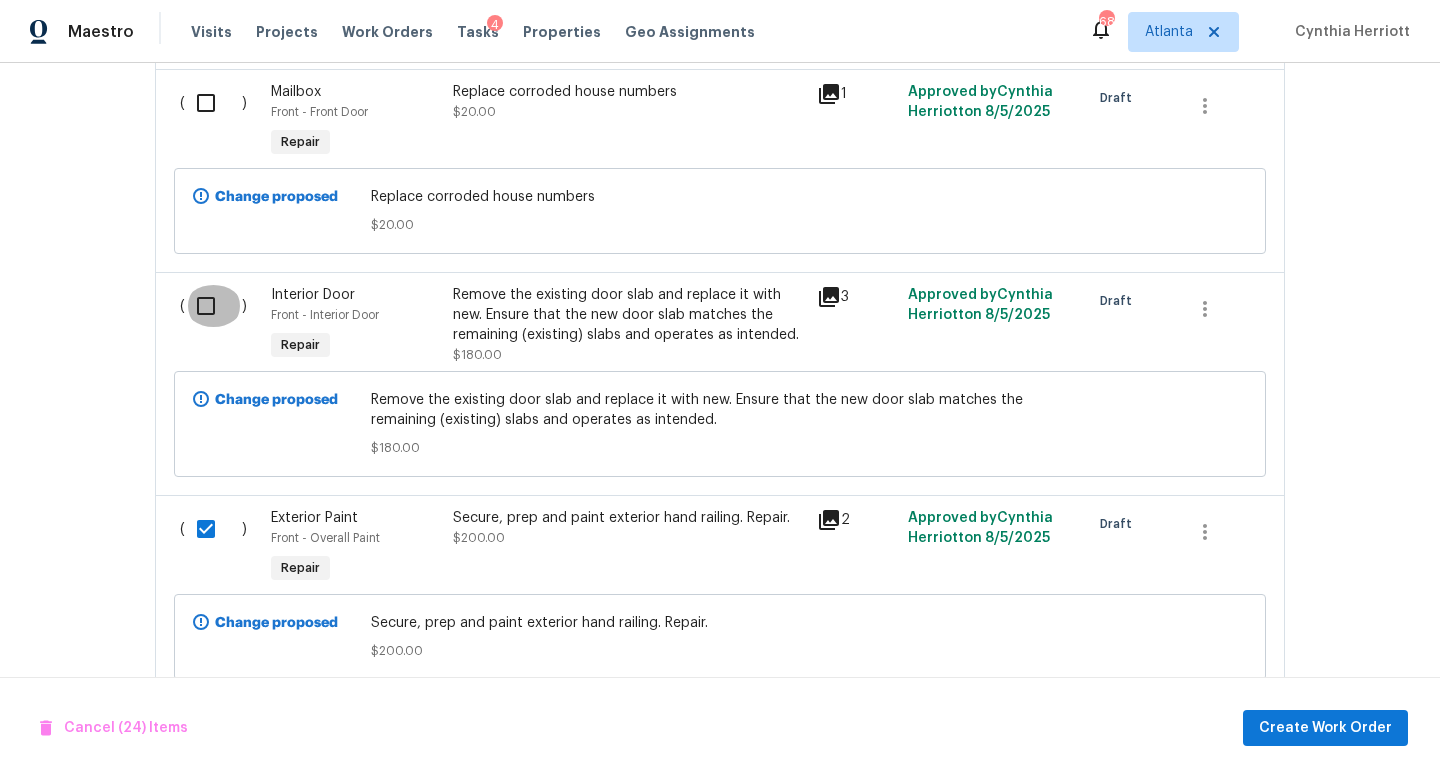 click at bounding box center [213, 306] 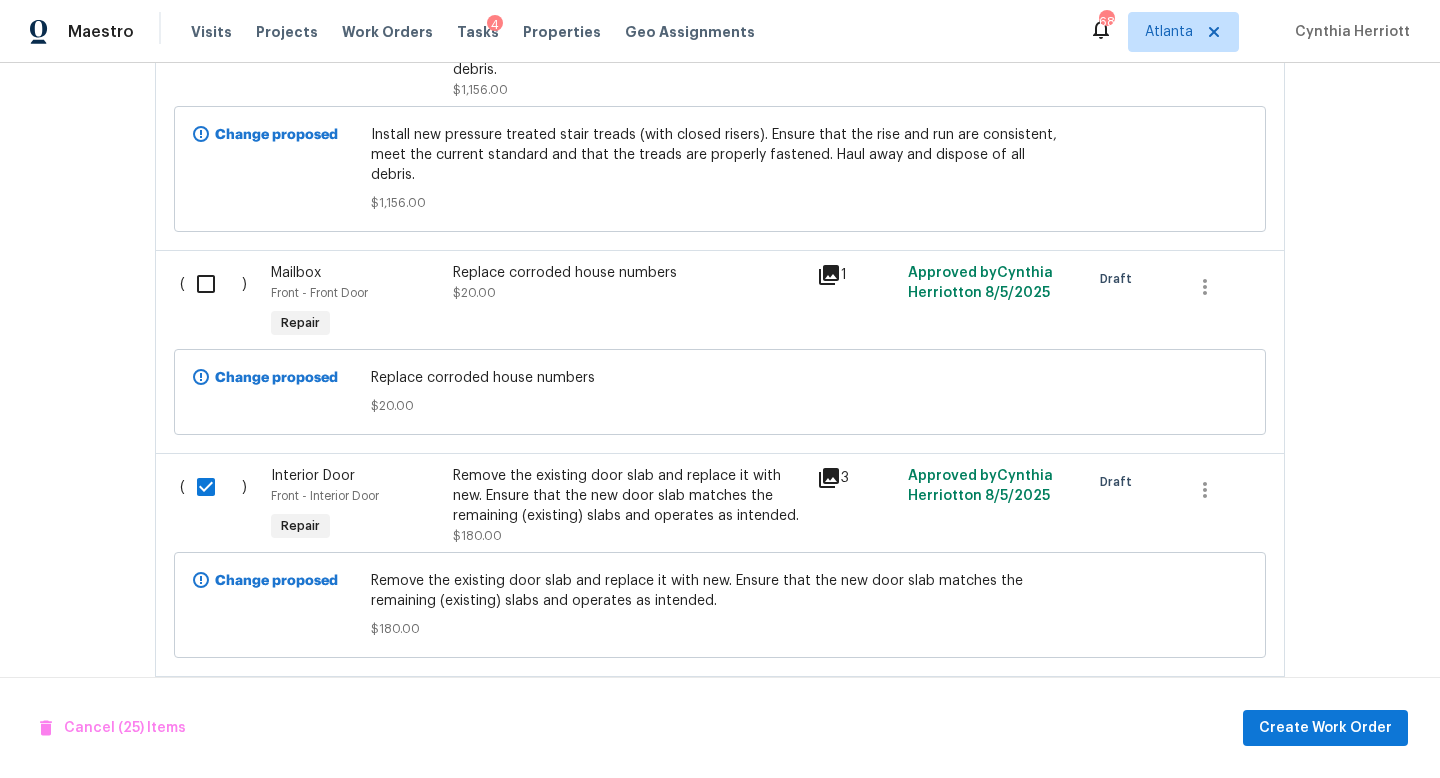 scroll, scrollTop: 2243, scrollLeft: 0, axis: vertical 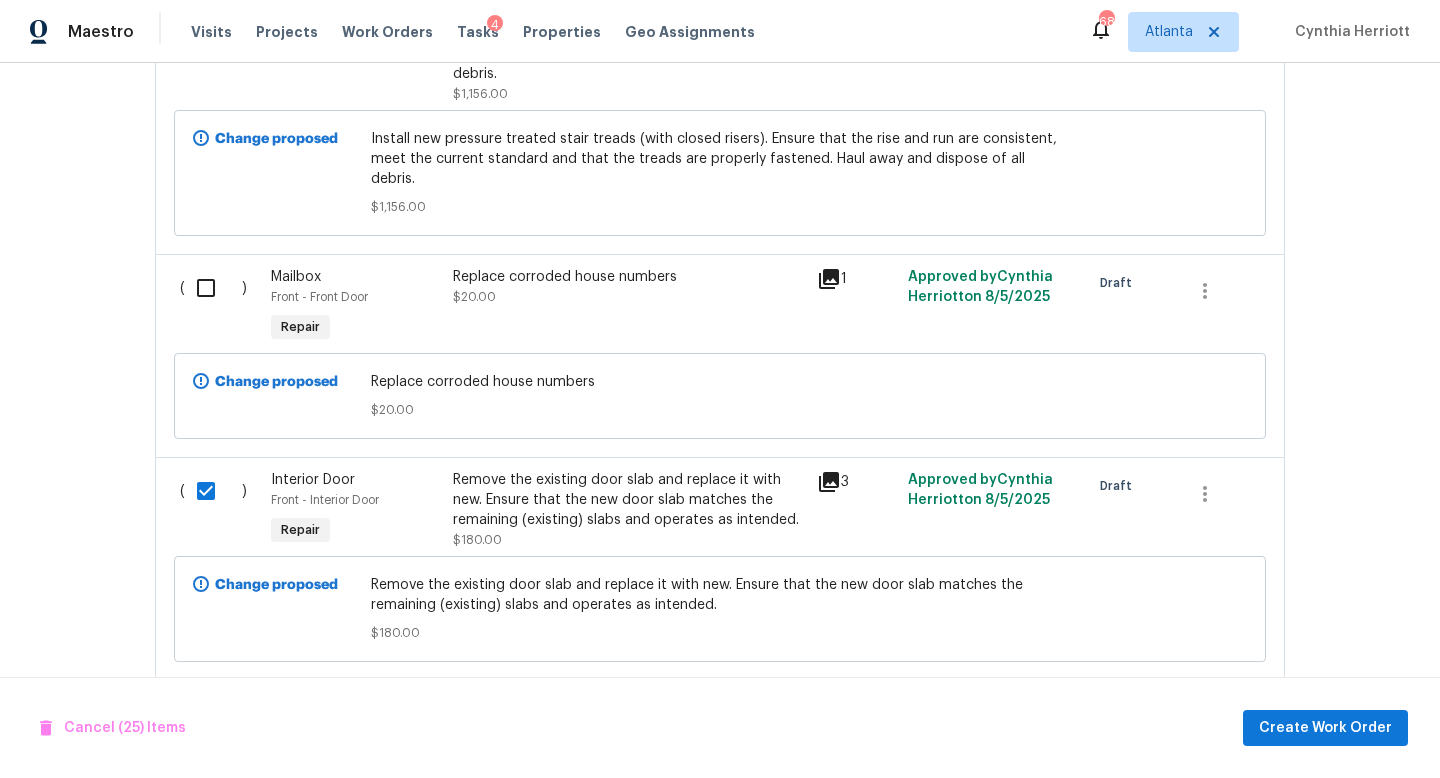 click at bounding box center [213, 288] 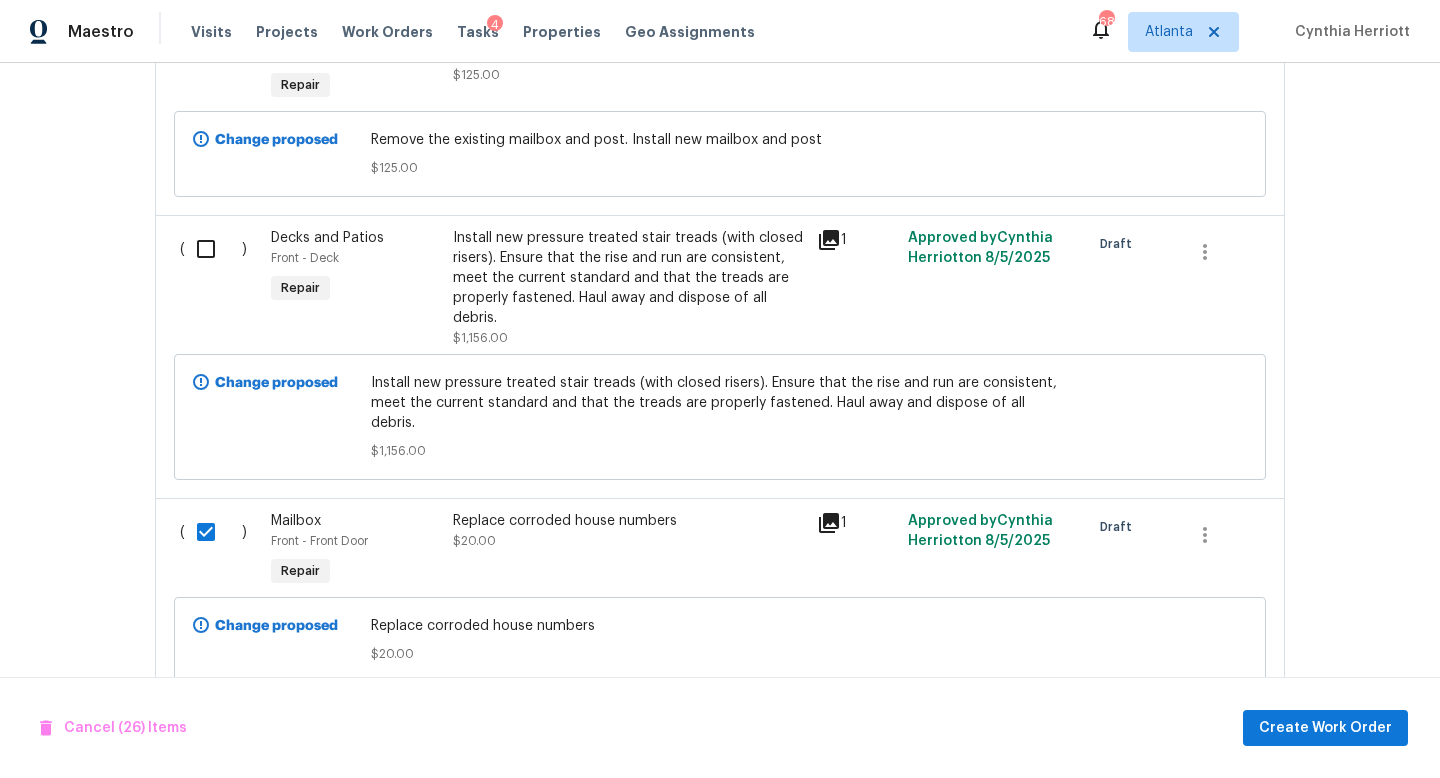 click at bounding box center [213, 249] 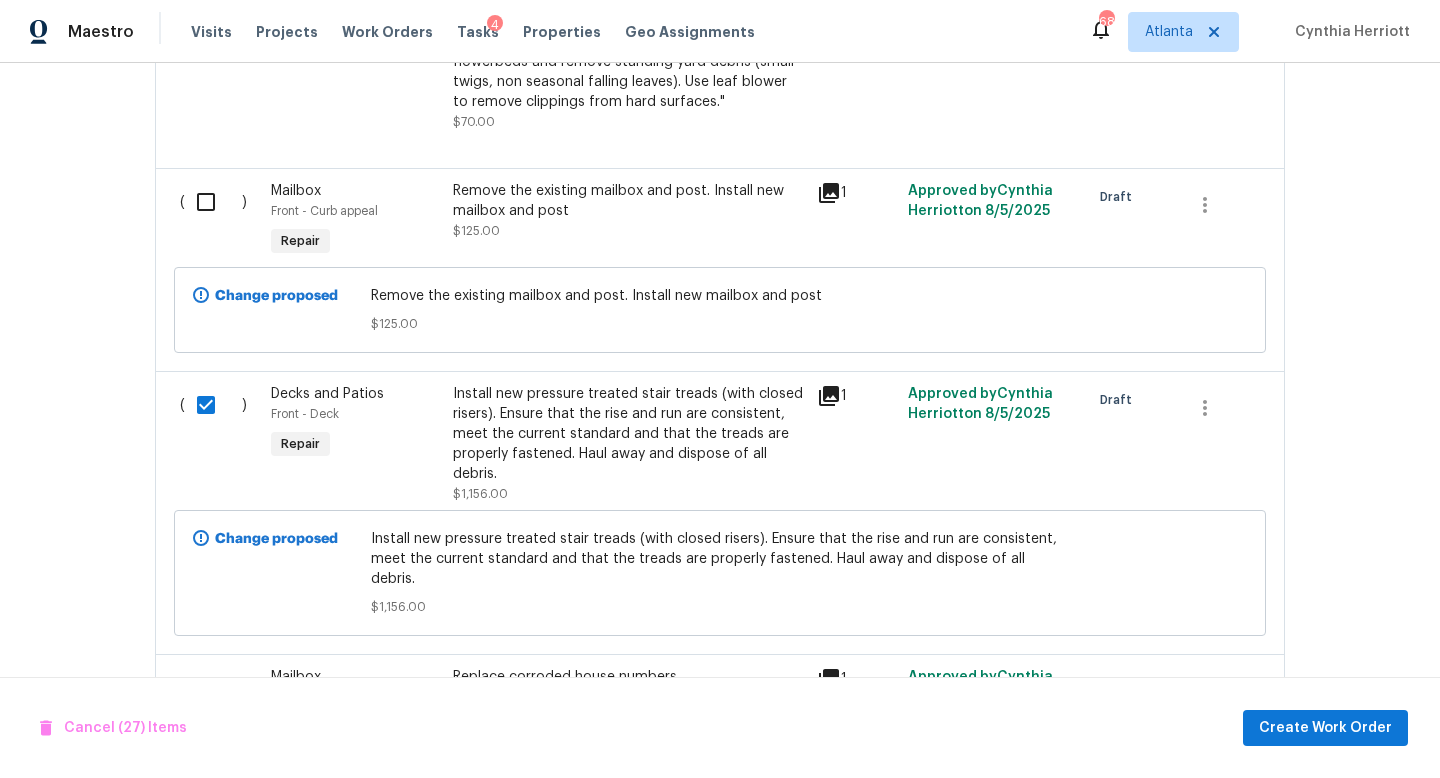 scroll, scrollTop: 1818, scrollLeft: 0, axis: vertical 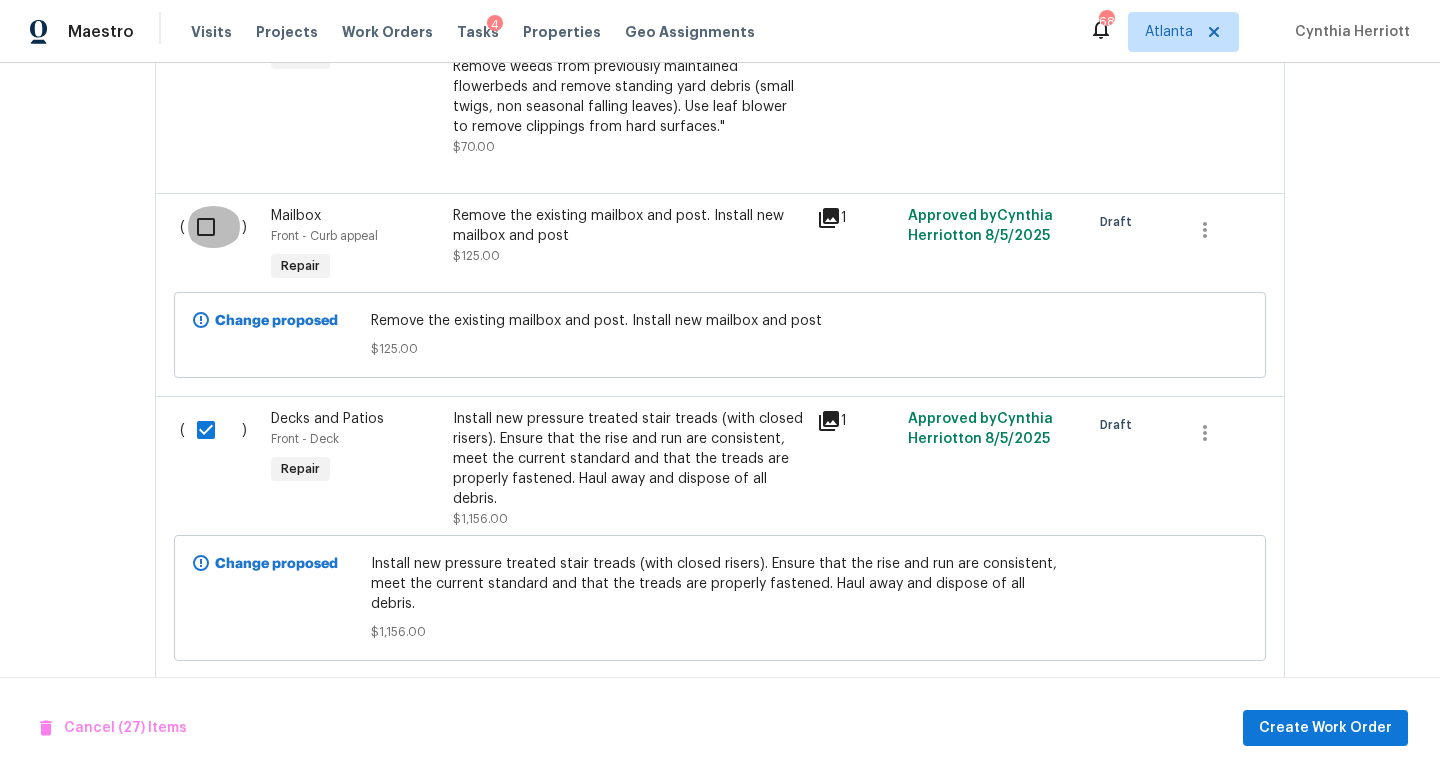 click at bounding box center (213, 227) 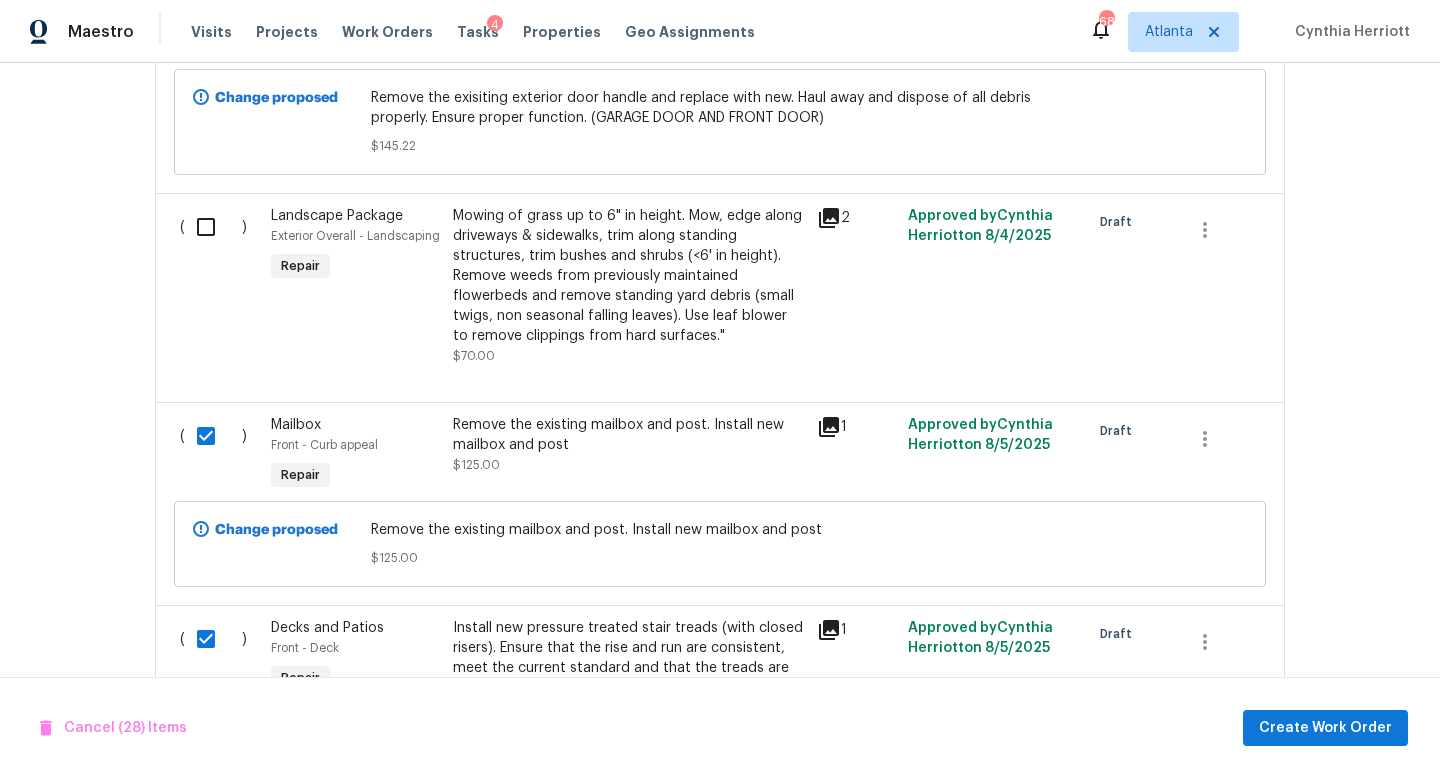 scroll, scrollTop: 1579, scrollLeft: 0, axis: vertical 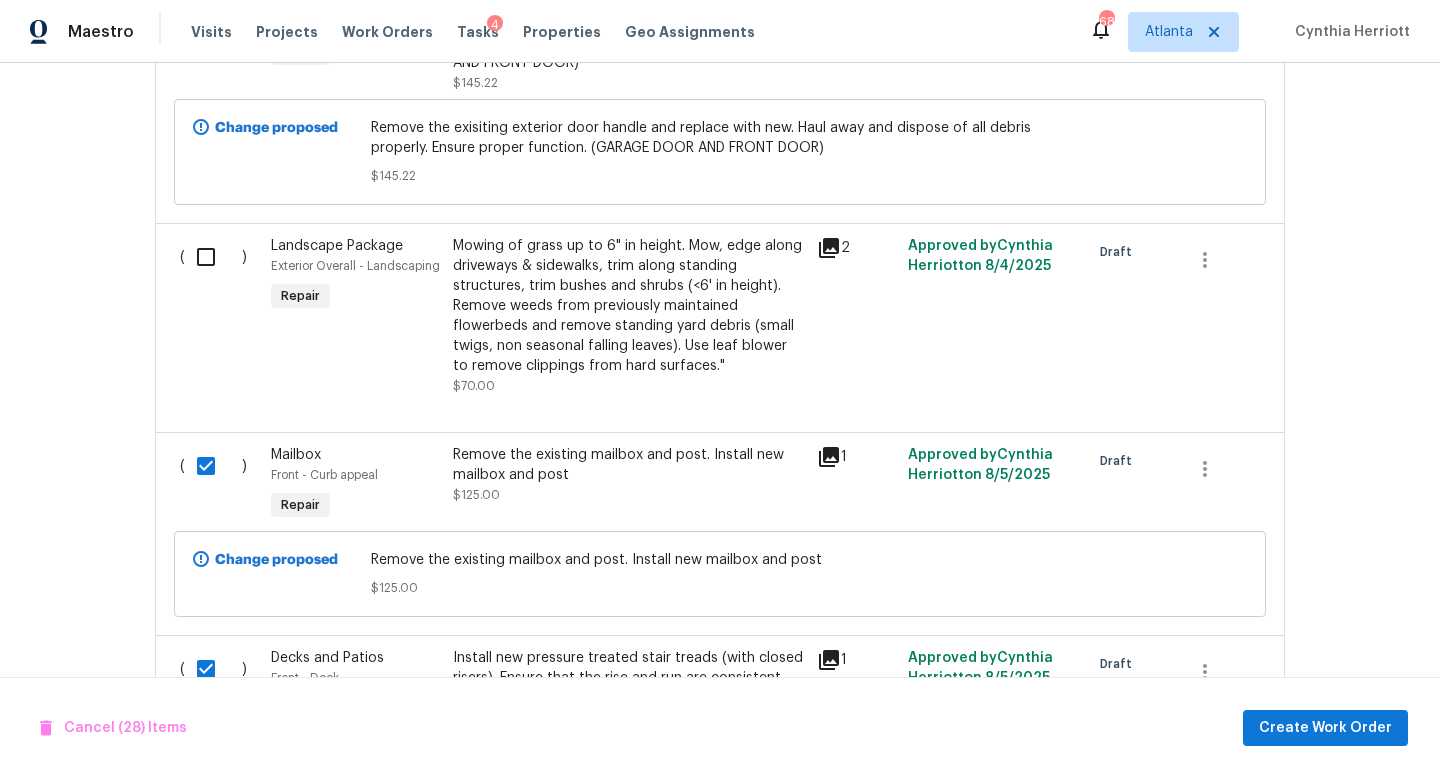 click on "( ) Landscape Package Exterior Overall - Landscaping Repair Mowing of grass up to 6" in height. Mow, edge along driveways & sidewalks, trim along standing structures, trim bushes and shrubs (<6' in height). Remove weeds from previously maintained flowerbeds and remove standing yard debris (small twigs, non seasonal falling leaves).  Use leaf blower to remove clippings from hard surfaces." $70.00   2 Approved by  Cynthia Herriott  on   8/4/2025 Draft" at bounding box center (720, 327) 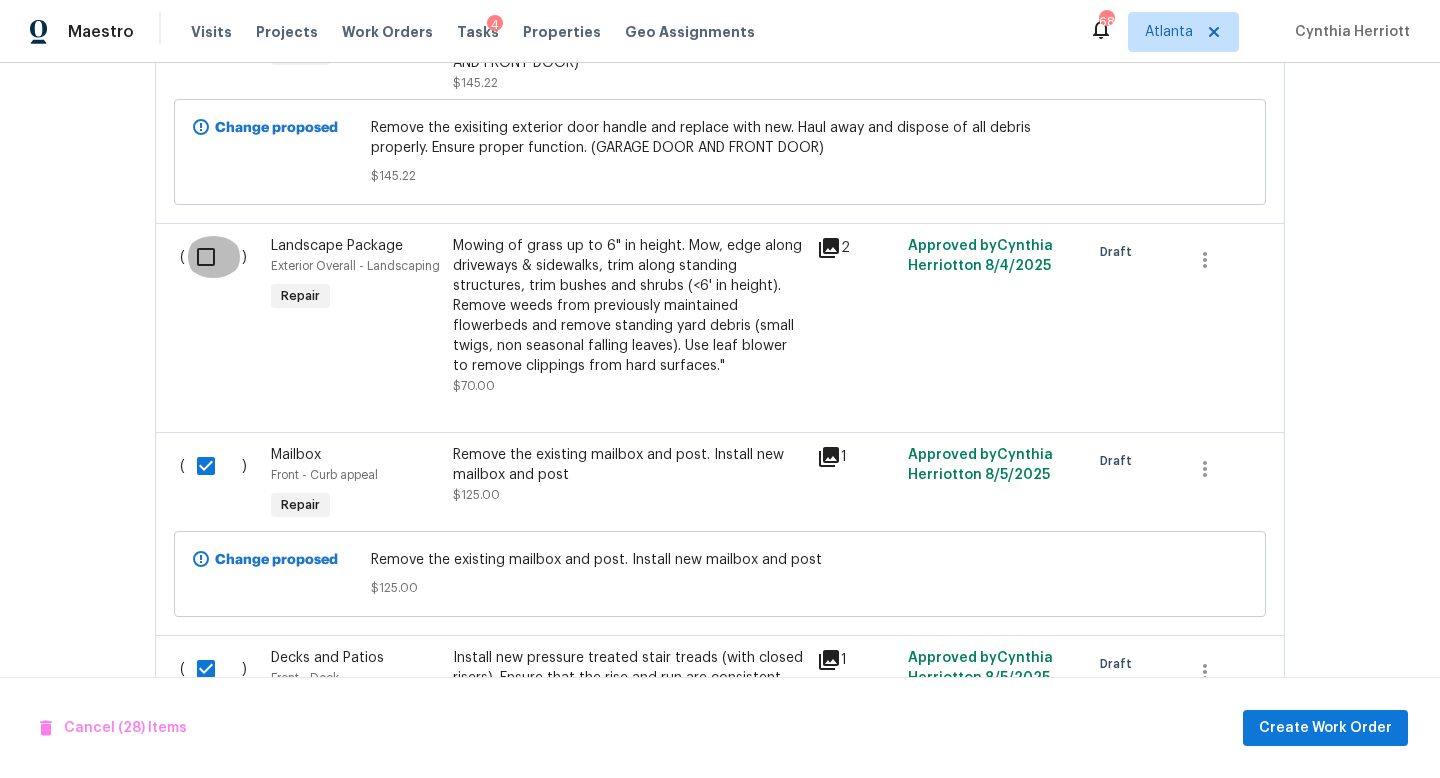click at bounding box center (213, 257) 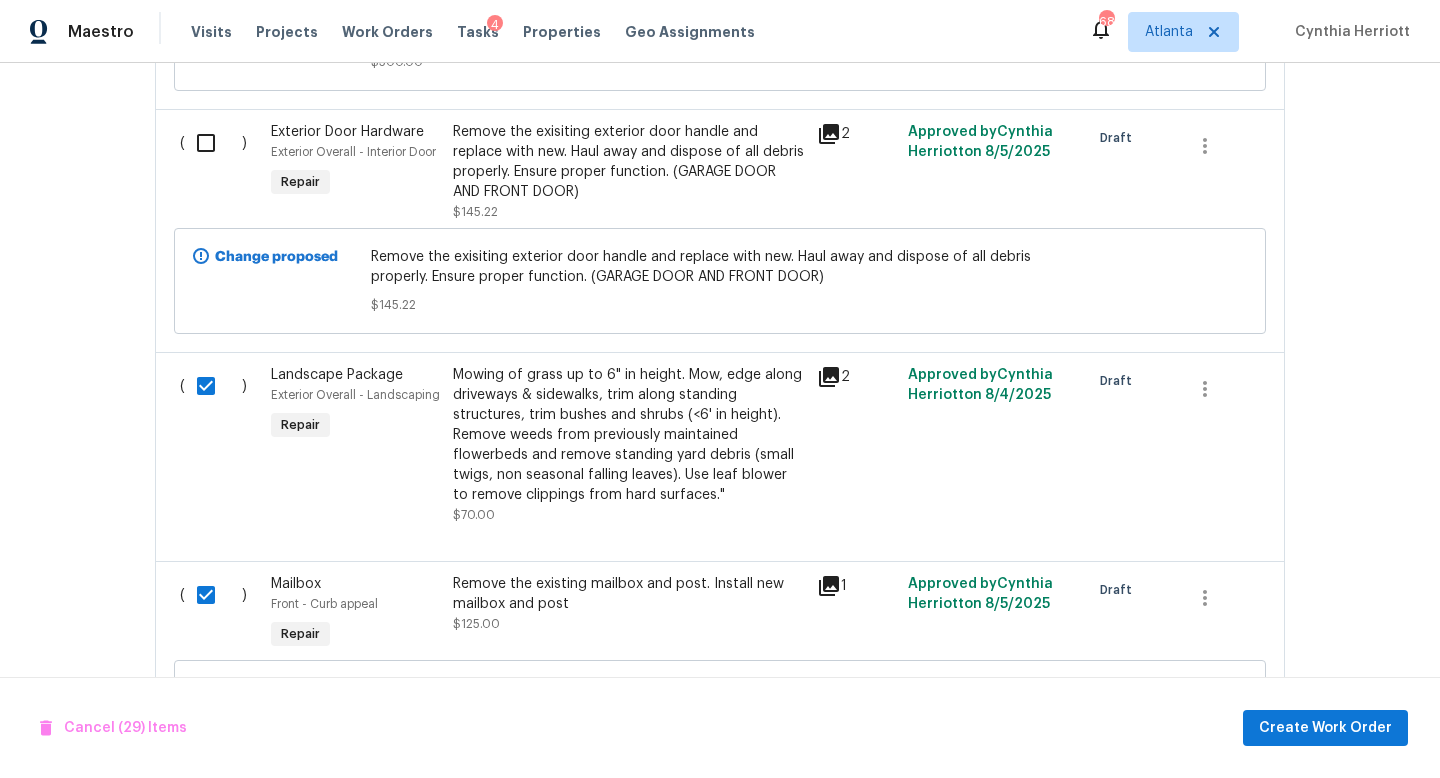scroll, scrollTop: 1416, scrollLeft: 0, axis: vertical 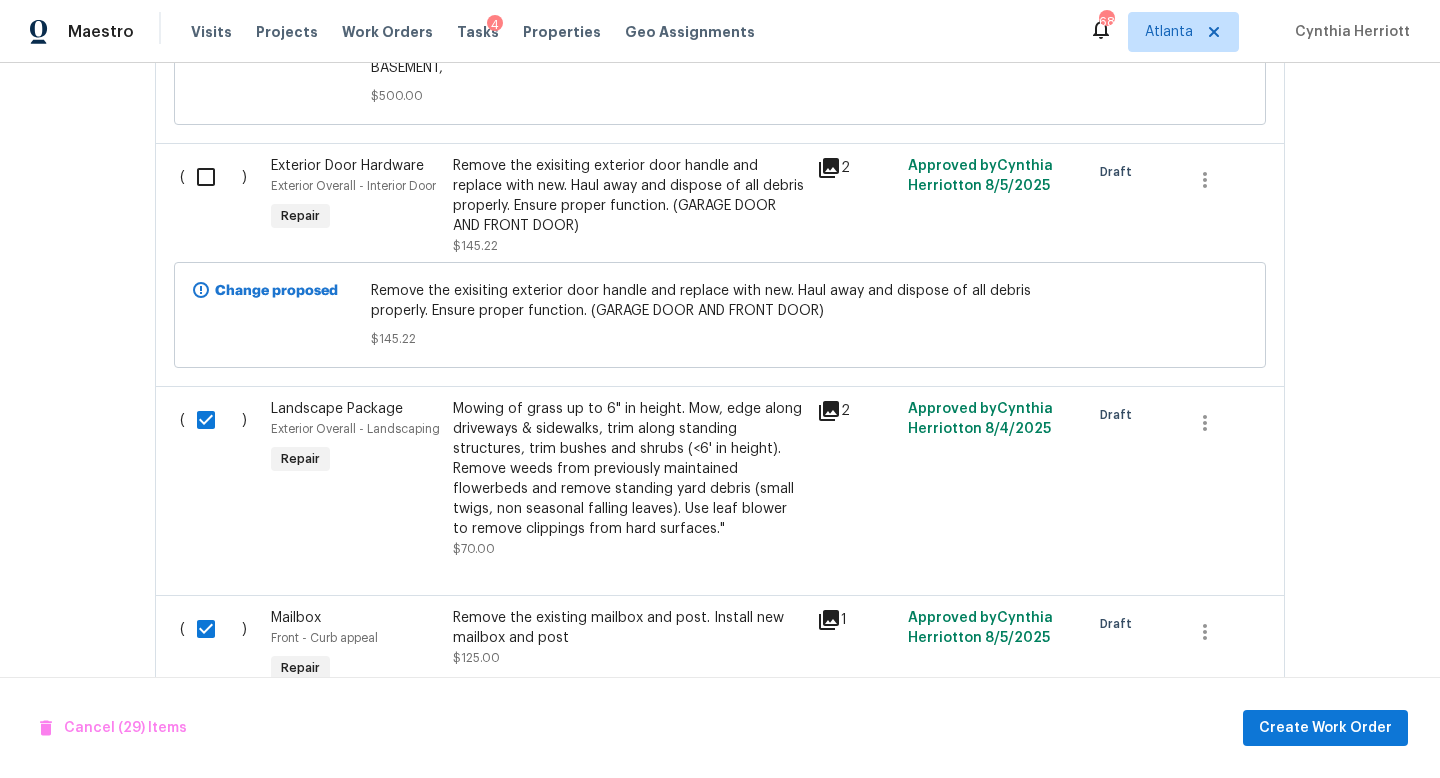 click at bounding box center [213, 177] 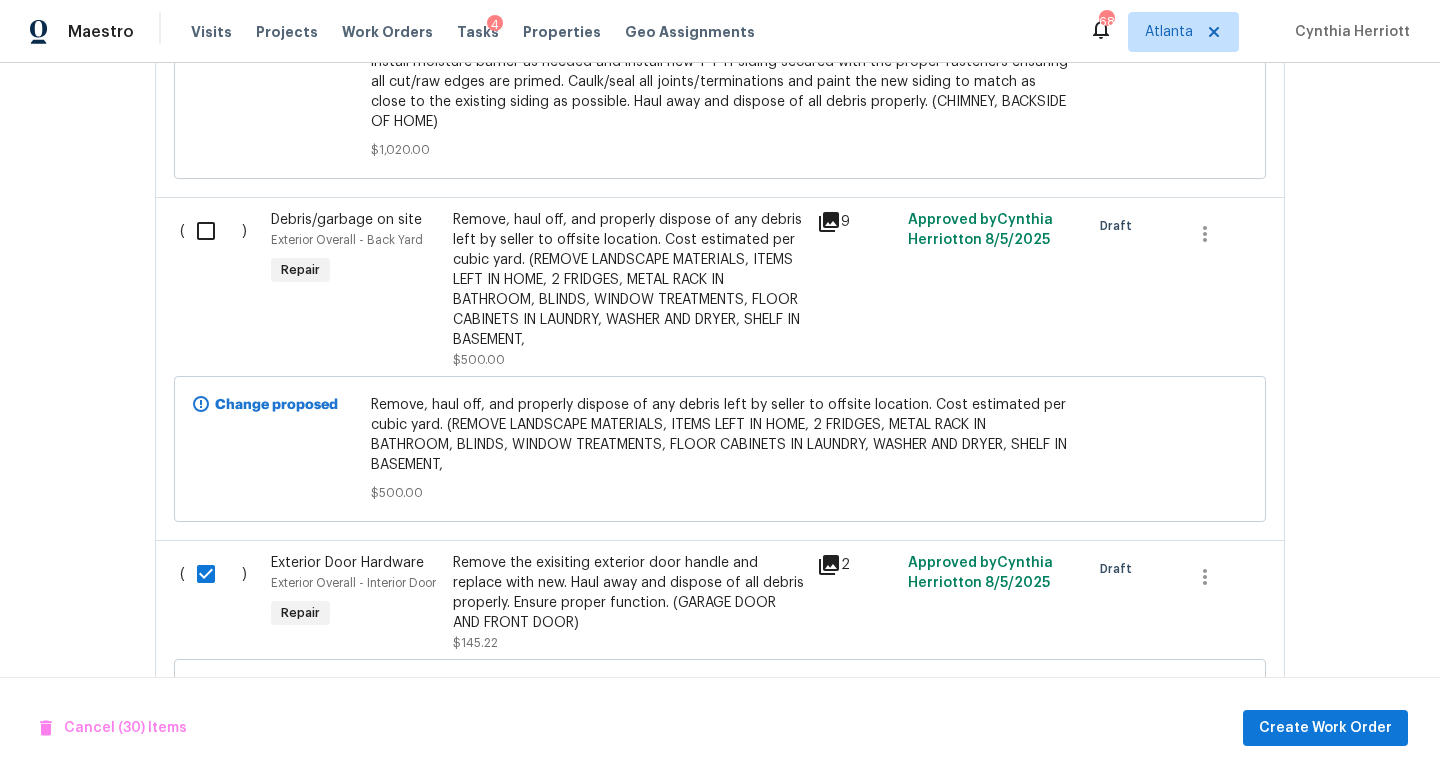 scroll, scrollTop: 1017, scrollLeft: 0, axis: vertical 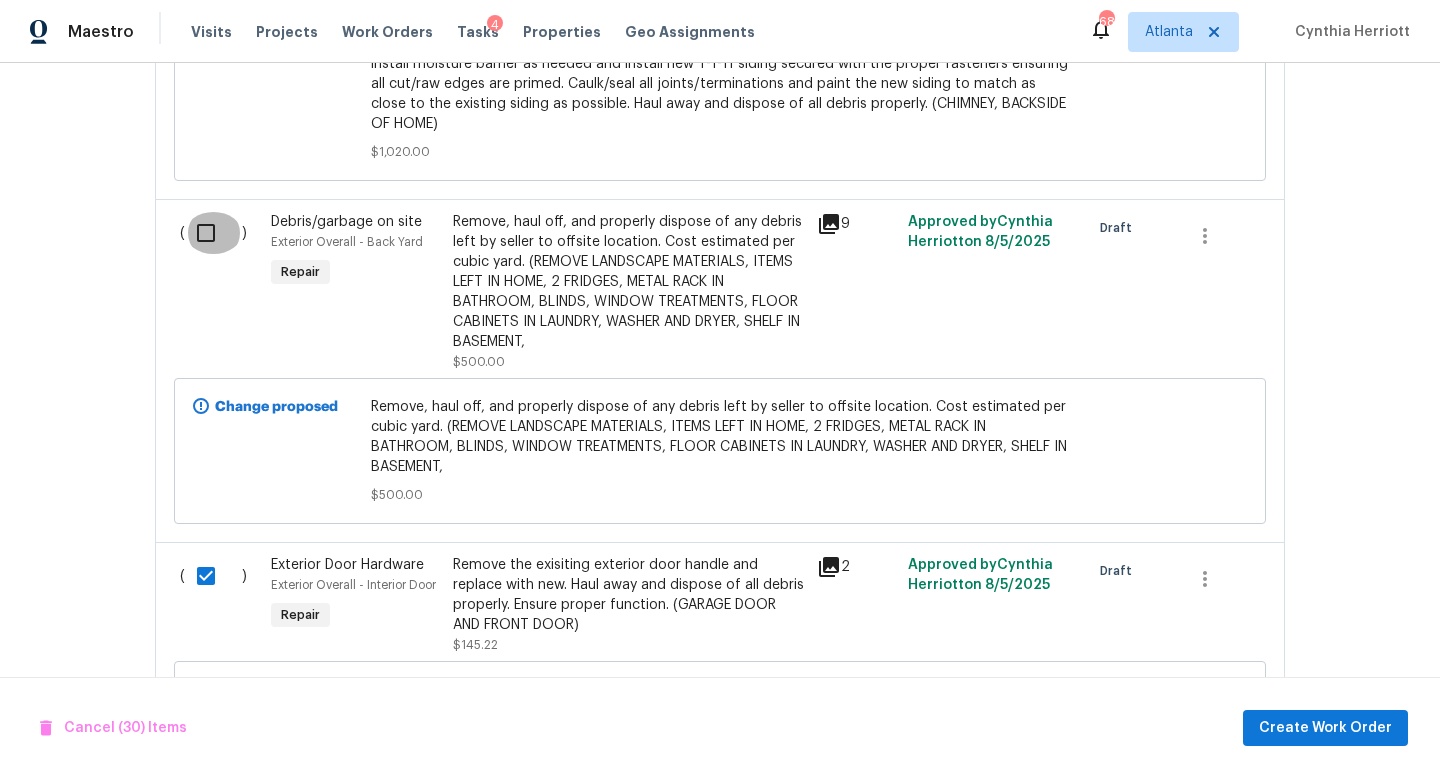 click at bounding box center [213, 233] 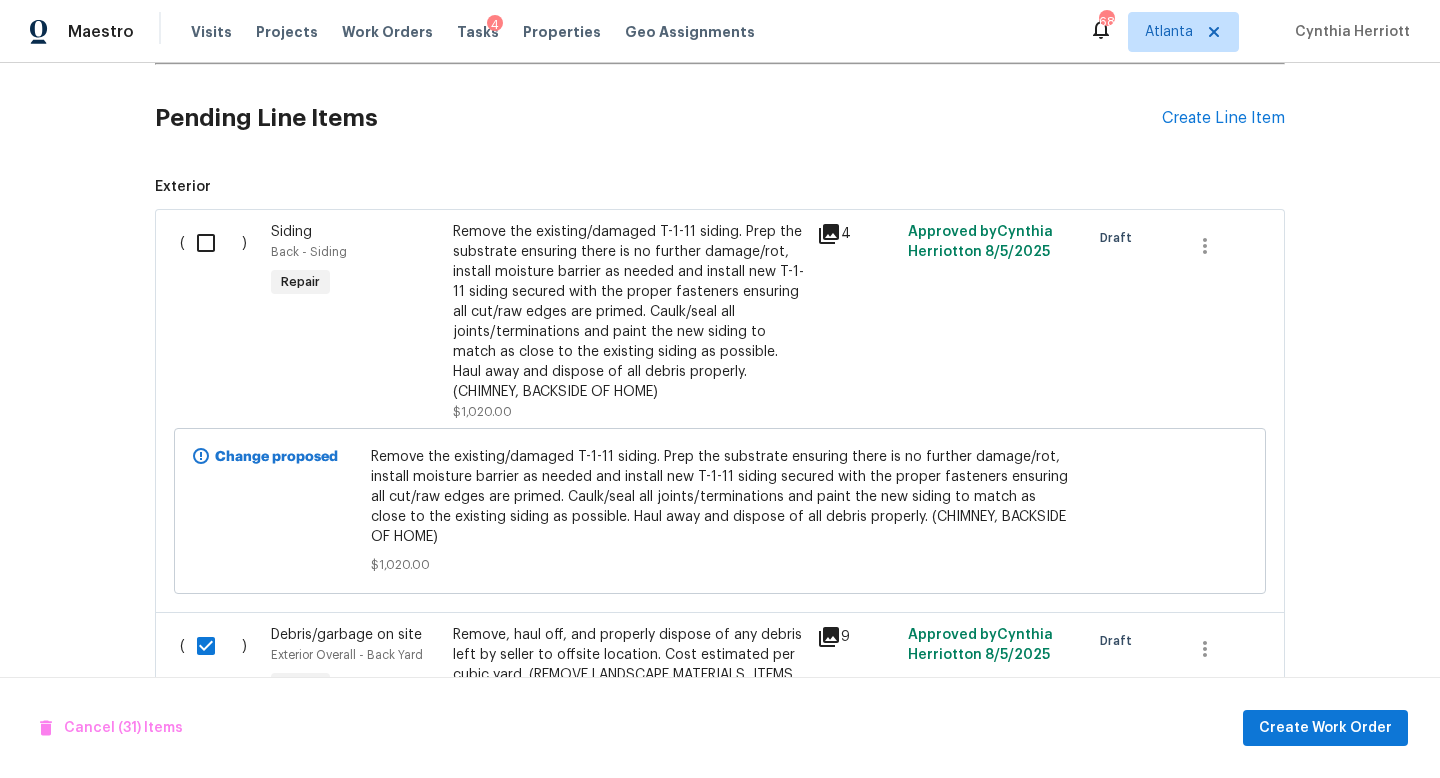 scroll, scrollTop: 573, scrollLeft: 0, axis: vertical 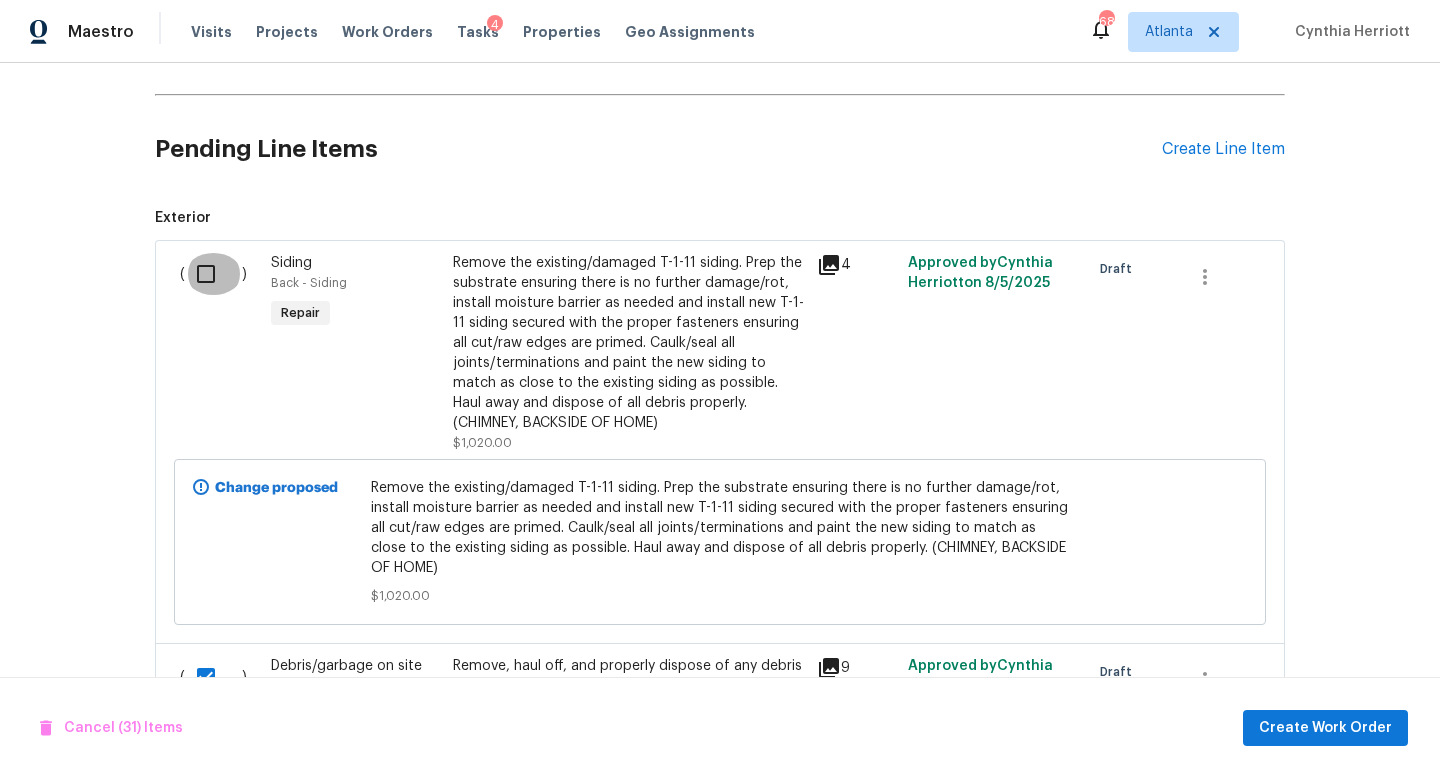 click at bounding box center [213, 274] 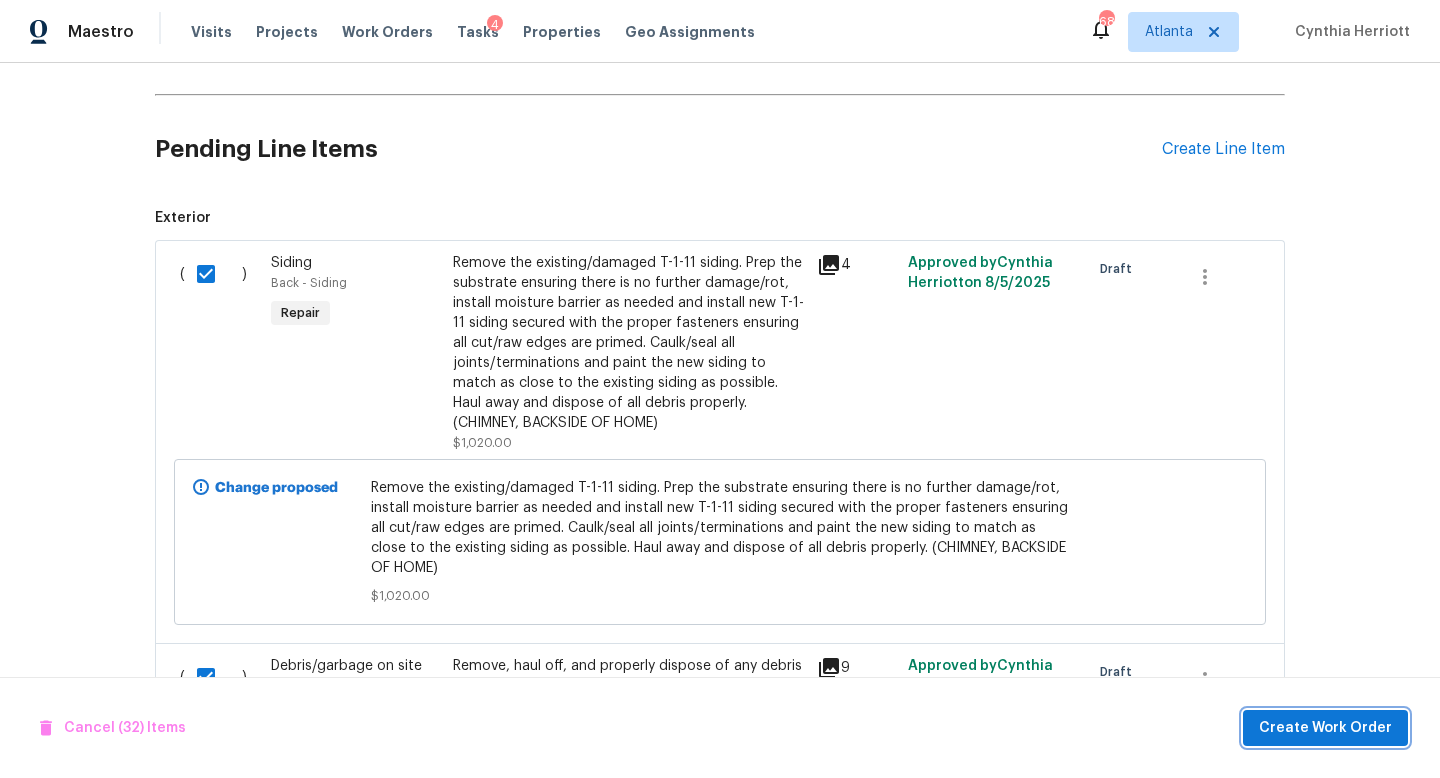 click on "Create Work Order" at bounding box center [1325, 728] 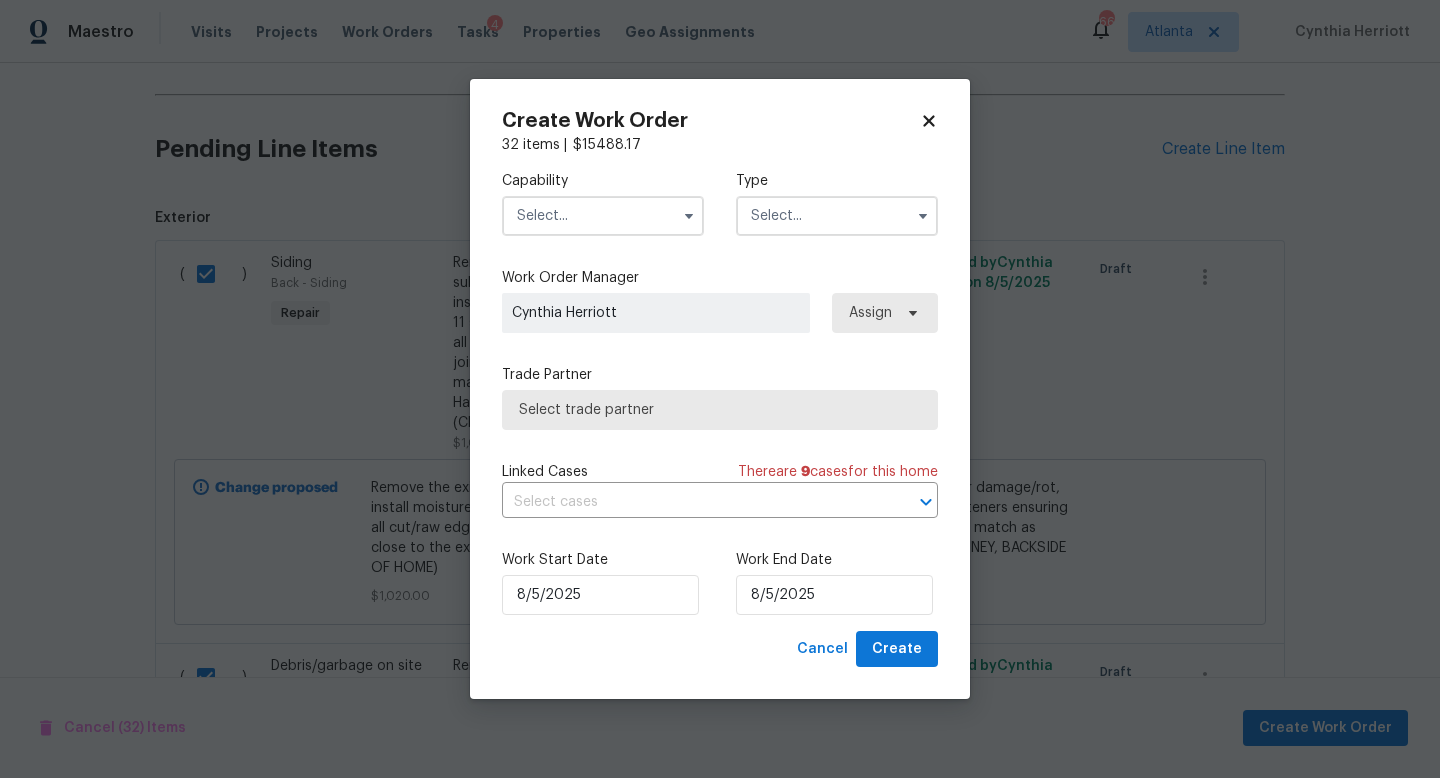 click at bounding box center (603, 216) 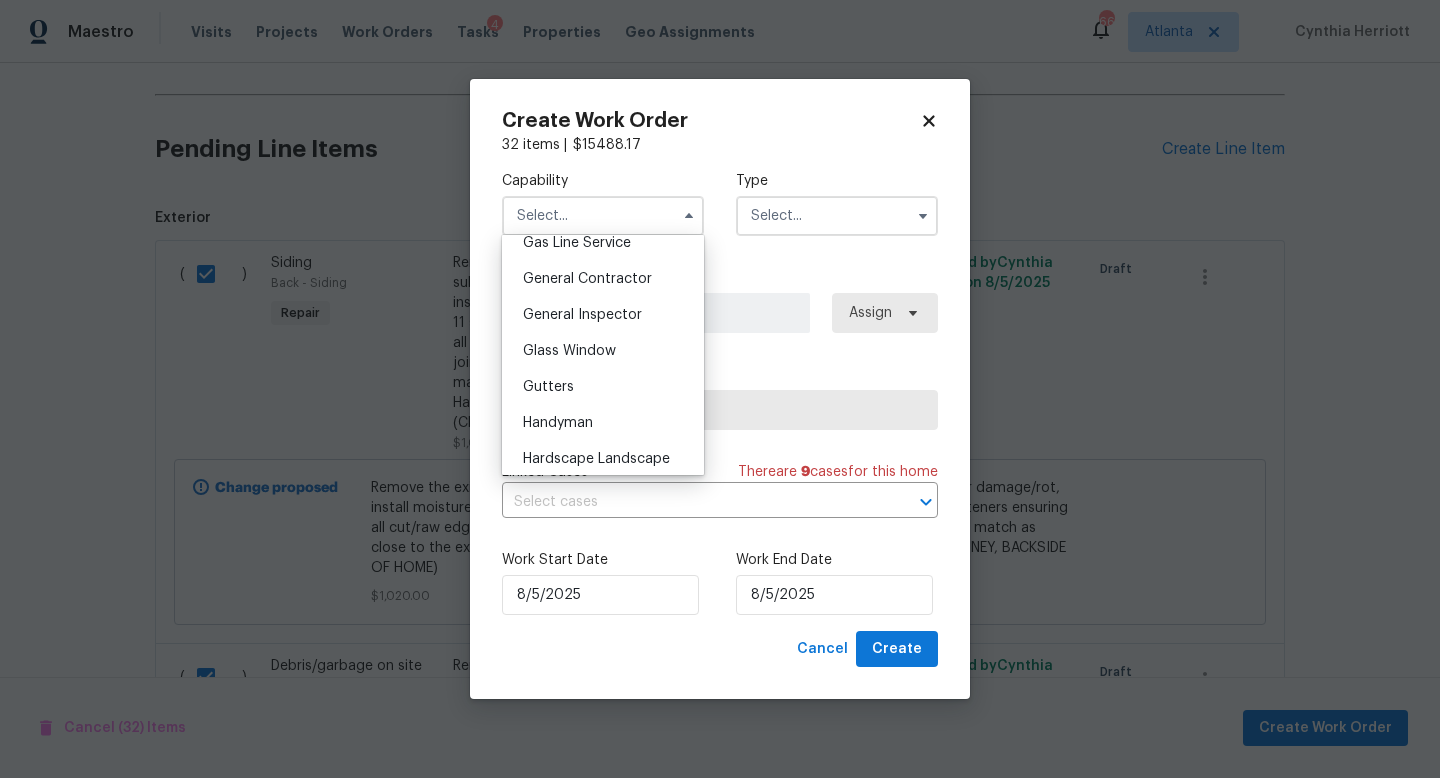 scroll, scrollTop: 925, scrollLeft: 0, axis: vertical 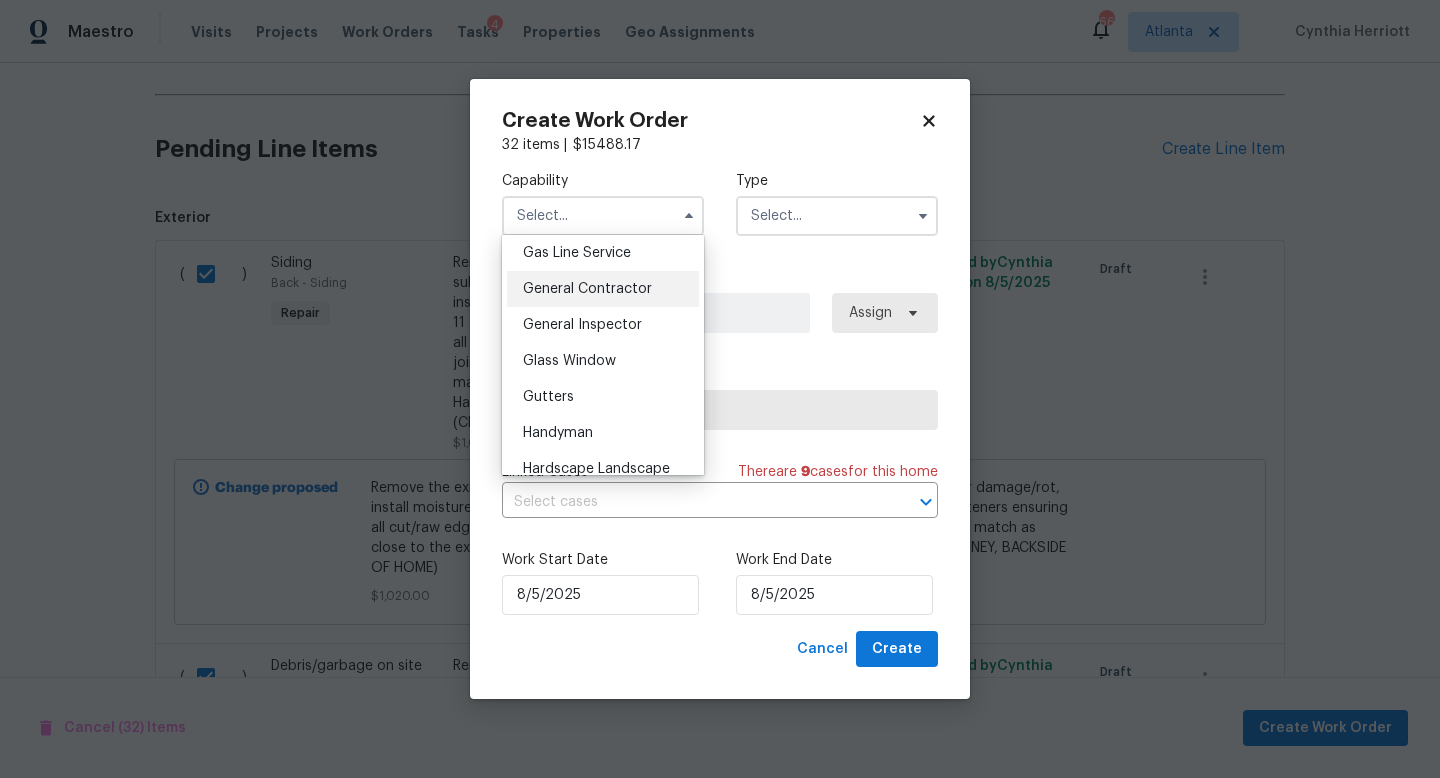 click on "General Contractor" at bounding box center (587, 289) 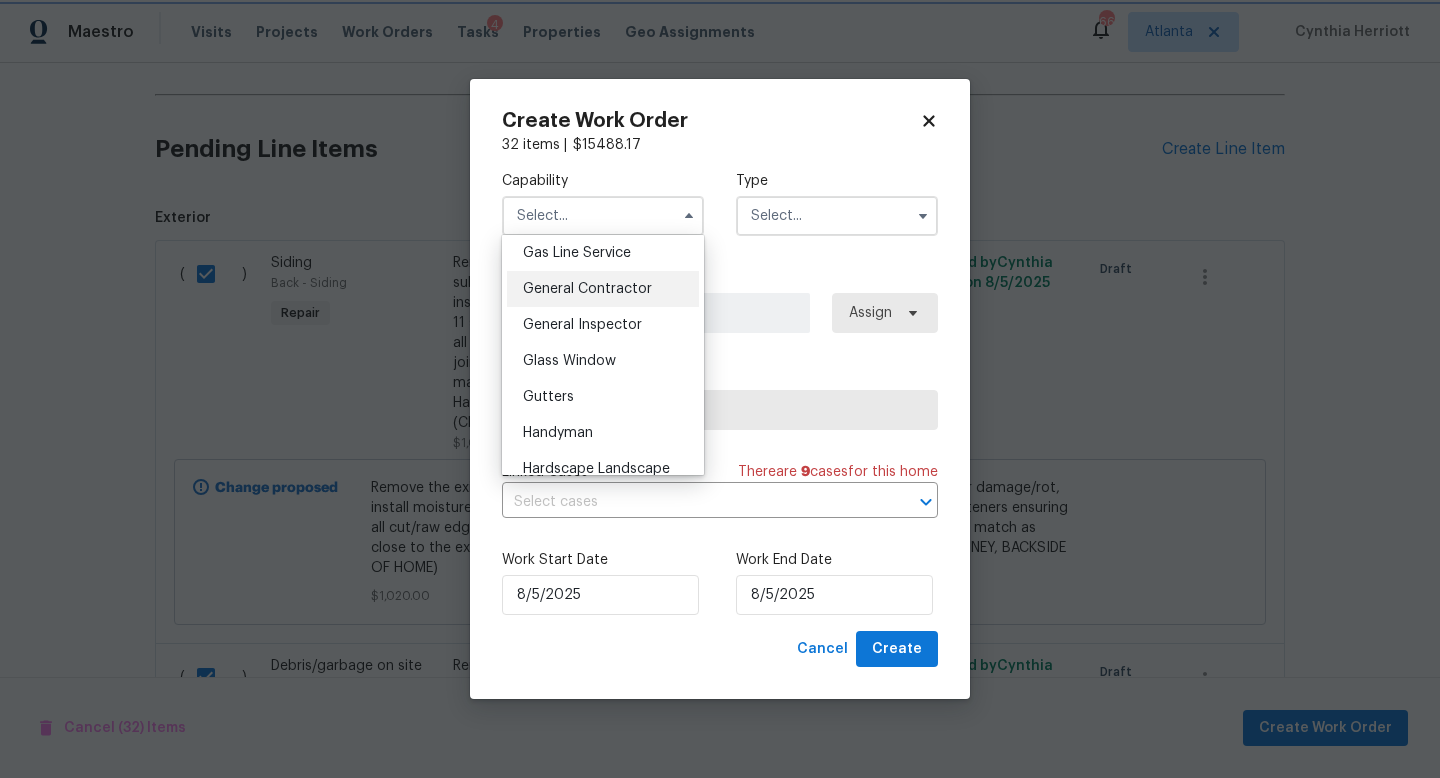 type on "General Contractor" 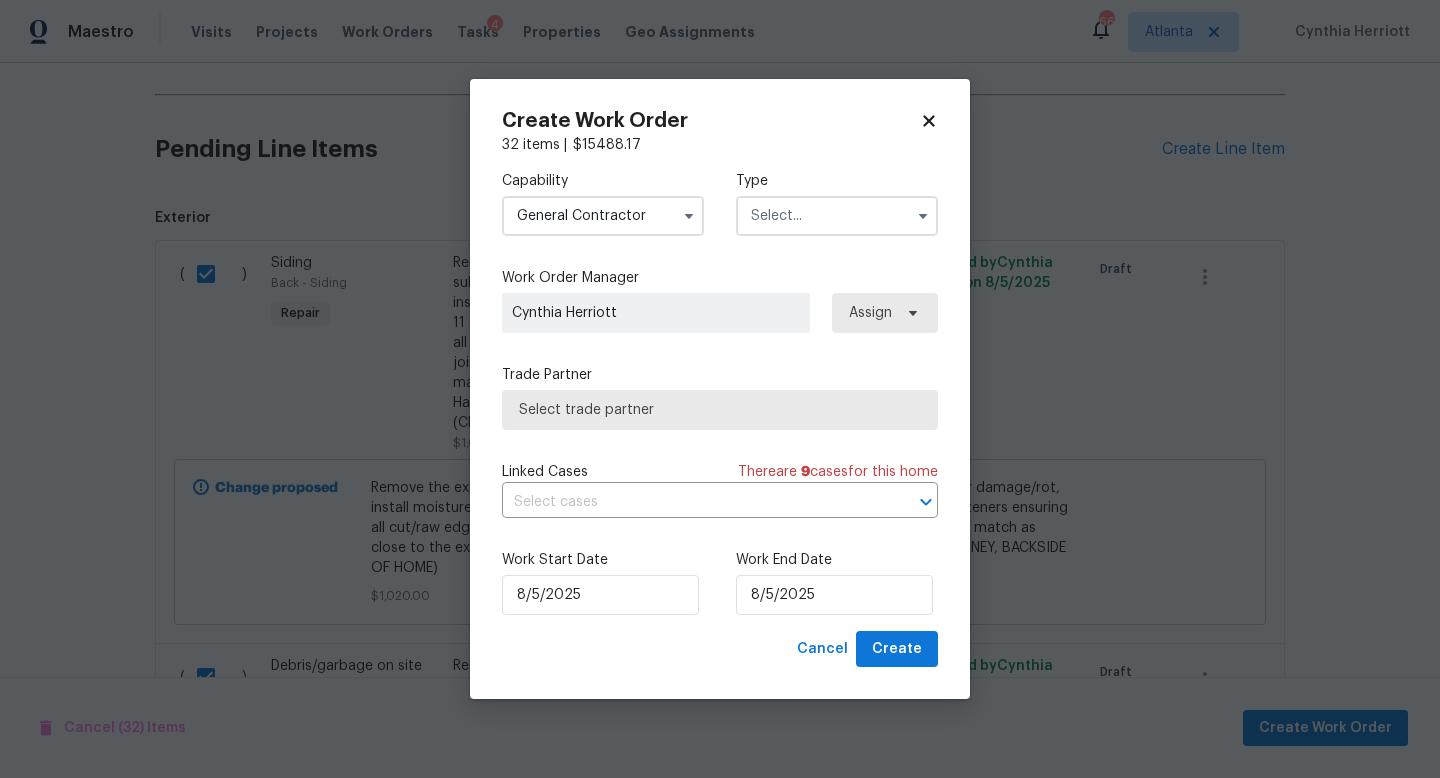click at bounding box center [837, 216] 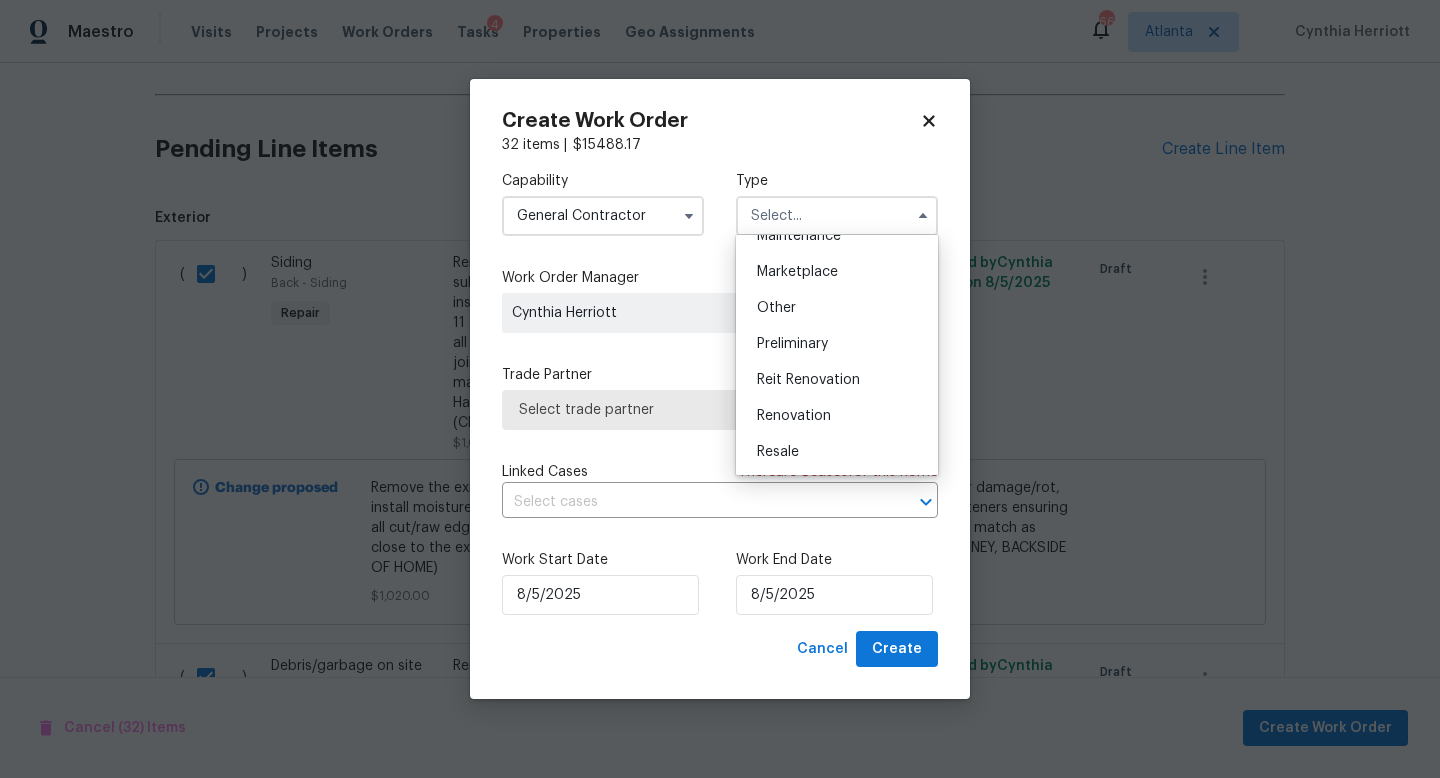 scroll, scrollTop: 354, scrollLeft: 0, axis: vertical 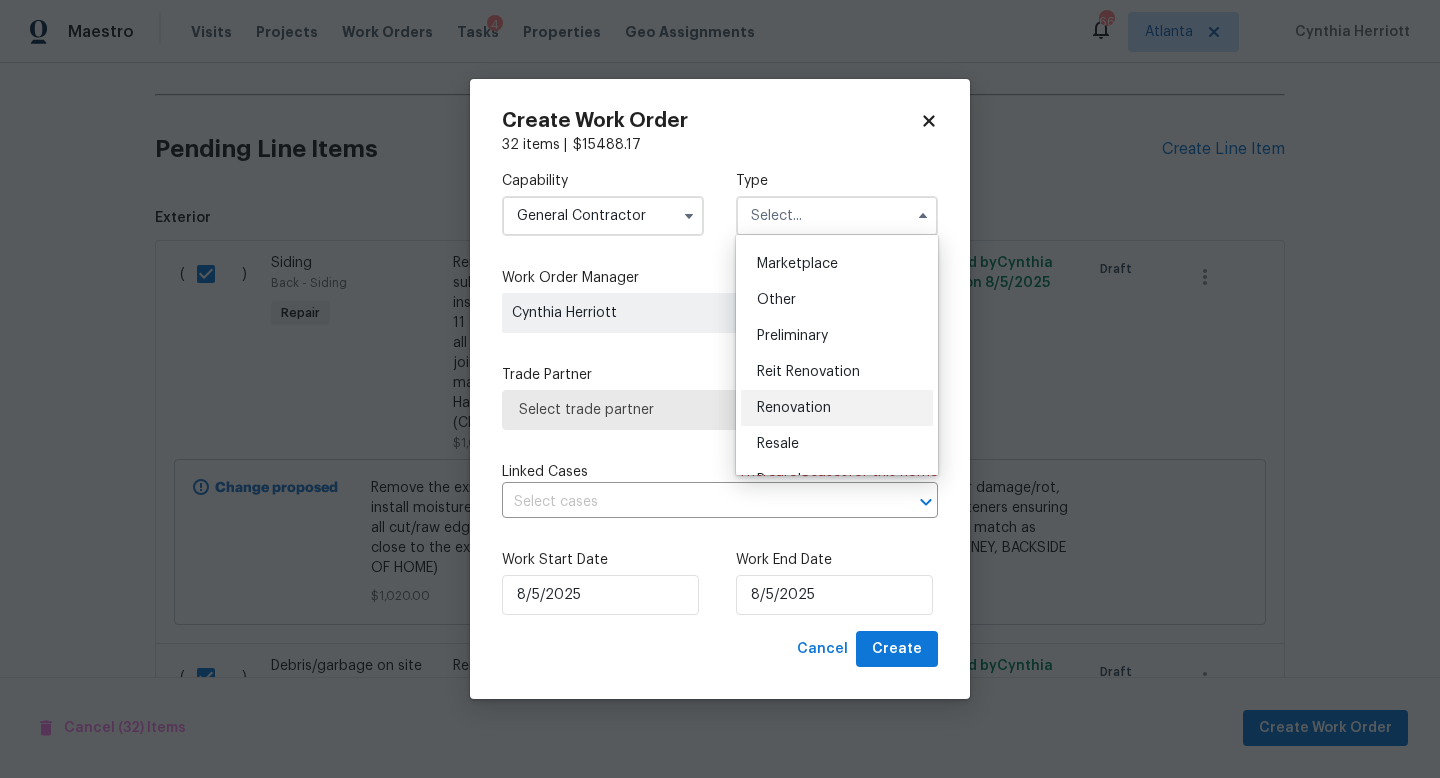 click on "Renovation" at bounding box center (794, 408) 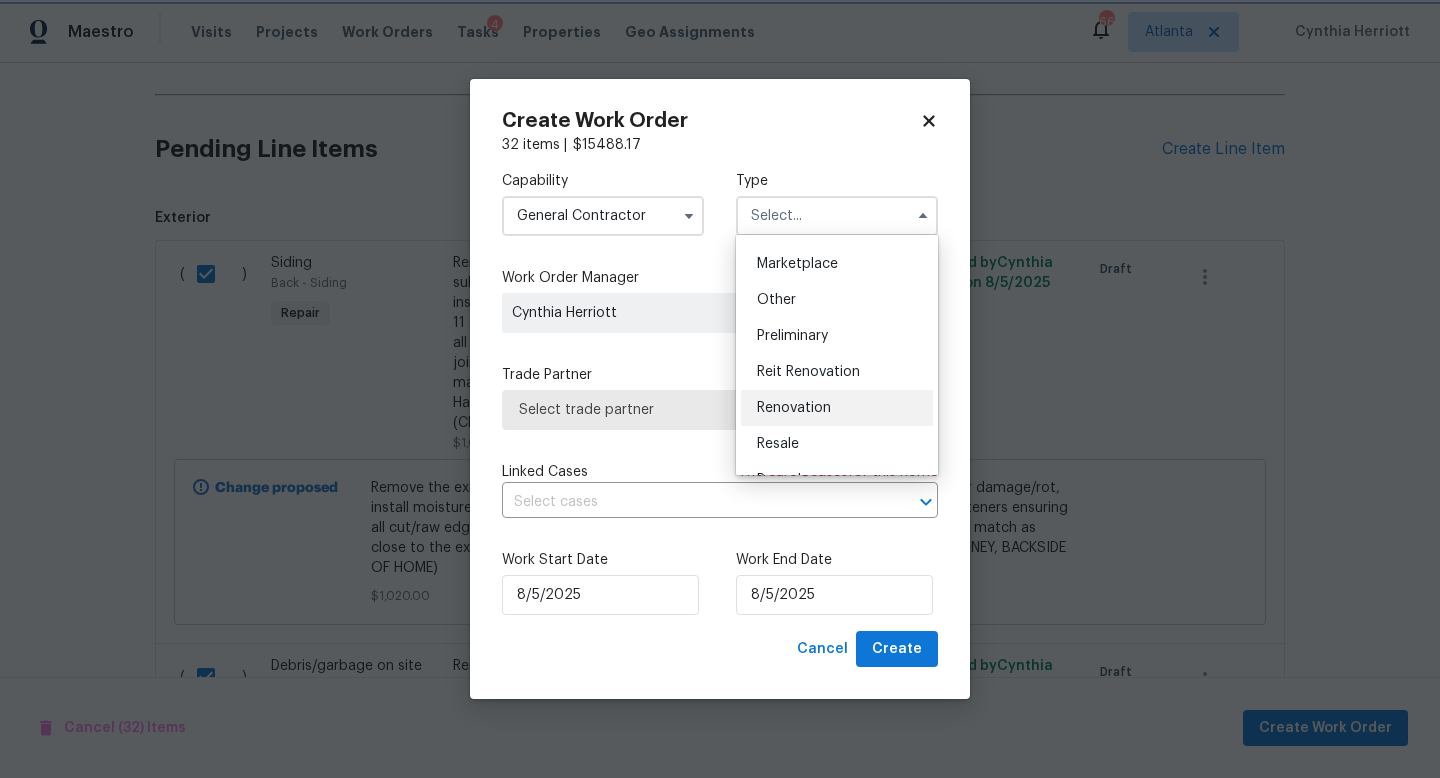 type on "Renovation" 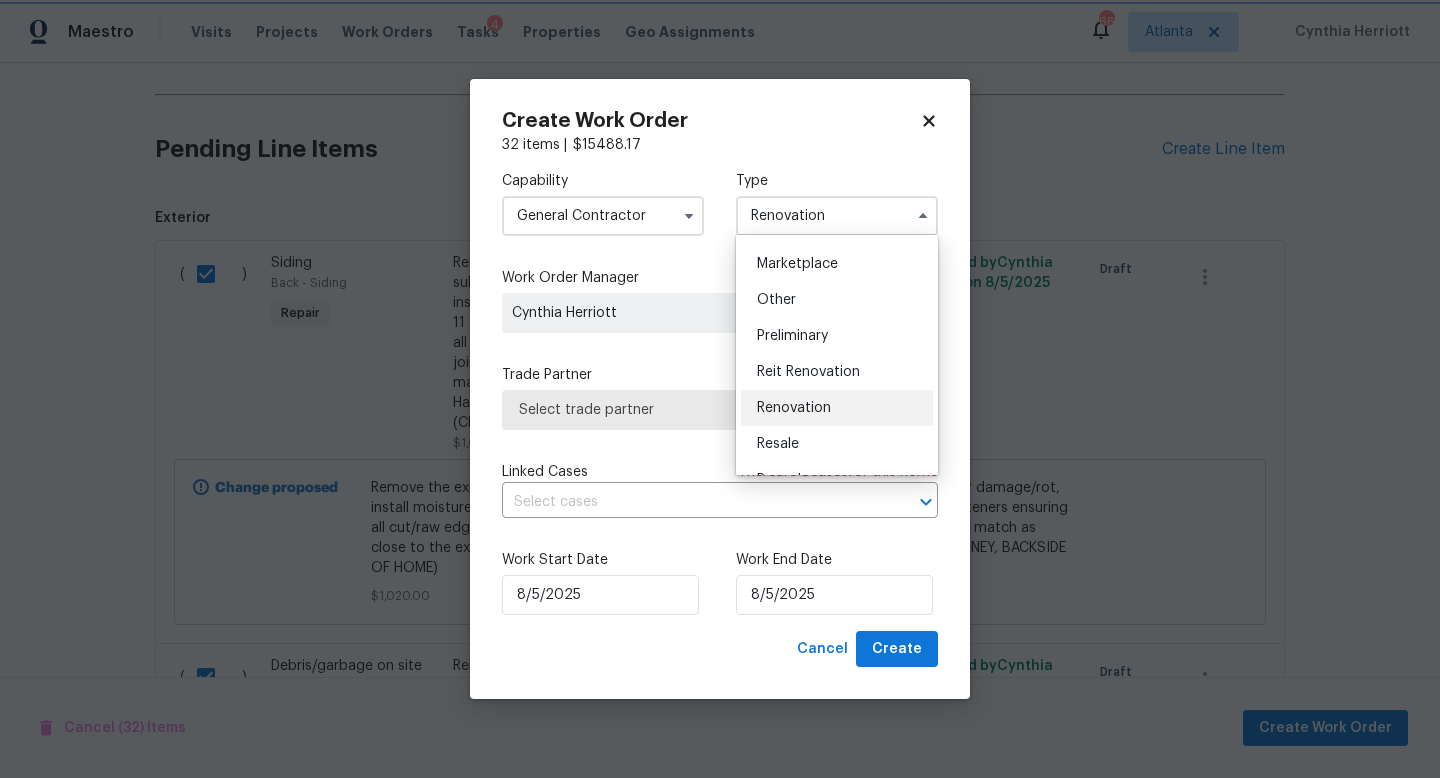 scroll, scrollTop: 0, scrollLeft: 0, axis: both 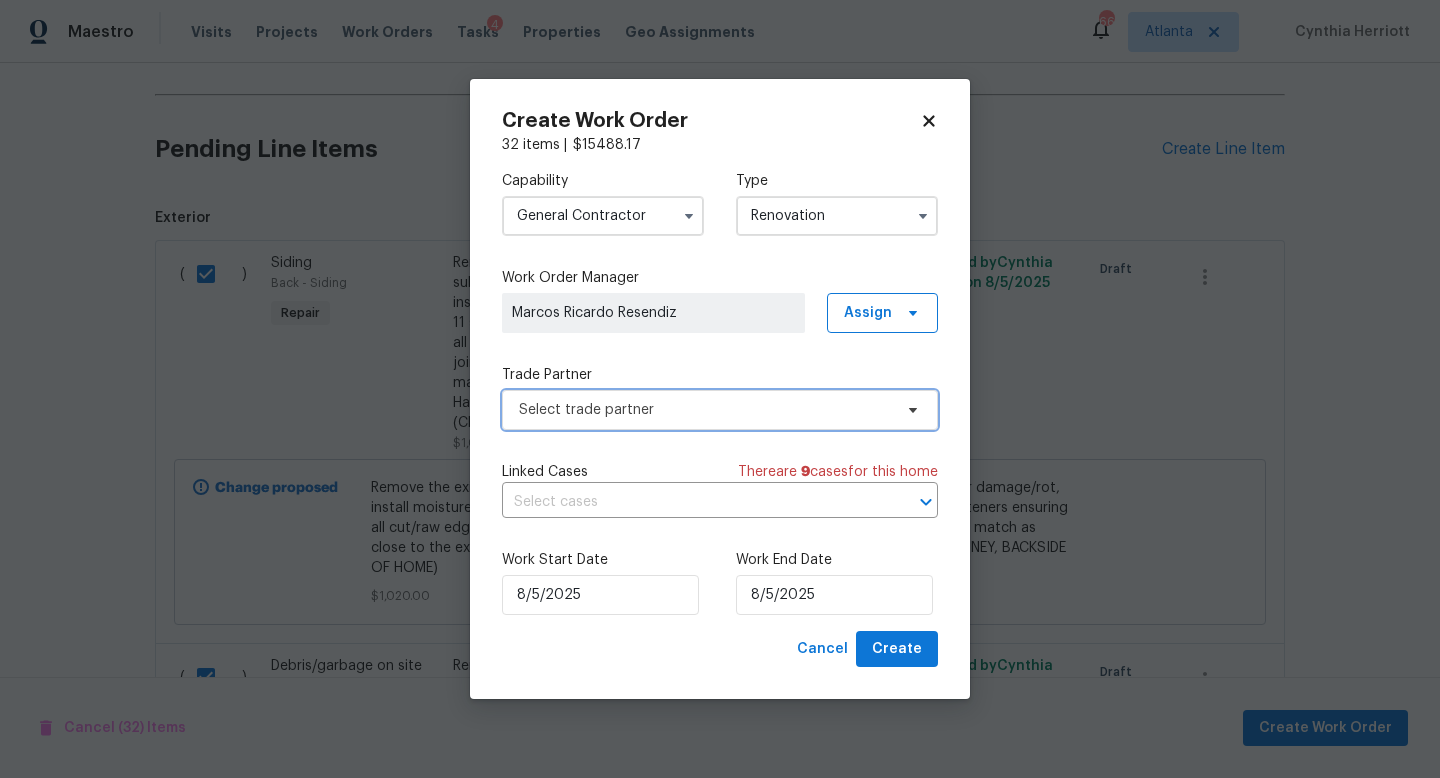 click on "Select trade partner" at bounding box center (705, 410) 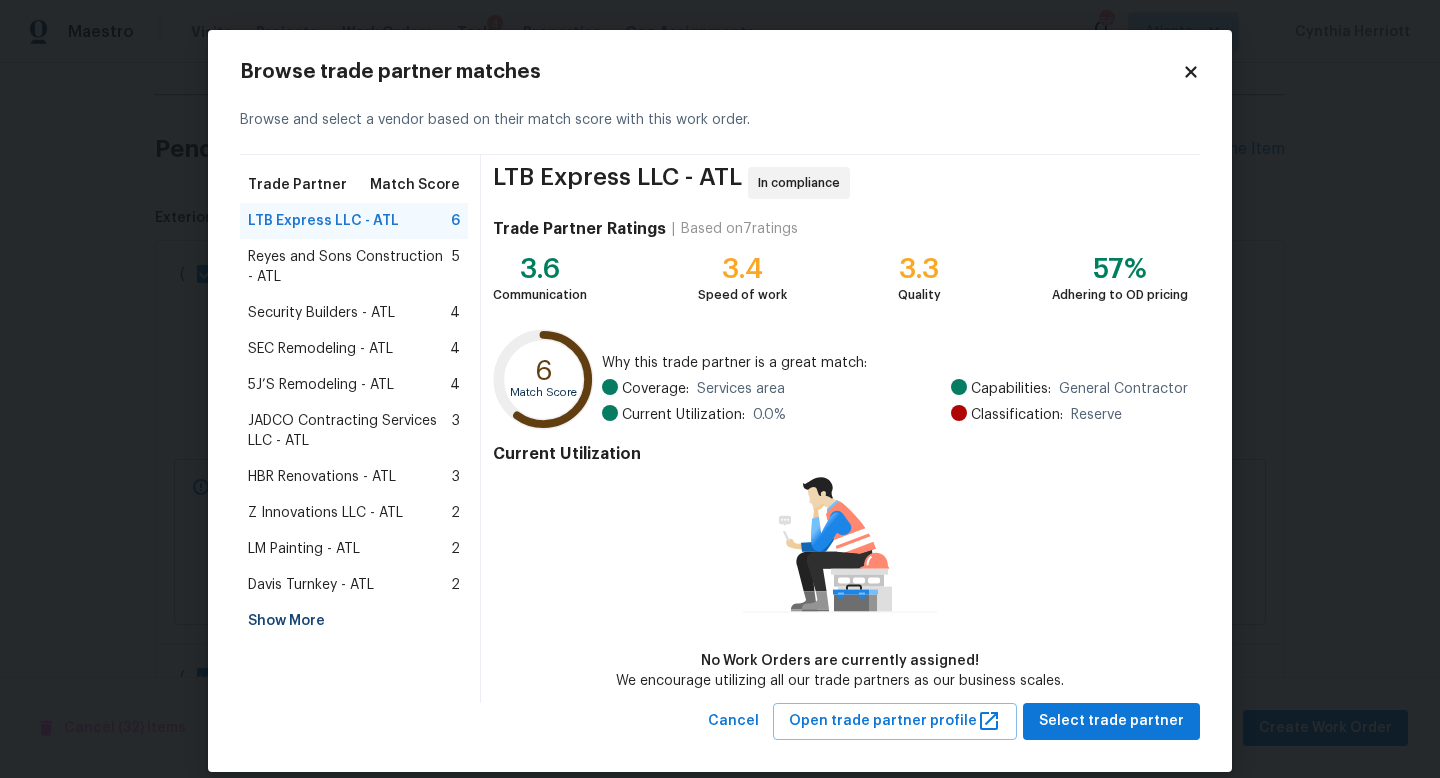 click on "Show More" at bounding box center [354, 621] 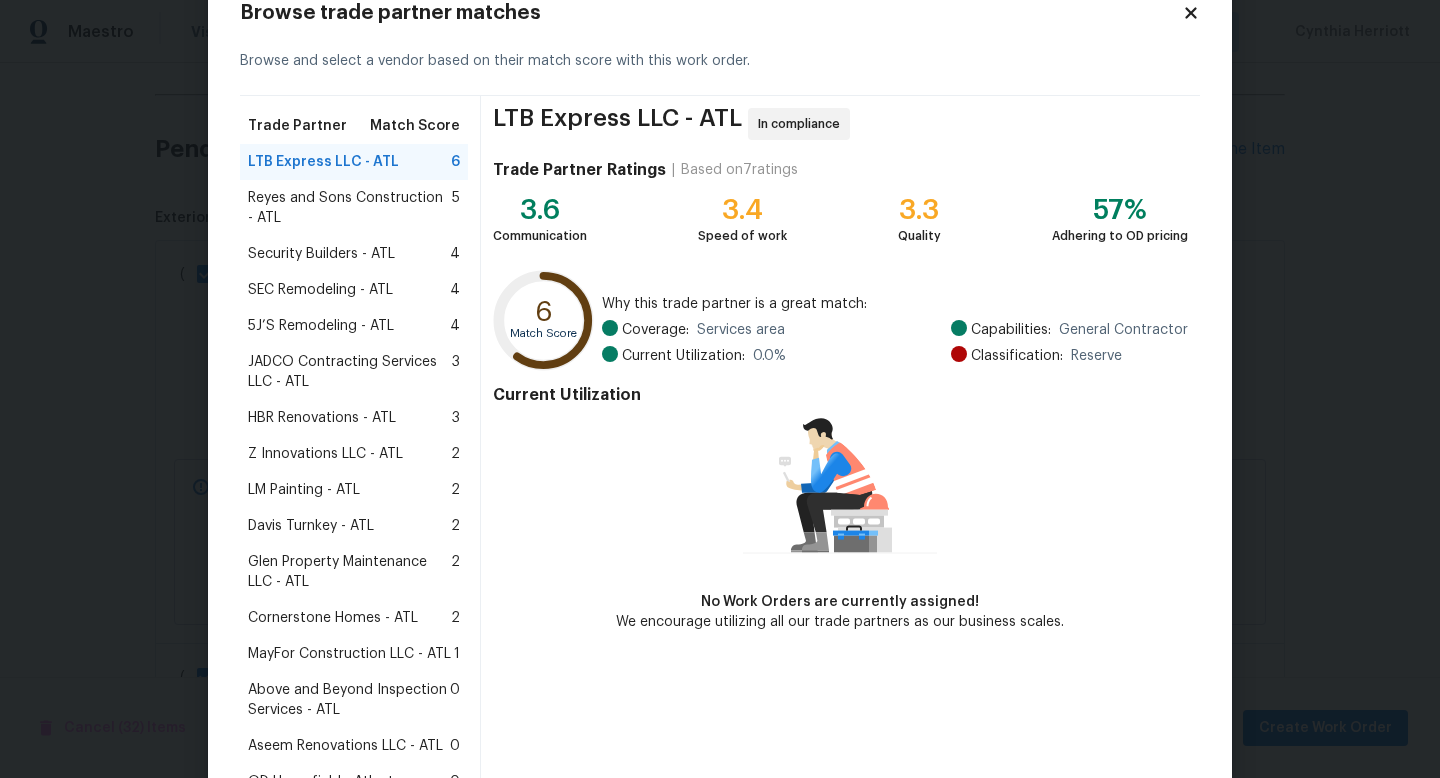 scroll, scrollTop: 64, scrollLeft: 0, axis: vertical 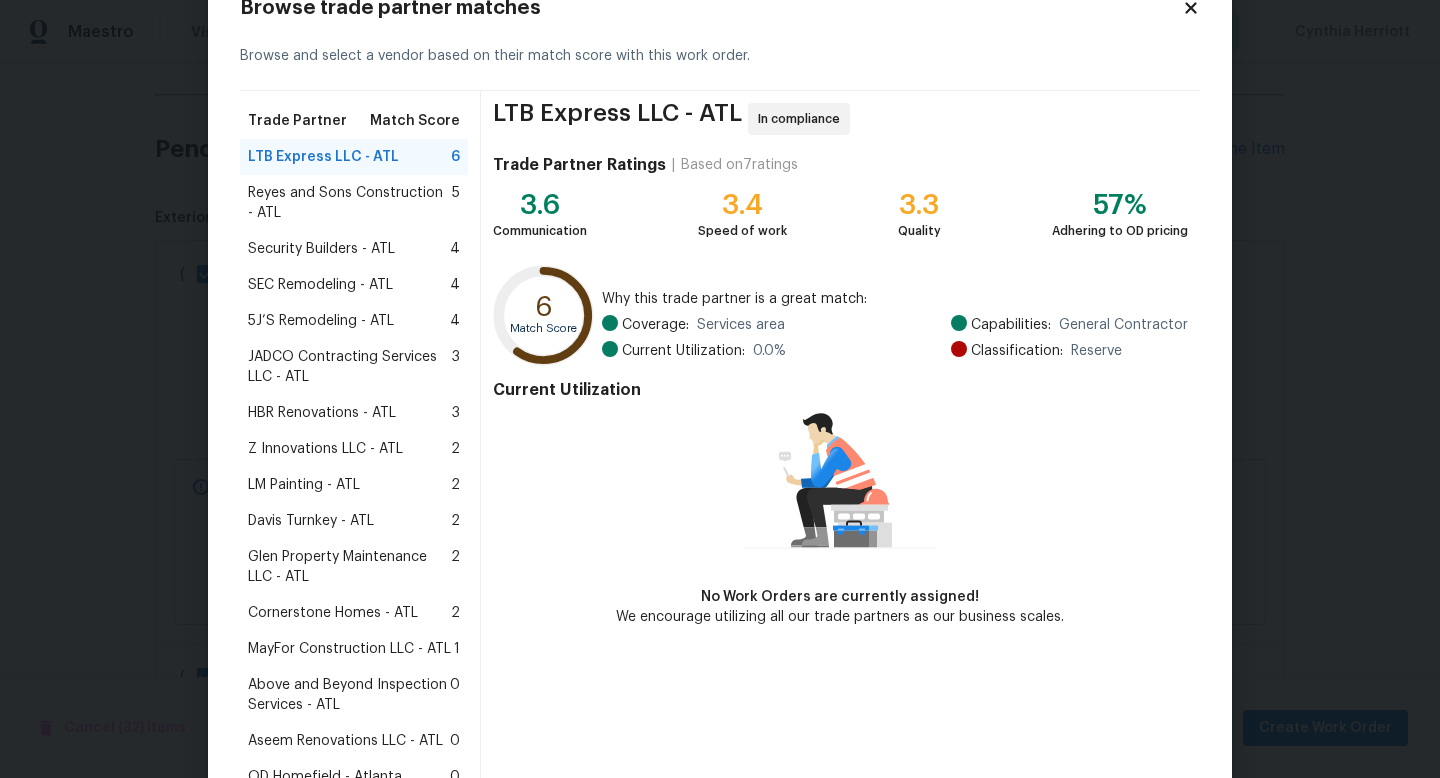 click on "MayFor Construction LLC - ATL" at bounding box center (349, 649) 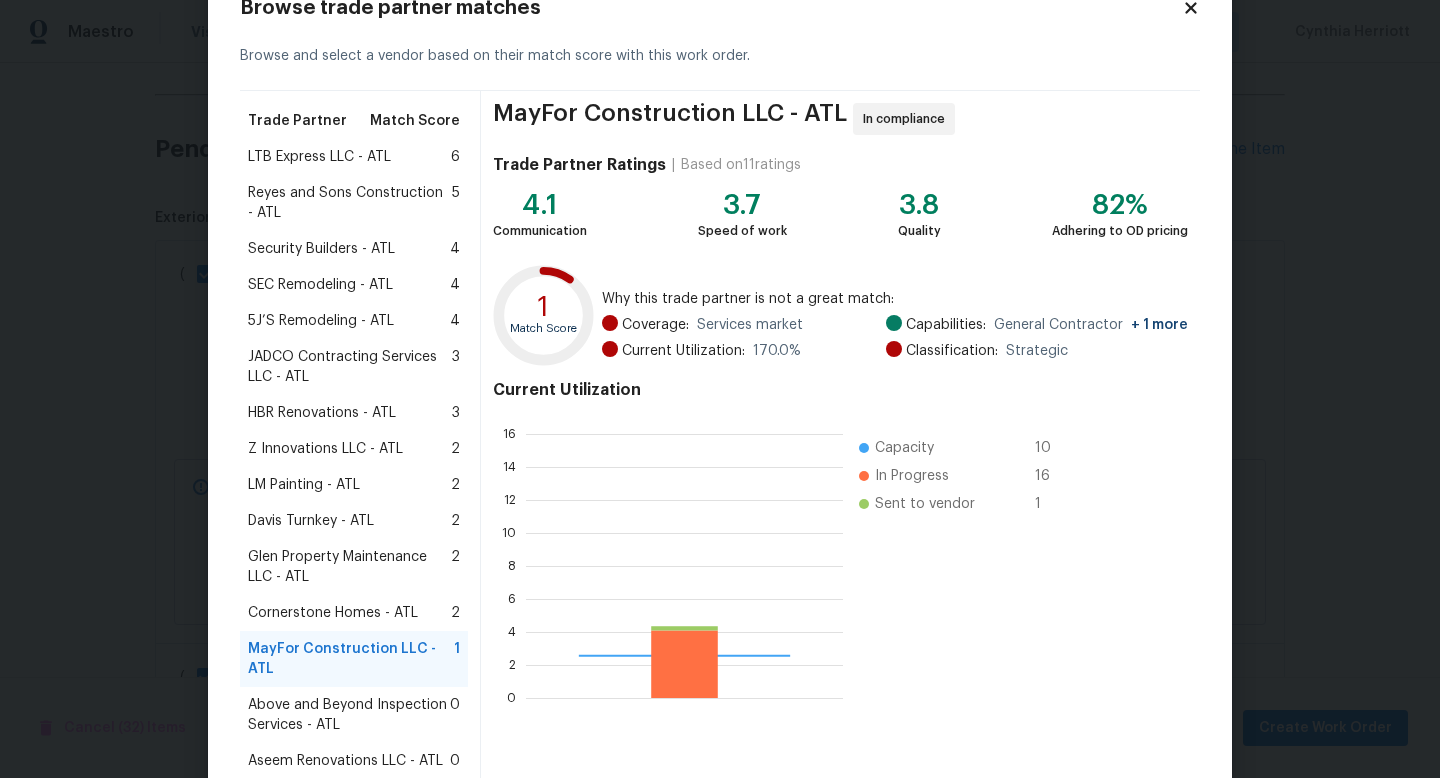 scroll, scrollTop: 2, scrollLeft: 2, axis: both 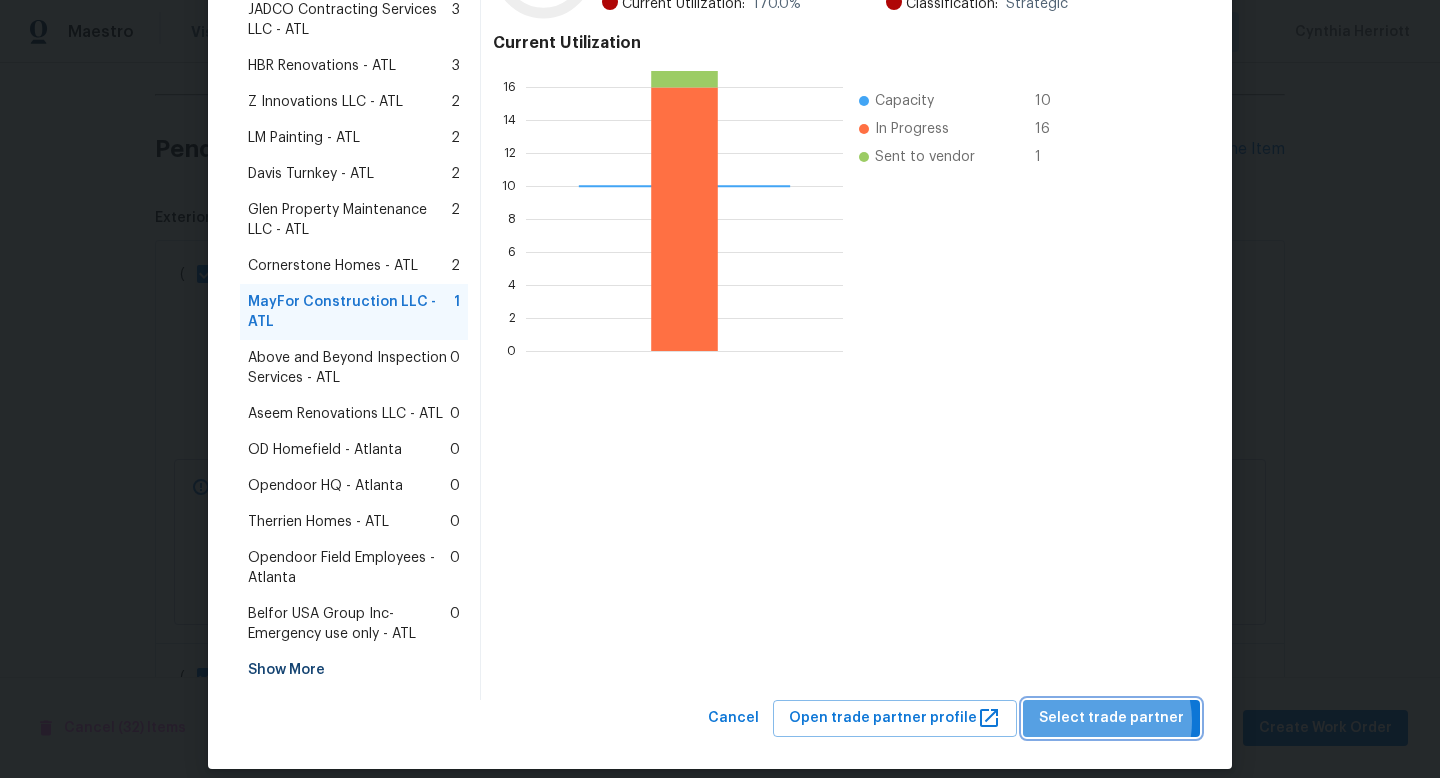 click on "Select trade partner" at bounding box center (1111, 718) 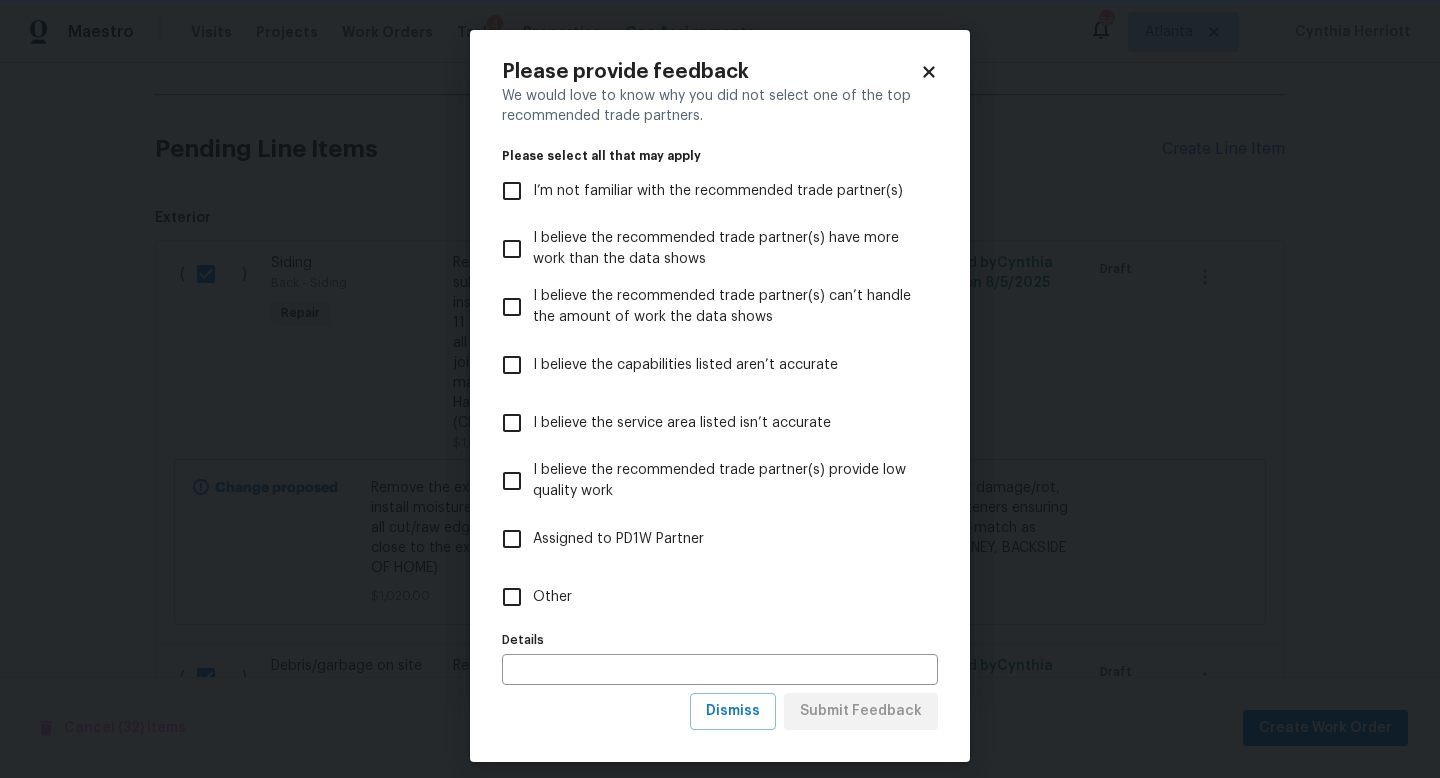 scroll, scrollTop: 0, scrollLeft: 0, axis: both 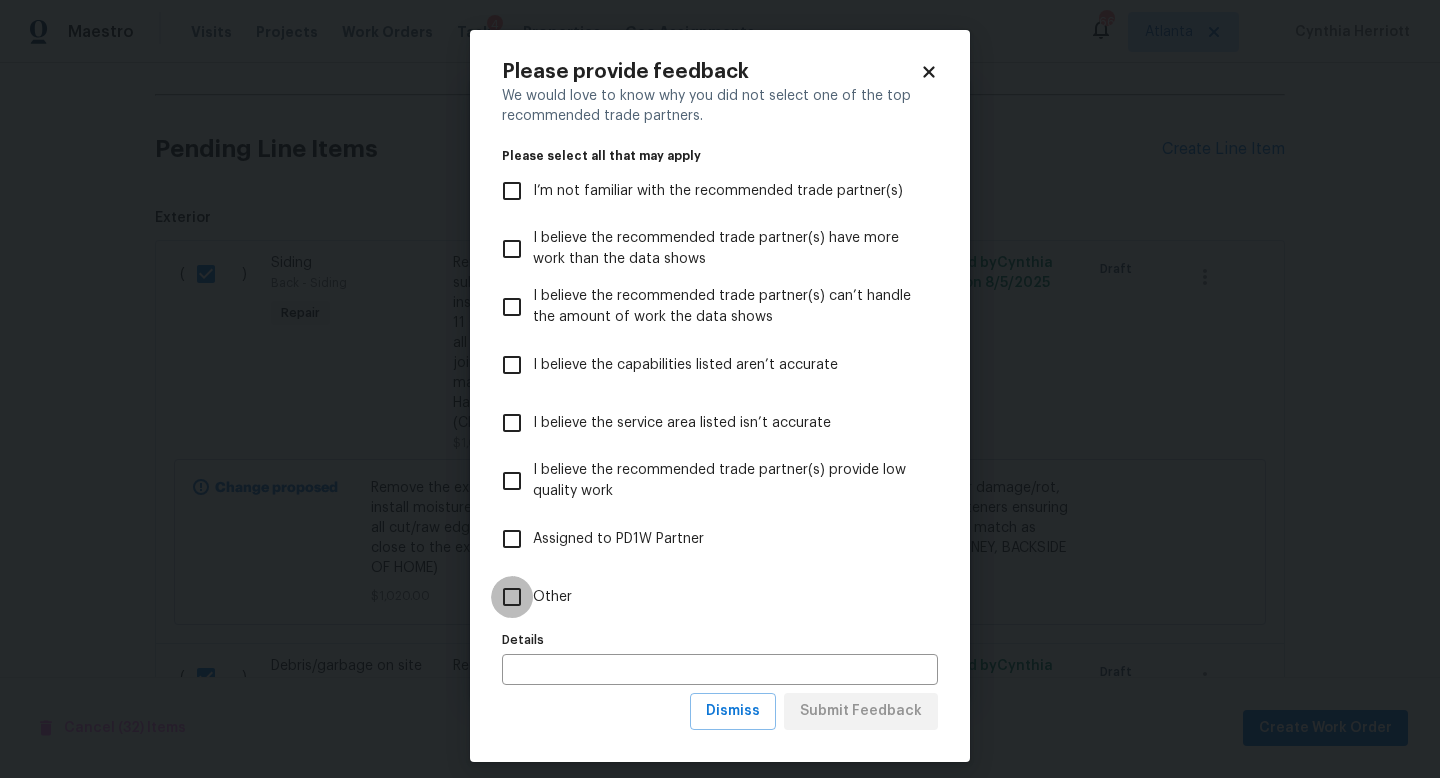 click on "Other" at bounding box center (512, 597) 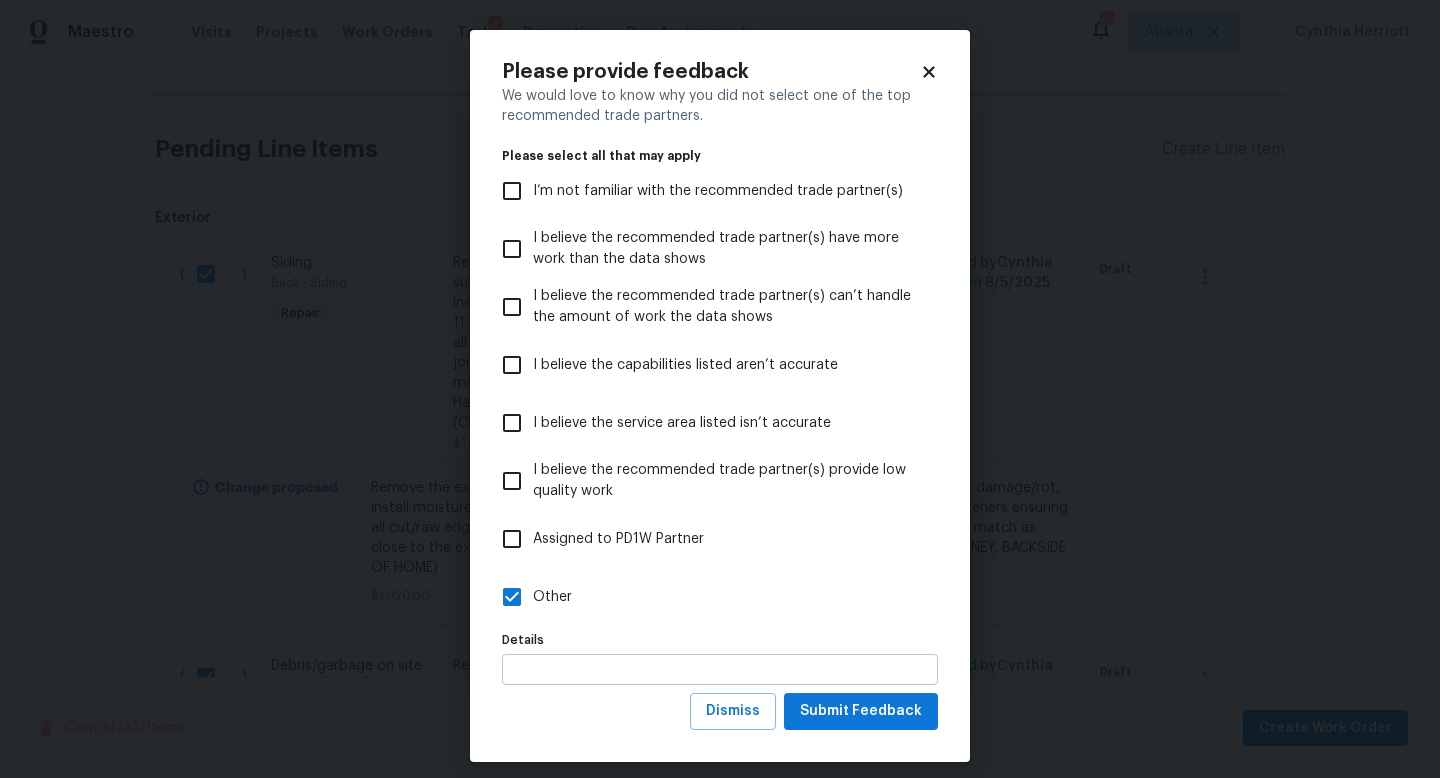 click at bounding box center [720, 669] 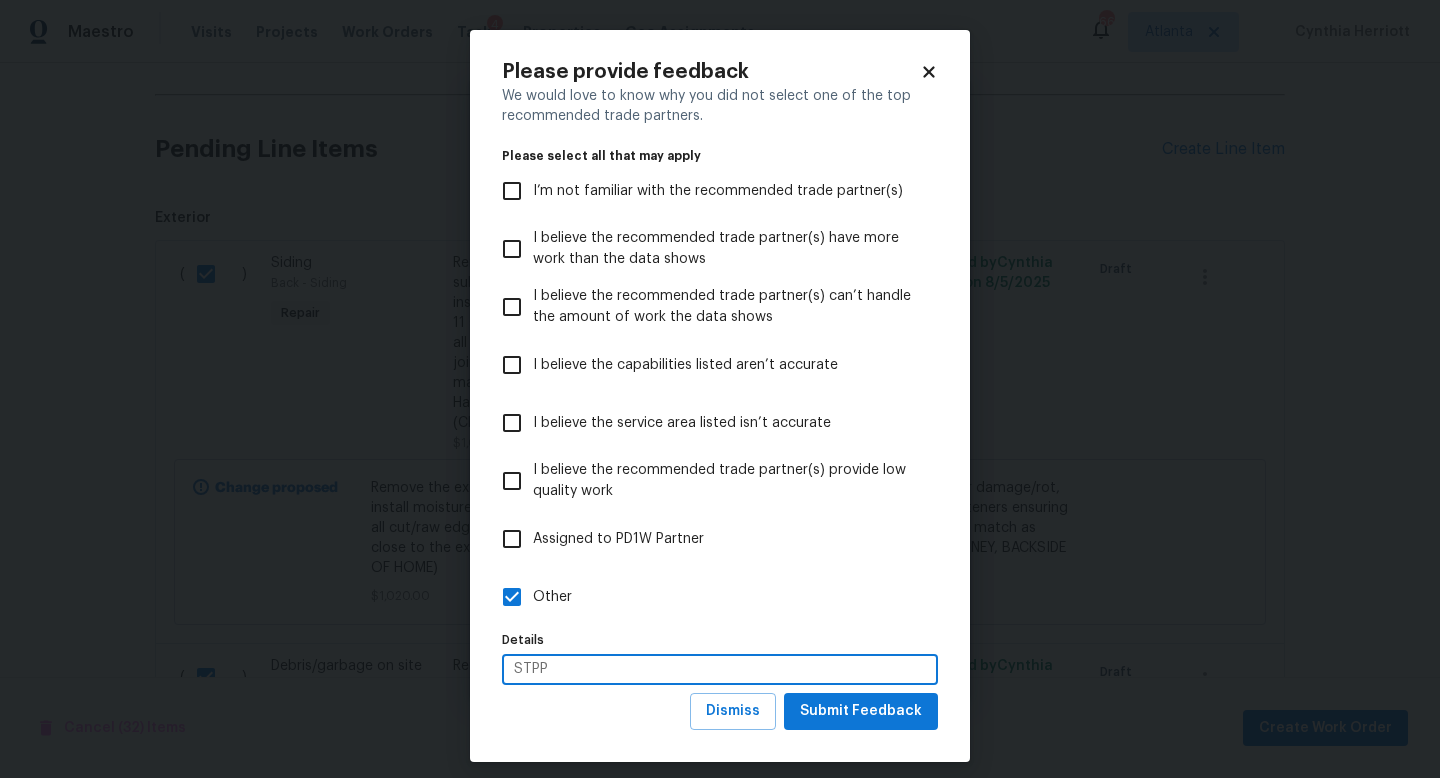 type on "STPP" 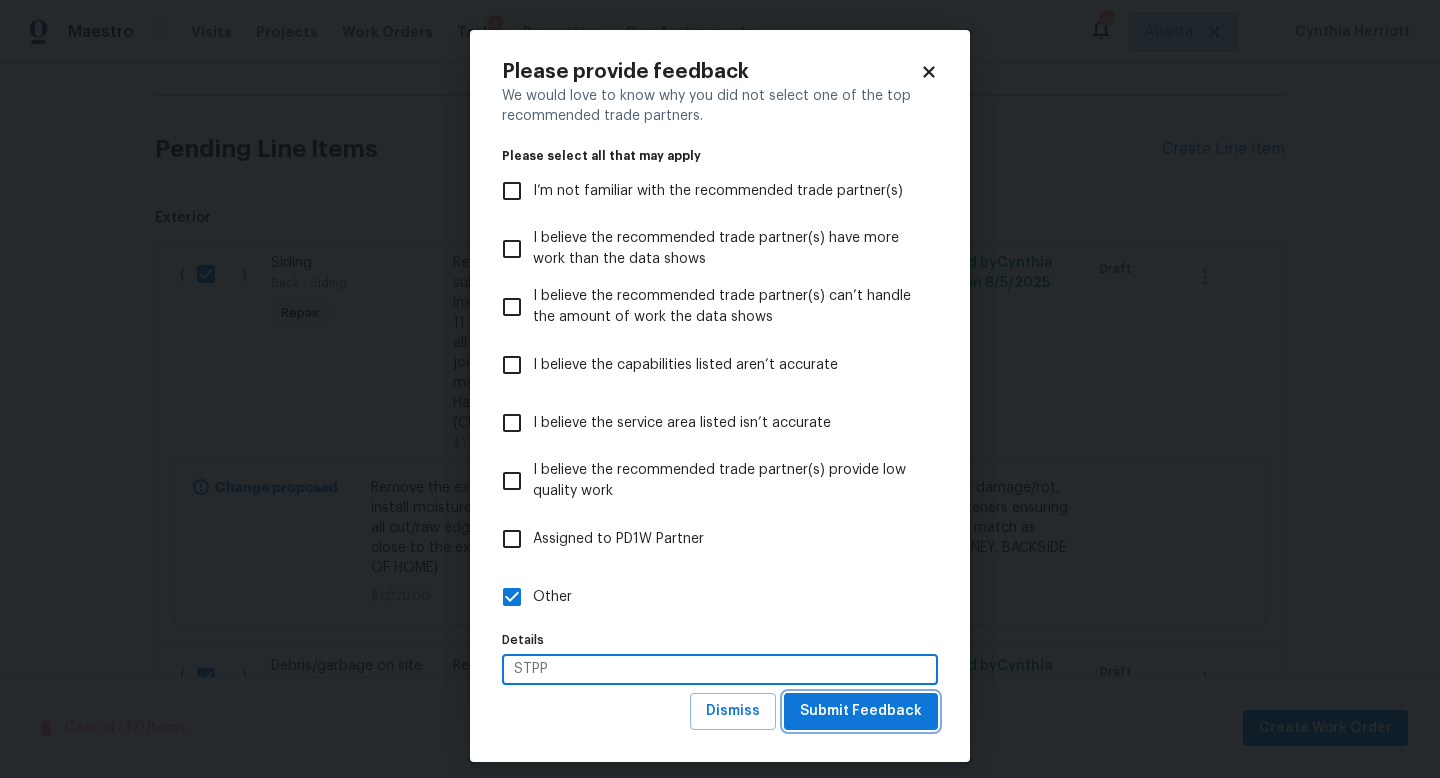 click on "Submit Feedback" at bounding box center [861, 711] 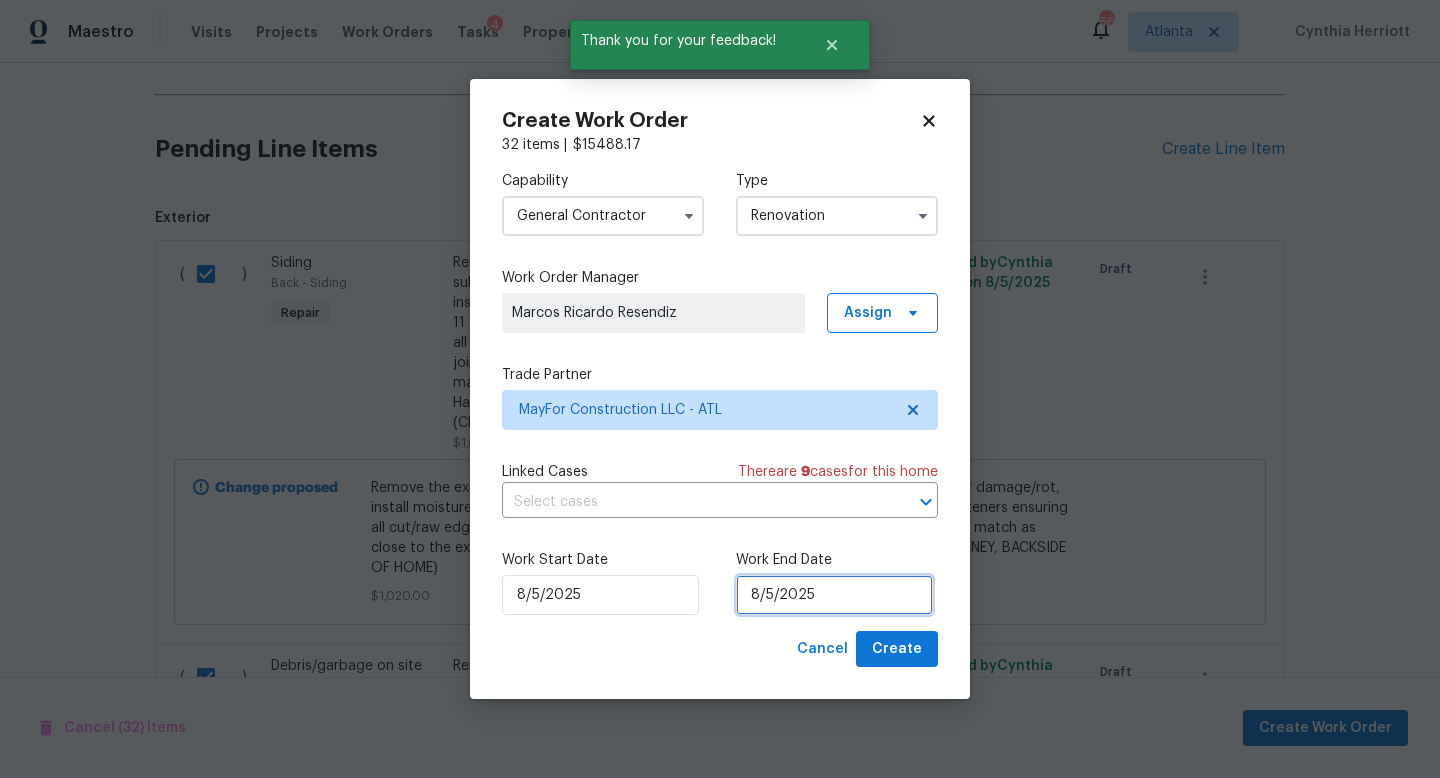 click on "8/5/2025" at bounding box center [834, 595] 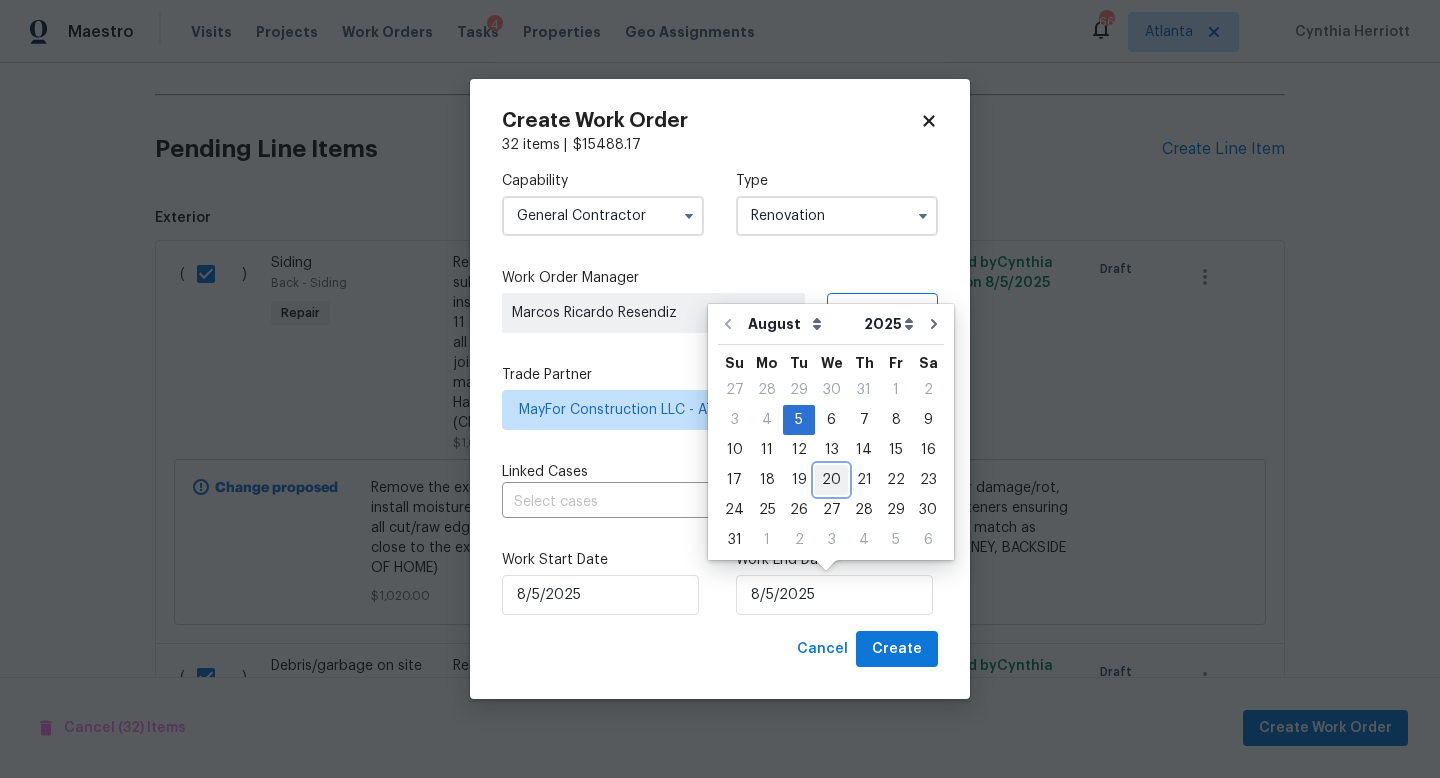 click on "20" at bounding box center (831, 480) 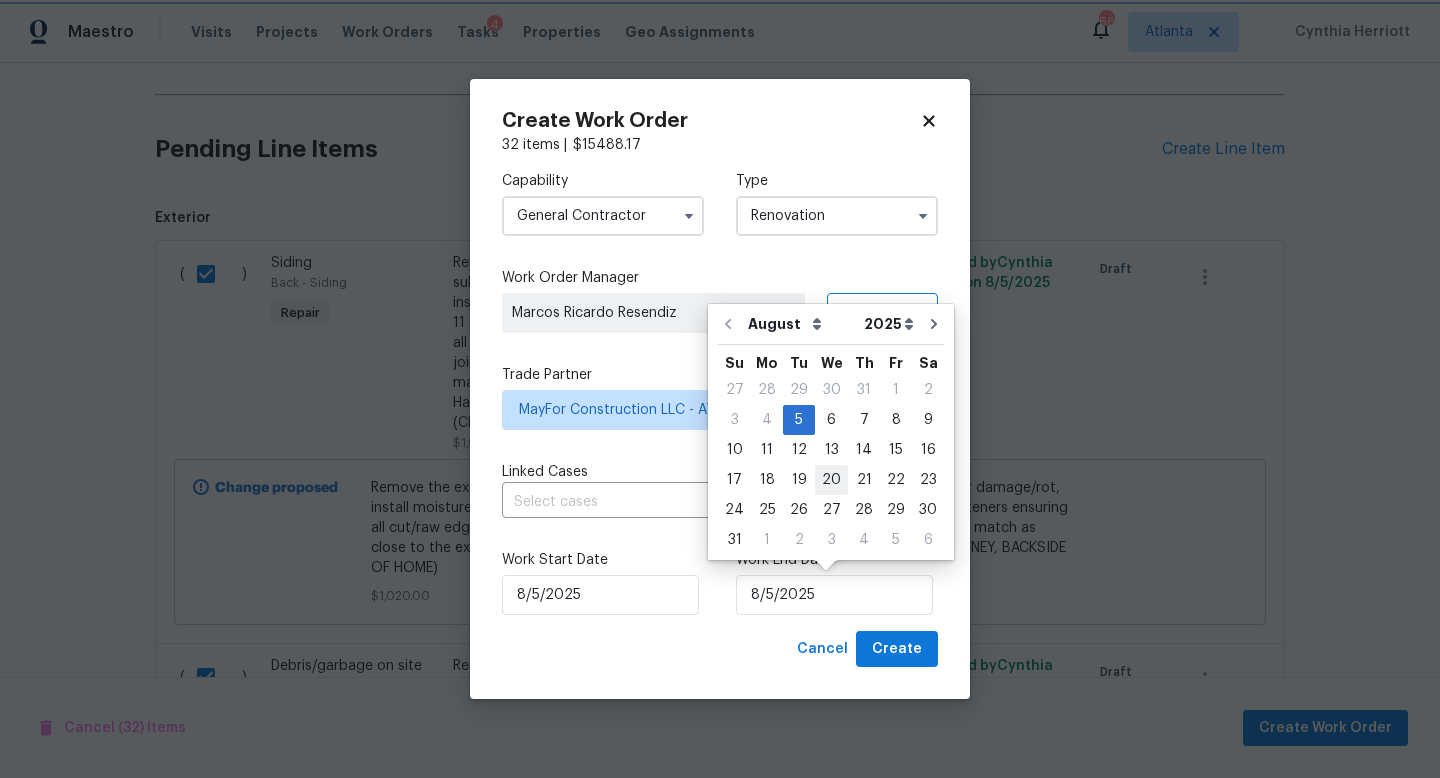 type on "8/20/2025" 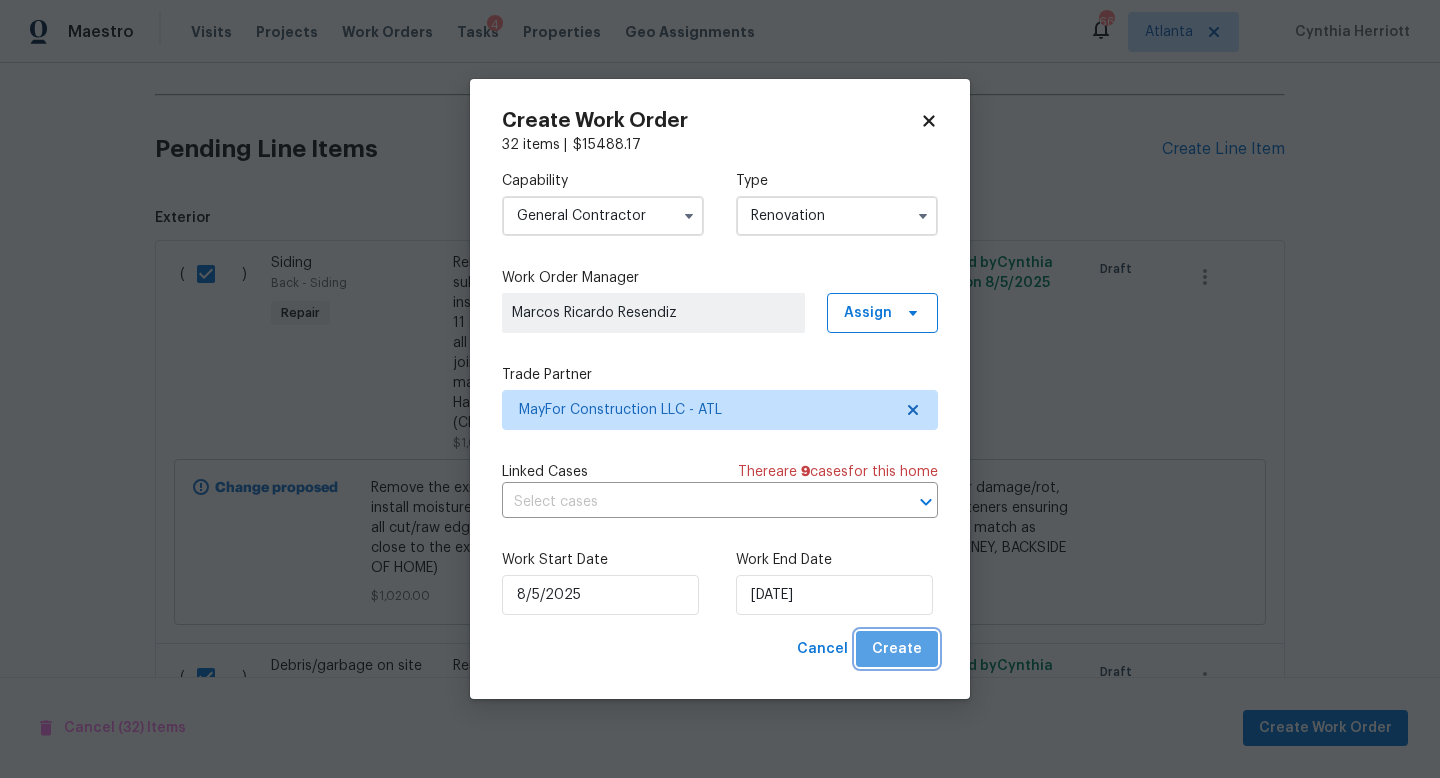 click on "Create" at bounding box center [897, 649] 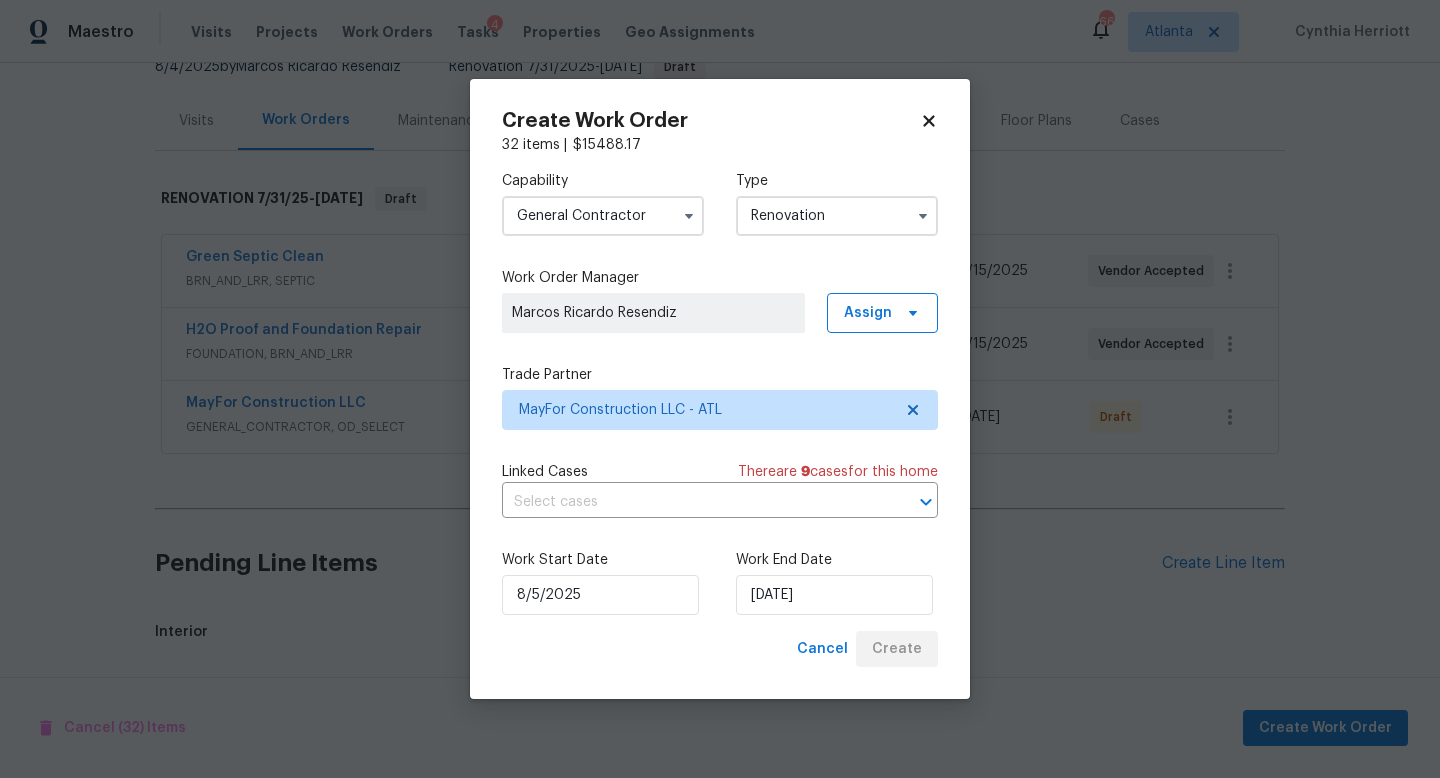scroll, scrollTop: 646, scrollLeft: 0, axis: vertical 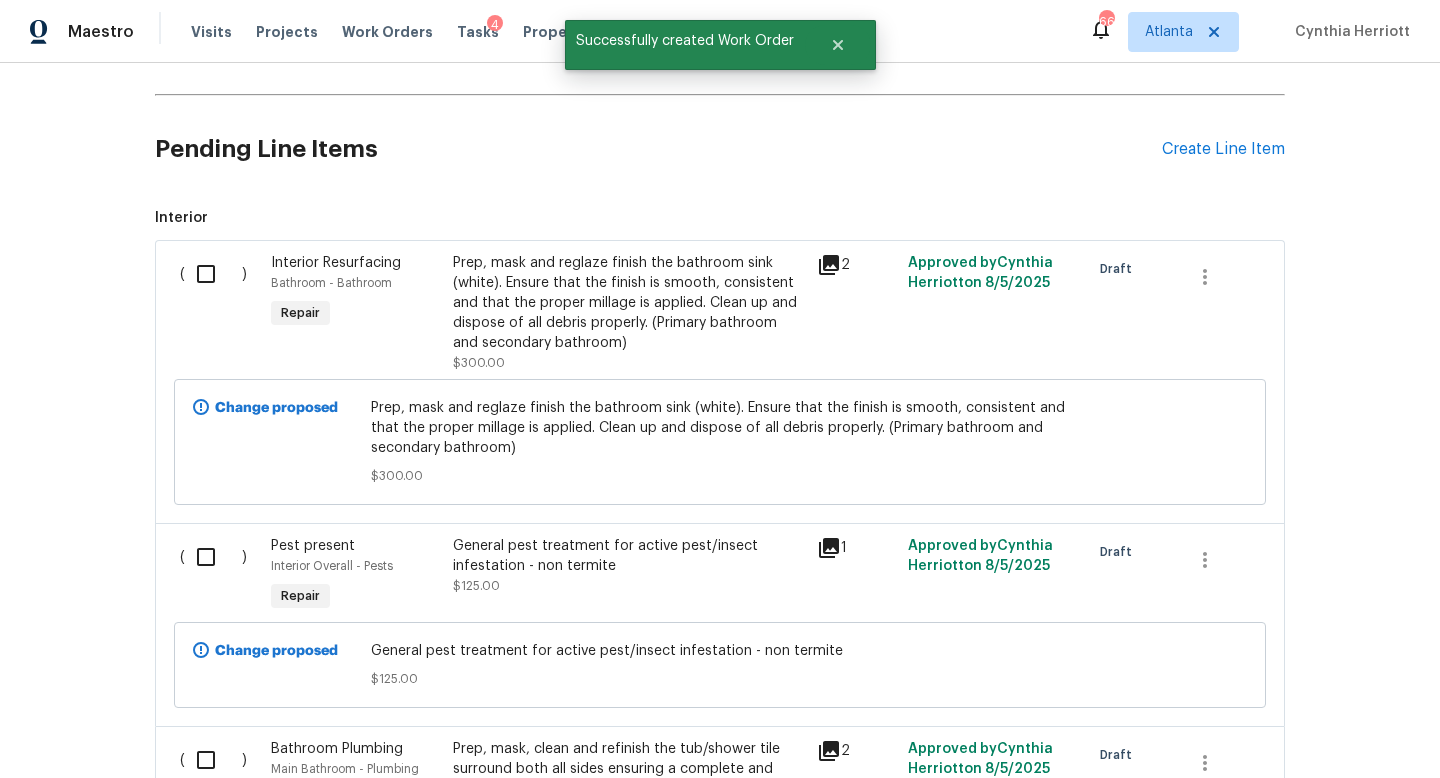 click at bounding box center [213, 274] 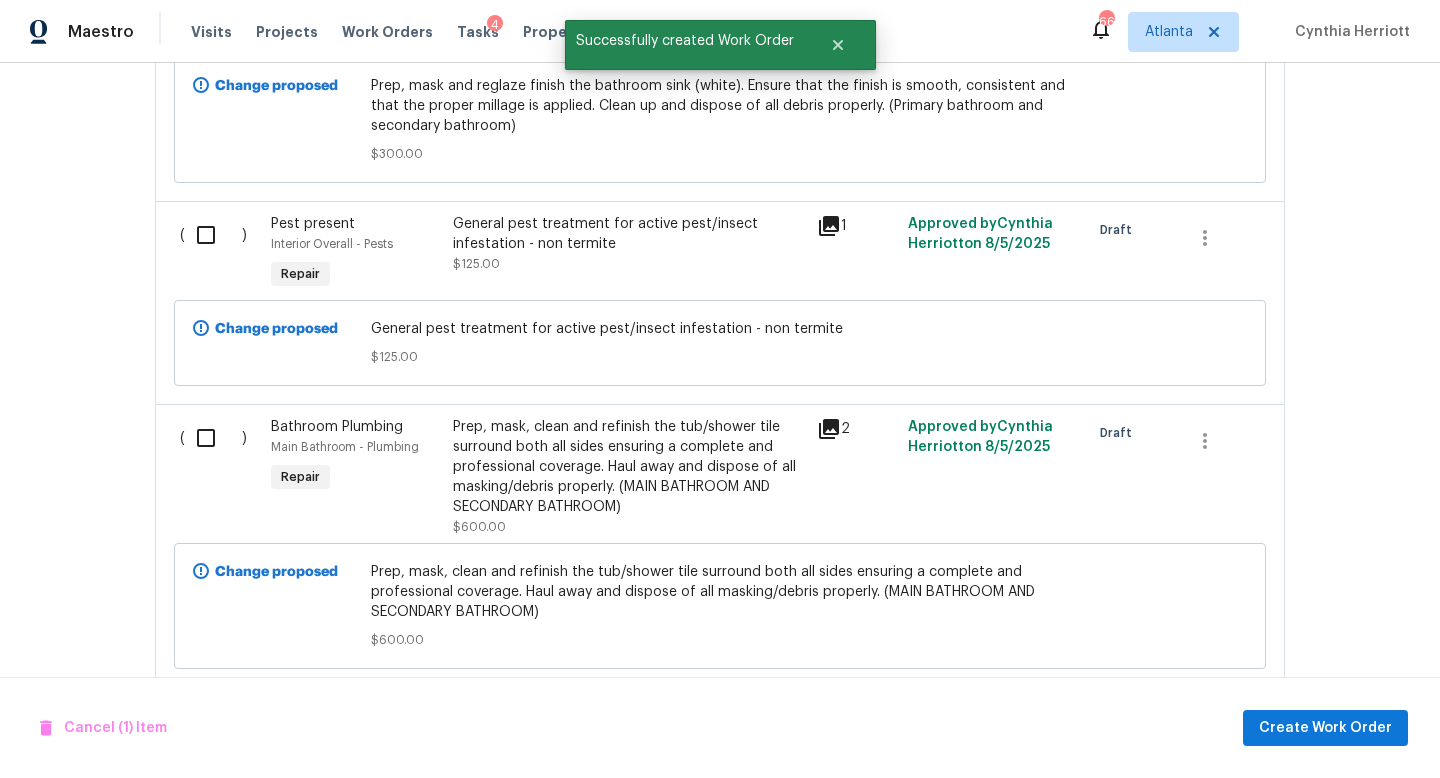 scroll, scrollTop: 969, scrollLeft: 0, axis: vertical 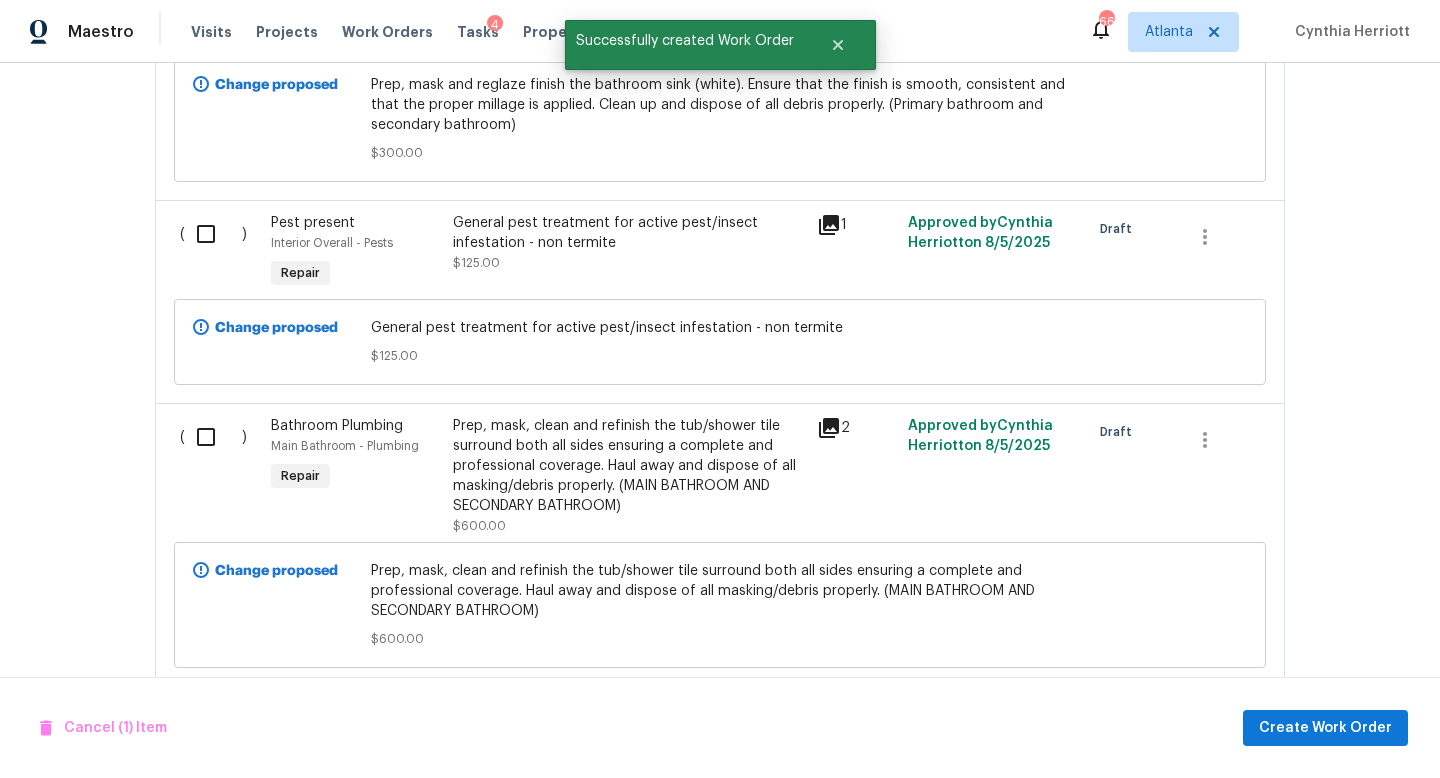 click at bounding box center (213, 437) 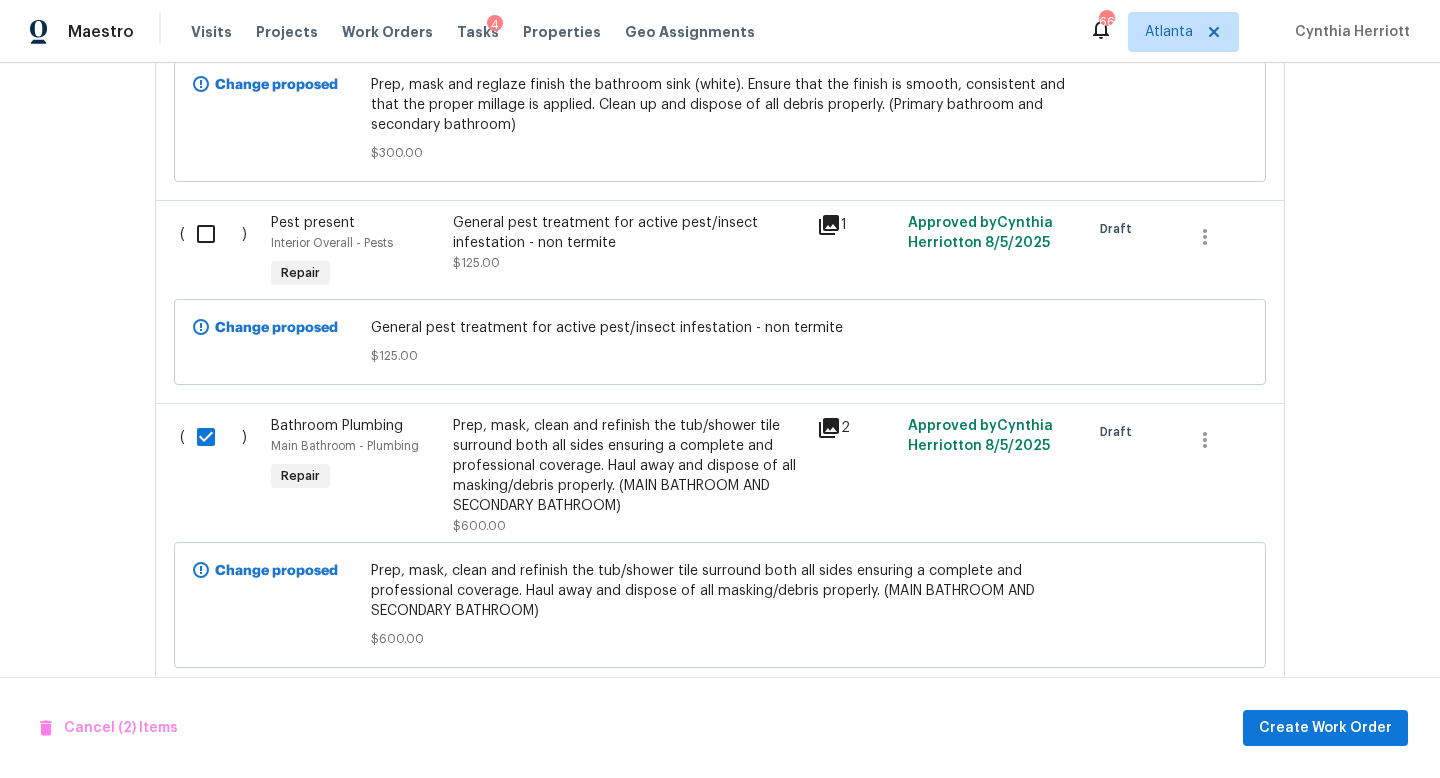 scroll, scrollTop: 995, scrollLeft: 0, axis: vertical 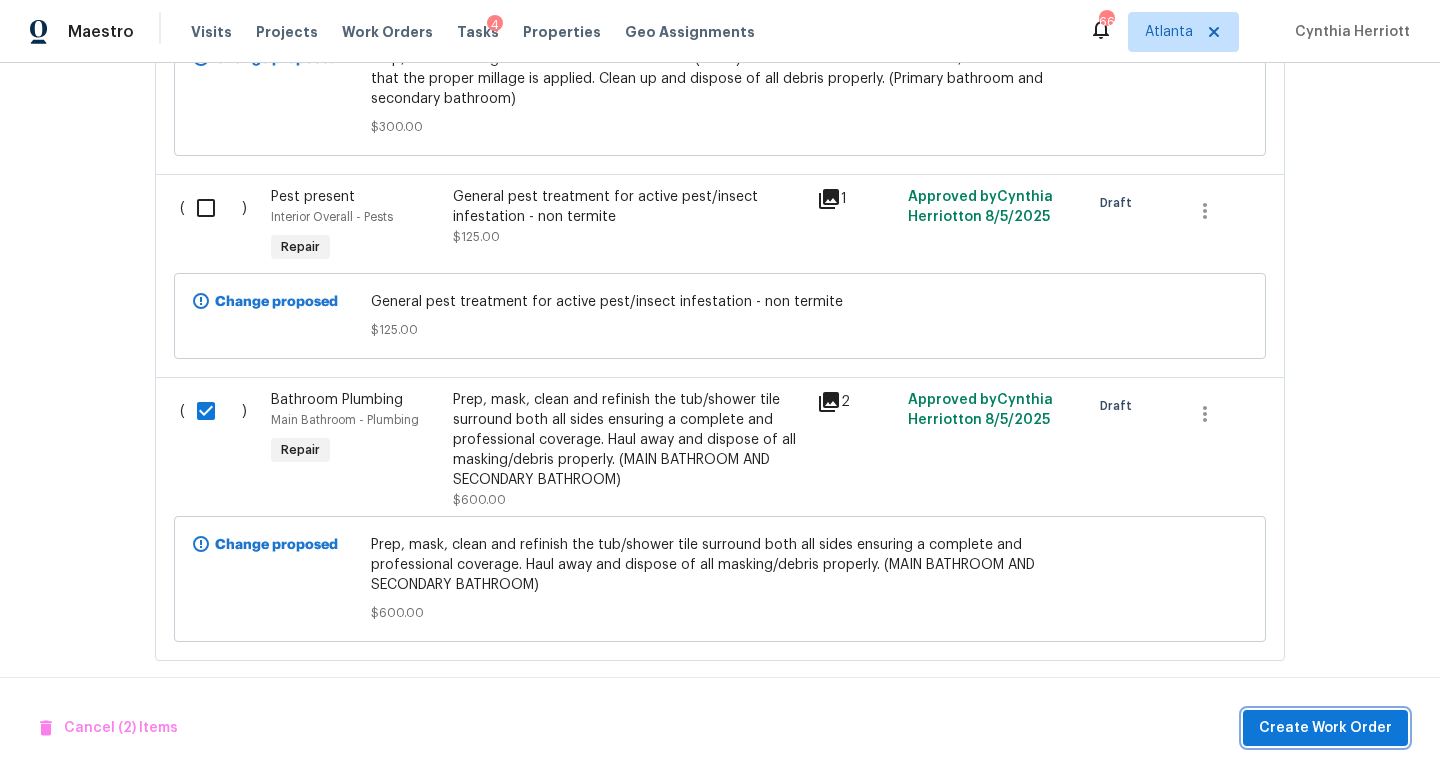 click on "Create Work Order" at bounding box center [1325, 728] 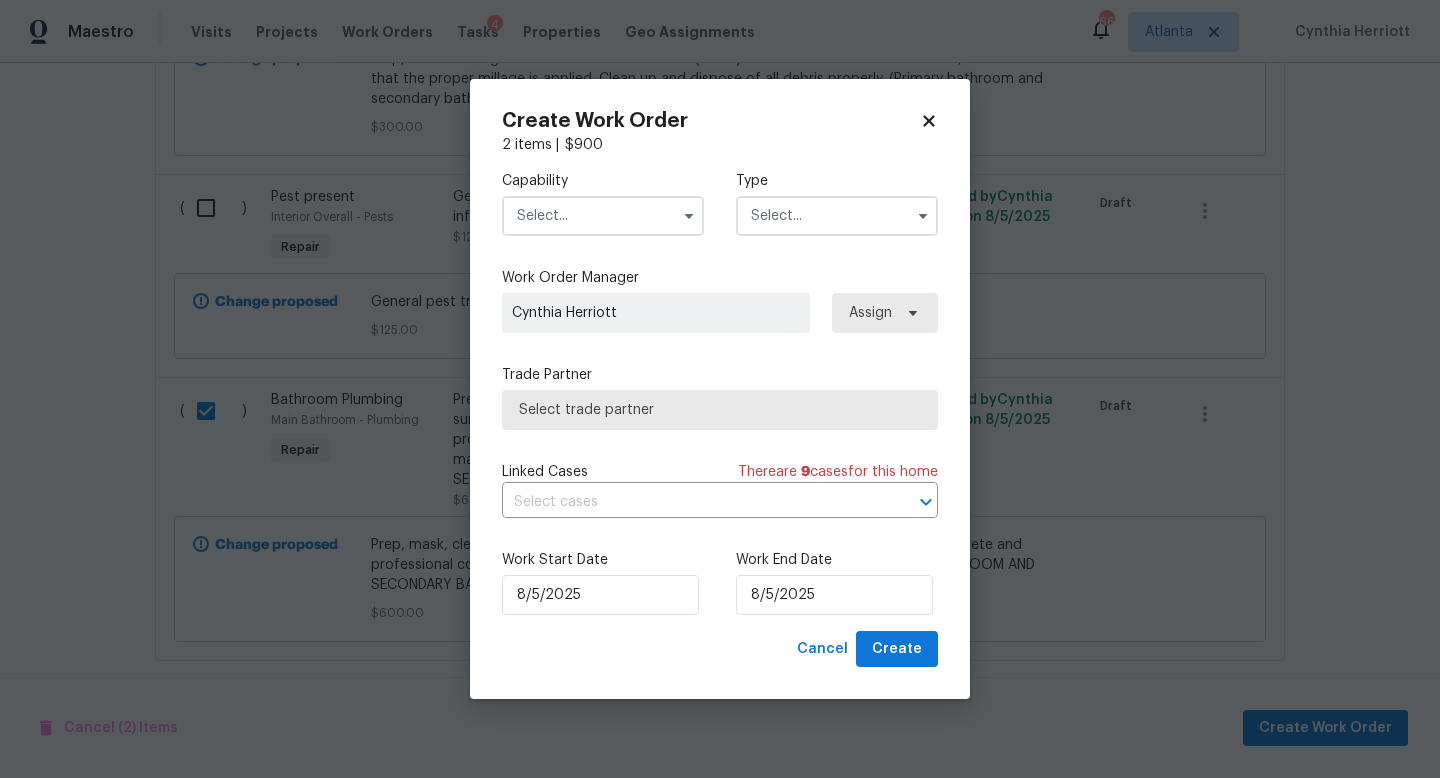 click at bounding box center [603, 216] 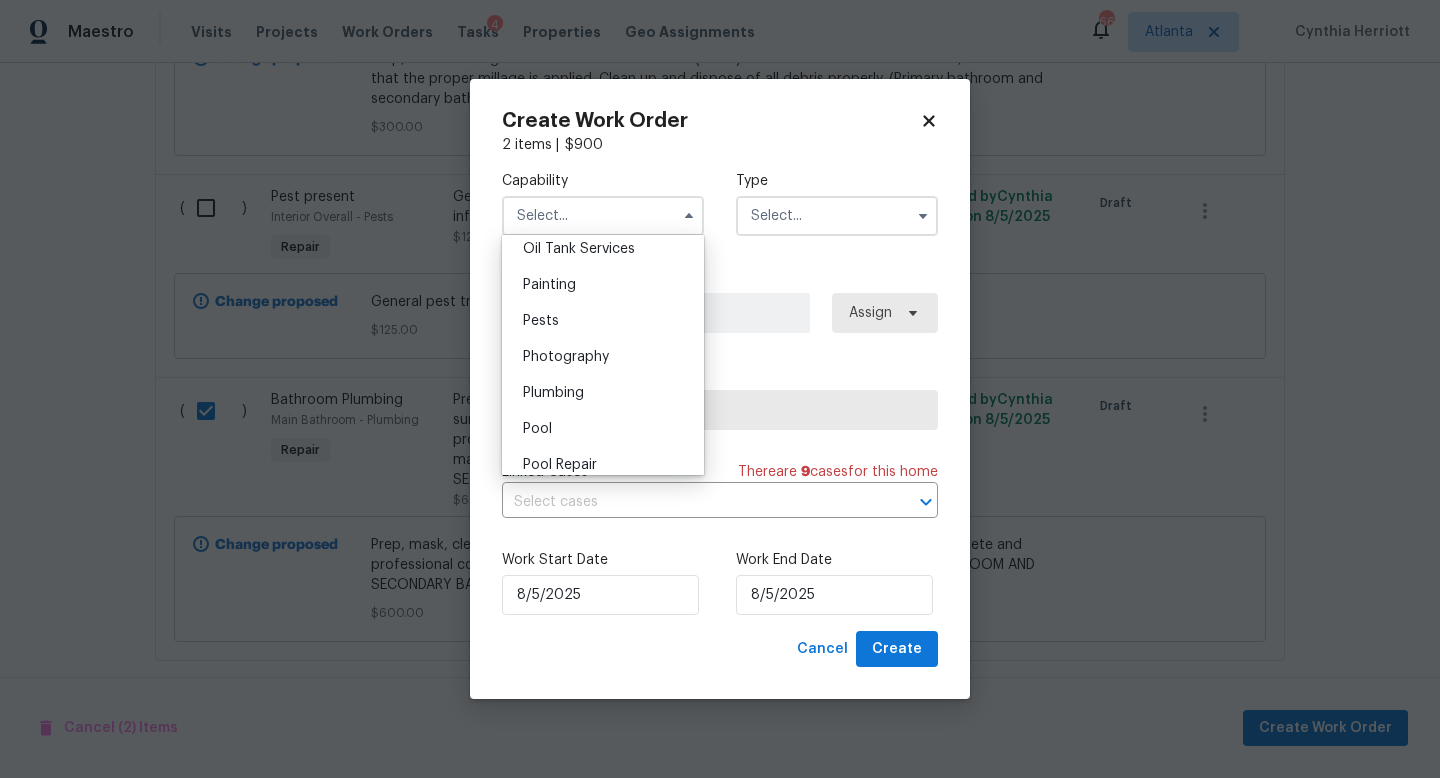 scroll, scrollTop: 1673, scrollLeft: 0, axis: vertical 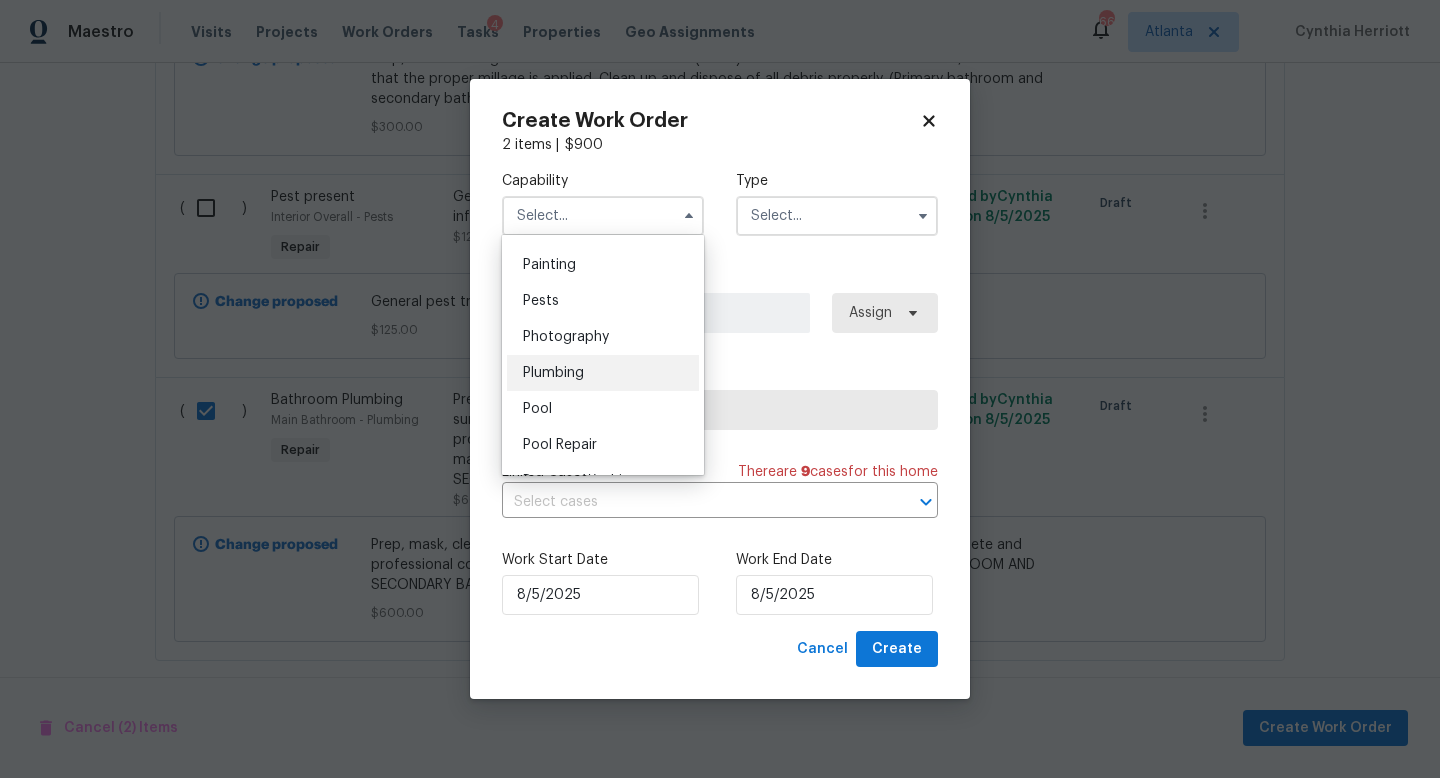 click on "Plumbing" at bounding box center (603, 373) 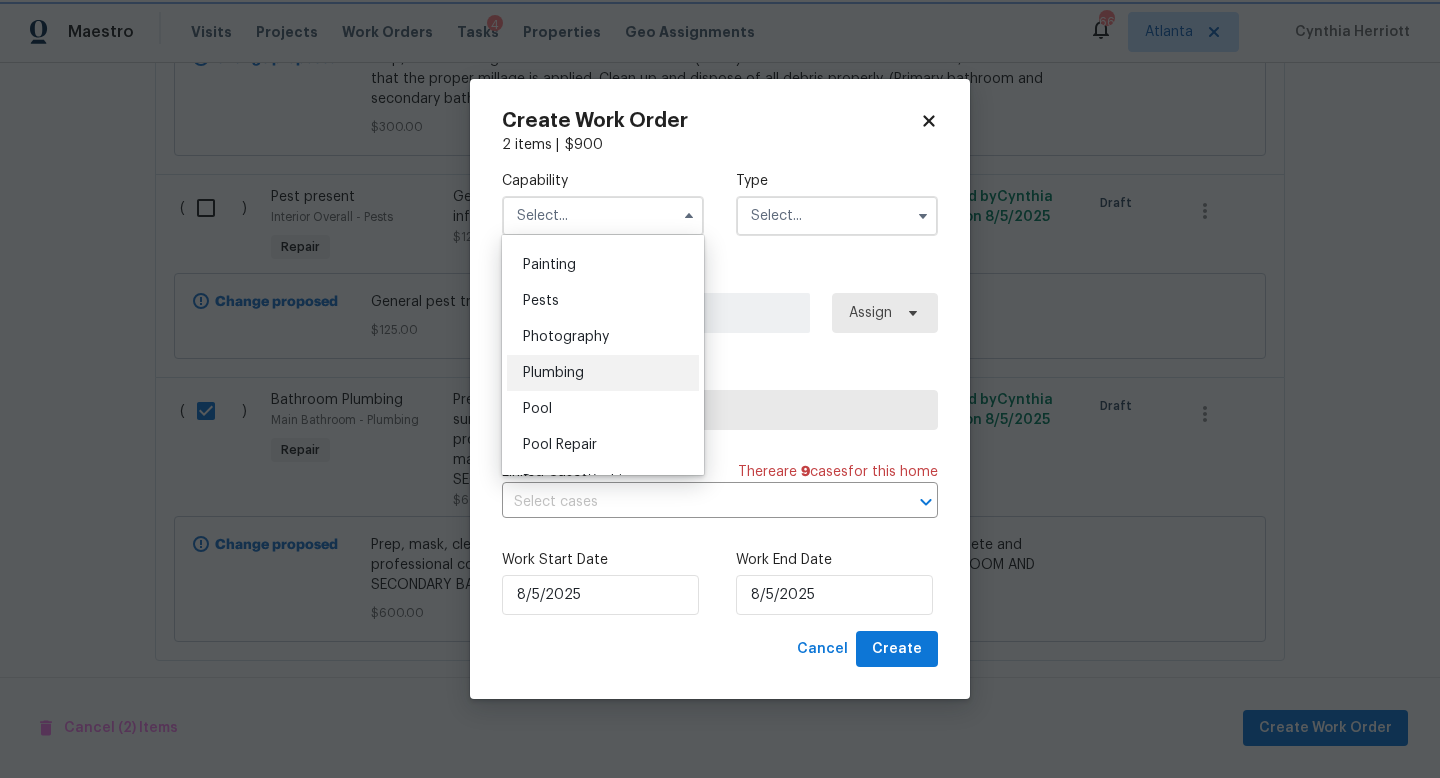 type on "Plumbing" 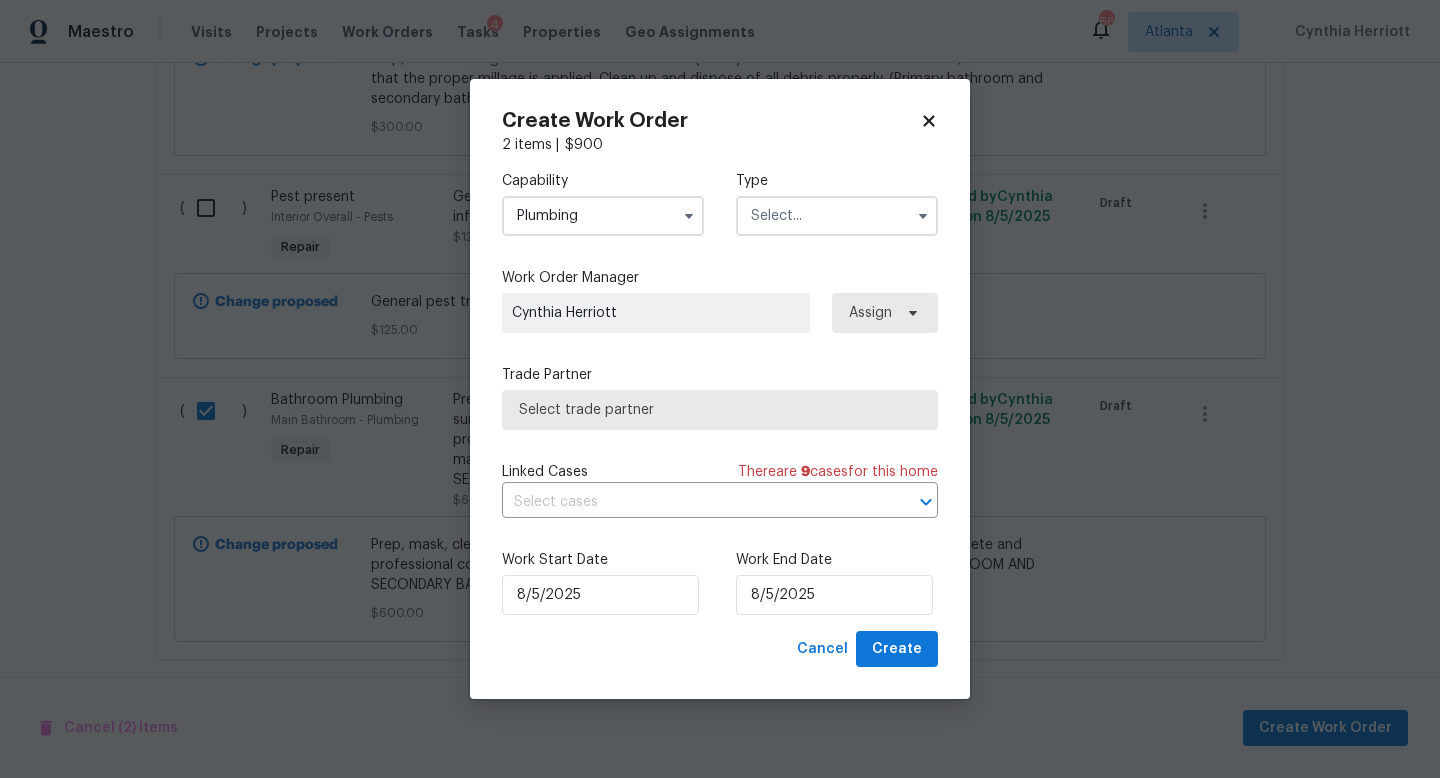 click at bounding box center [837, 216] 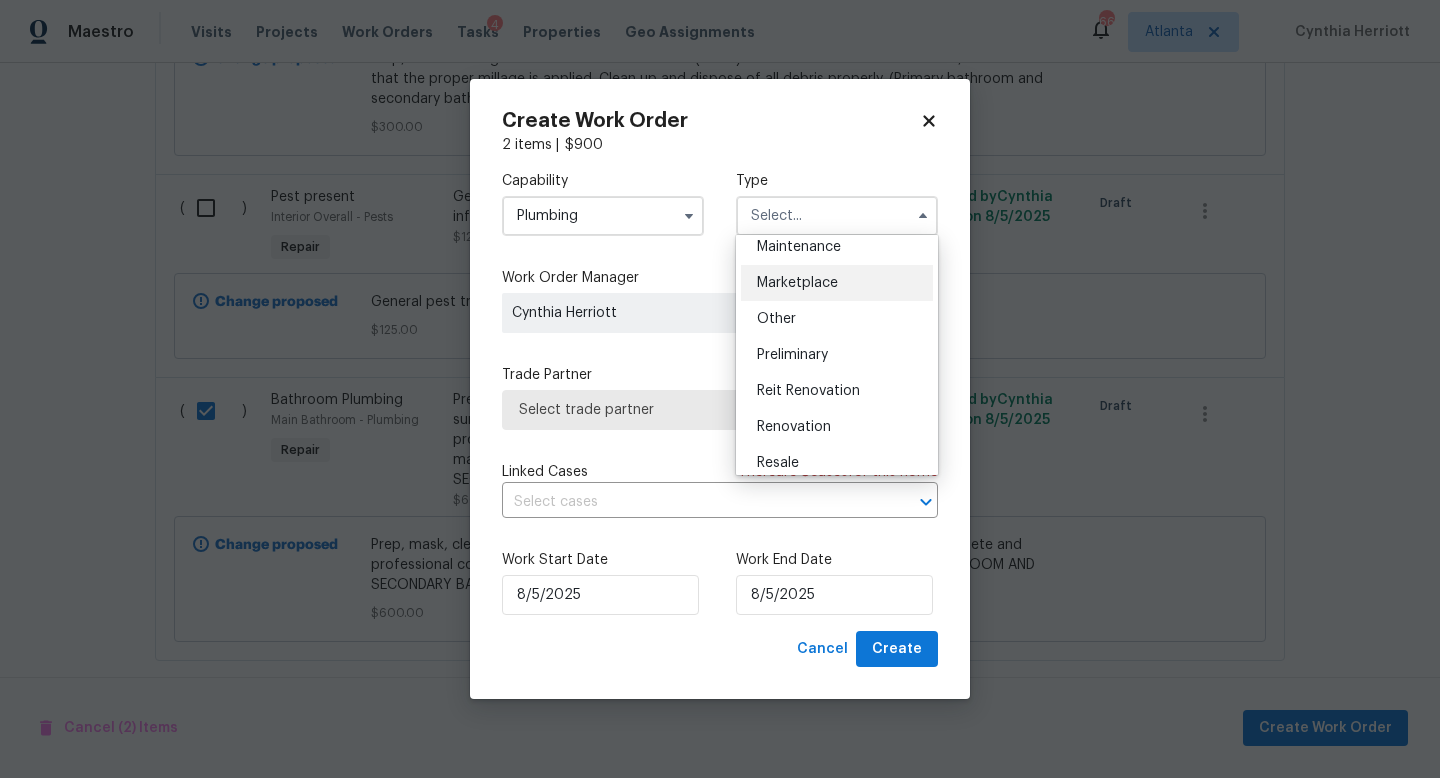 scroll, scrollTop: 345, scrollLeft: 0, axis: vertical 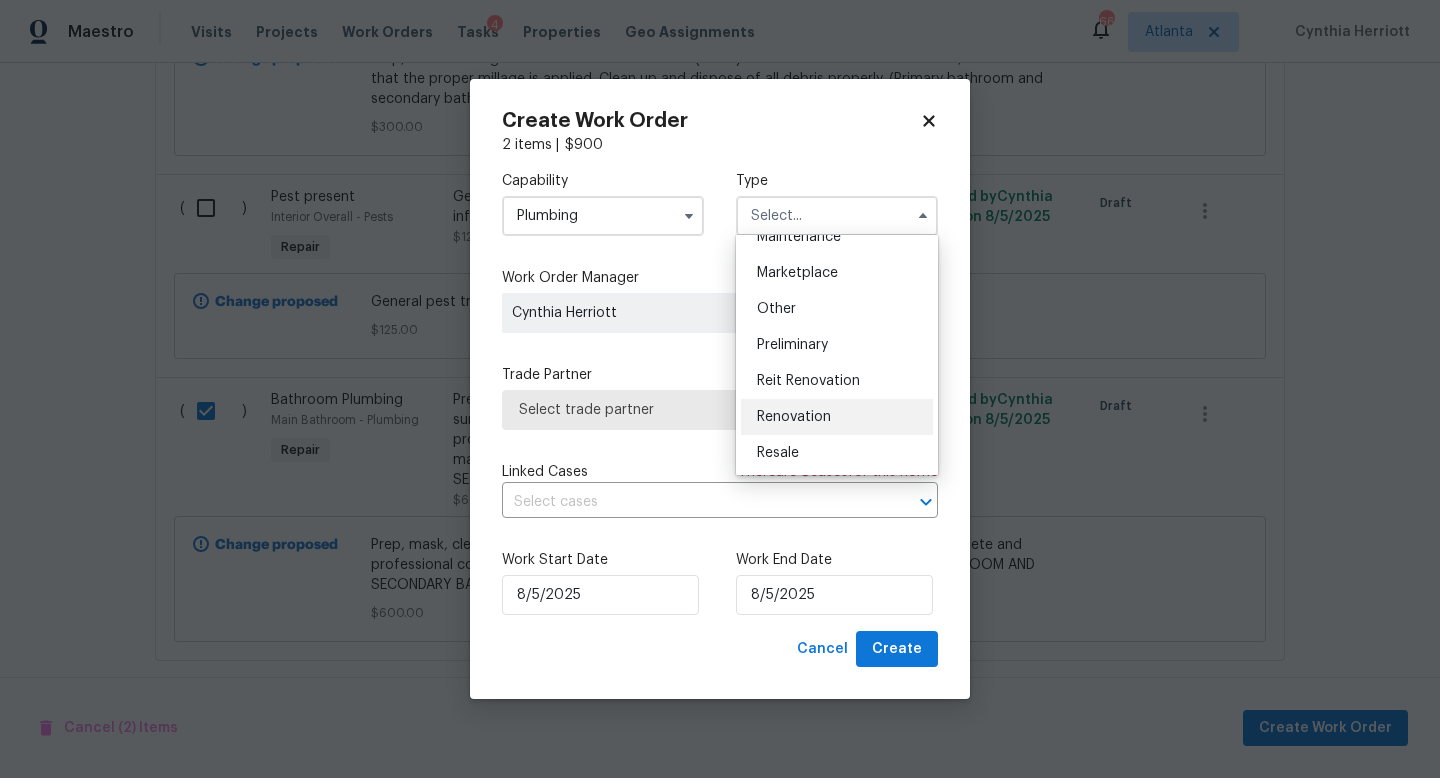 click on "Renovation" at bounding box center [794, 417] 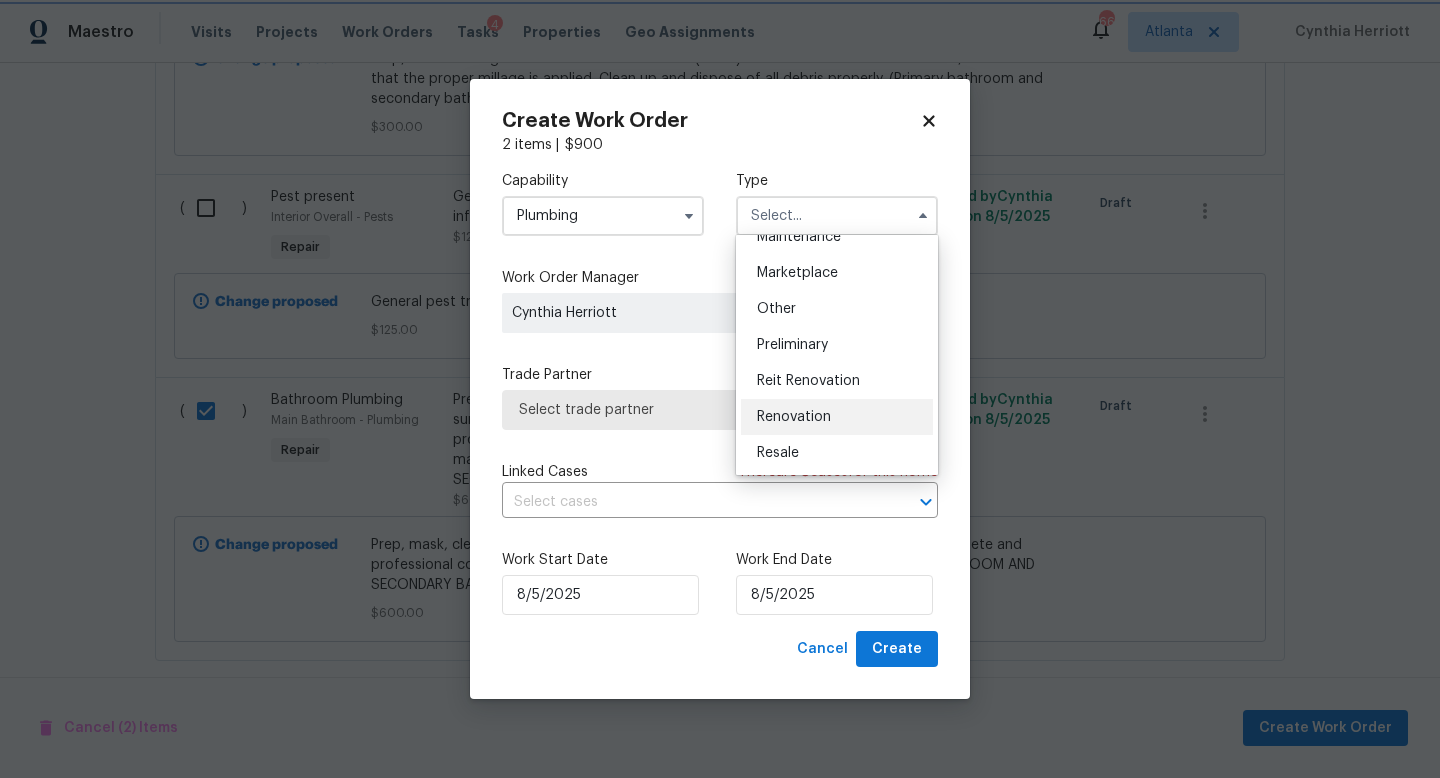 type on "Renovation" 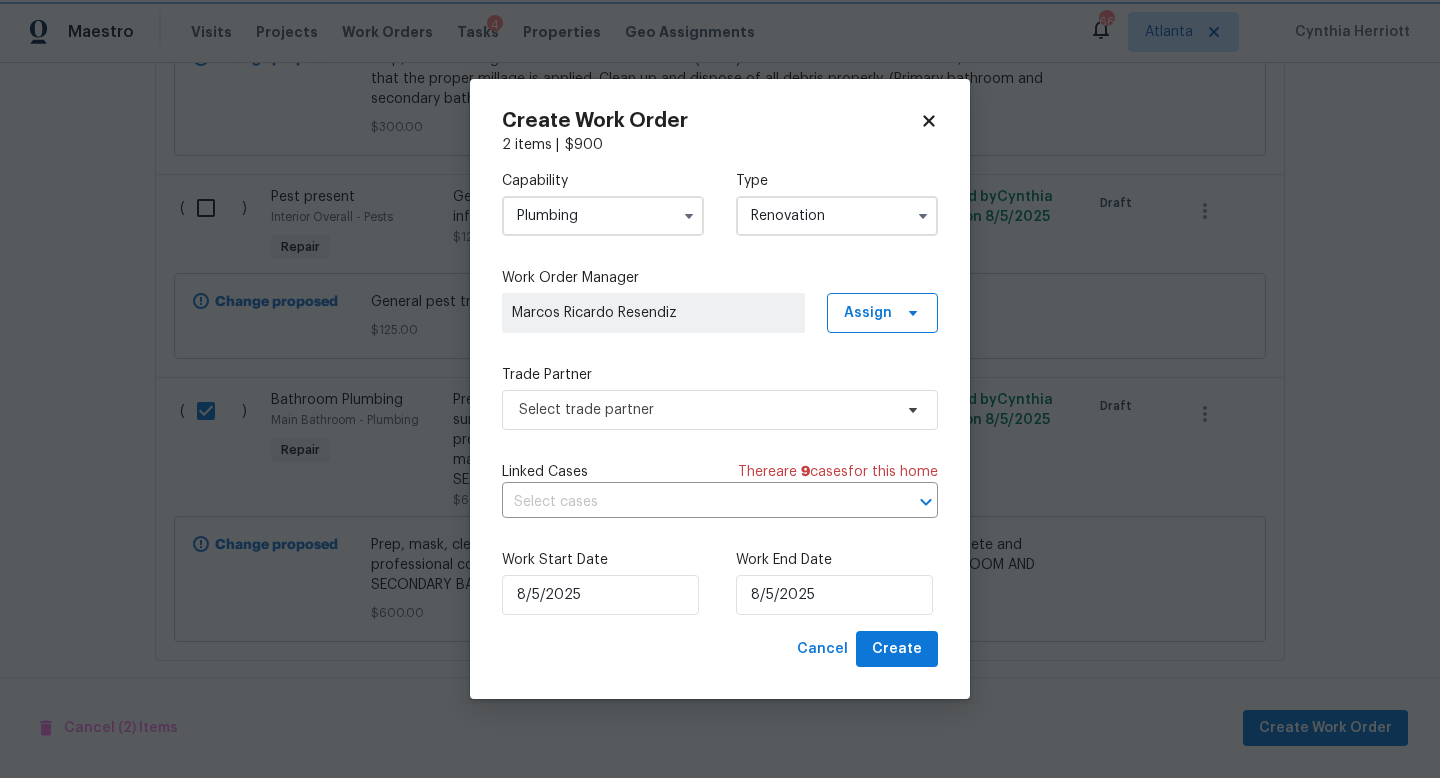 scroll, scrollTop: 0, scrollLeft: 0, axis: both 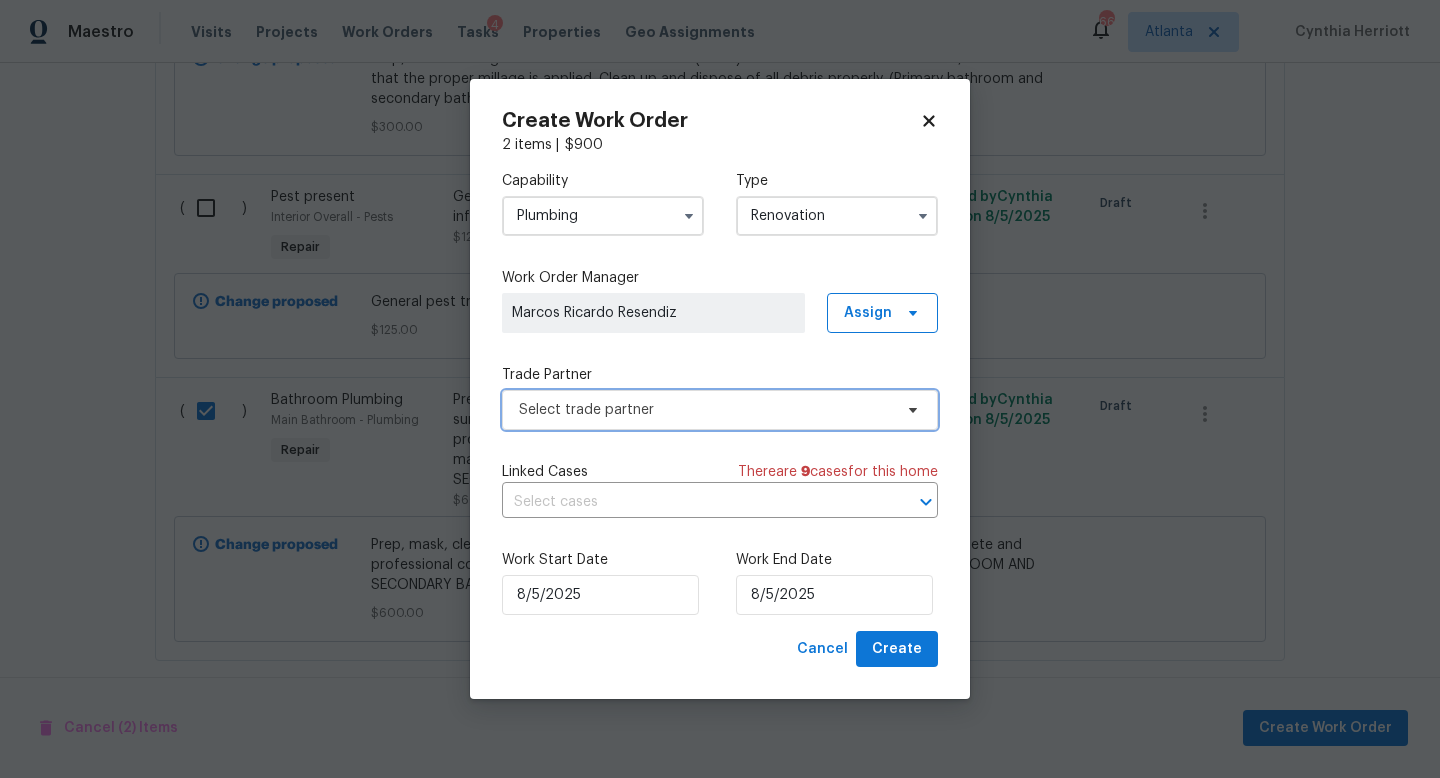 click on "Select trade partner" at bounding box center (705, 410) 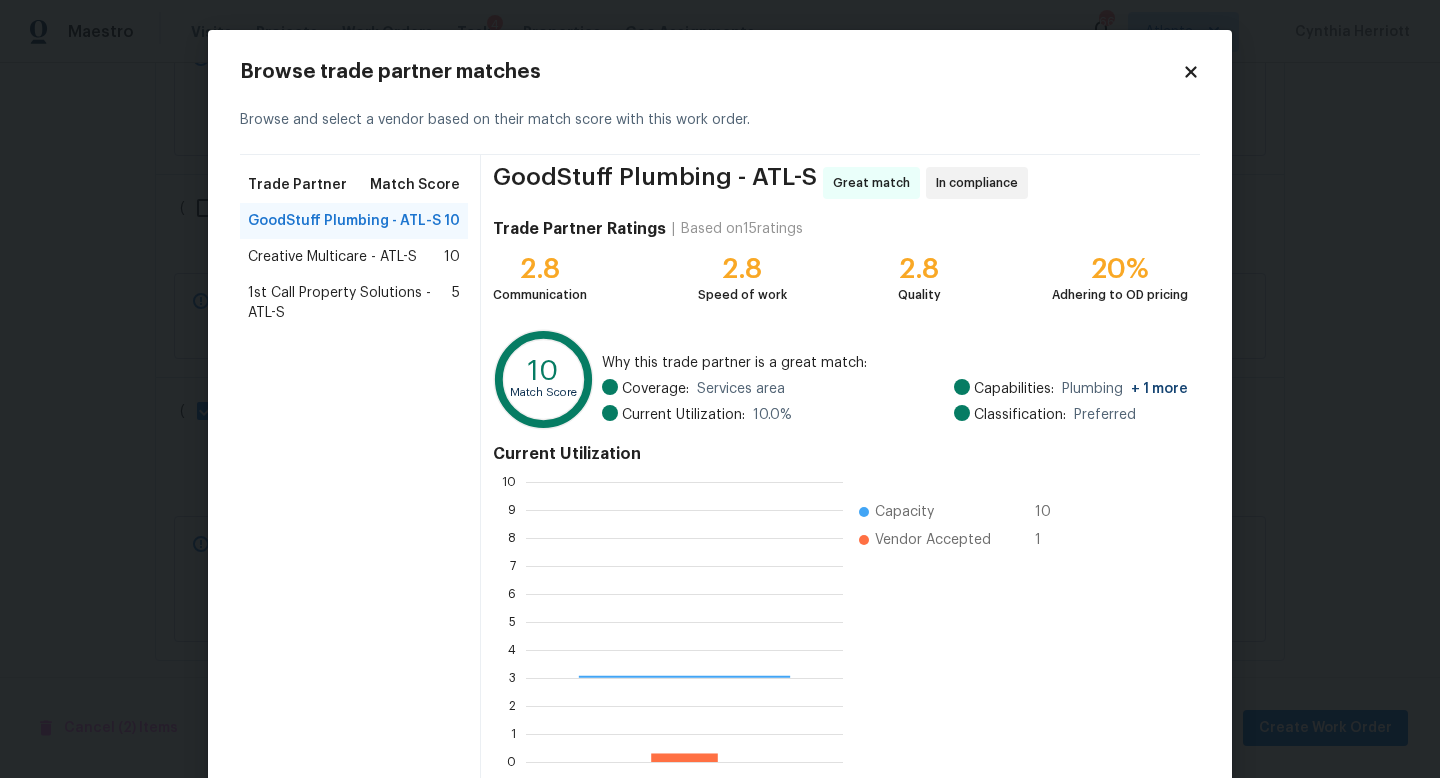 scroll, scrollTop: 2, scrollLeft: 2, axis: both 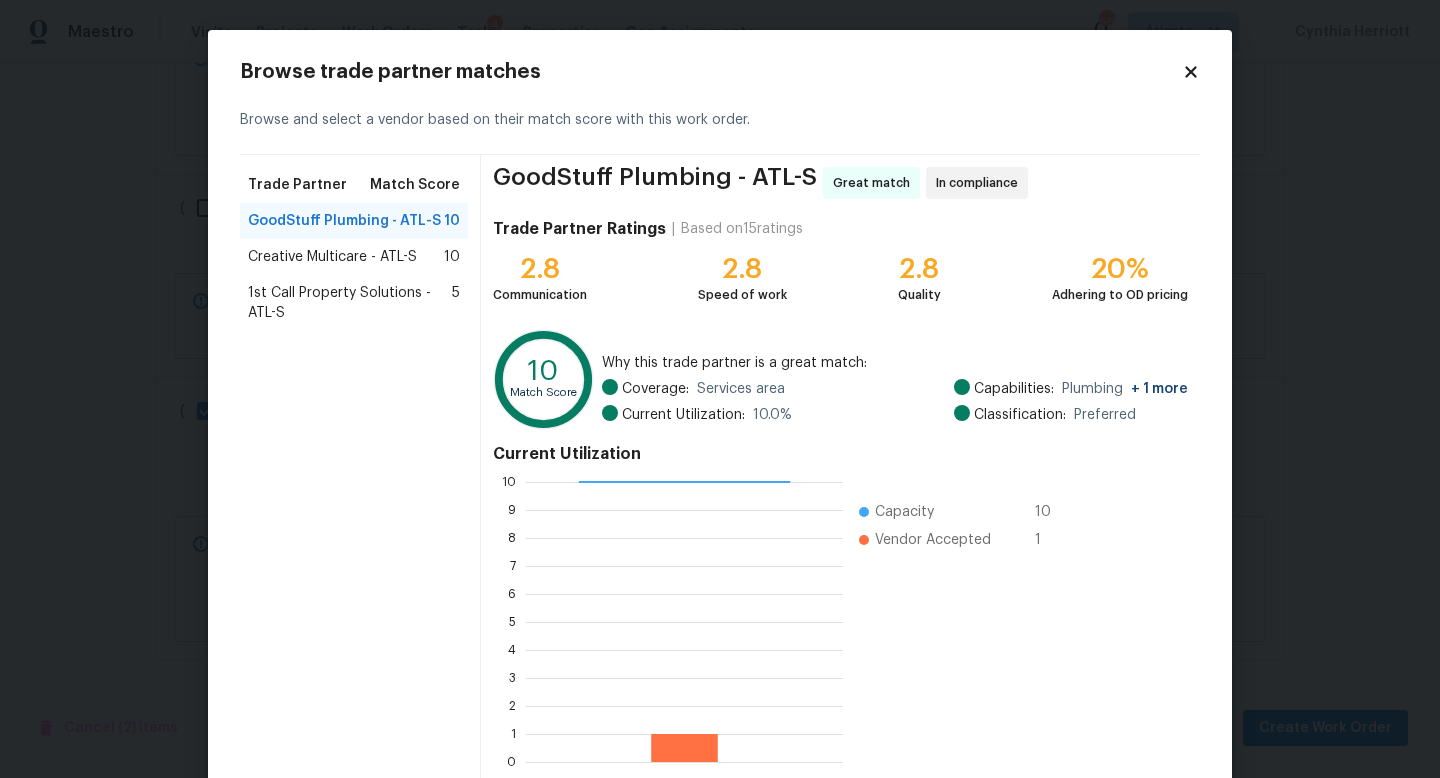 click on "Creative Multicare - ATL-S" at bounding box center (332, 257) 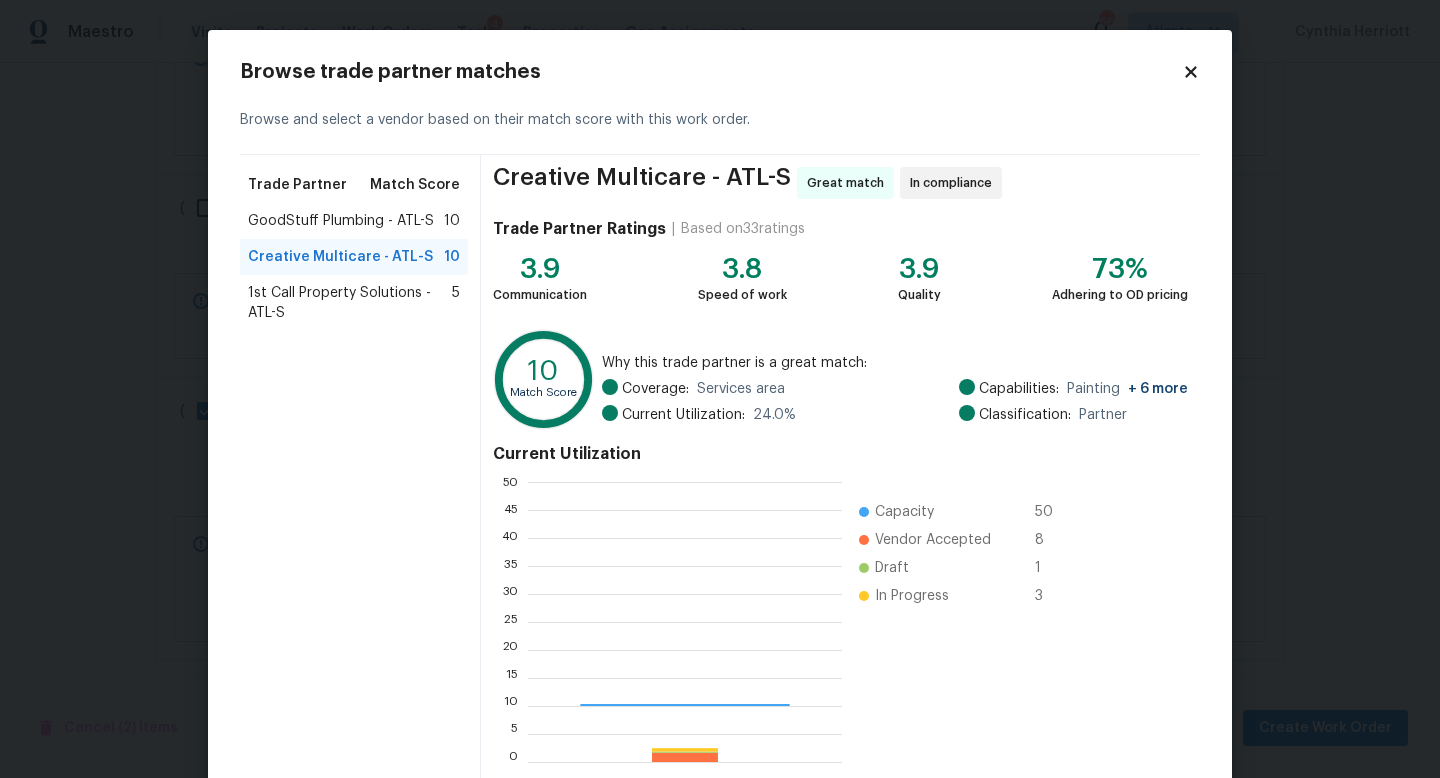 scroll, scrollTop: 2, scrollLeft: 1, axis: both 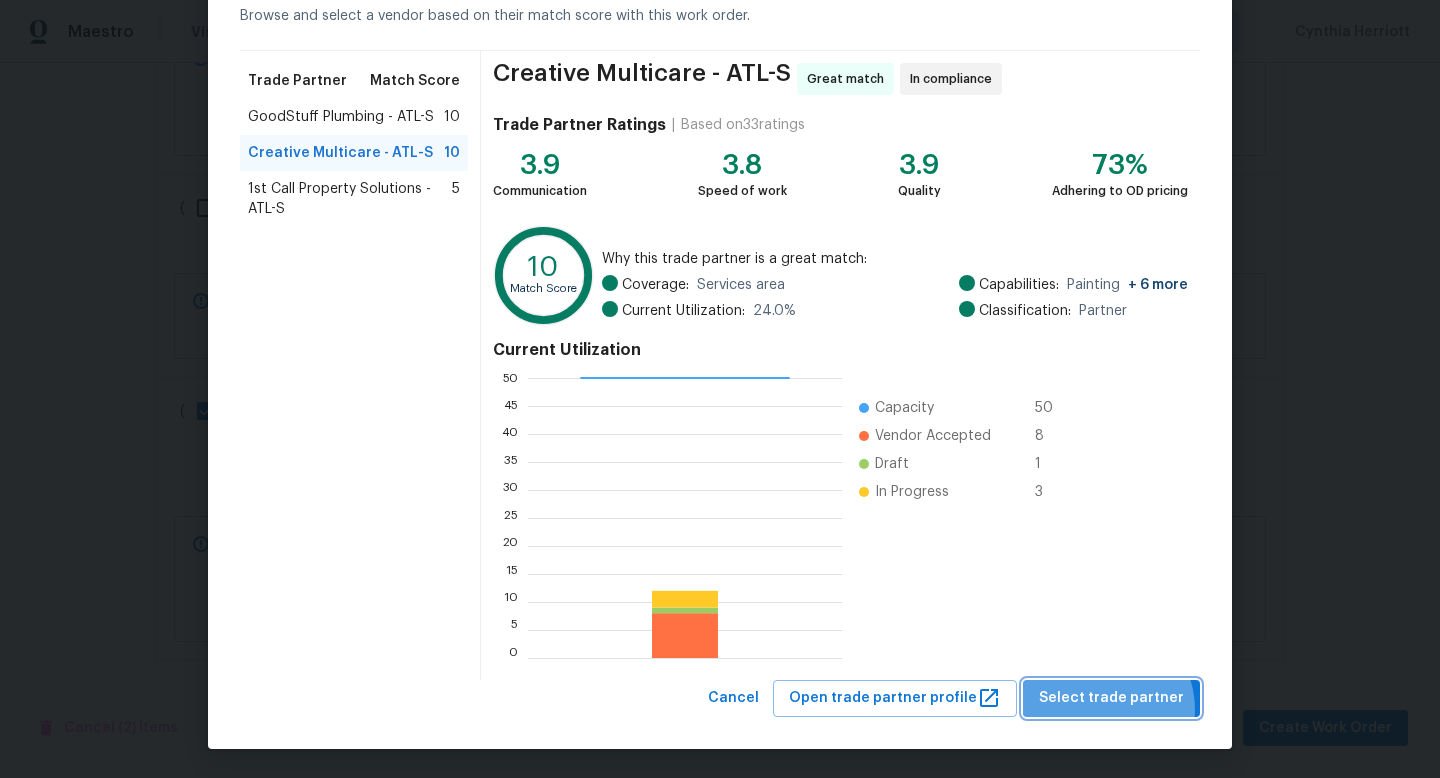 click on "Select trade partner" at bounding box center (1111, 698) 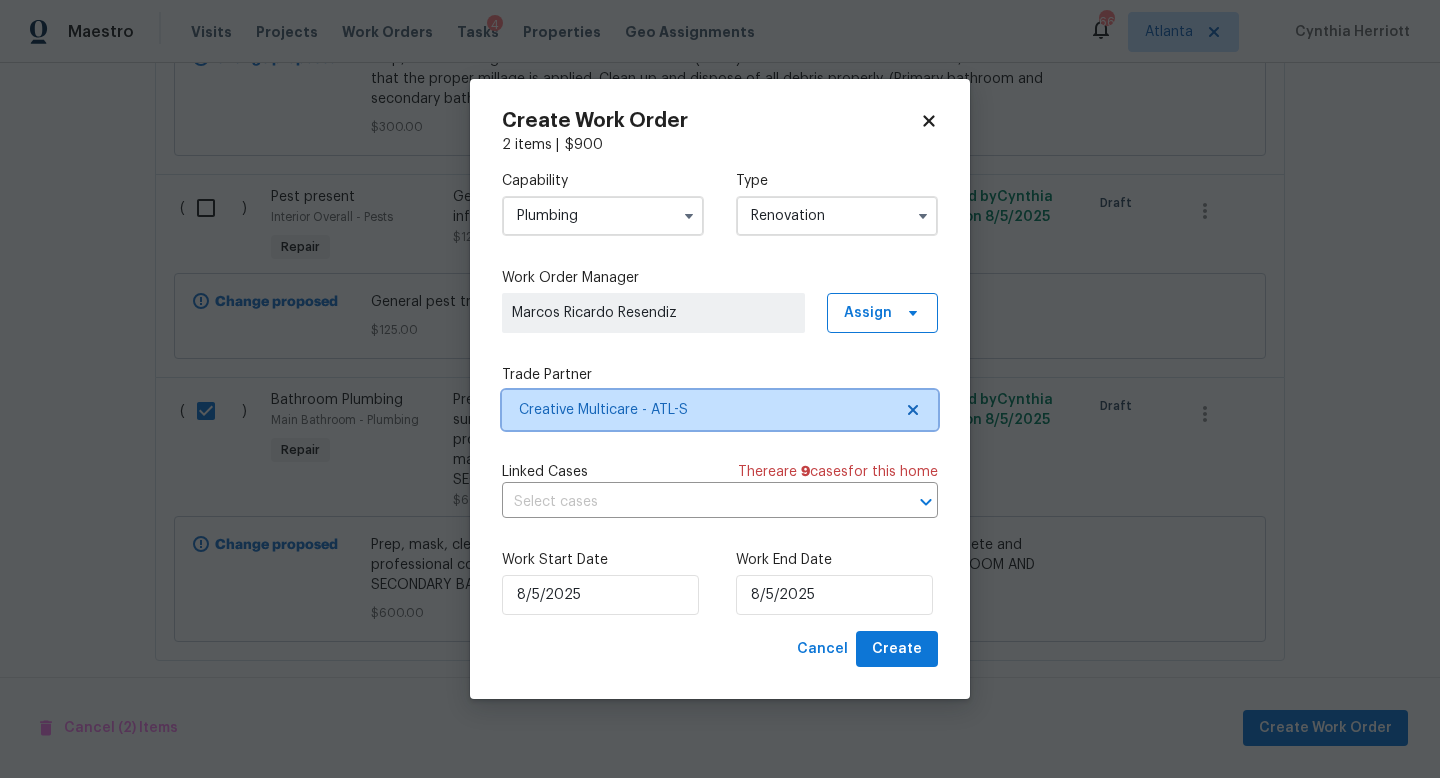scroll, scrollTop: 0, scrollLeft: 0, axis: both 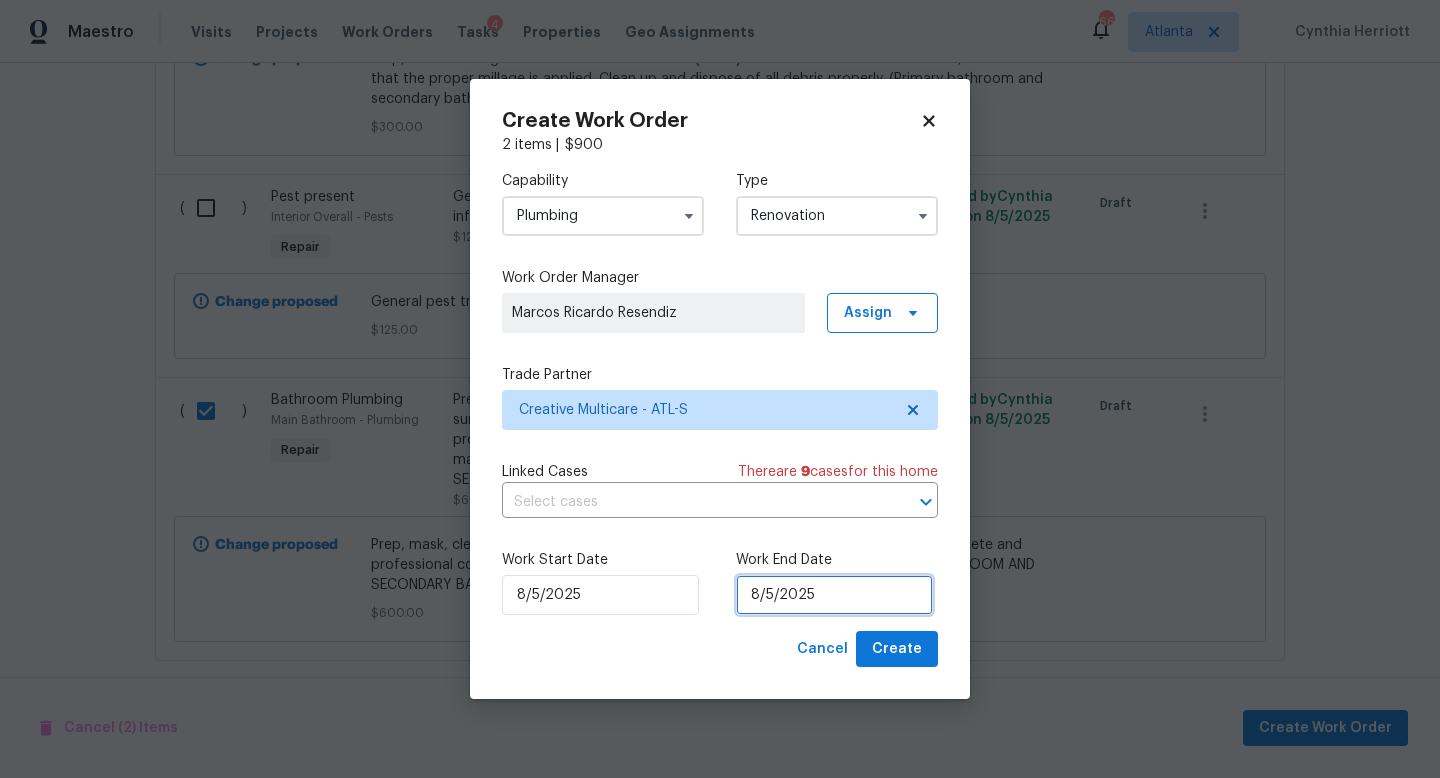 click on "8/5/2025" at bounding box center [834, 595] 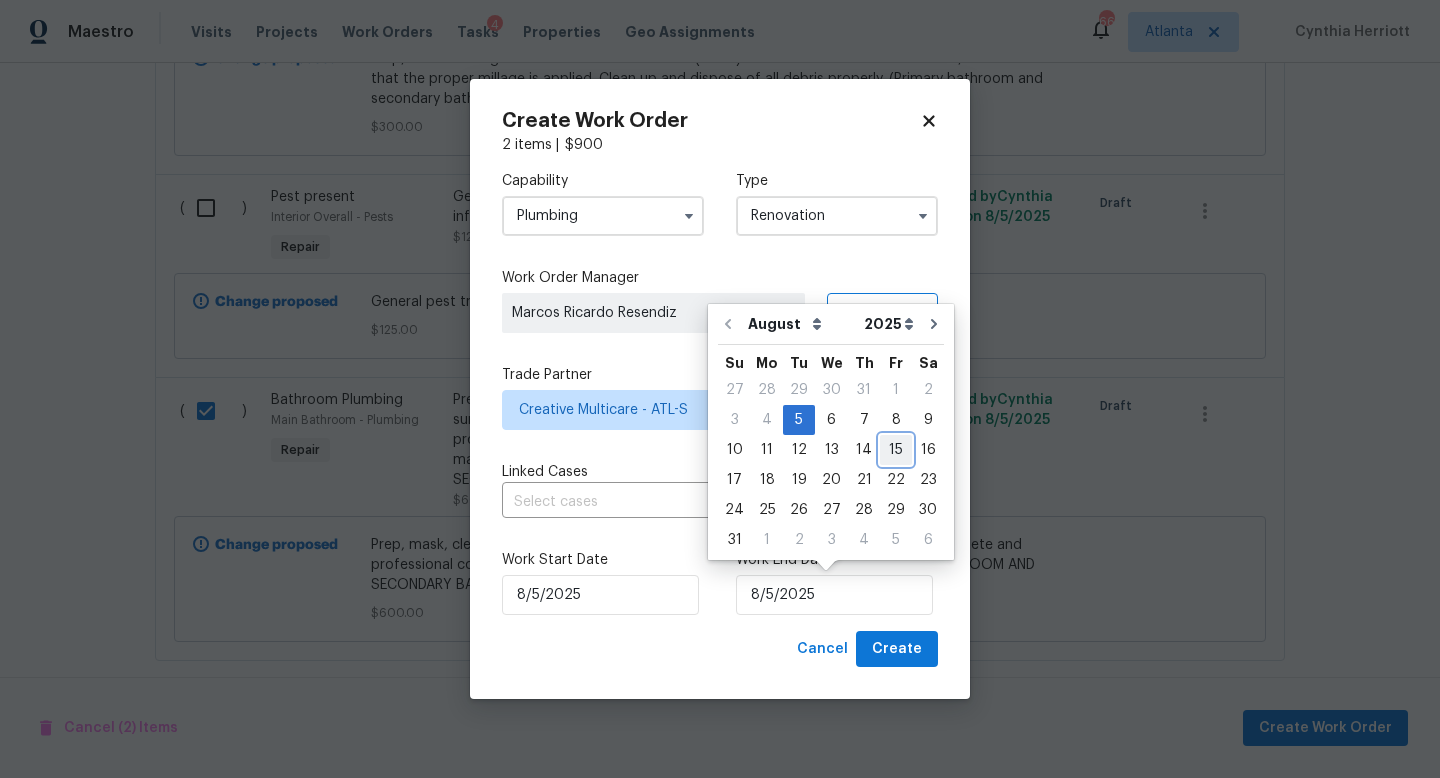 click on "15" at bounding box center [896, 450] 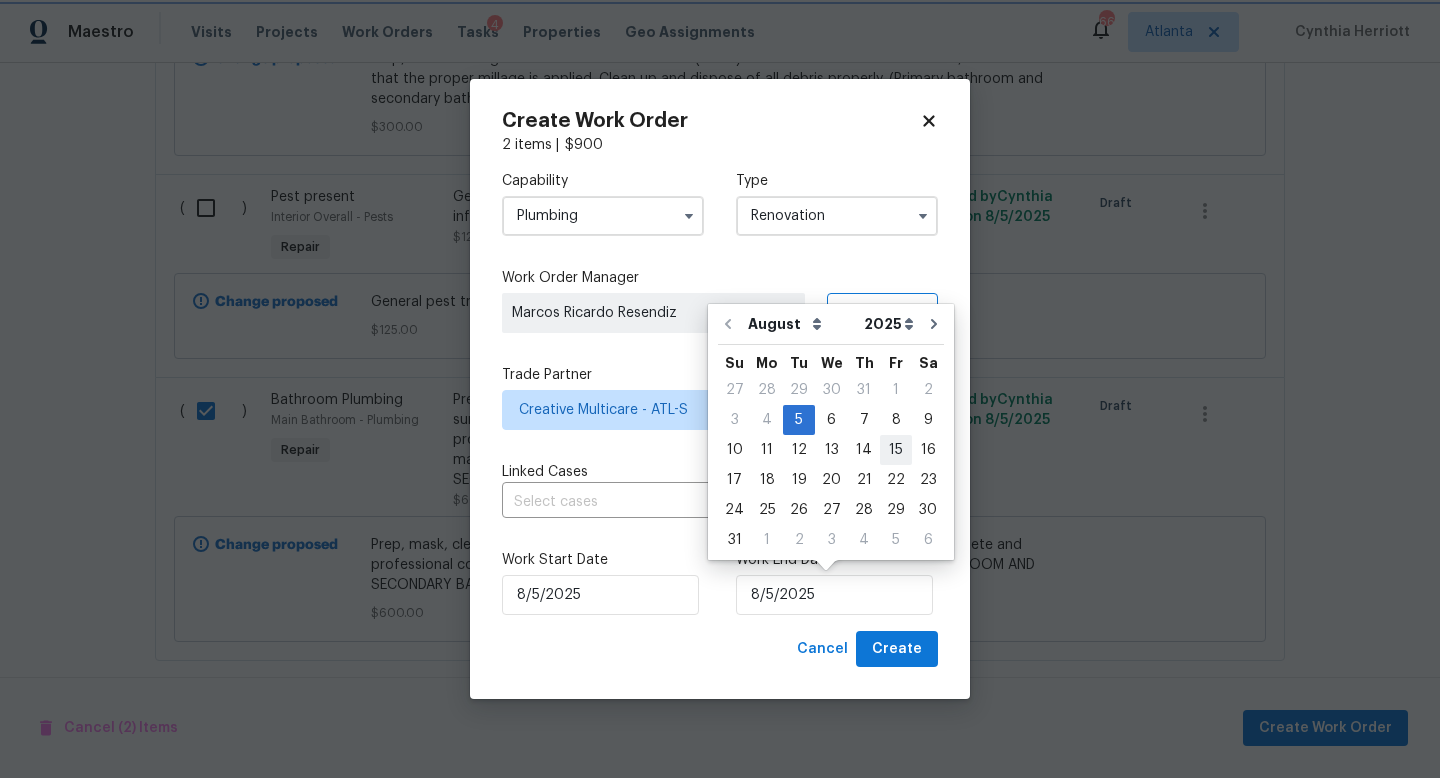 type on "8/15/2025" 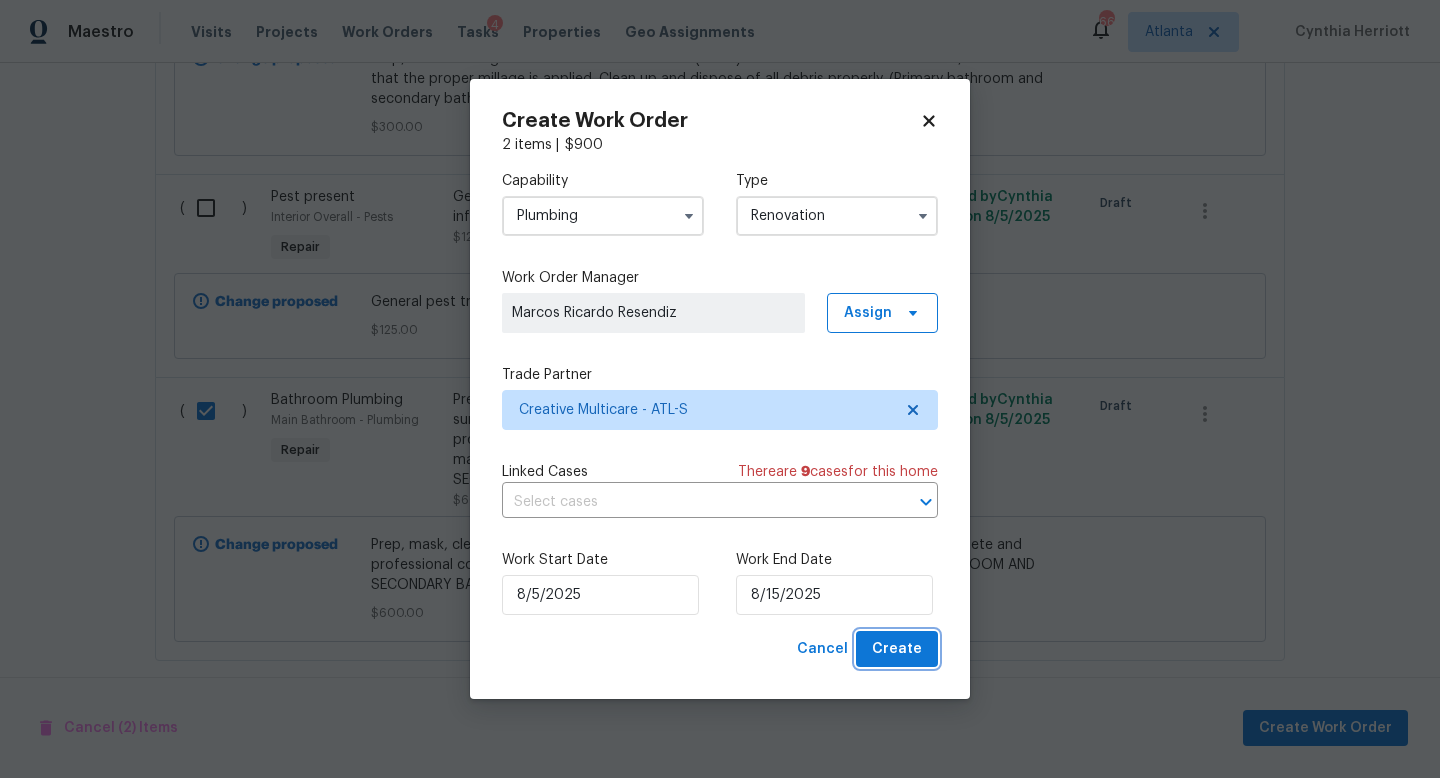 click on "Create" at bounding box center (897, 649) 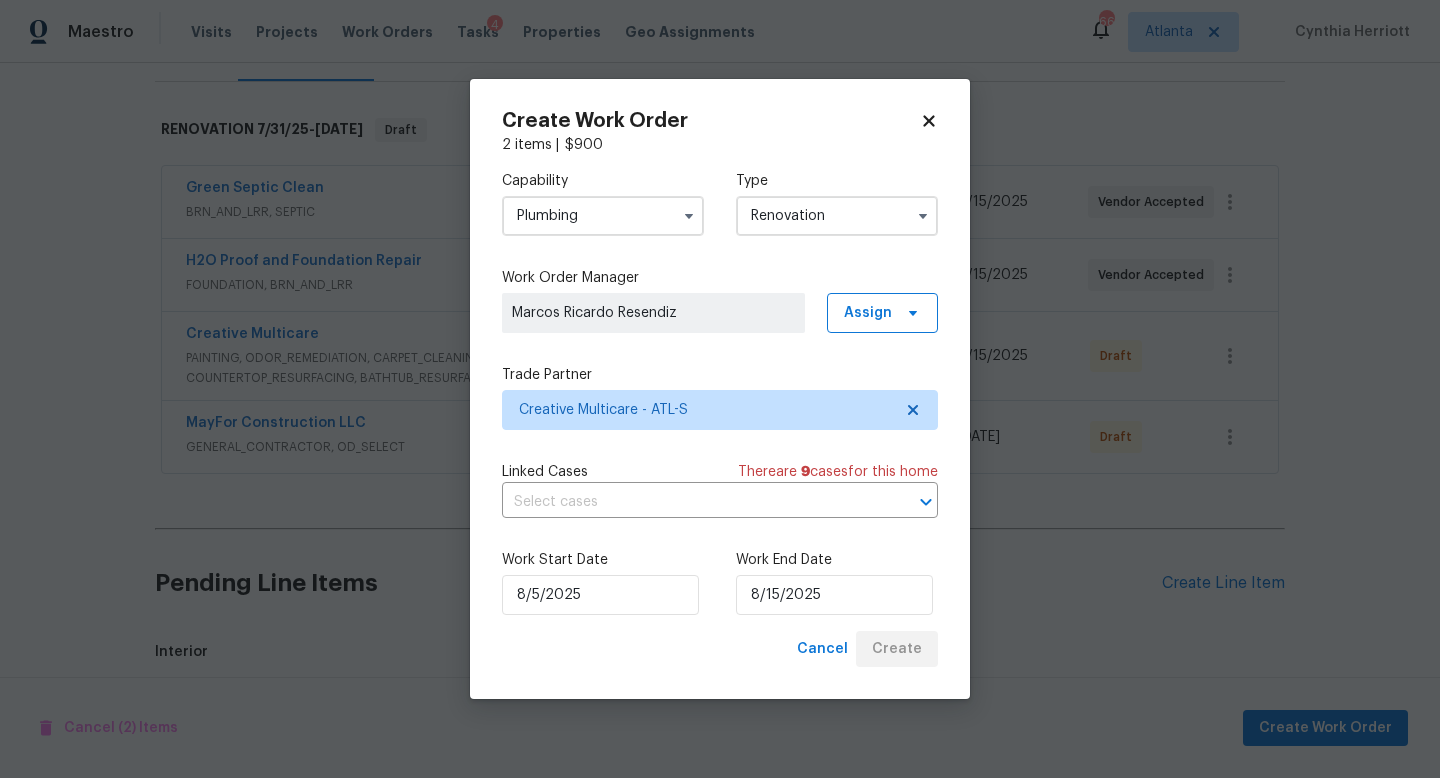 scroll, scrollTop: 517, scrollLeft: 0, axis: vertical 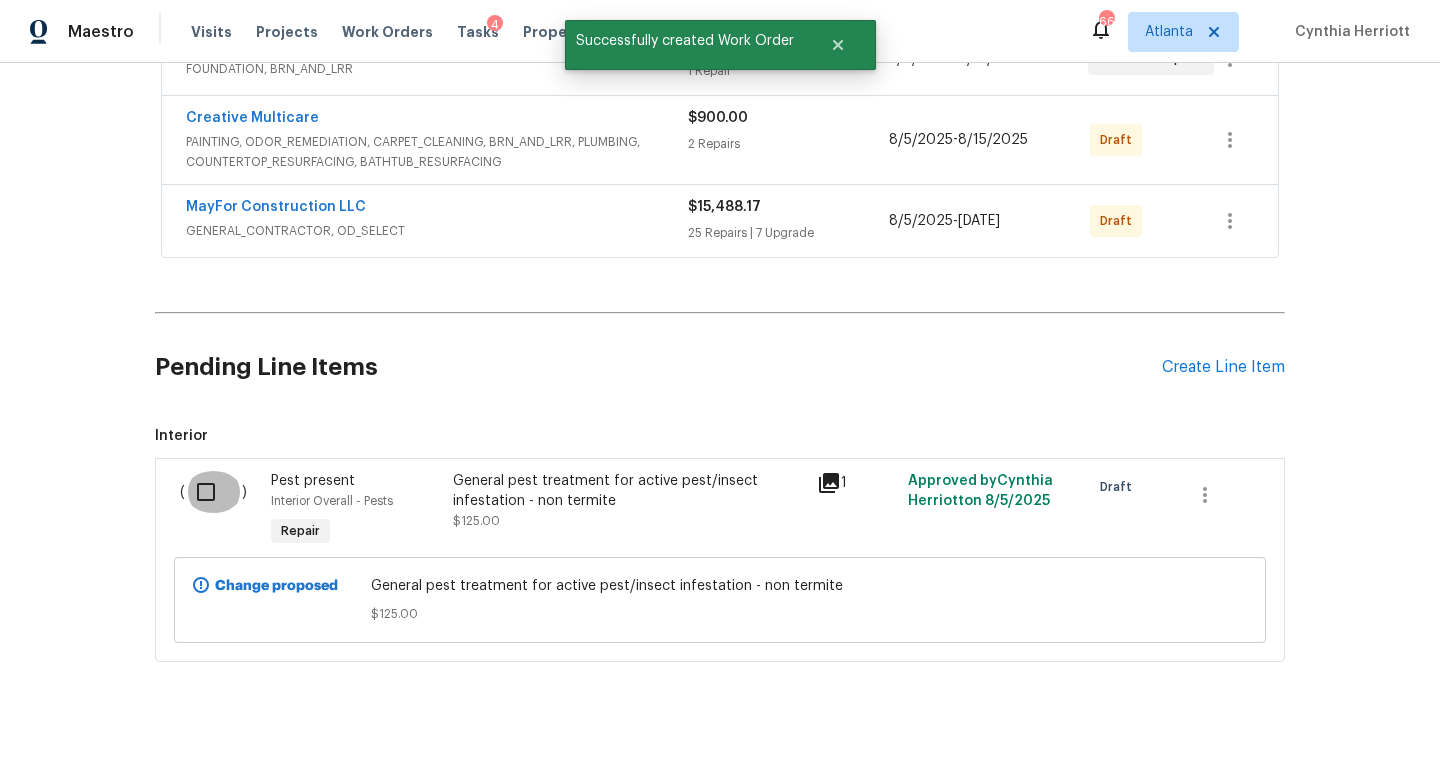 click at bounding box center (213, 492) 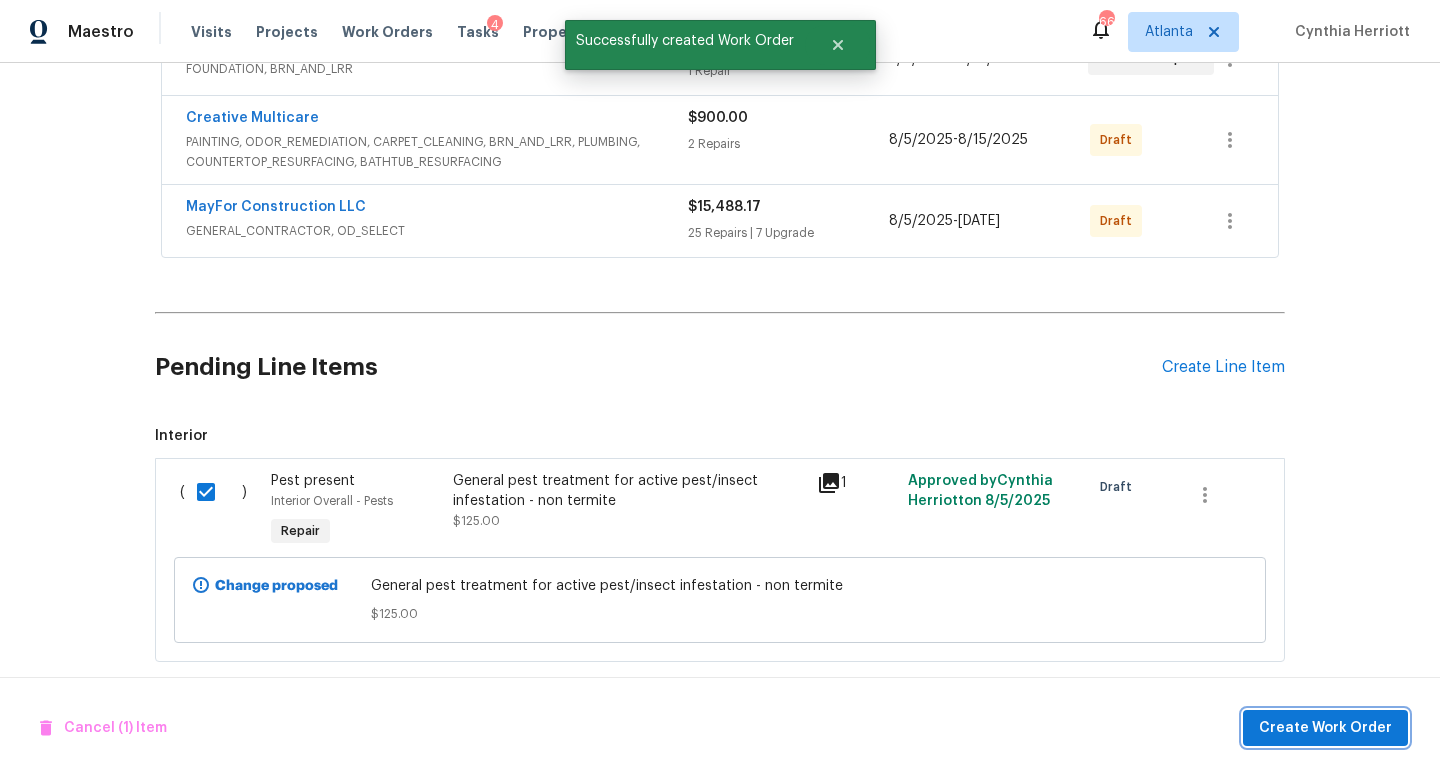 click on "Create Work Order" at bounding box center [1325, 728] 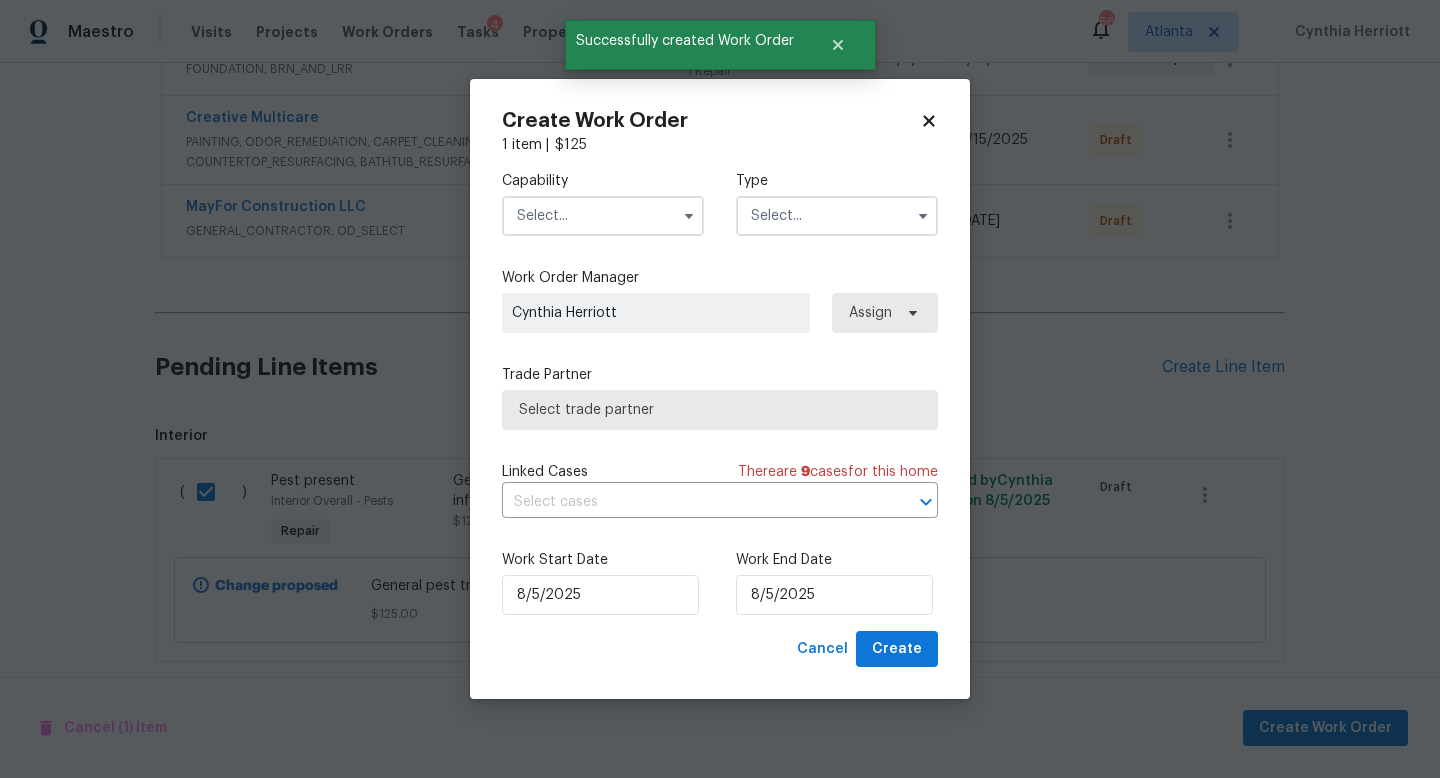 click at bounding box center (603, 216) 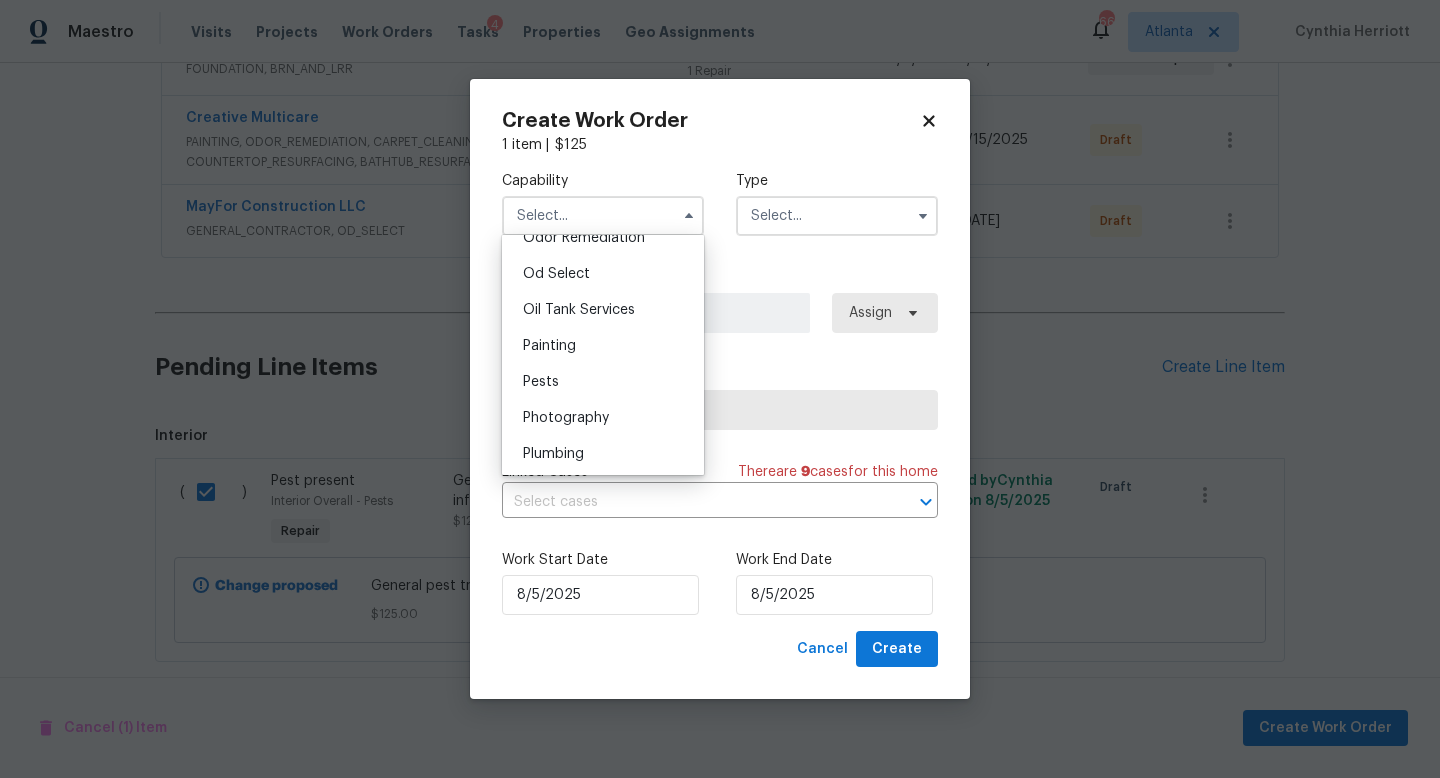 scroll, scrollTop: 1597, scrollLeft: 0, axis: vertical 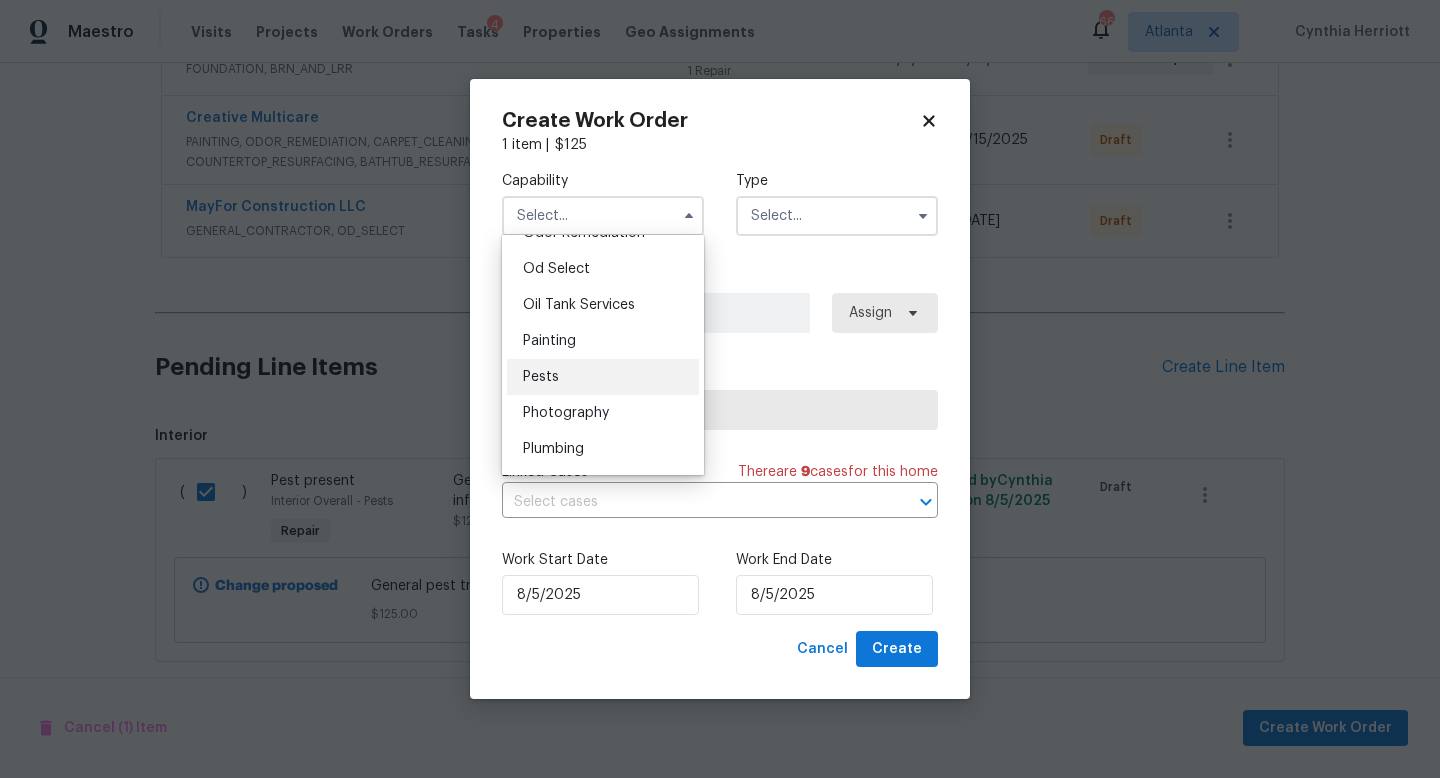 click on "Pests" at bounding box center [603, 377] 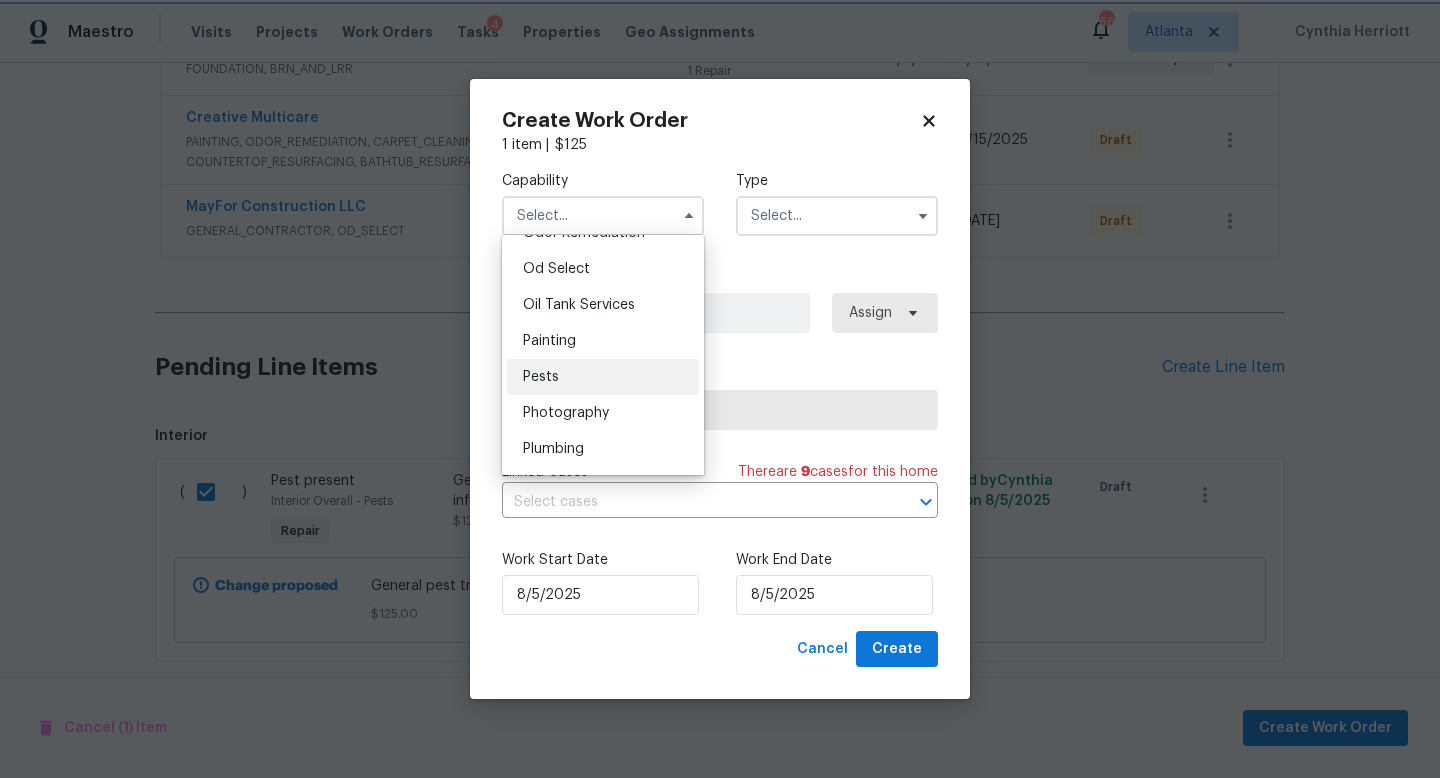 type on "Pests" 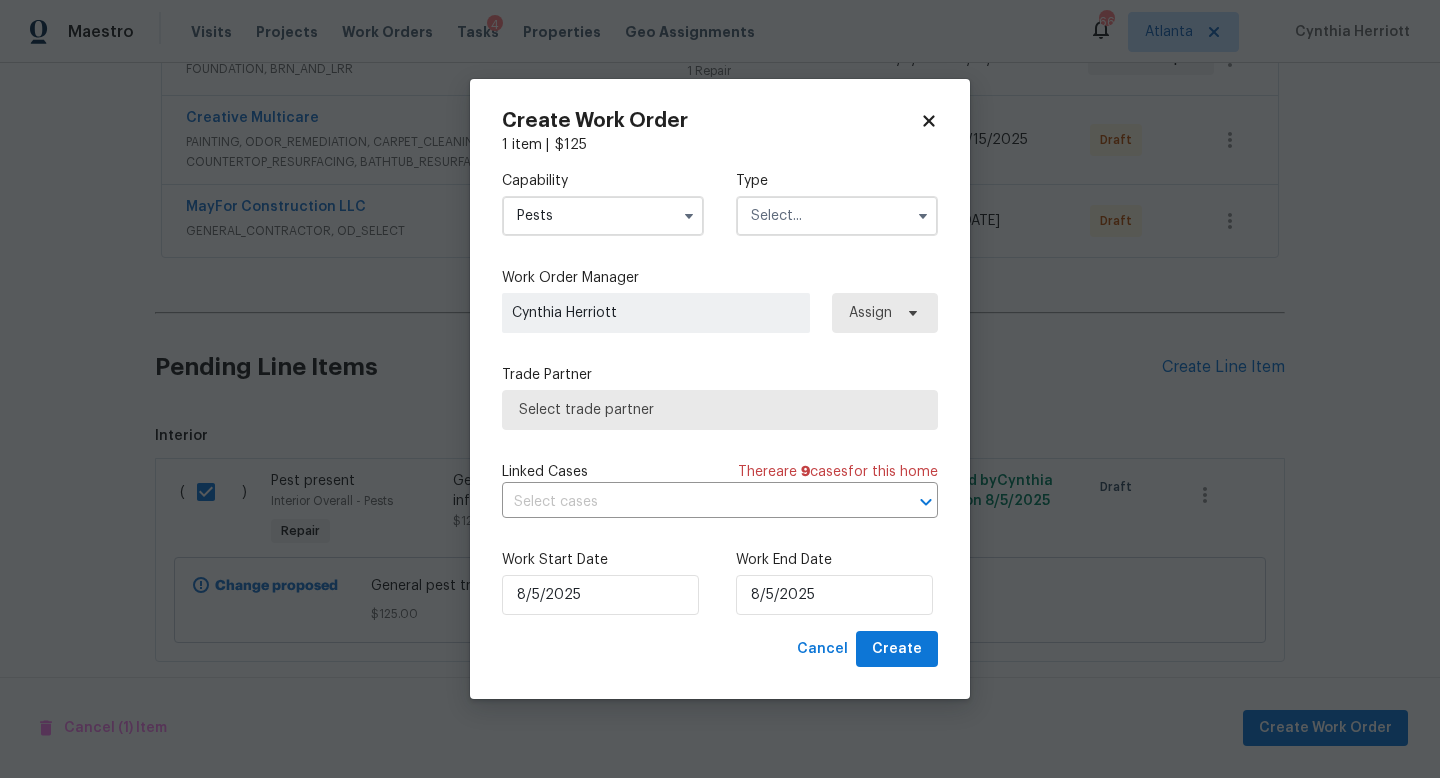 click at bounding box center [837, 216] 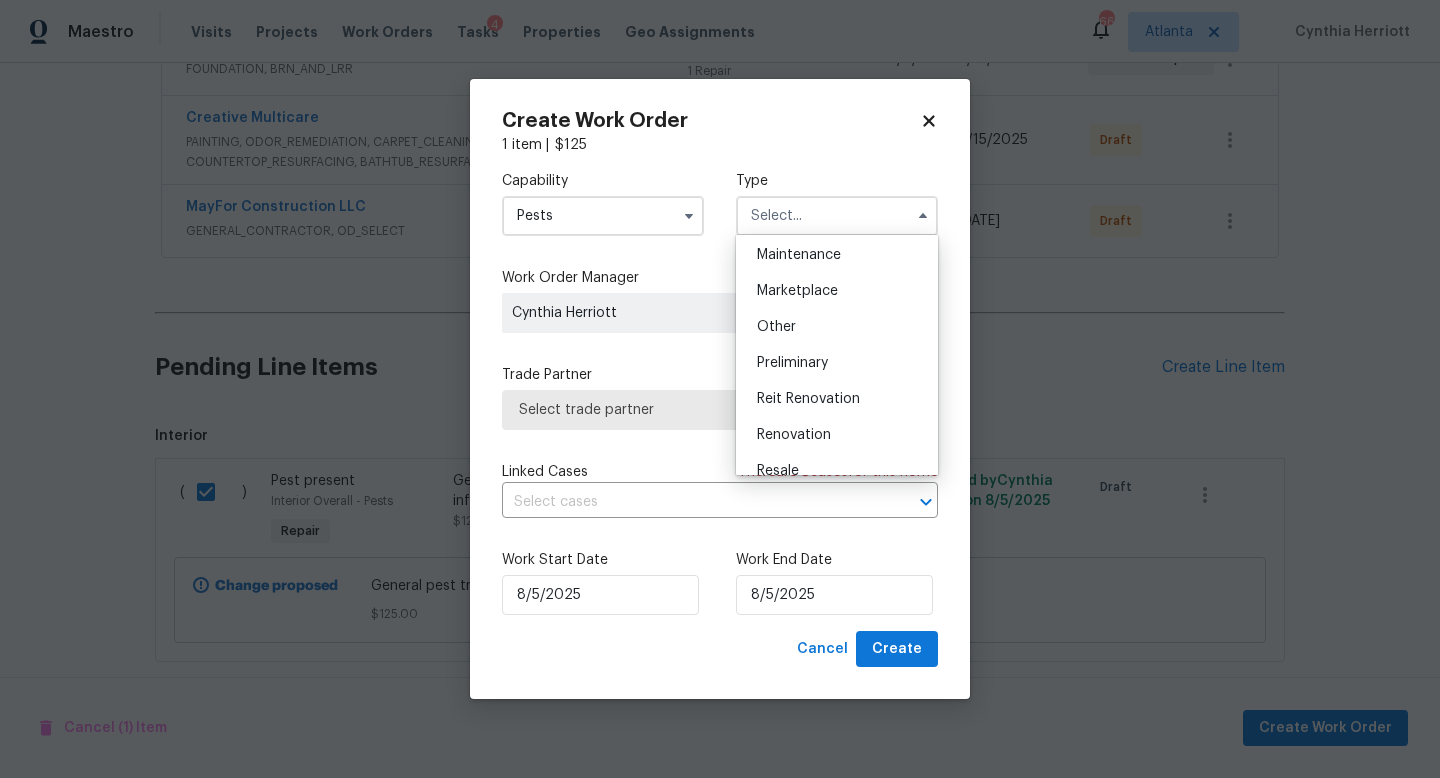 scroll, scrollTop: 342, scrollLeft: 0, axis: vertical 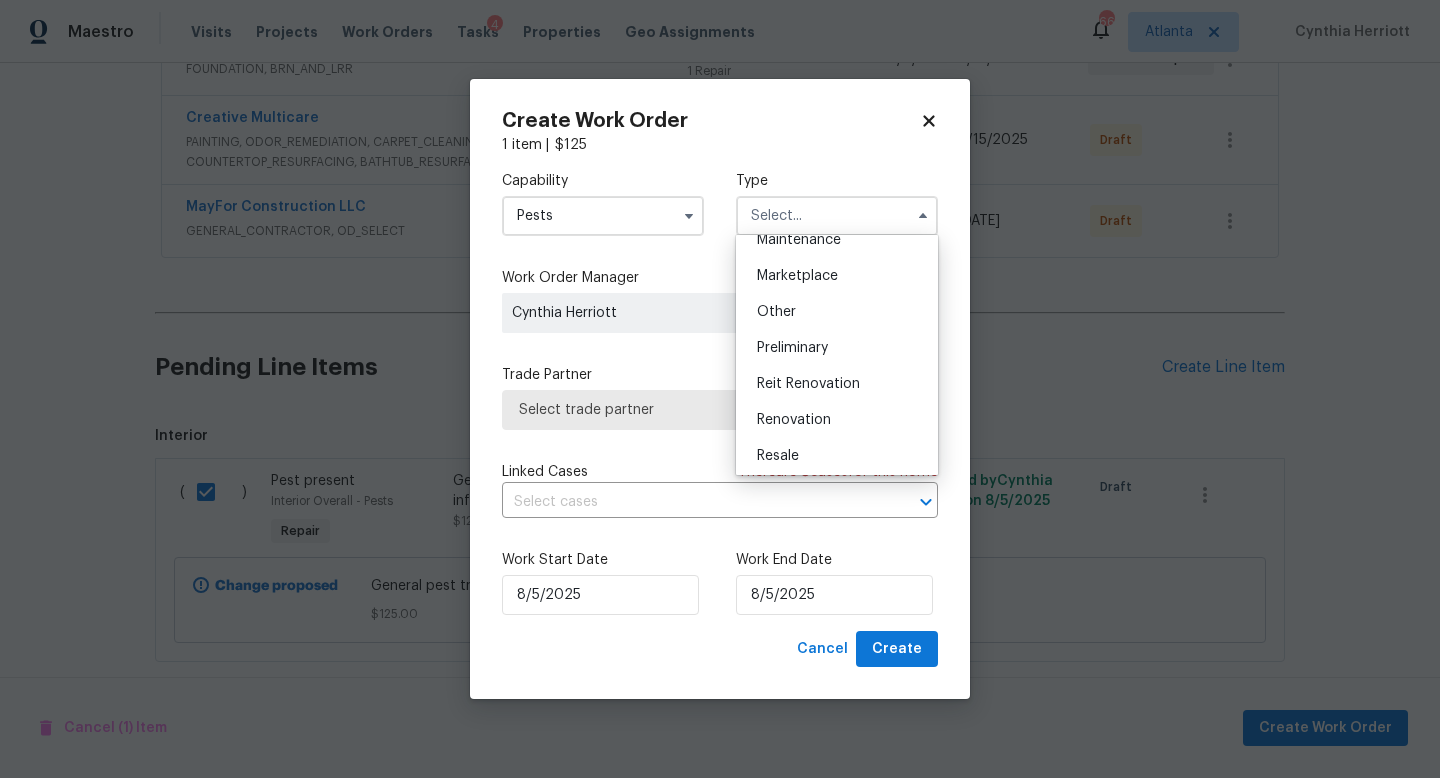 click on "Renovation" at bounding box center [837, 420] 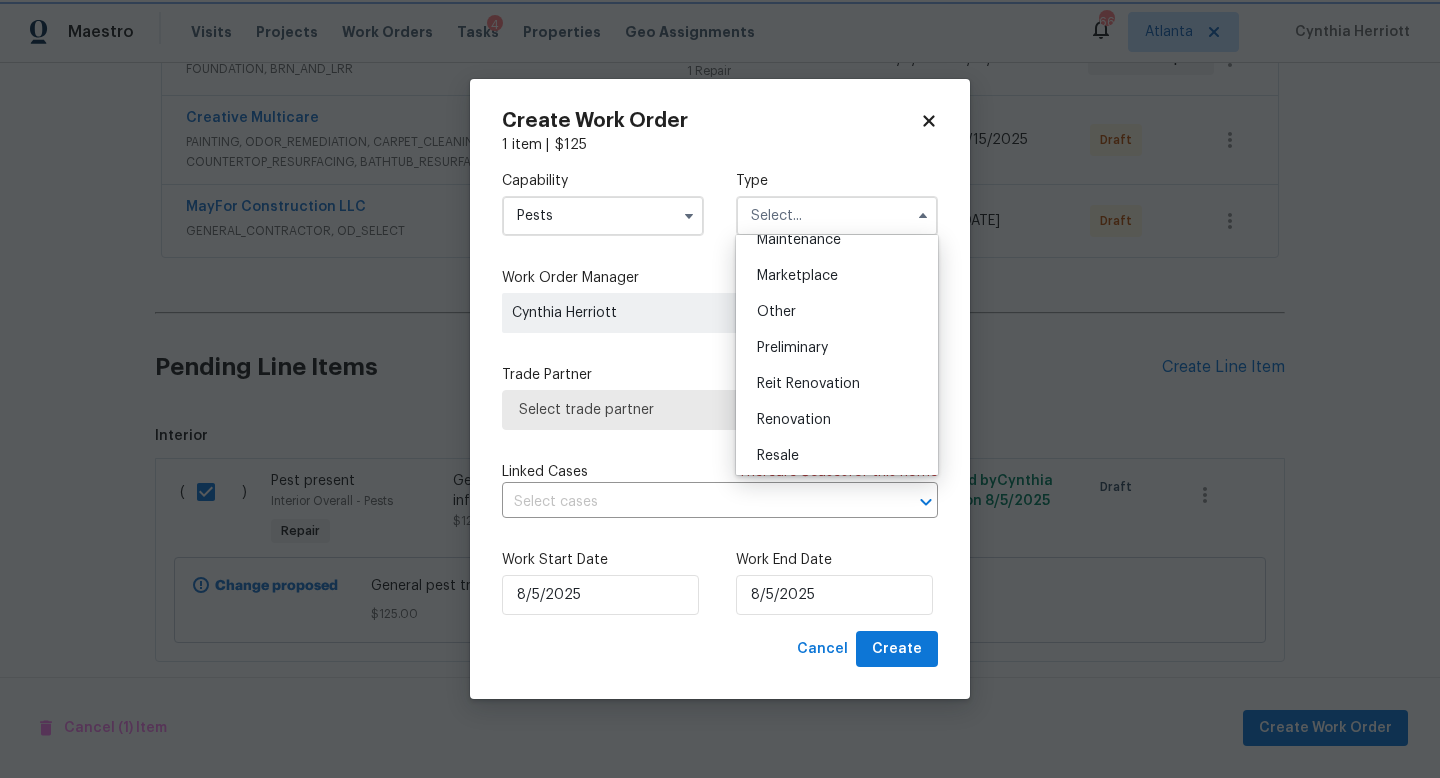 type on "Renovation" 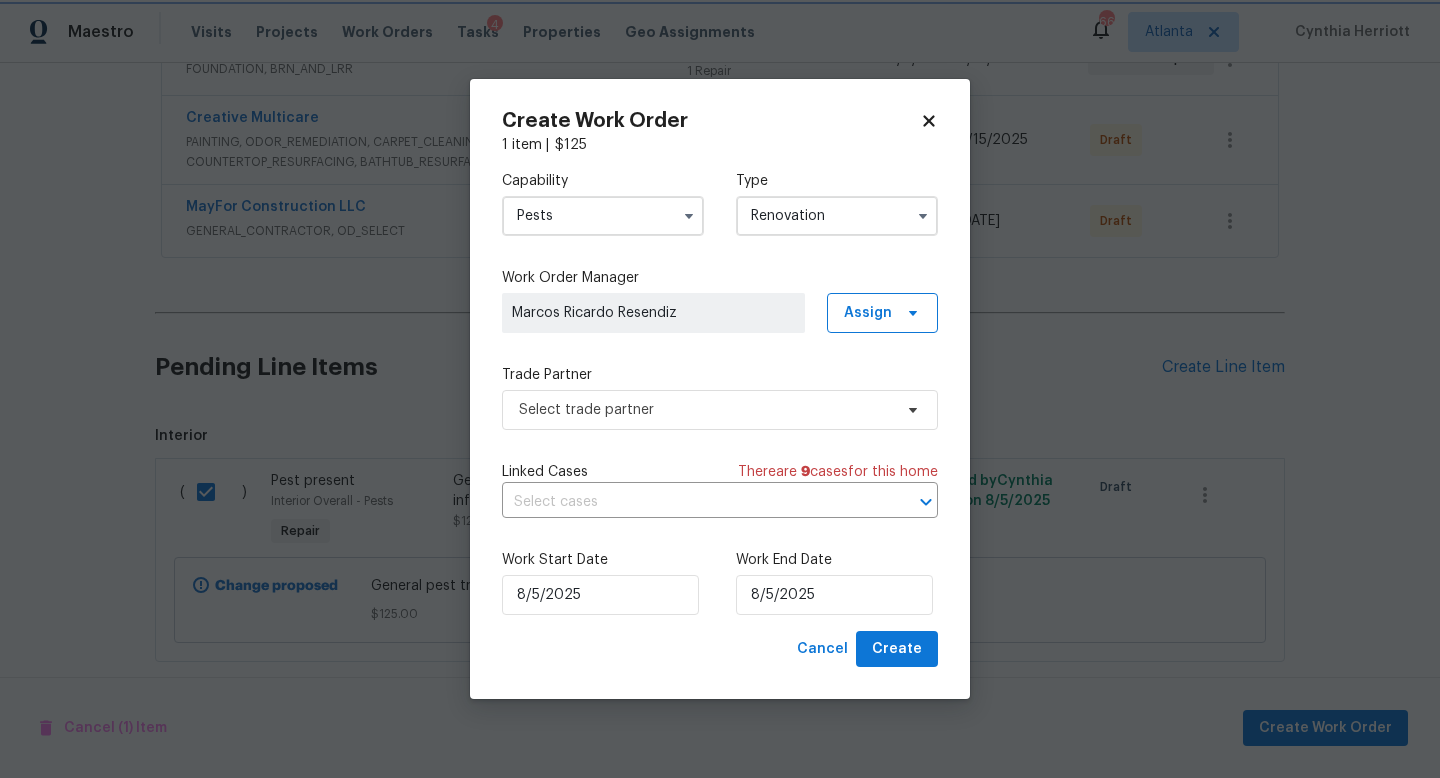 scroll, scrollTop: 0, scrollLeft: 0, axis: both 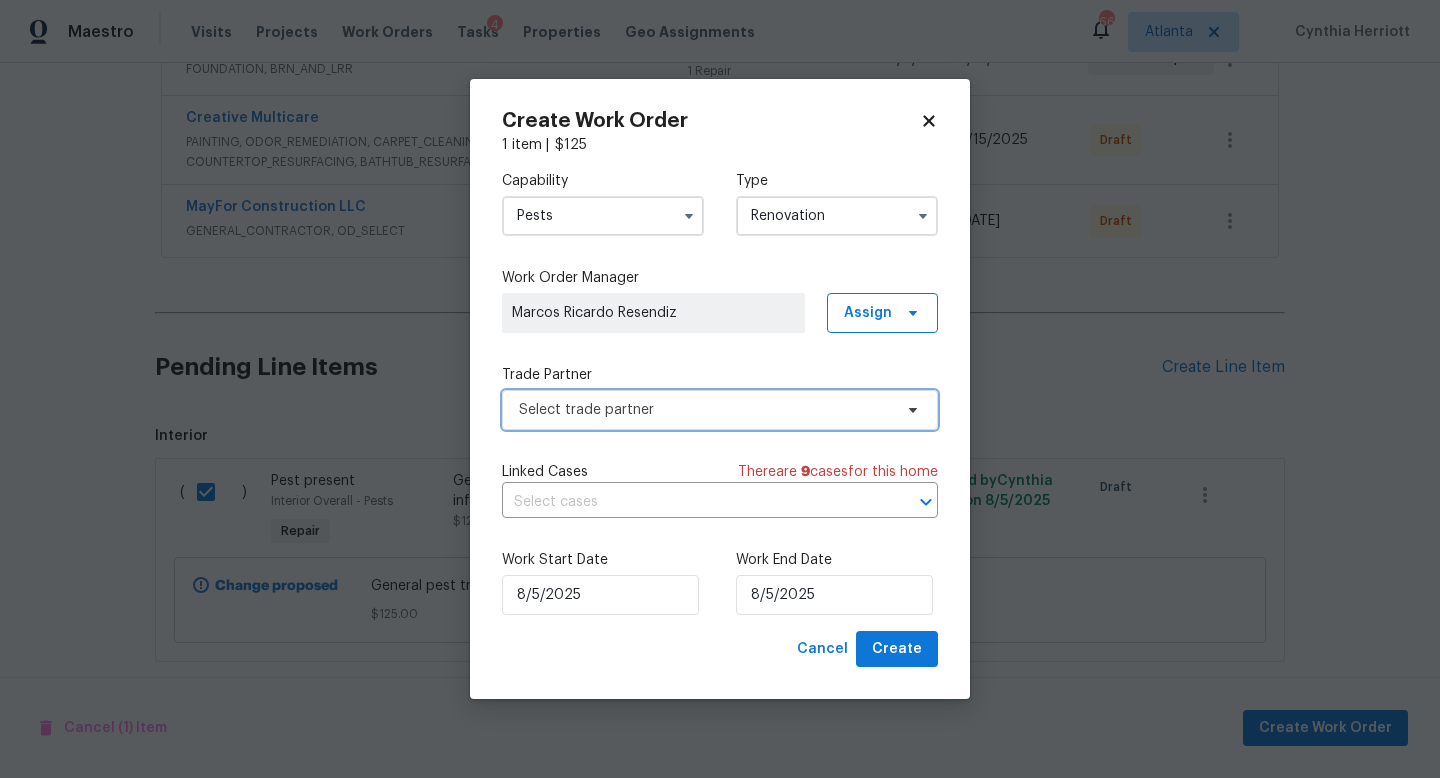 click on "Select trade partner" at bounding box center (705, 410) 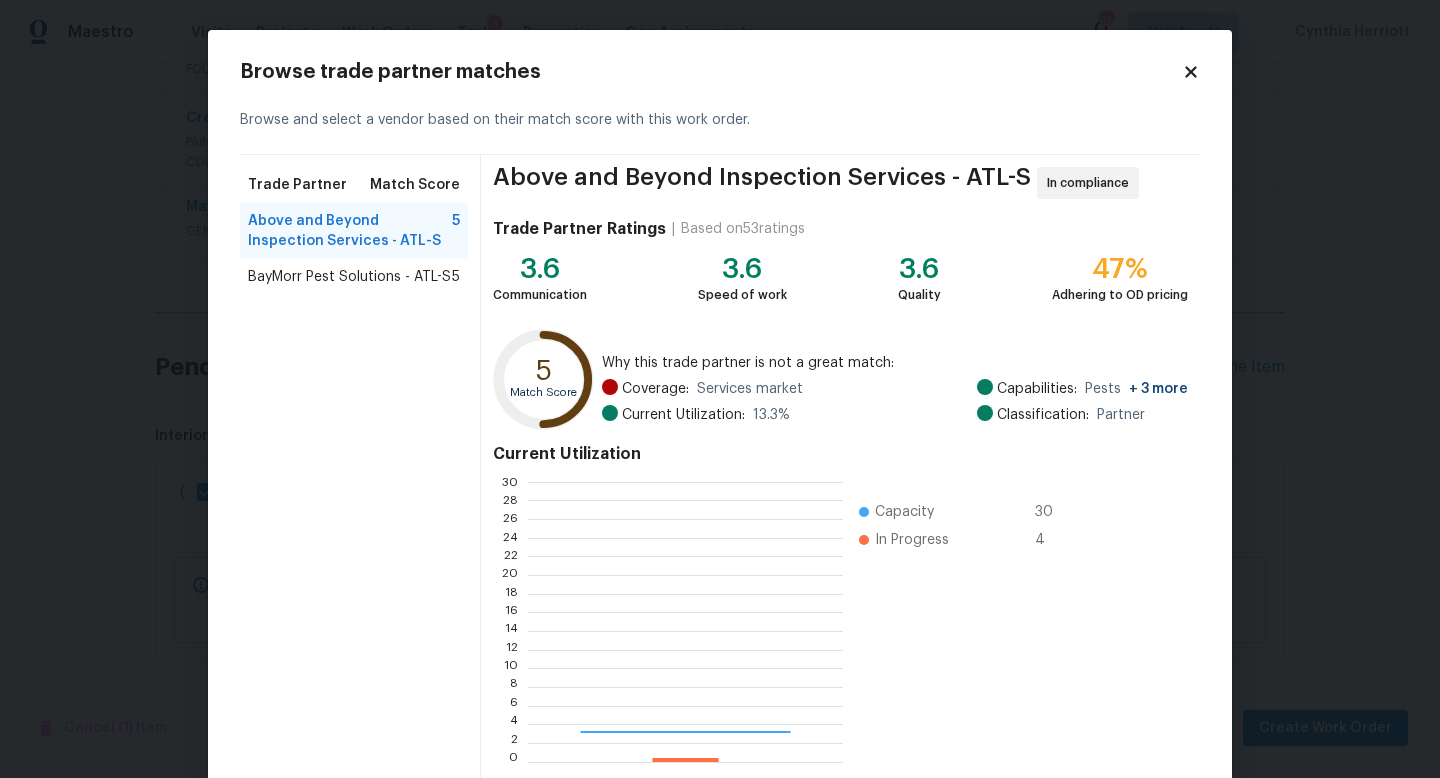 scroll, scrollTop: 2, scrollLeft: 2, axis: both 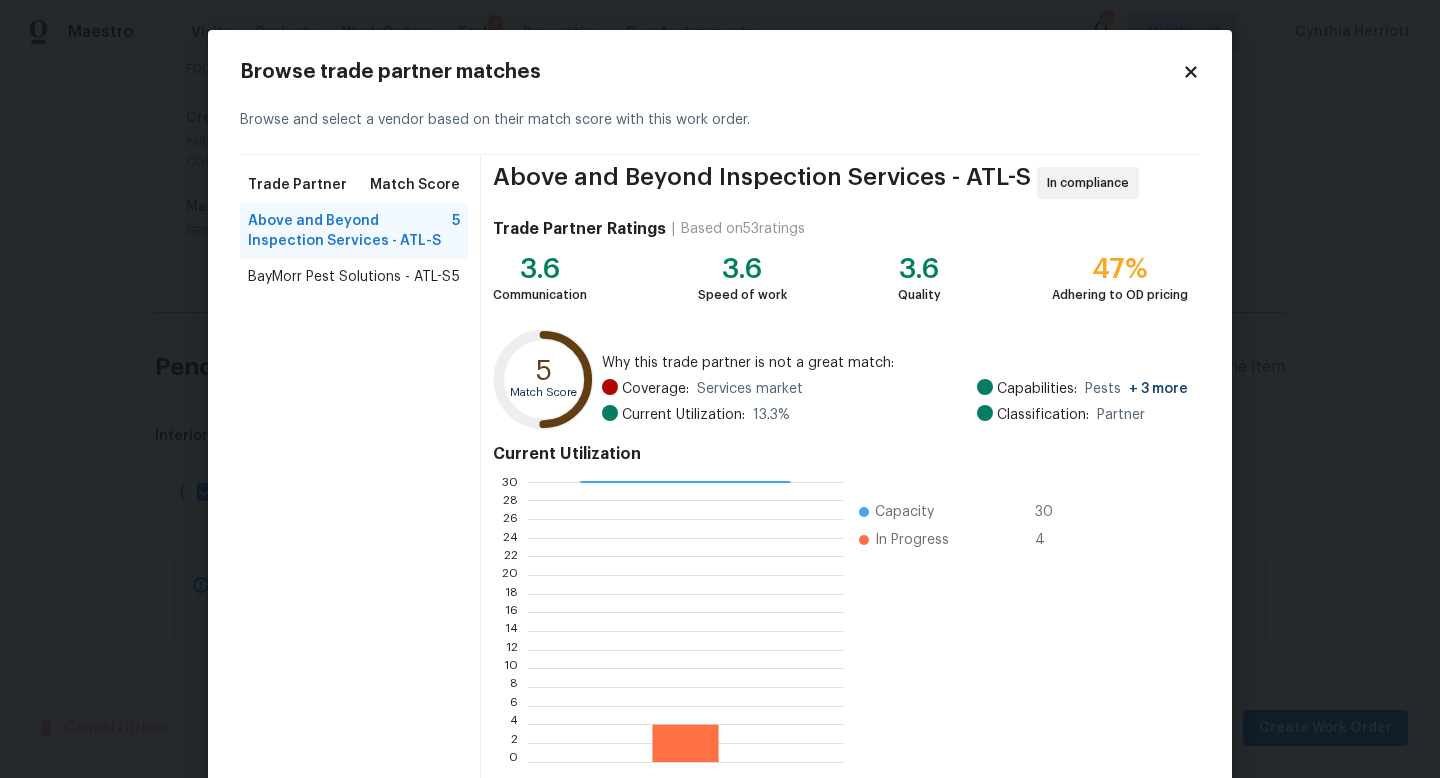 click on "BayMorr Pest Solutions - ATL-S" at bounding box center [349, 277] 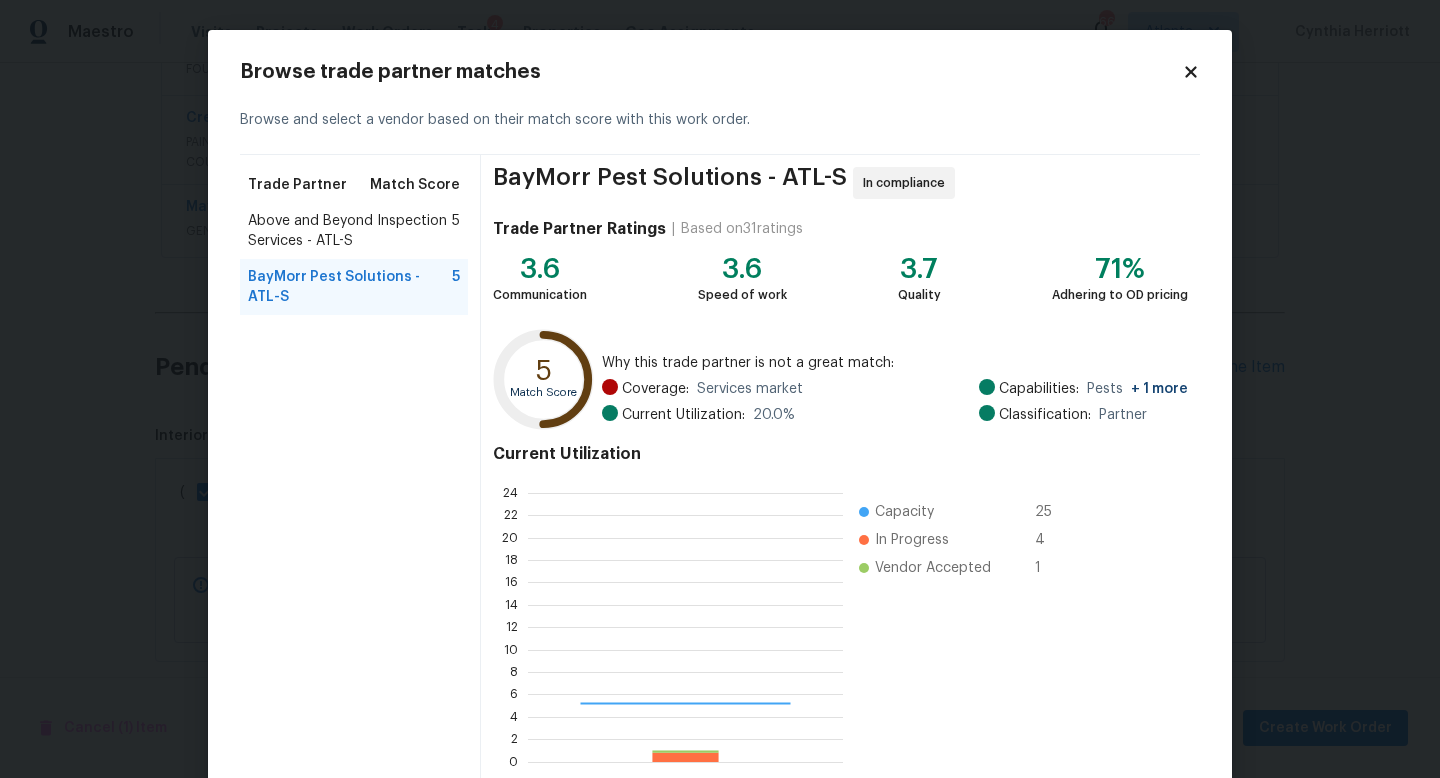 scroll, scrollTop: 2, scrollLeft: 2, axis: both 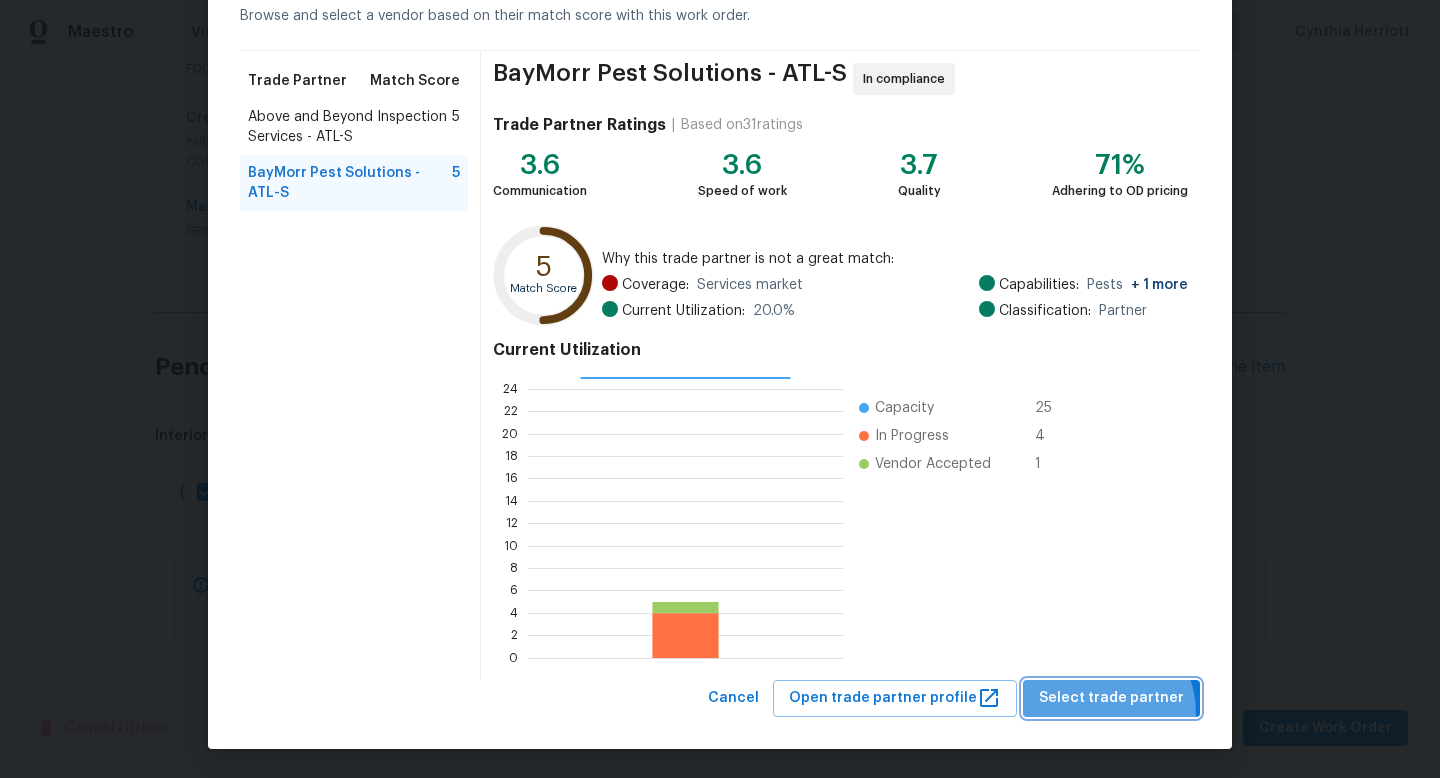 click on "Select trade partner" at bounding box center [1111, 698] 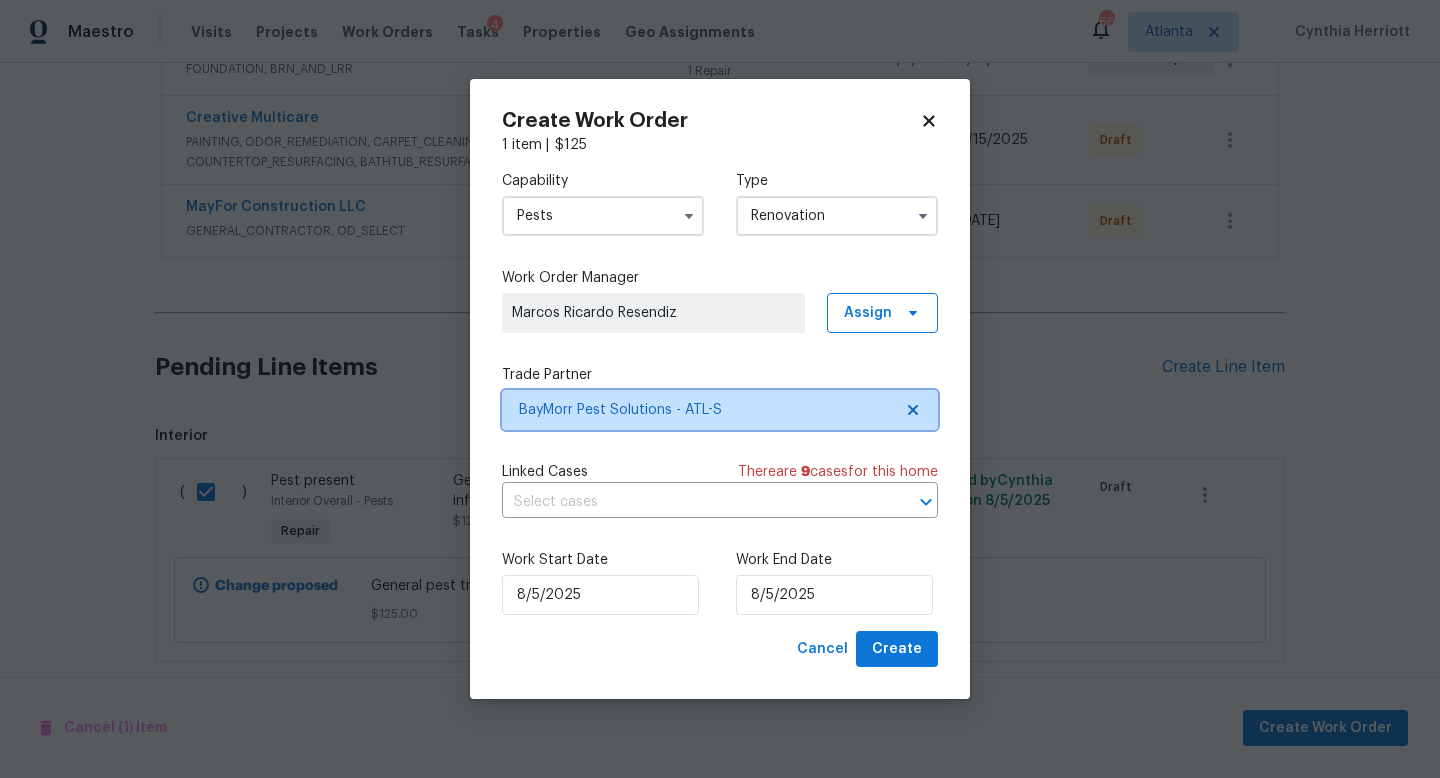 scroll, scrollTop: 0, scrollLeft: 0, axis: both 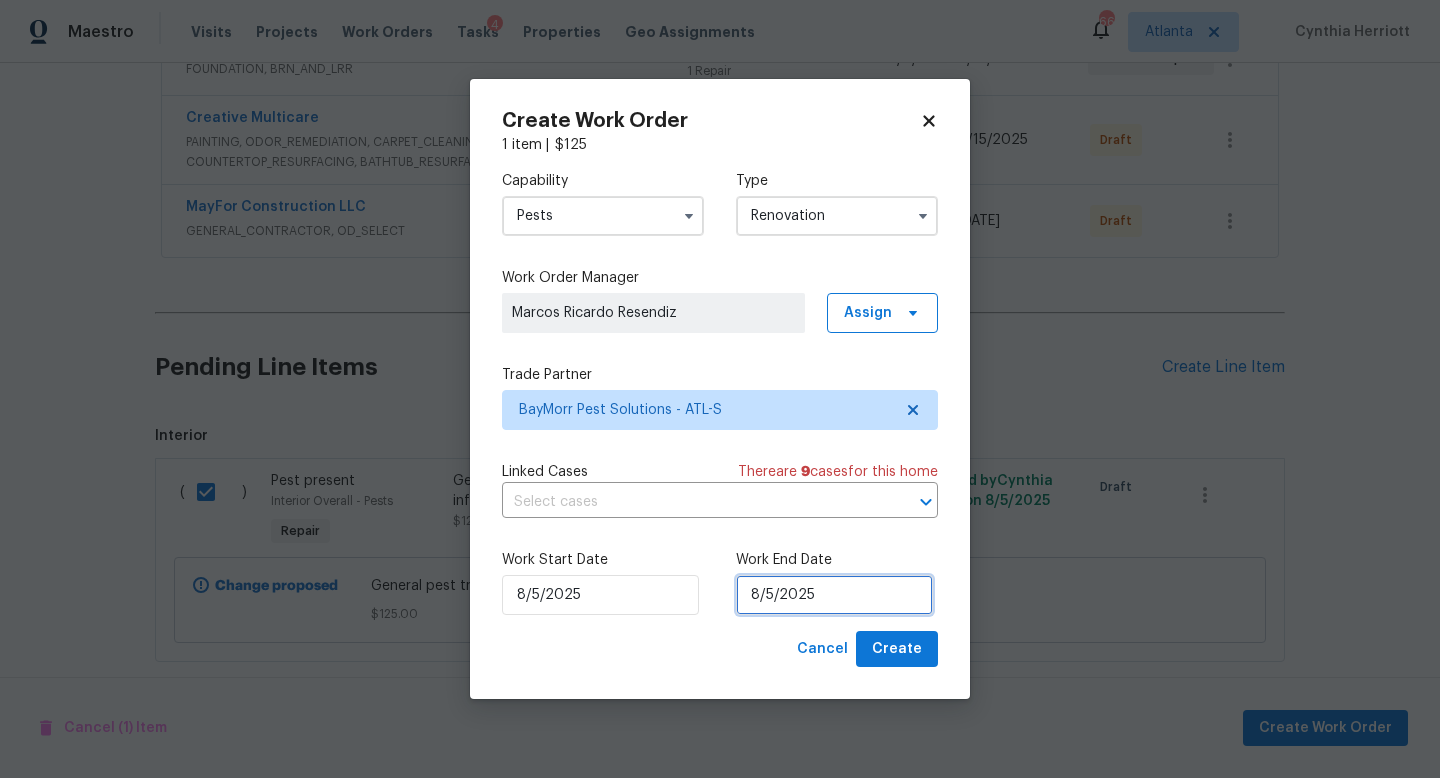 click on "8/5/2025" at bounding box center (834, 595) 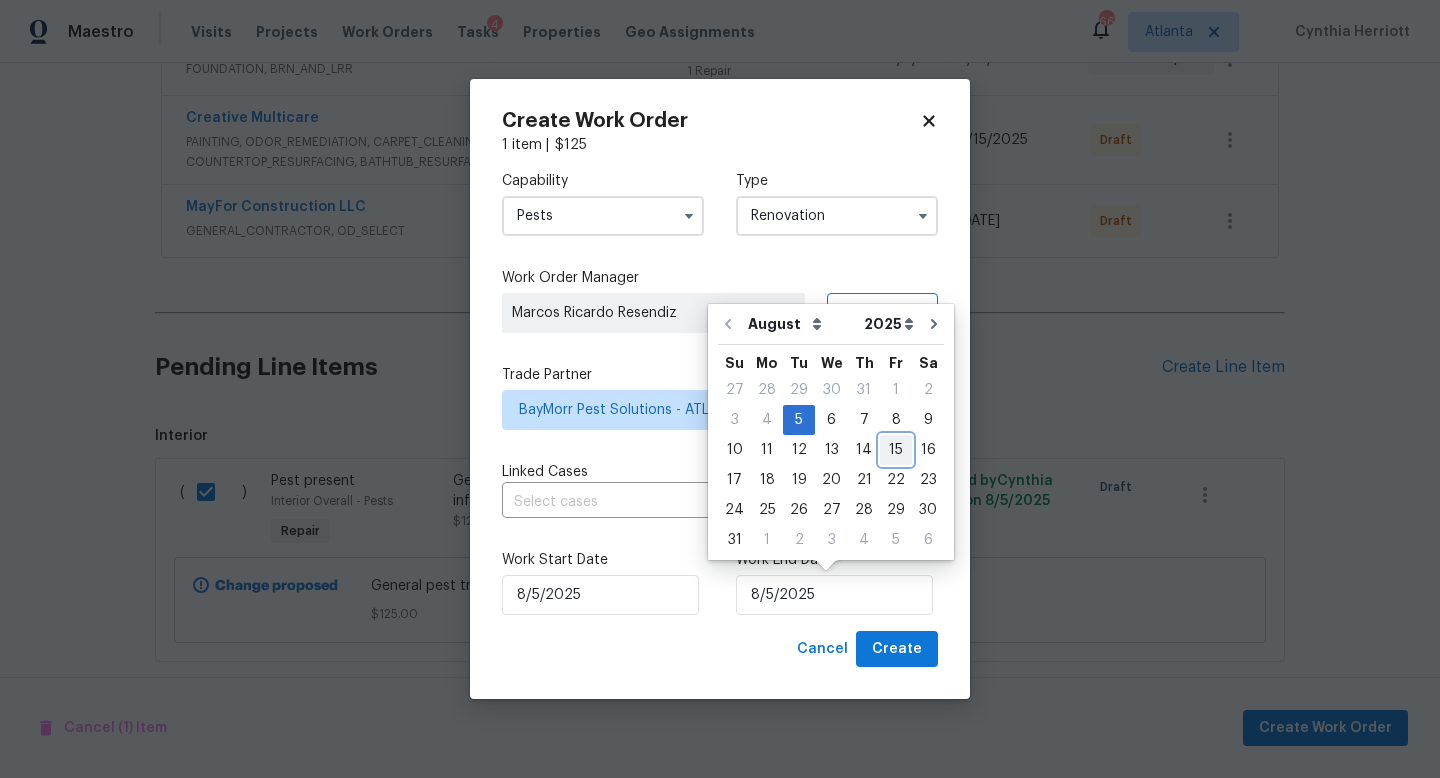 click on "15" at bounding box center [896, 450] 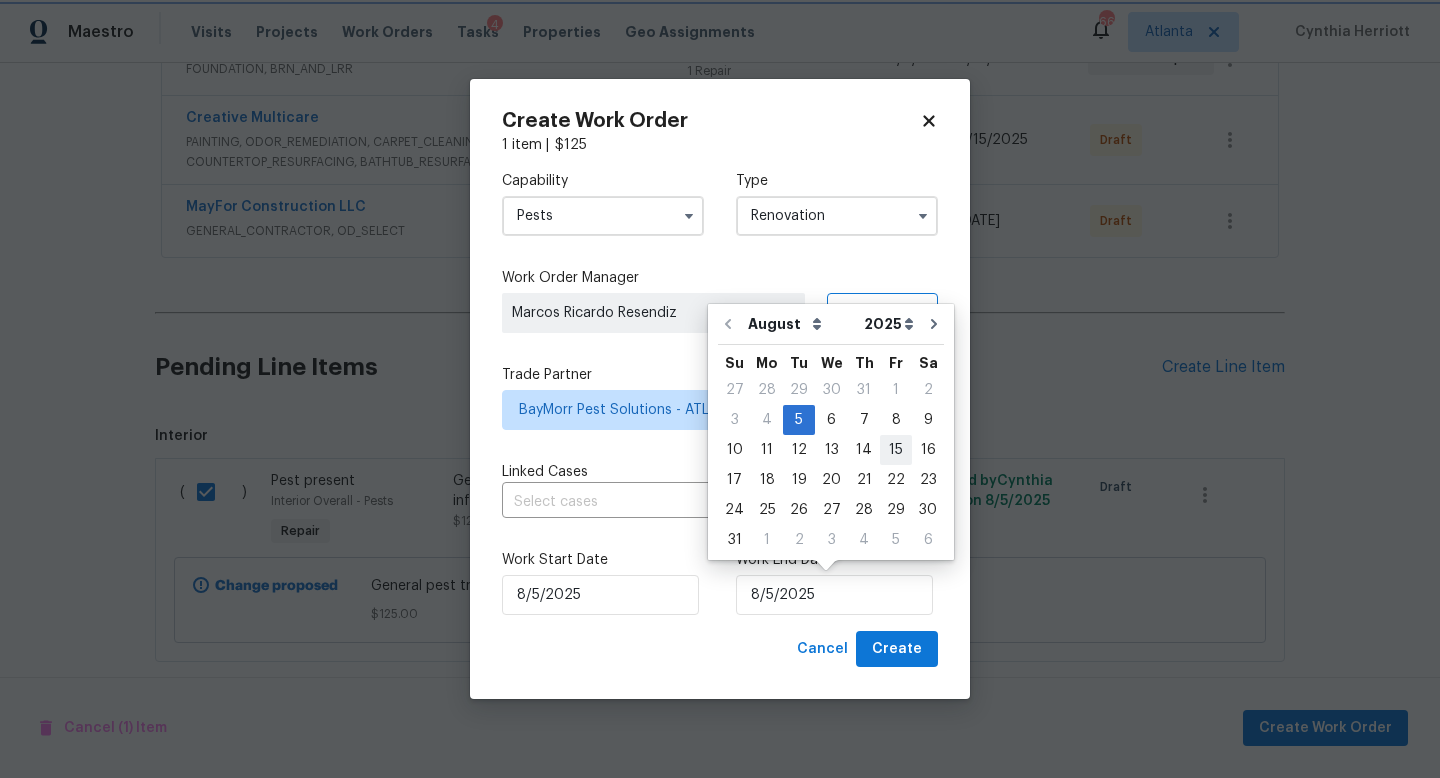 type on "8/15/2025" 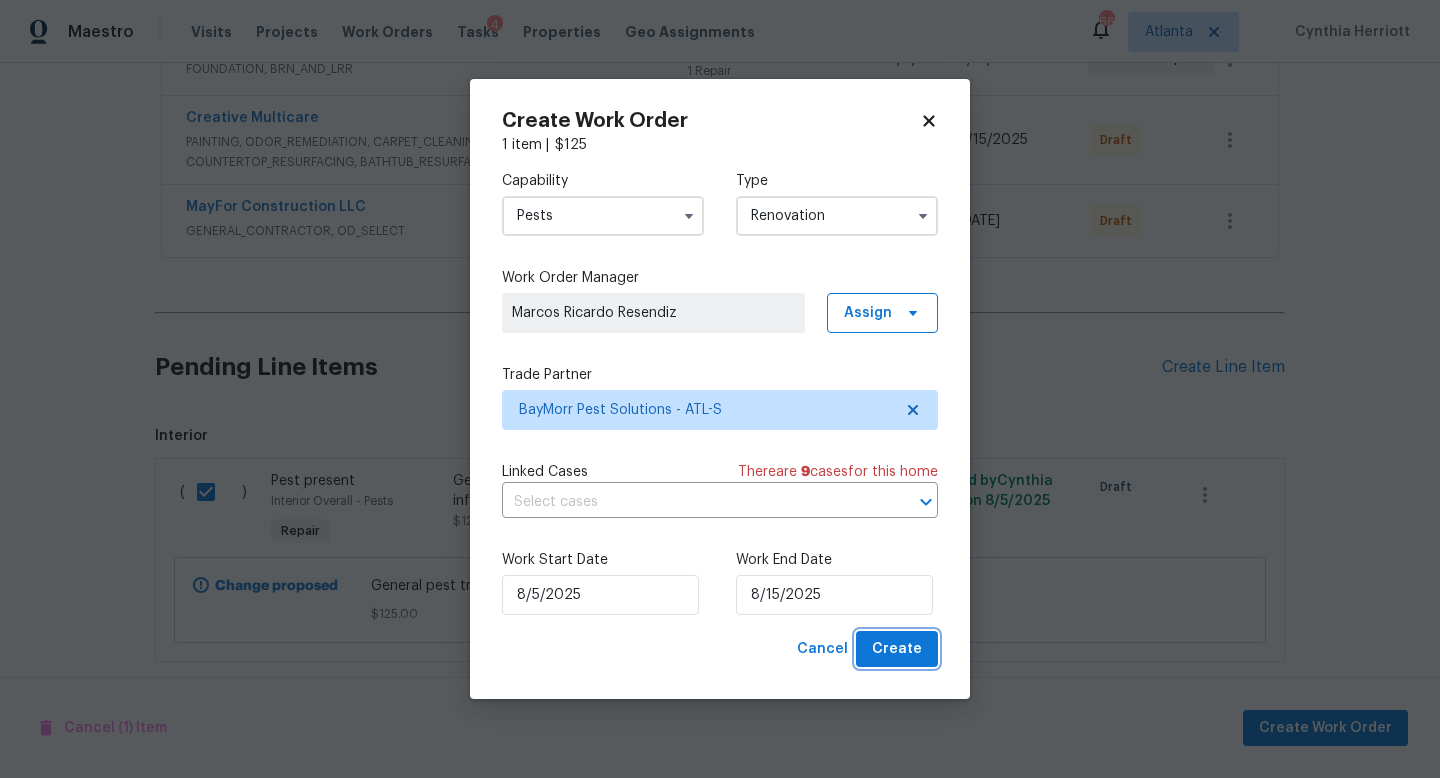 click on "Create" at bounding box center (897, 649) 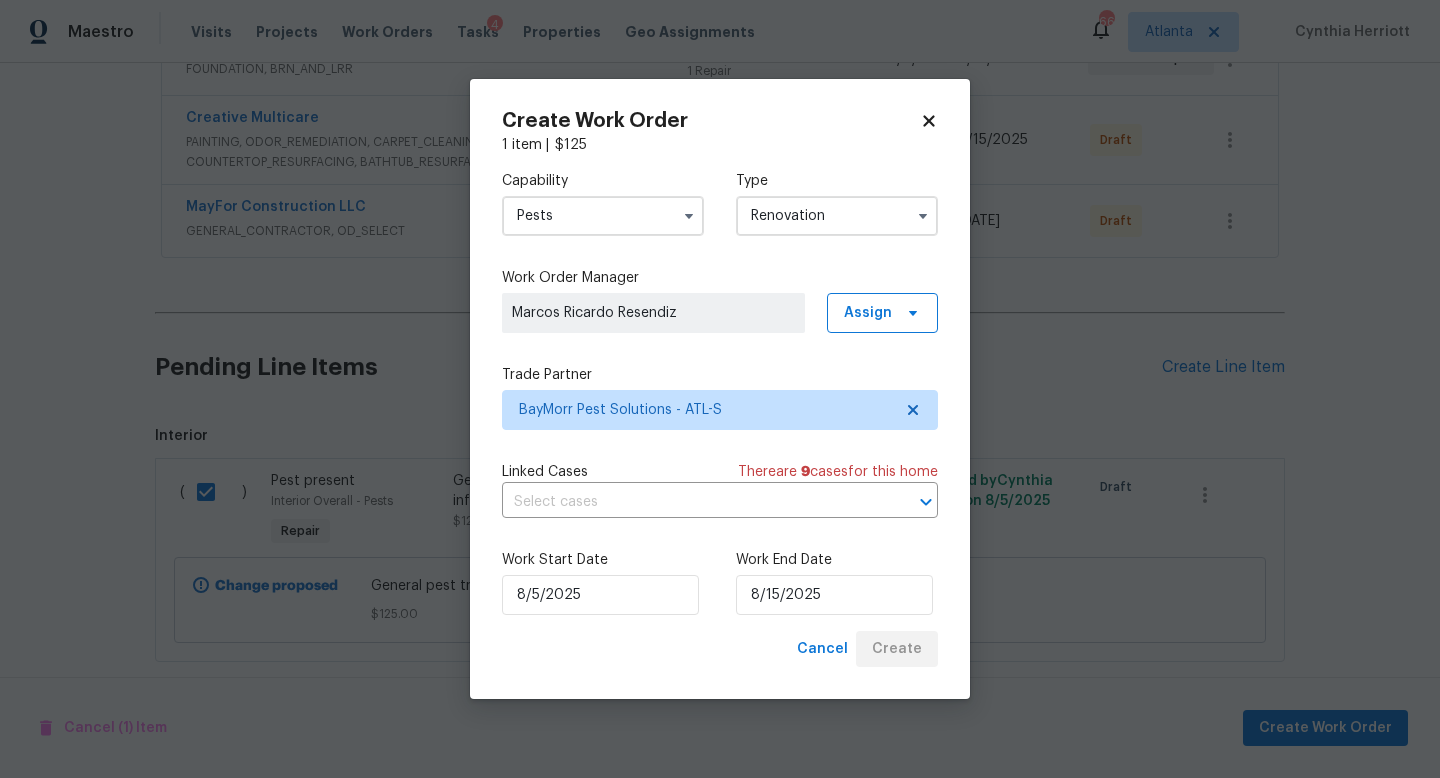 scroll, scrollTop: 362, scrollLeft: 0, axis: vertical 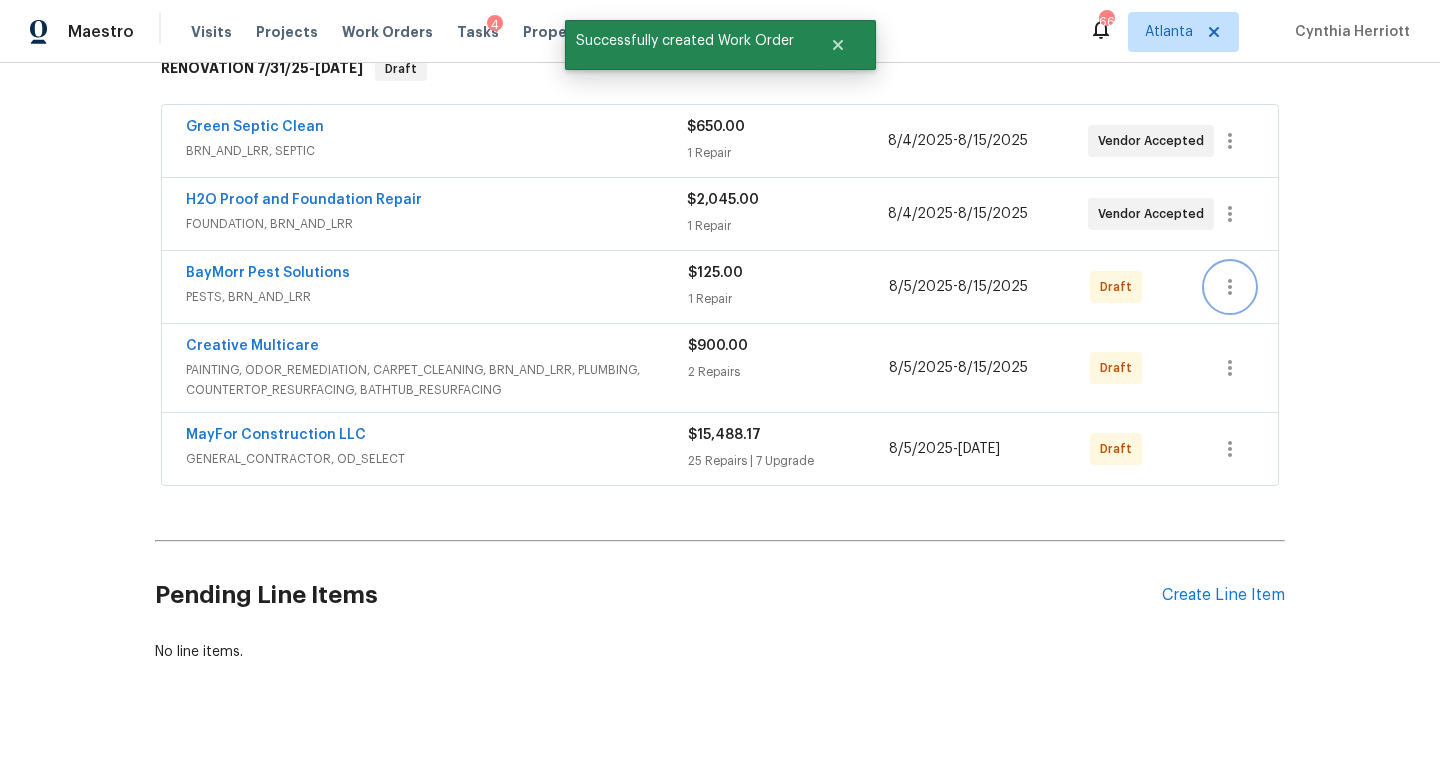 click 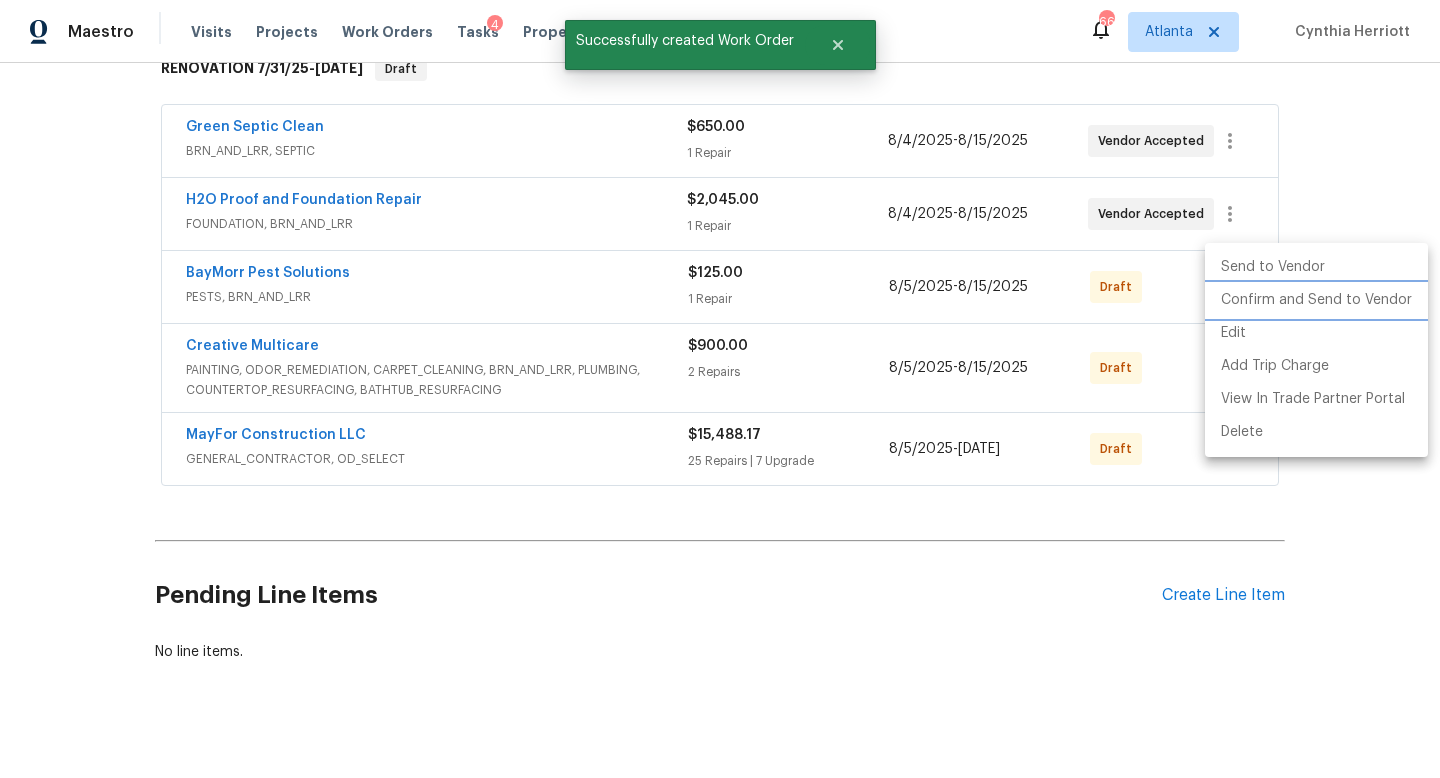 click on "Confirm and Send to Vendor" at bounding box center (1316, 300) 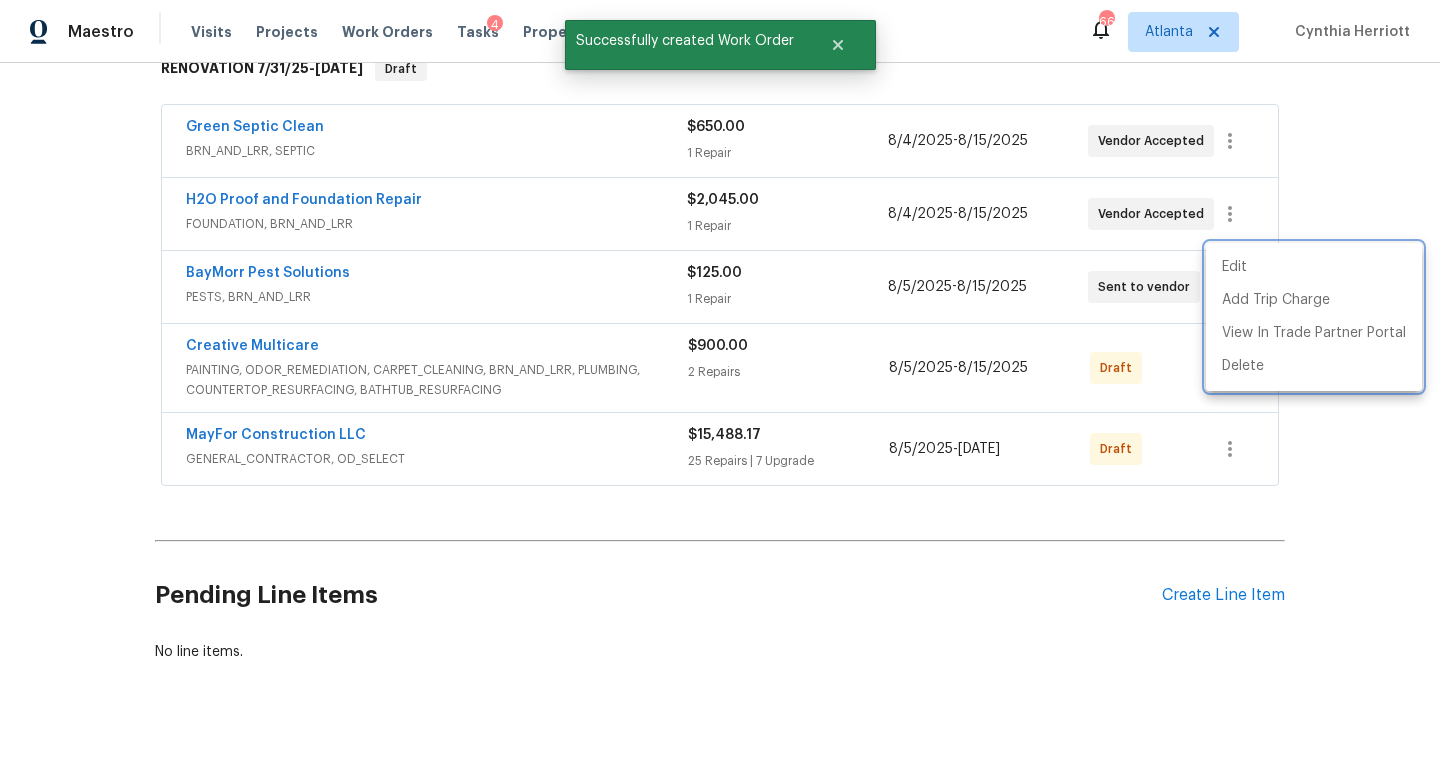 click at bounding box center [720, 389] 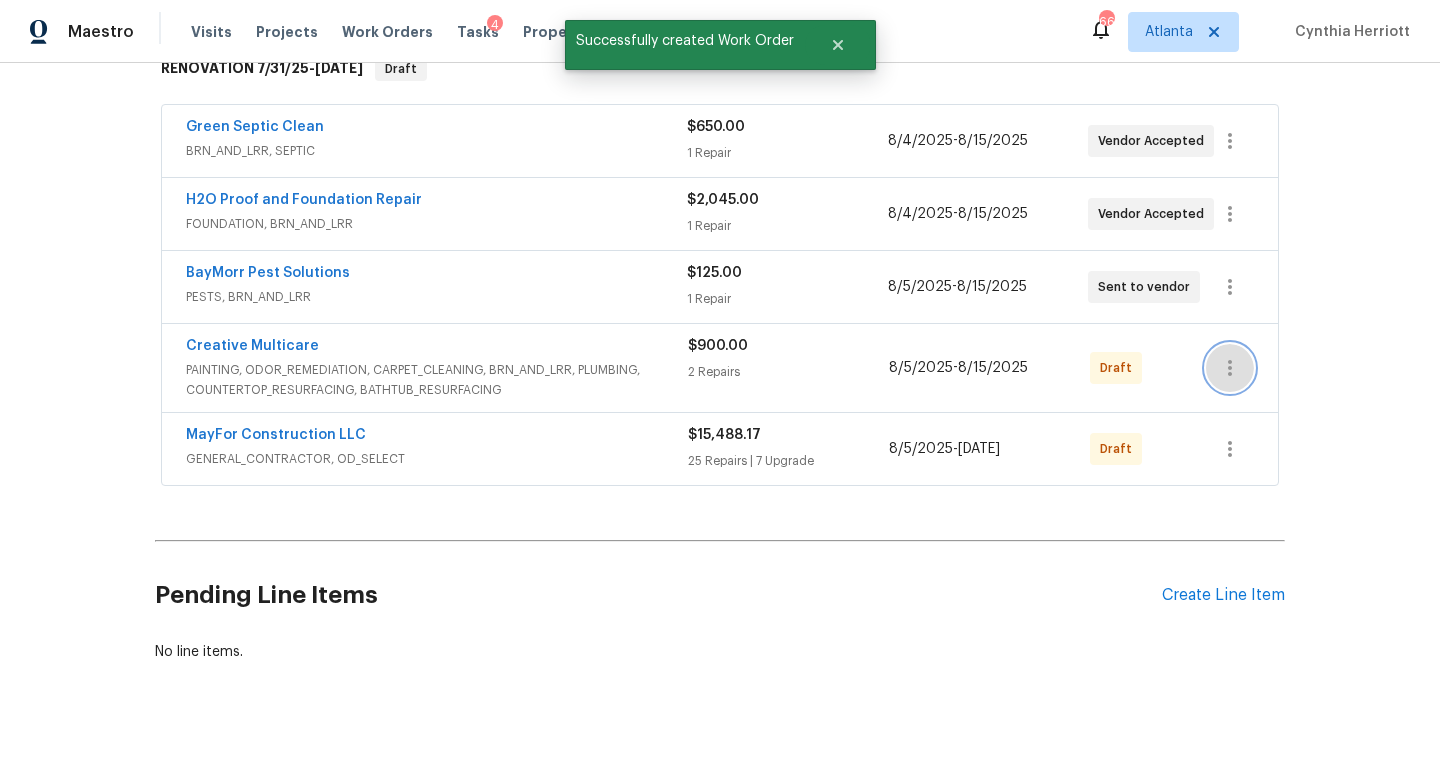 click at bounding box center [1230, 368] 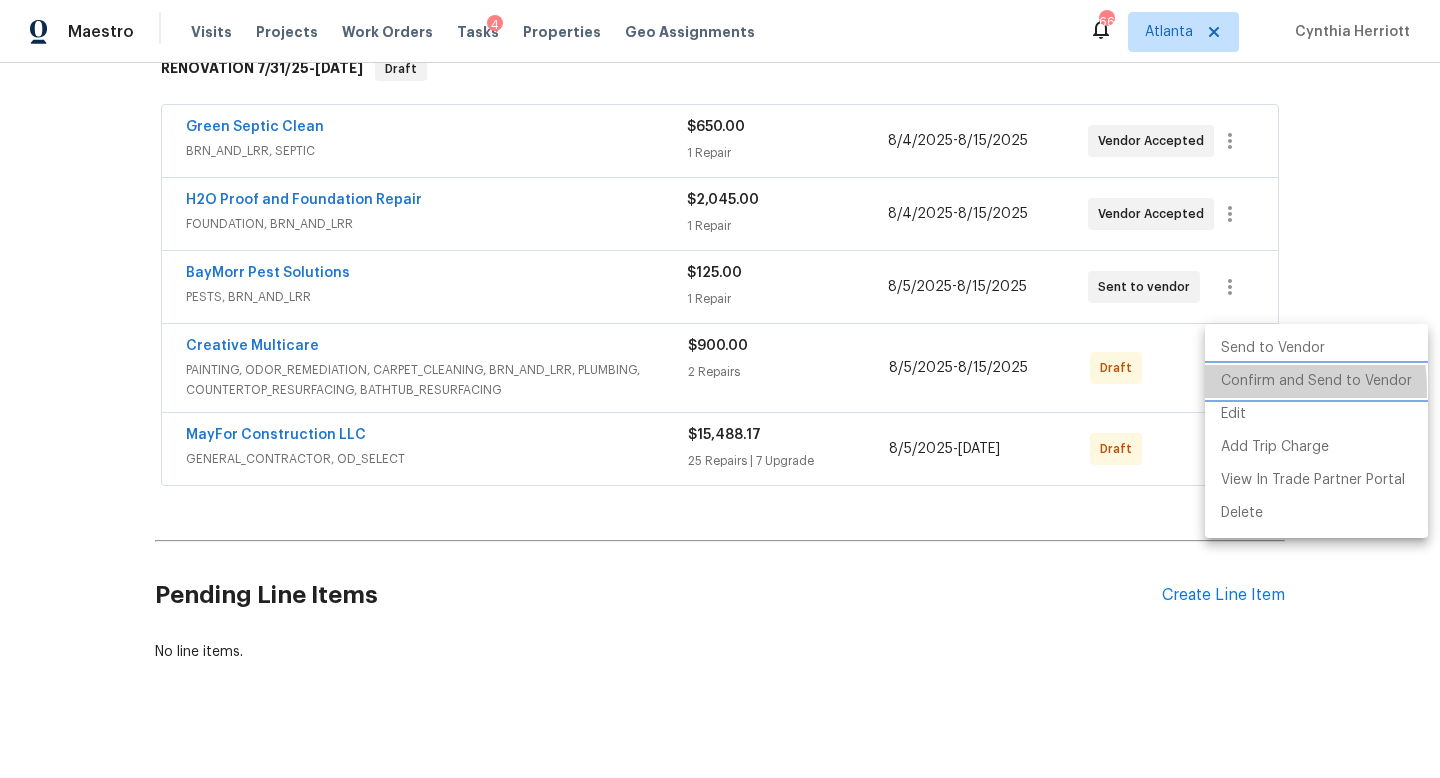 click on "Confirm and Send to Vendor" at bounding box center (1316, 381) 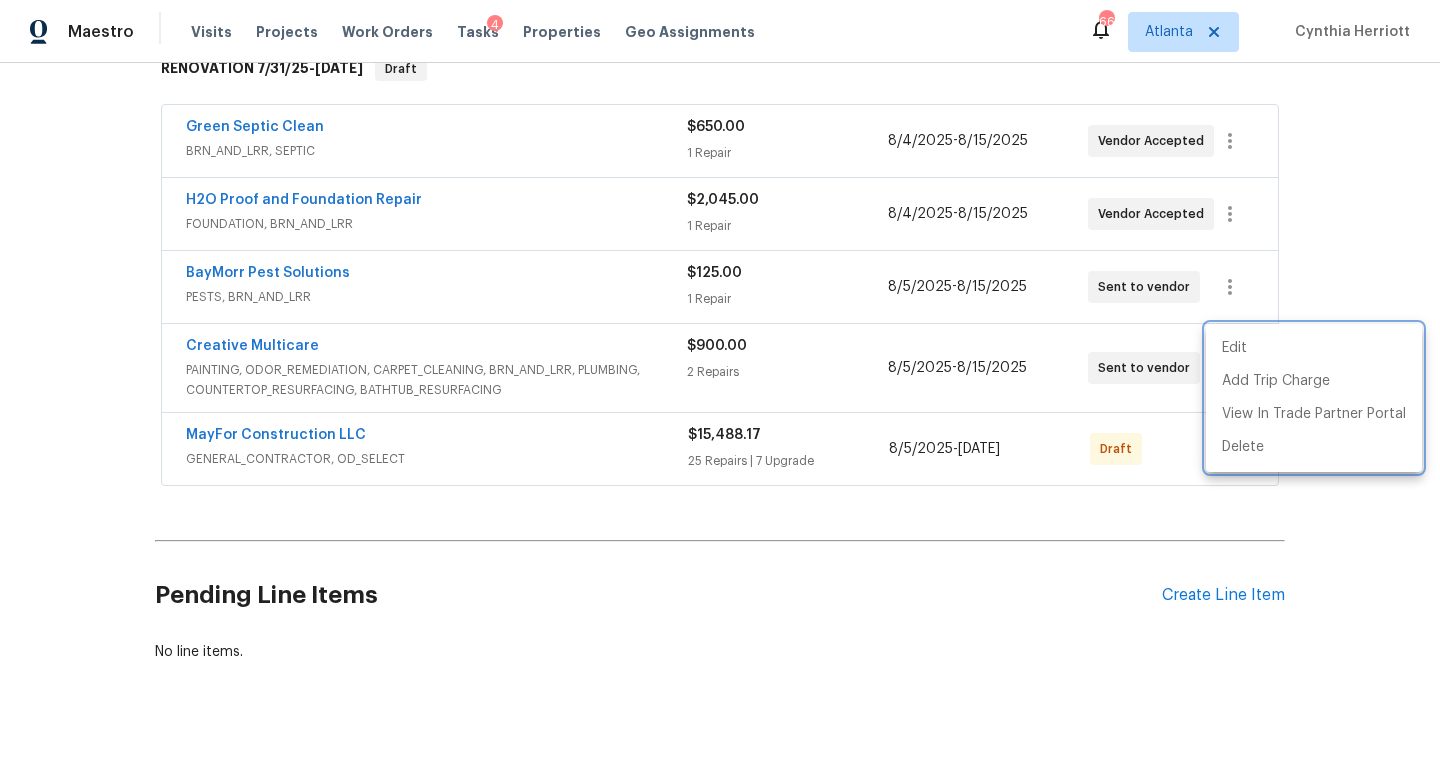 click at bounding box center (720, 389) 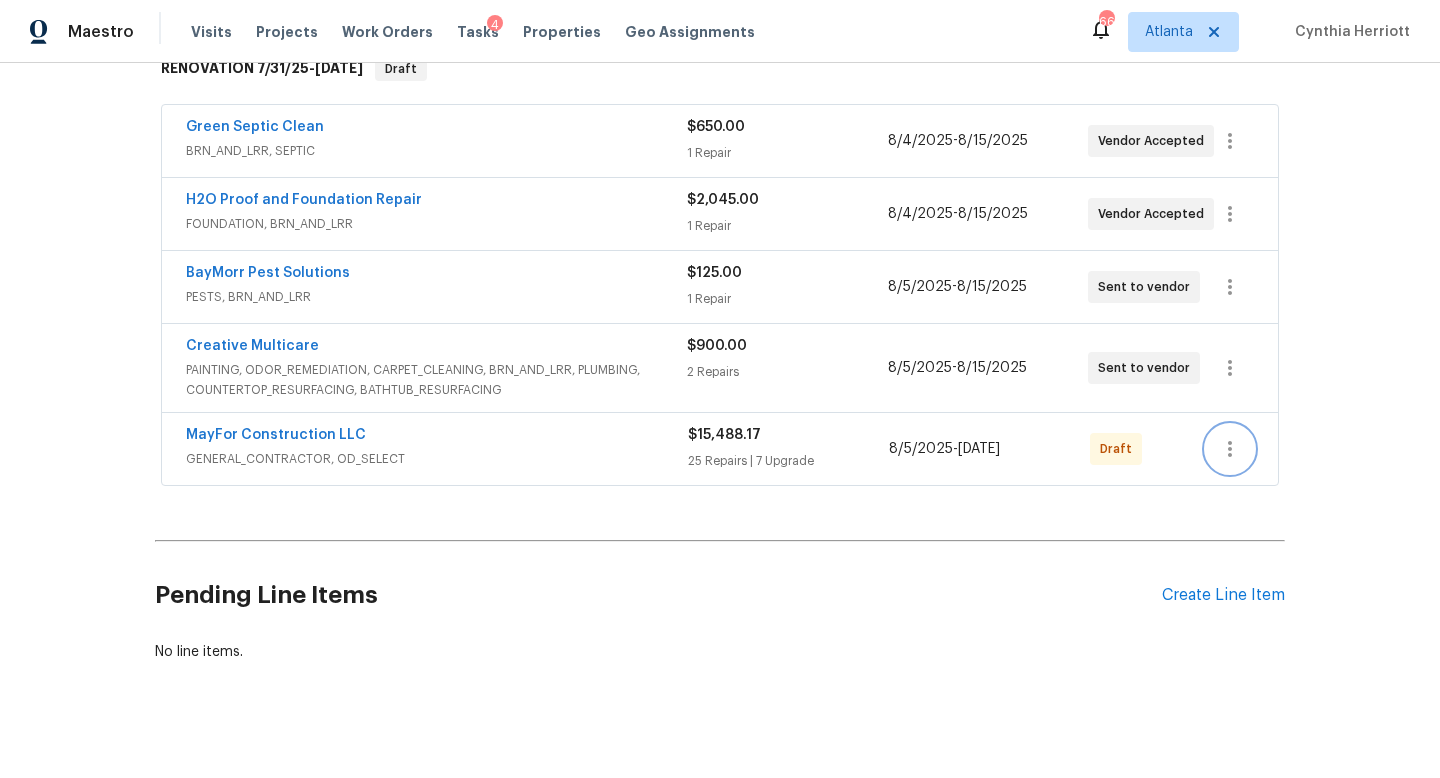 click 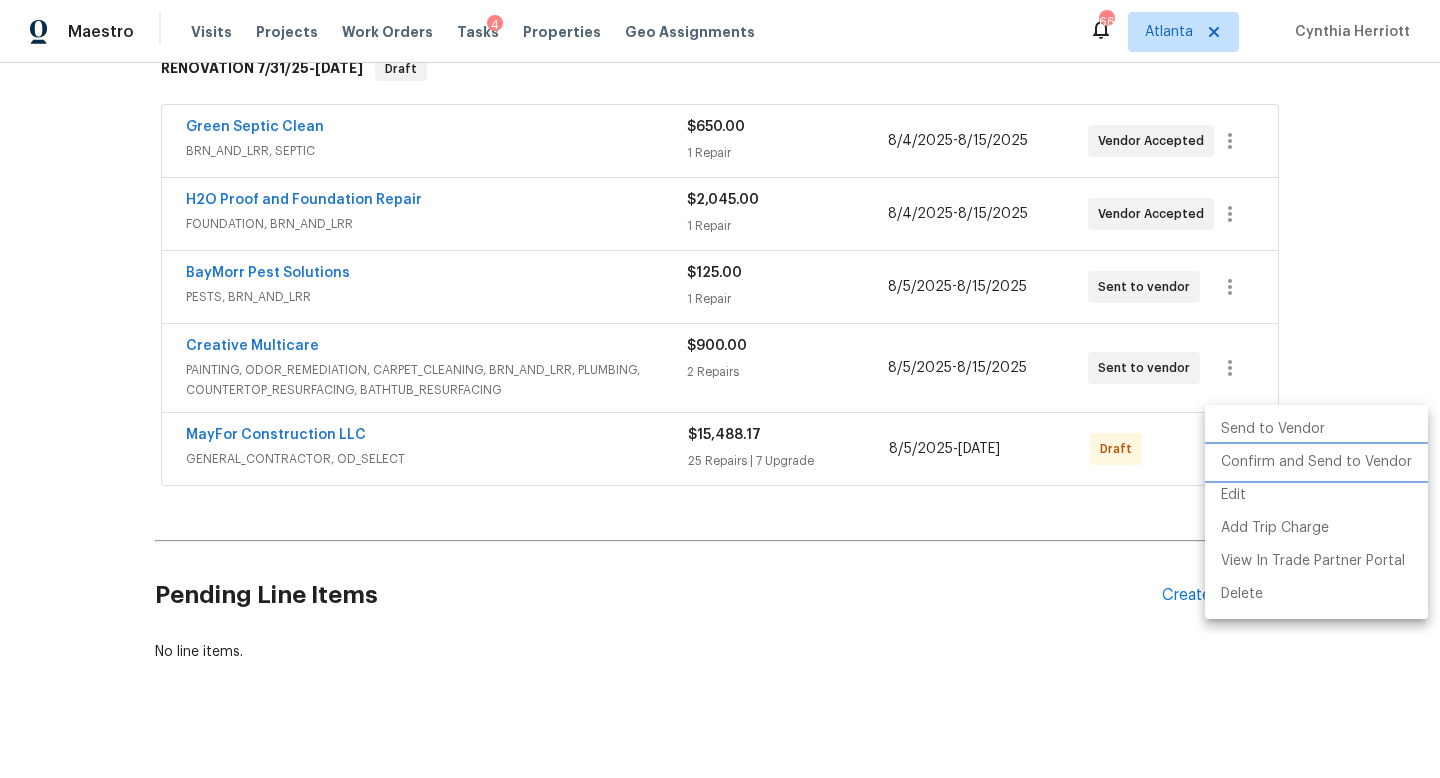 click on "Confirm and Send to Vendor" at bounding box center [1316, 462] 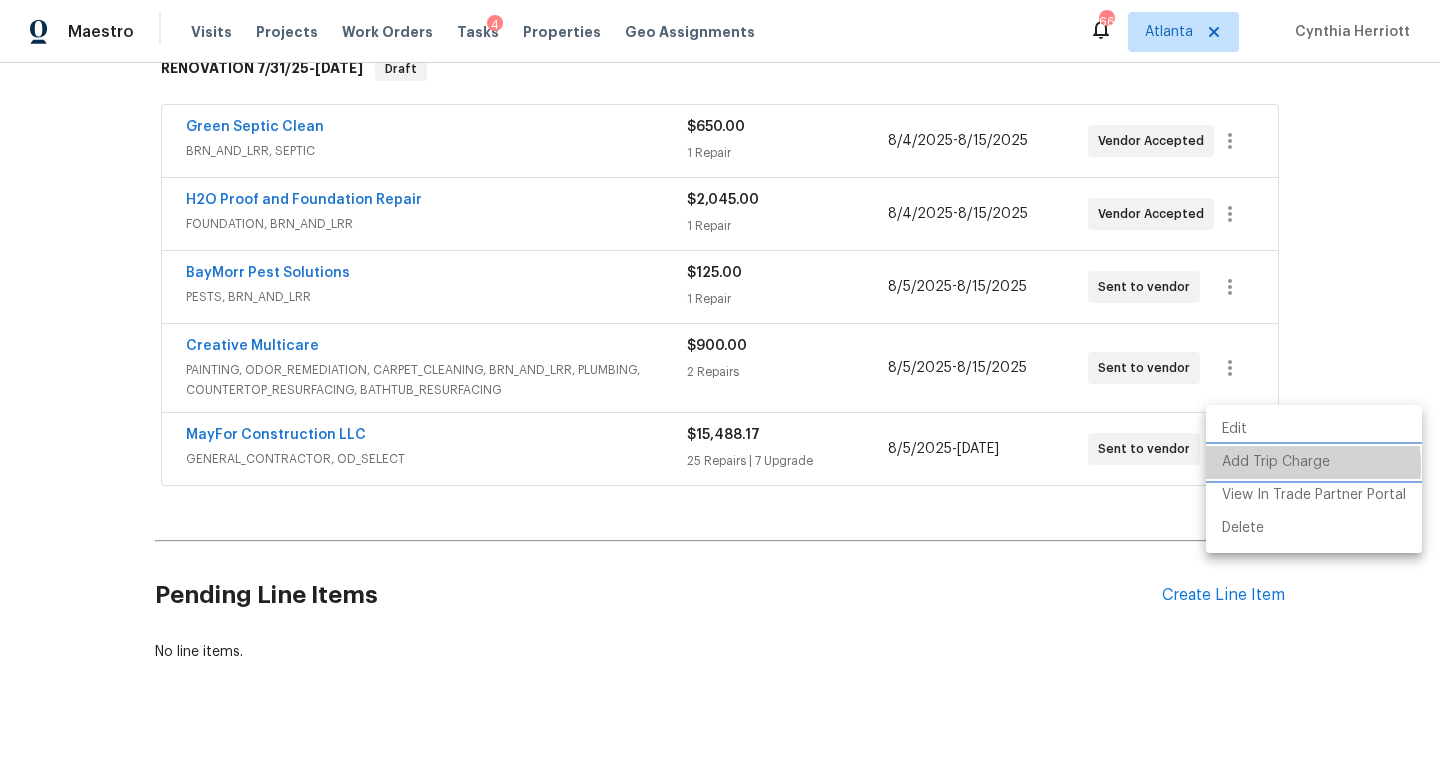click on "Add Trip Charge" at bounding box center [1314, 462] 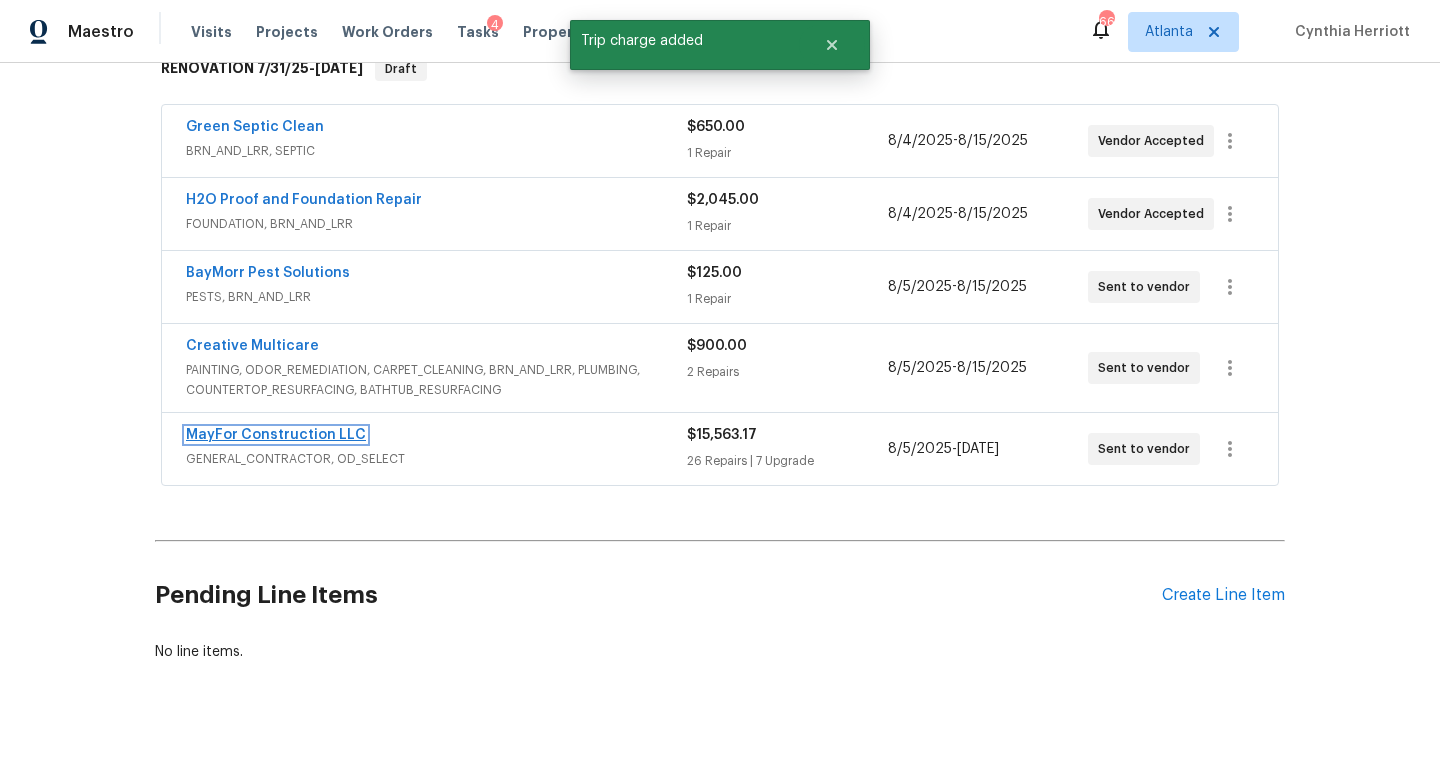 click on "MayFor Construction LLC" at bounding box center (276, 435) 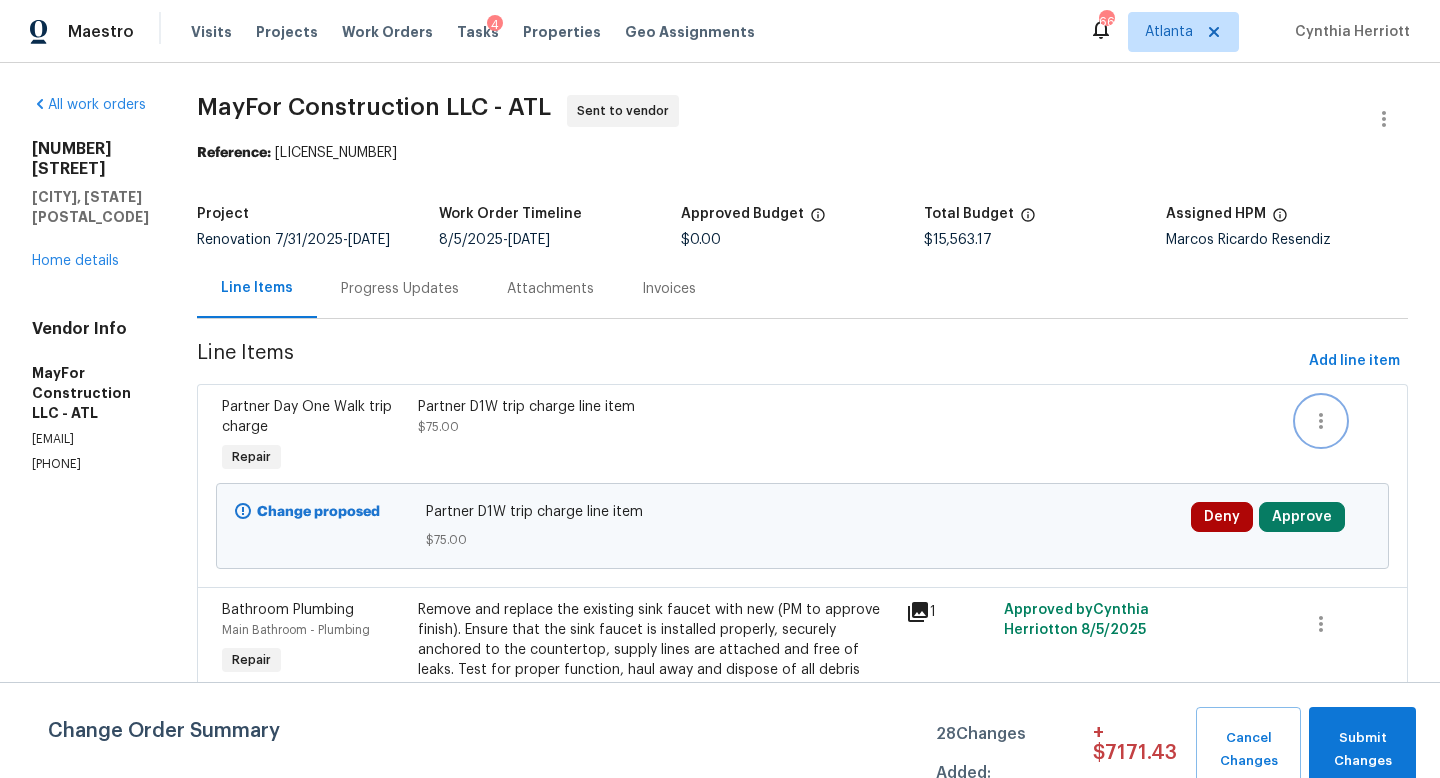 click 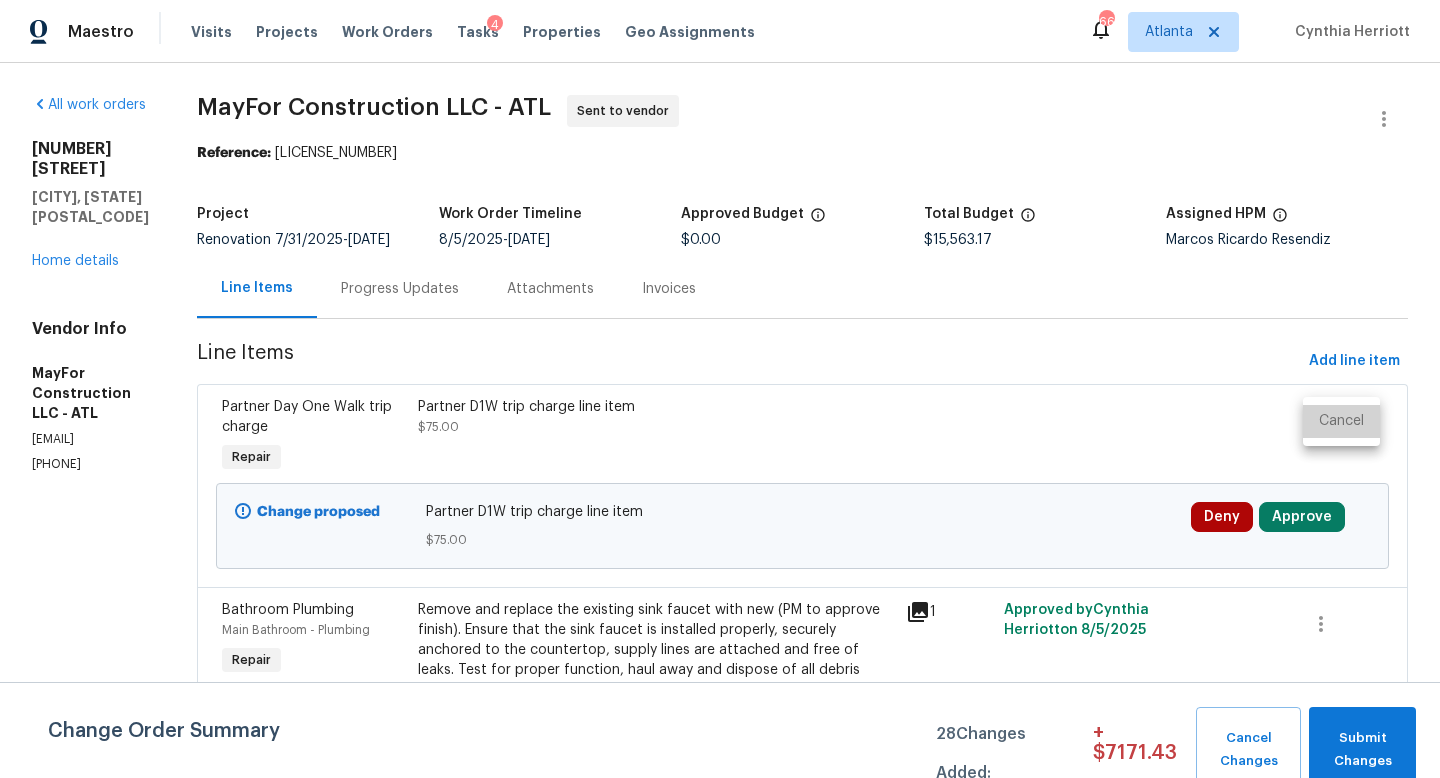 click on "Cancel" at bounding box center (1341, 421) 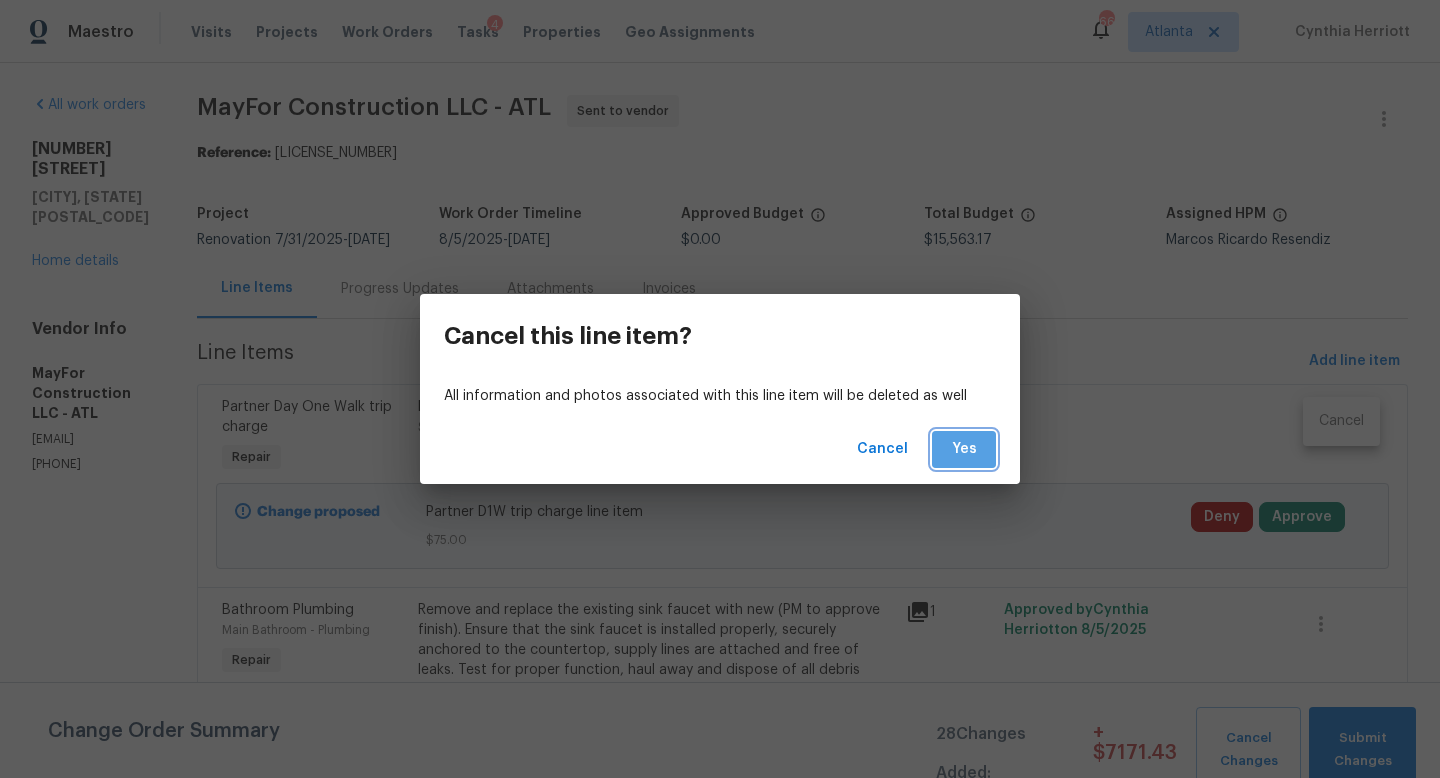 click on "Yes" at bounding box center (964, 449) 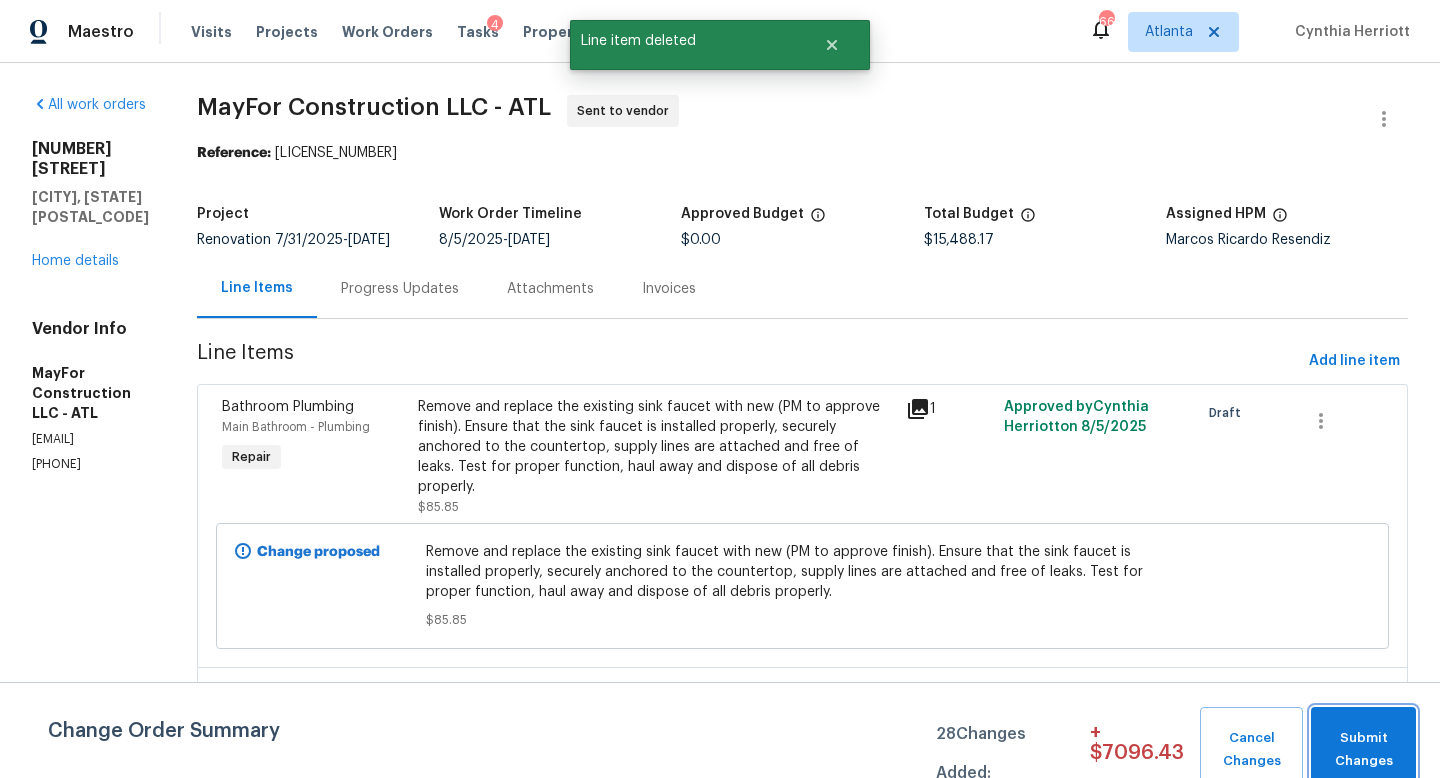 click on "Submit Changes" at bounding box center (1363, 750) 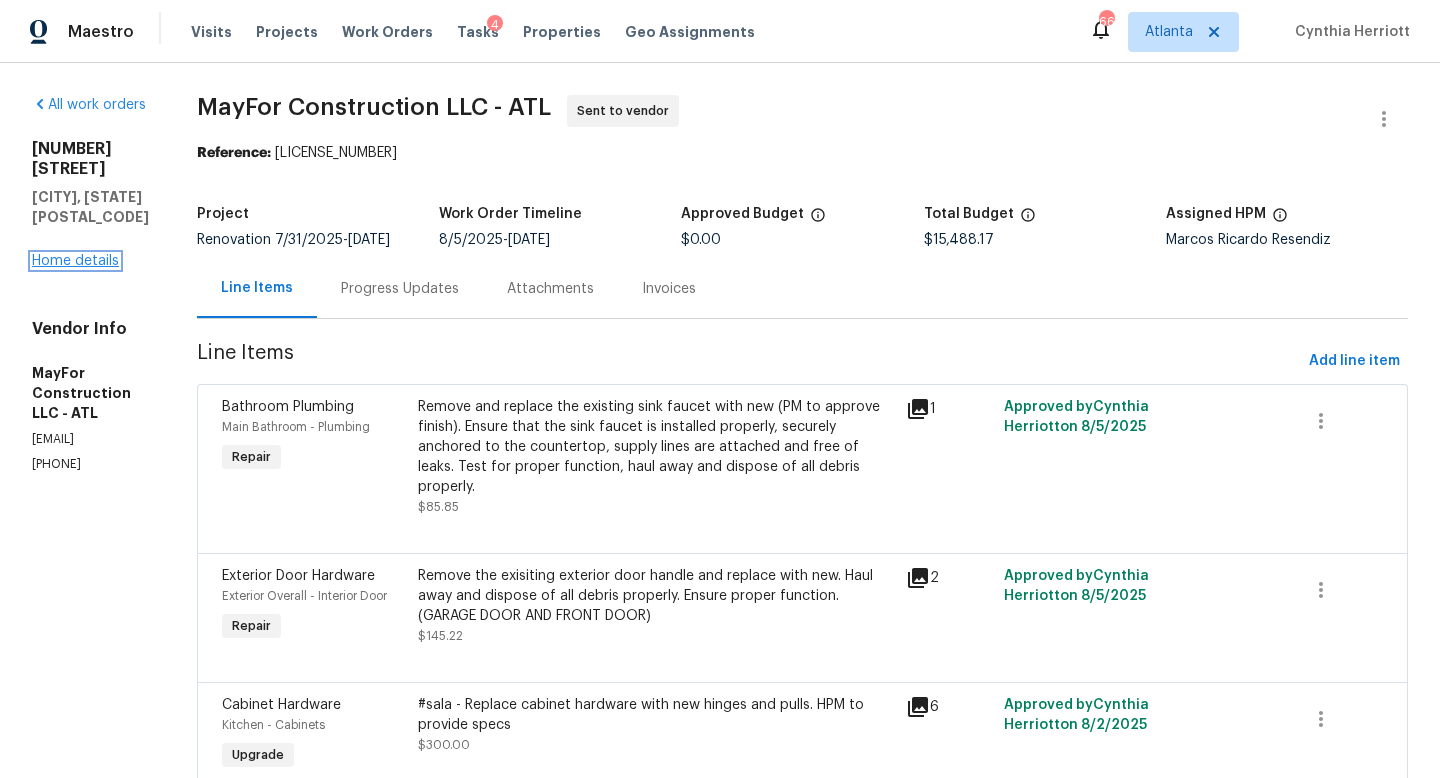 click on "Home details" at bounding box center (75, 261) 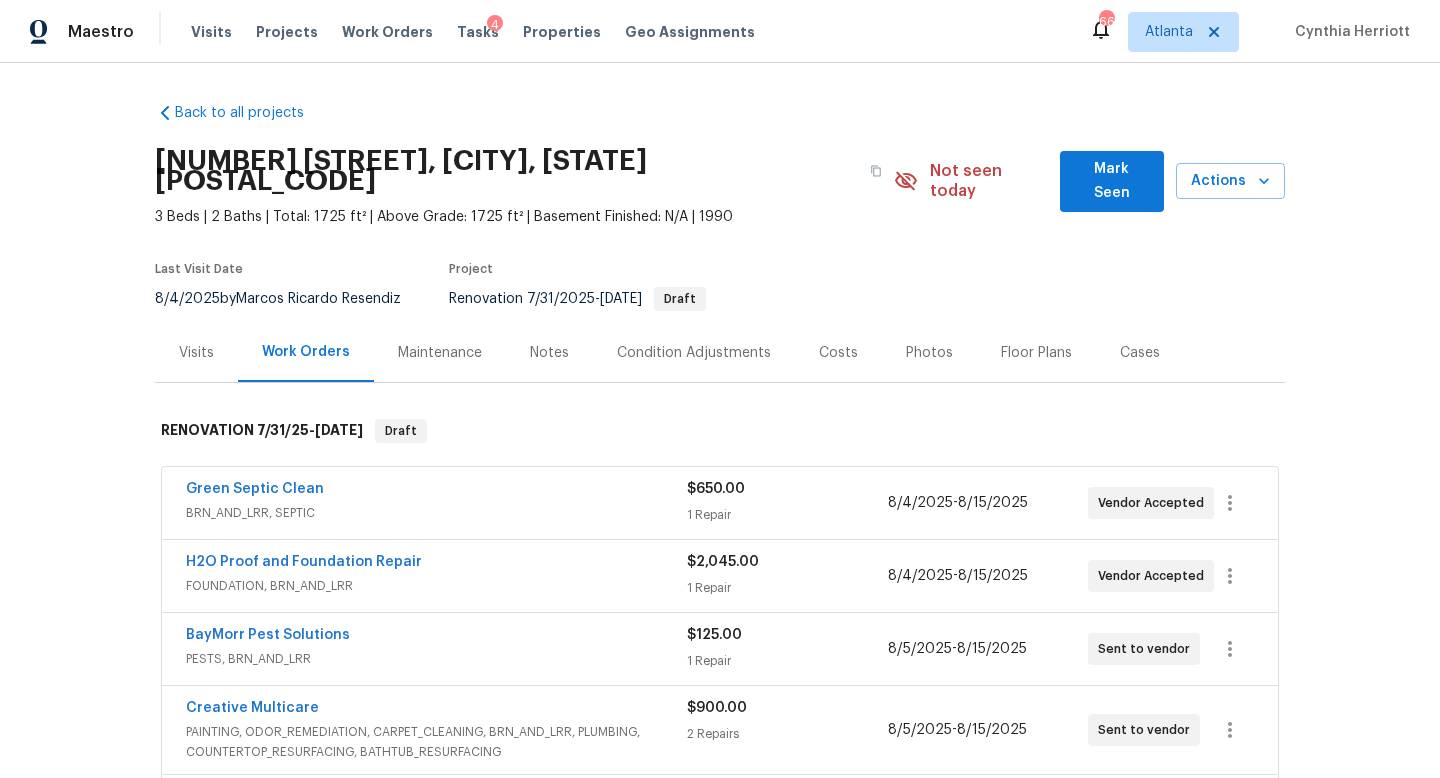 scroll, scrollTop: 362, scrollLeft: 0, axis: vertical 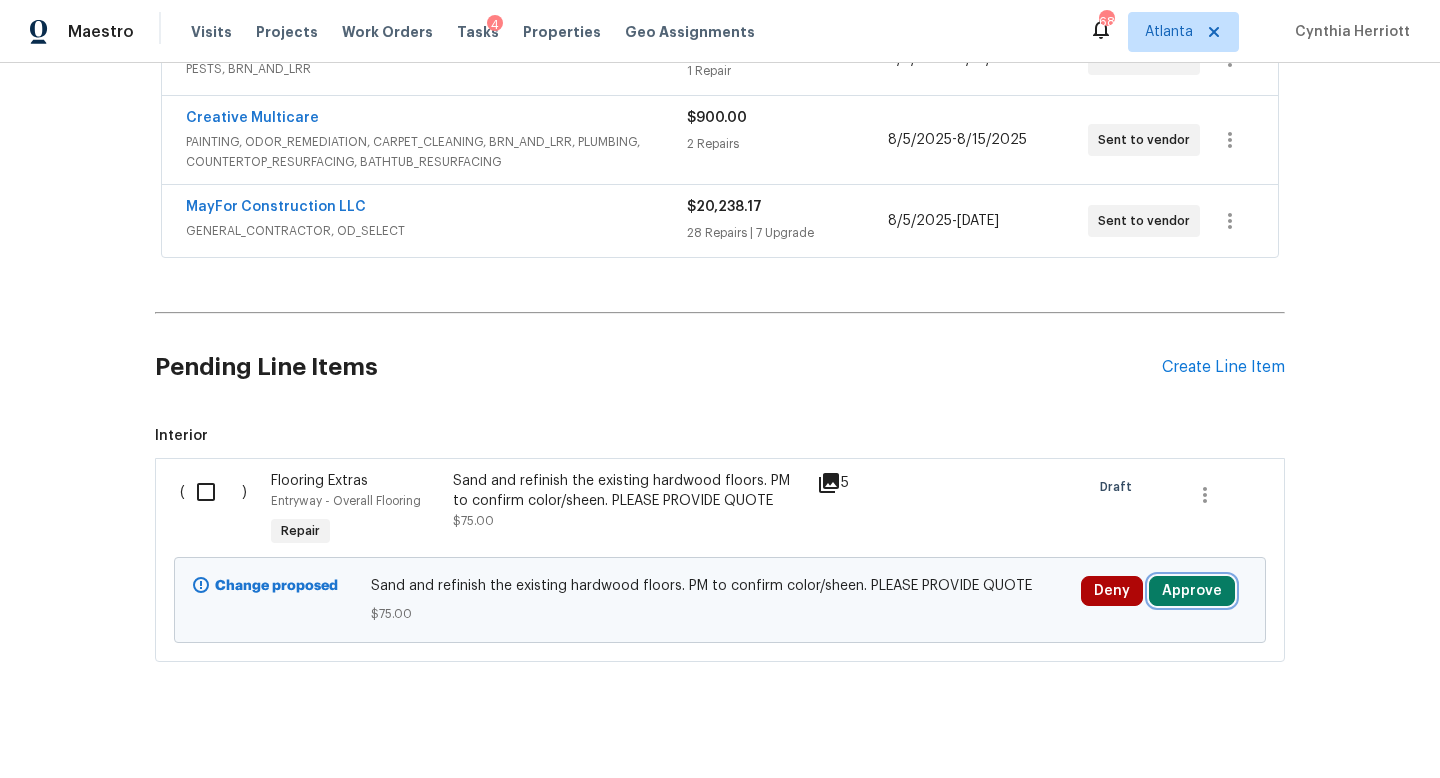 click on "Approve" at bounding box center (1192, 591) 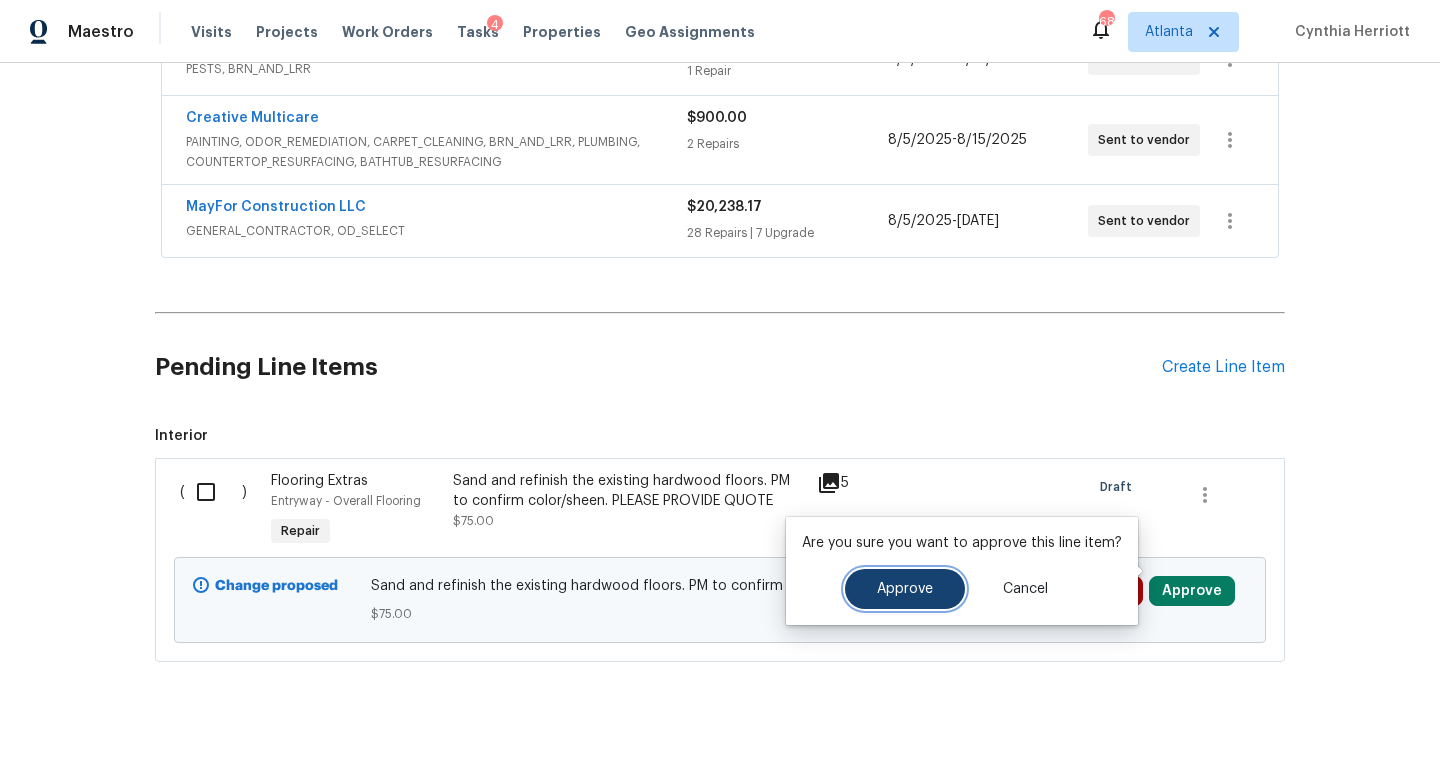 click on "Approve" at bounding box center (905, 589) 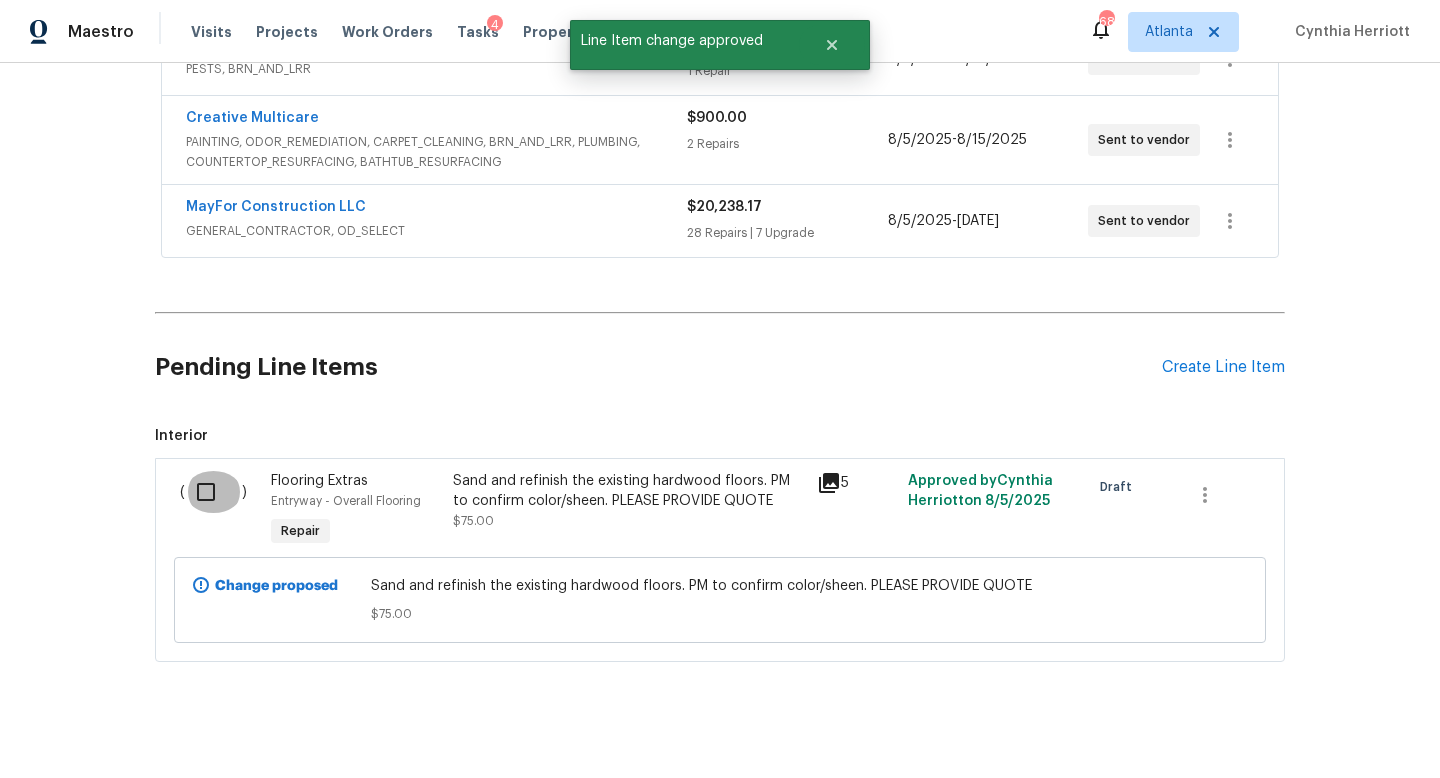 click at bounding box center (213, 492) 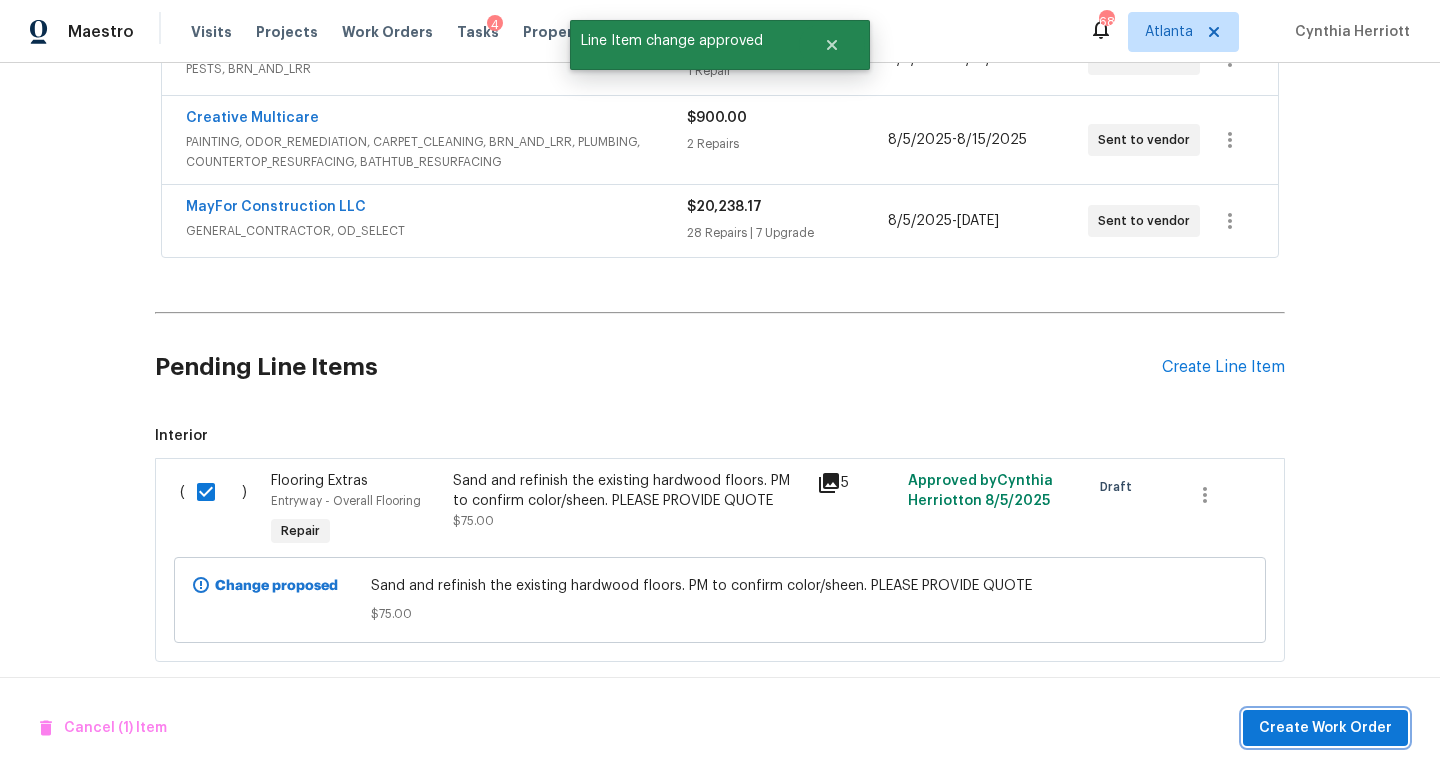 click on "Create Work Order" at bounding box center (1325, 728) 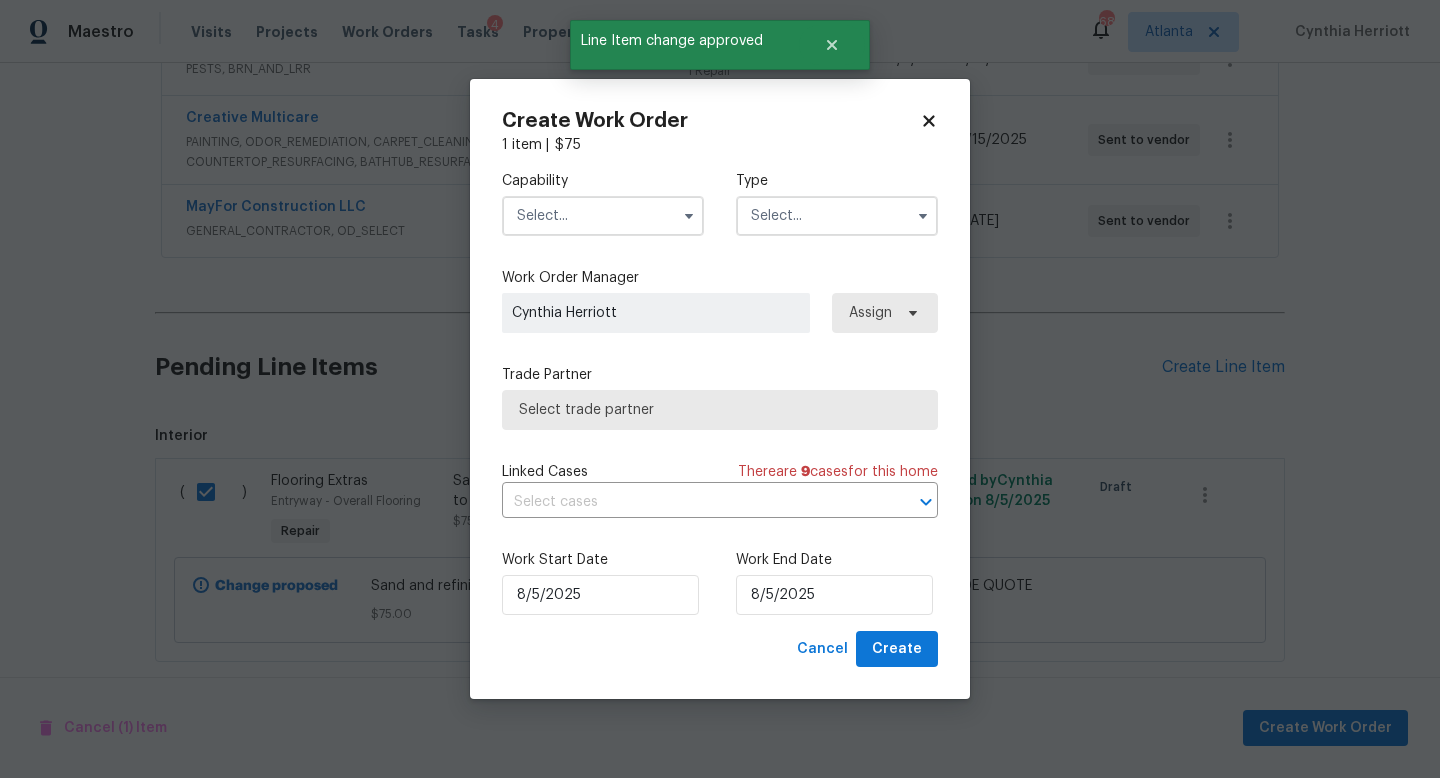 click at bounding box center (603, 216) 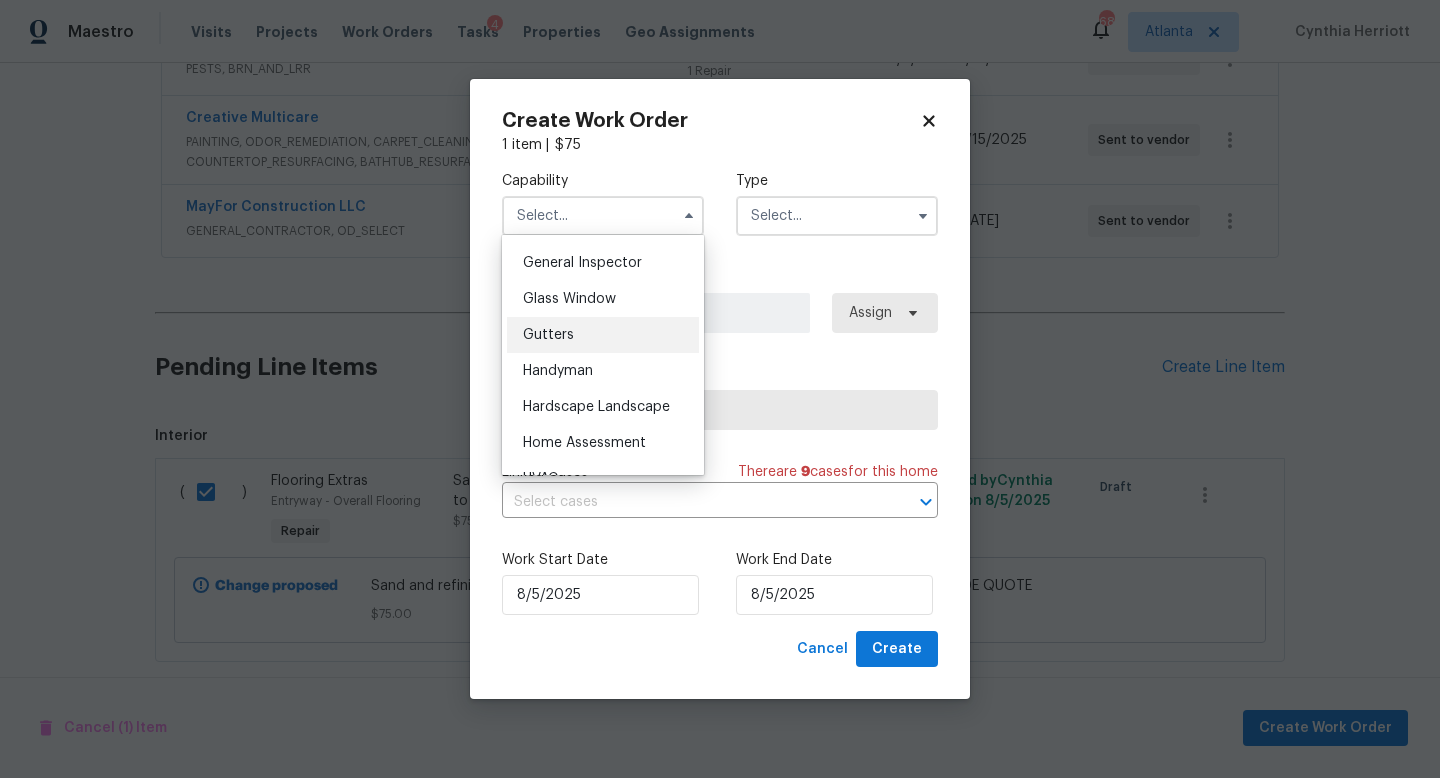 scroll, scrollTop: 977, scrollLeft: 0, axis: vertical 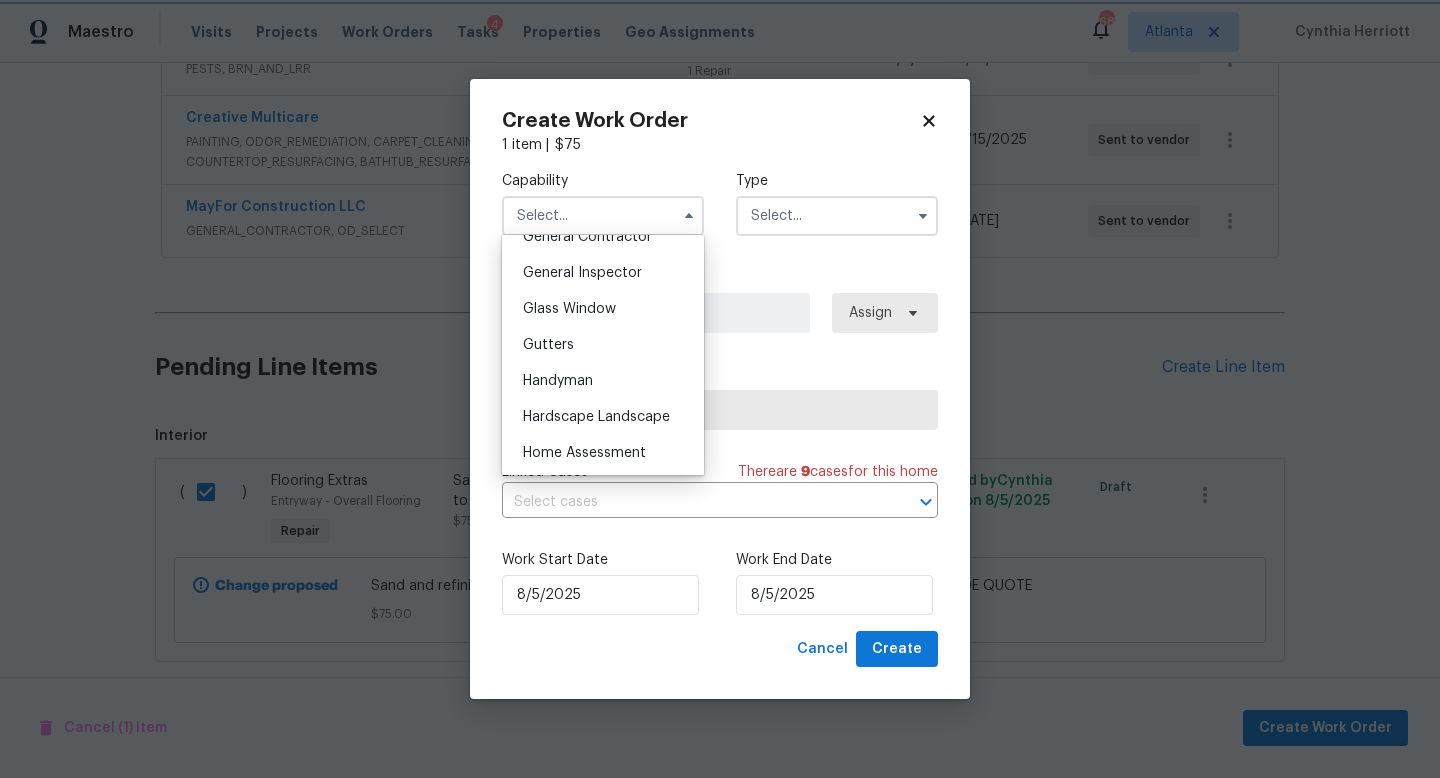 click 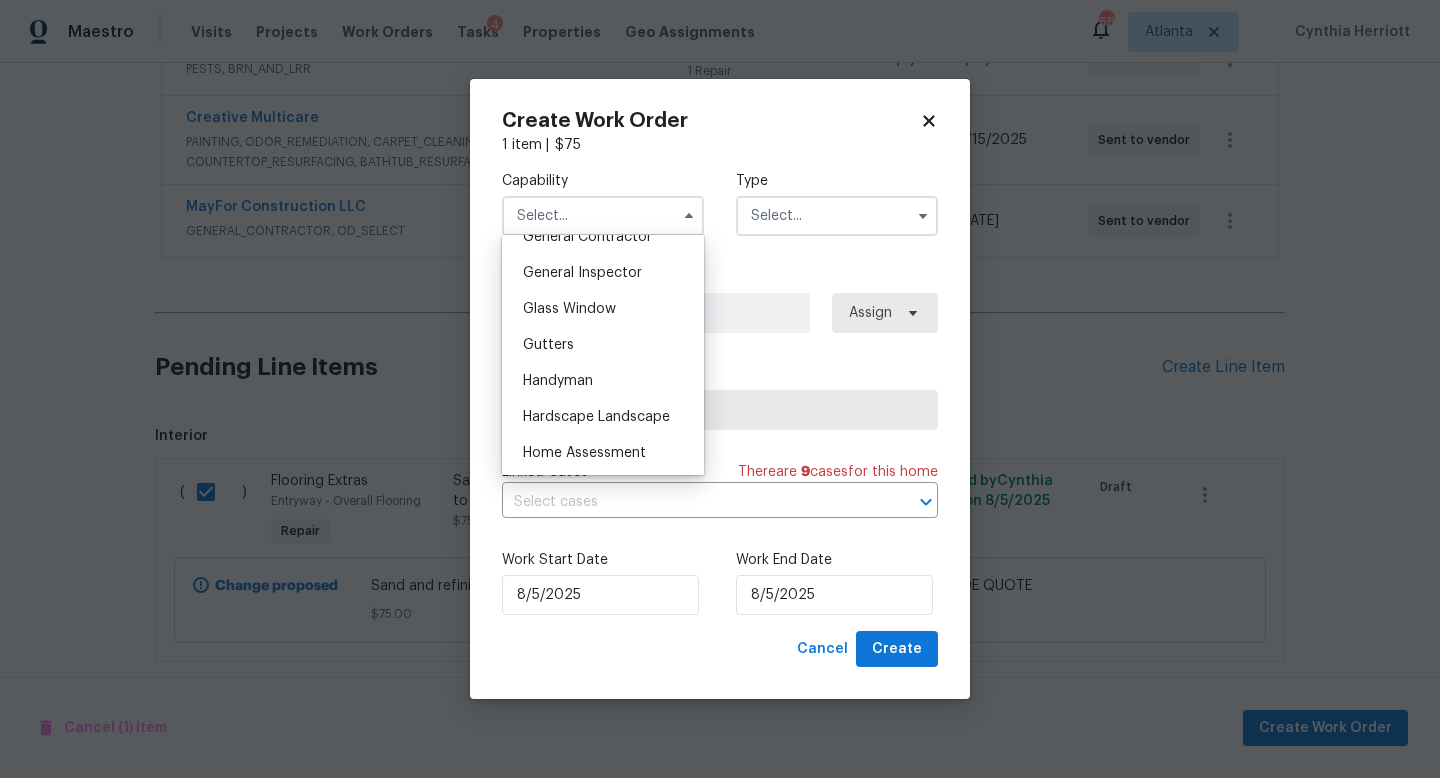 checkbox on "false" 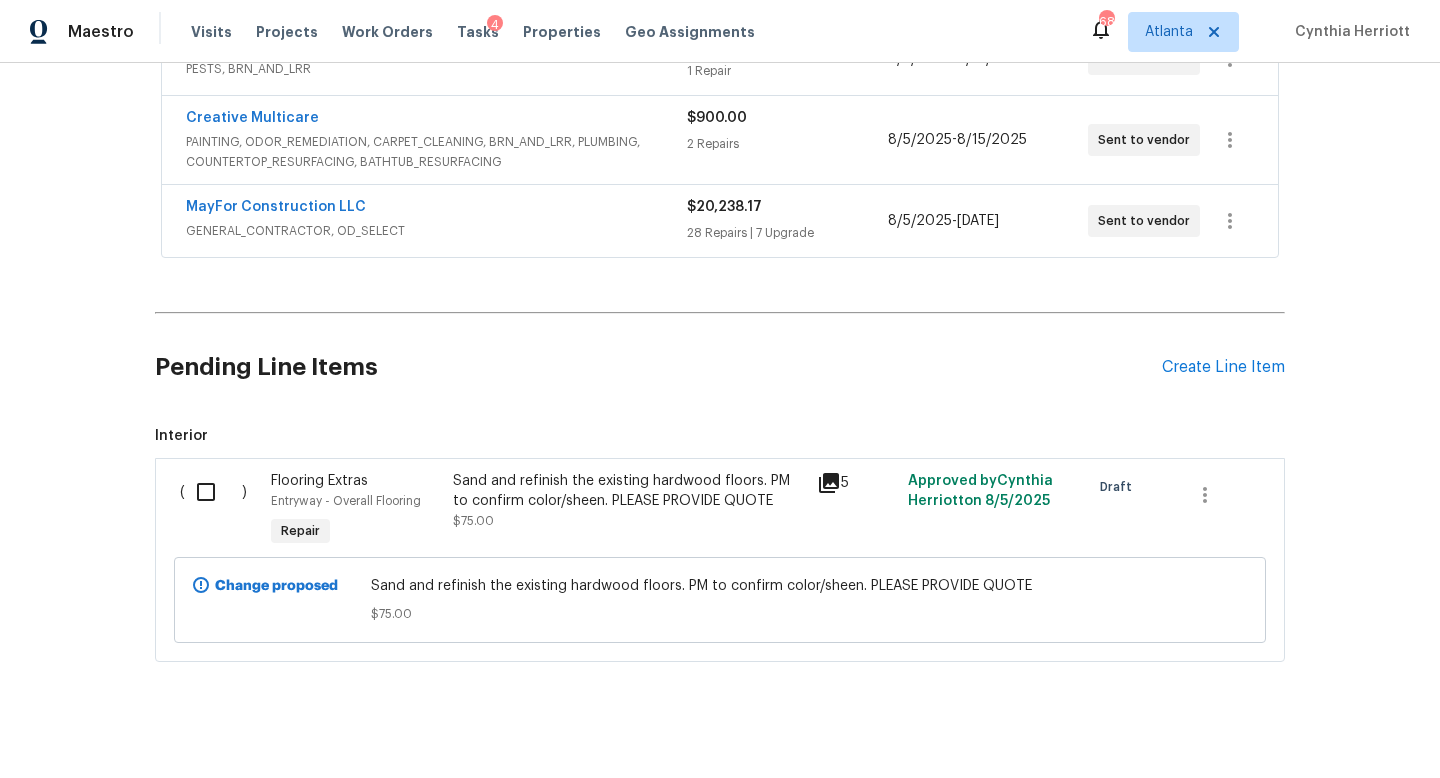 scroll, scrollTop: 412, scrollLeft: 0, axis: vertical 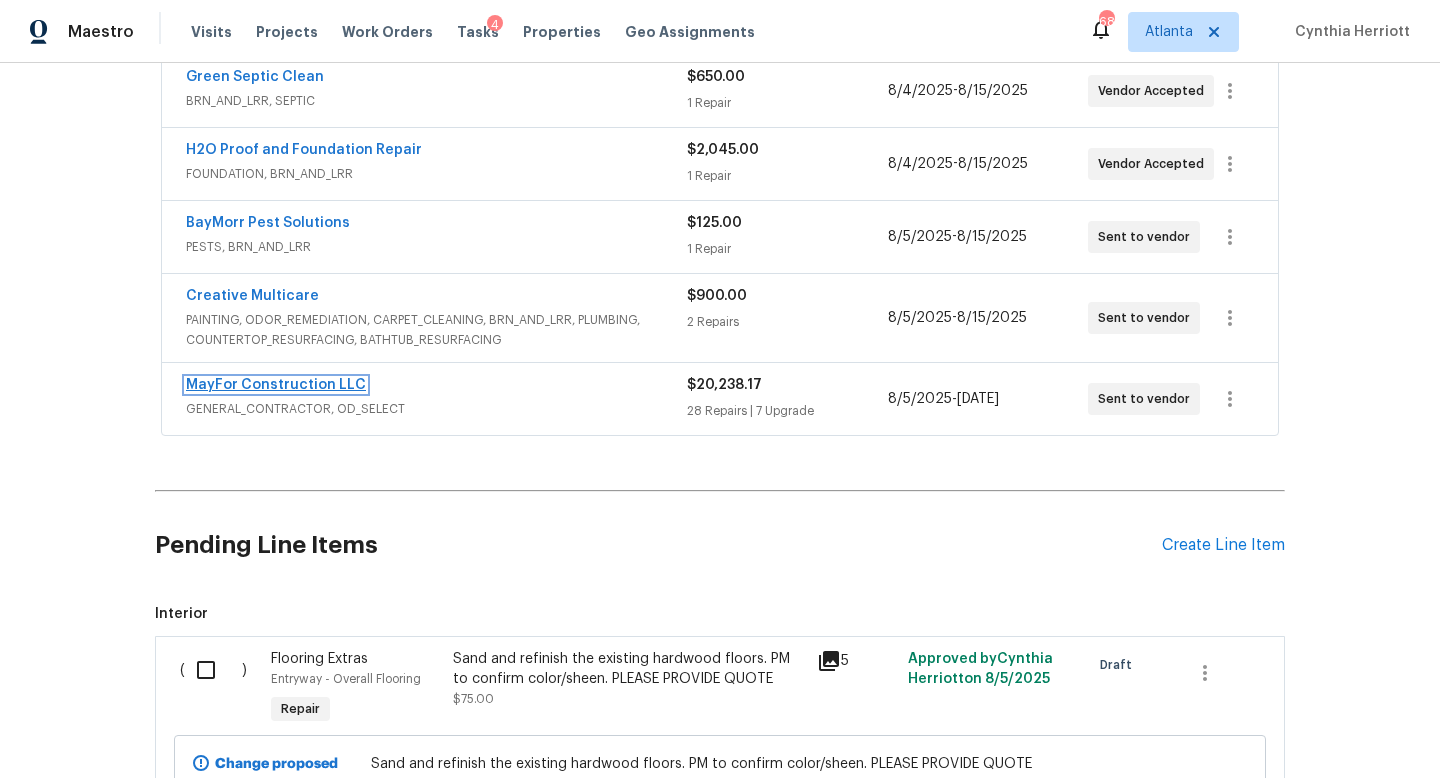 click on "MayFor Construction LLC" at bounding box center (276, 385) 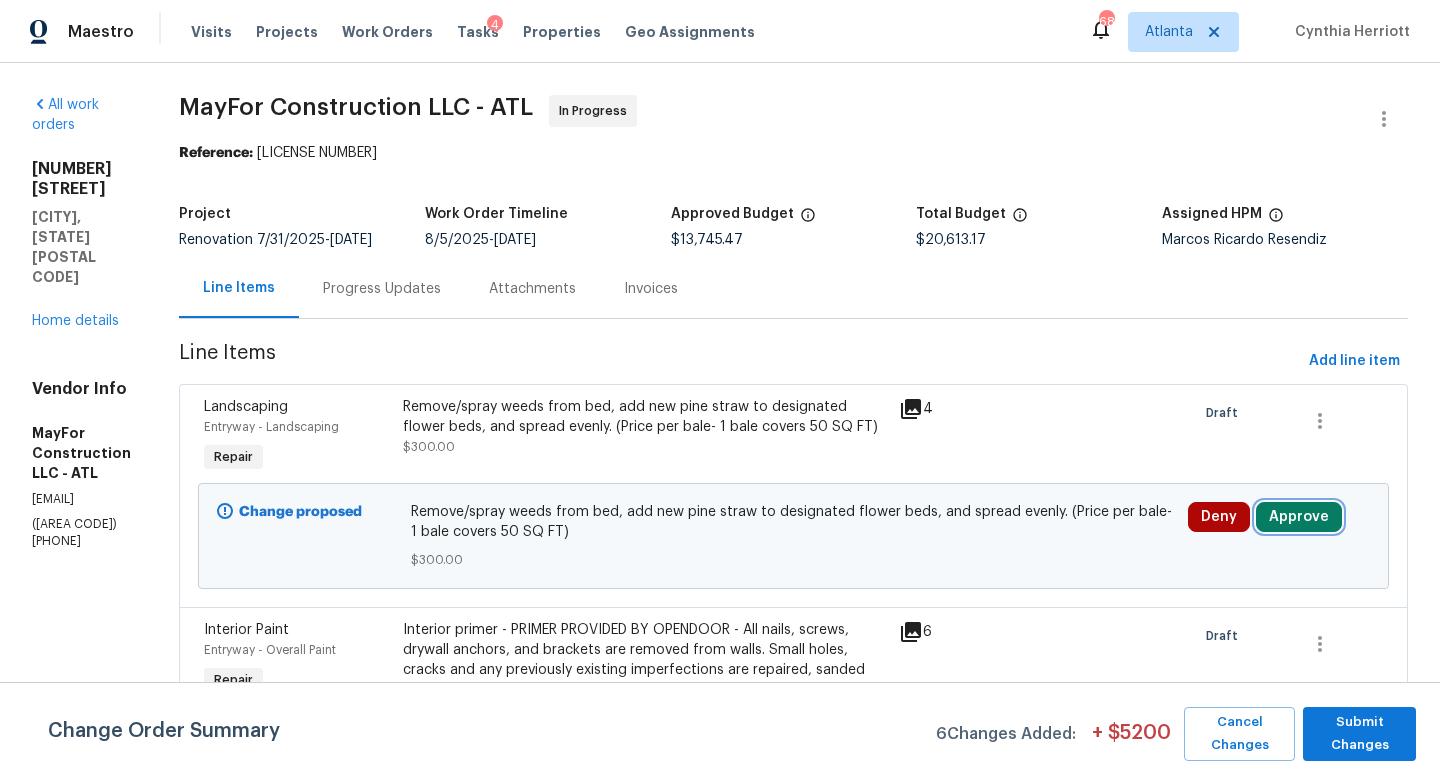 click on "Approve" at bounding box center [1299, 517] 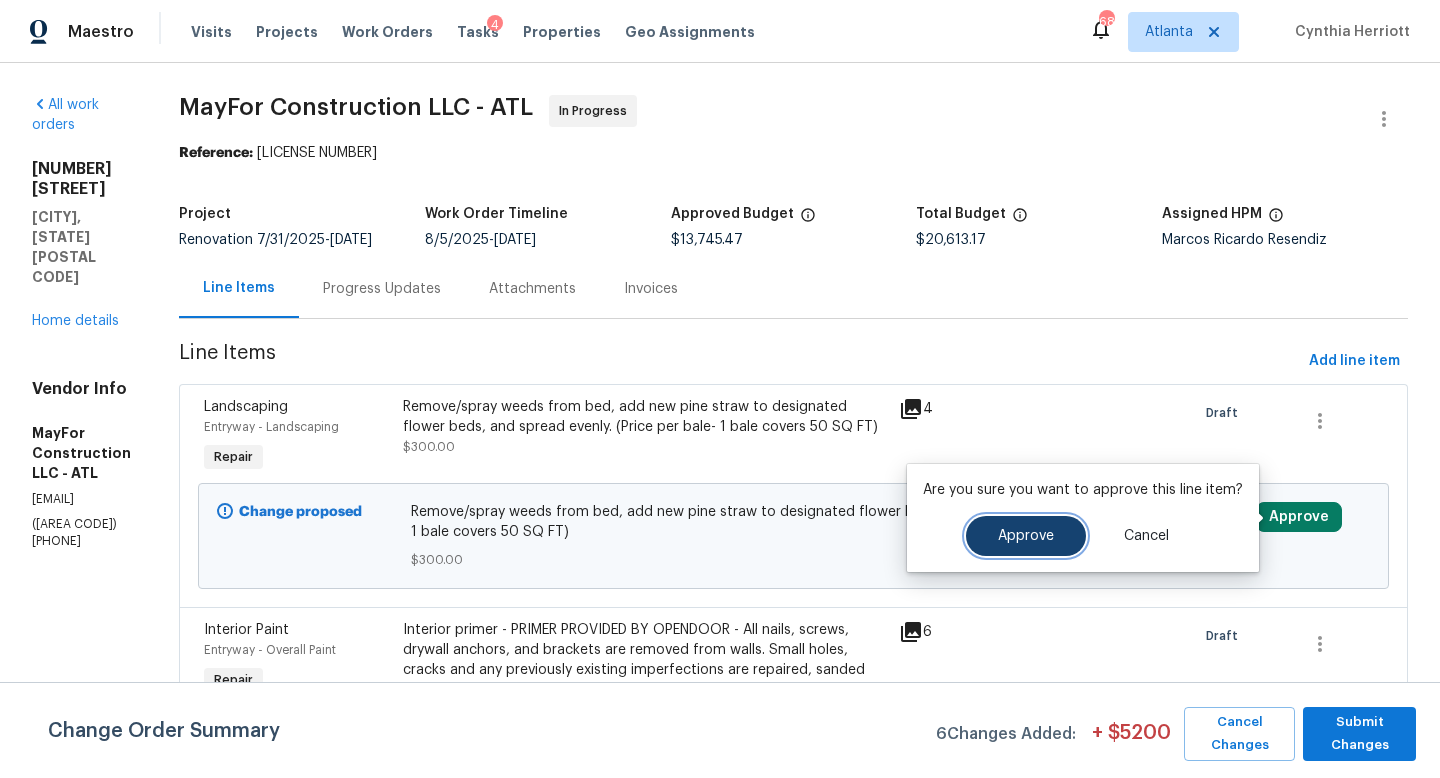 click on "Approve" at bounding box center (1026, 536) 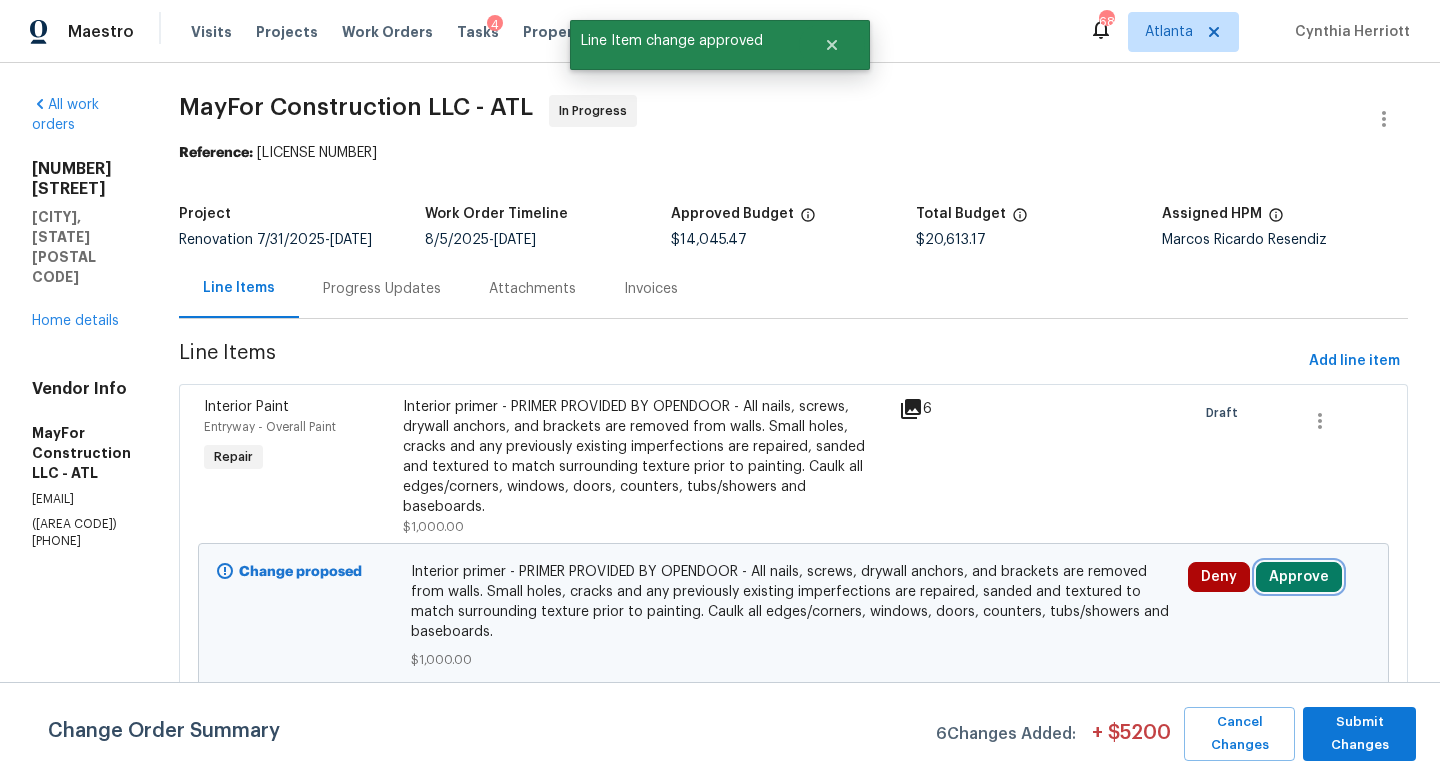 click on "Approve" at bounding box center (1299, 577) 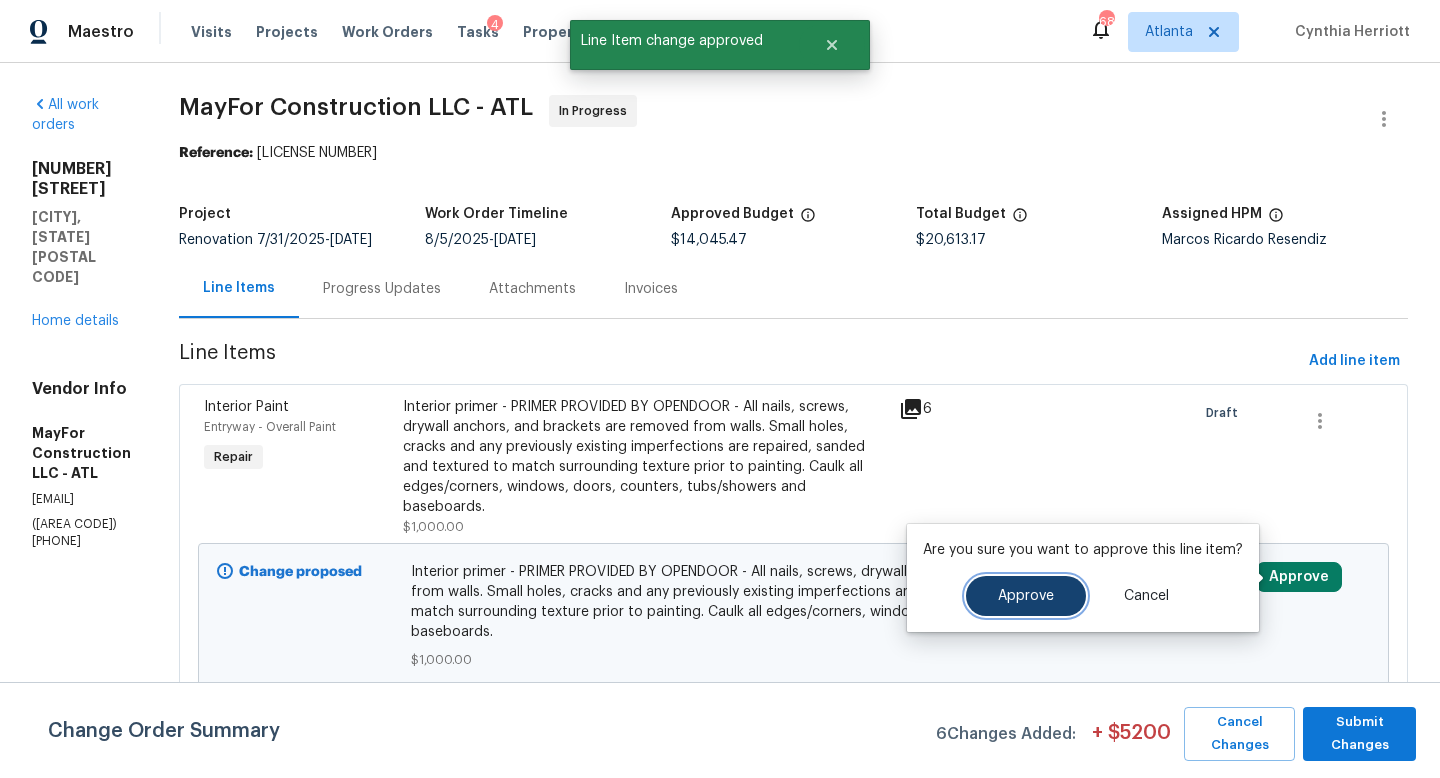 click on "Approve" at bounding box center (1026, 596) 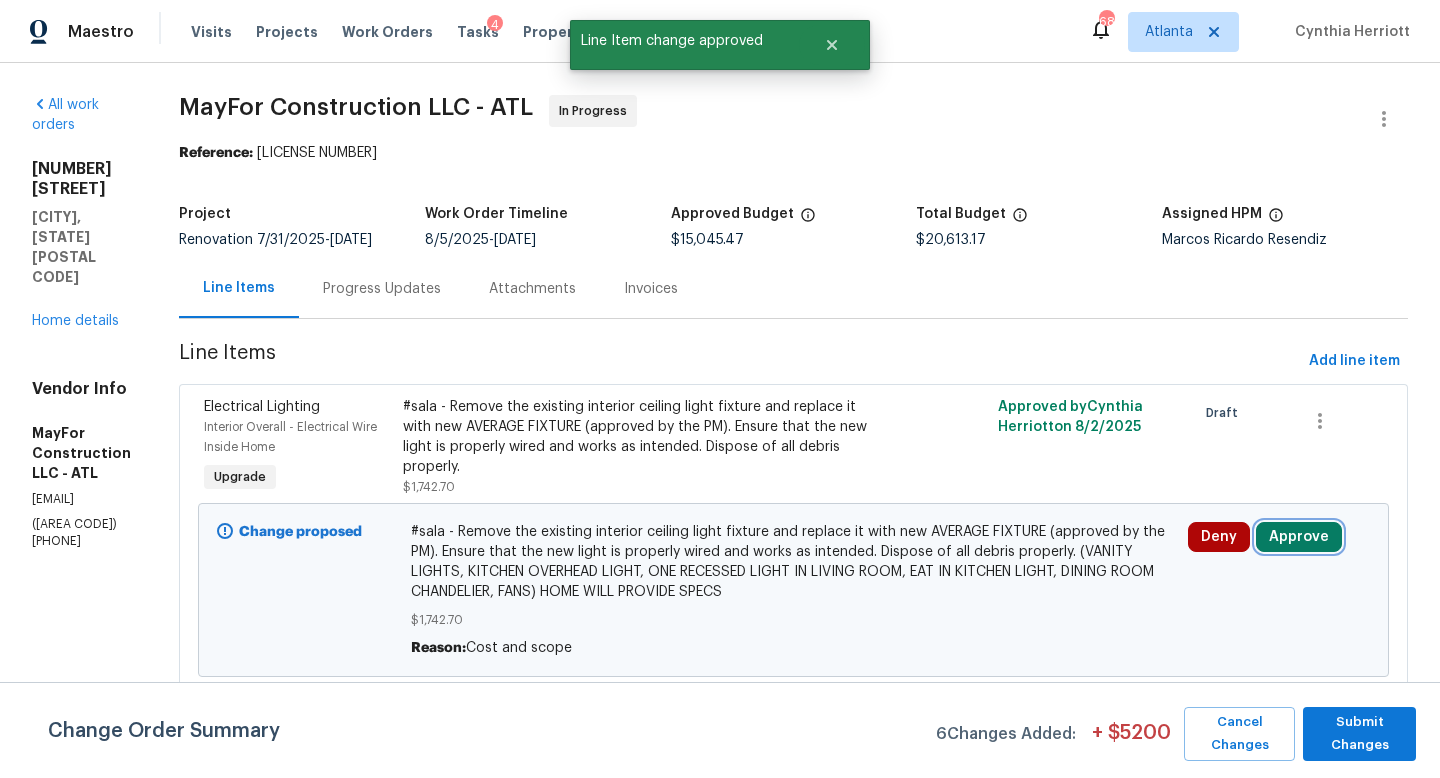 click on "Approve" at bounding box center [1299, 537] 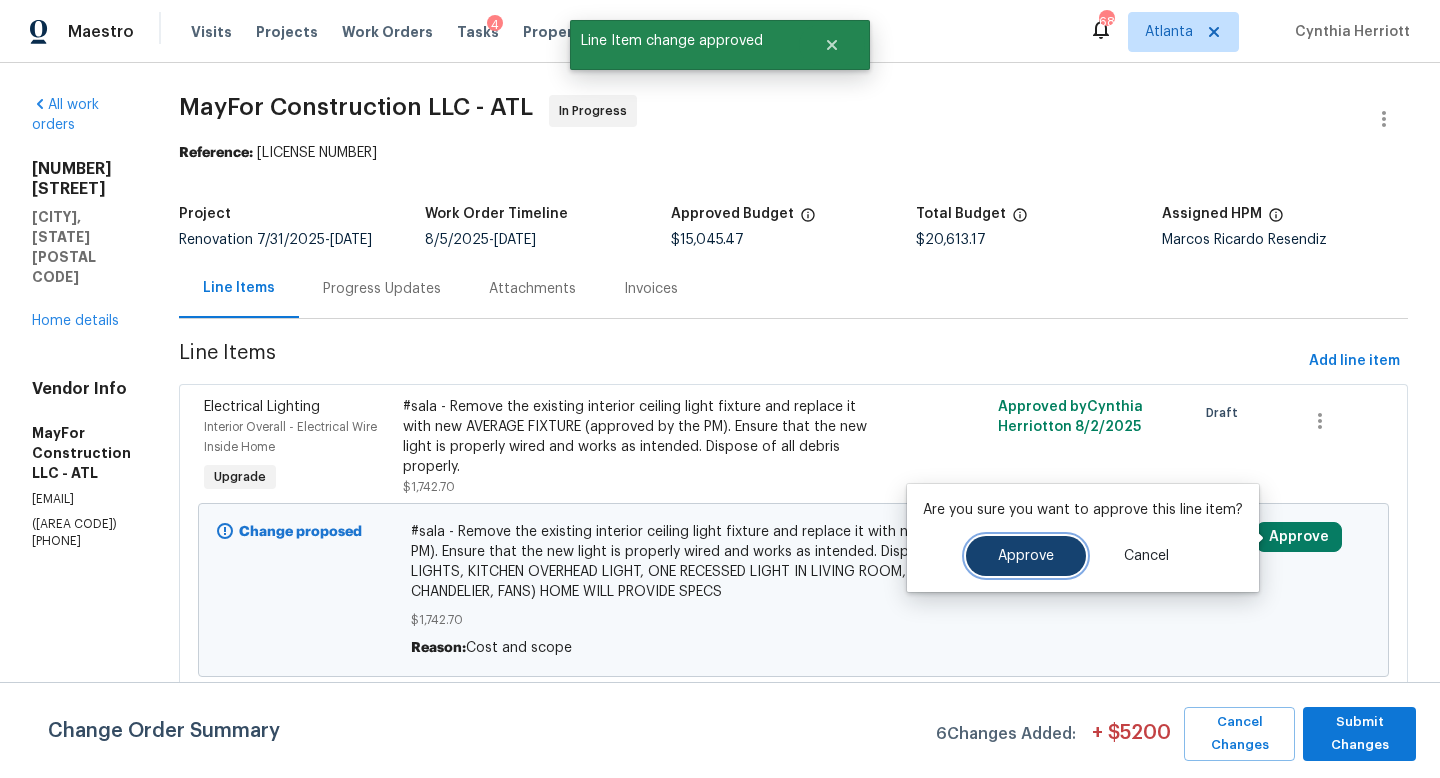 click on "Approve" at bounding box center (1026, 556) 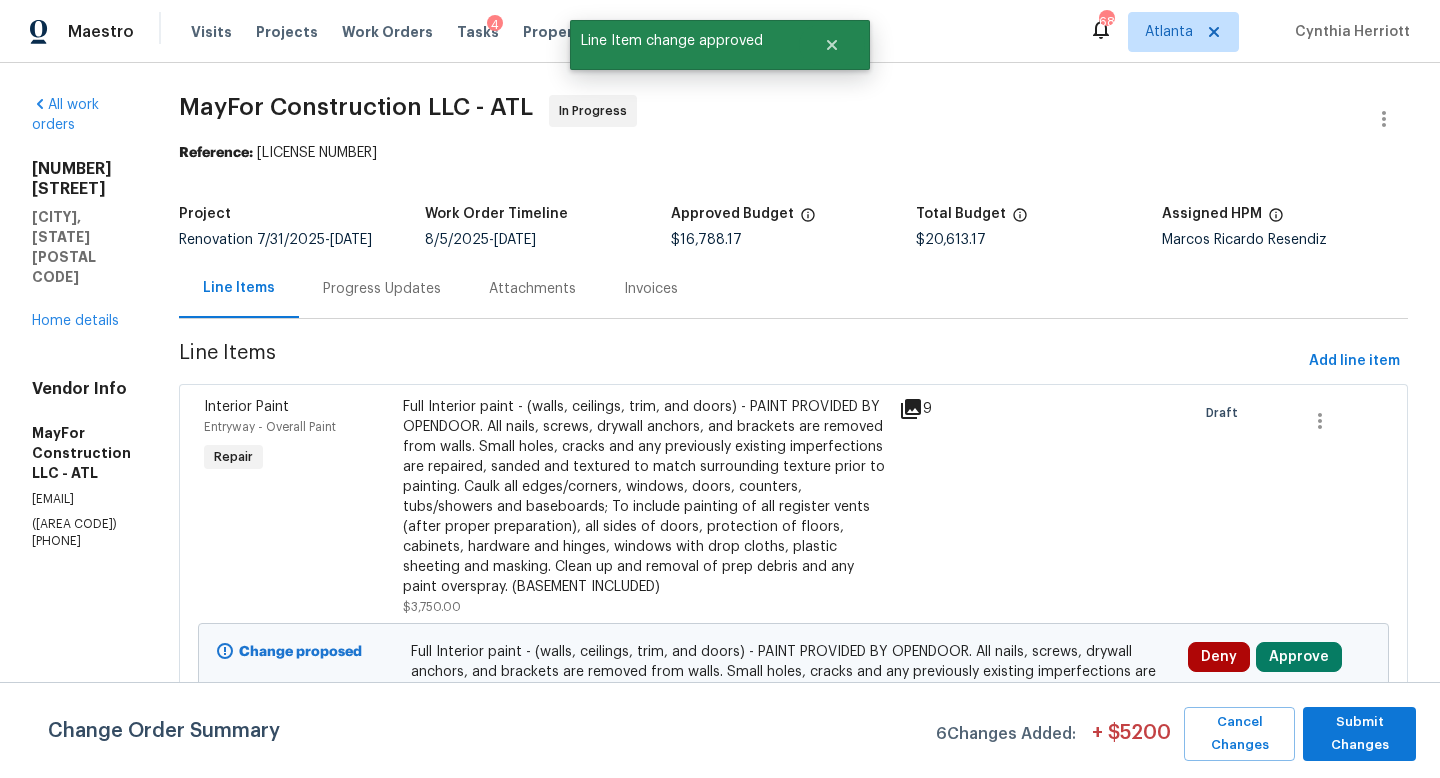 click on "Deny Approve" at bounding box center (1279, 716) 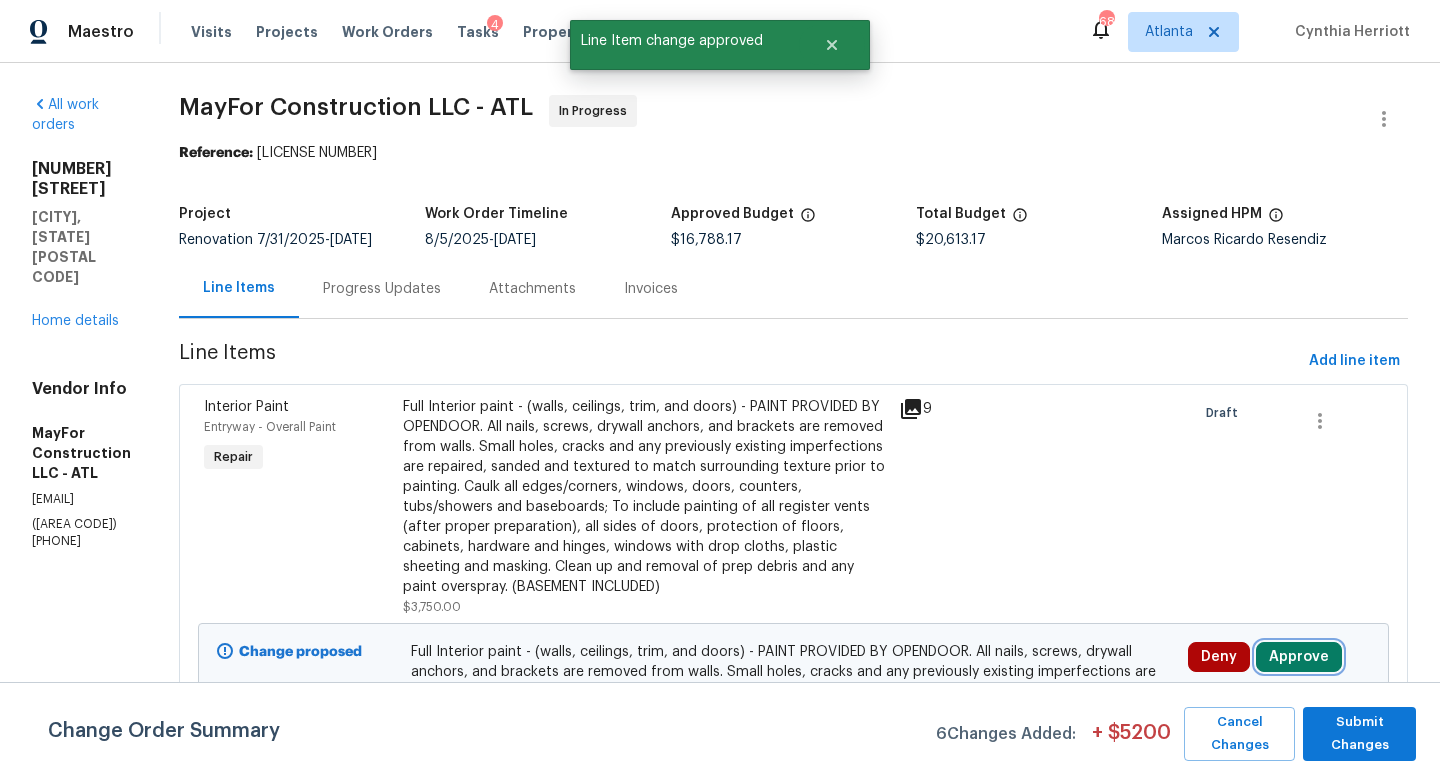 click on "Approve" at bounding box center [1299, 657] 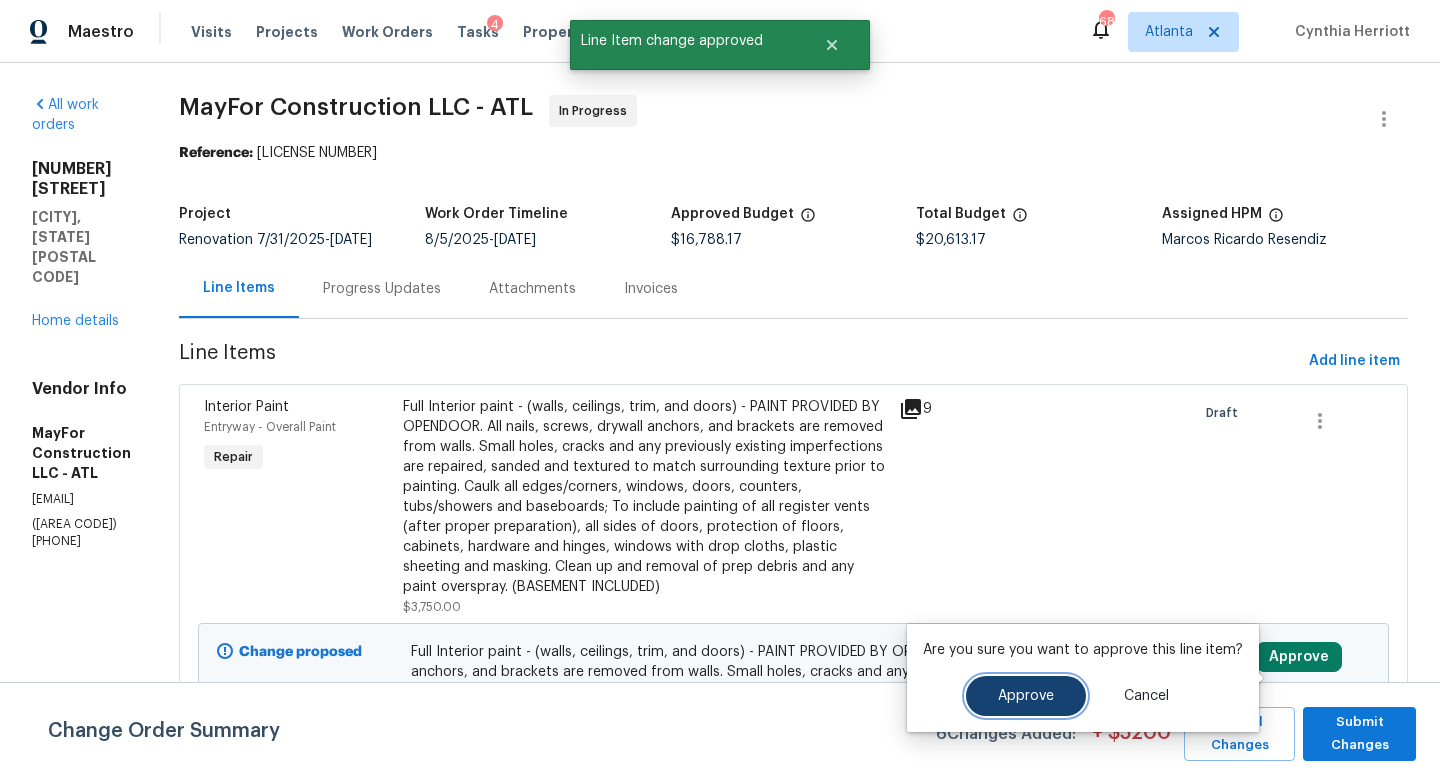 click on "Approve" at bounding box center (1026, 696) 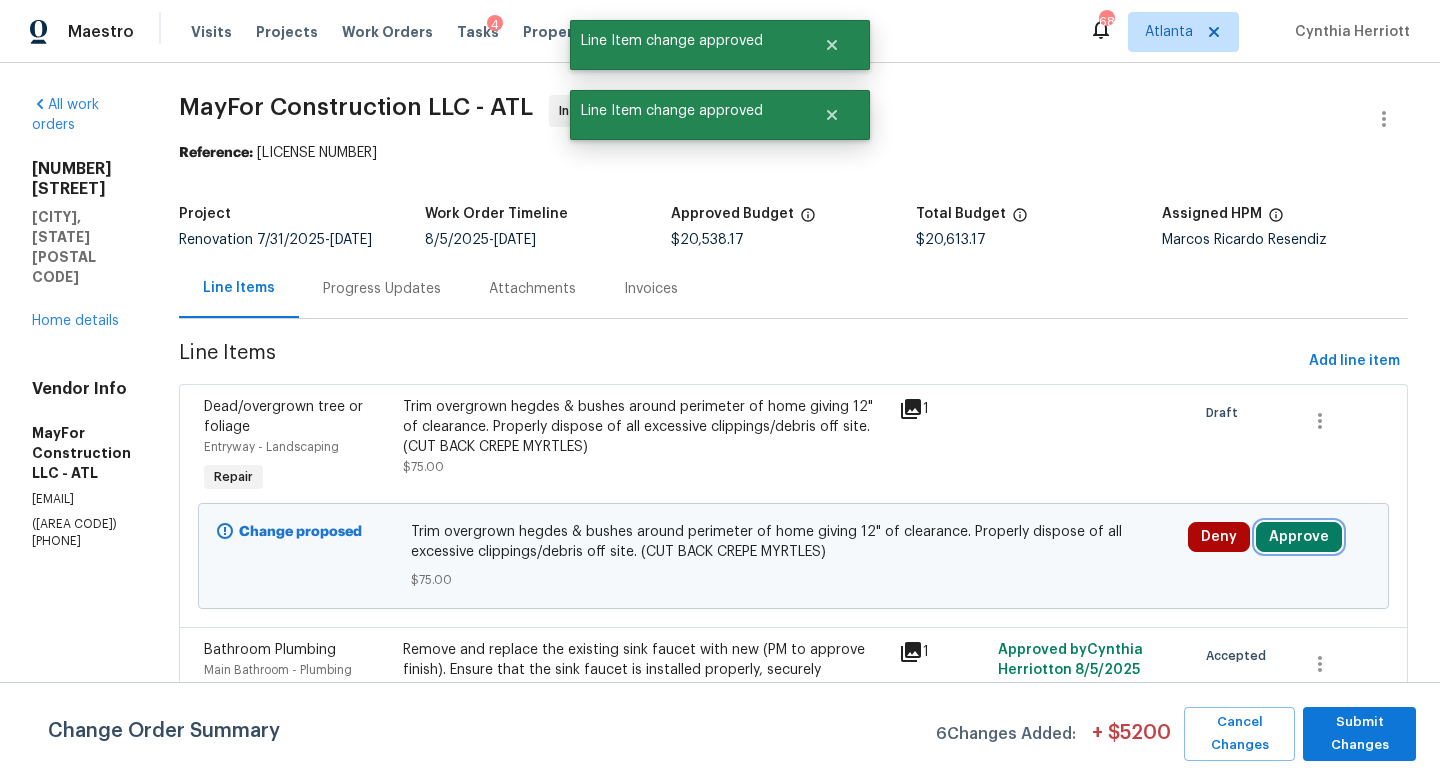 click on "Approve" at bounding box center [1299, 537] 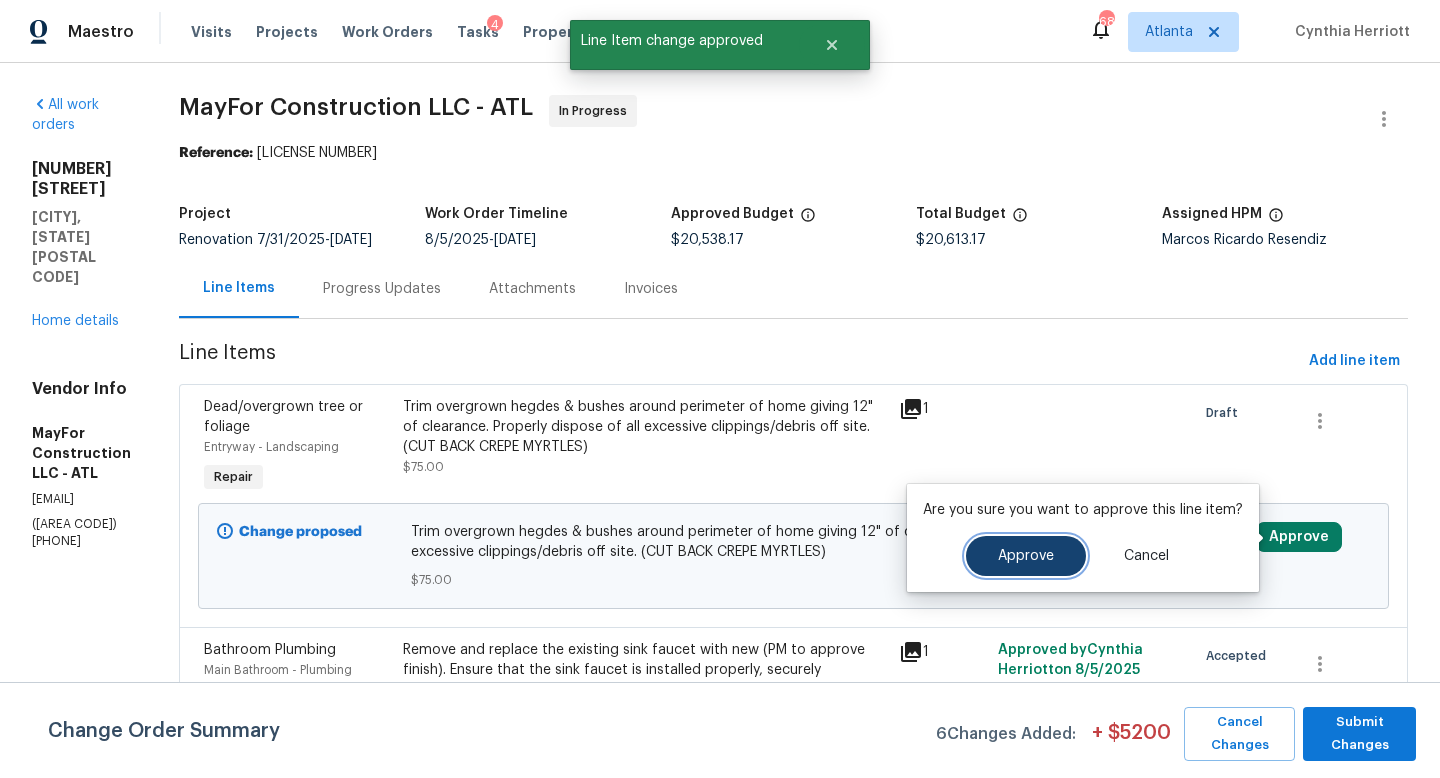 click on "Approve" at bounding box center (1026, 556) 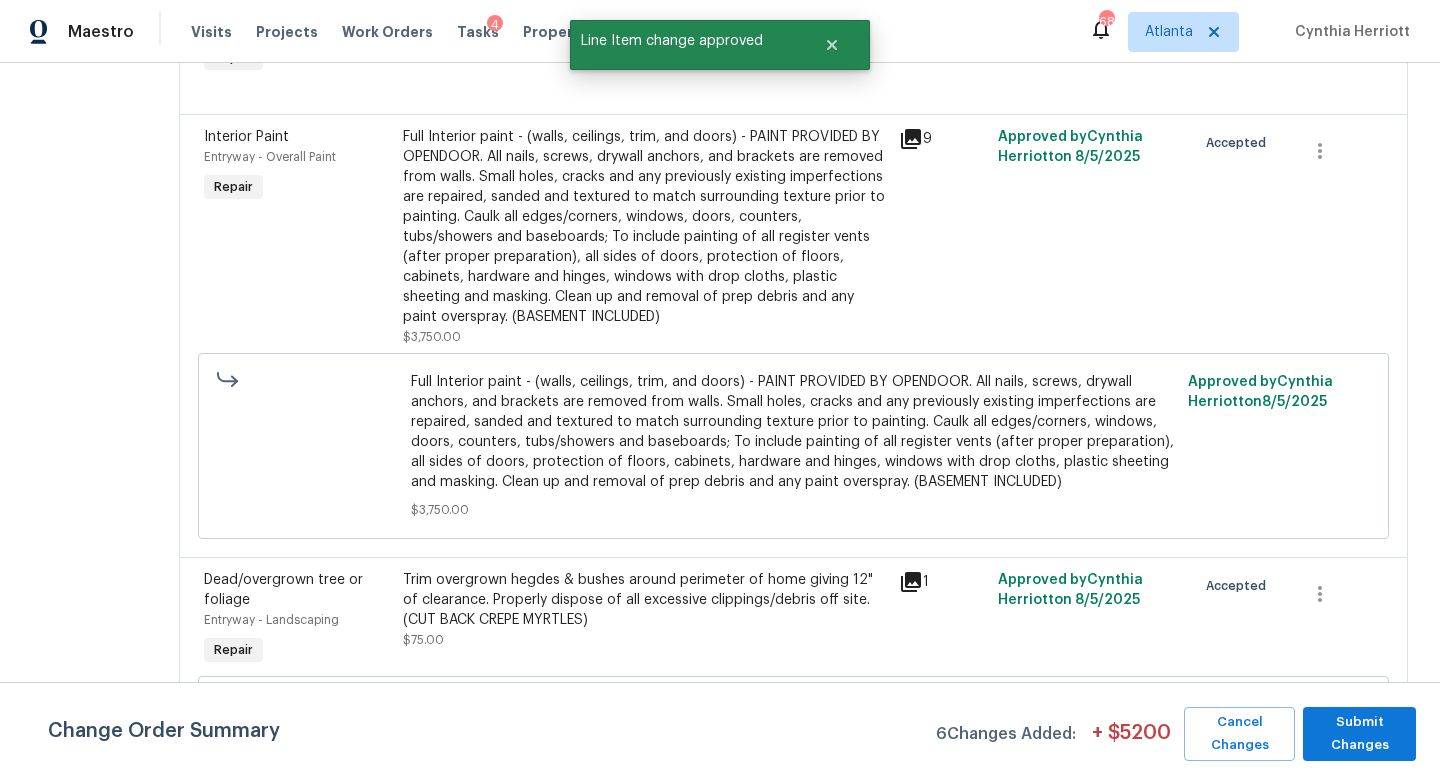 scroll, scrollTop: 6508, scrollLeft: 0, axis: vertical 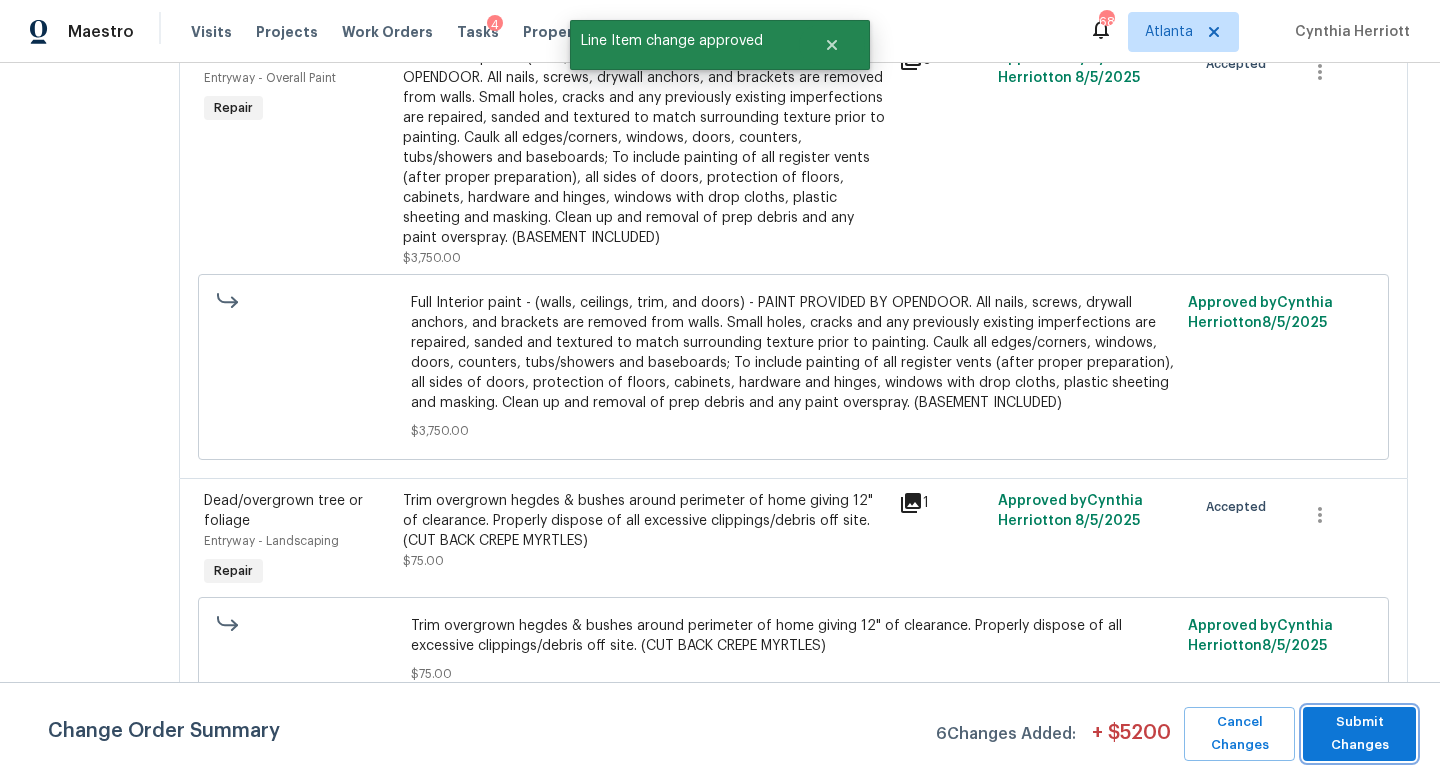 click on "Submit Changes" at bounding box center (1359, 734) 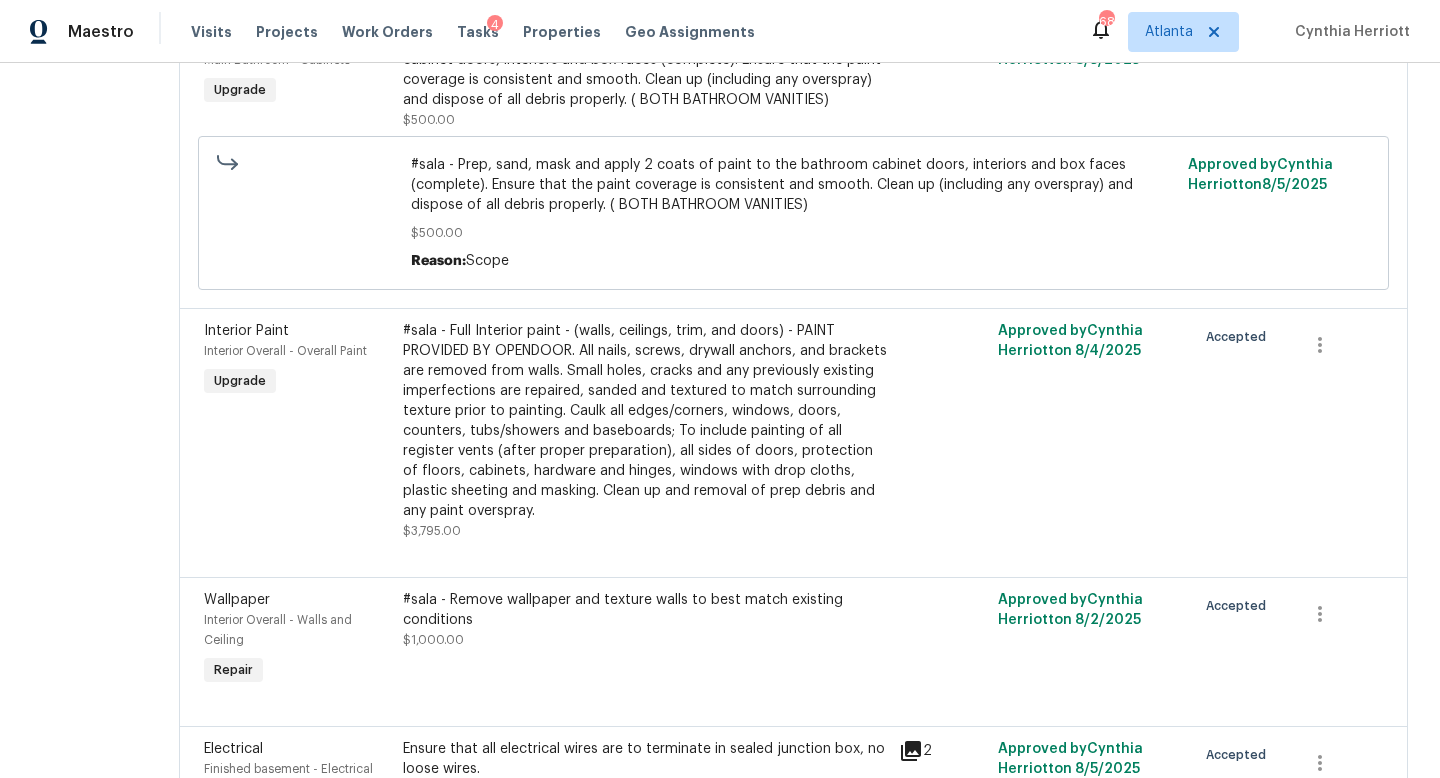 scroll, scrollTop: 5992, scrollLeft: 0, axis: vertical 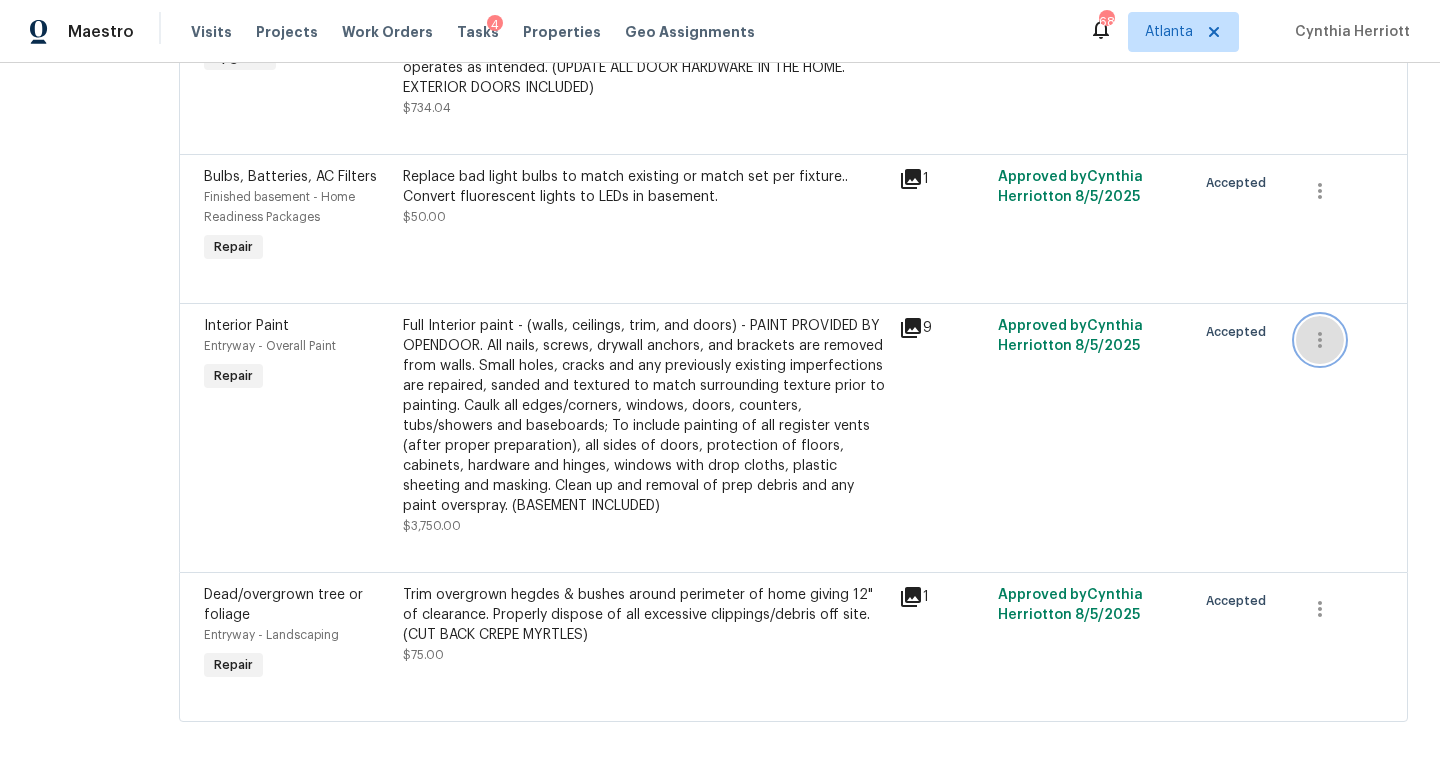 click at bounding box center [1320, 340] 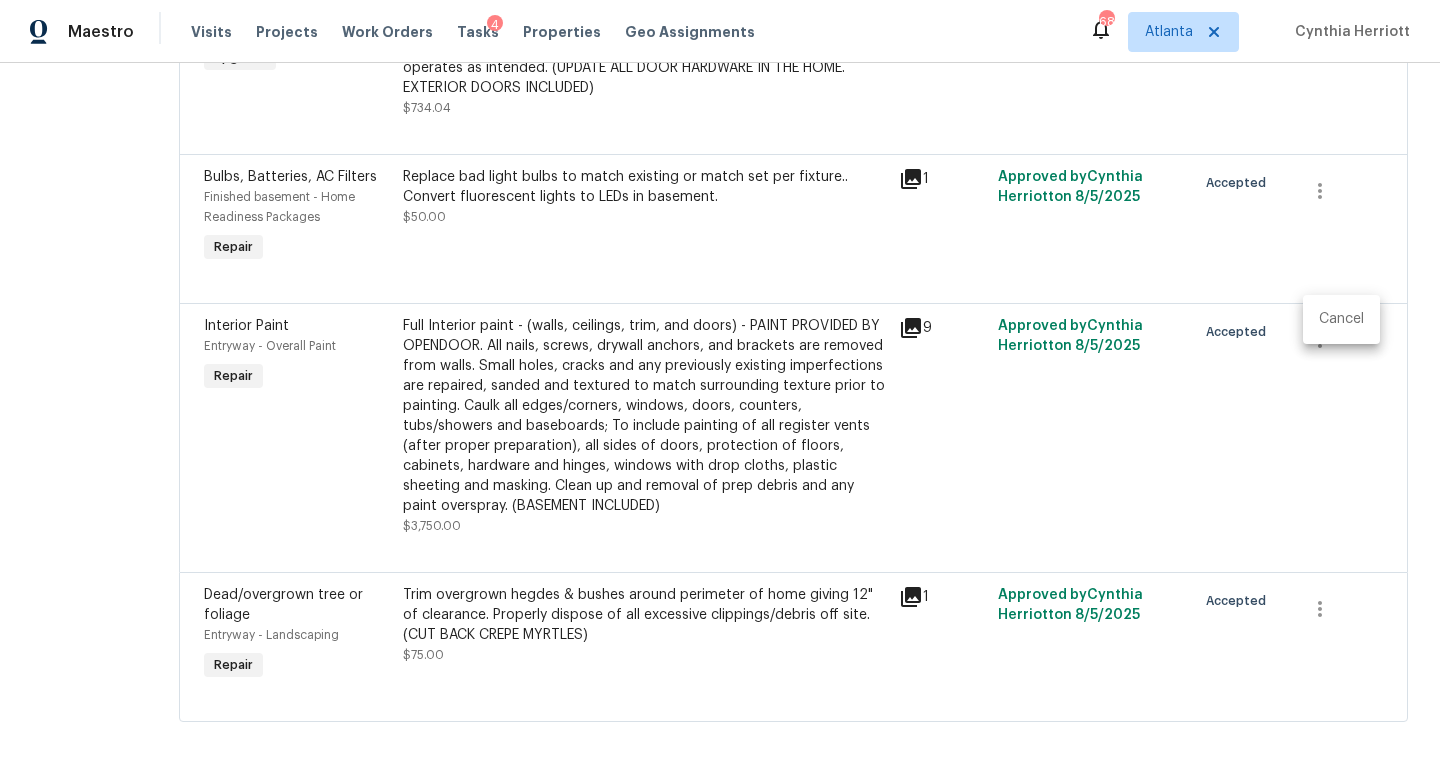click on "Cancel" at bounding box center (1341, 319) 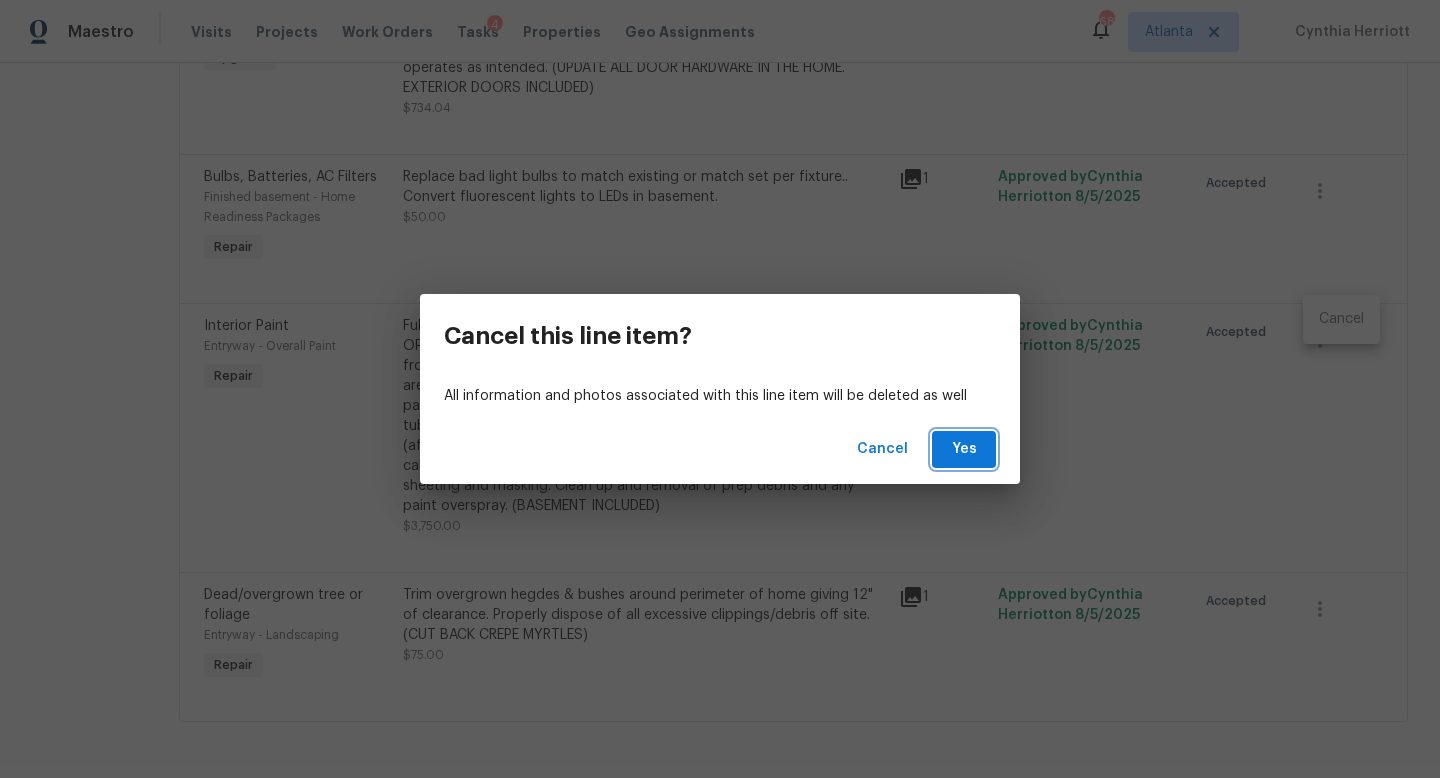 click on "Yes" at bounding box center (964, 449) 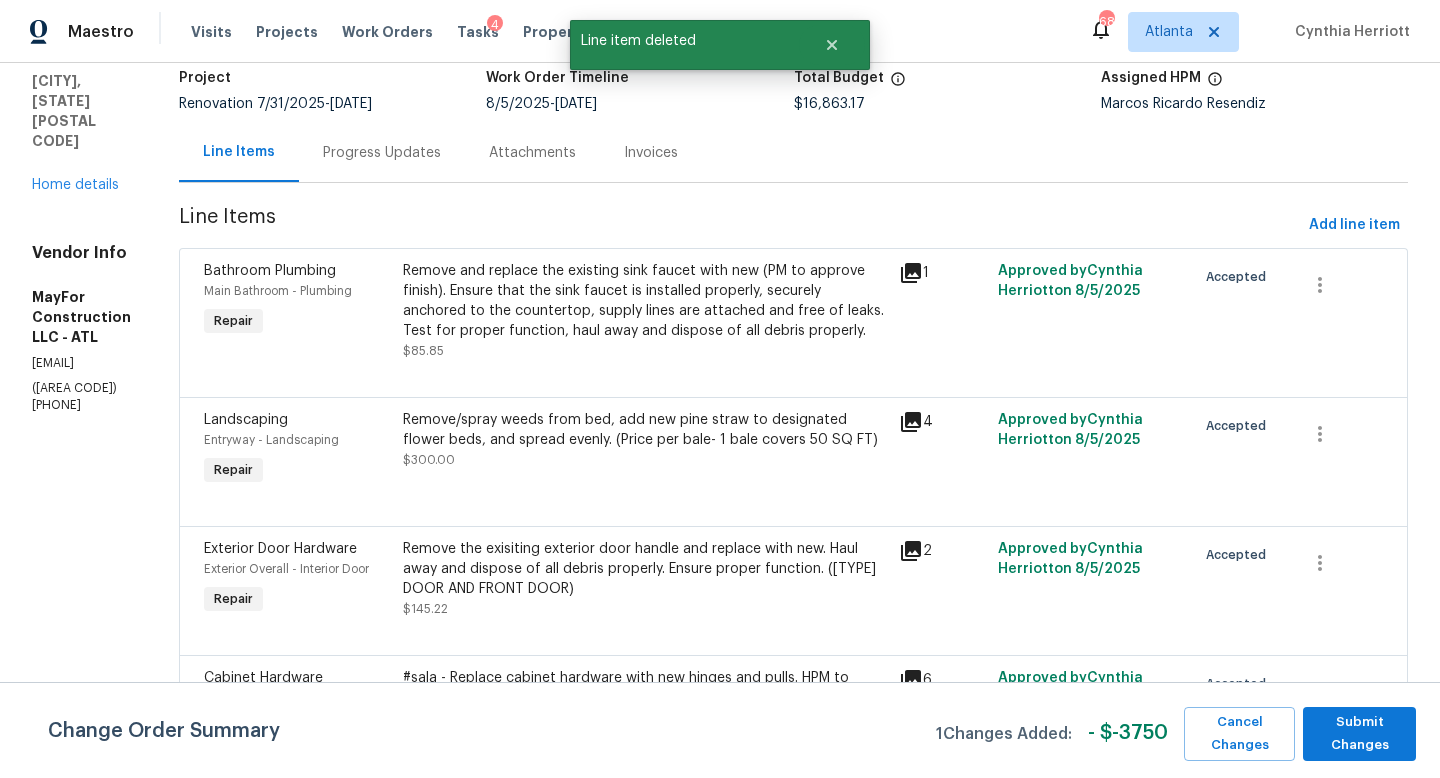 scroll, scrollTop: 147, scrollLeft: 0, axis: vertical 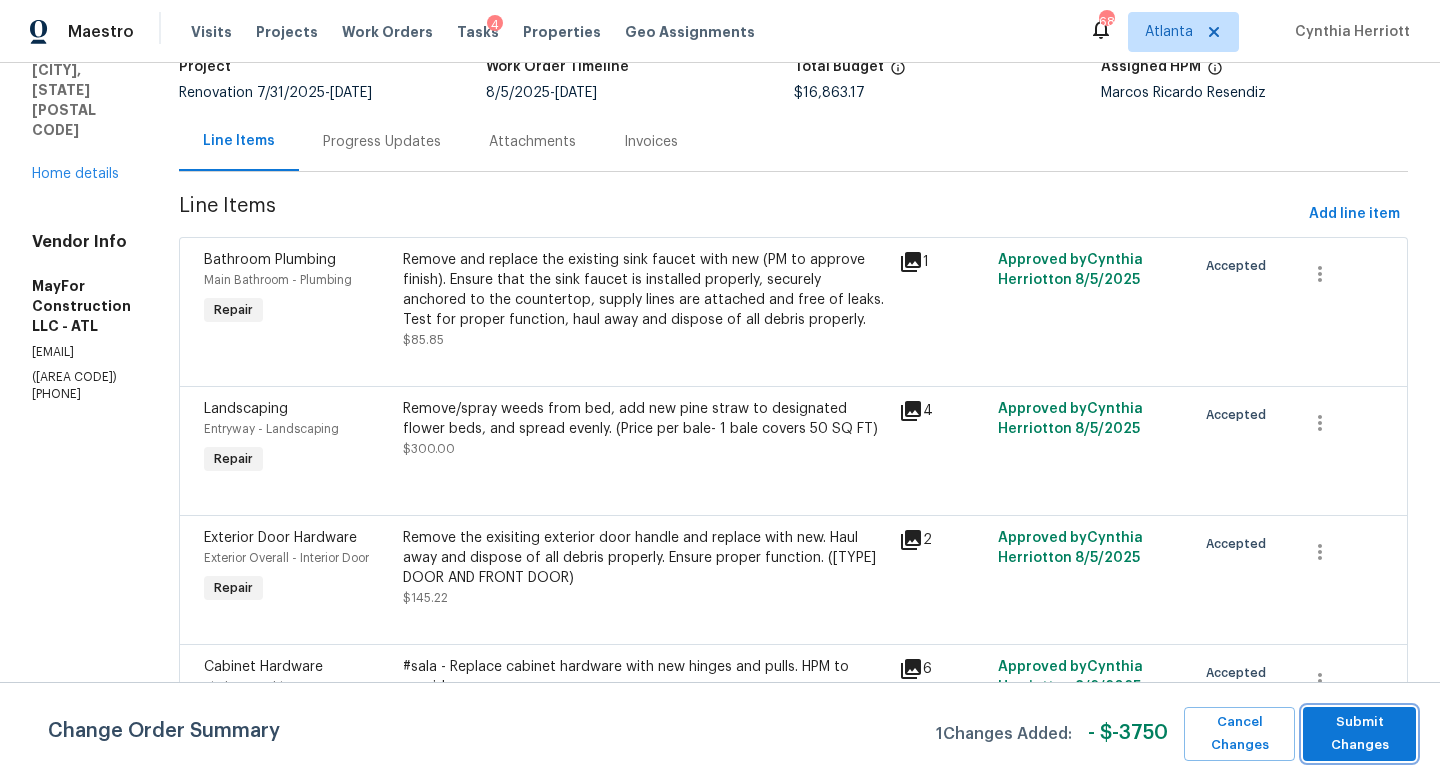click on "Submit Changes" at bounding box center (1359, 734) 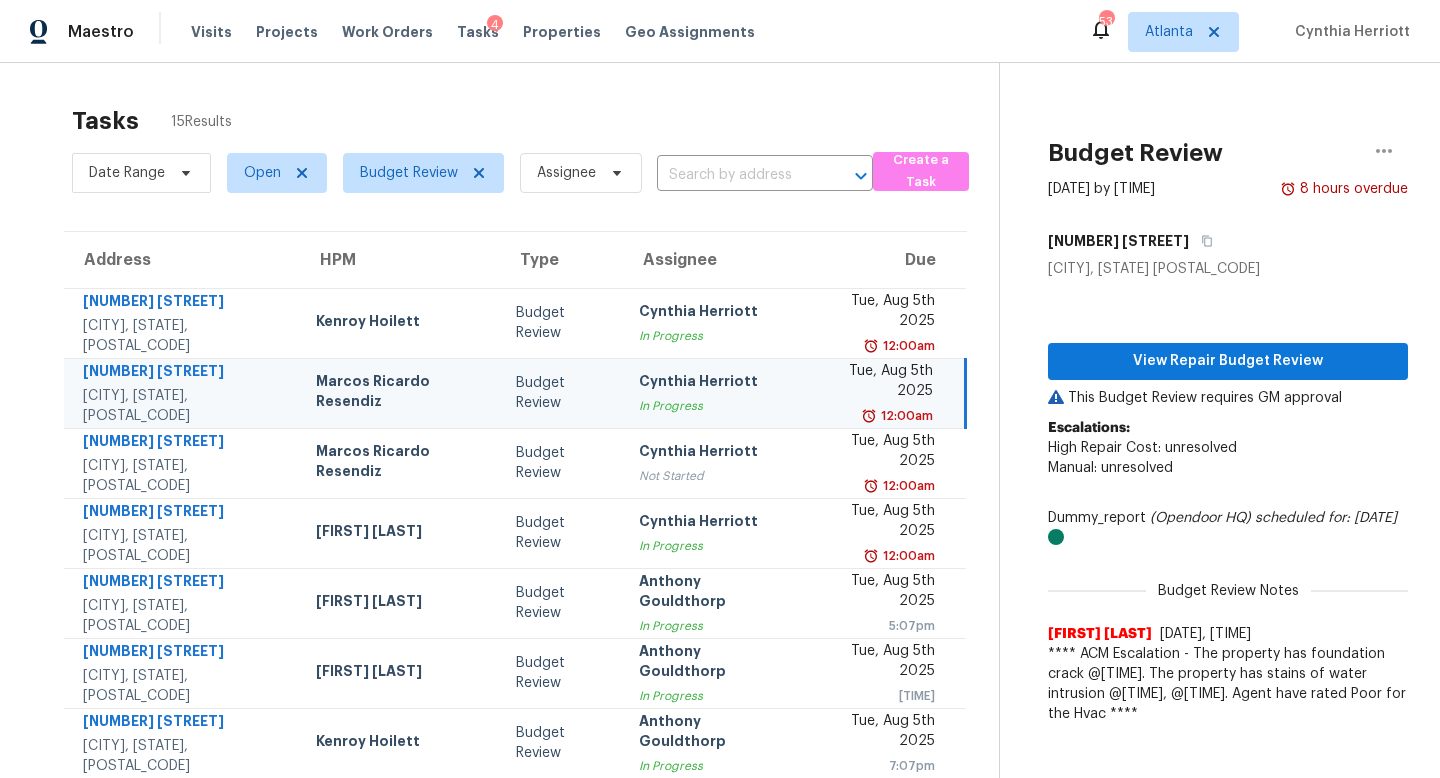 scroll, scrollTop: 0, scrollLeft: 0, axis: both 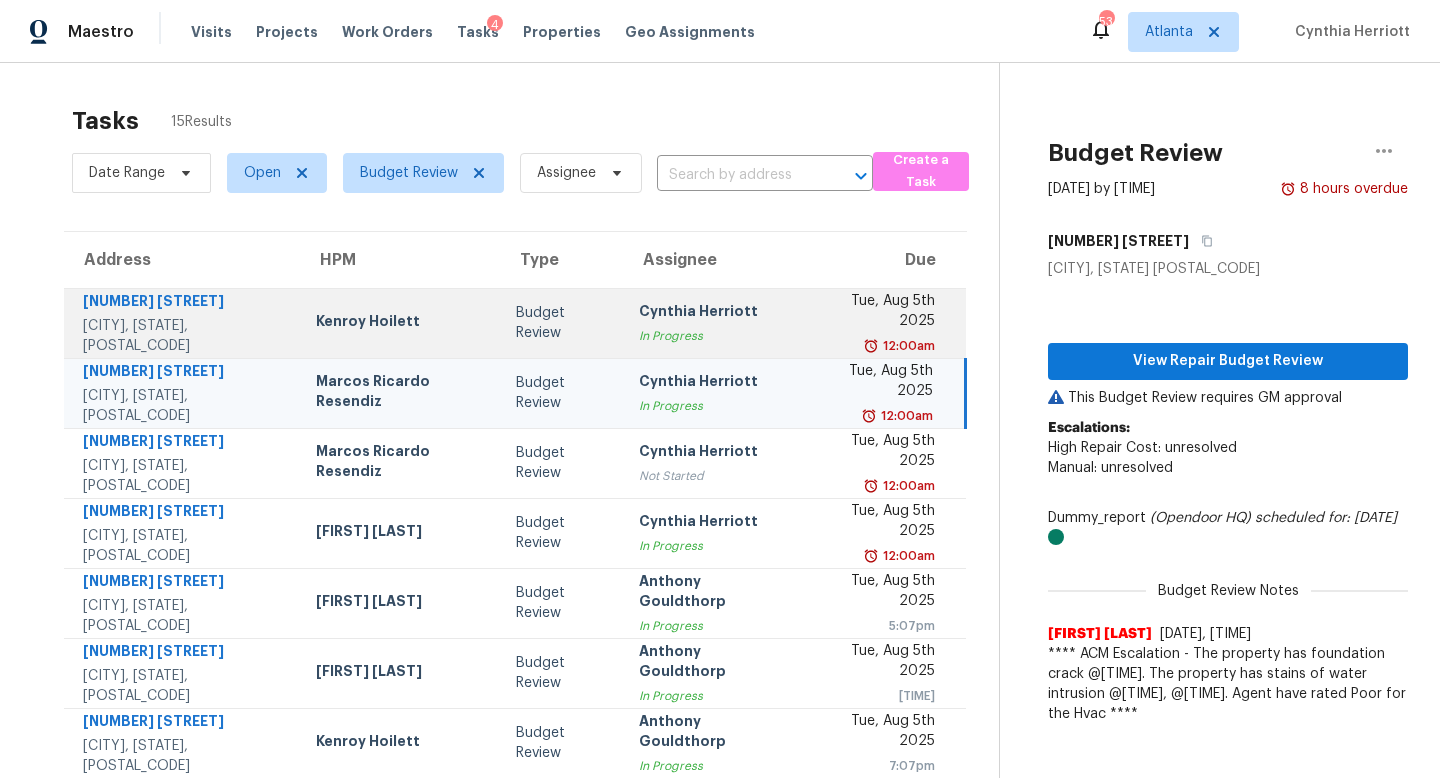 click on "[FIRST] [LAST] In Progress" at bounding box center [710, 323] 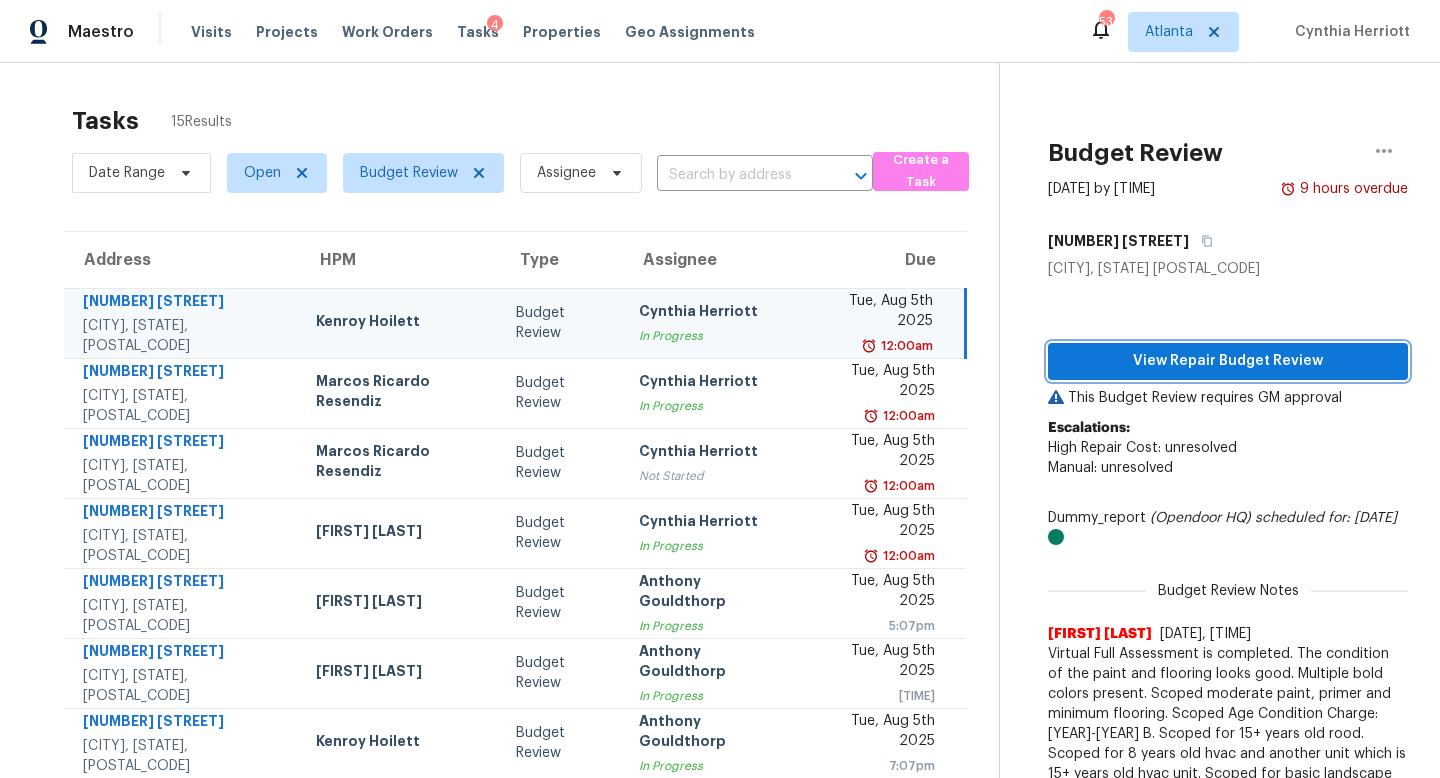 click on "View Repair Budget Review" at bounding box center [1228, 361] 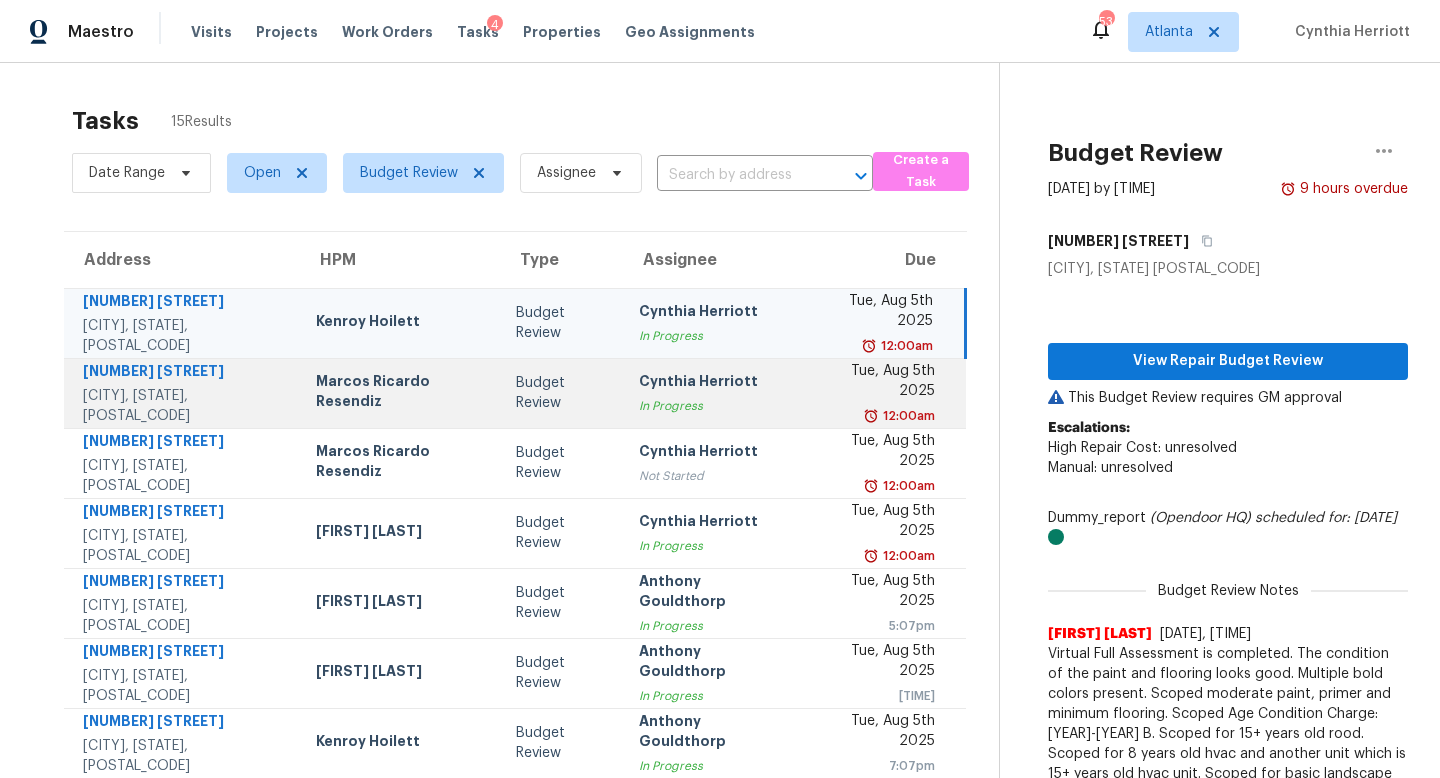 click on "In Progress" at bounding box center (710, 406) 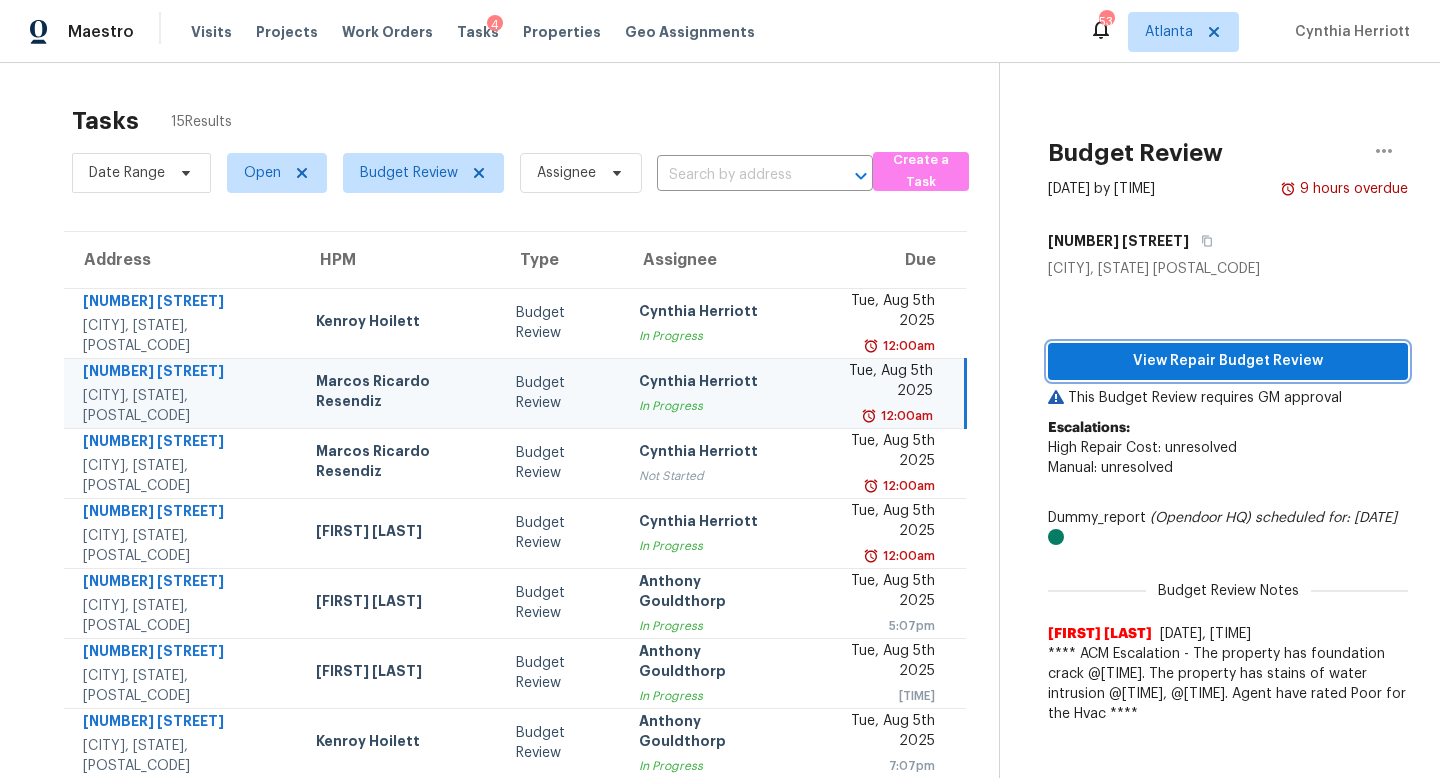 click on "View Repair Budget Review" at bounding box center (1228, 361) 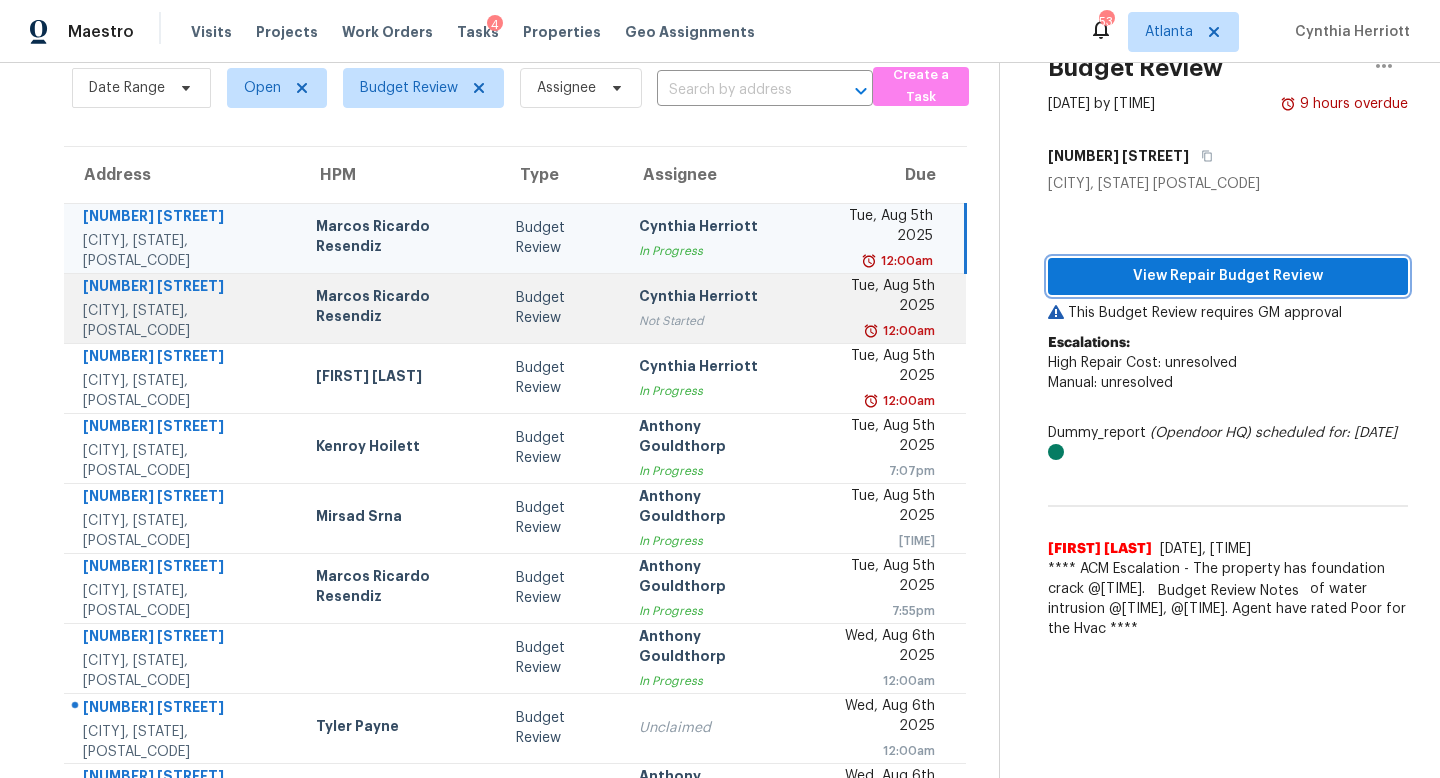 scroll, scrollTop: 91, scrollLeft: 0, axis: vertical 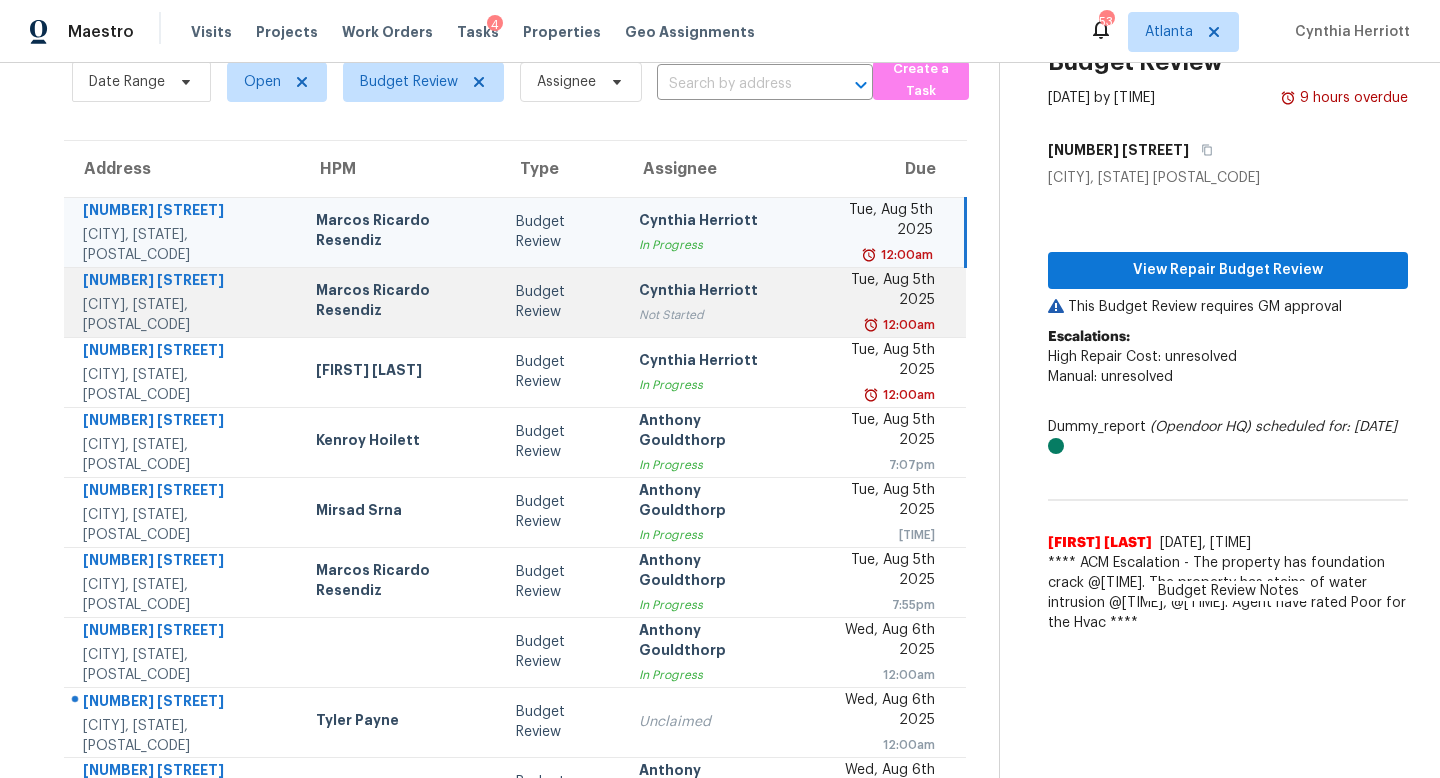 click on "Not Started" at bounding box center (710, 315) 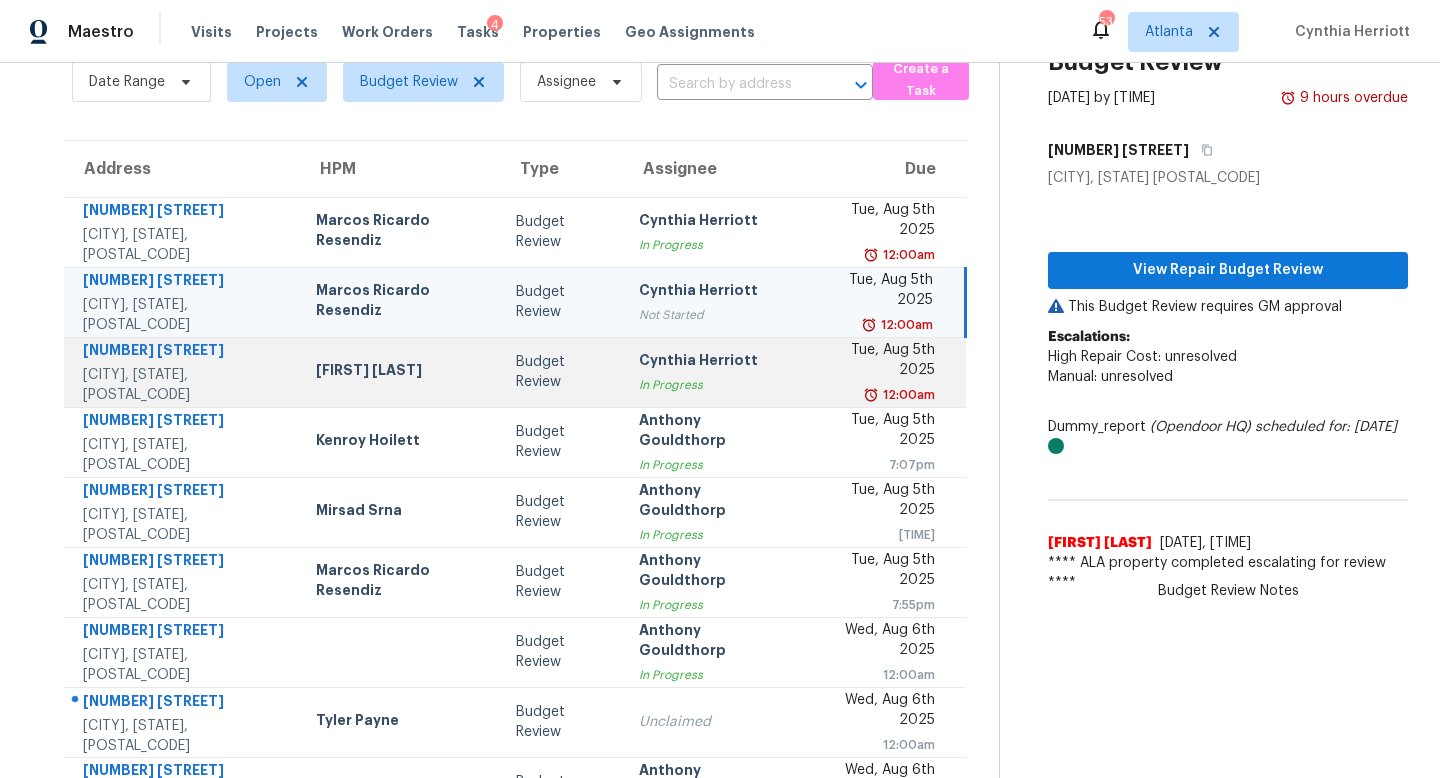 click on "In Progress" at bounding box center (710, 385) 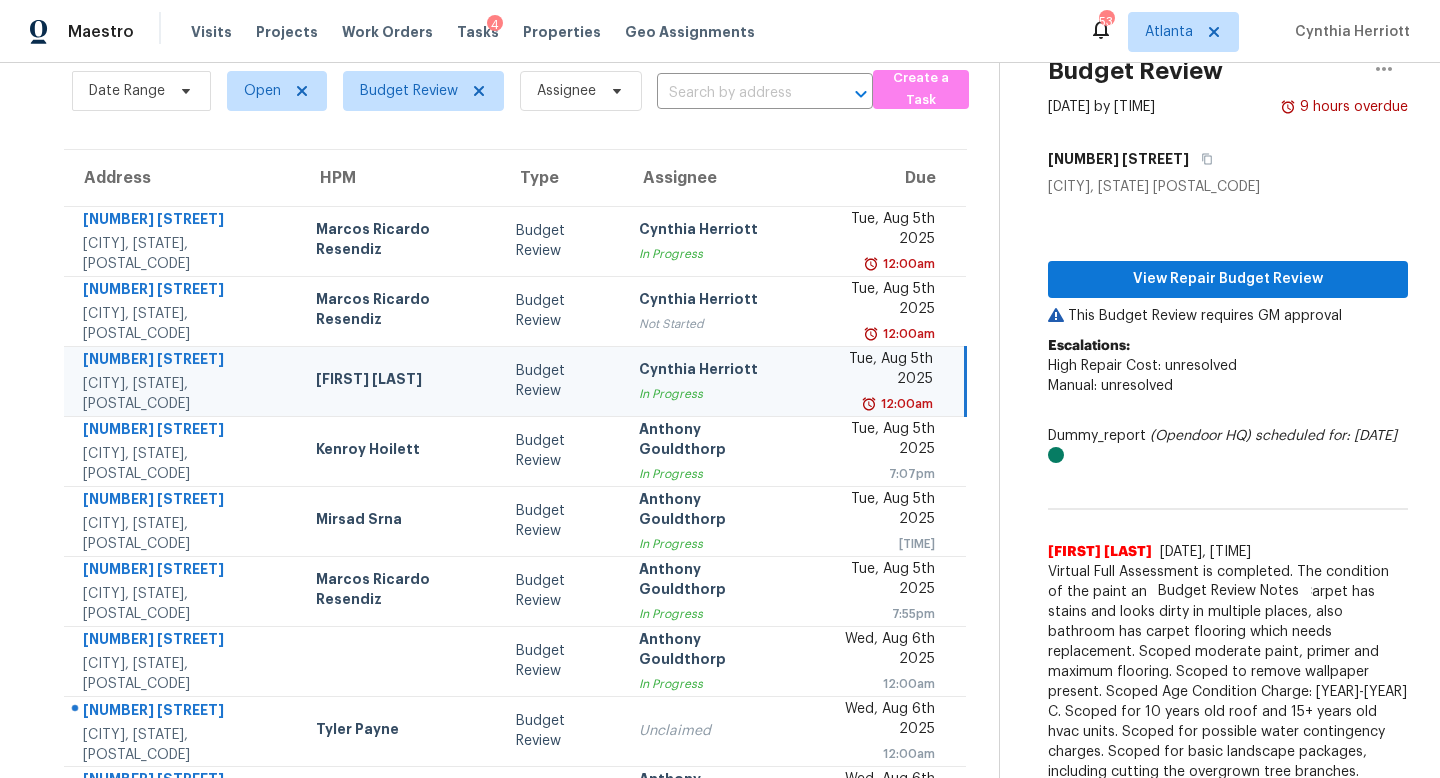 scroll, scrollTop: 65, scrollLeft: 0, axis: vertical 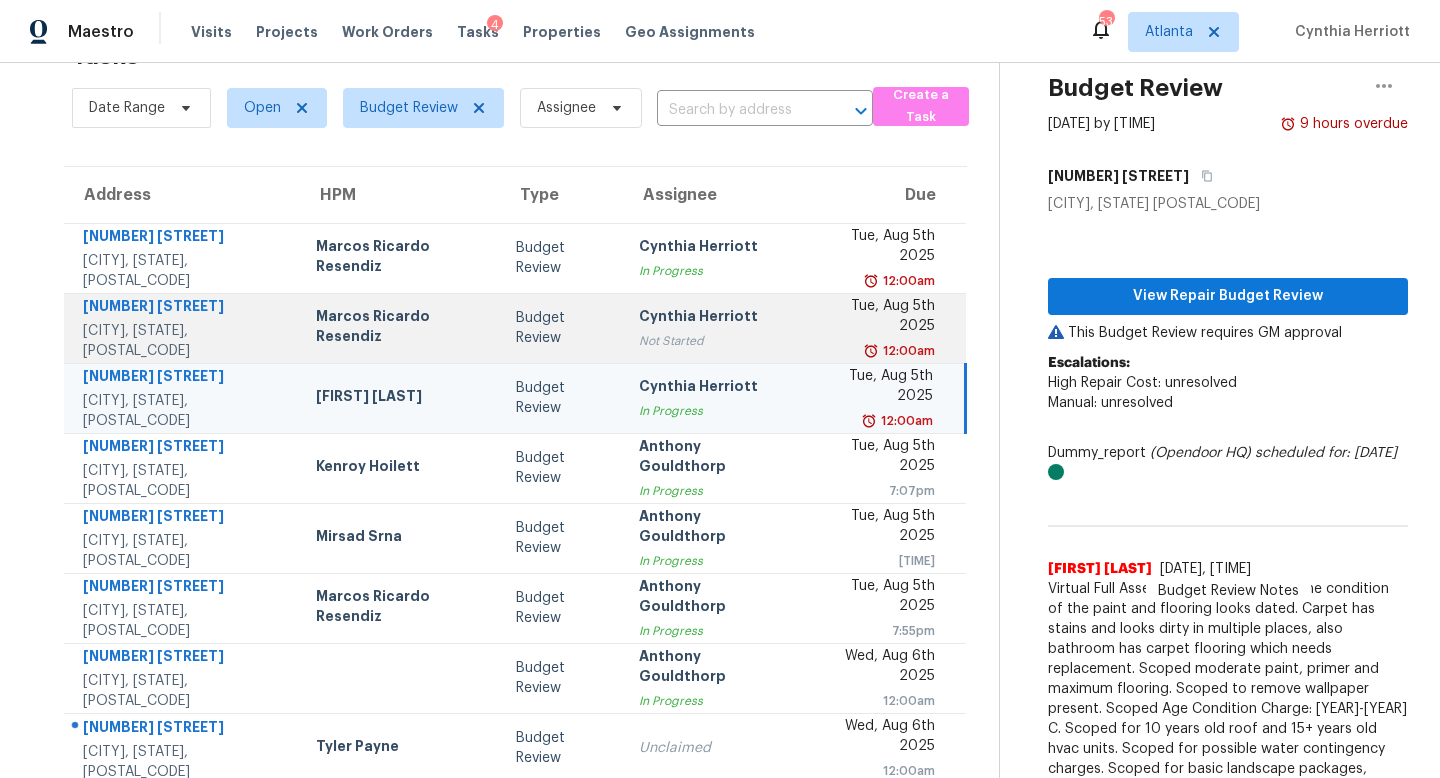 click on "Not Started" at bounding box center [710, 341] 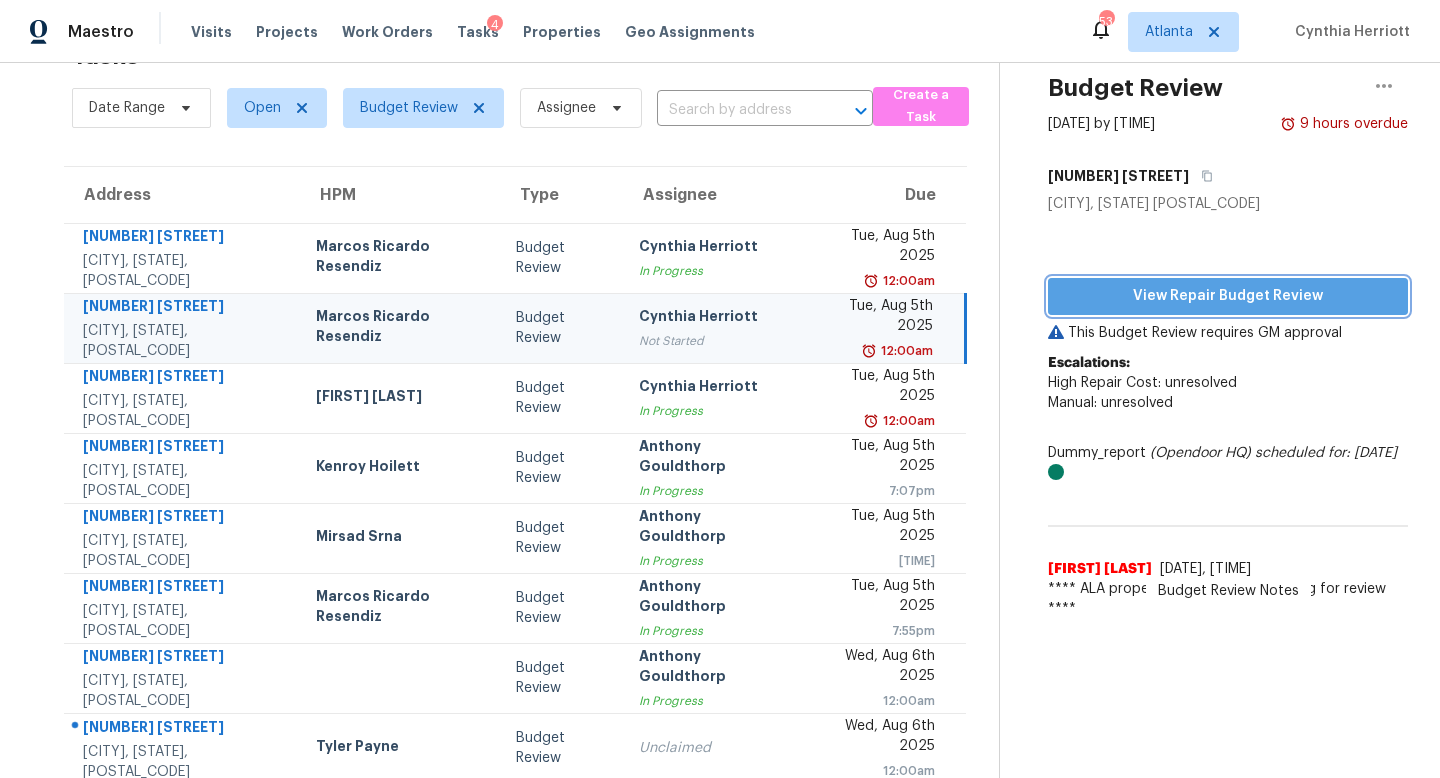 click on "View Repair Budget Review" at bounding box center [1228, 296] 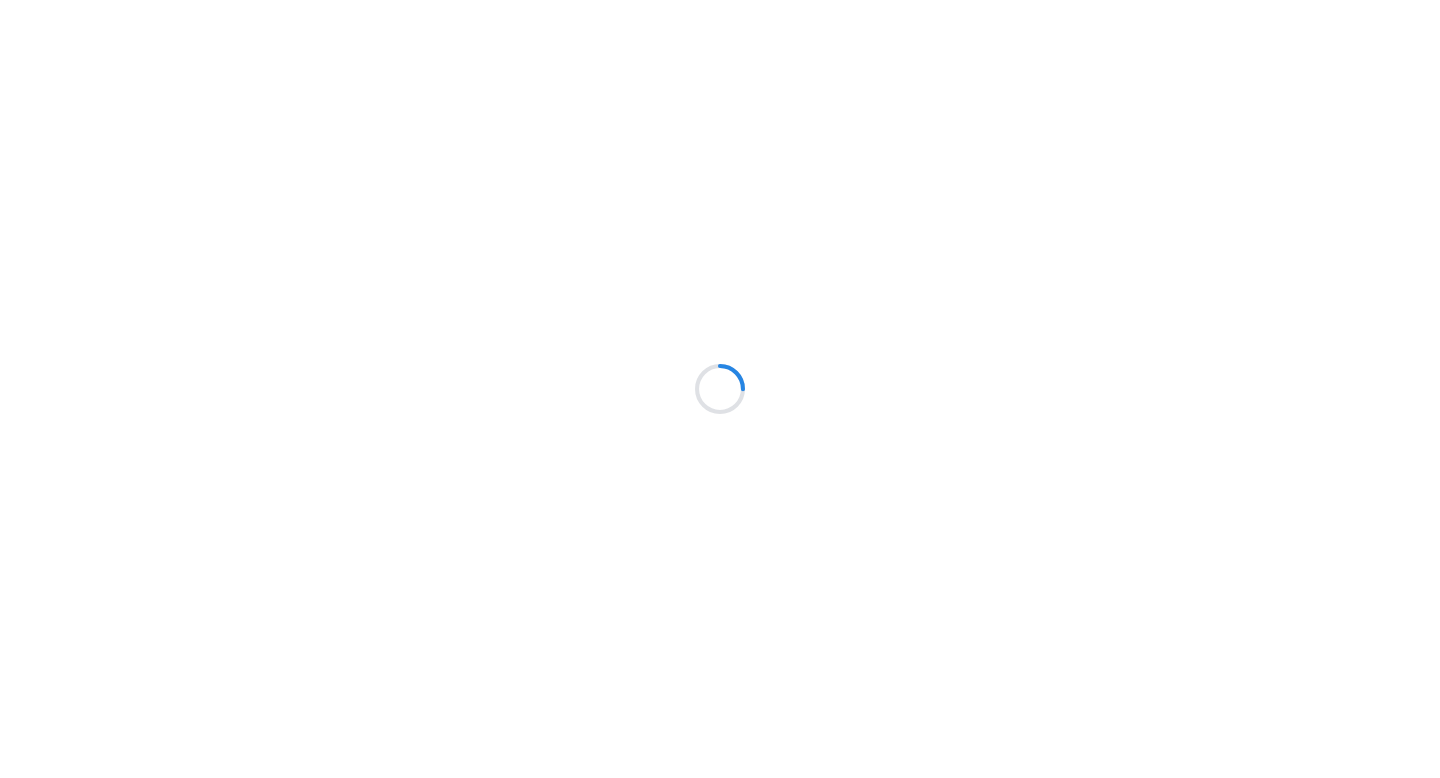 scroll, scrollTop: 0, scrollLeft: 0, axis: both 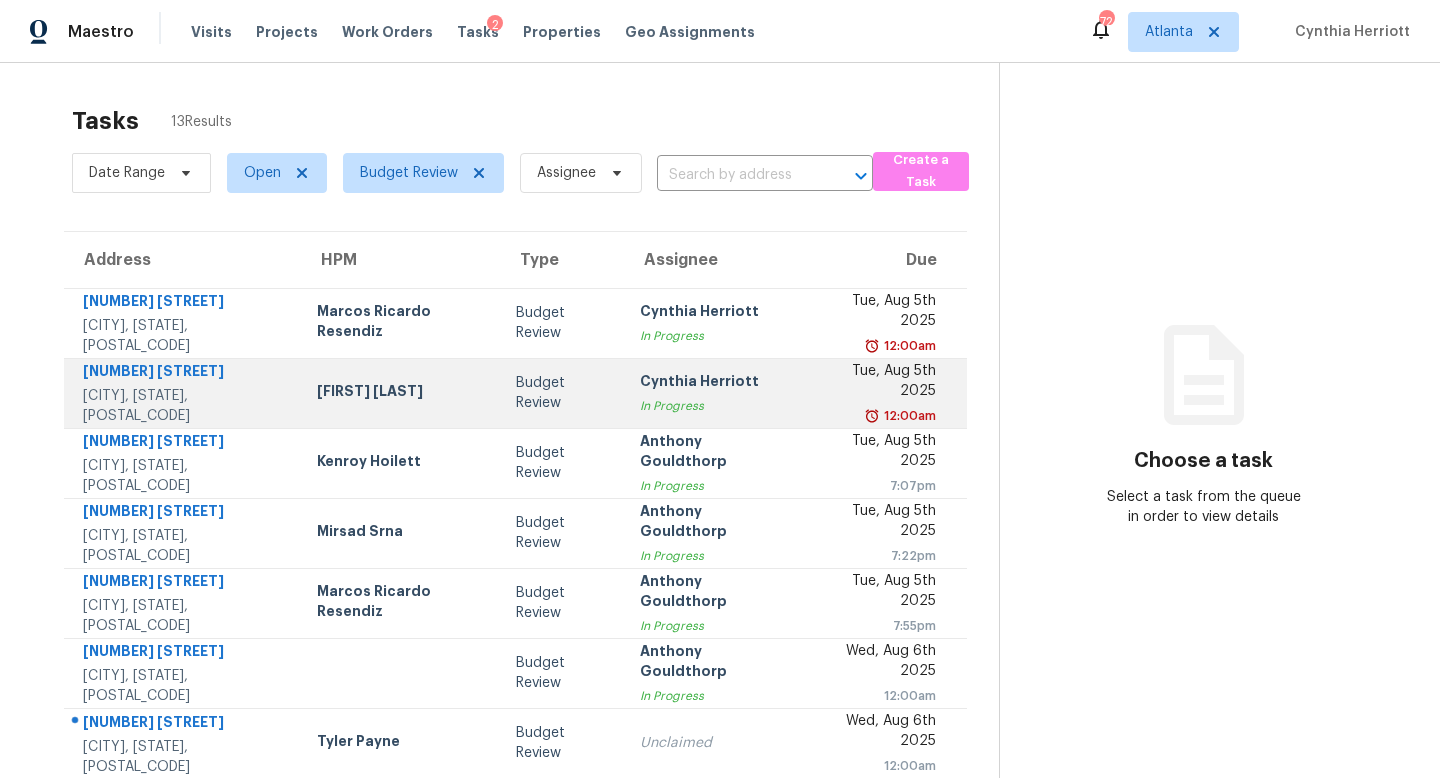 click on "[FIRST] [LAST] In Progress" at bounding box center (711, 393) 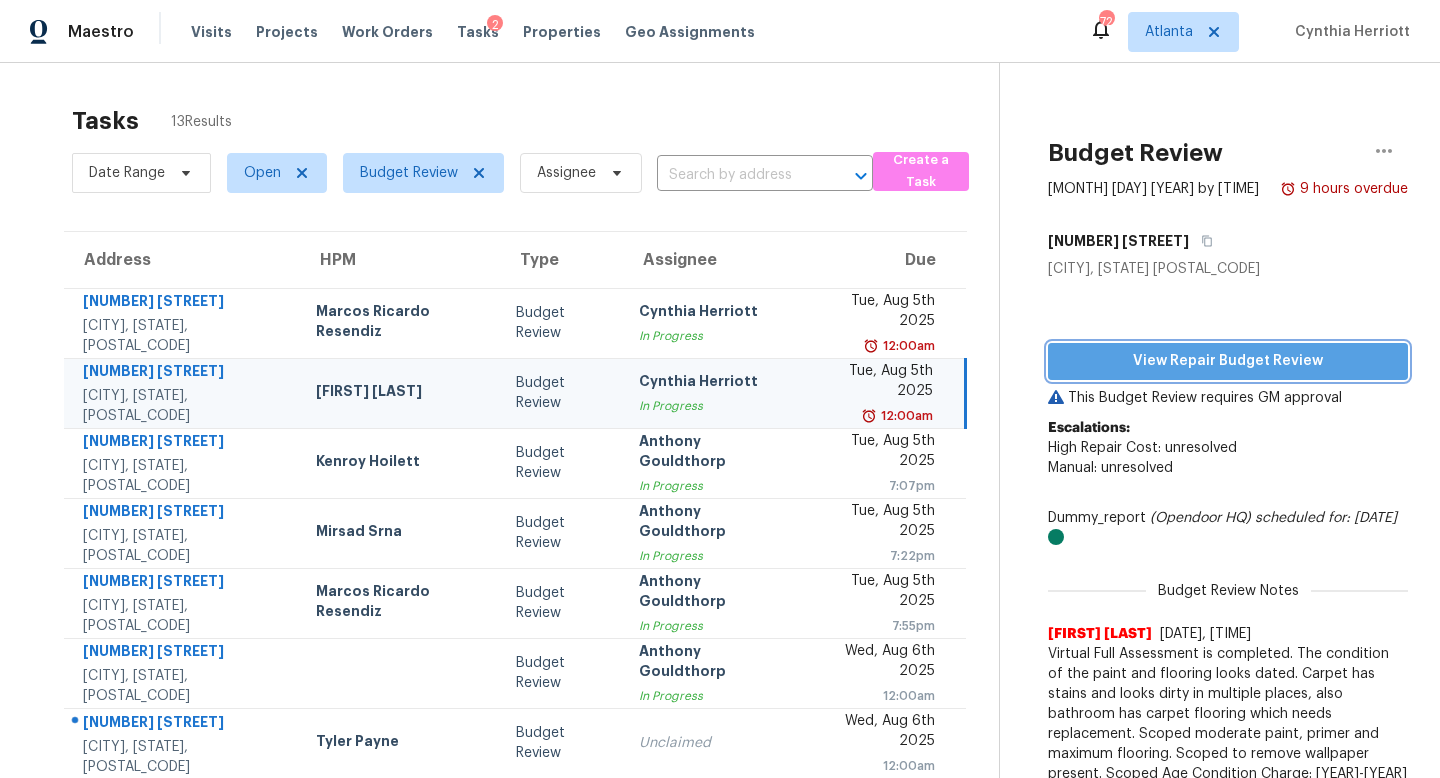 click on "View Repair Budget Review" at bounding box center [1228, 361] 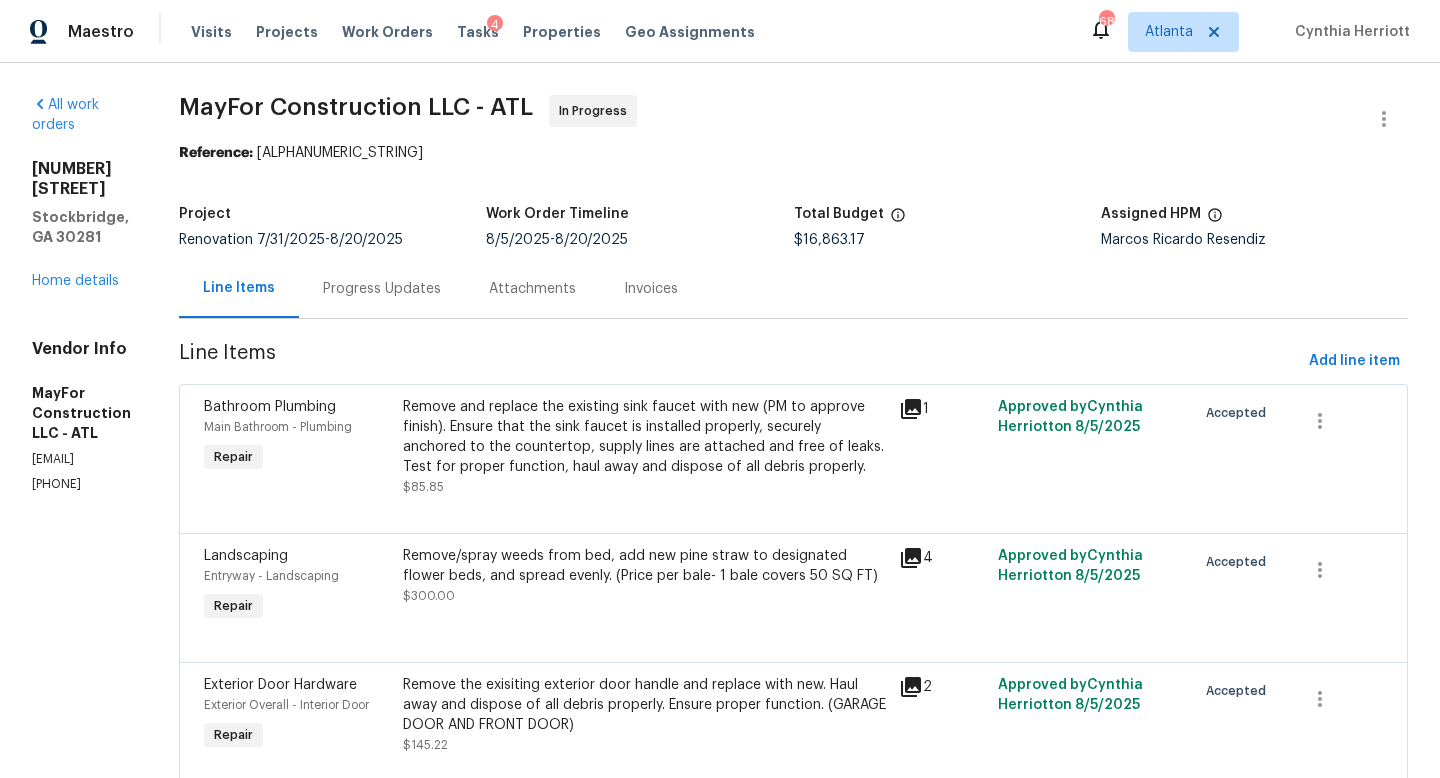 scroll, scrollTop: 0, scrollLeft: 0, axis: both 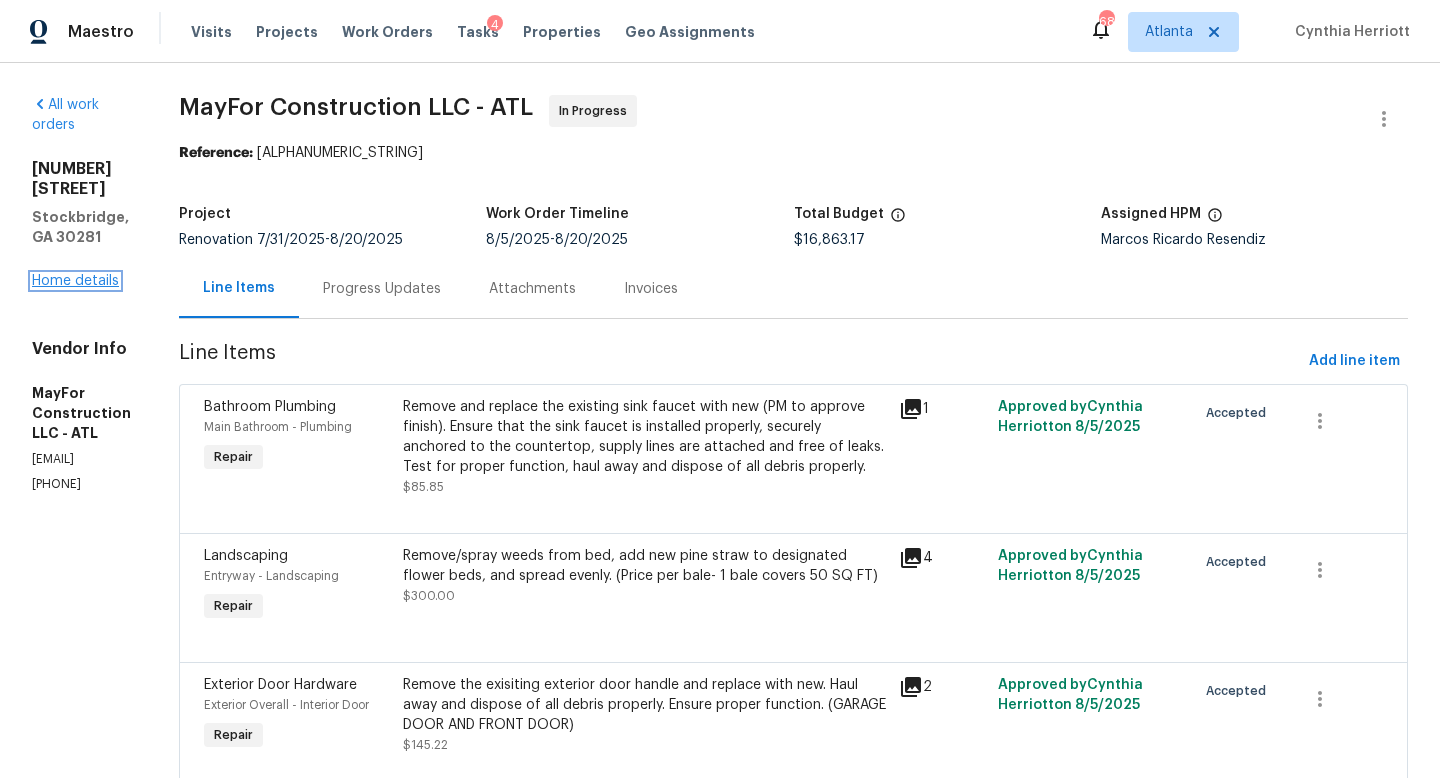 click on "Home details" at bounding box center [75, 281] 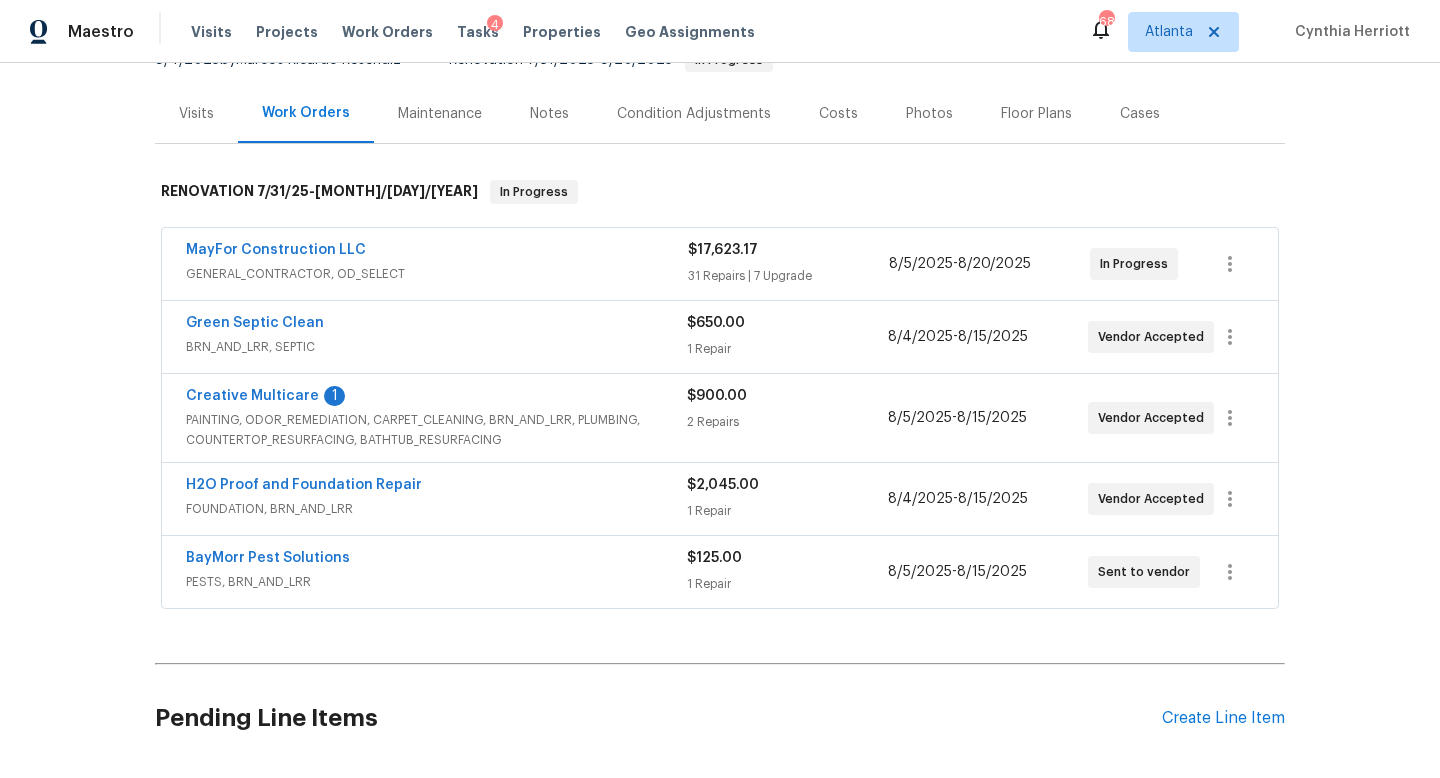 scroll, scrollTop: 248, scrollLeft: 0, axis: vertical 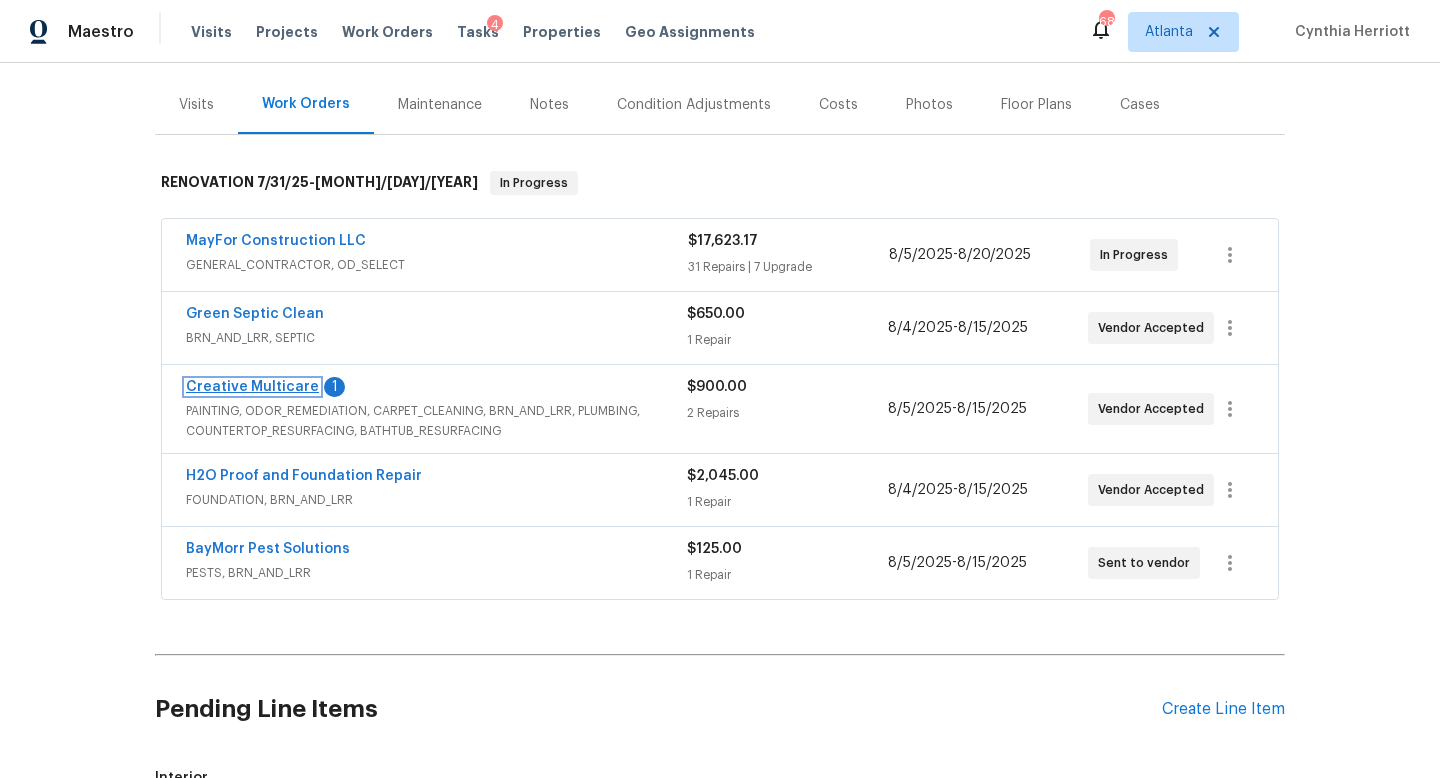 click on "Creative Multicare" at bounding box center (252, 387) 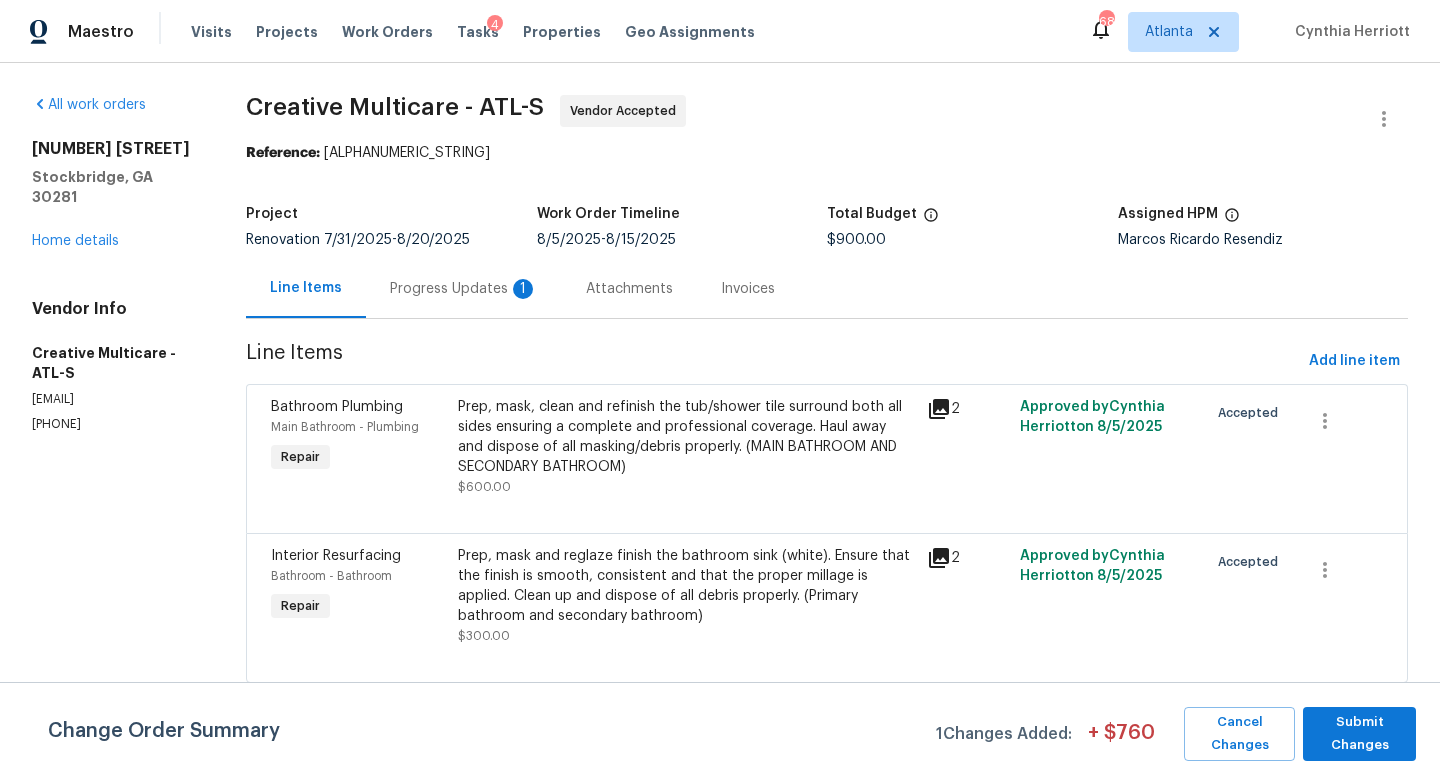 click on "Progress Updates 1" at bounding box center (464, 289) 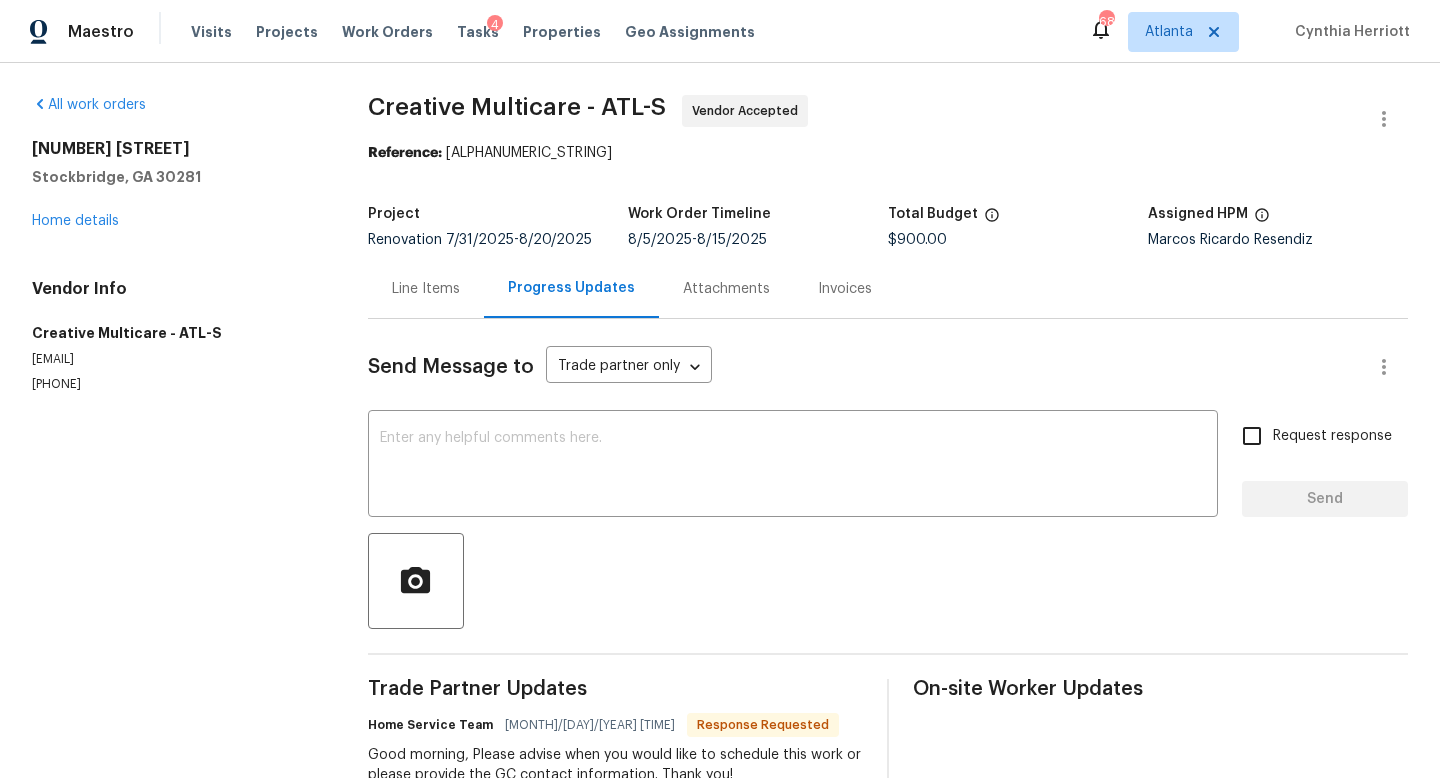 scroll, scrollTop: 63, scrollLeft: 0, axis: vertical 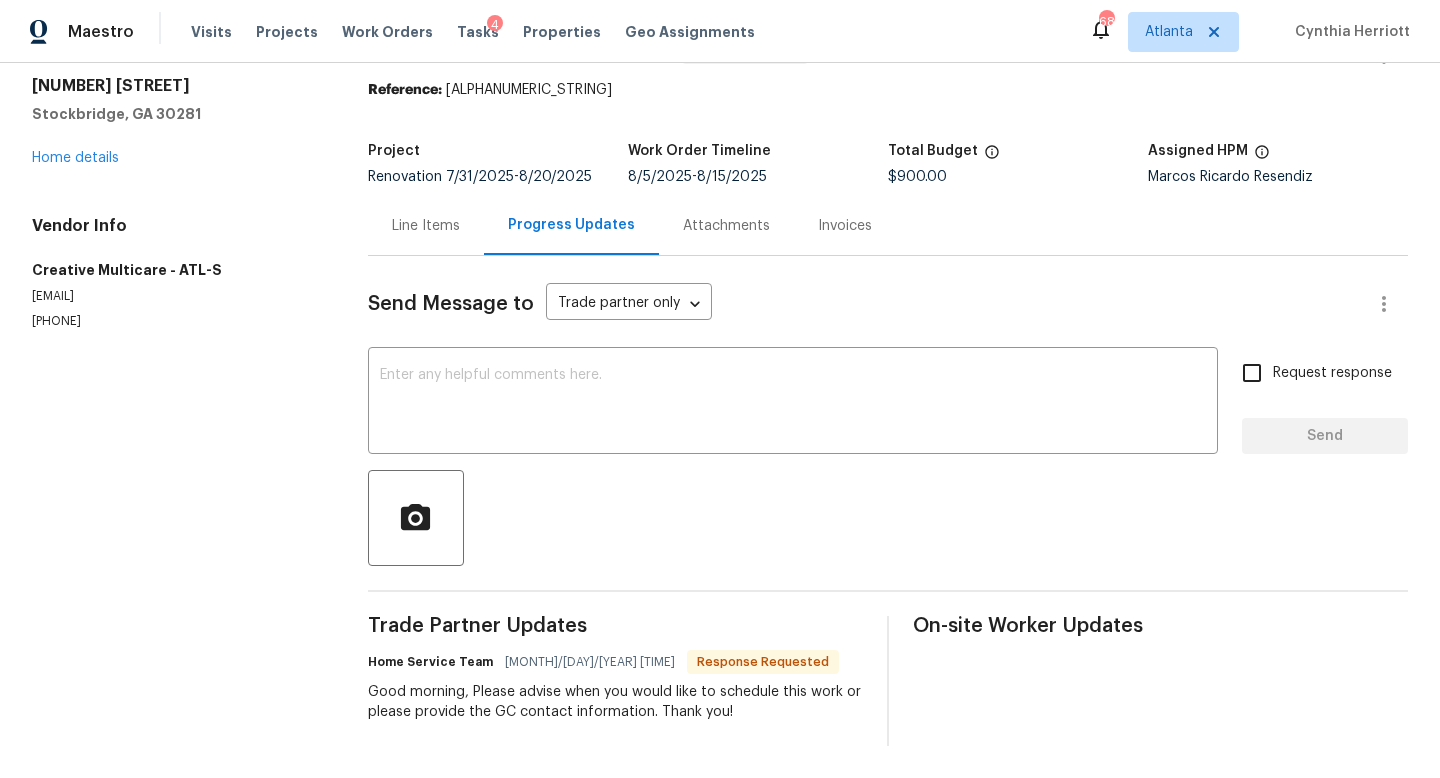 click on "Line Items" at bounding box center [426, 226] 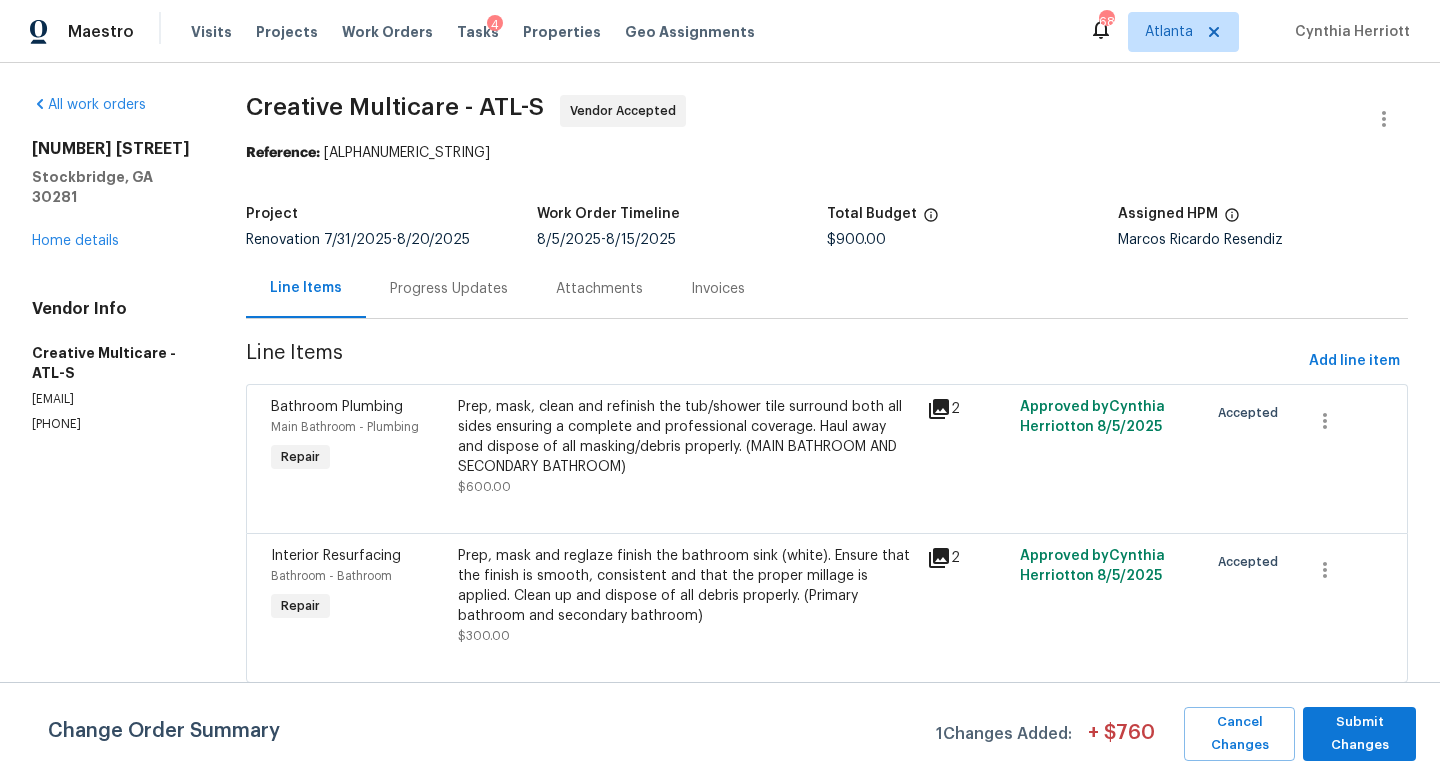 scroll, scrollTop: 0, scrollLeft: 0, axis: both 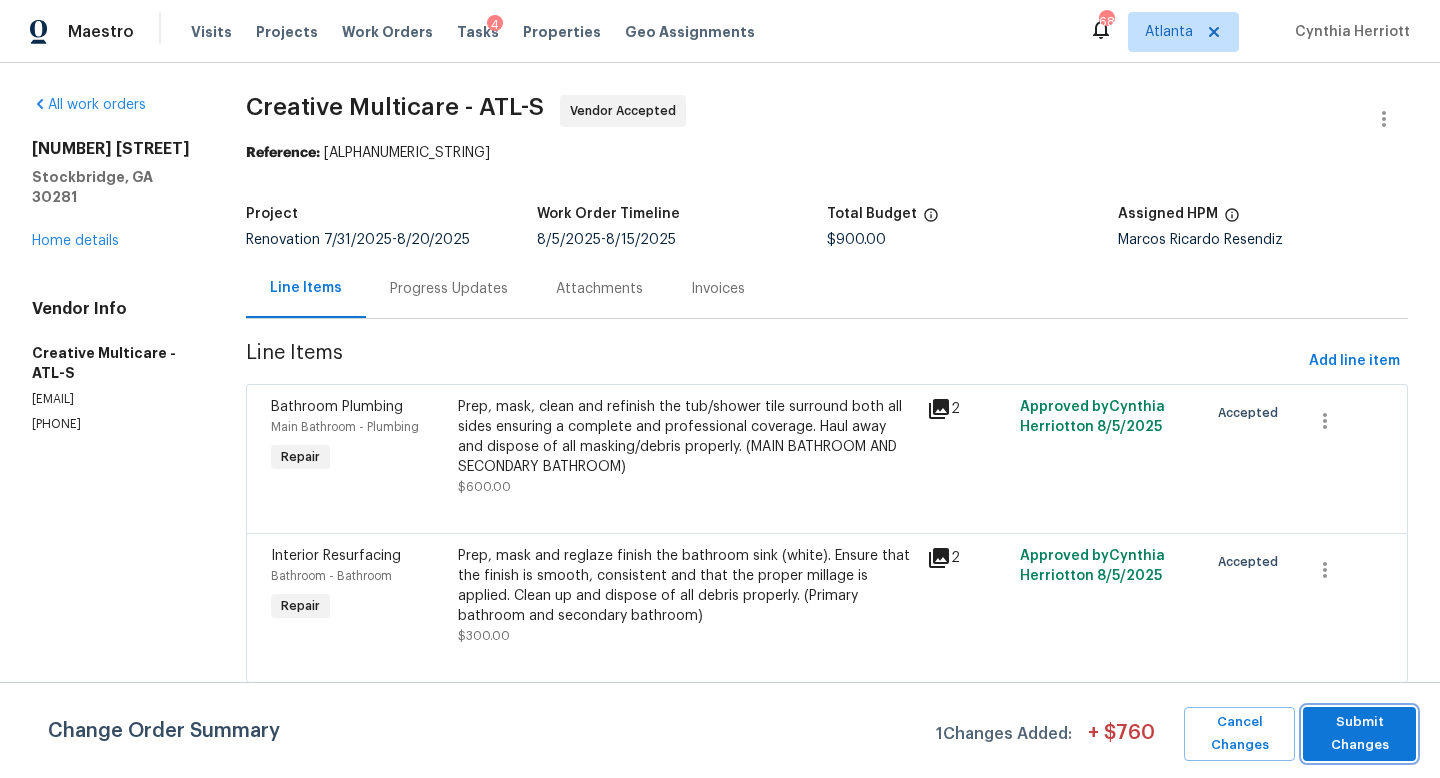 click on "Submit Changes" at bounding box center (1359, 734) 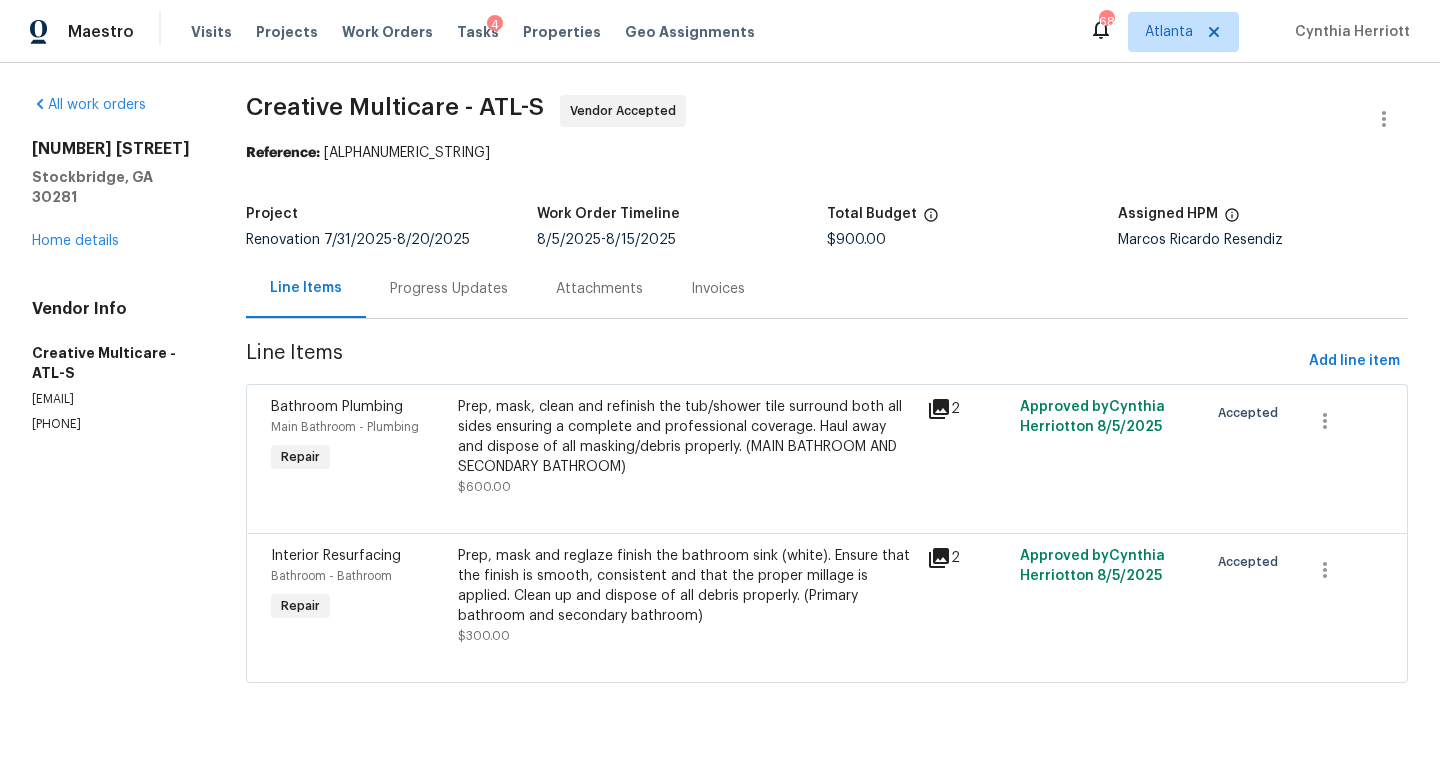 click on "125 Johnsons Walk Stockbridge, GA 30281 Home details" at bounding box center (115, 195) 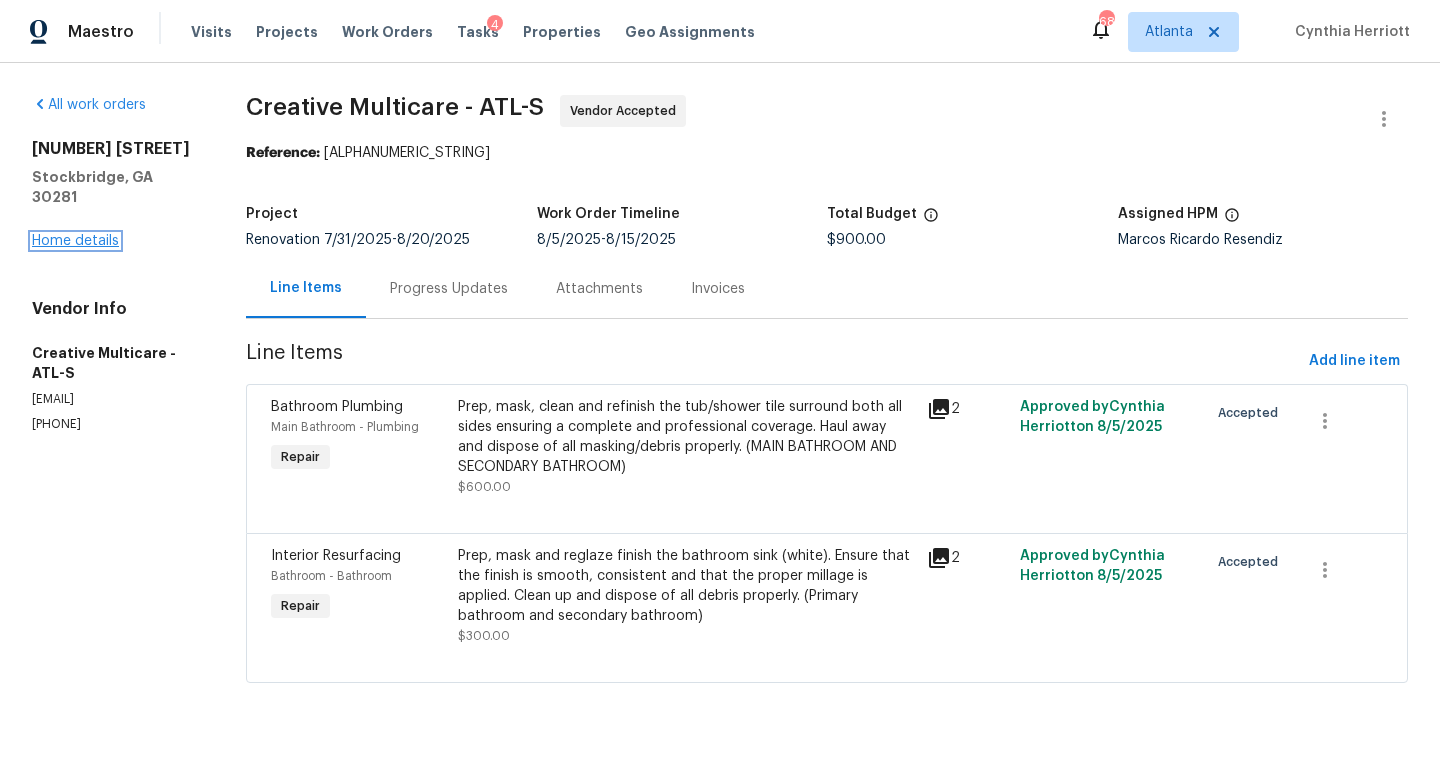click on "Home details" at bounding box center [75, 241] 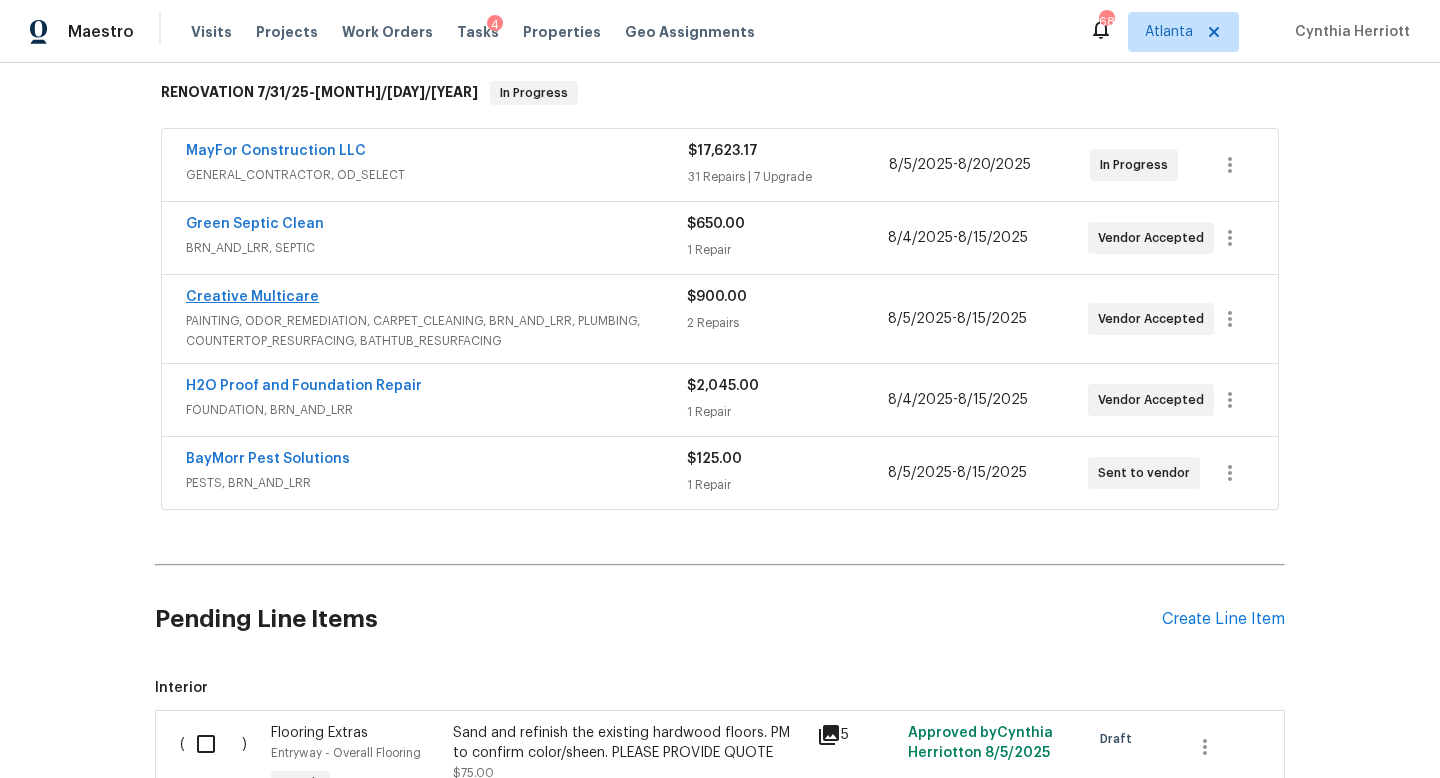 scroll, scrollTop: 0, scrollLeft: 0, axis: both 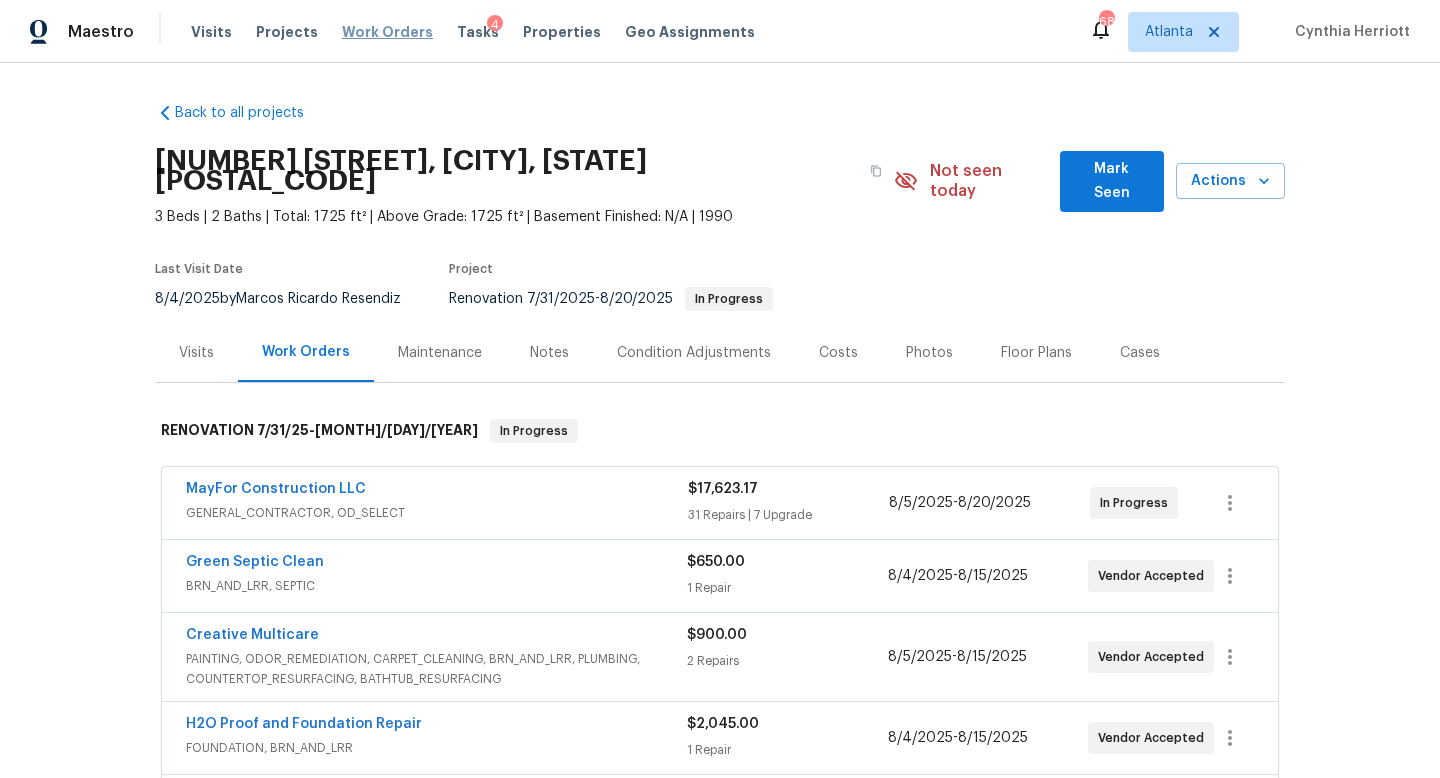 click on "Work Orders" at bounding box center [387, 32] 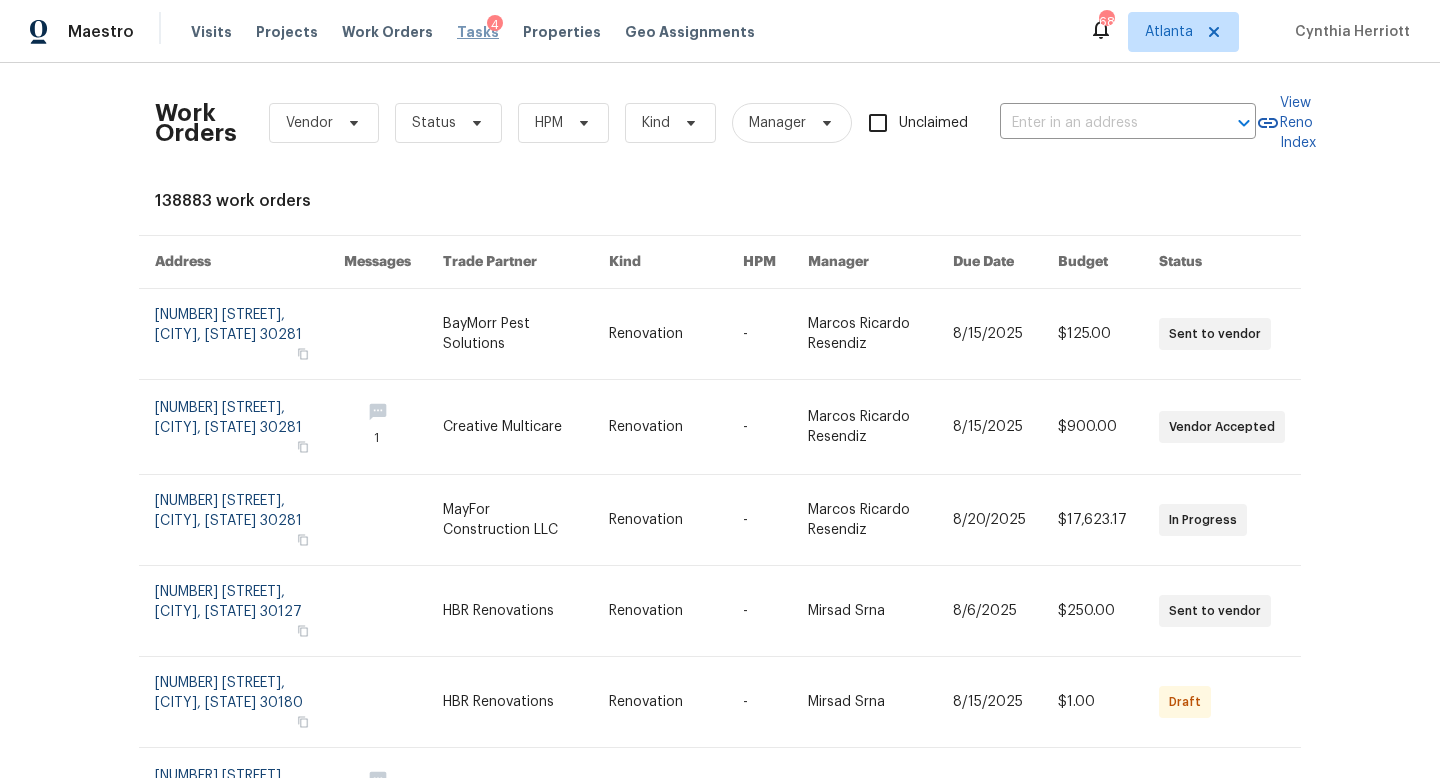 click on "Tasks" at bounding box center (478, 32) 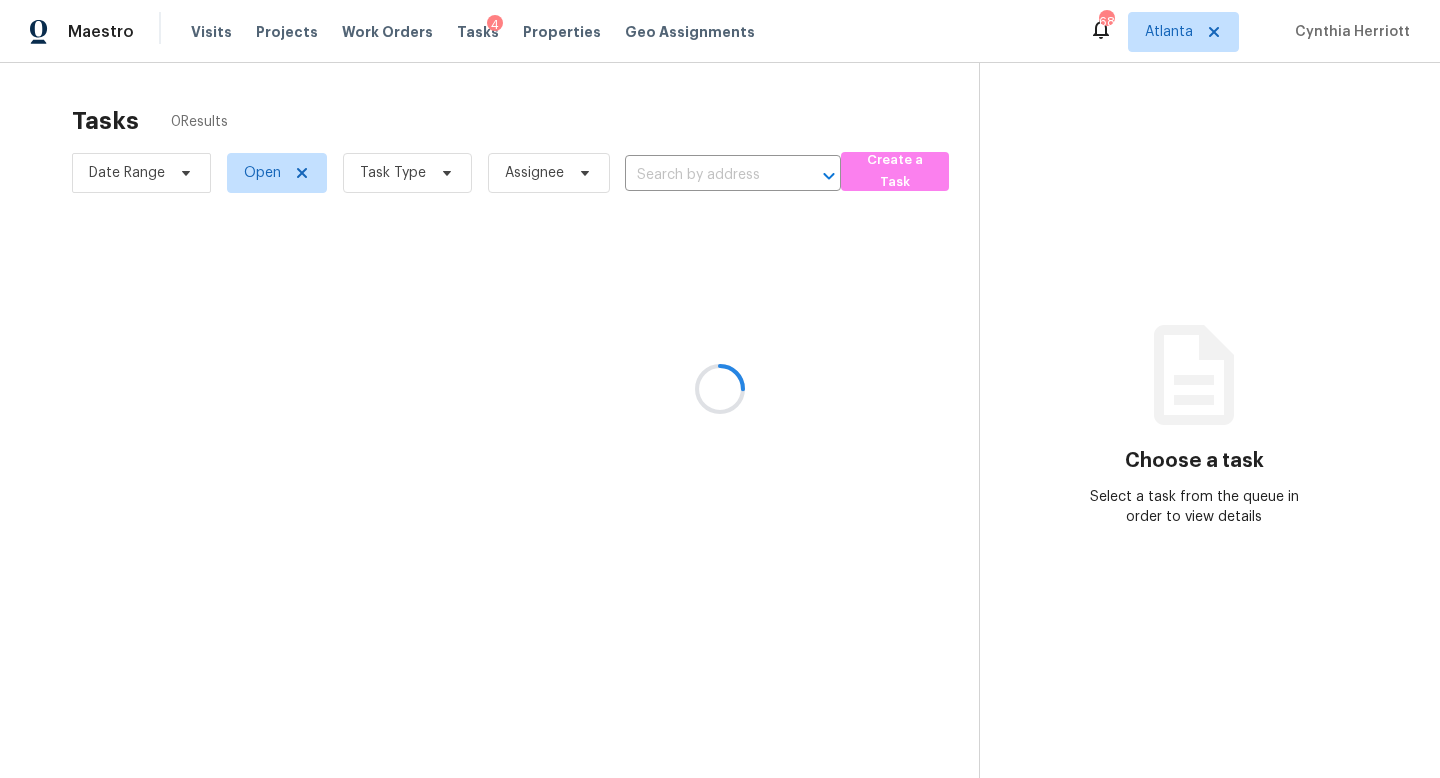 click at bounding box center [720, 389] 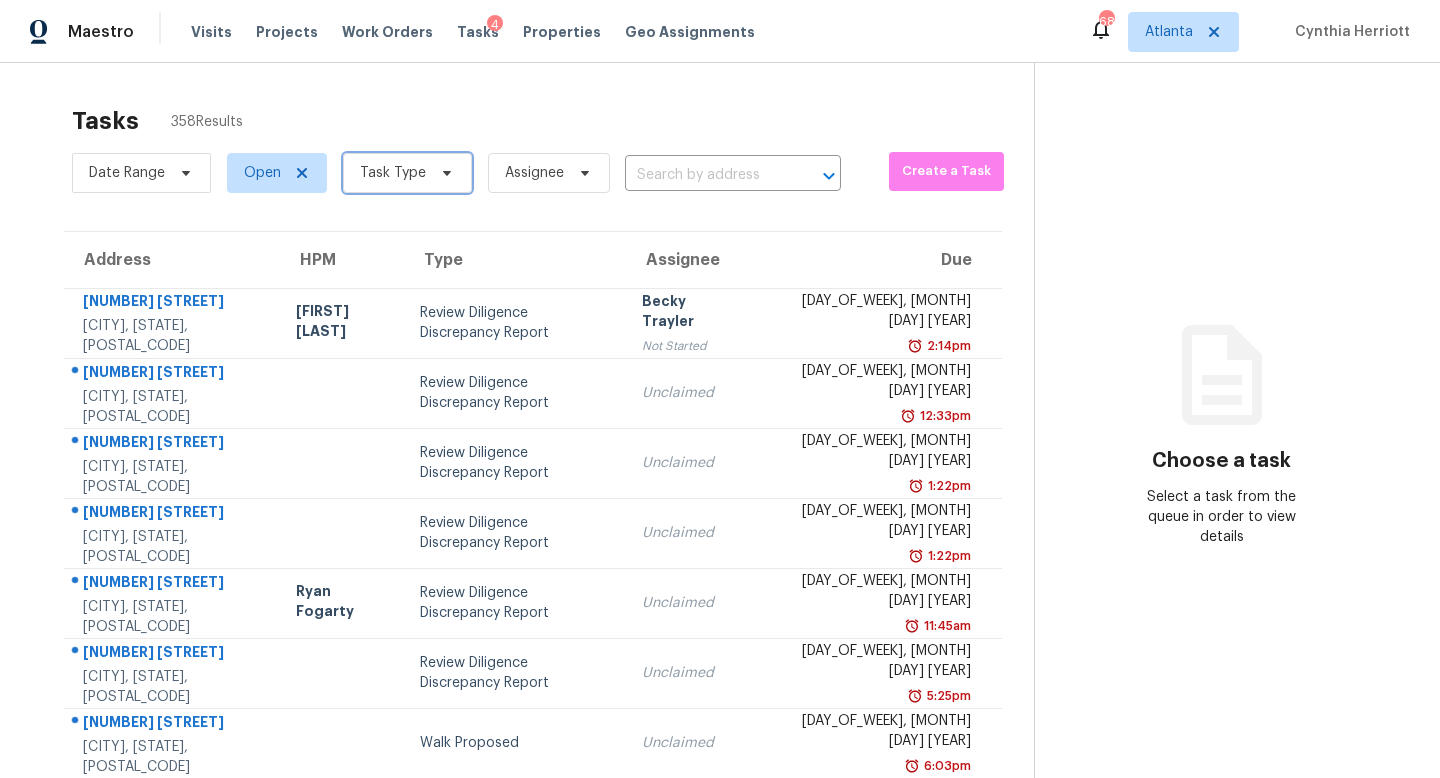 click on "Task Type" at bounding box center (393, 173) 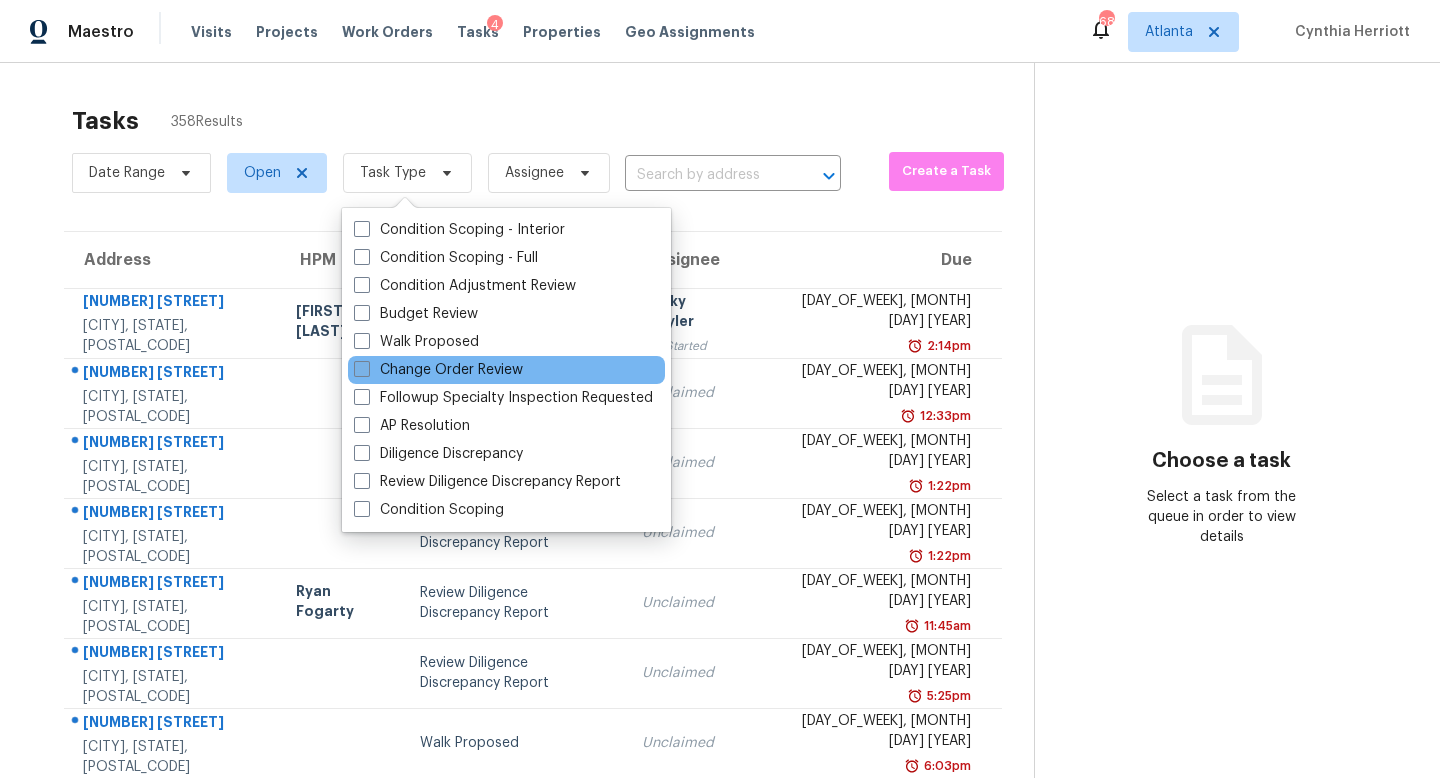 click on "Change Order Review" at bounding box center (438, 370) 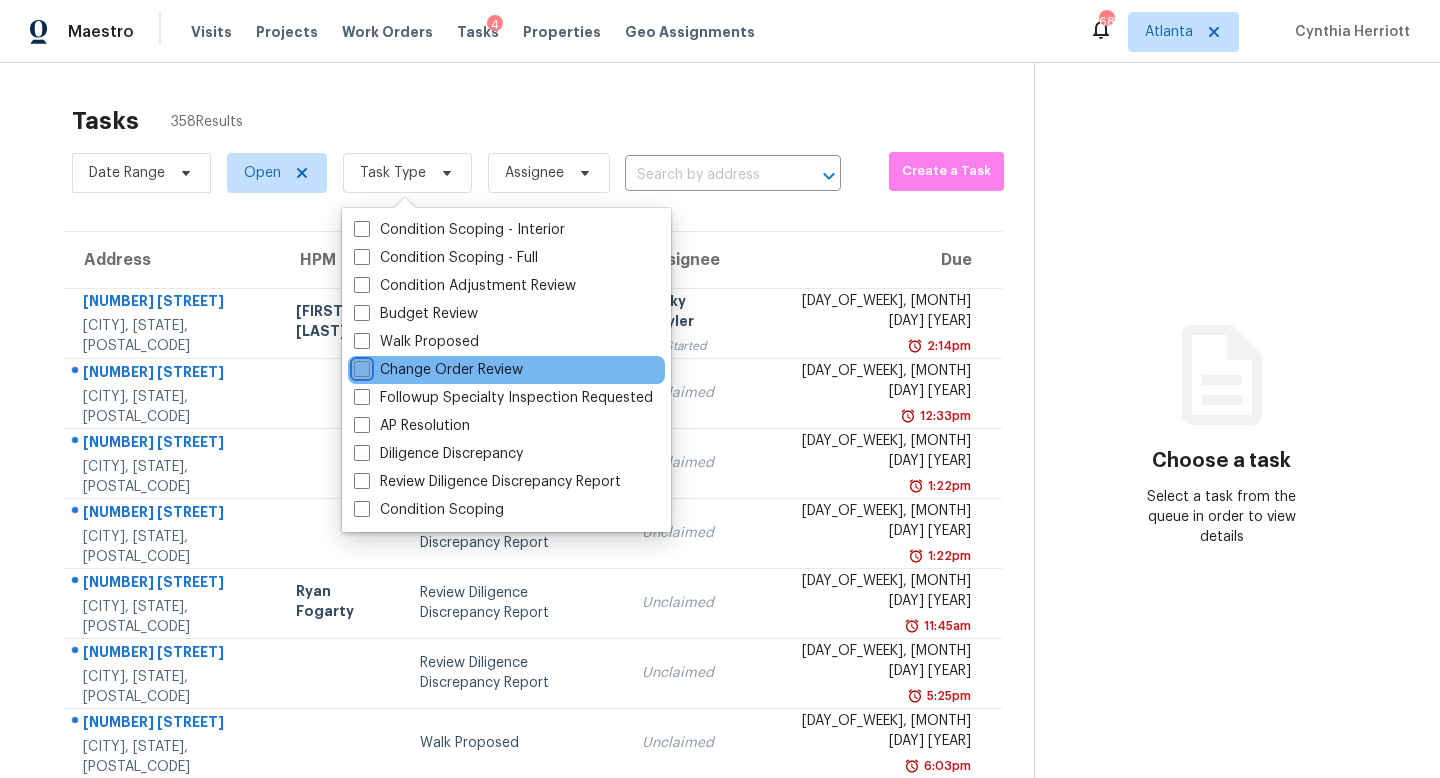 click on "Change Order Review" at bounding box center (360, 366) 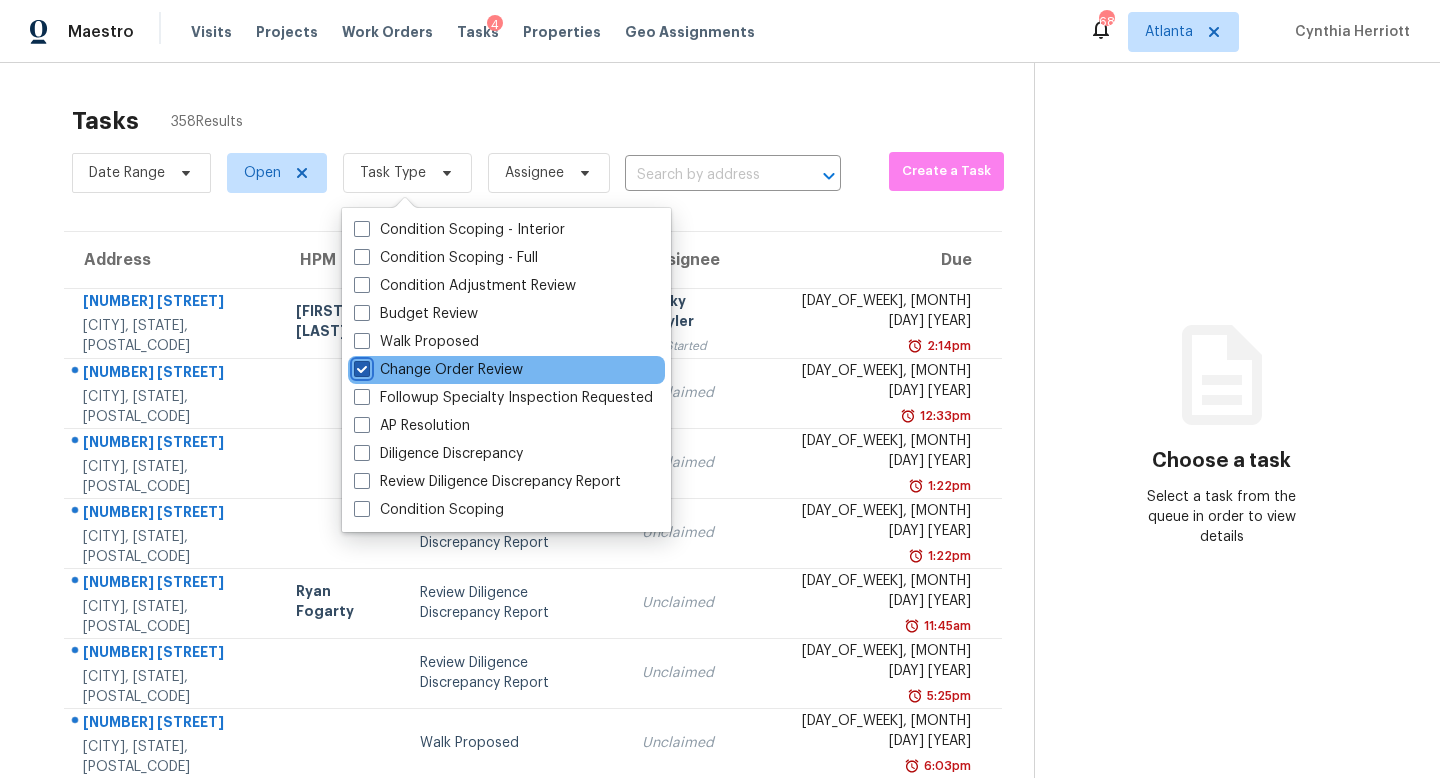 checkbox on "true" 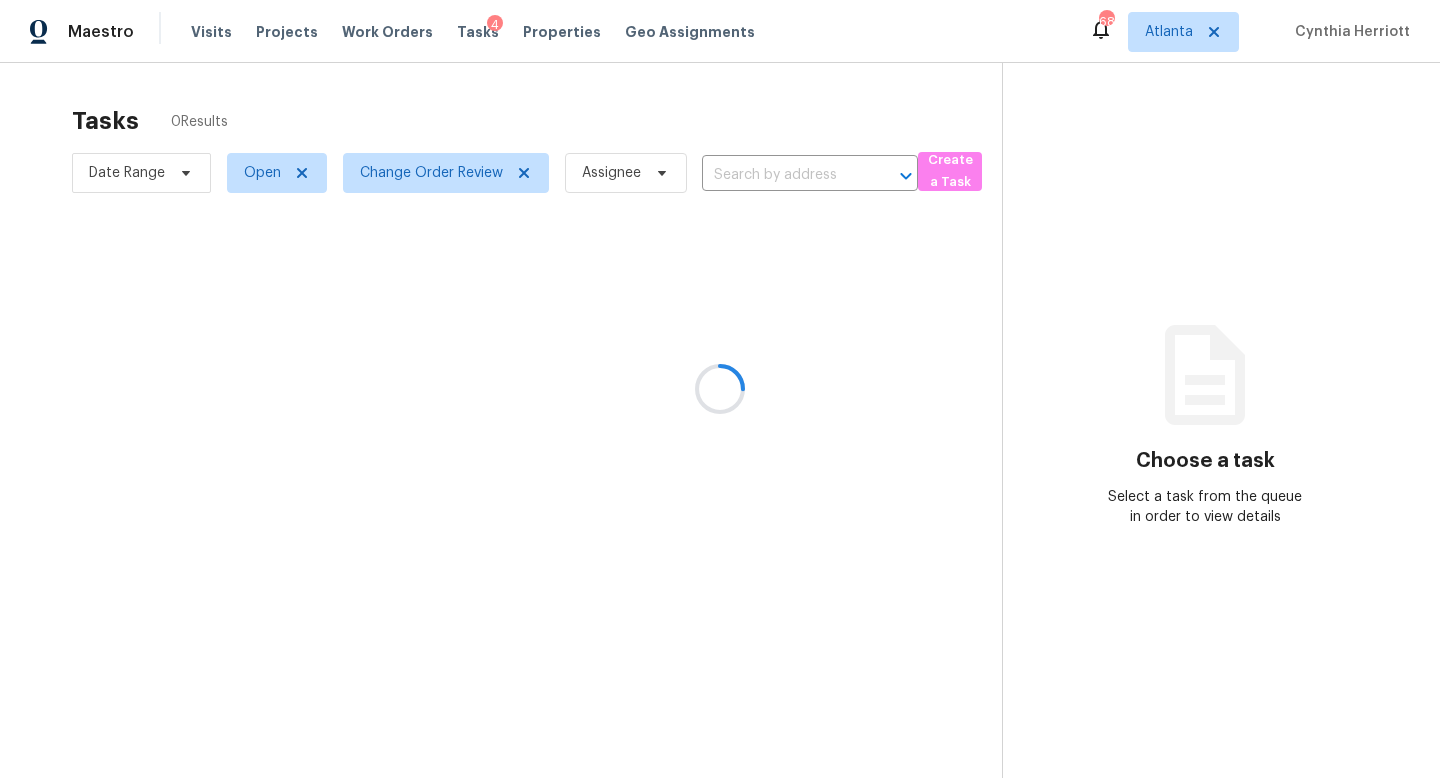 click at bounding box center [720, 389] 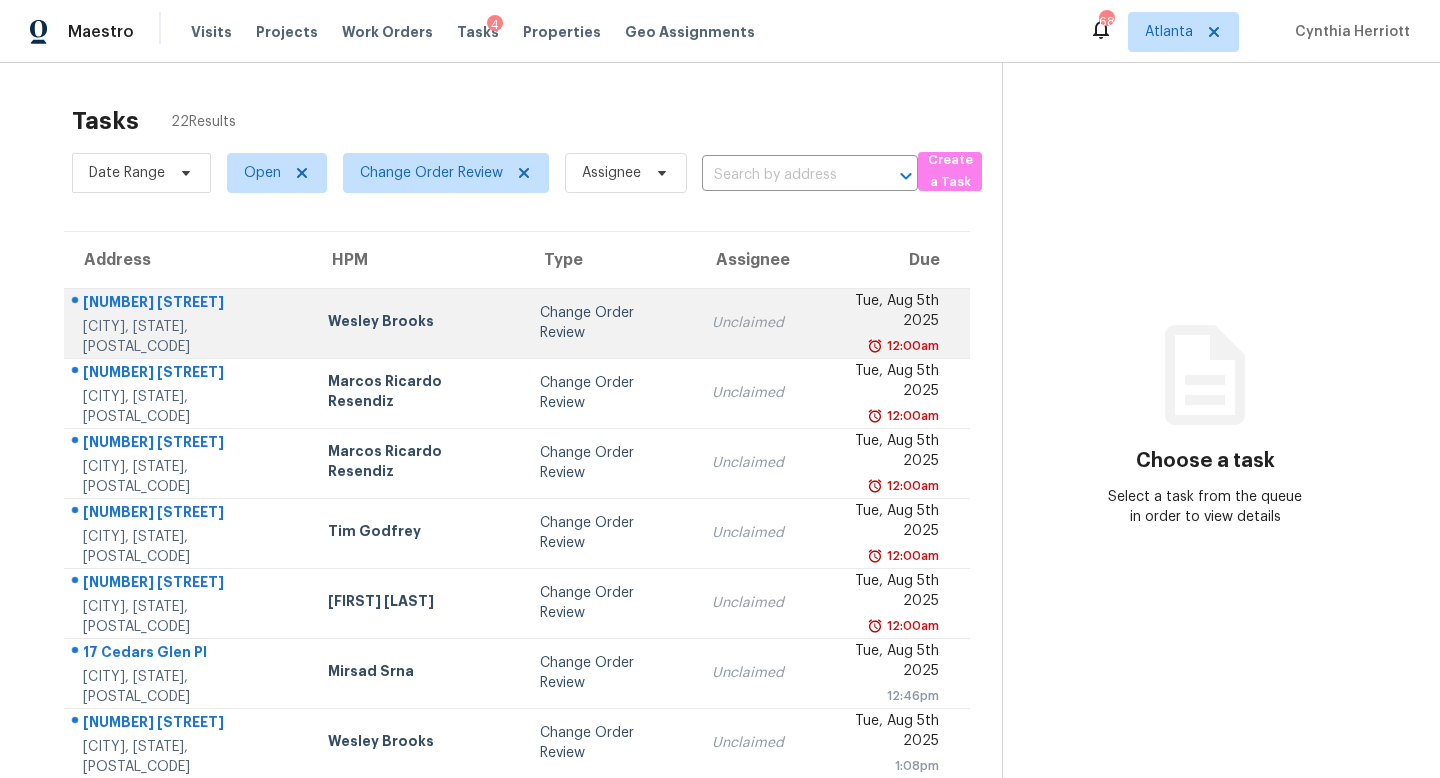 click on "Wesley Brooks" at bounding box center [418, 323] 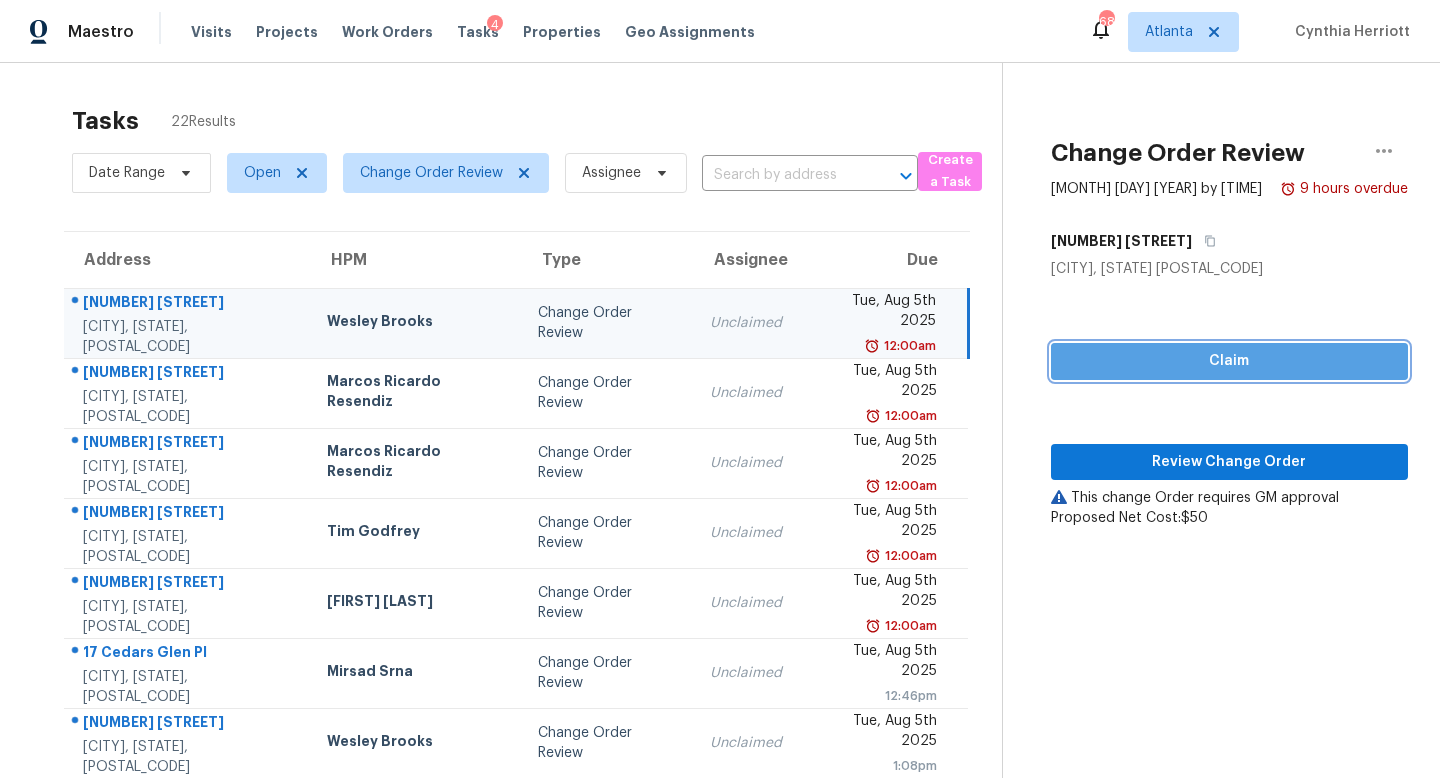 click on "Claim" at bounding box center (1229, 361) 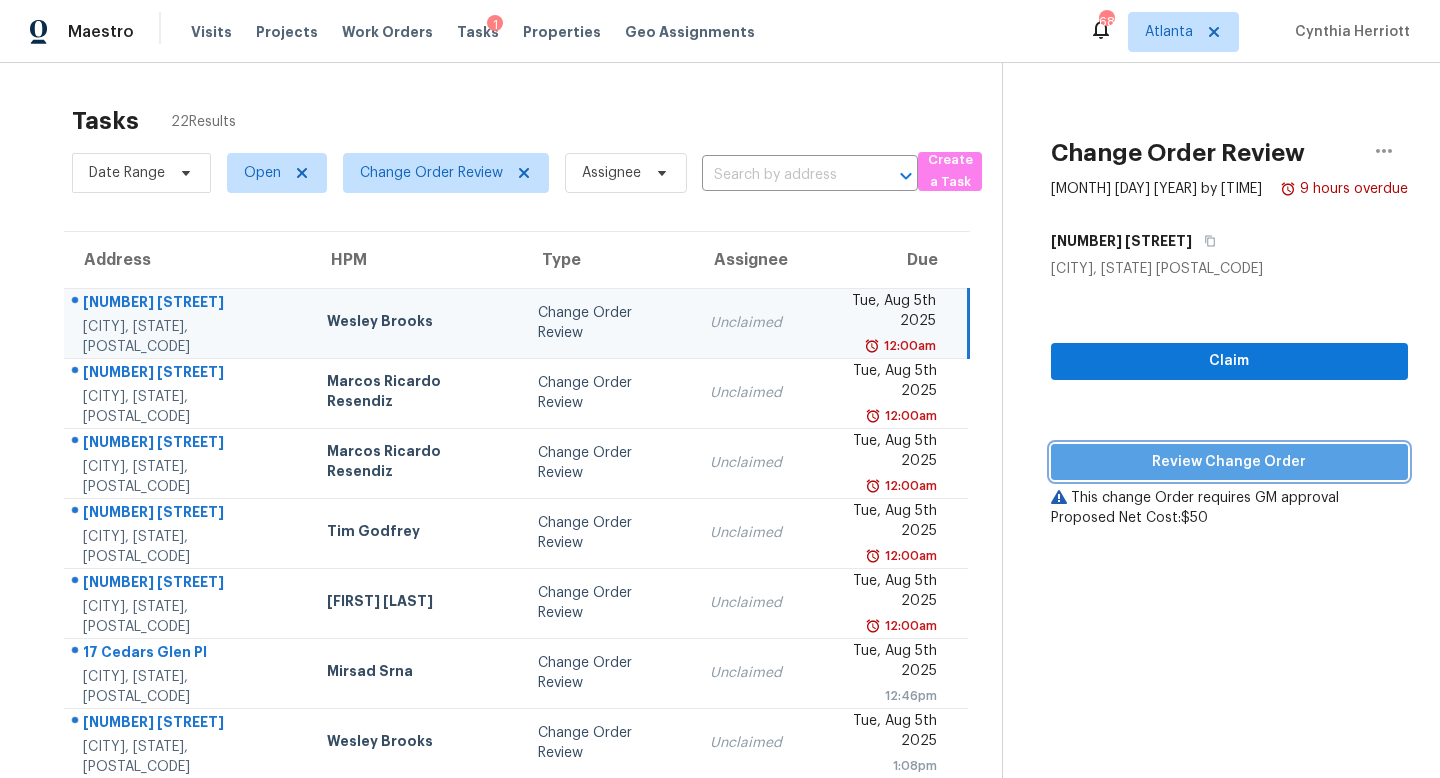 click on "Review Change Order" at bounding box center (1229, 462) 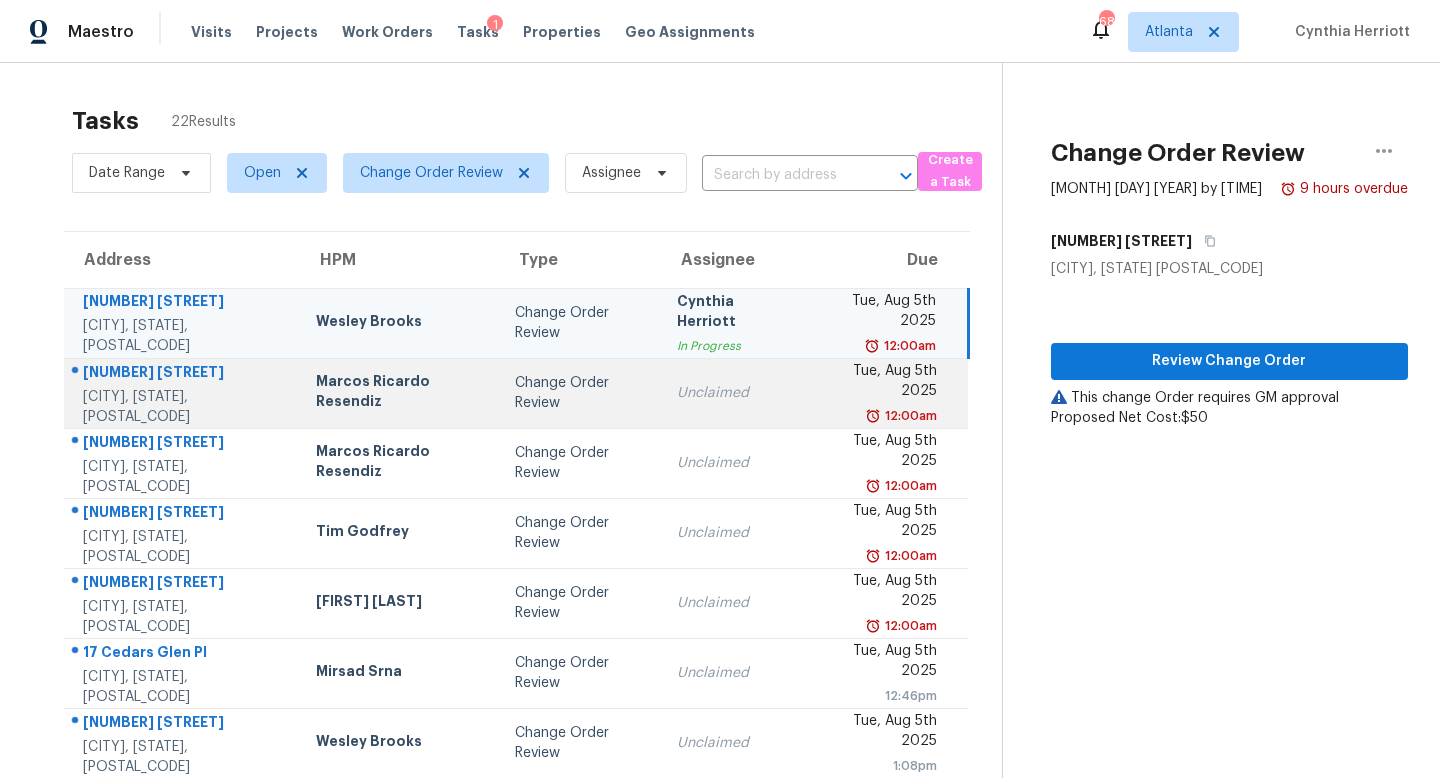 click on "Marcos Ricardo Resendiz" at bounding box center (399, 393) 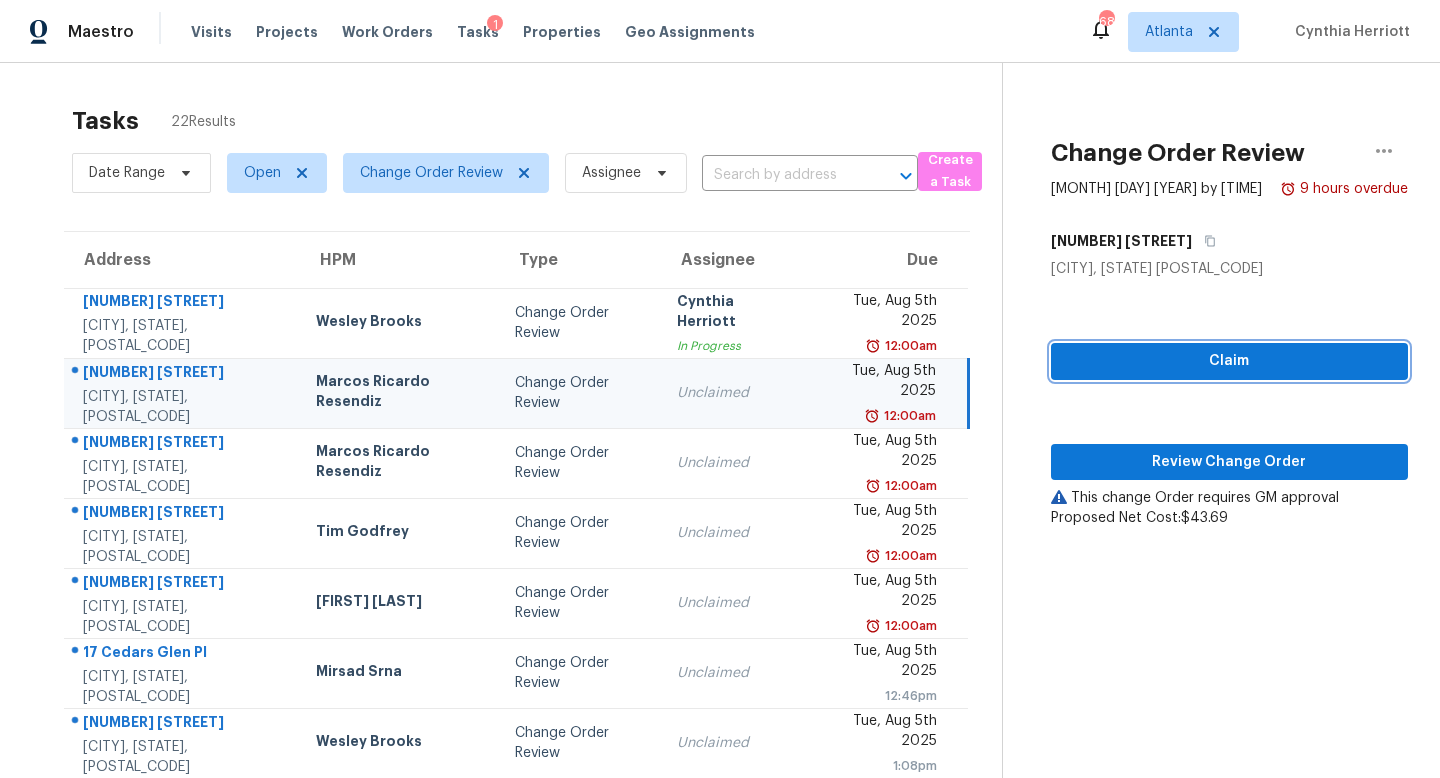click on "Claim" at bounding box center [1229, 361] 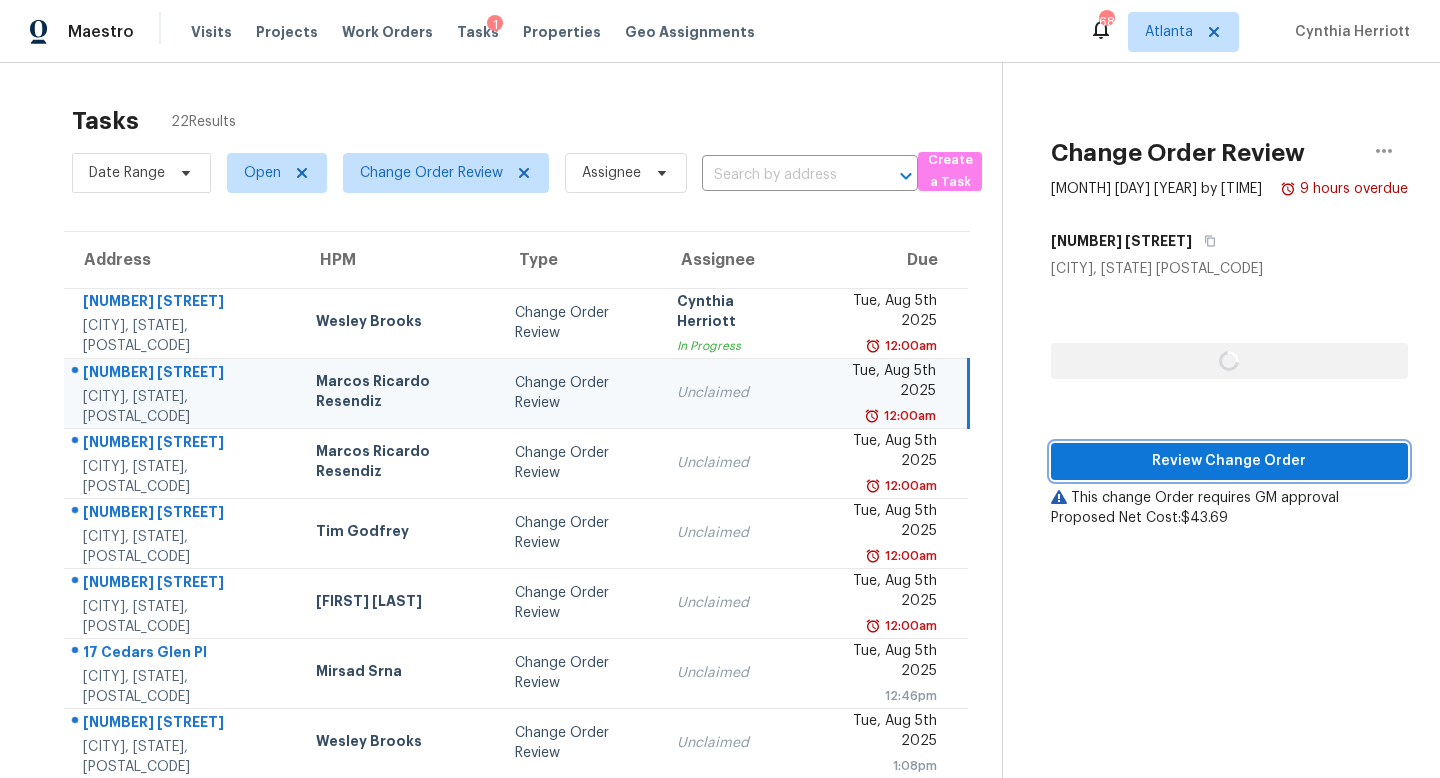 click on "Review Change Order" at bounding box center [1229, 461] 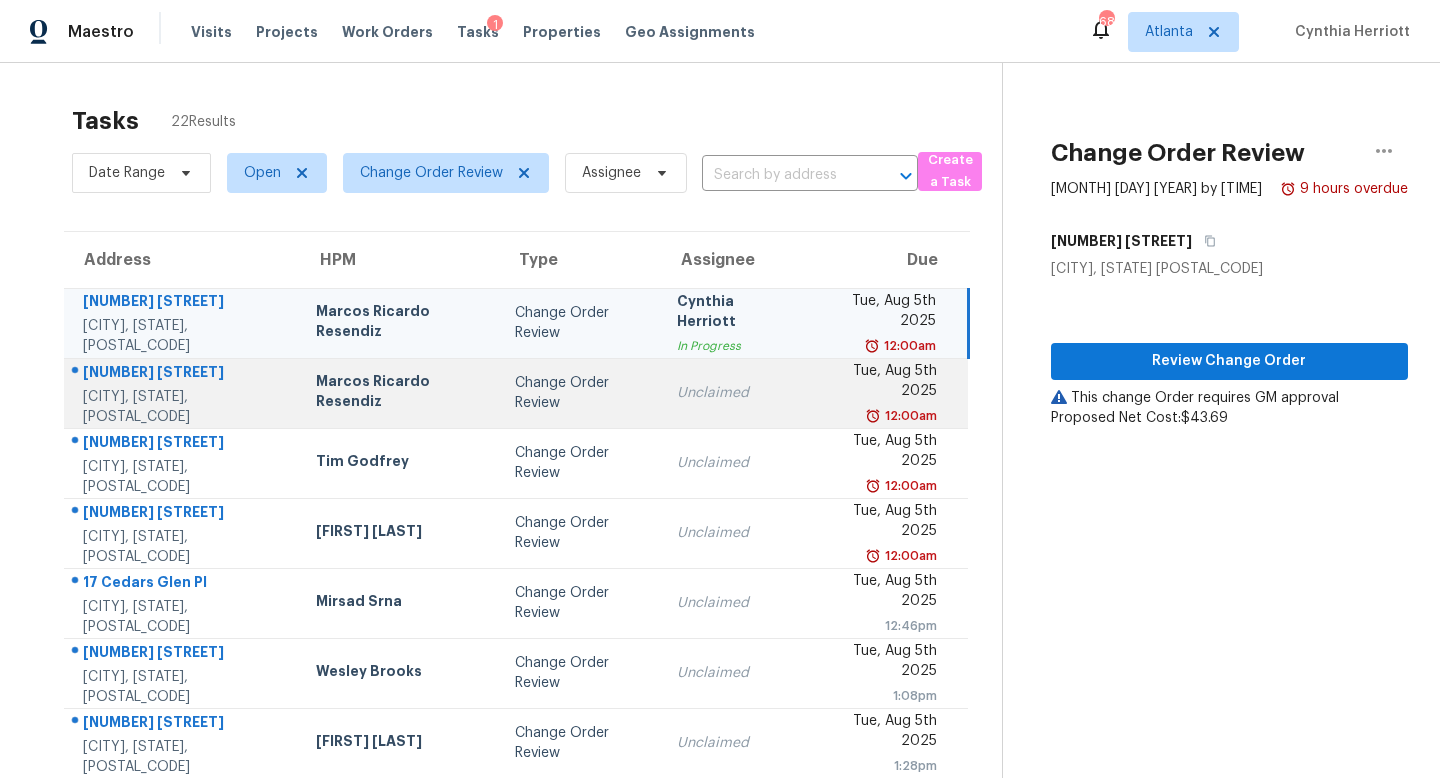 click on "Change Order Review" at bounding box center (580, 393) 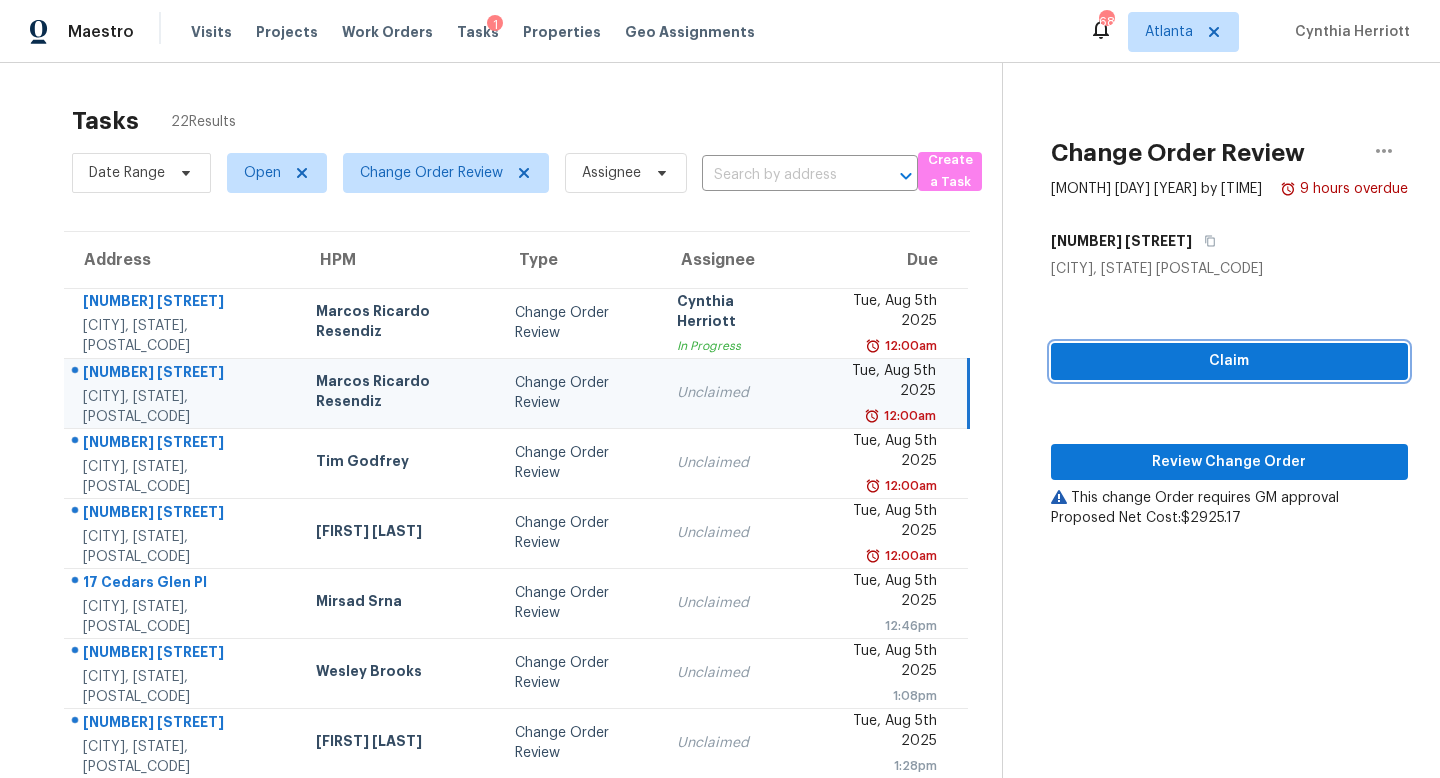 click on "Claim" at bounding box center (1229, 361) 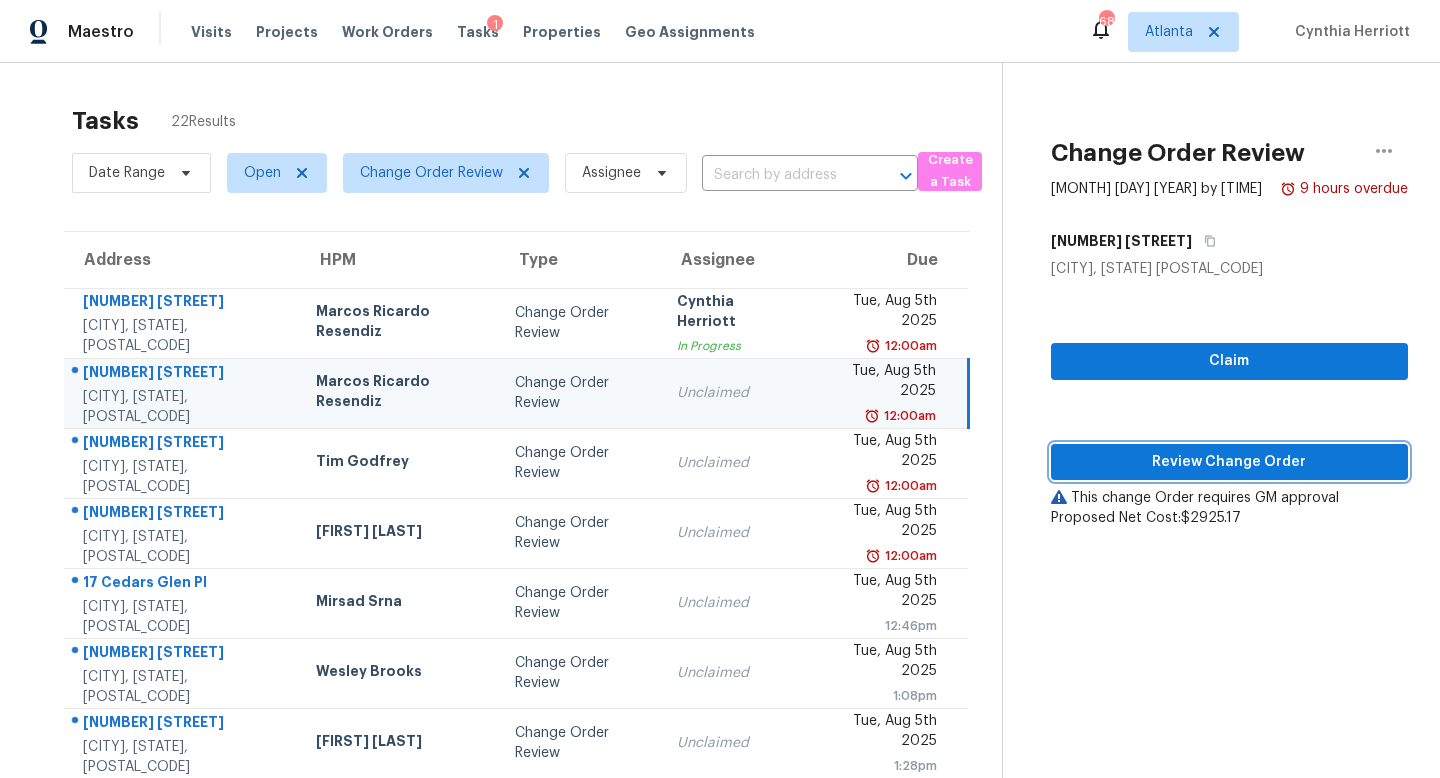 click on "Review Change Order" at bounding box center [1229, 462] 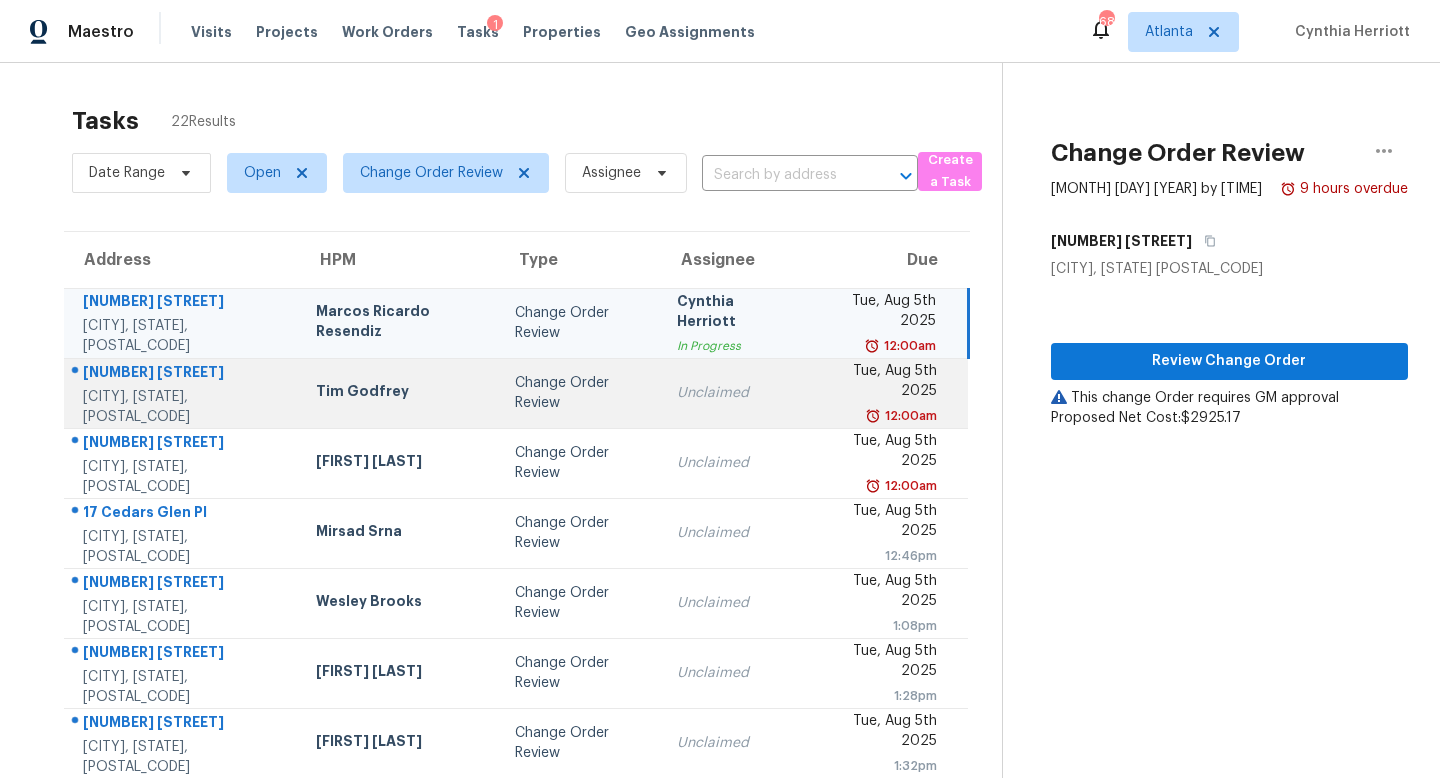 click on "Change Order Review" at bounding box center (580, 393) 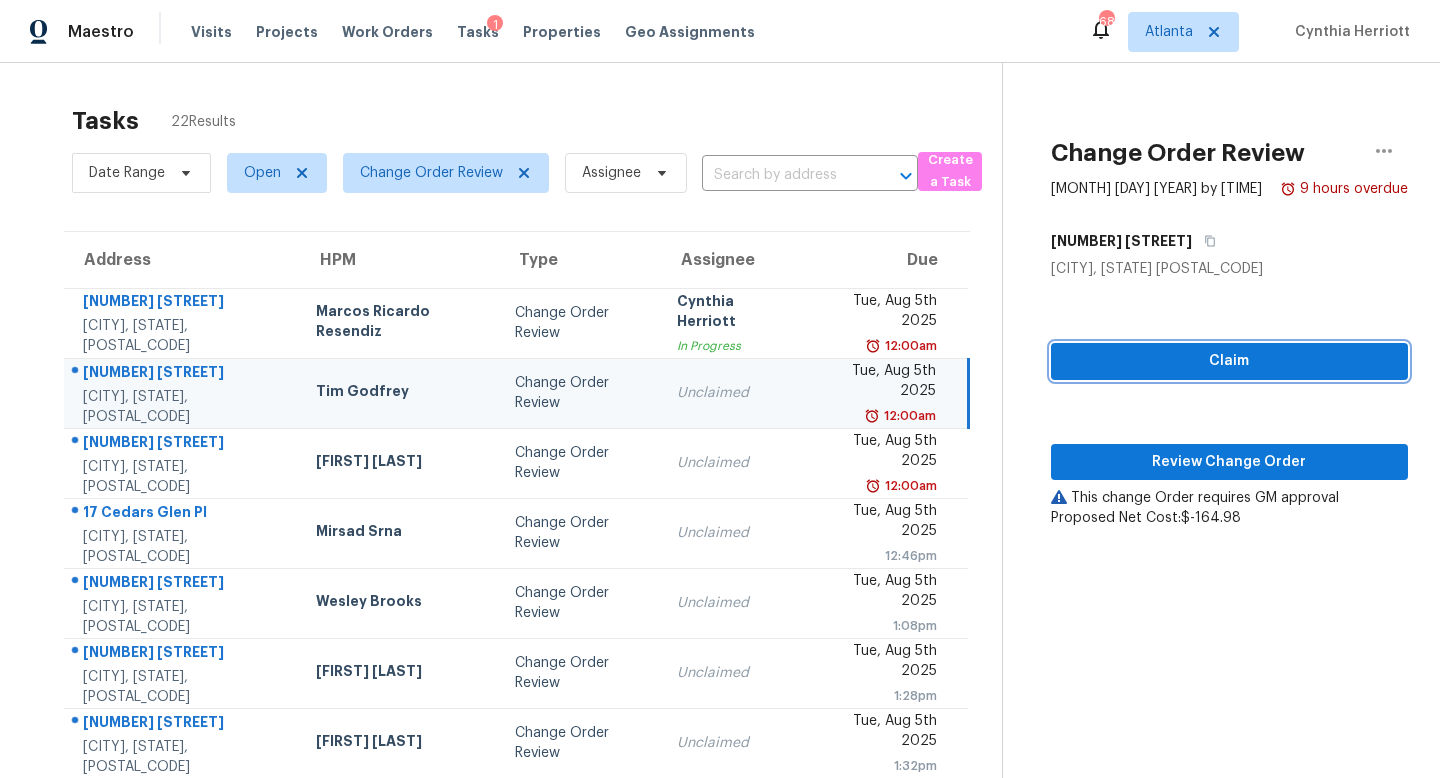 click on "Claim" at bounding box center (1229, 361) 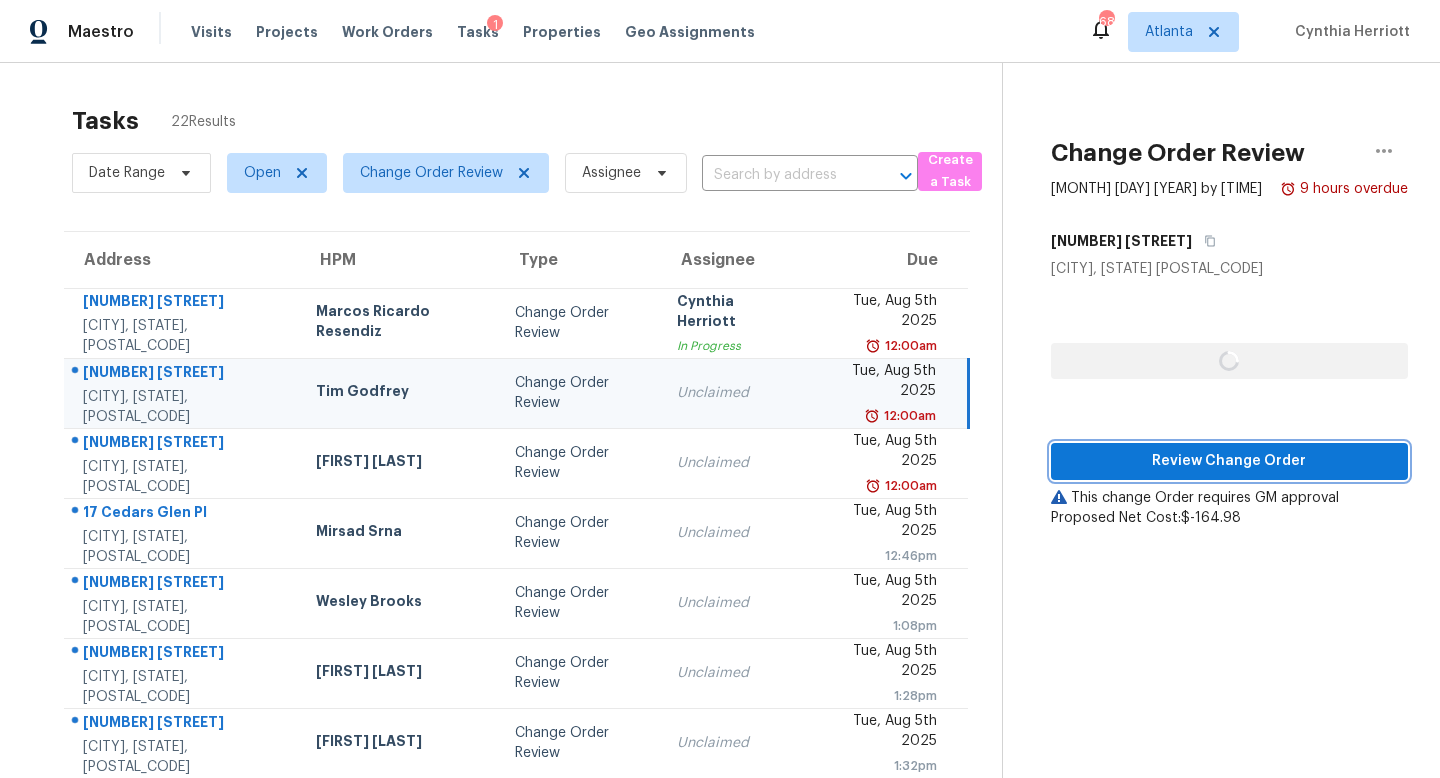 click on "Review Change Order" at bounding box center (1229, 461) 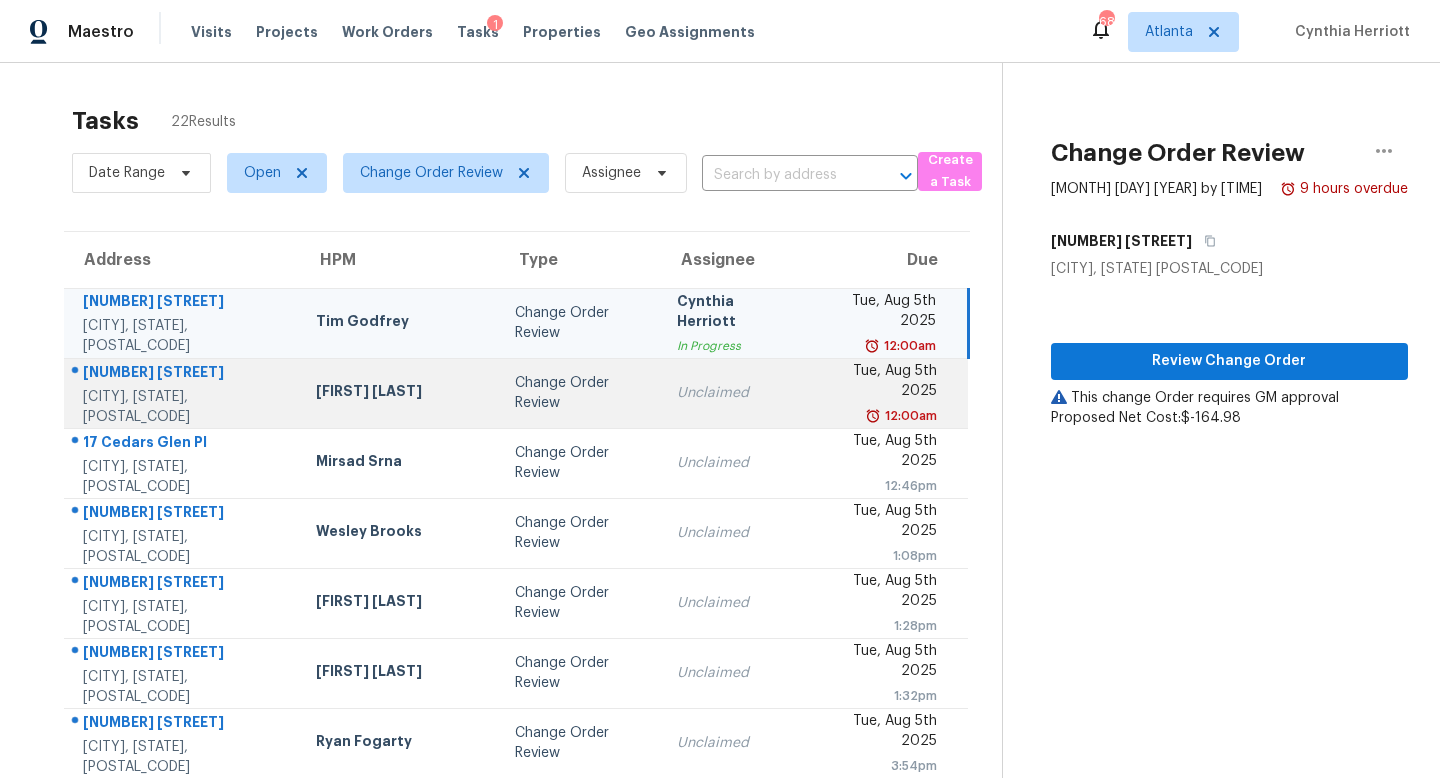 click on "Change Order Review" at bounding box center (580, 393) 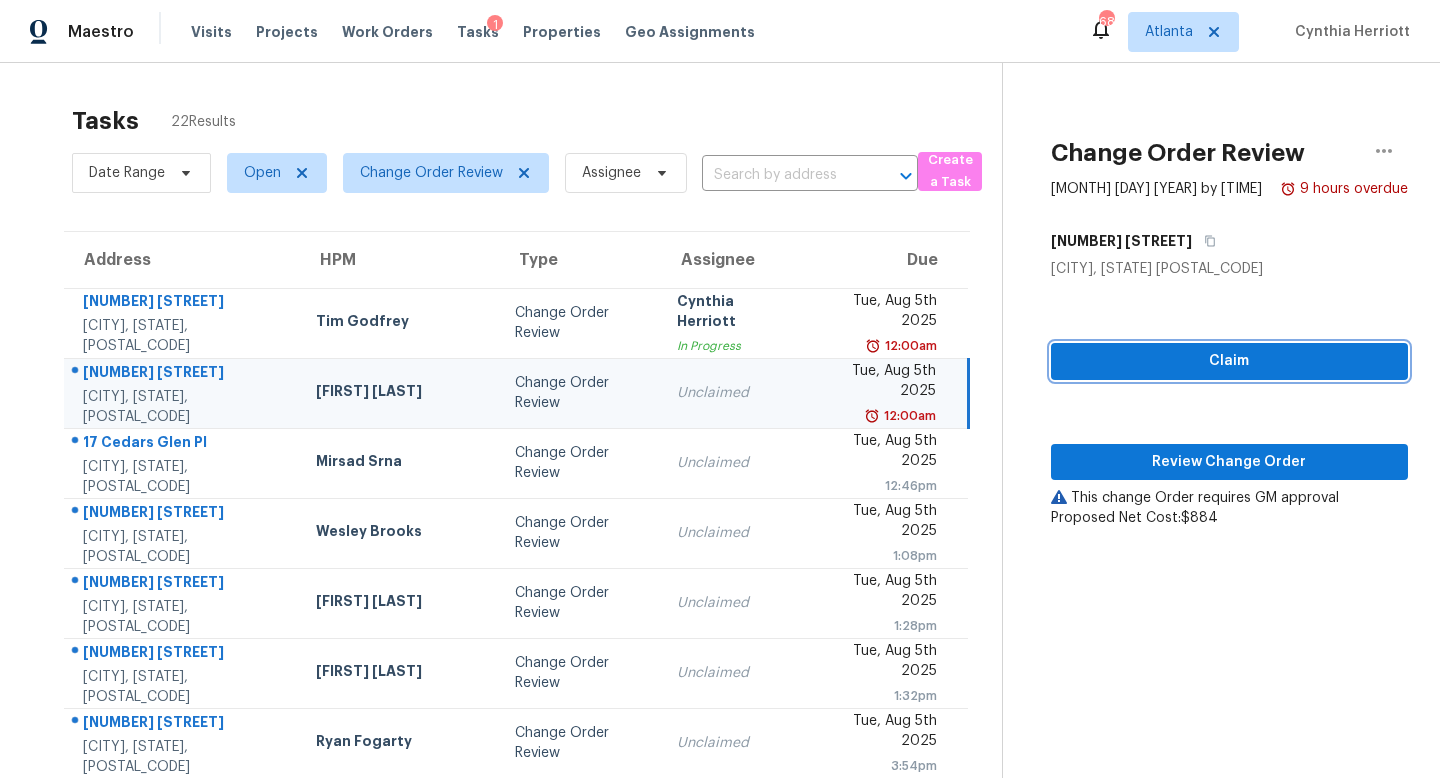 click on "Claim" at bounding box center [1229, 361] 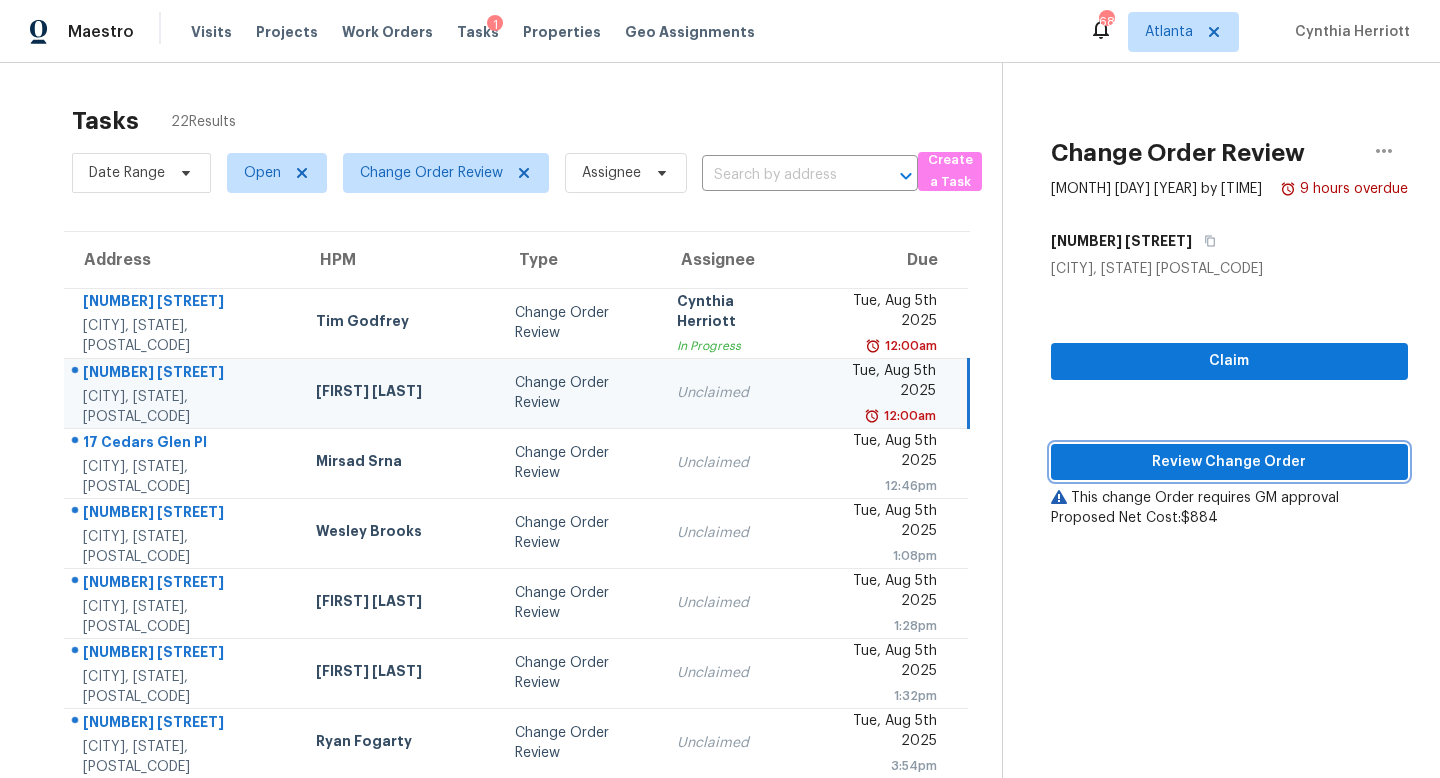 click on "Review Change Order" at bounding box center (1229, 462) 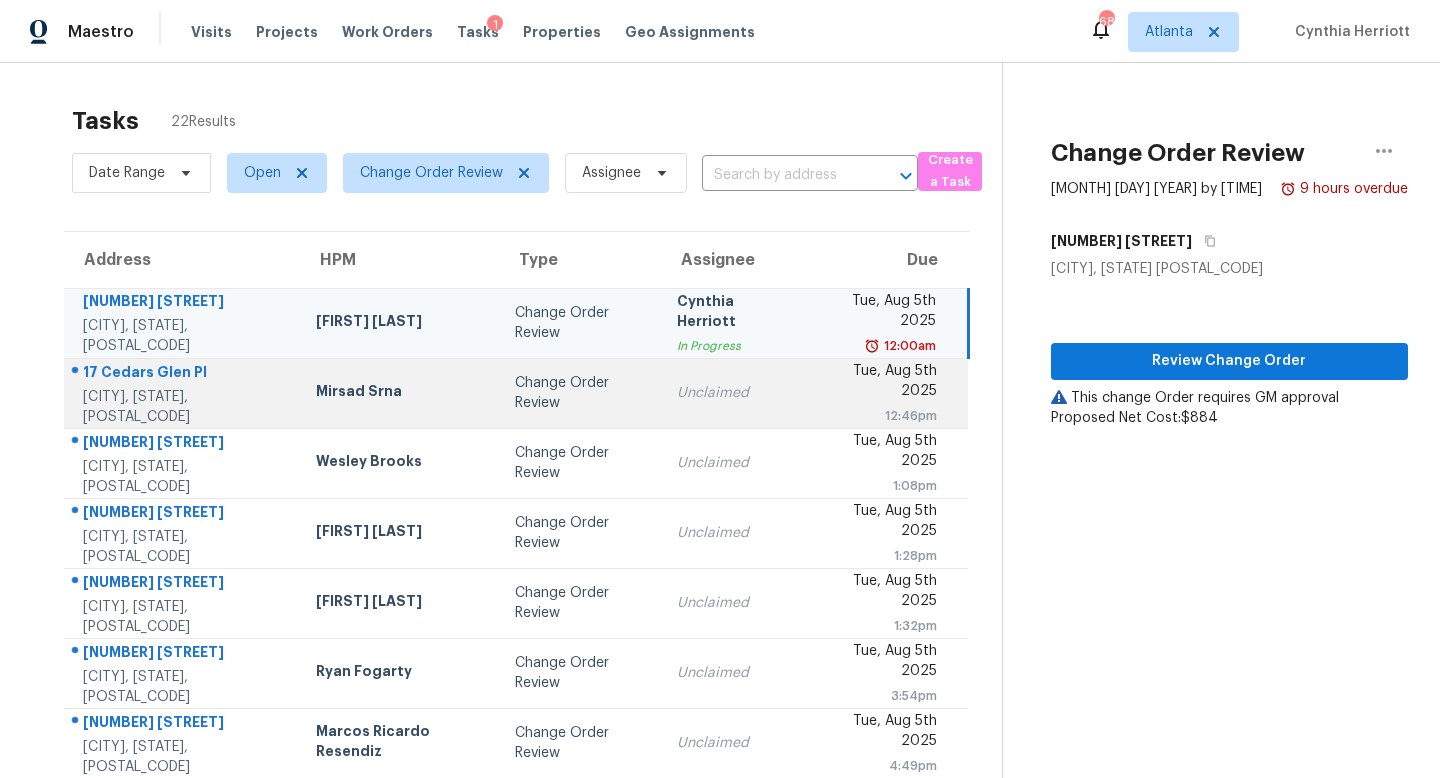 click on "Change Order Review" at bounding box center [580, 393] 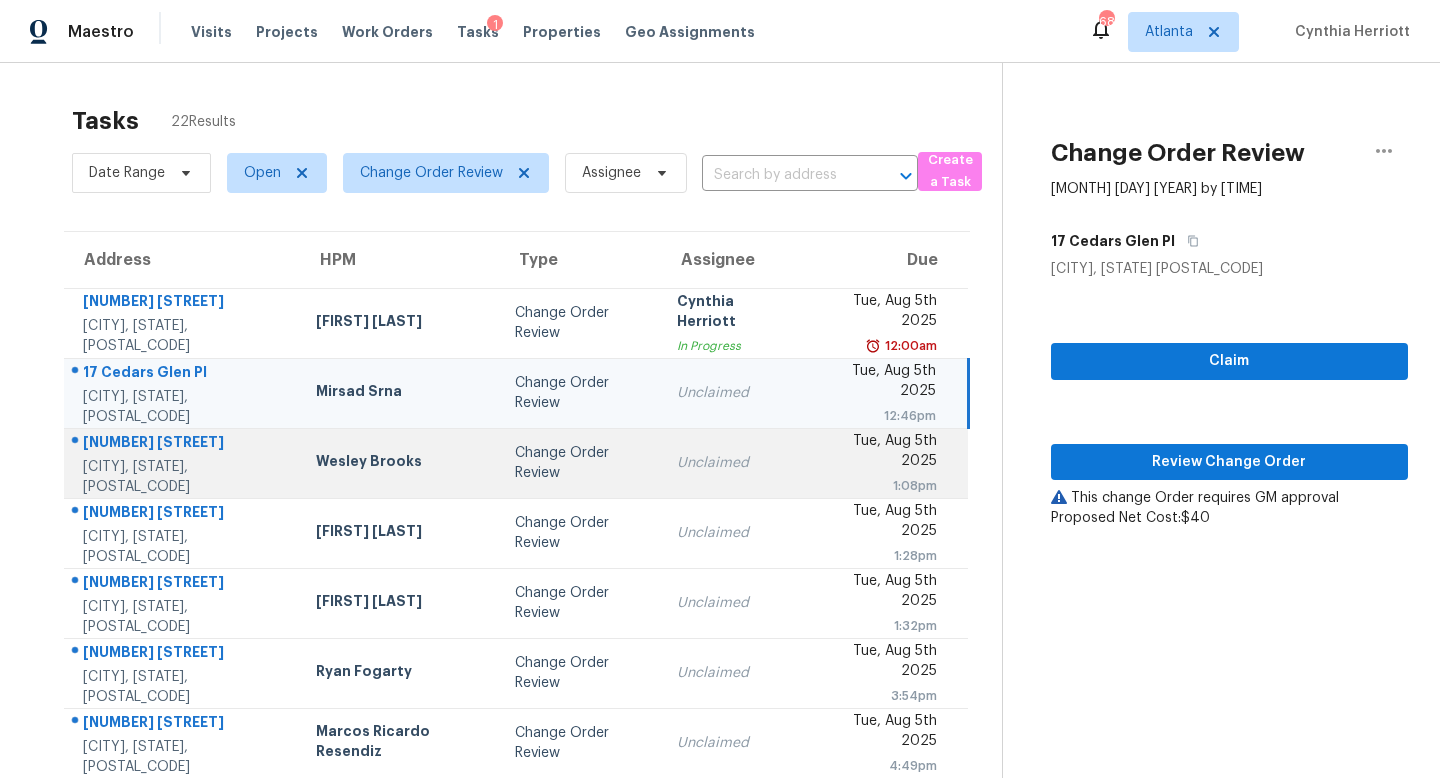 click on "Unclaimed" at bounding box center (733, 463) 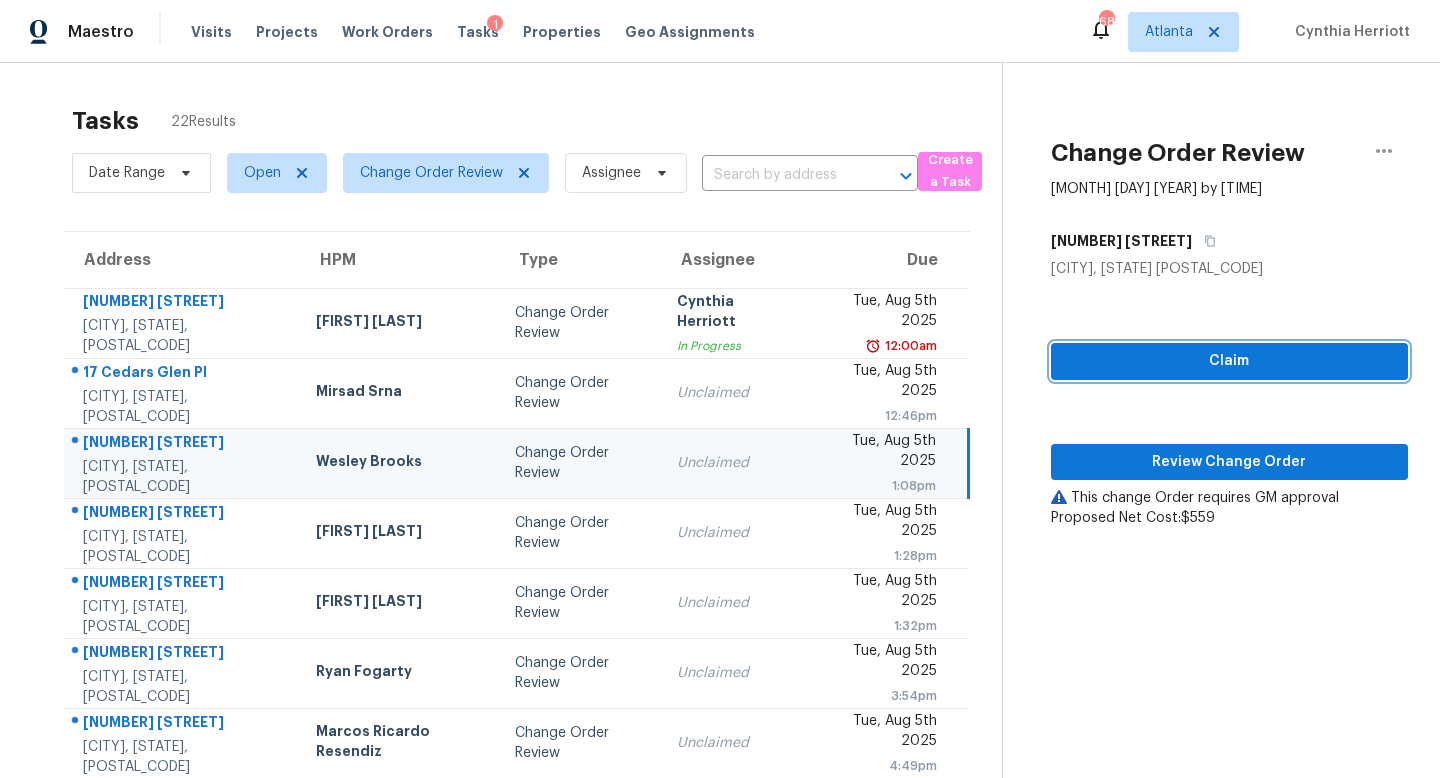 click on "Claim" at bounding box center (1229, 361) 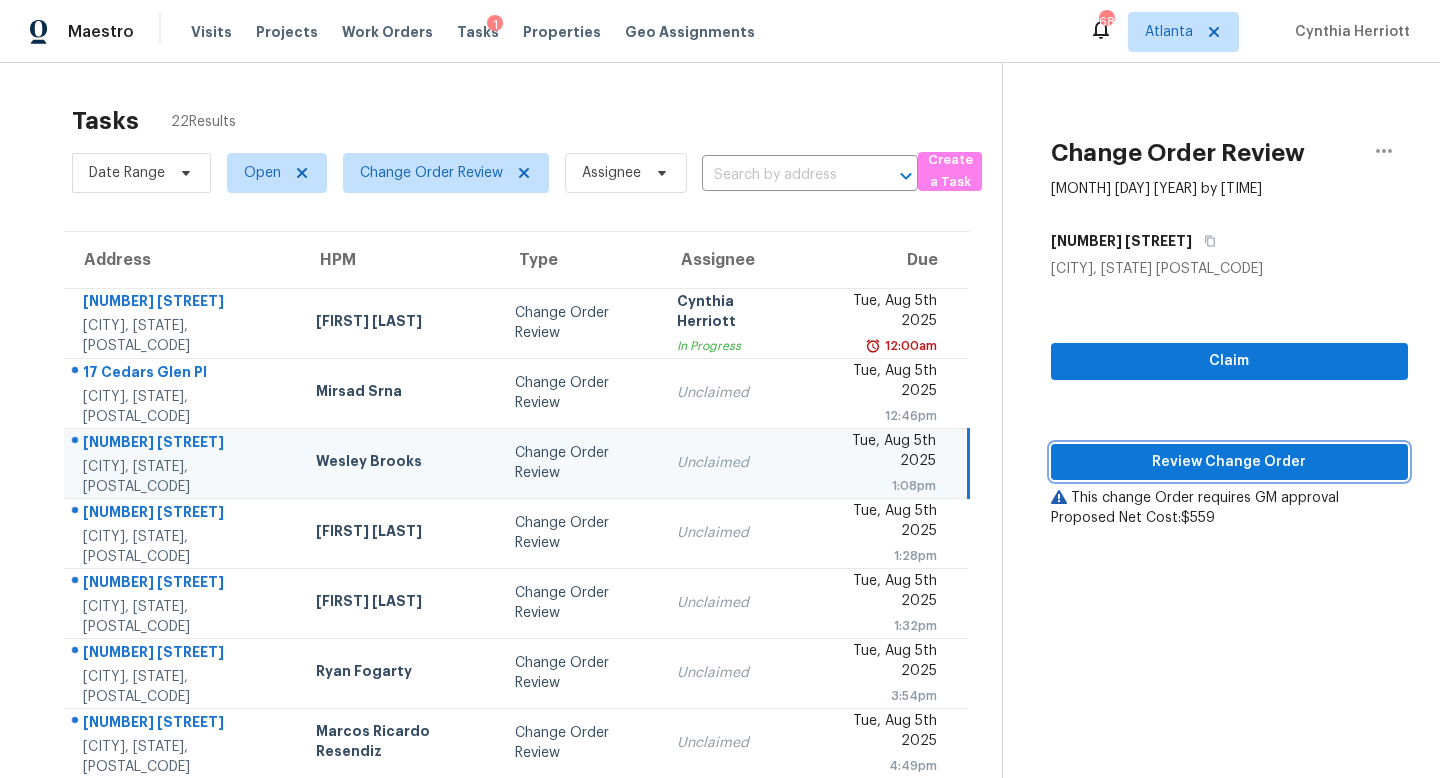 click on "Review Change Order" at bounding box center (1229, 462) 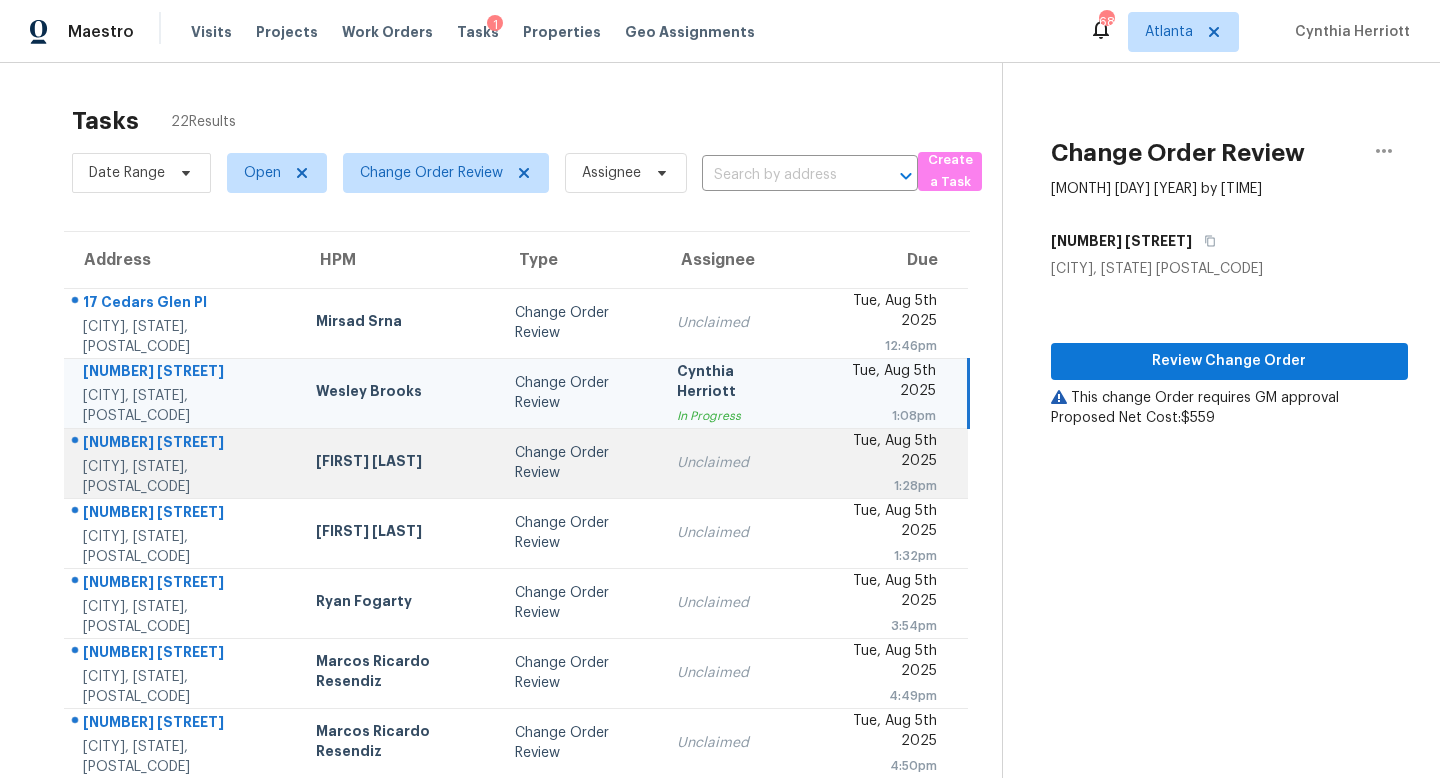 click on "Change Order Review" at bounding box center [580, 463] 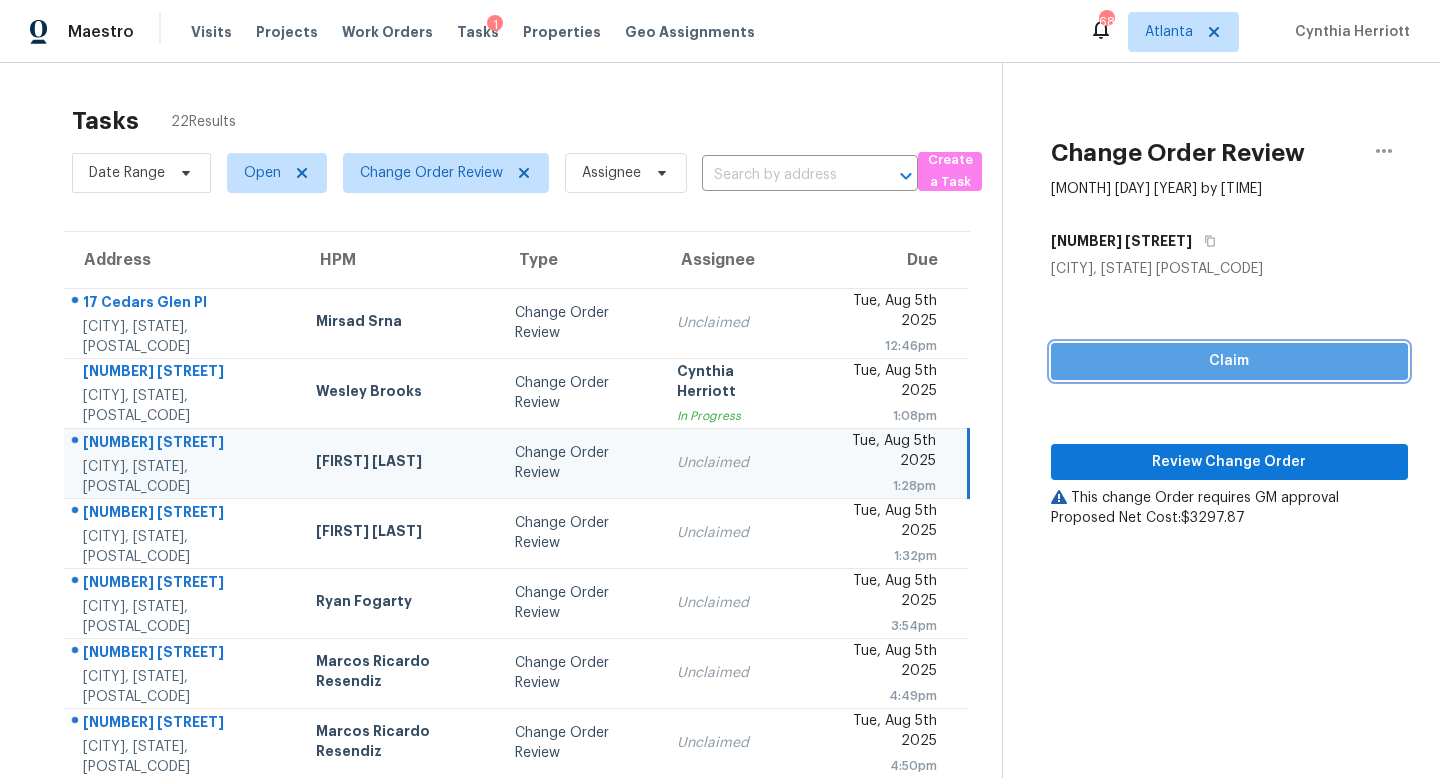 click on "Claim" at bounding box center [1229, 361] 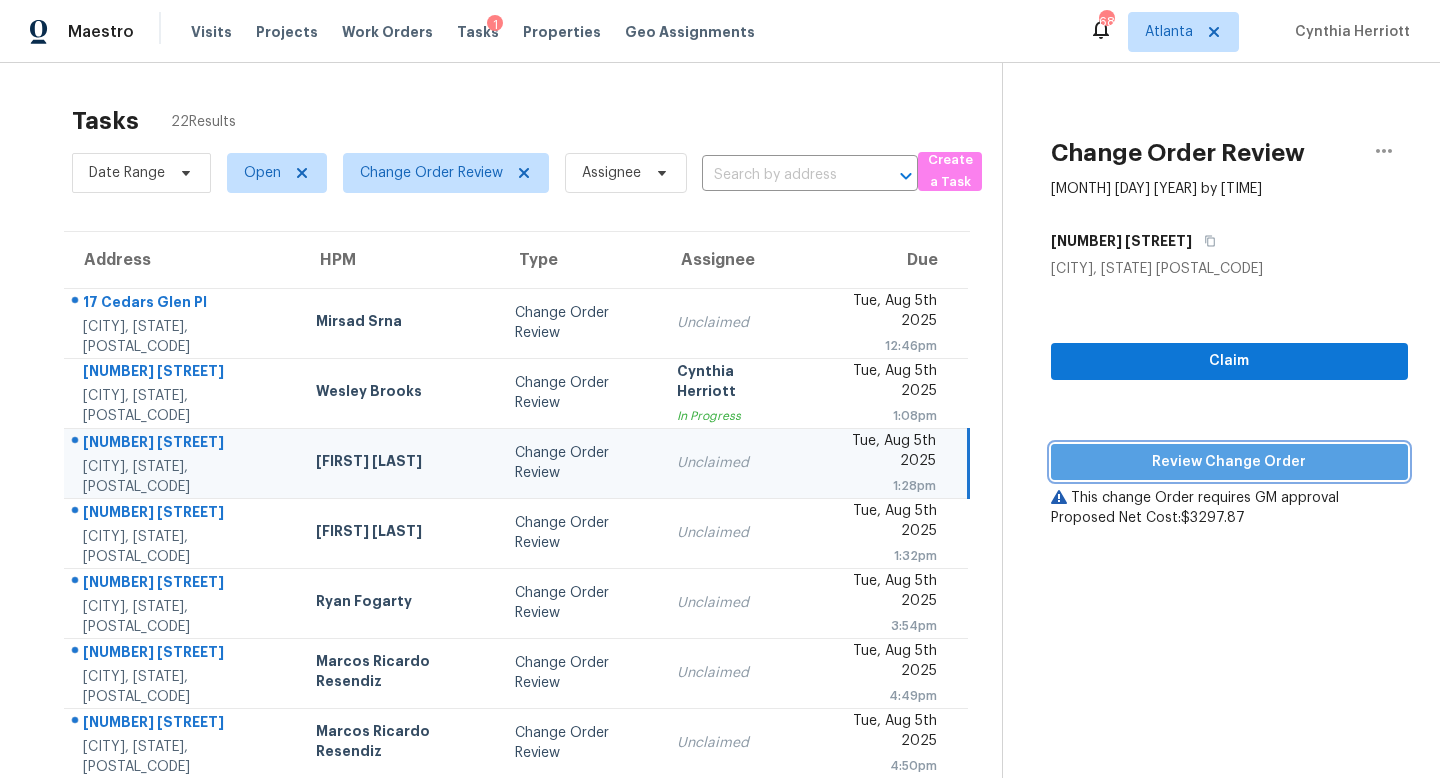 click on "Review Change Order" at bounding box center [1229, 462] 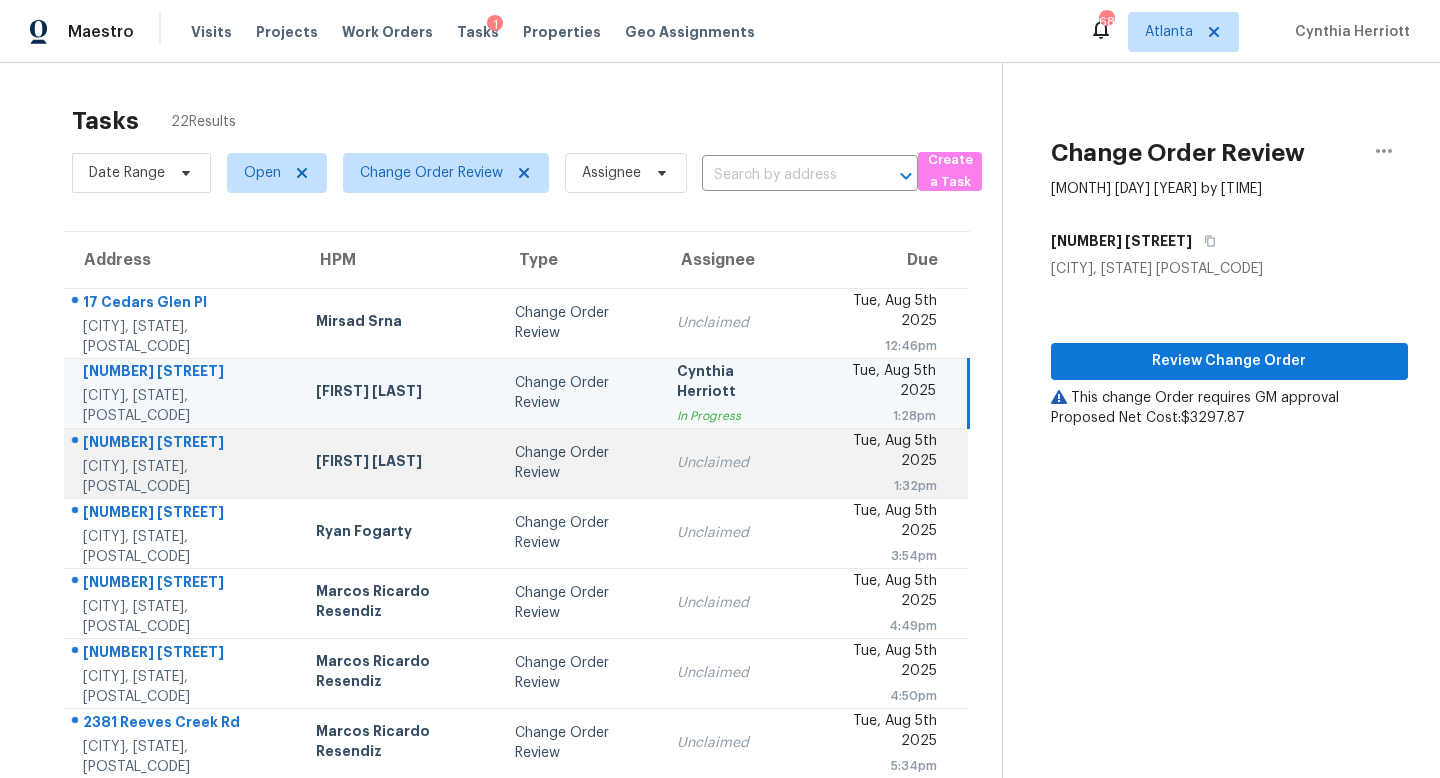 click on "Change Order Review" at bounding box center (580, 463) 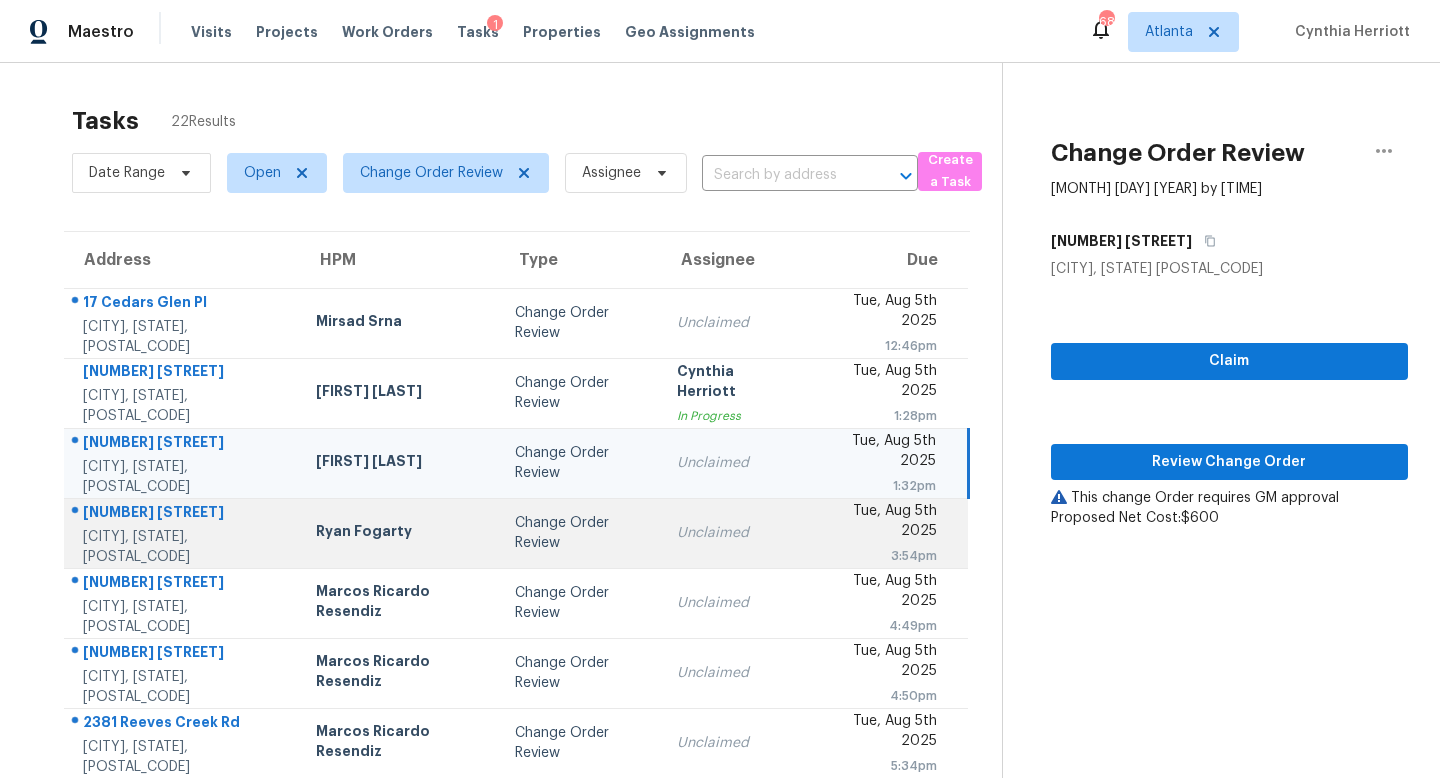 click on "Change Order Review" at bounding box center (580, 533) 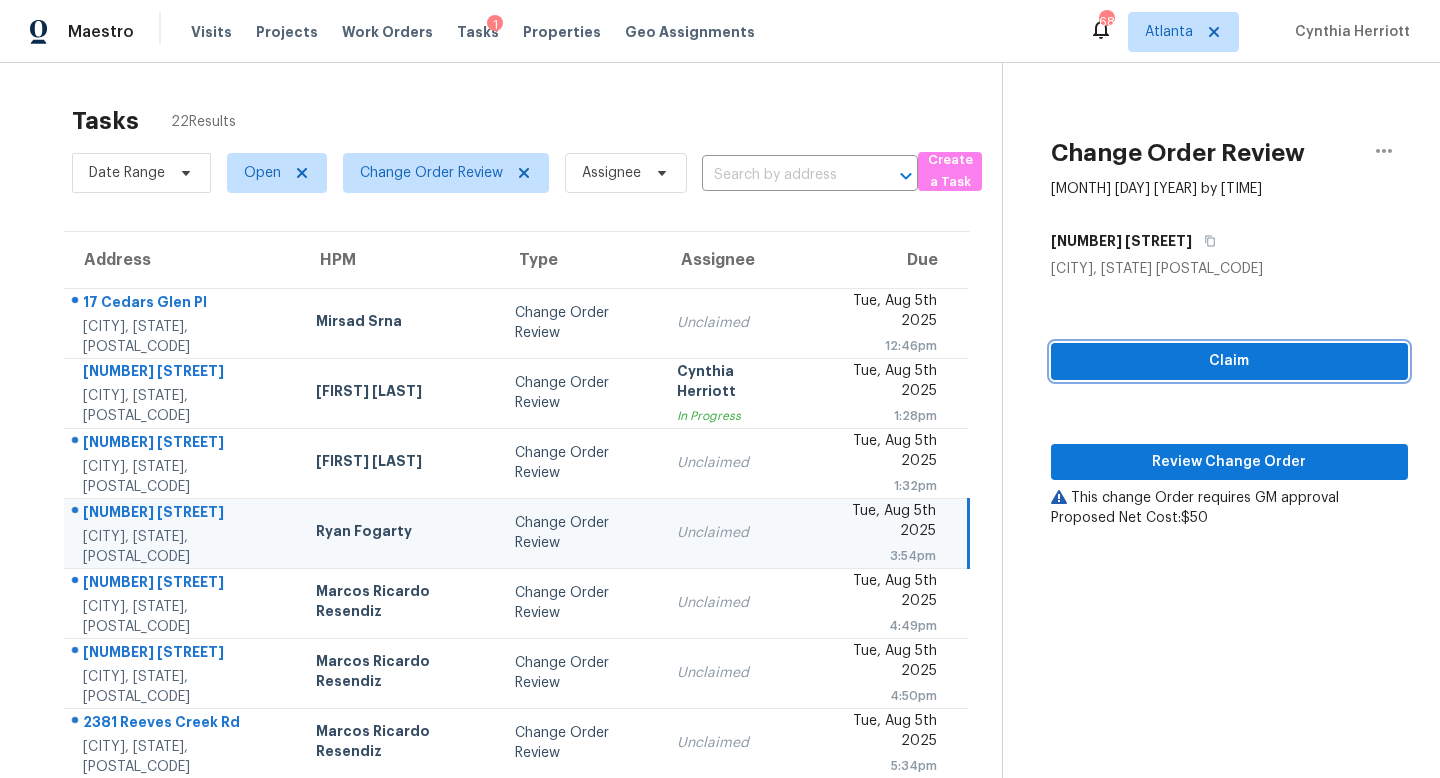 click on "Claim" at bounding box center [1229, 361] 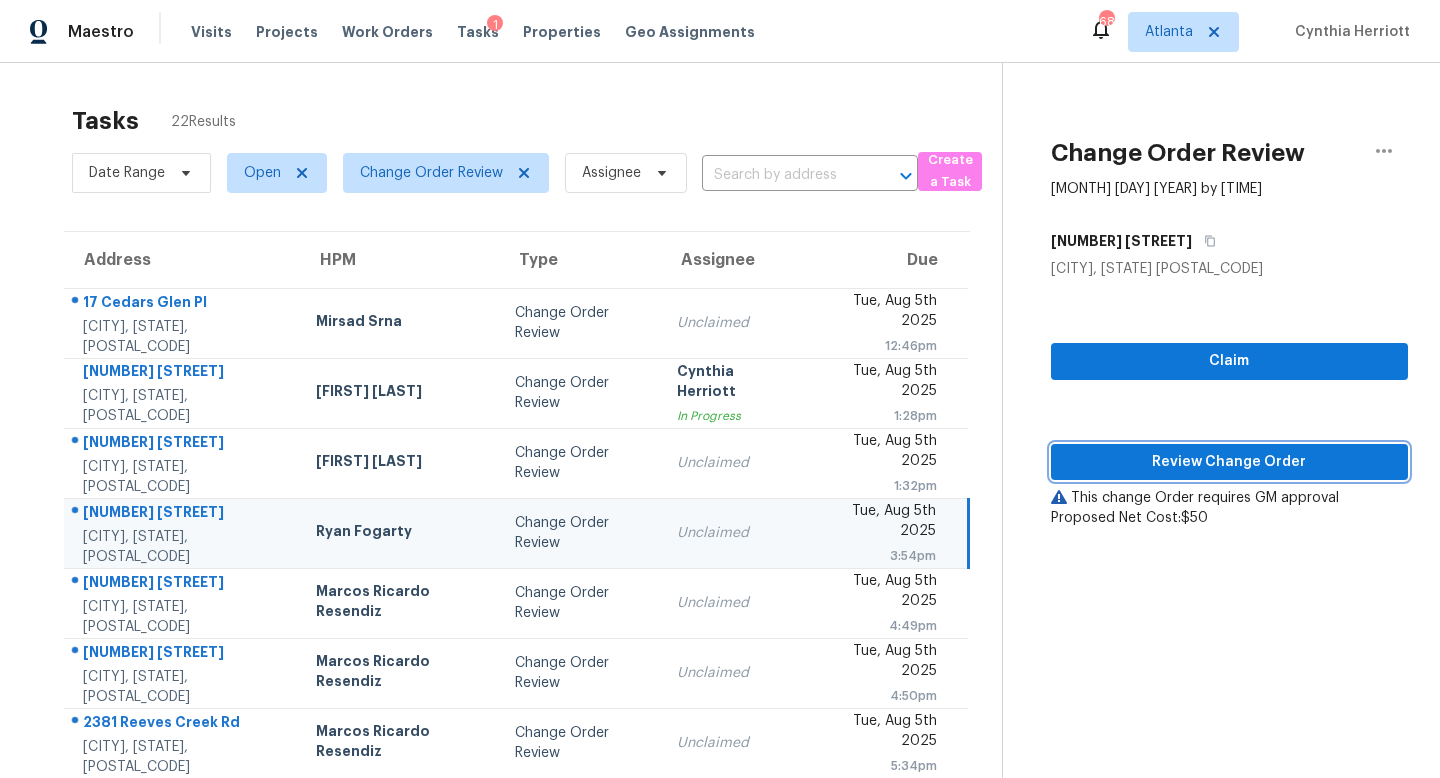 click on "Review Change Order" at bounding box center (1229, 462) 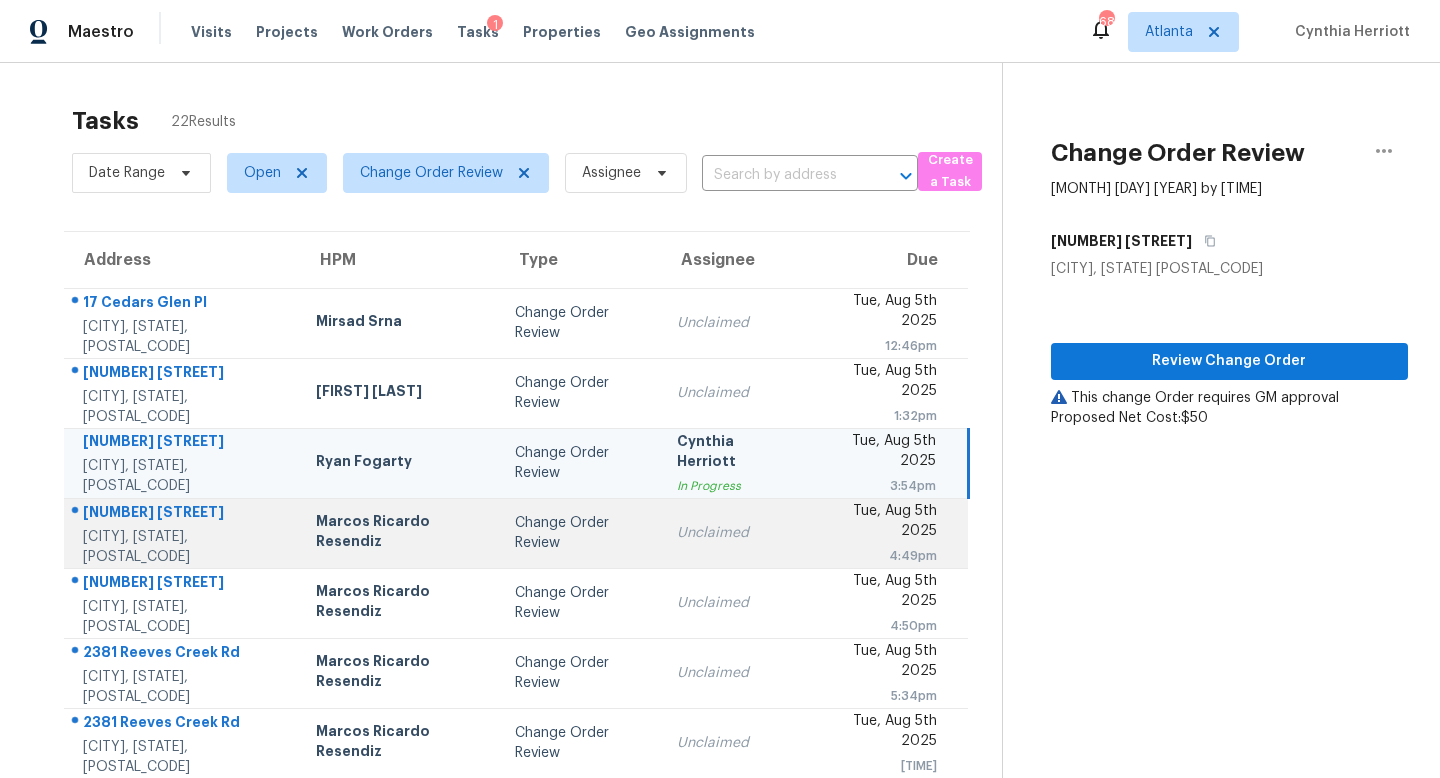 click on "Change Order Review" at bounding box center (580, 533) 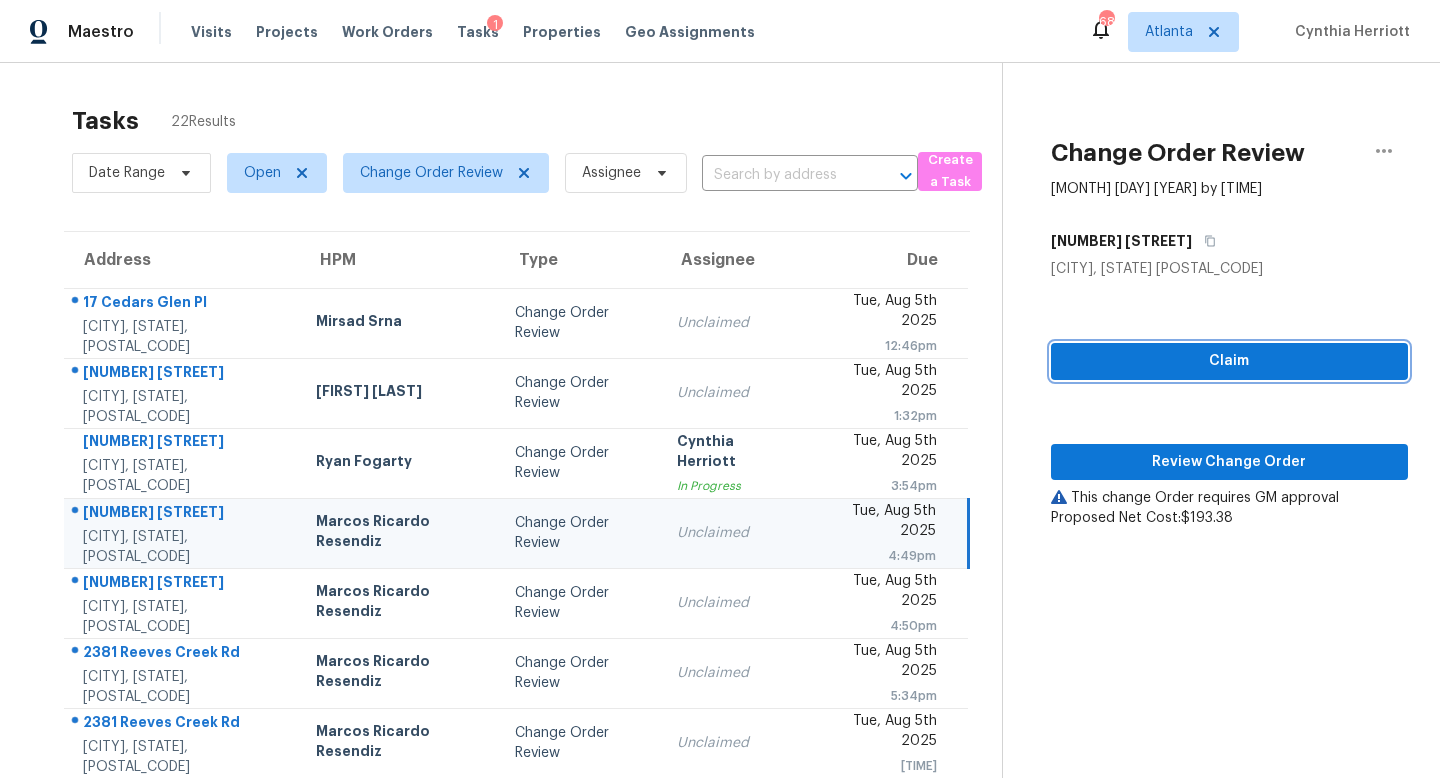 click on "Claim" at bounding box center [1229, 361] 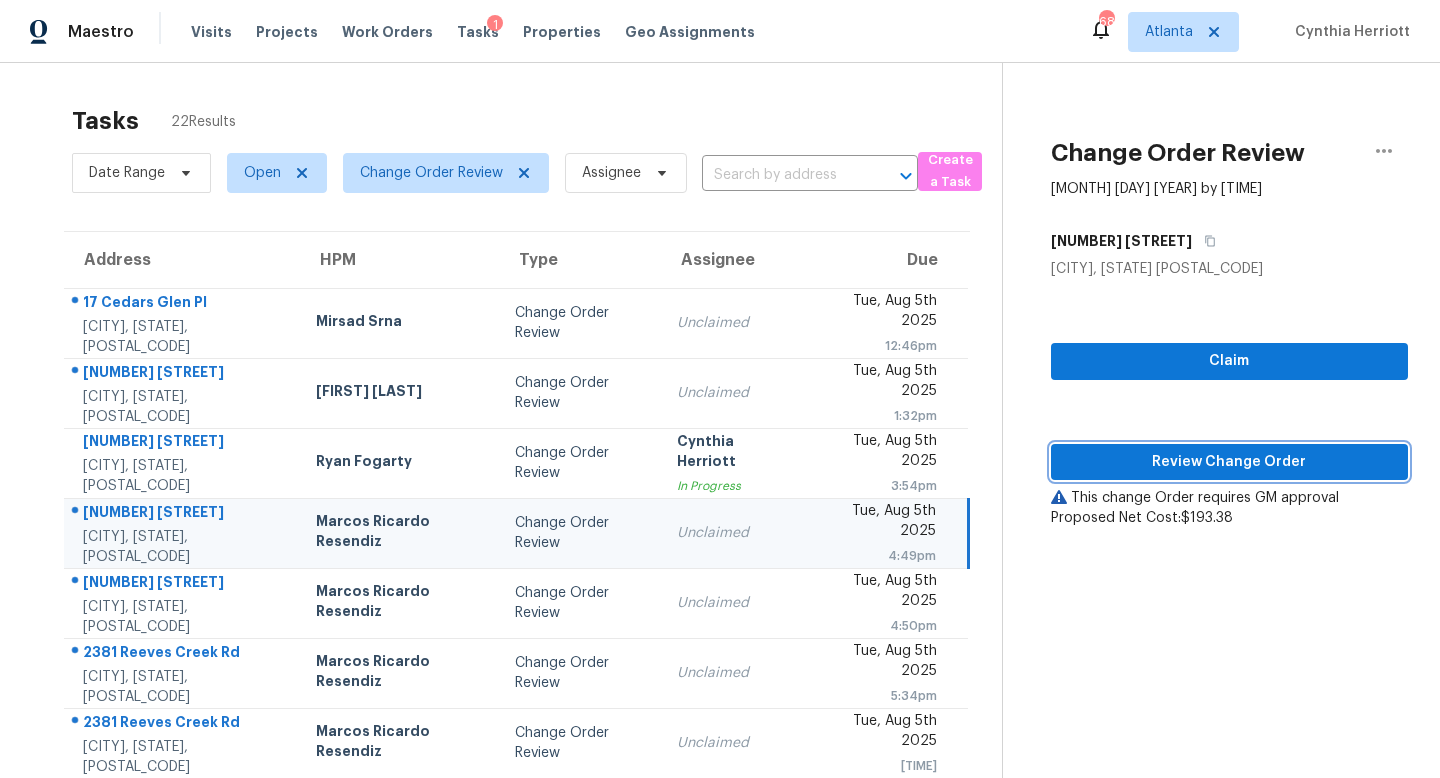 click on "Review Change Order" at bounding box center (1229, 462) 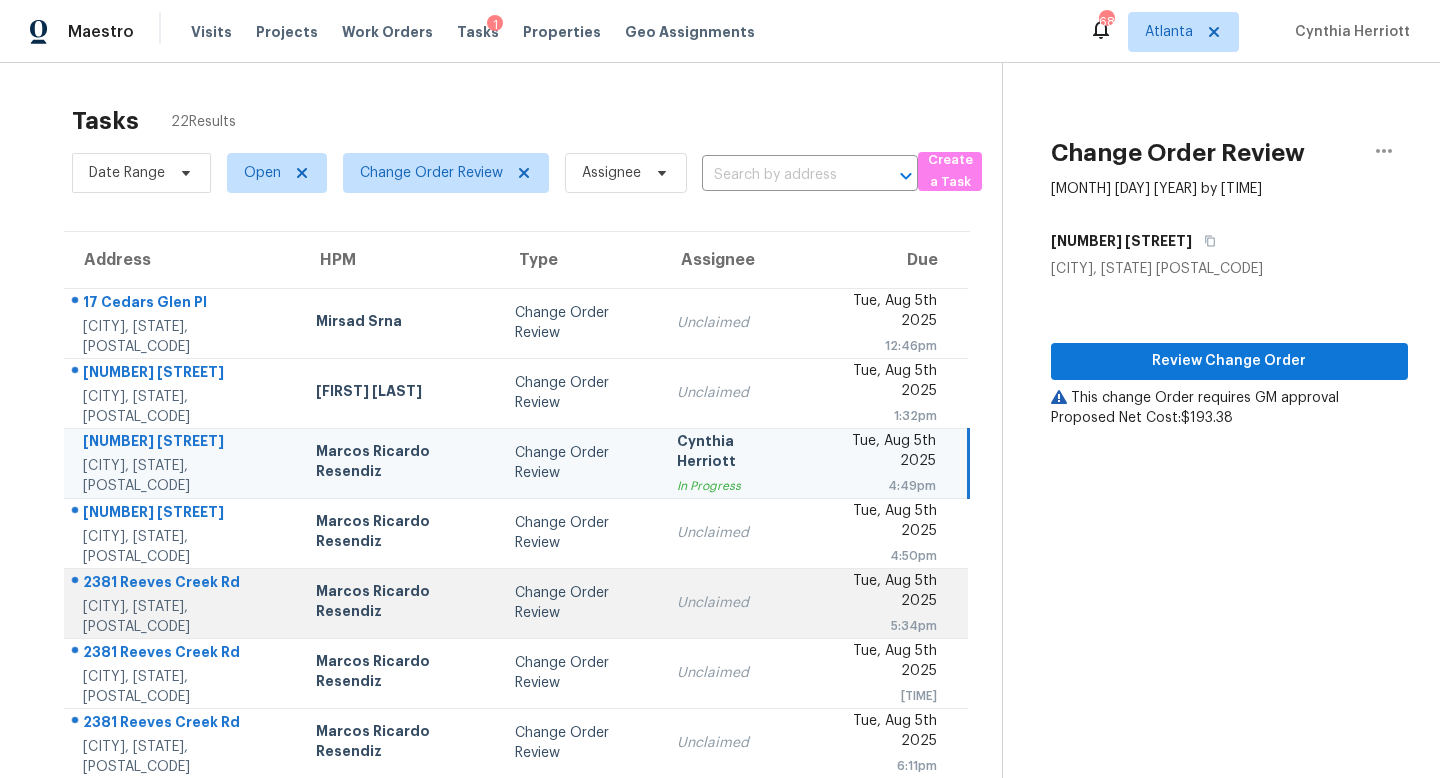 click on "Unclaimed" at bounding box center (733, 603) 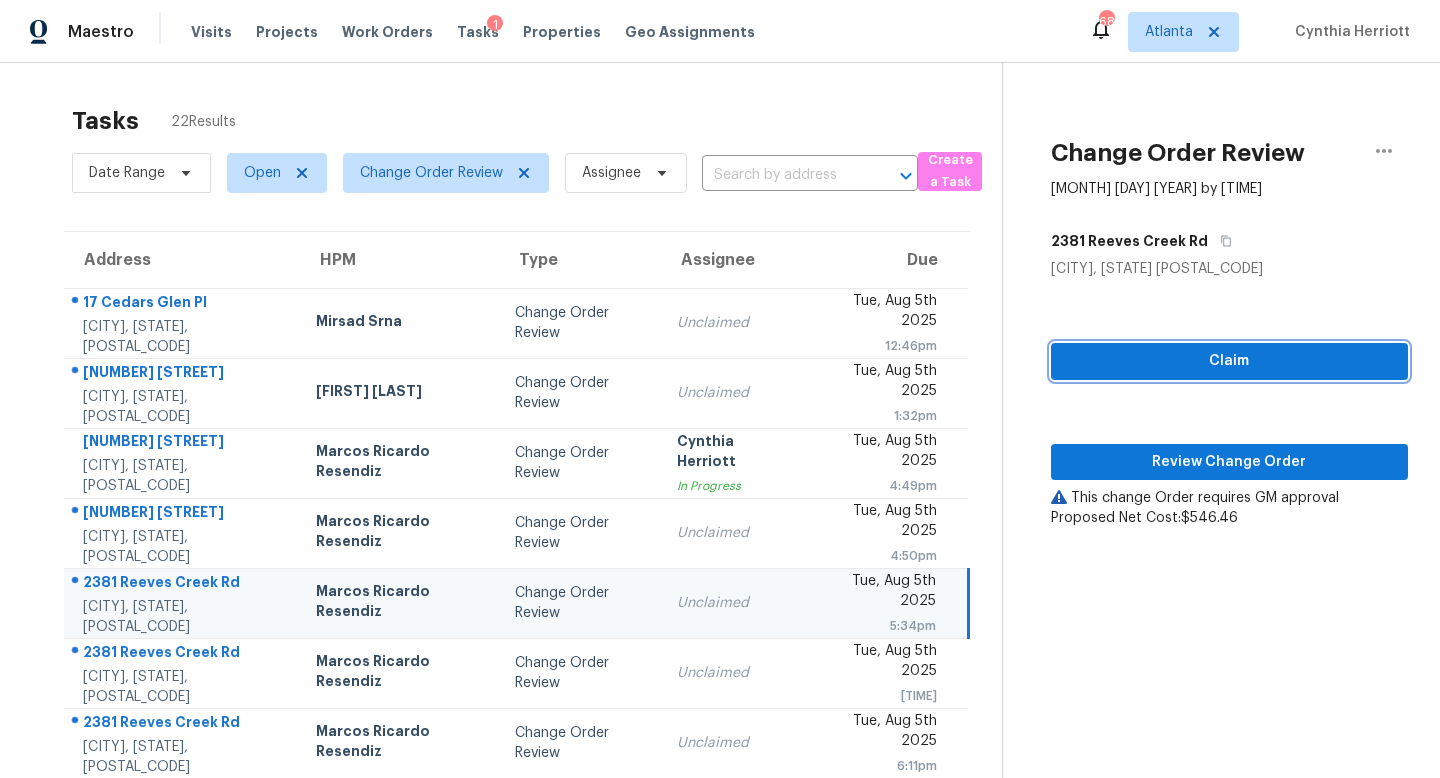 click on "Claim" at bounding box center [1229, 361] 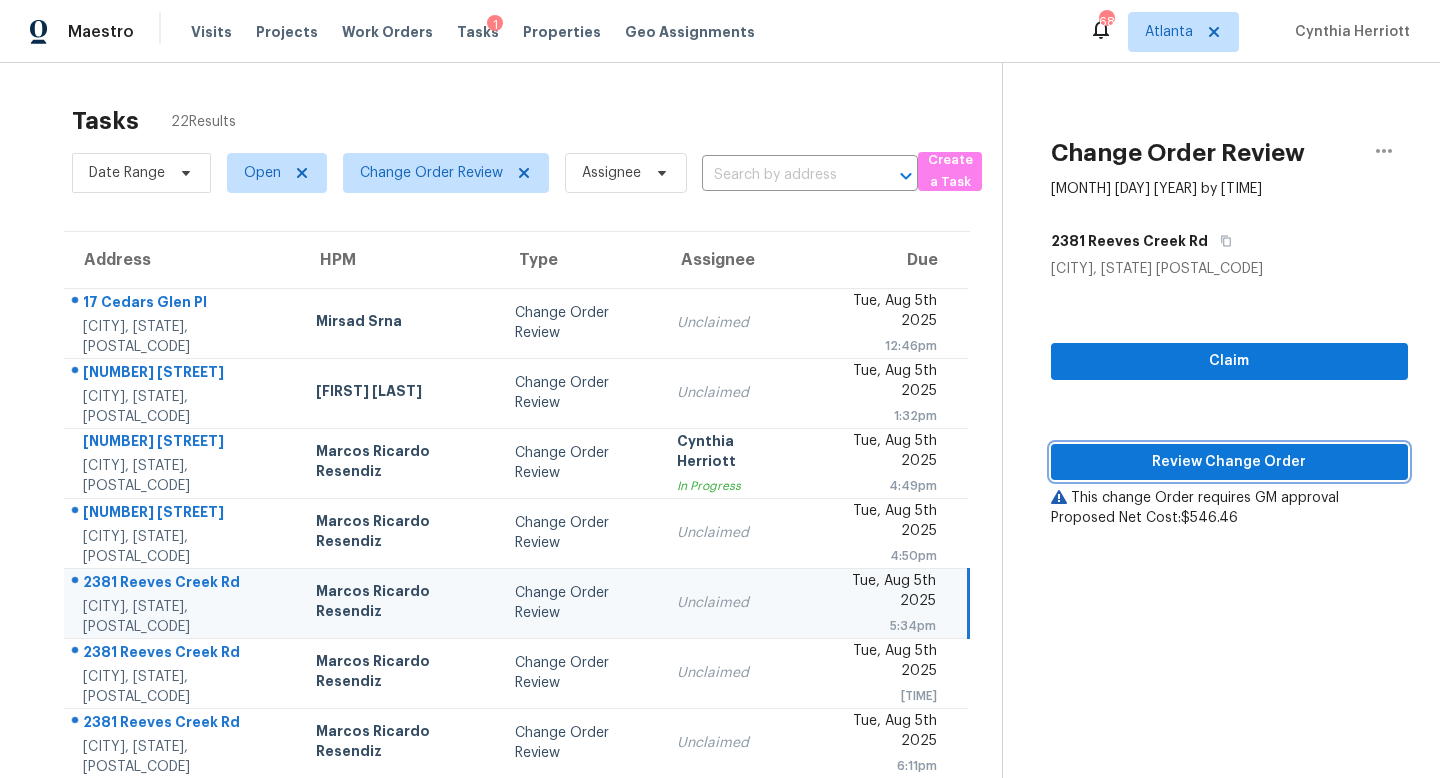 click on "Review Change Order" at bounding box center [1229, 462] 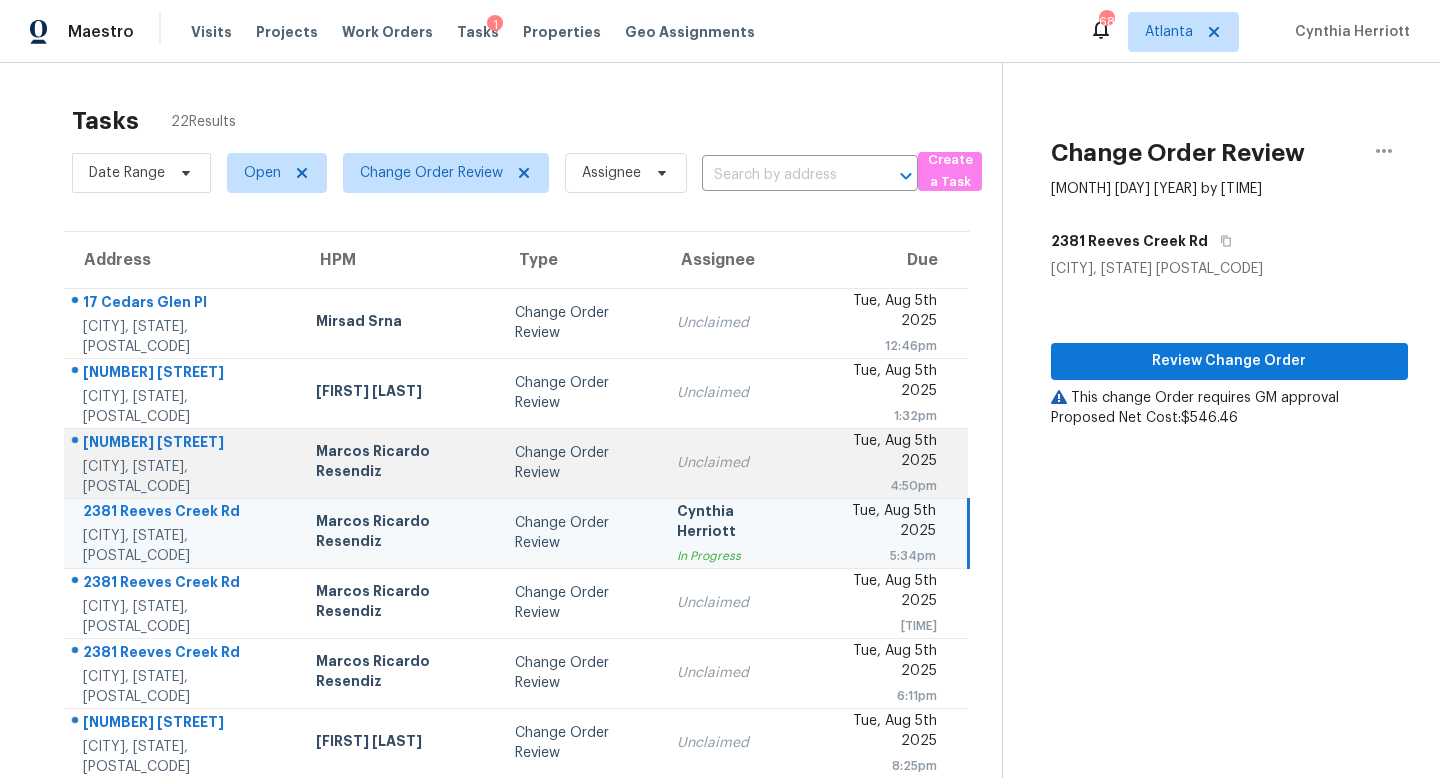 click on "Change Order Review" at bounding box center (580, 463) 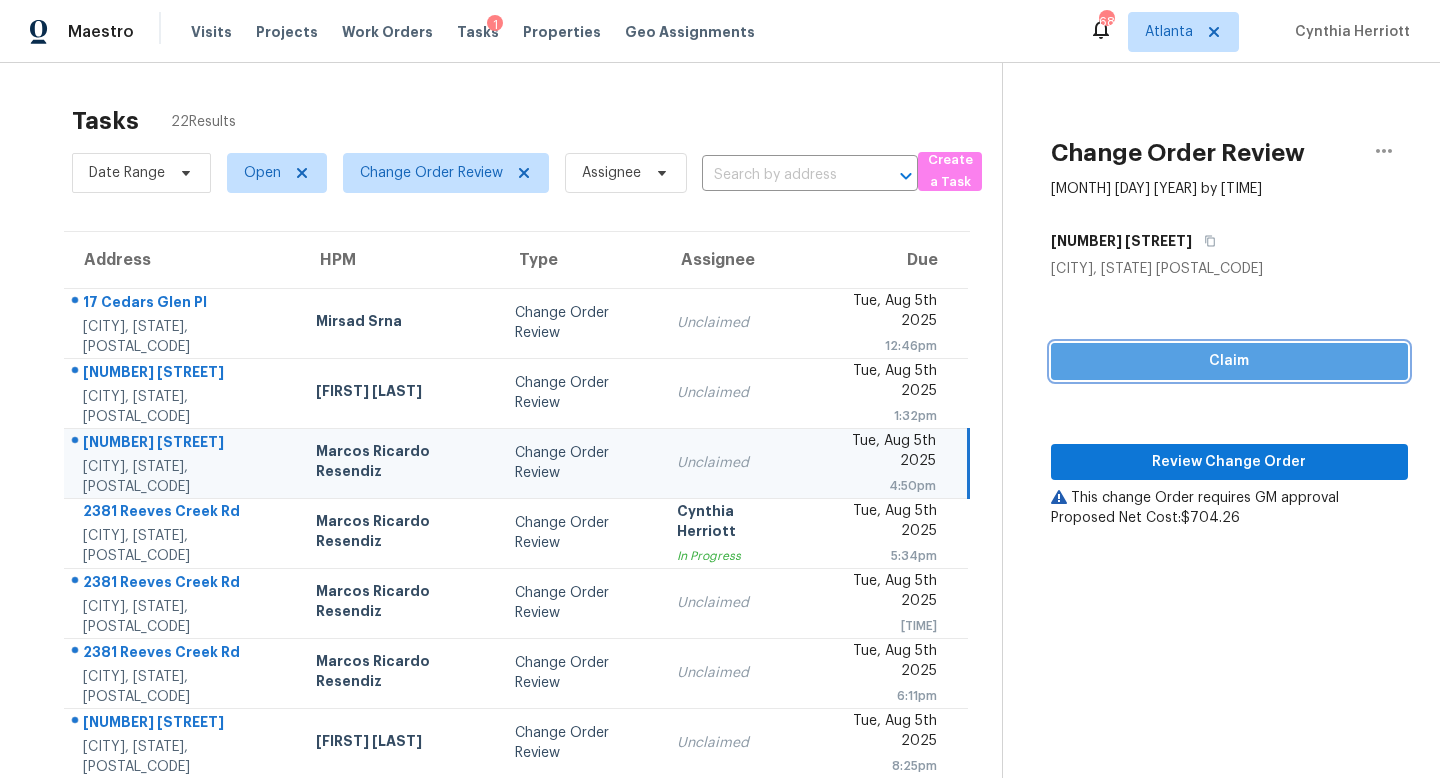 click on "Claim" at bounding box center [1229, 361] 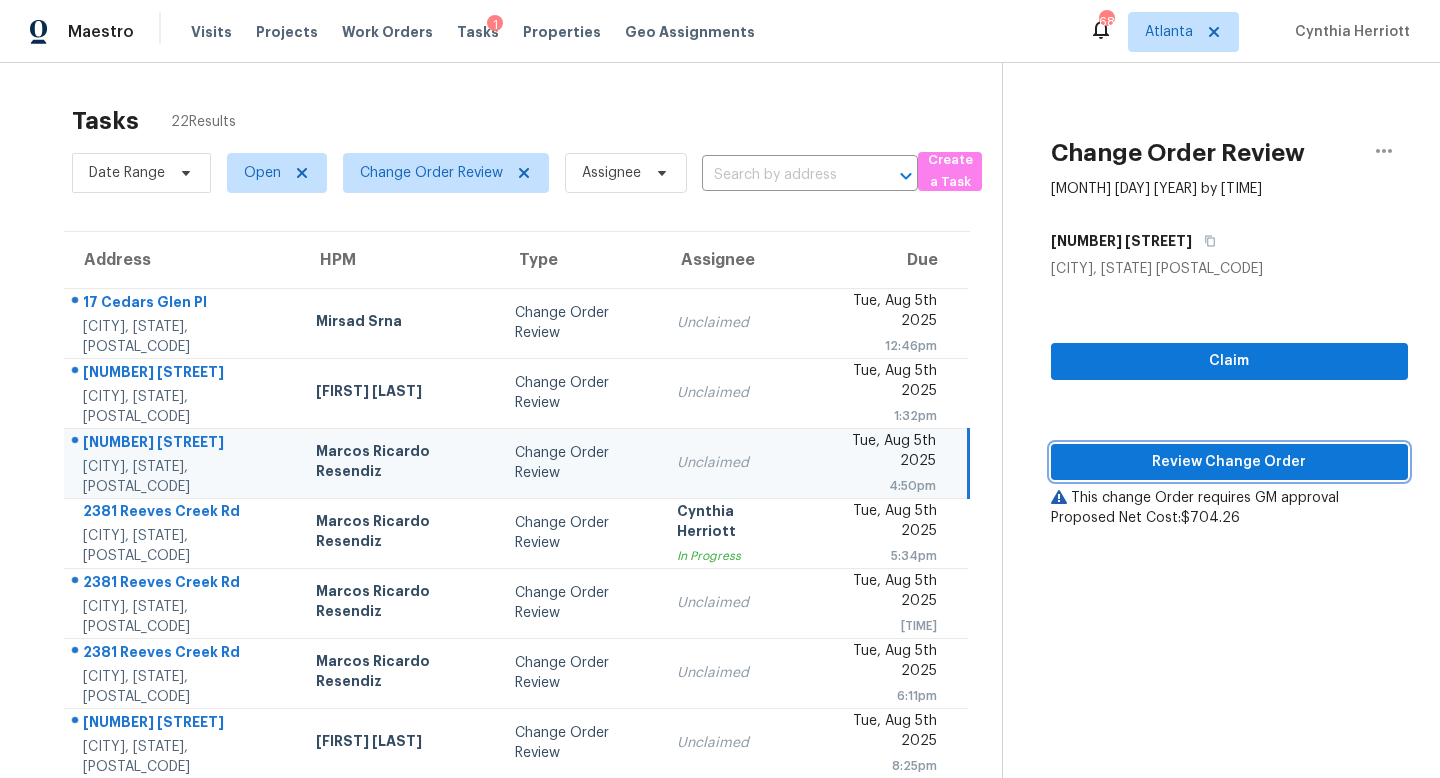 click on "Review Change Order" at bounding box center (1229, 462) 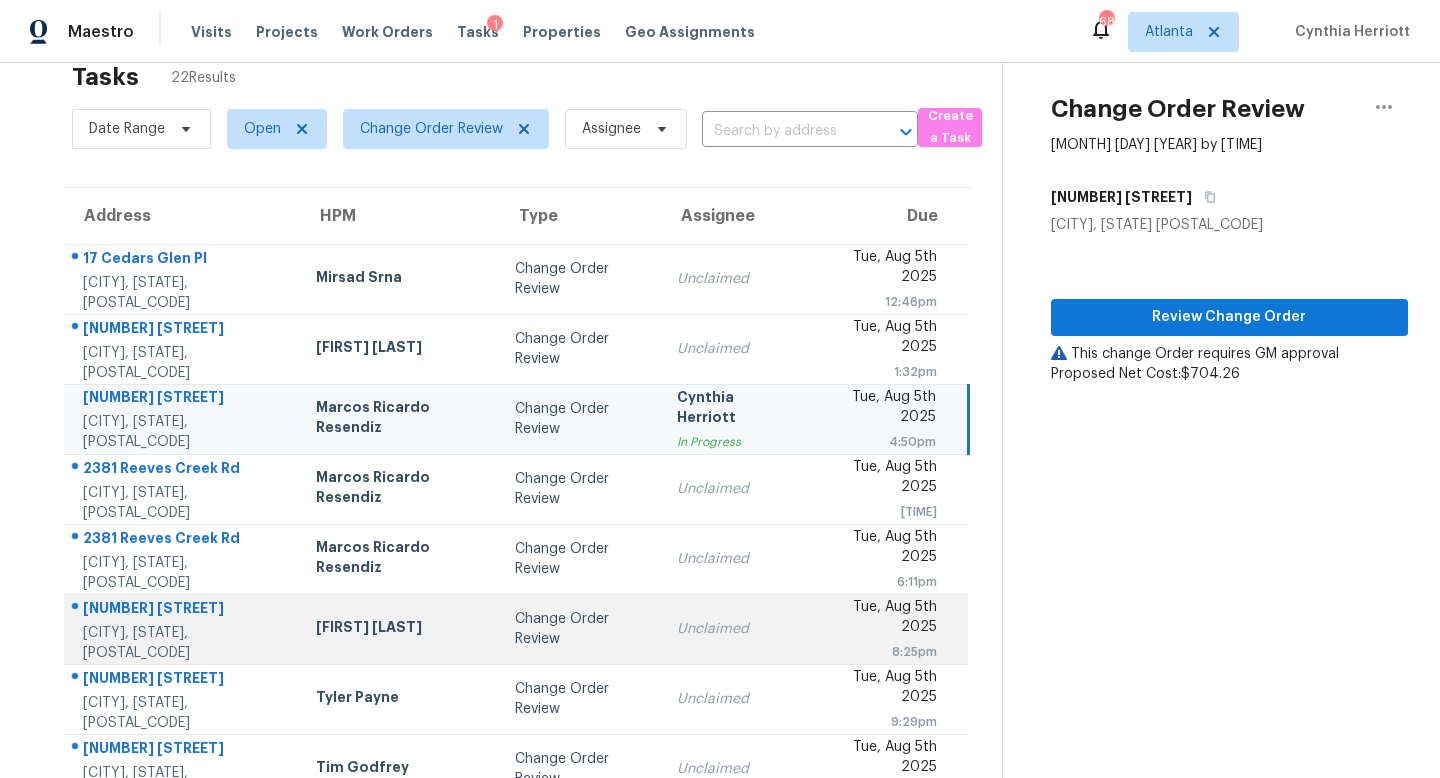 scroll, scrollTop: 52, scrollLeft: 0, axis: vertical 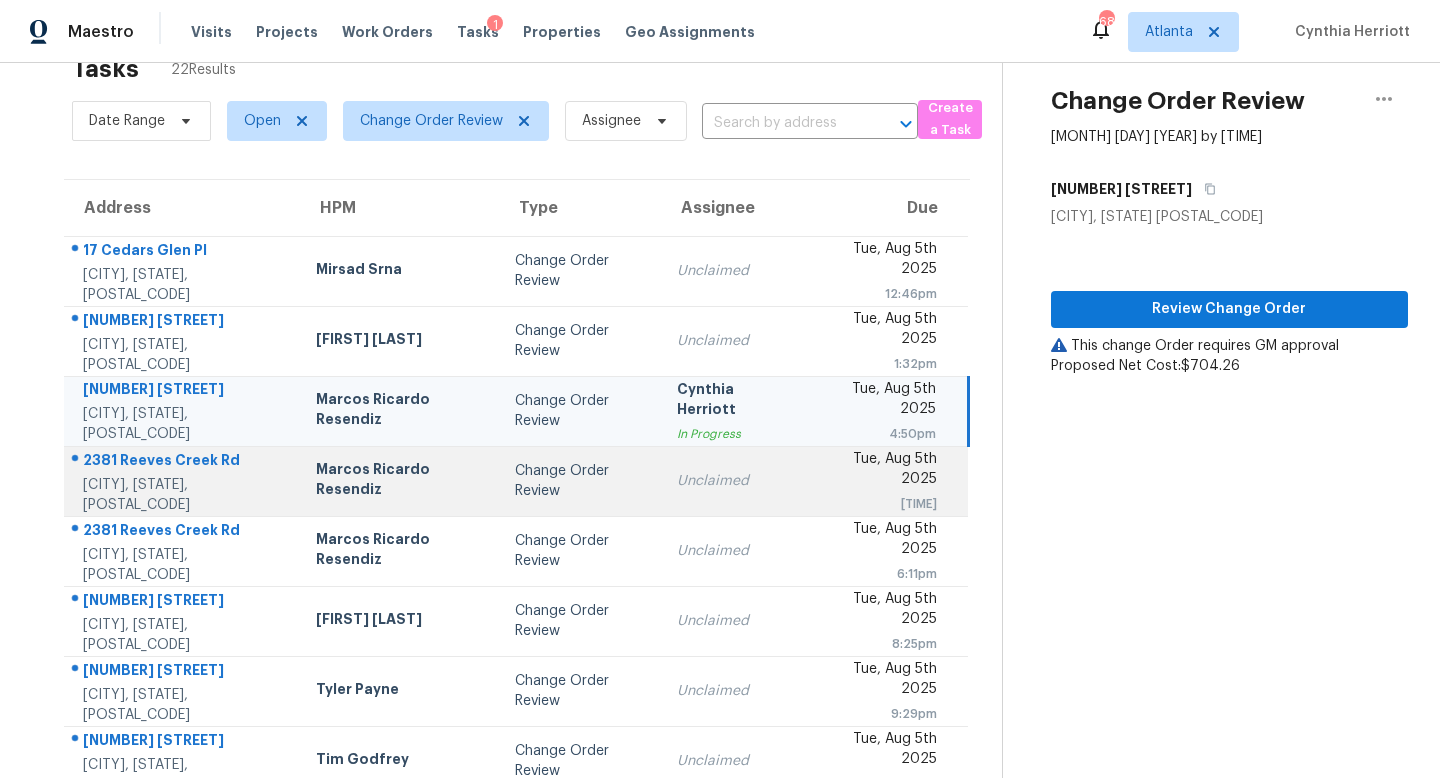 click on "Unclaimed" at bounding box center [733, 481] 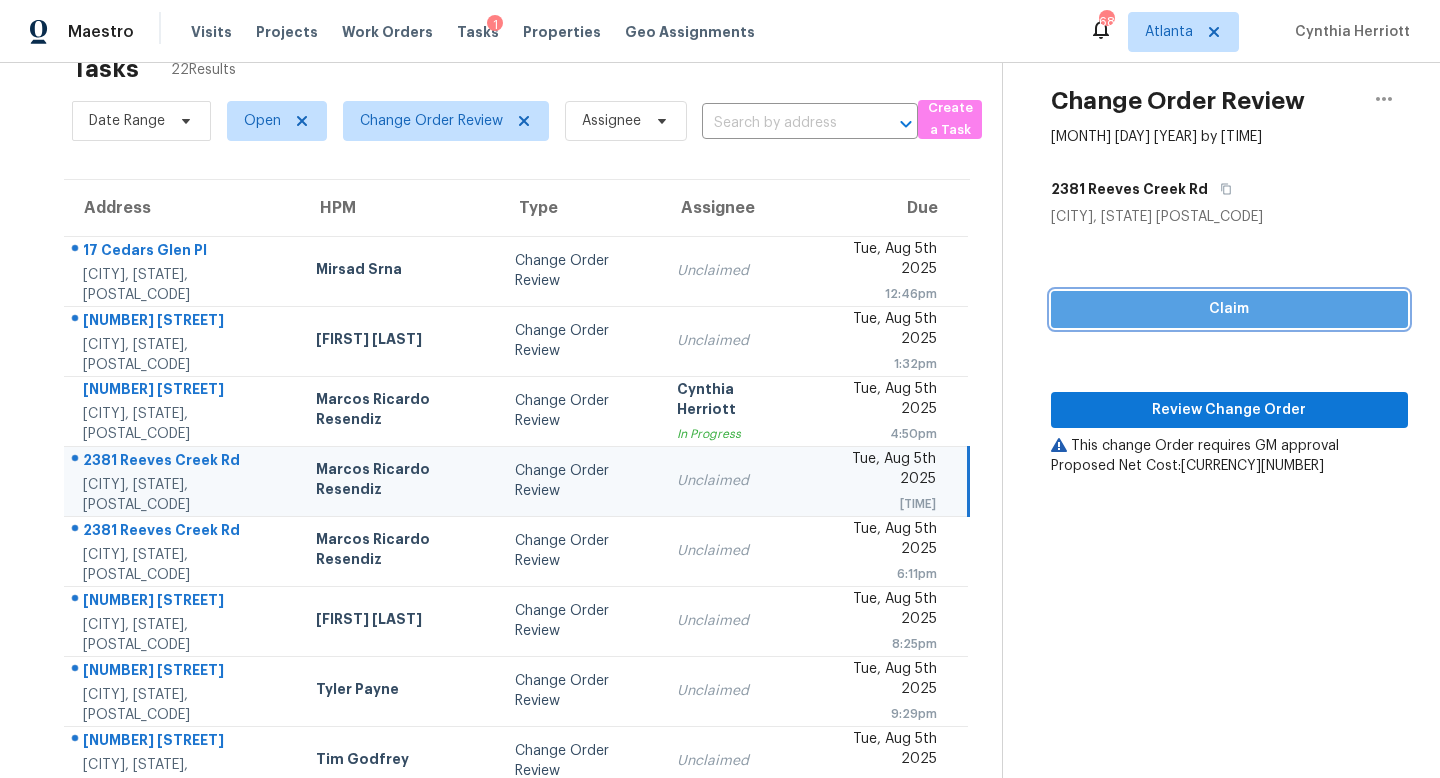 click on "Claim" at bounding box center [1229, 309] 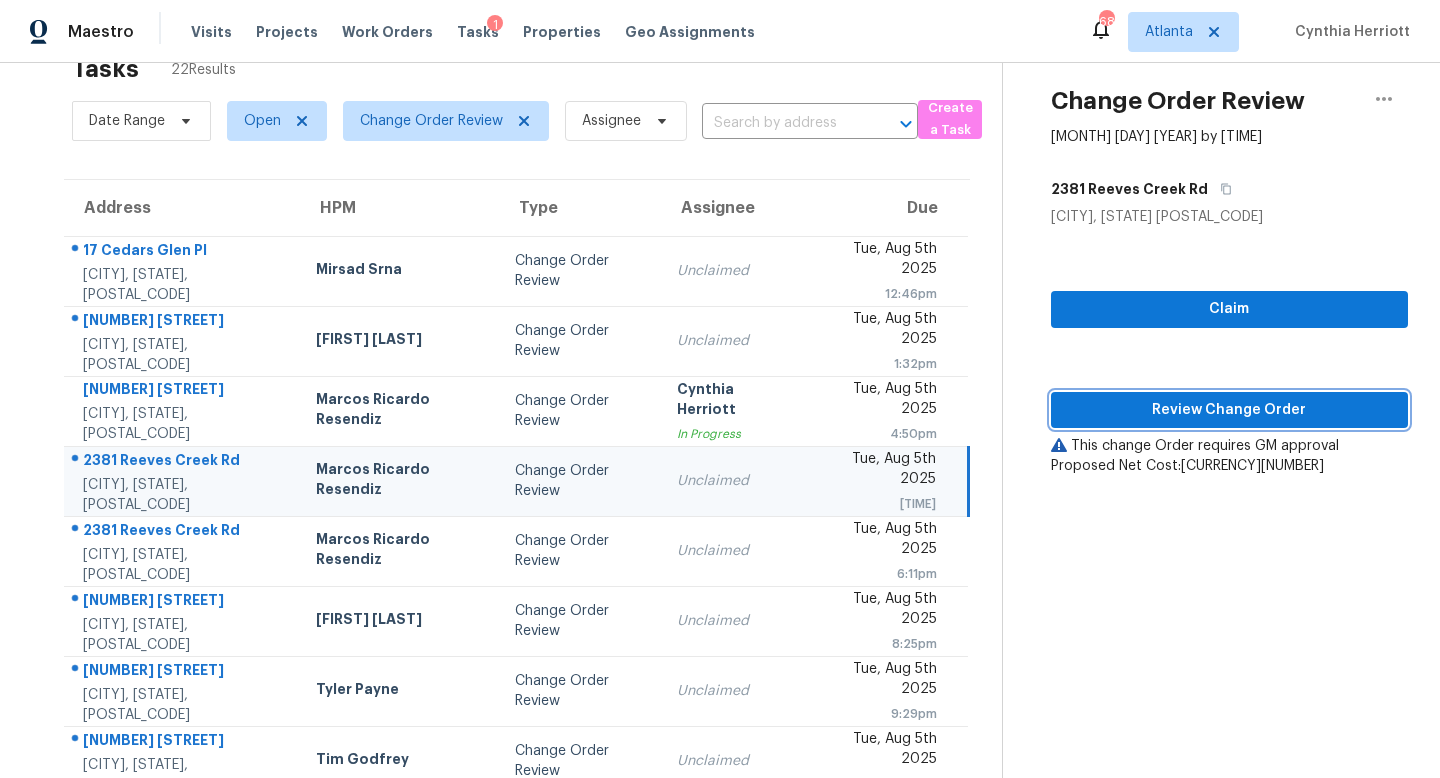 click on "Review Change Order" at bounding box center [1229, 410] 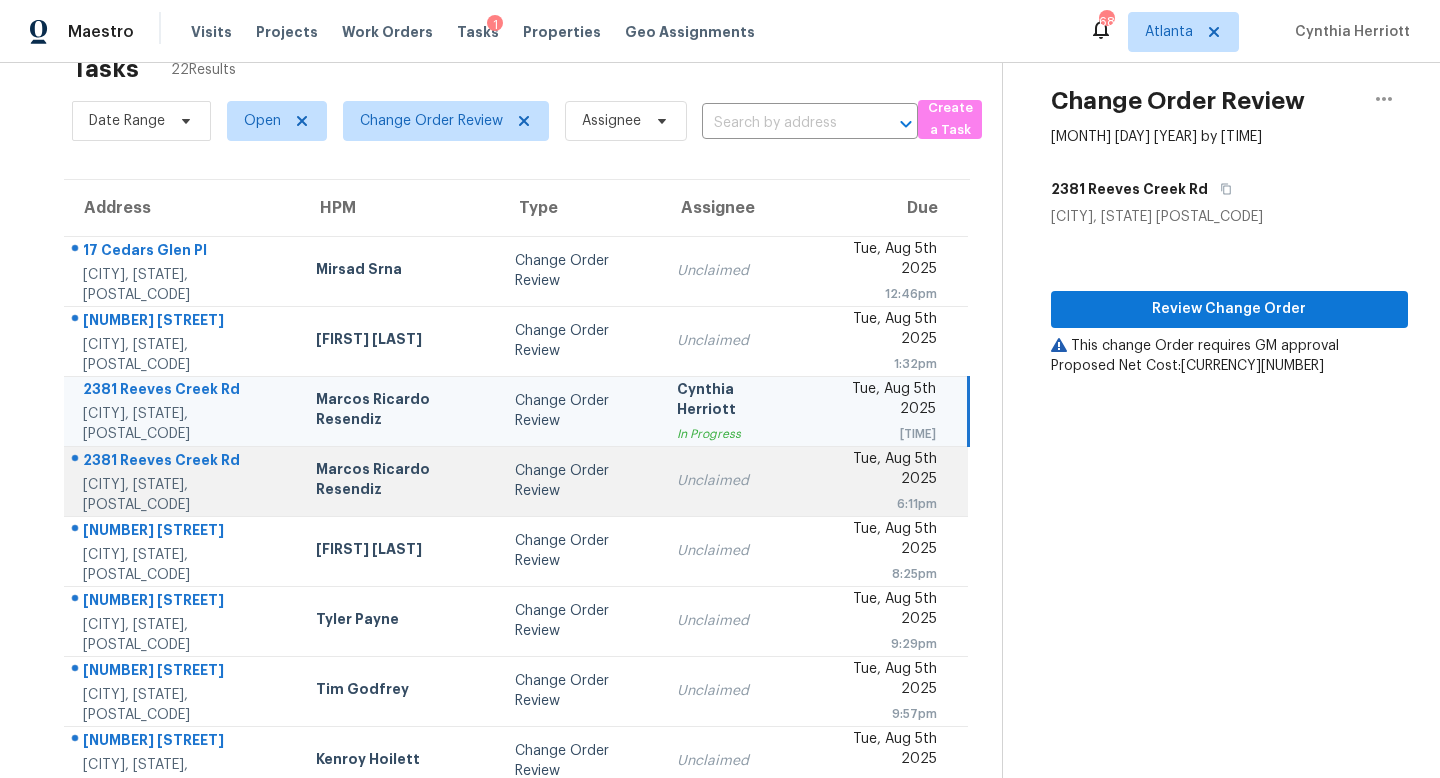 click on "Unclaimed" at bounding box center [733, 481] 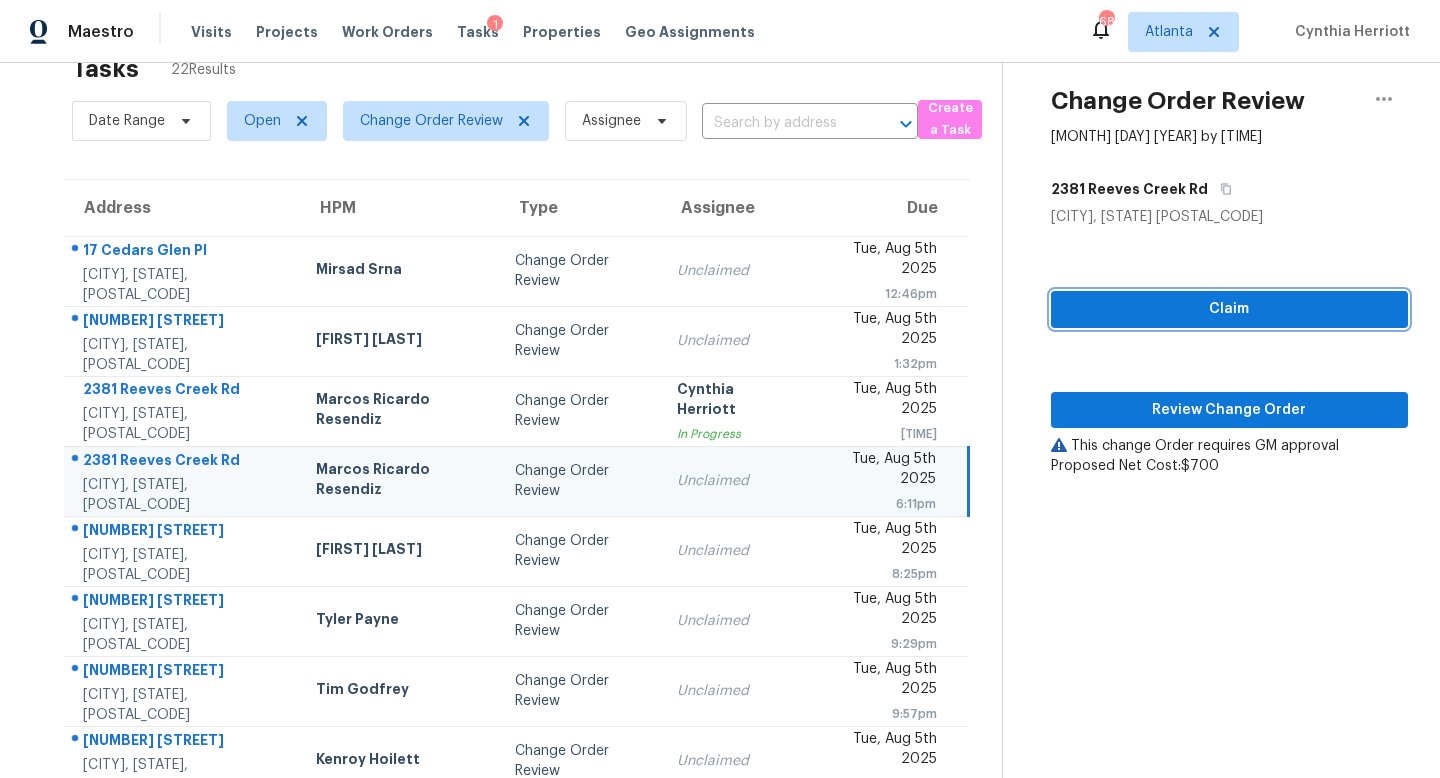 click on "Claim" at bounding box center (1229, 309) 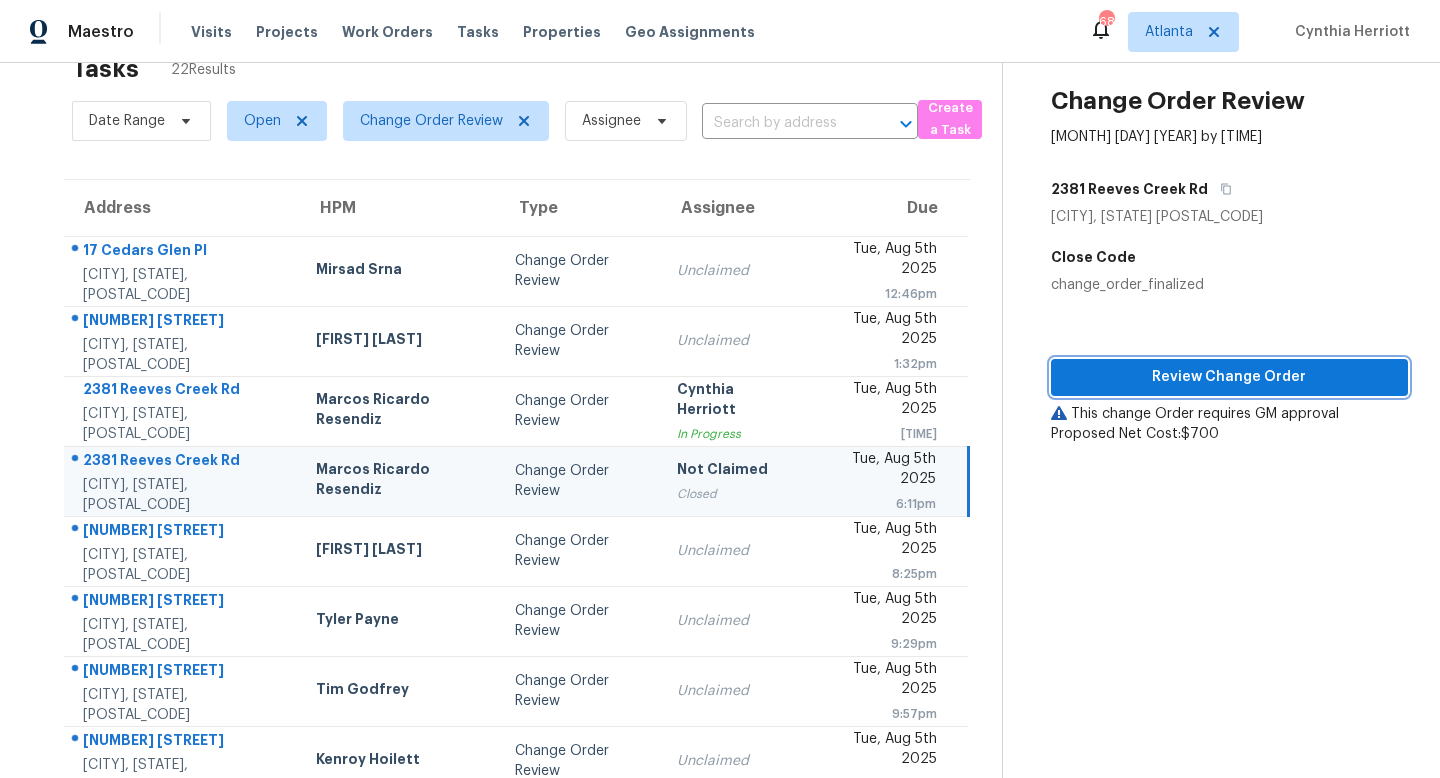 click on "Review Change Order" at bounding box center (1229, 377) 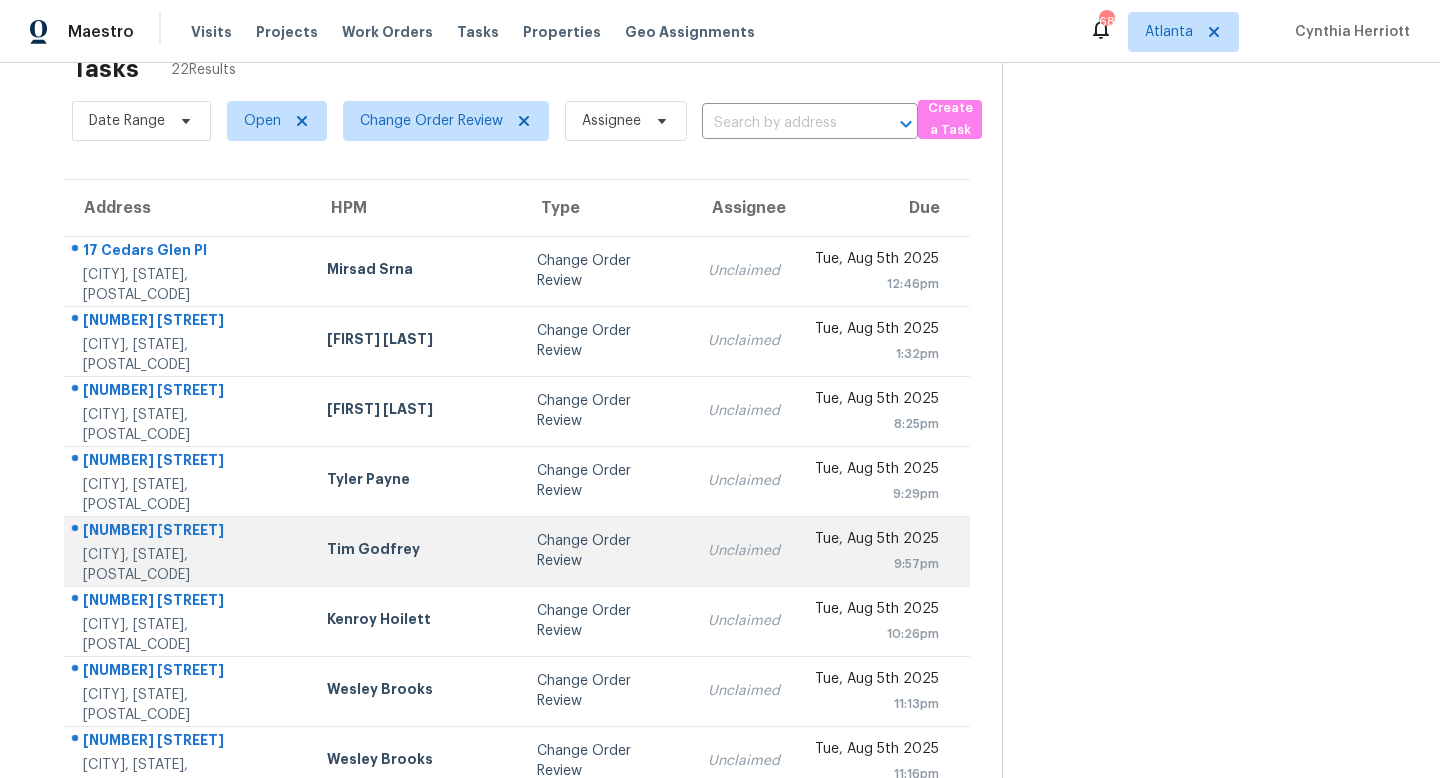 click on "Change Order Review" at bounding box center (606, 551) 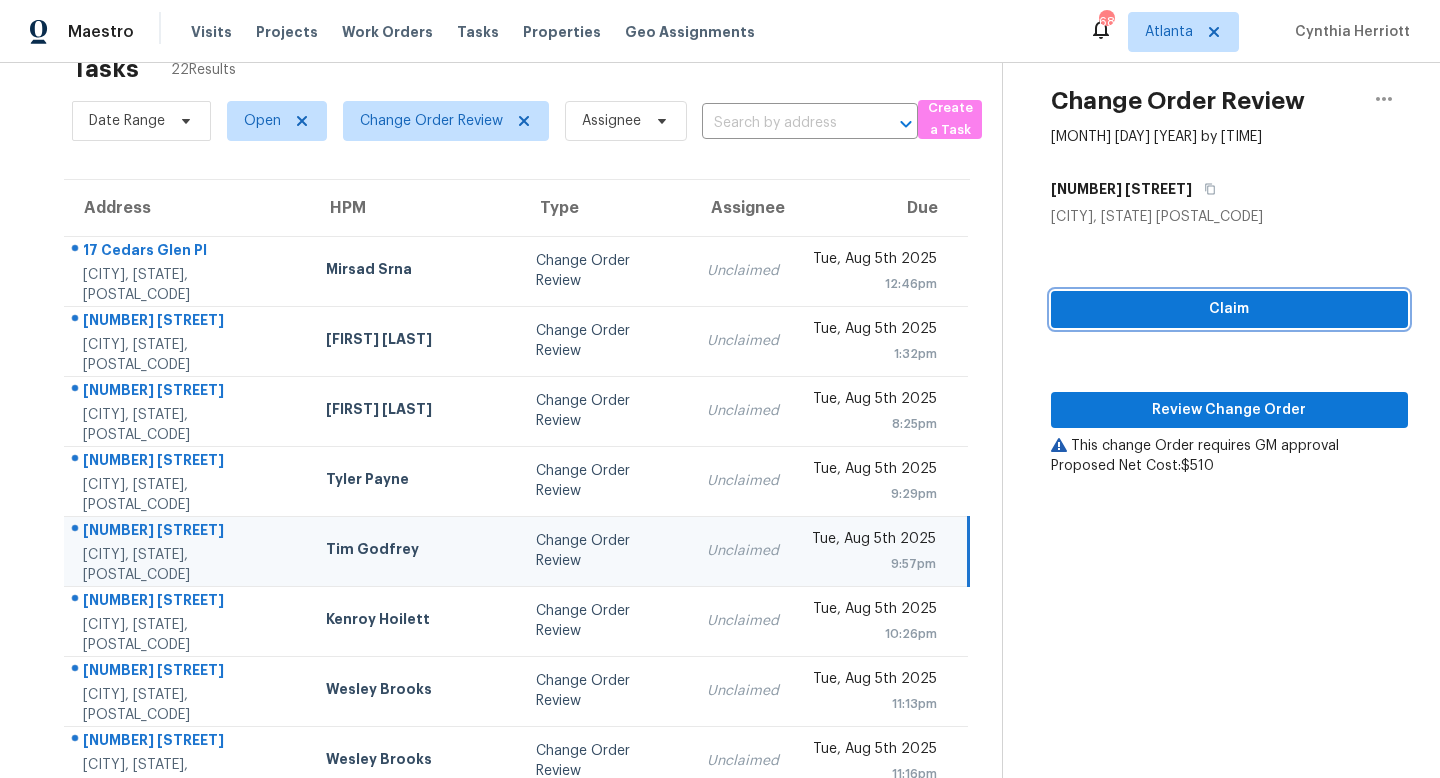 click on "Claim" at bounding box center [1229, 309] 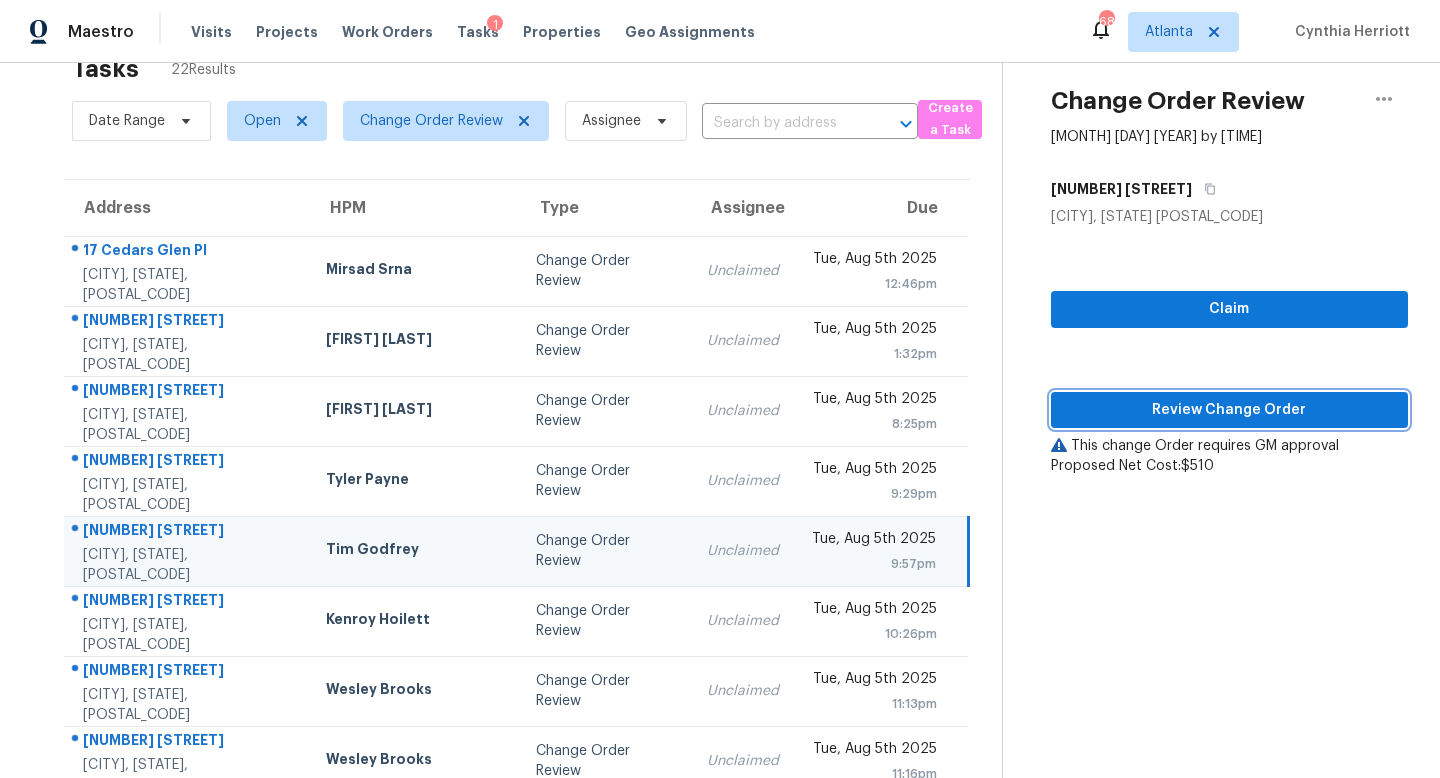 click on "Review Change Order" at bounding box center [1229, 410] 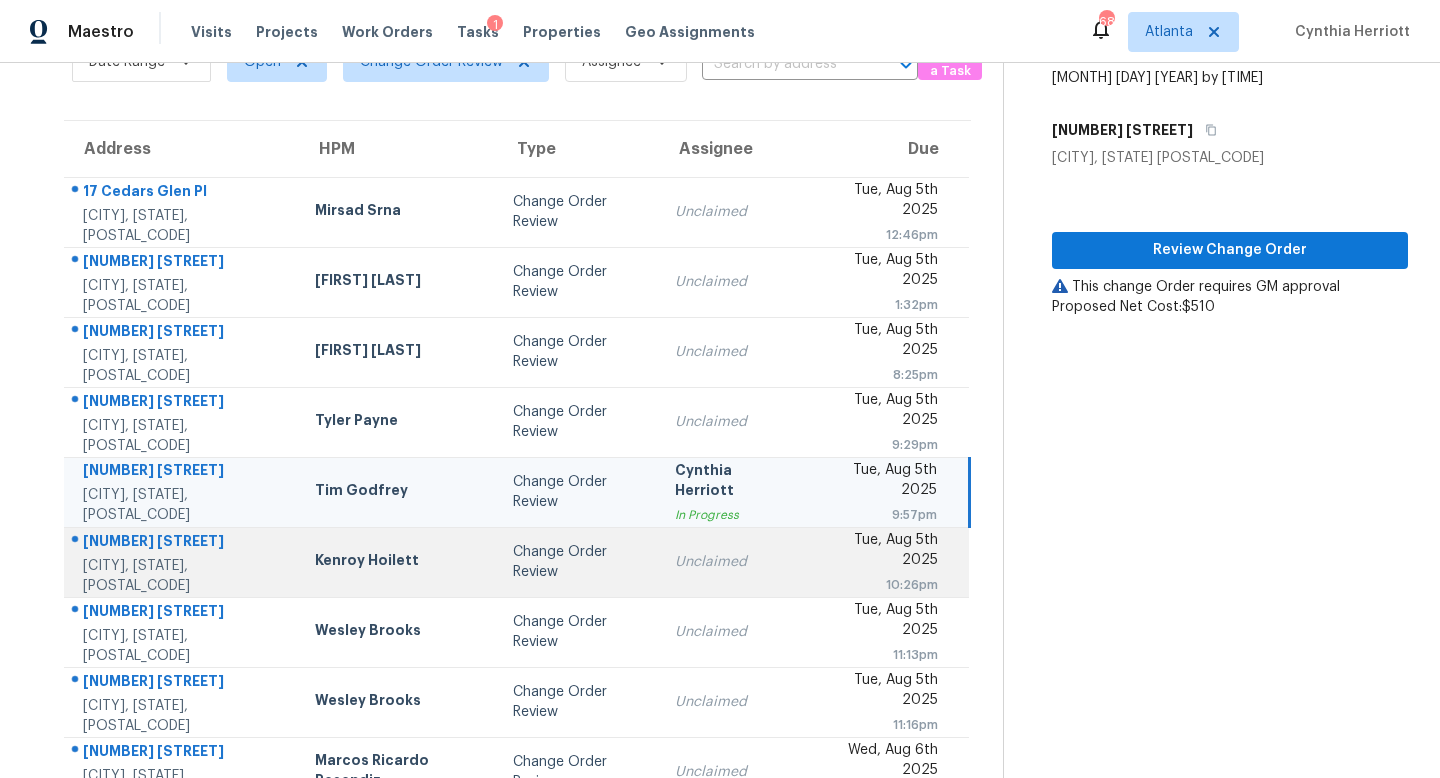 scroll, scrollTop: 121, scrollLeft: 0, axis: vertical 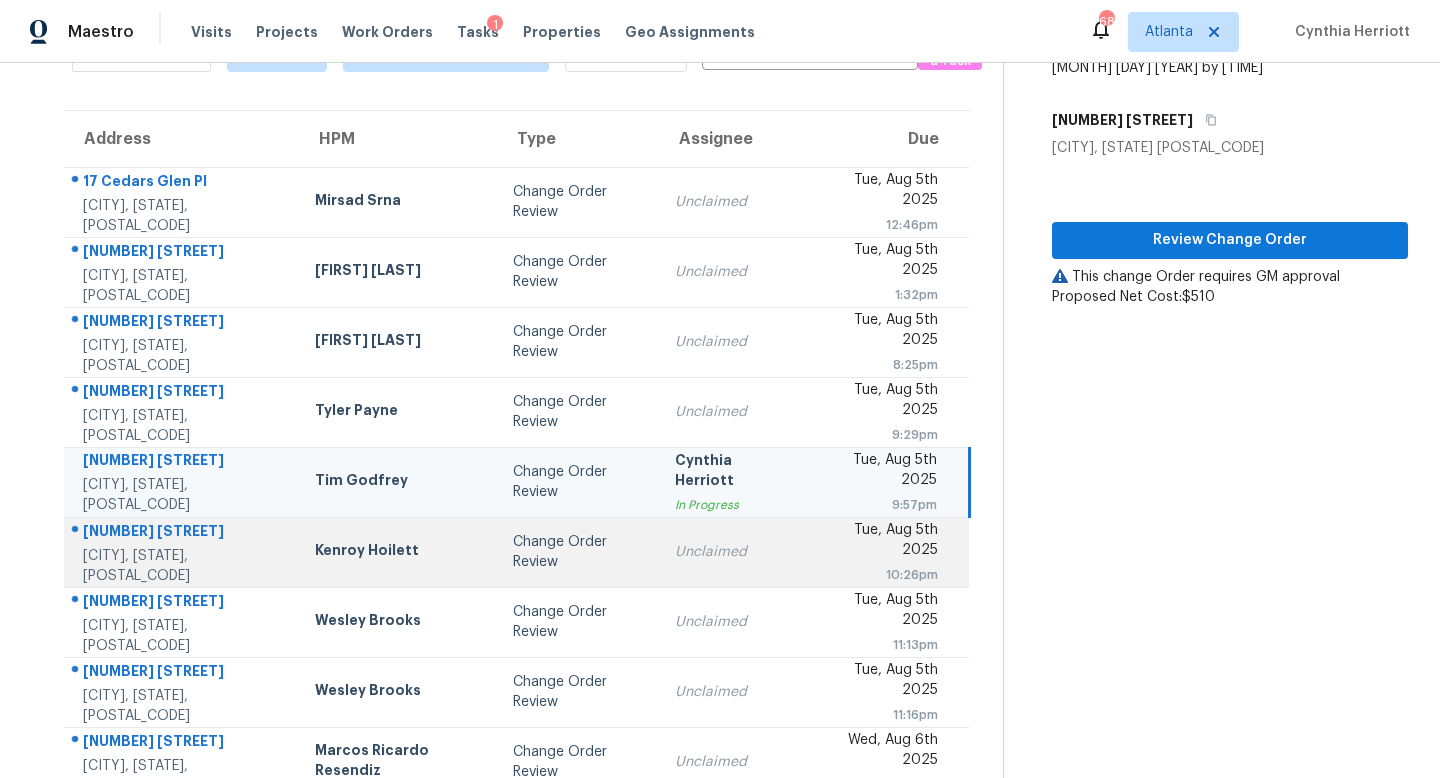 click on "Unclaimed" at bounding box center [731, 552] 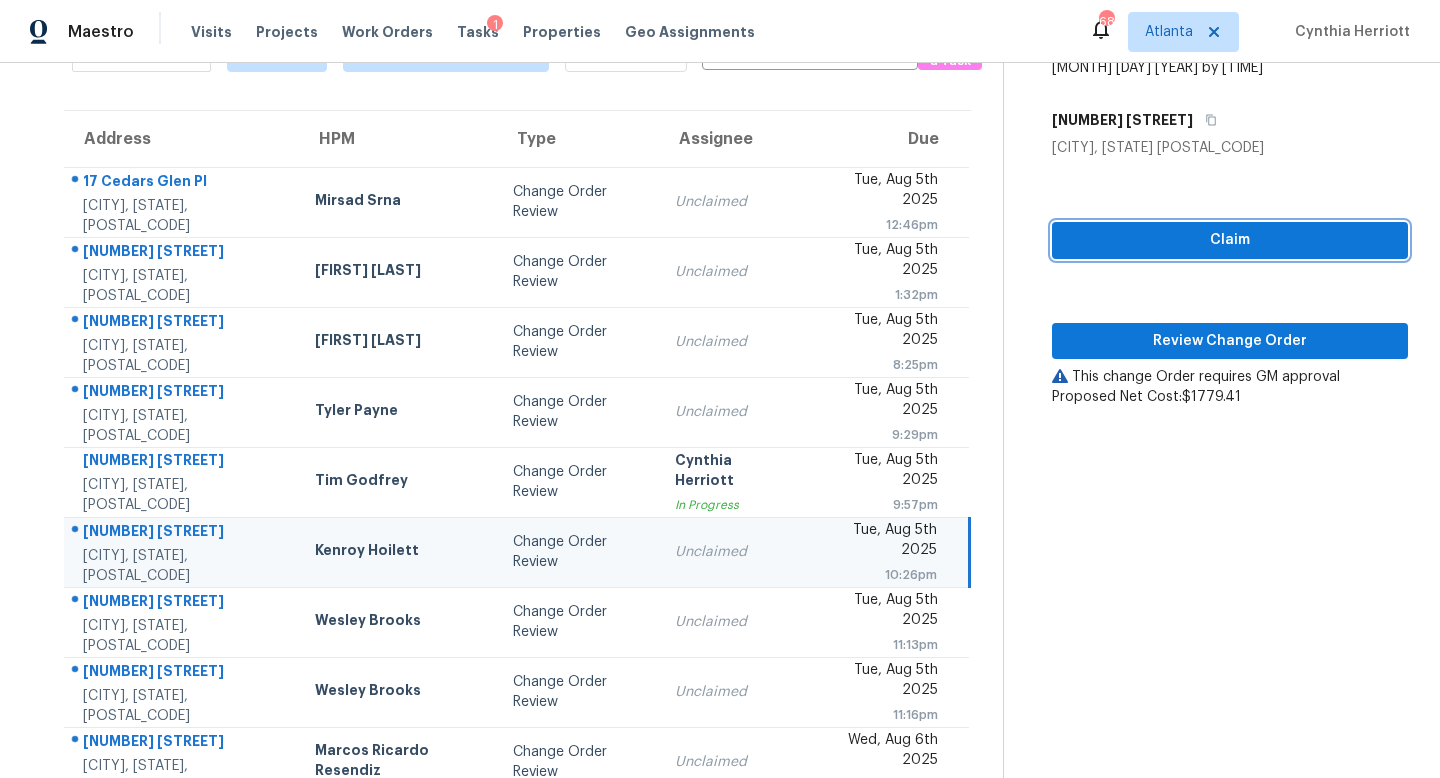 click on "Claim" at bounding box center (1230, 240) 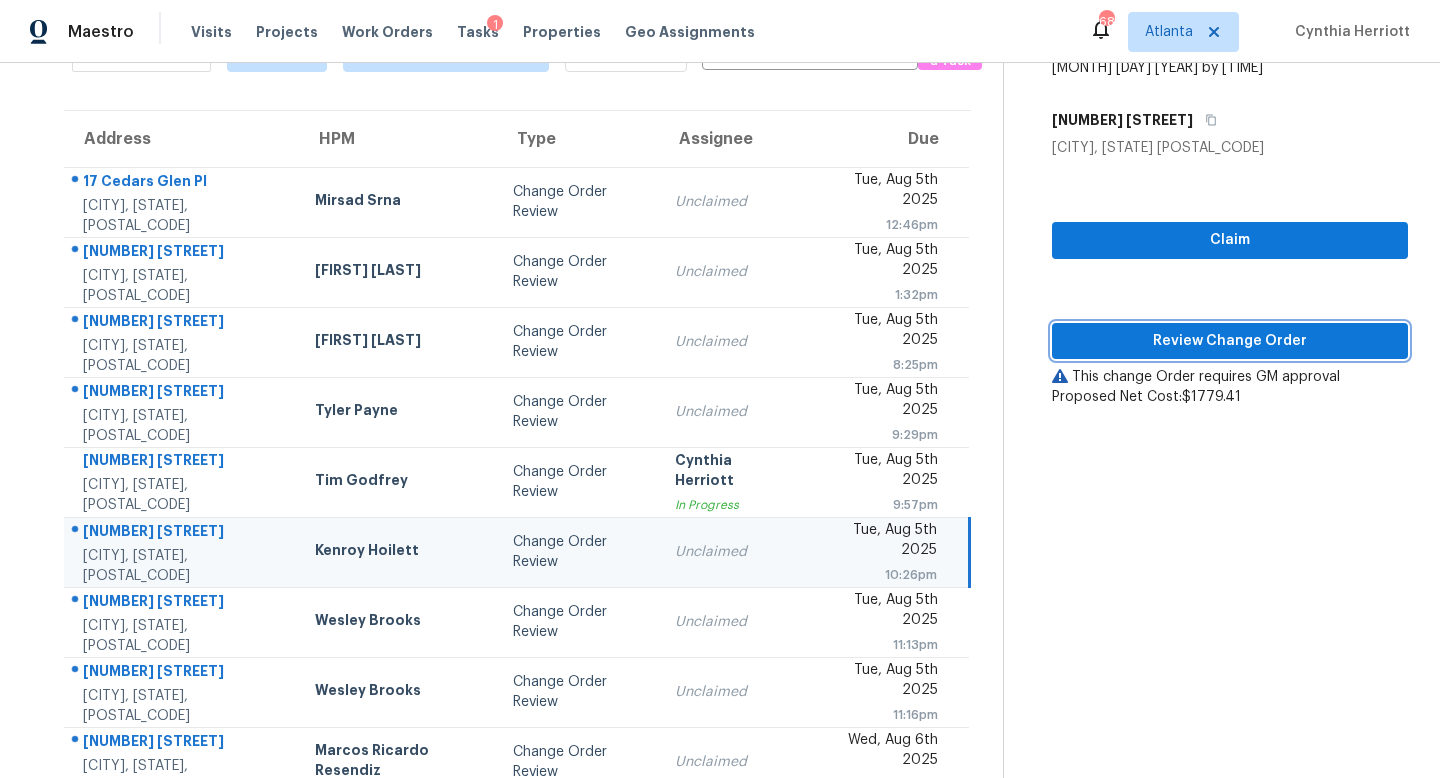 click on "Review Change Order" at bounding box center (1230, 341) 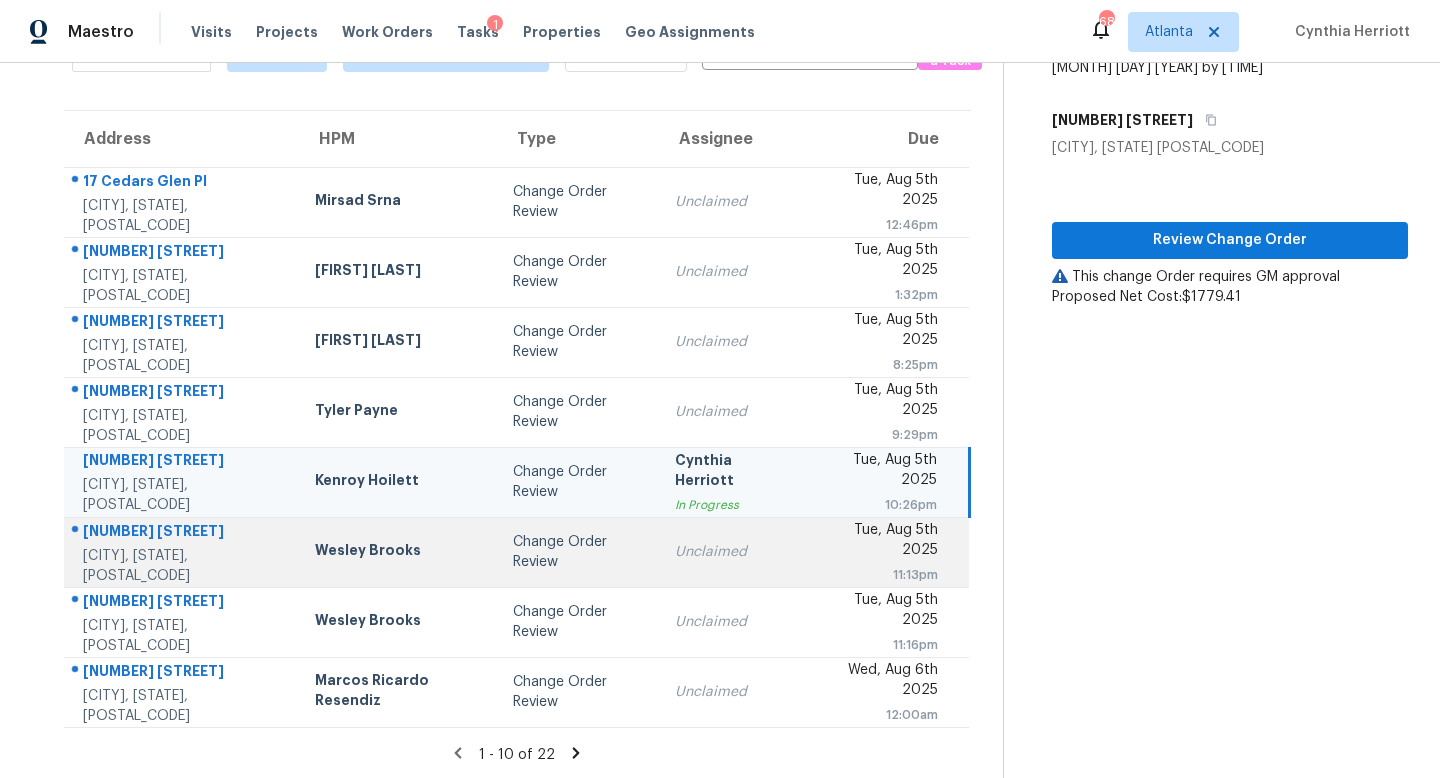 click on "Change Order Review" at bounding box center (578, 552) 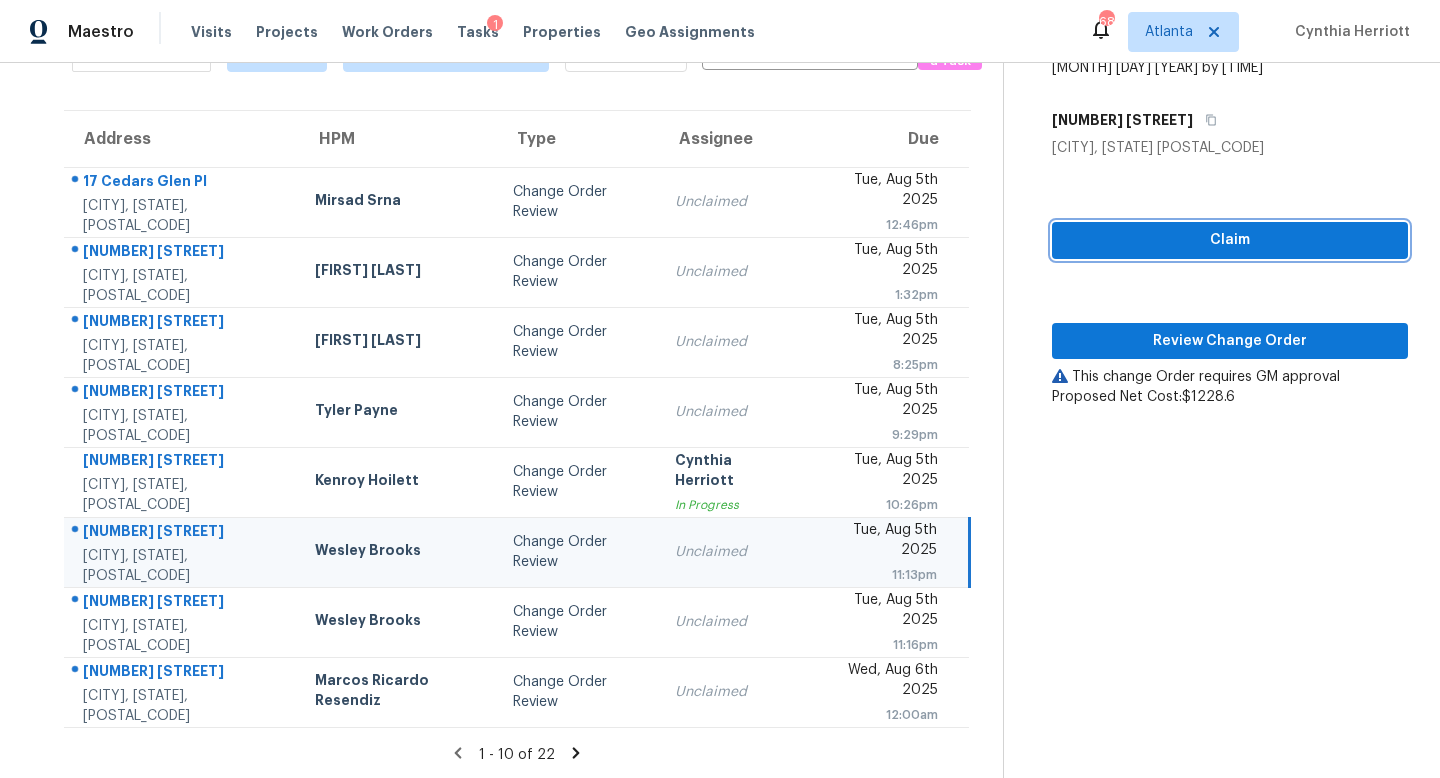 click on "Claim" at bounding box center (1230, 240) 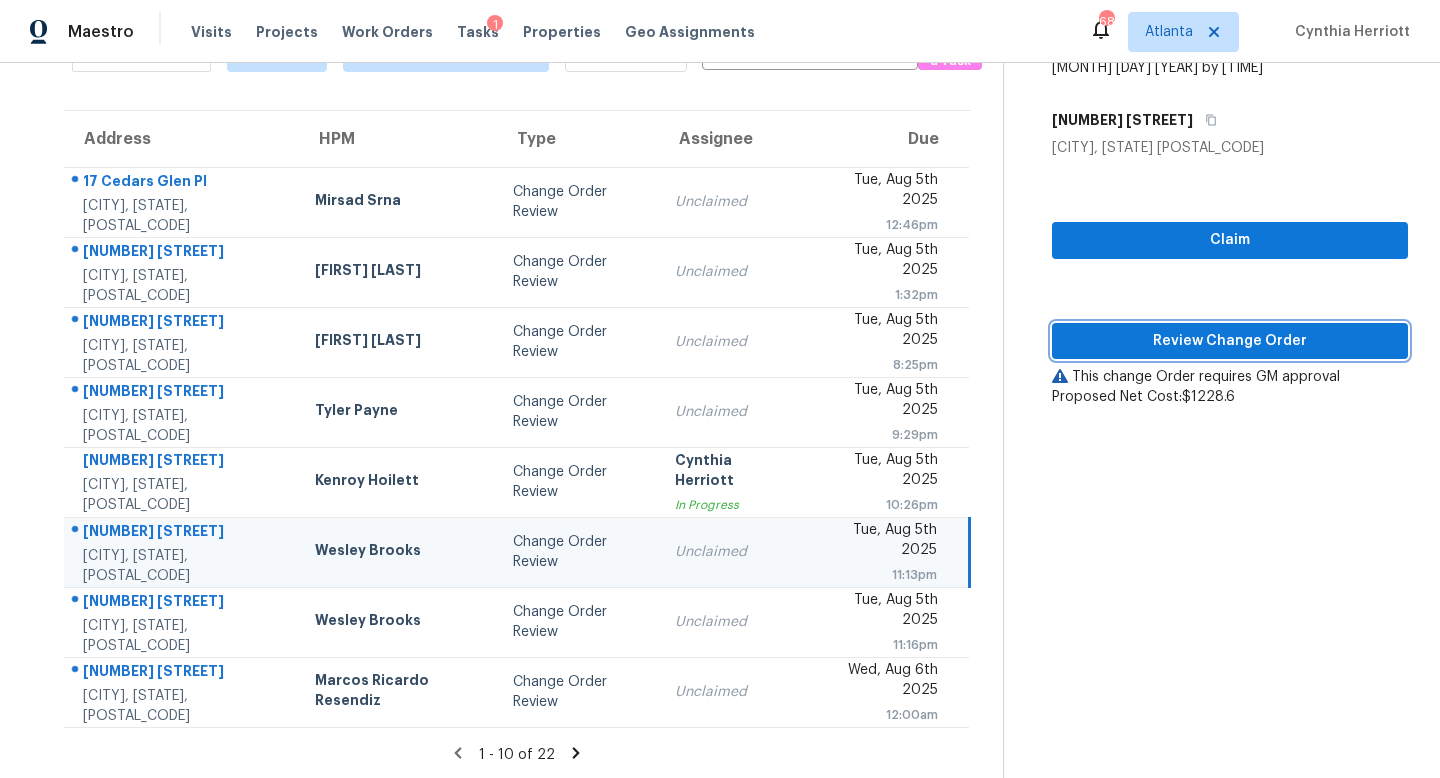 click on "Review Change Order" at bounding box center (1230, 341) 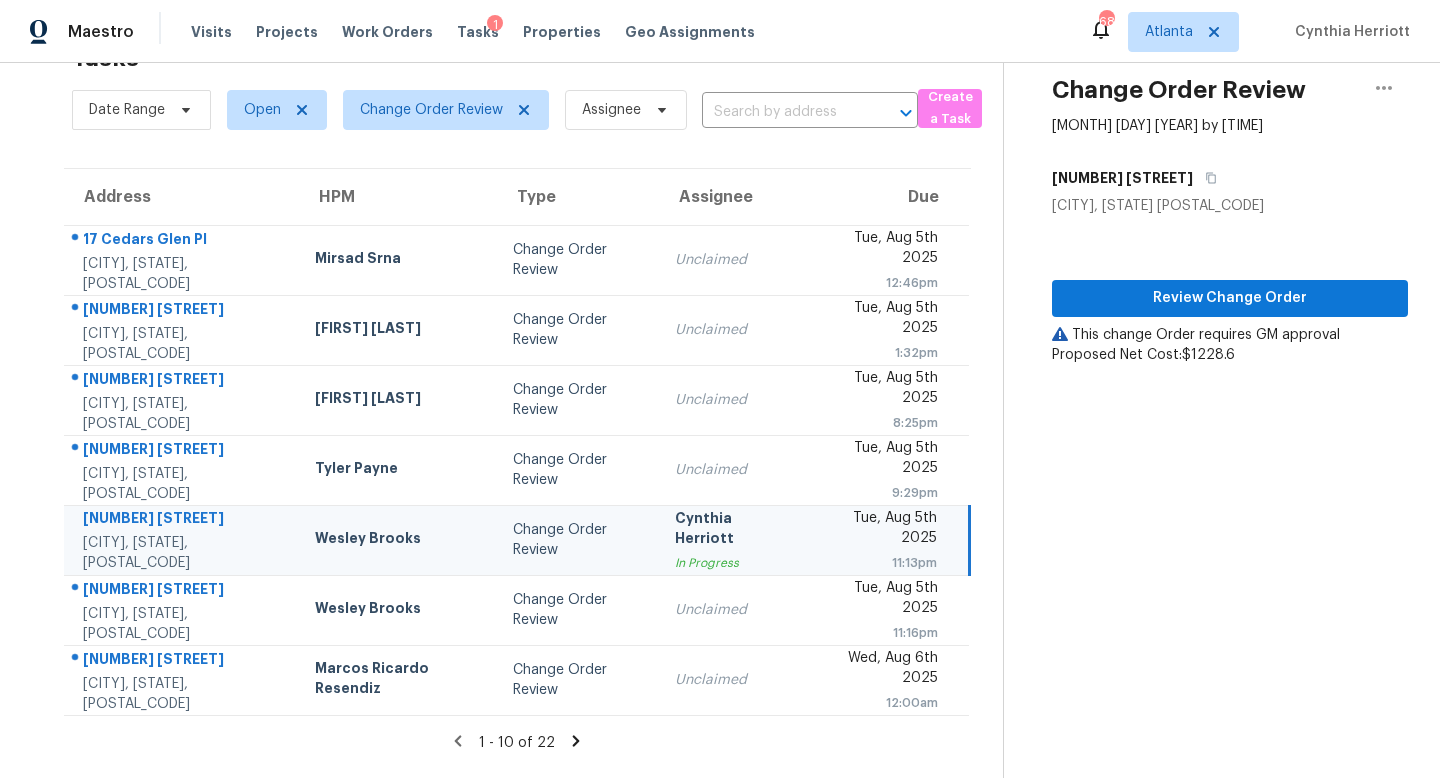 scroll, scrollTop: 63, scrollLeft: 0, axis: vertical 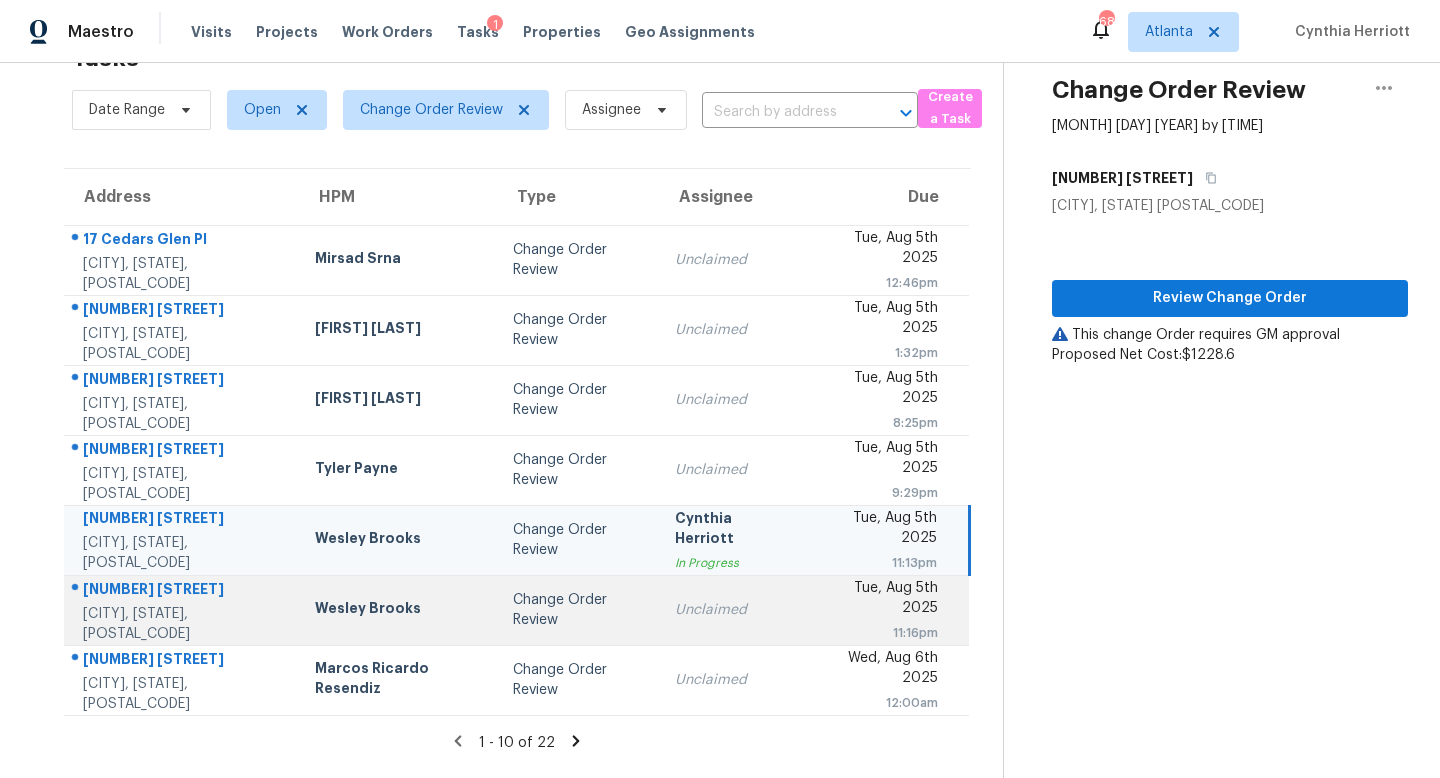 click on "Unclaimed" at bounding box center [731, 610] 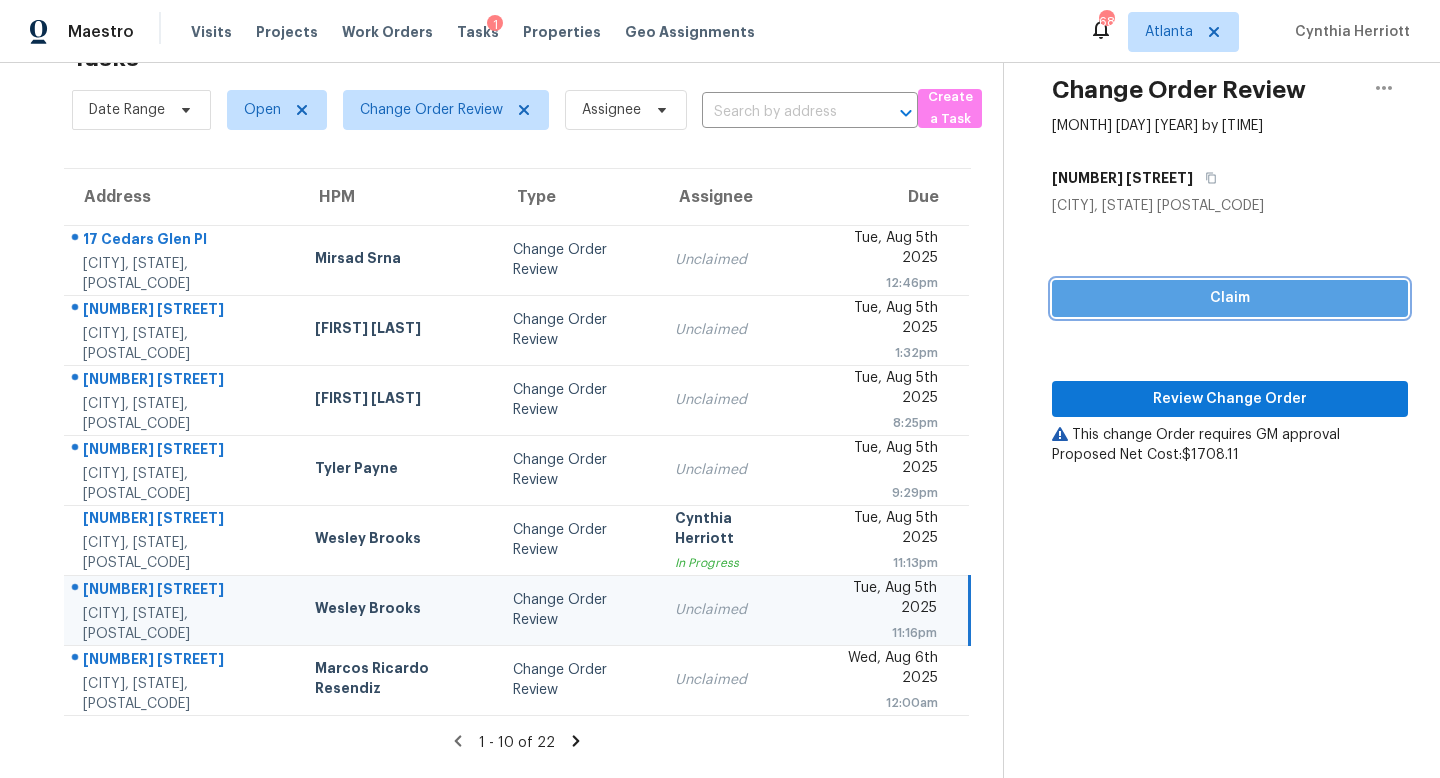 click on "Claim" at bounding box center [1230, 298] 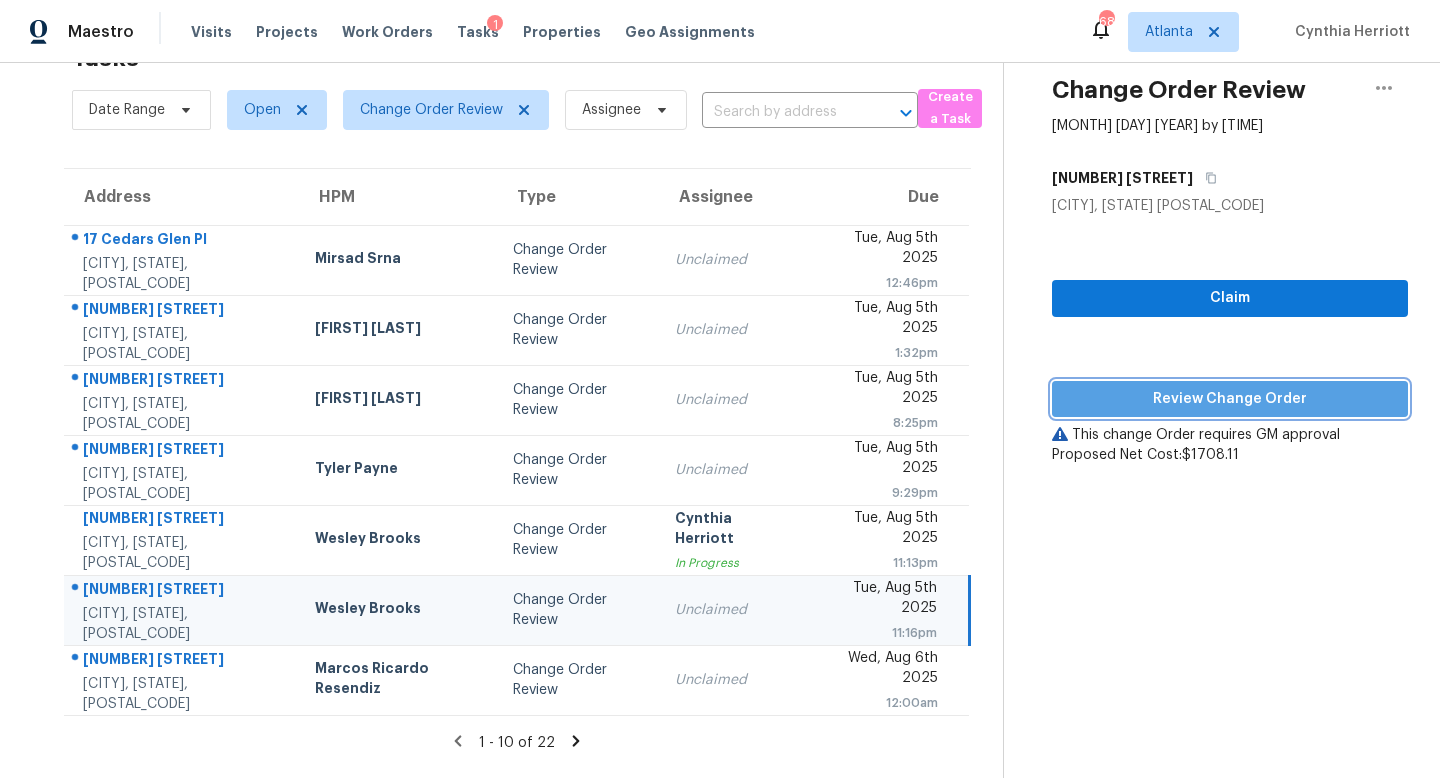 click on "Review Change Order" at bounding box center (1230, 399) 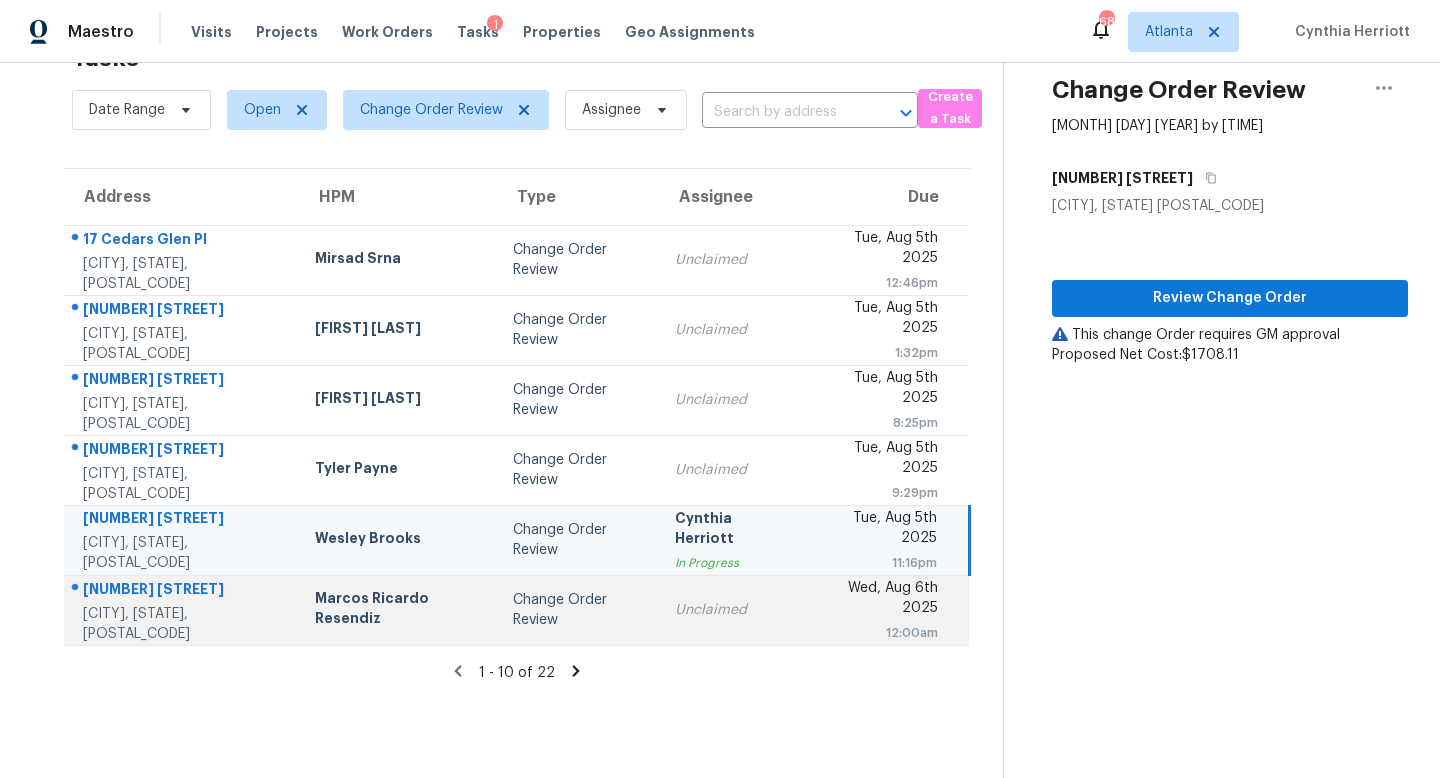 click on "Change Order Review" at bounding box center [578, 610] 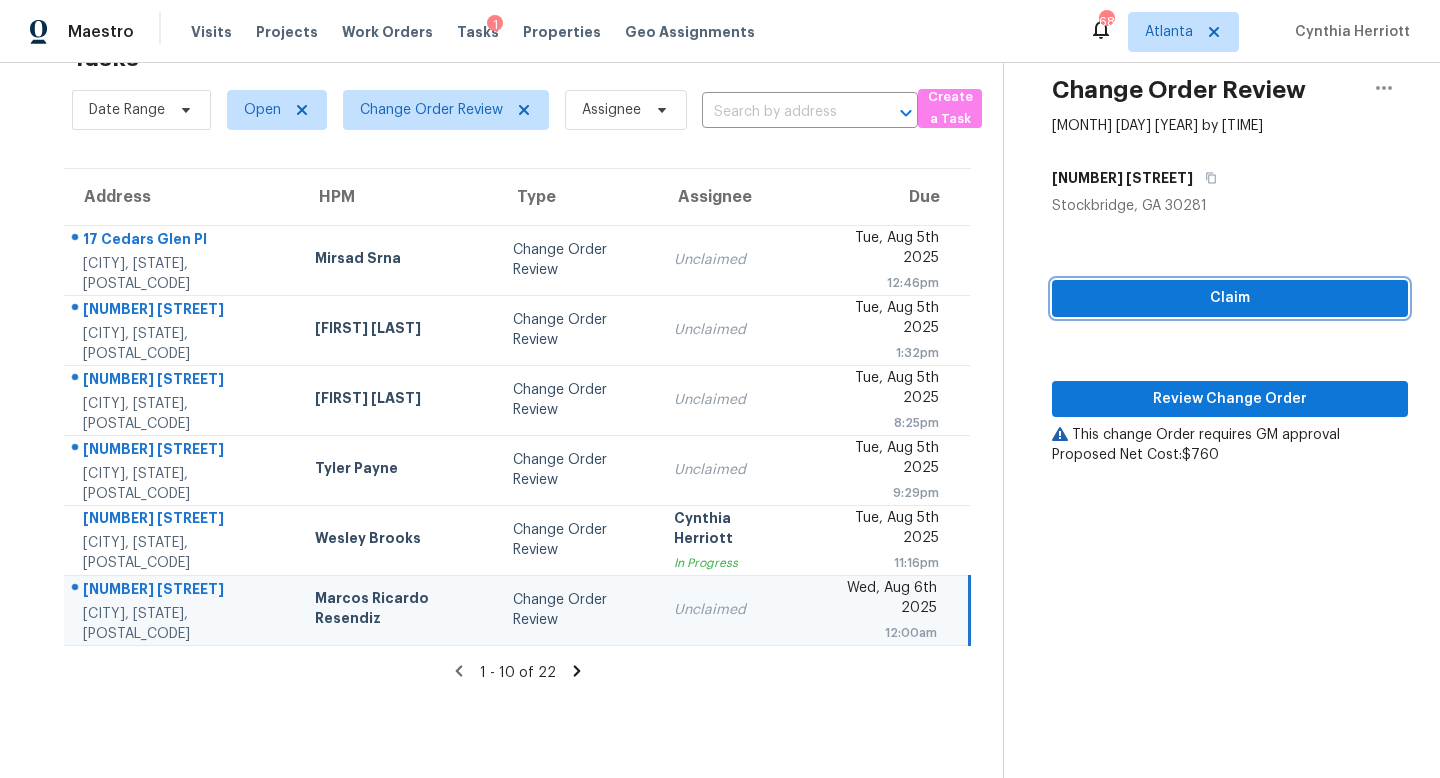 click on "Claim" at bounding box center (1230, 298) 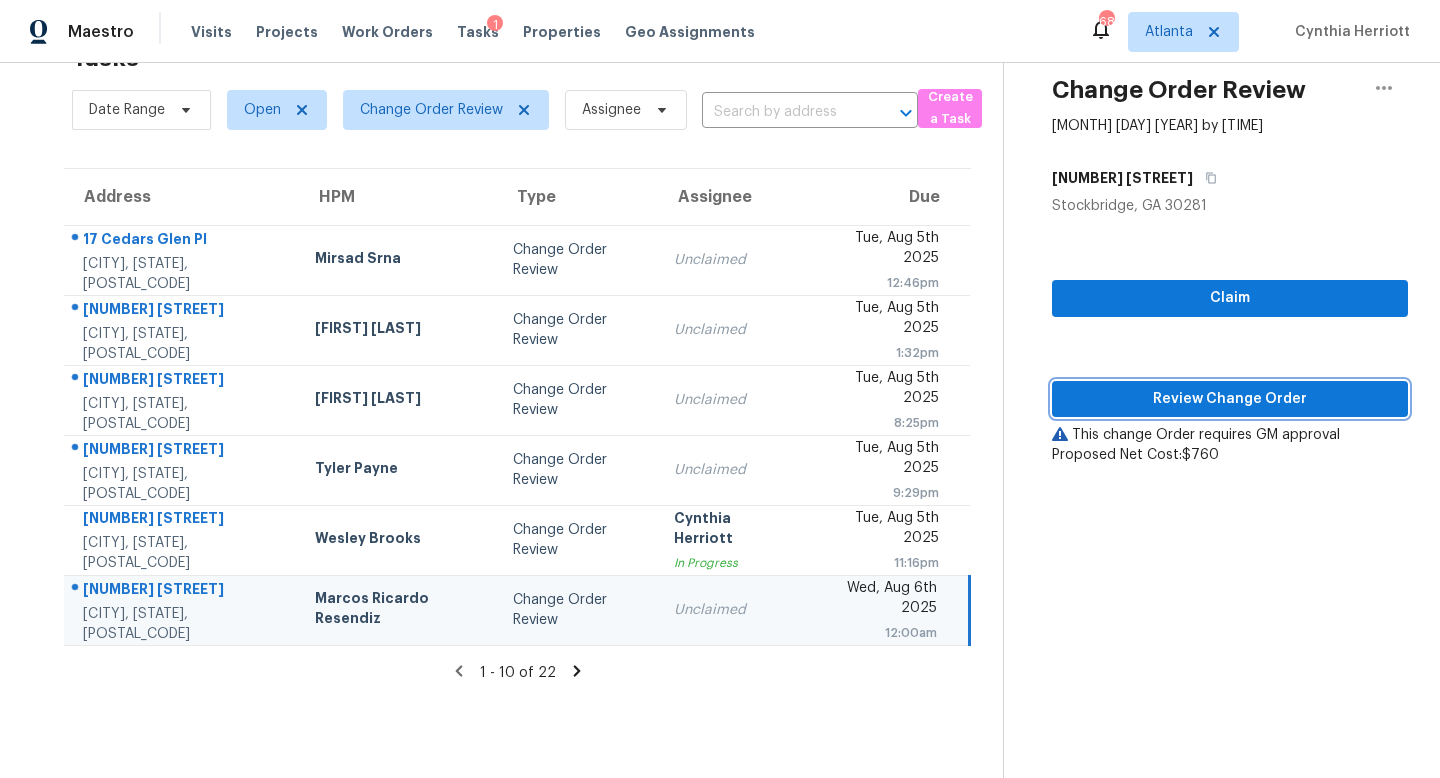 click on "Review Change Order" at bounding box center (1230, 399) 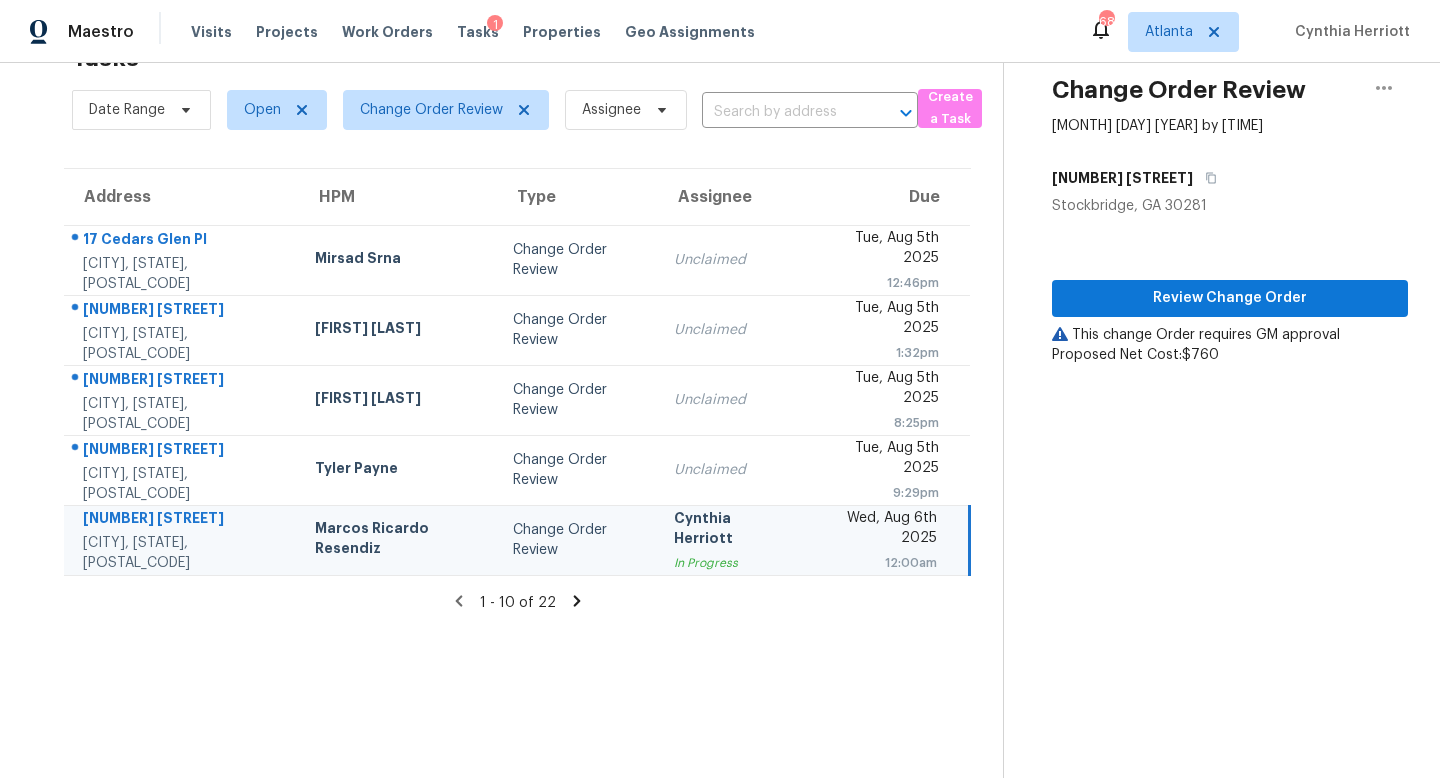 click 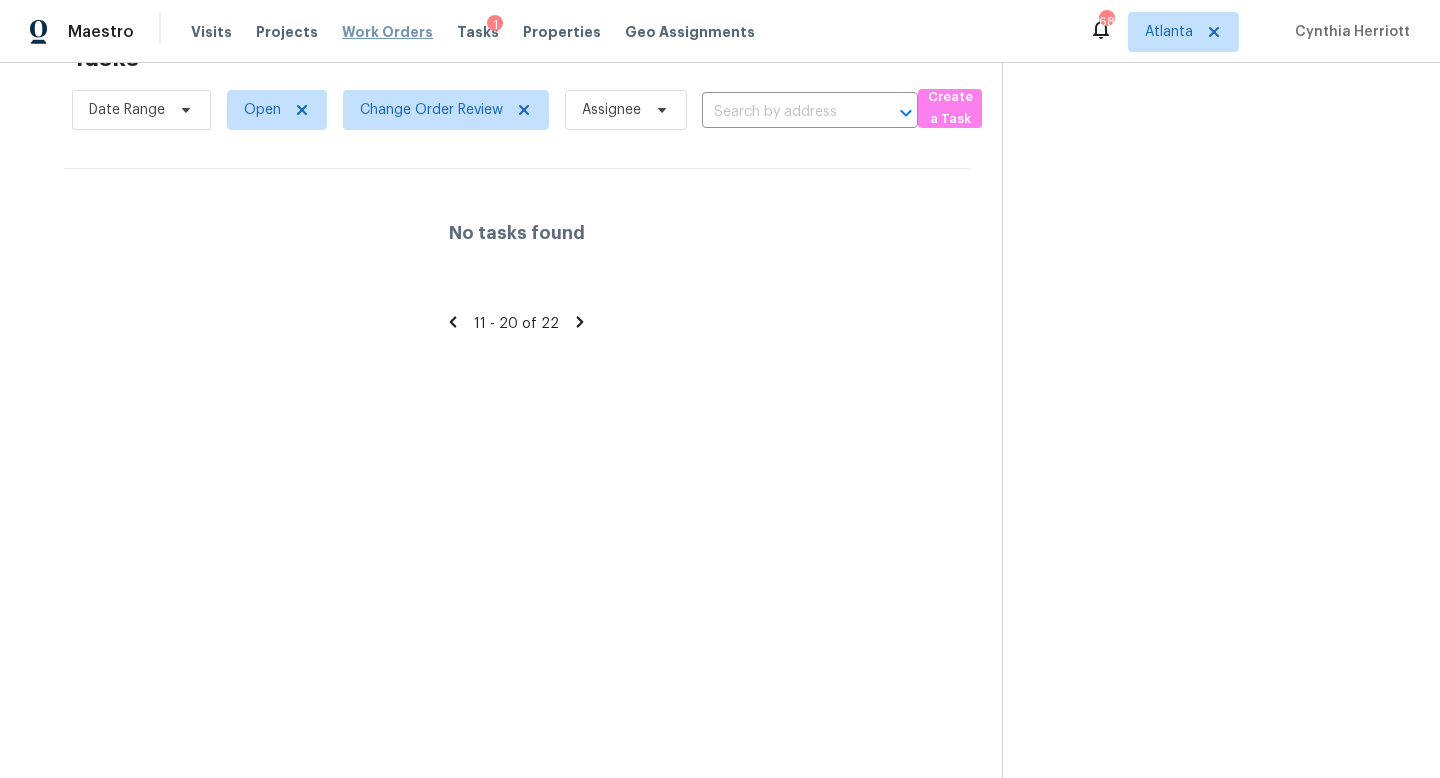 click on "Work Orders" at bounding box center [387, 32] 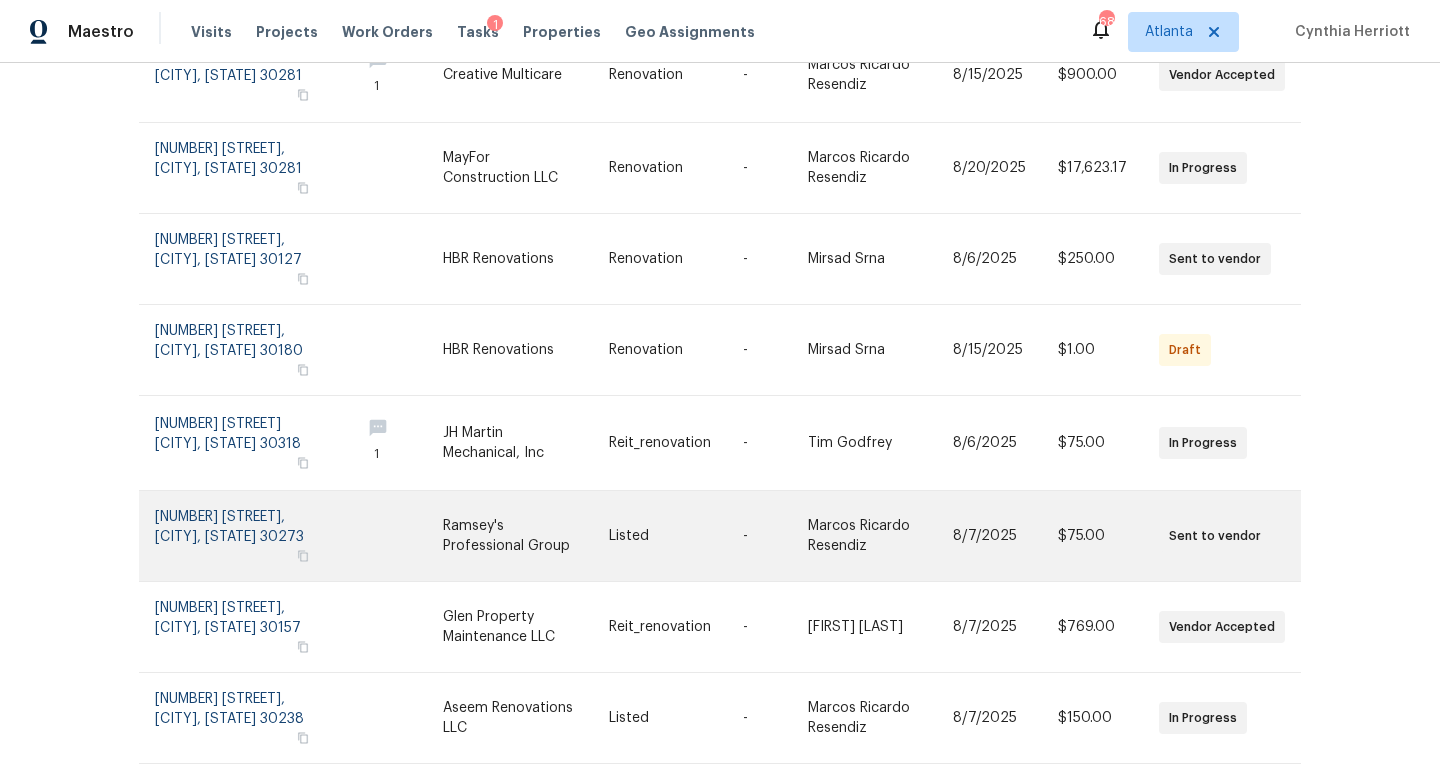 scroll, scrollTop: 0, scrollLeft: 0, axis: both 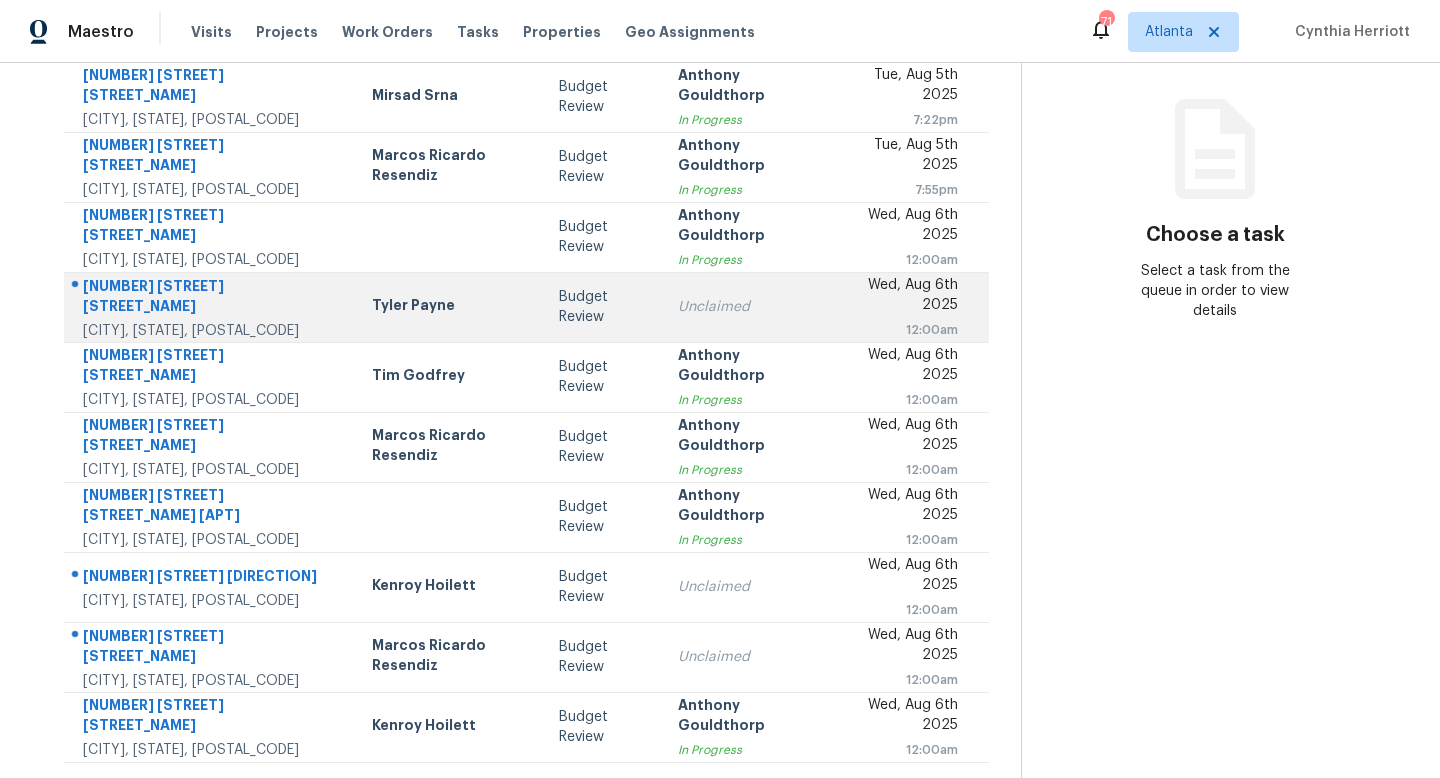 click on "Unclaimed" at bounding box center (746, 307) 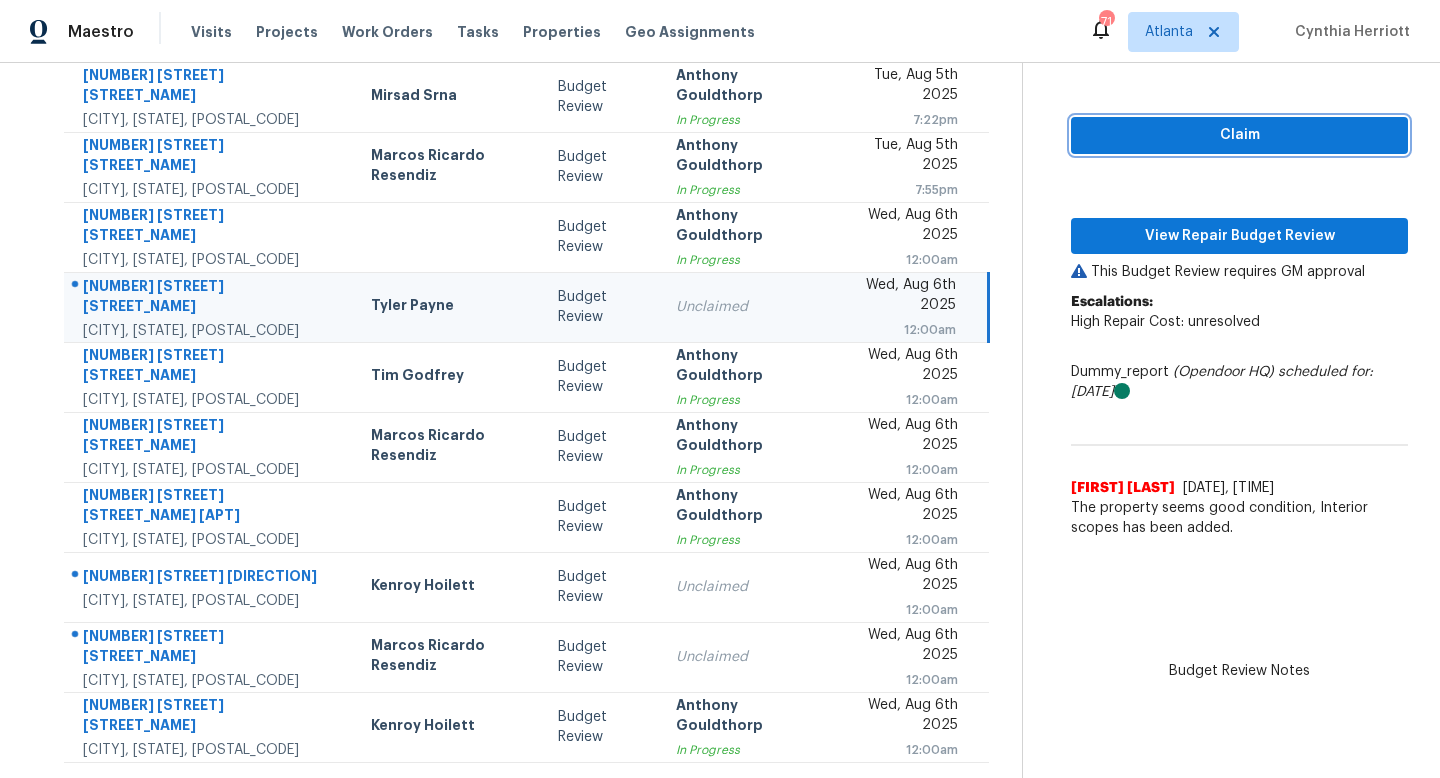 click on "Claim" at bounding box center [1239, 135] 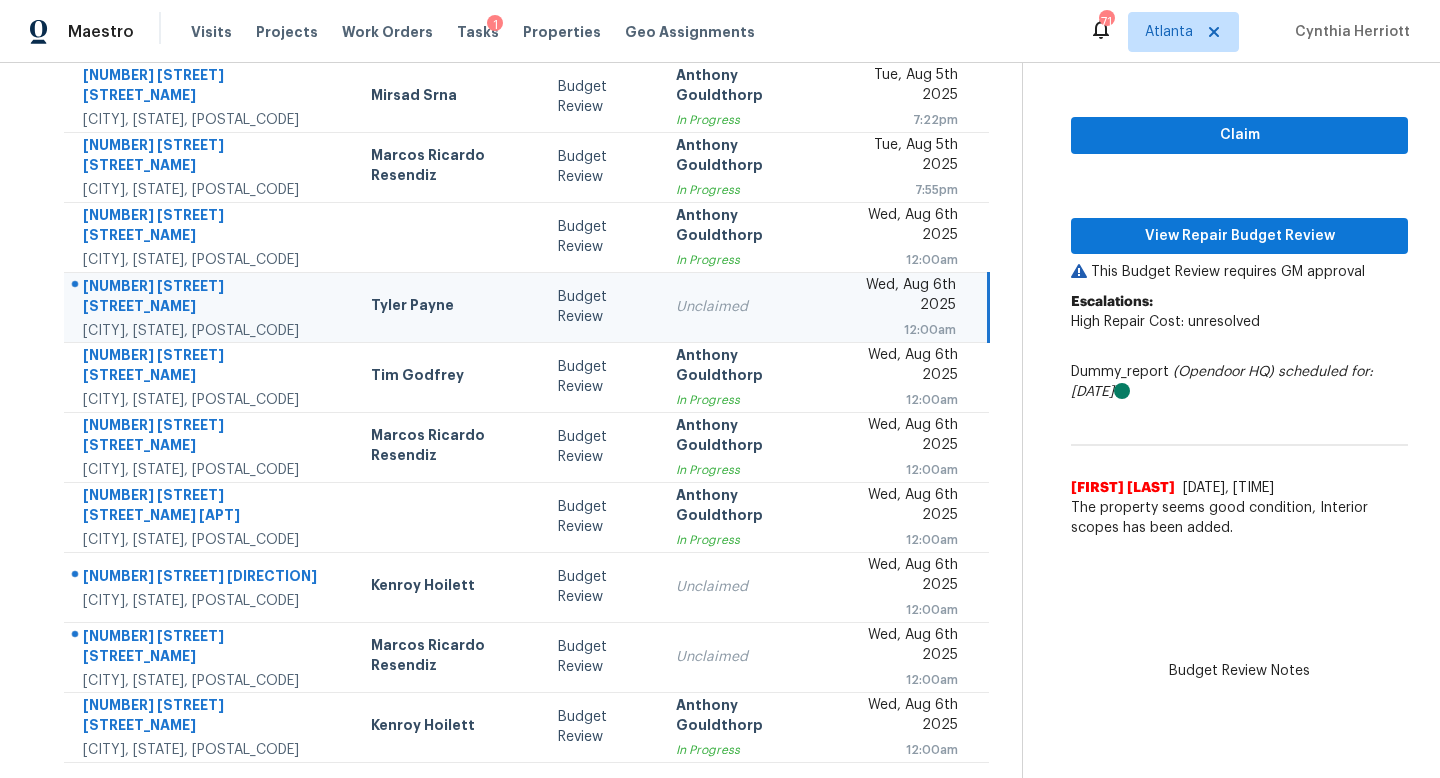 click on "Claim View Repair Budget Review This Budget Review requires GM approval Escalations: High Repair Cost: unresolved Dummy_report (Opendoor HQ) scheduled for: [DATE] Budget Review Notes [FIRST] [LAST] [DATE], [TIME] The property seems good condition, Interior scopes has been added." at bounding box center [1239, 300] 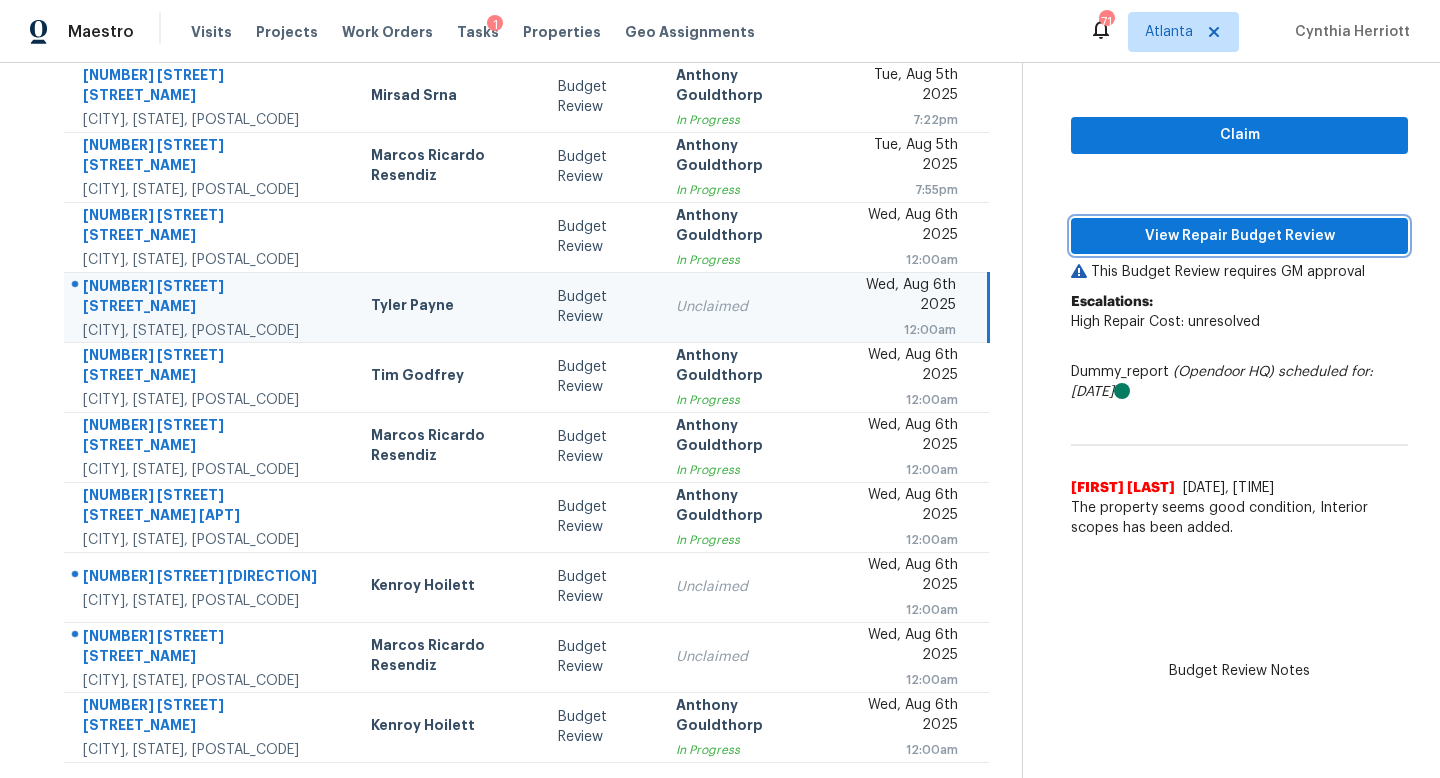 click on "View Repair Budget Review" at bounding box center (1239, 236) 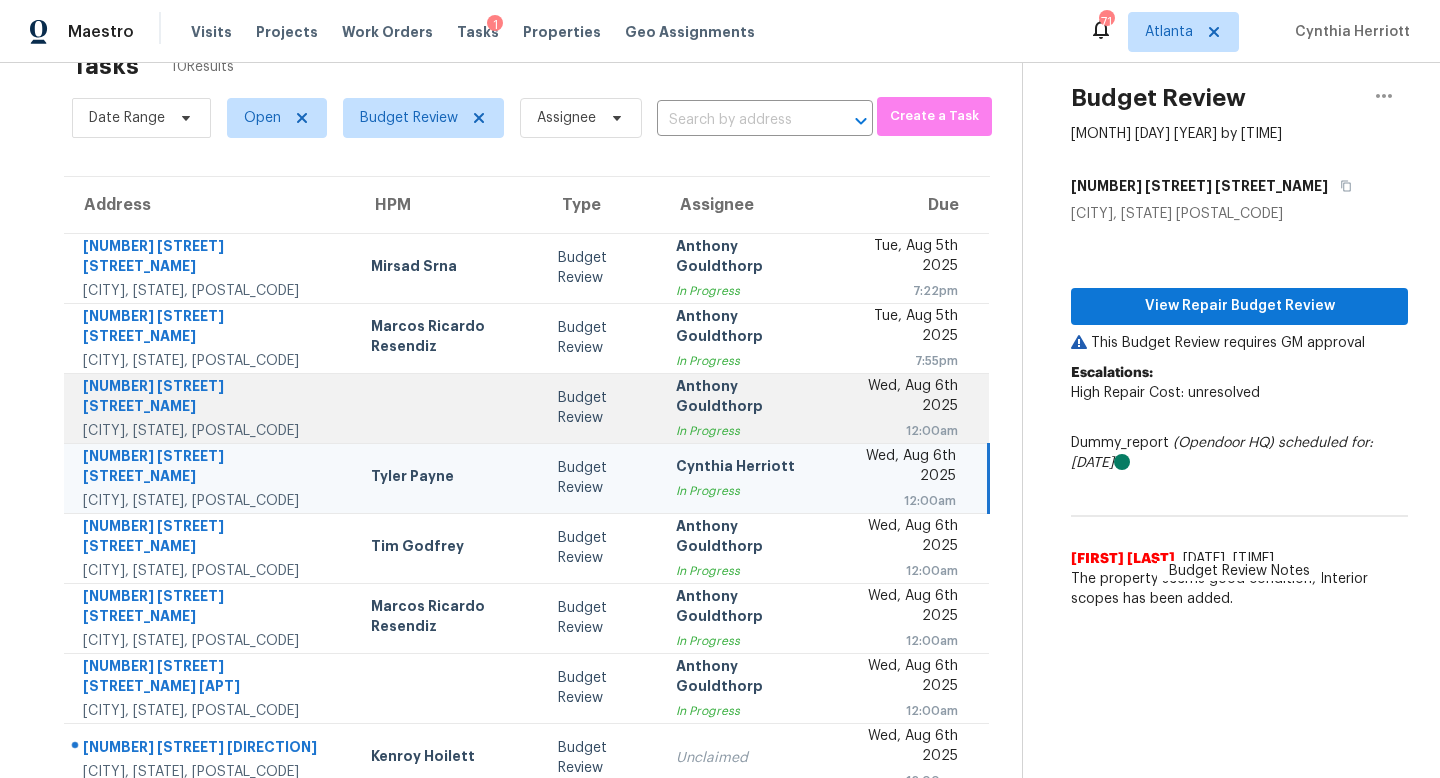 scroll, scrollTop: 0, scrollLeft: 0, axis: both 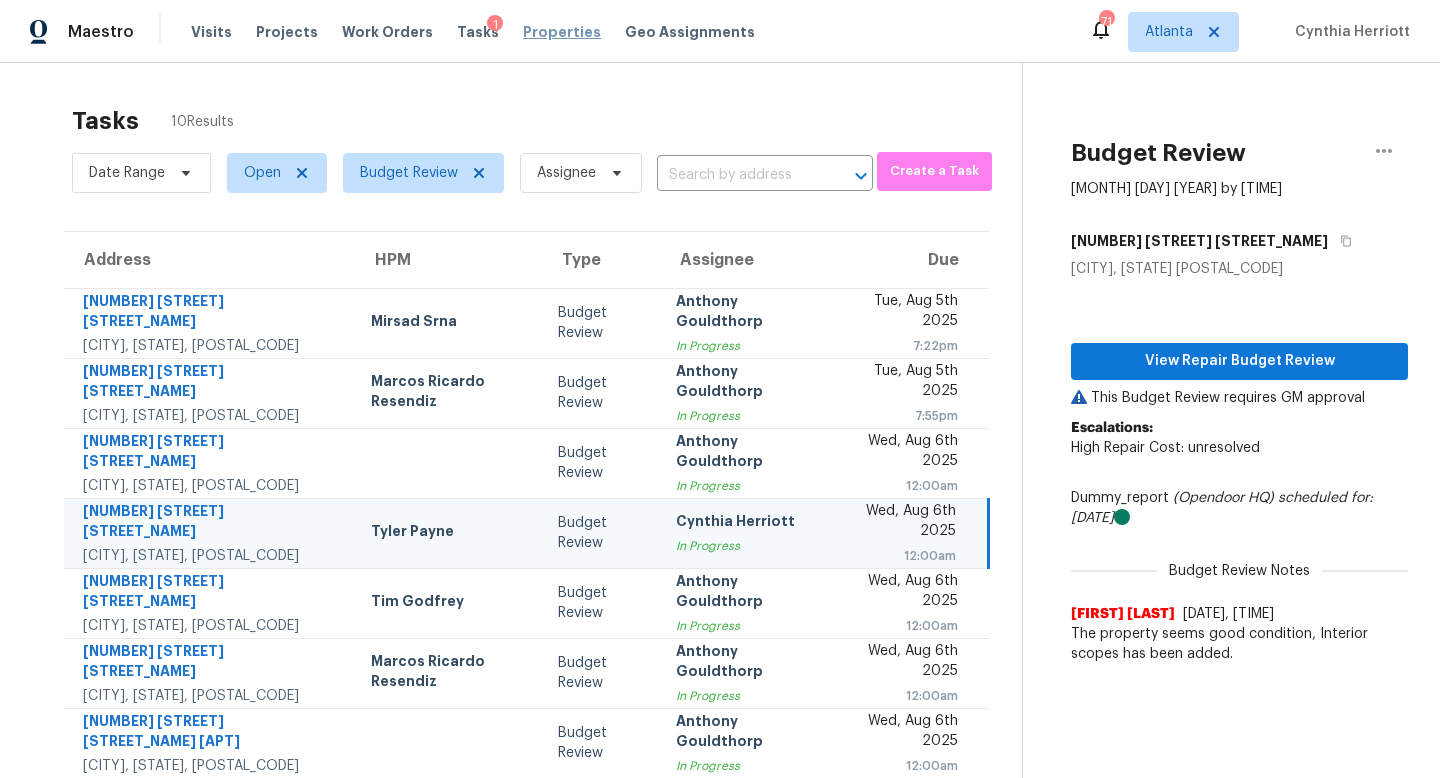 click on "Properties" at bounding box center (562, 32) 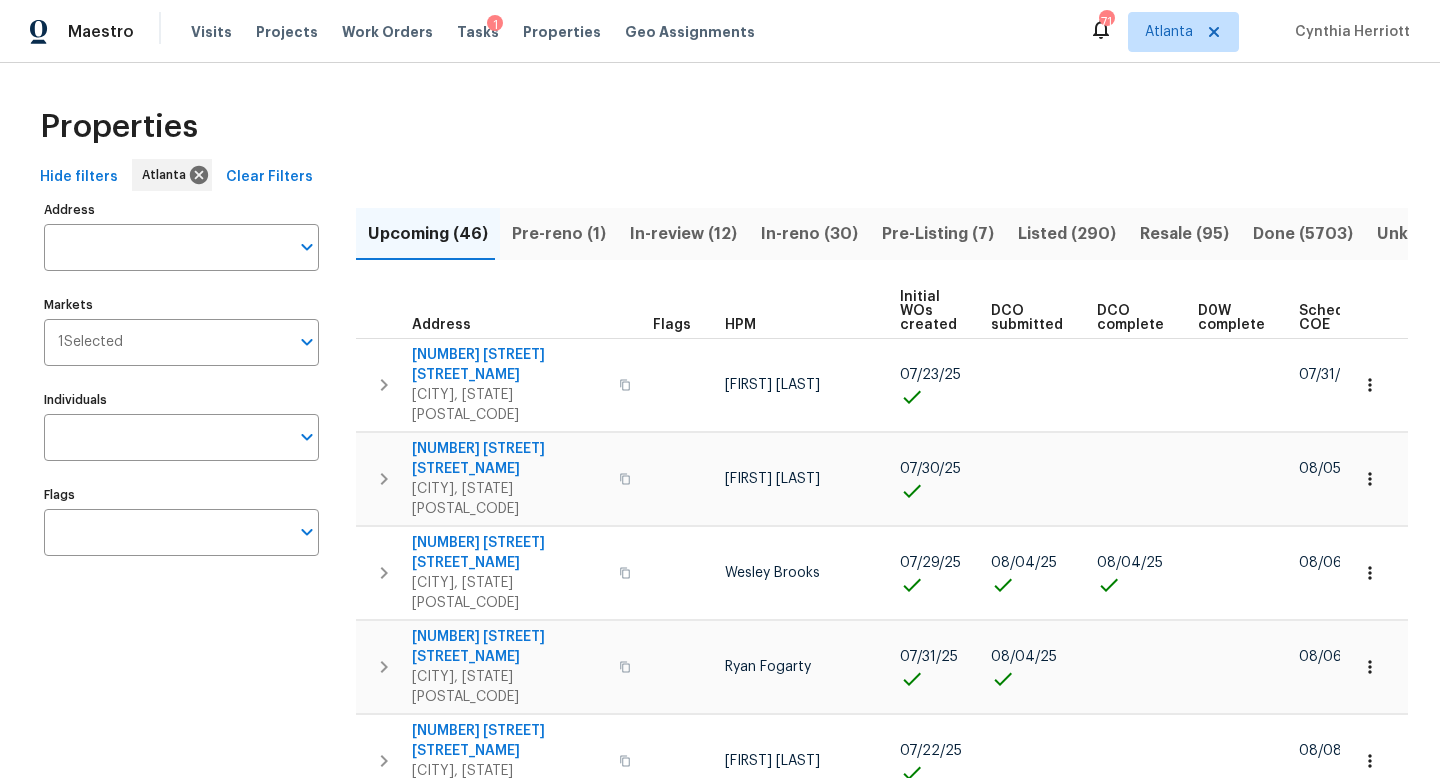 click on "Pre-Listing (7)" at bounding box center (938, 234) 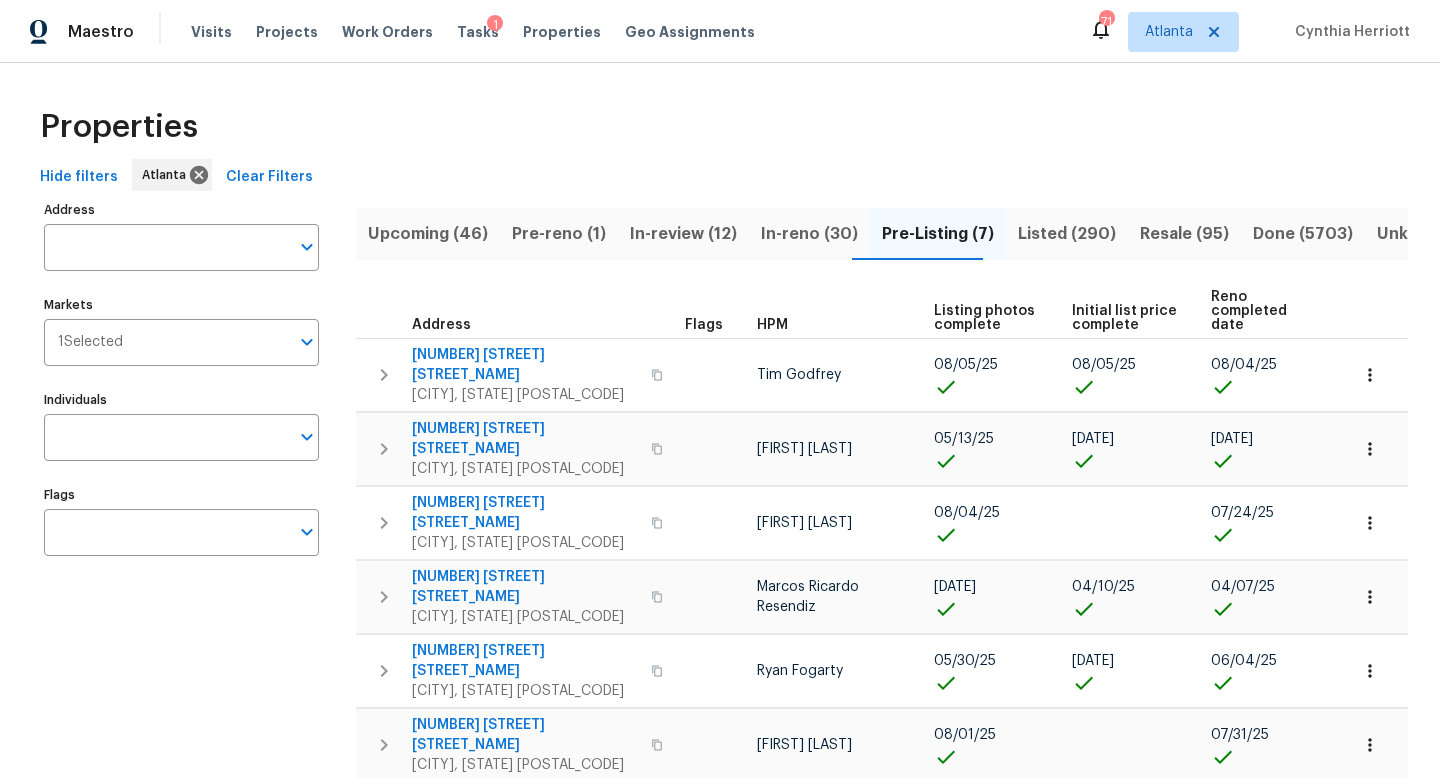 scroll, scrollTop: 32, scrollLeft: 0, axis: vertical 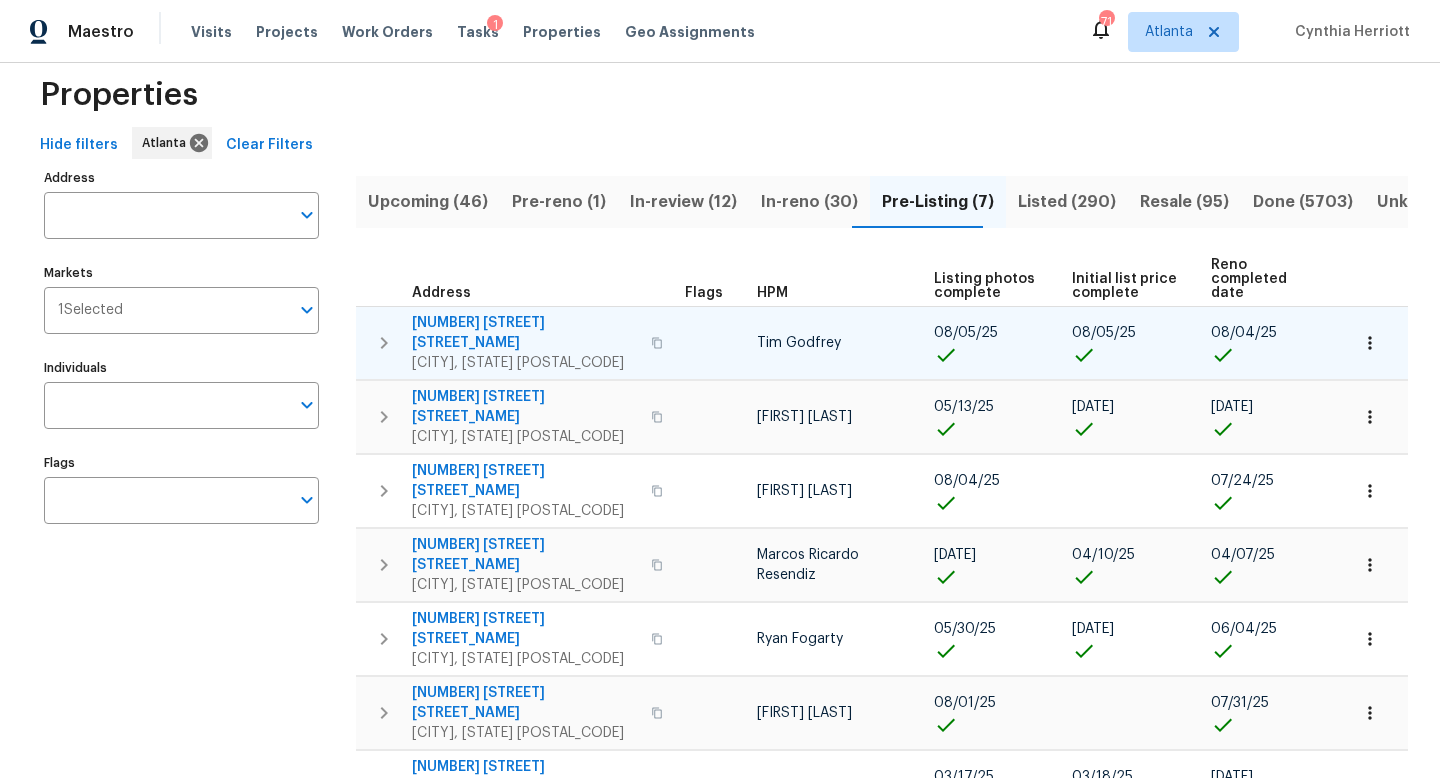 click 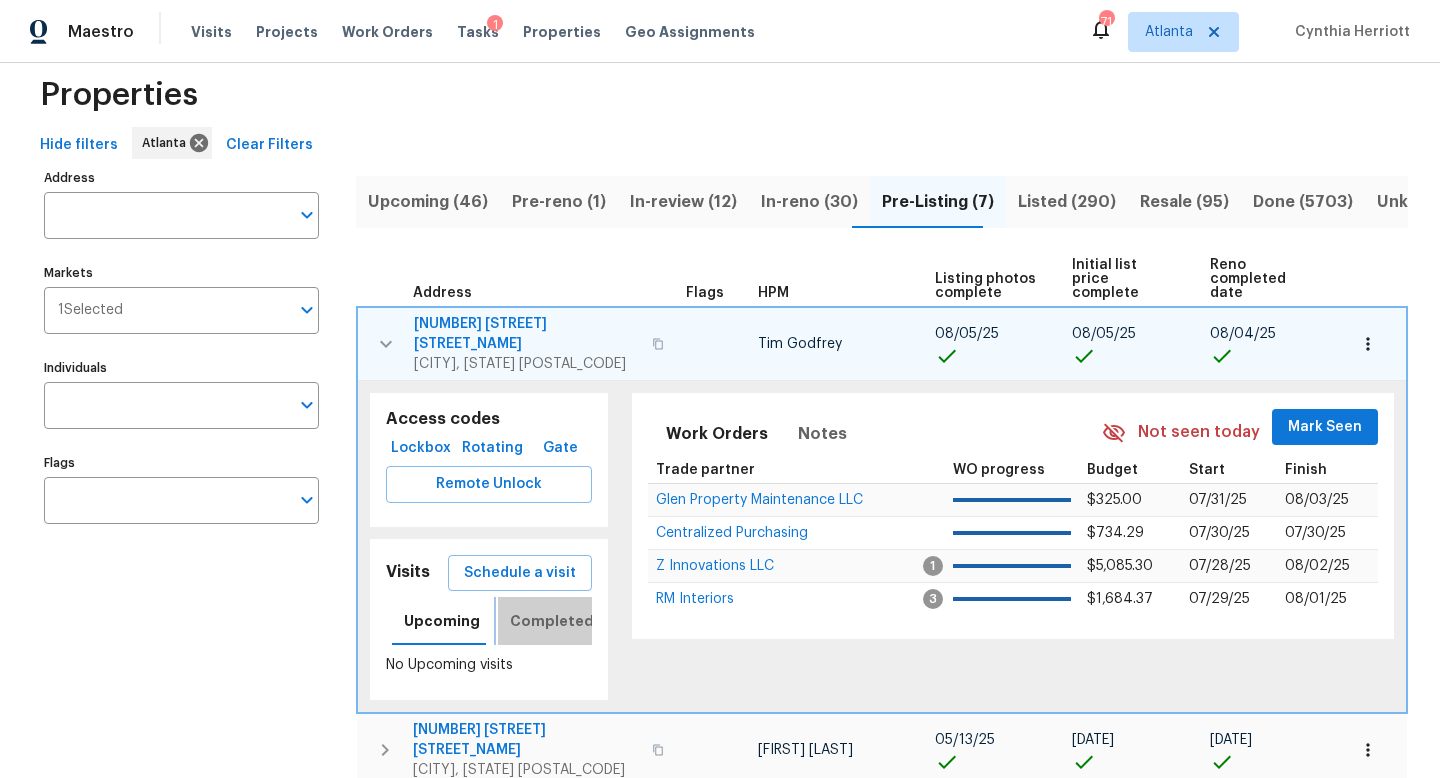 click on "Completed" at bounding box center (552, 621) 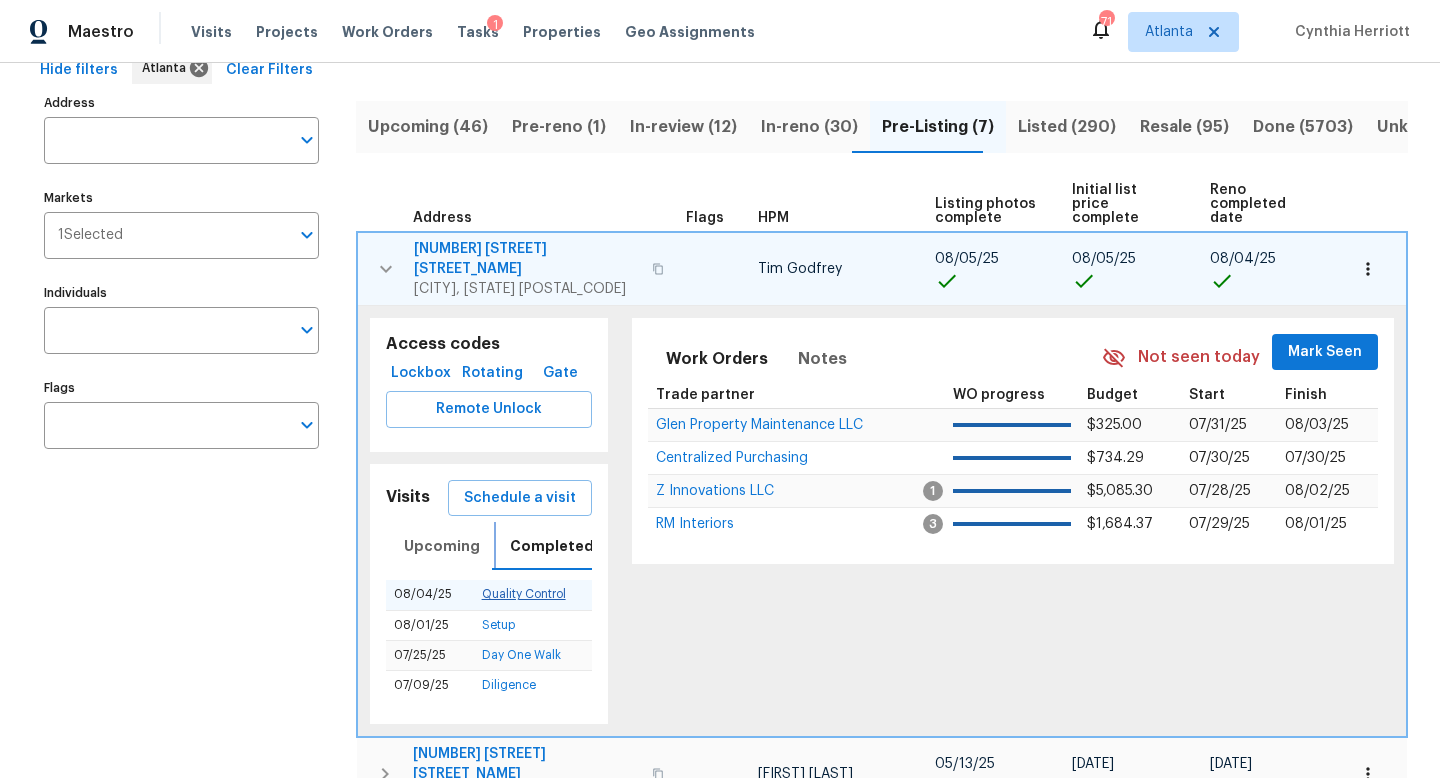 scroll, scrollTop: 111, scrollLeft: 0, axis: vertical 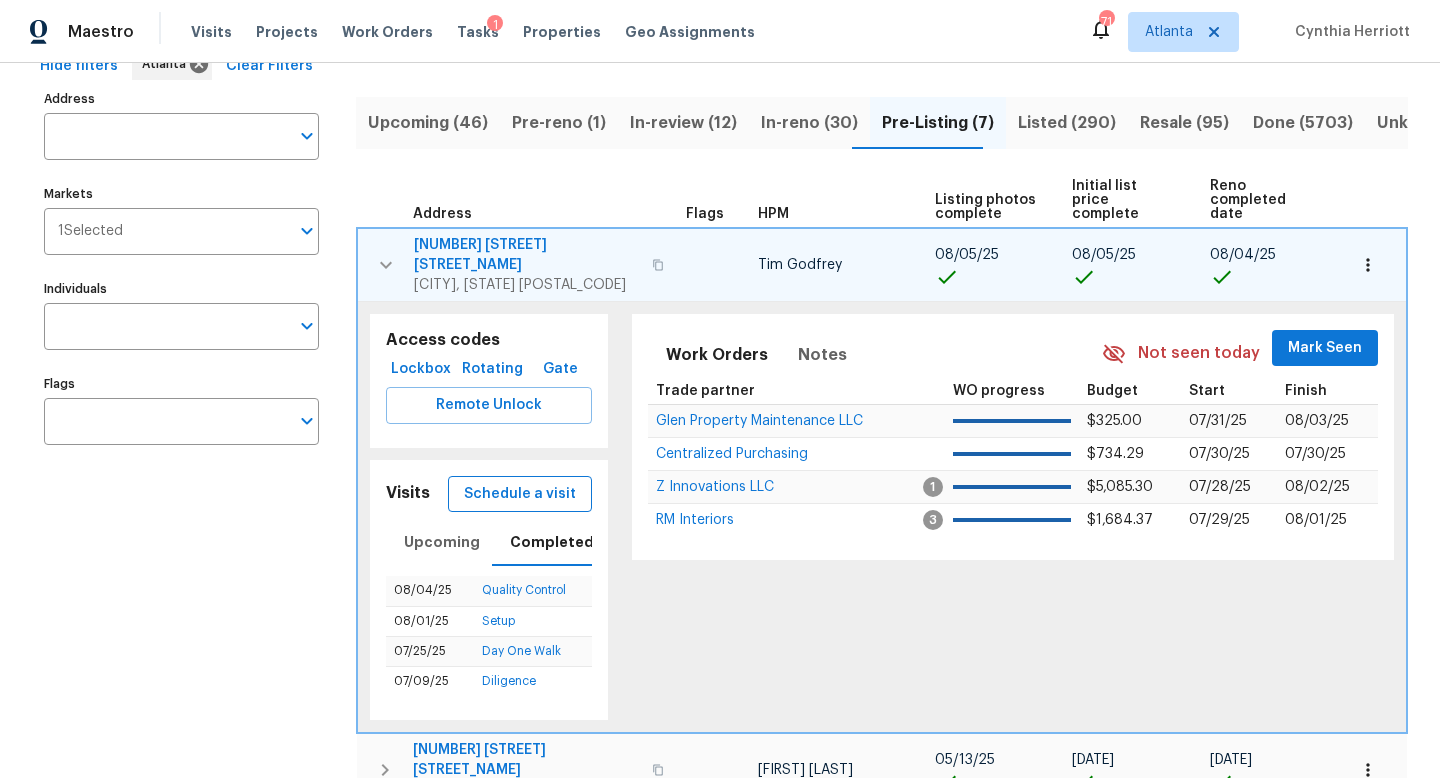 click on "Schedule a visit" at bounding box center (520, 494) 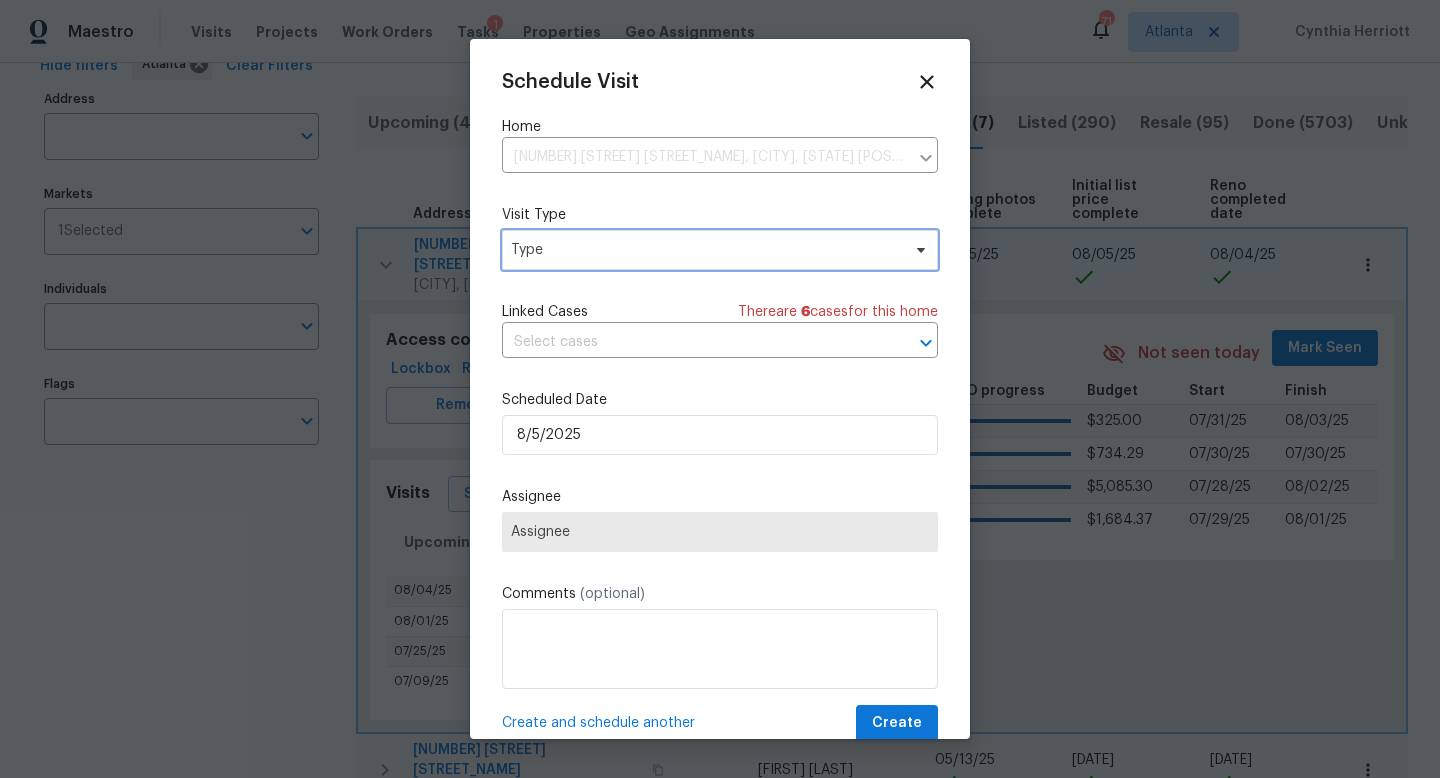 click on "Type" at bounding box center [705, 250] 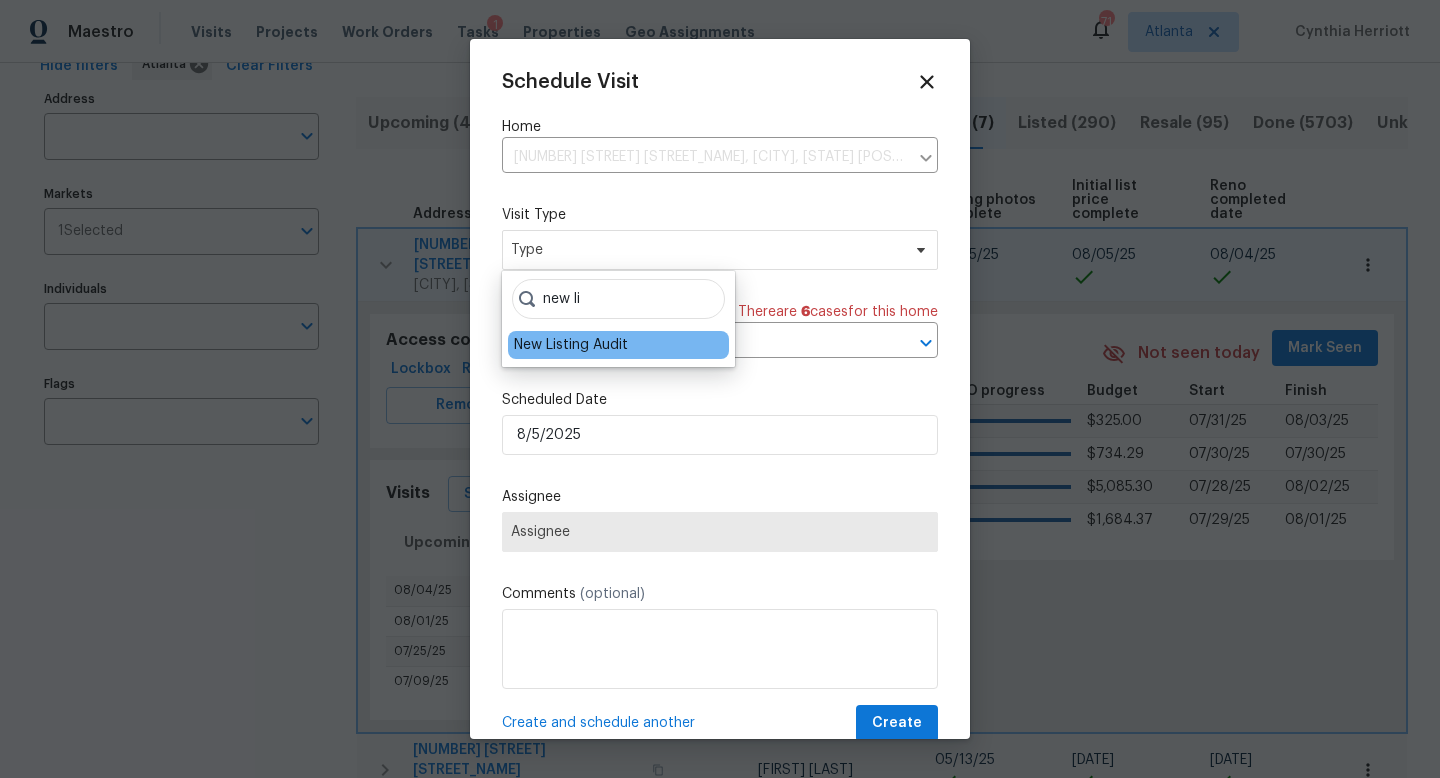 type on "new li" 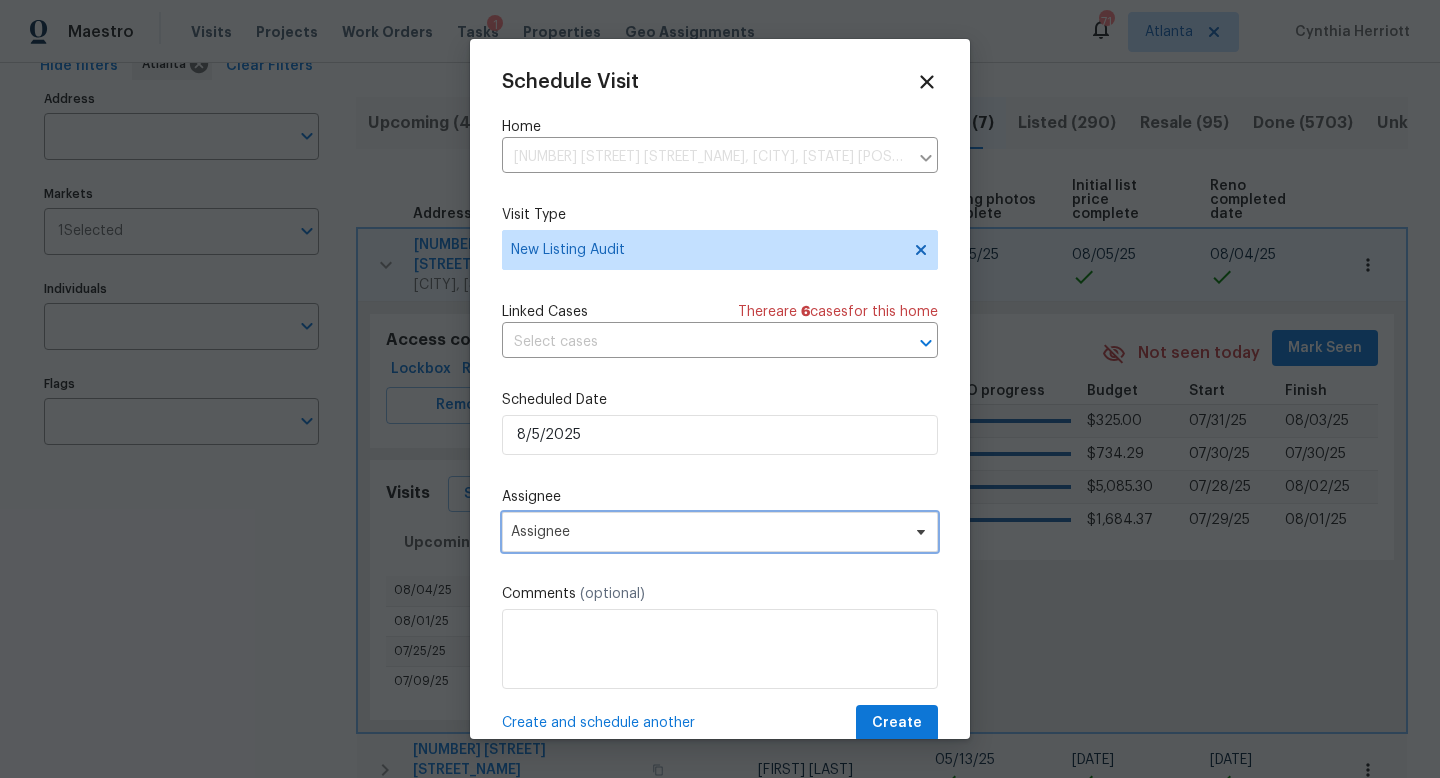 click on "Assignee" at bounding box center (720, 532) 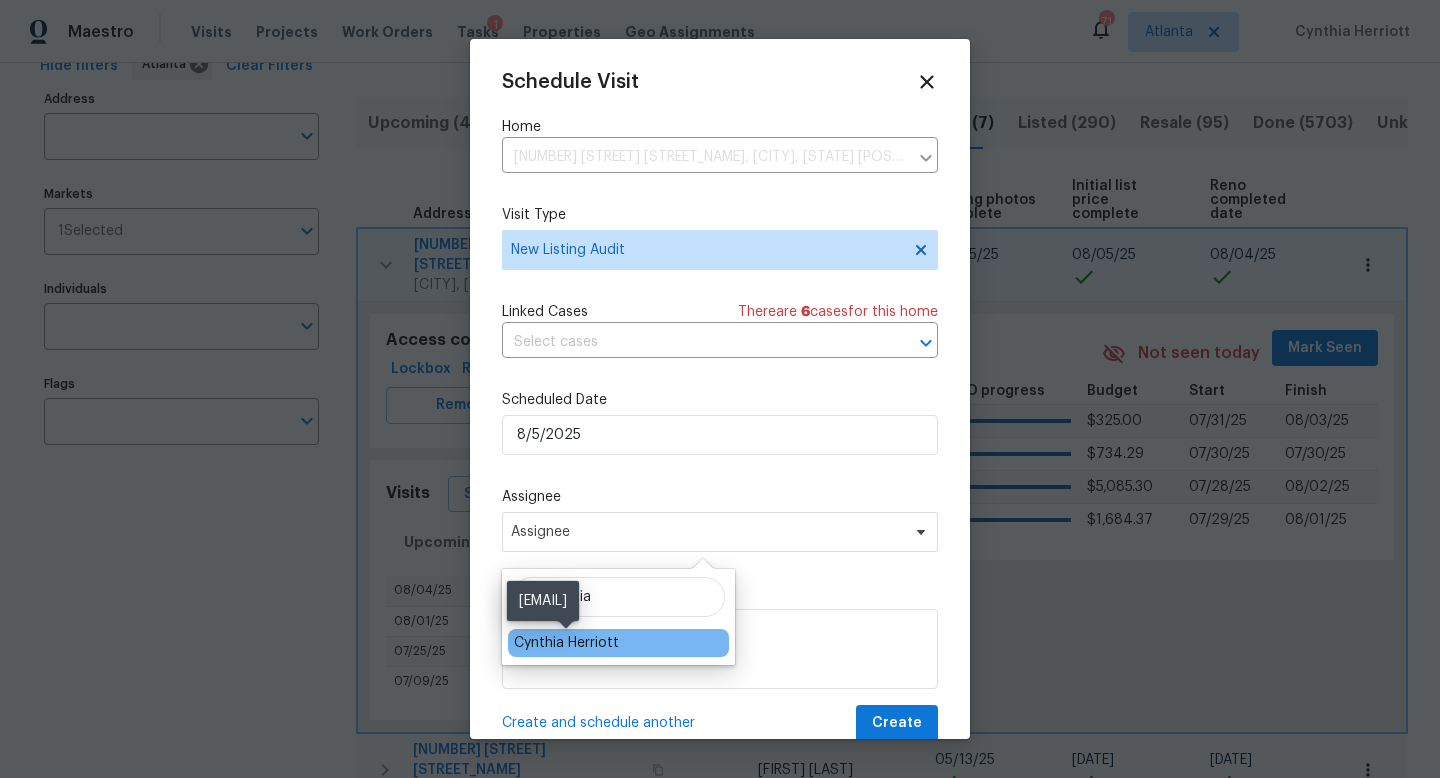 type on "cynthia" 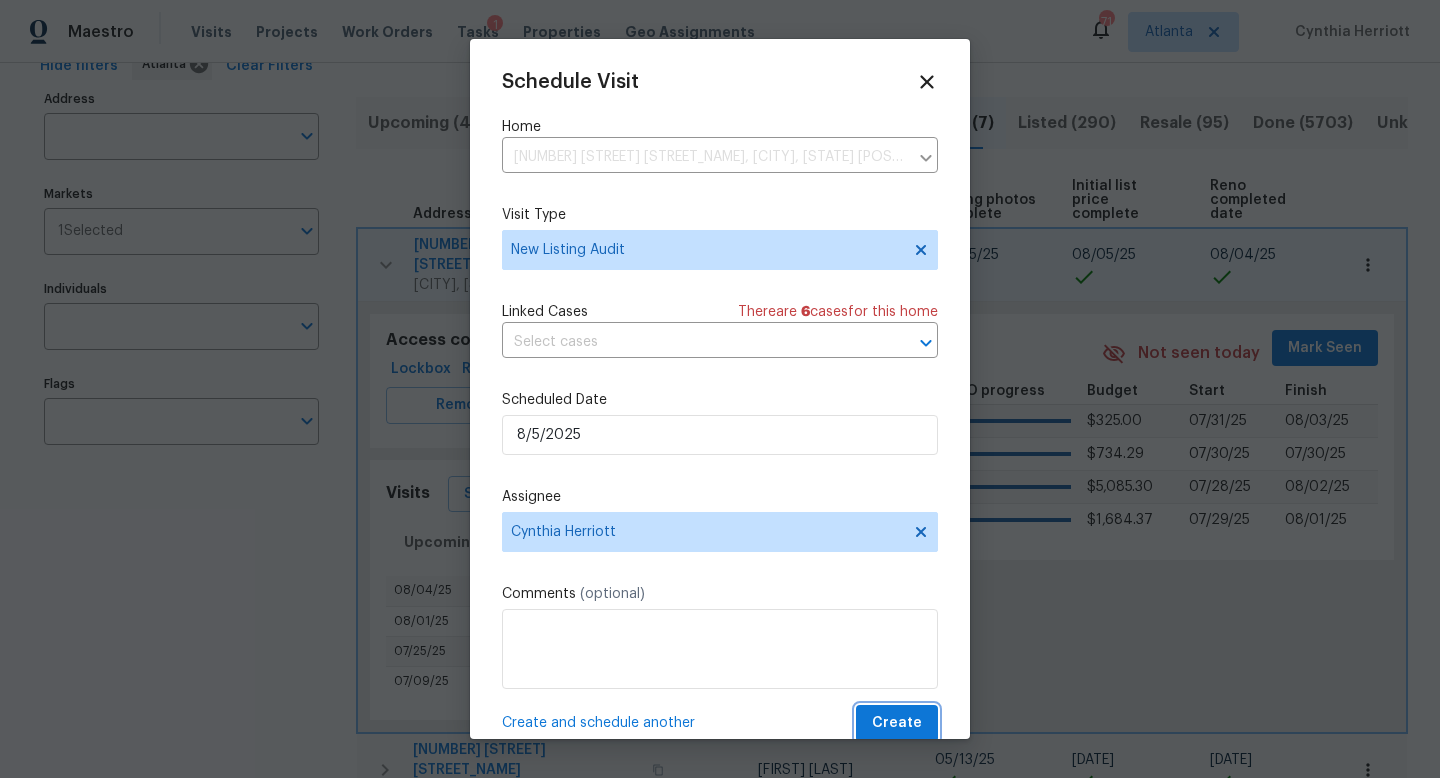 click on "Create" at bounding box center [897, 723] 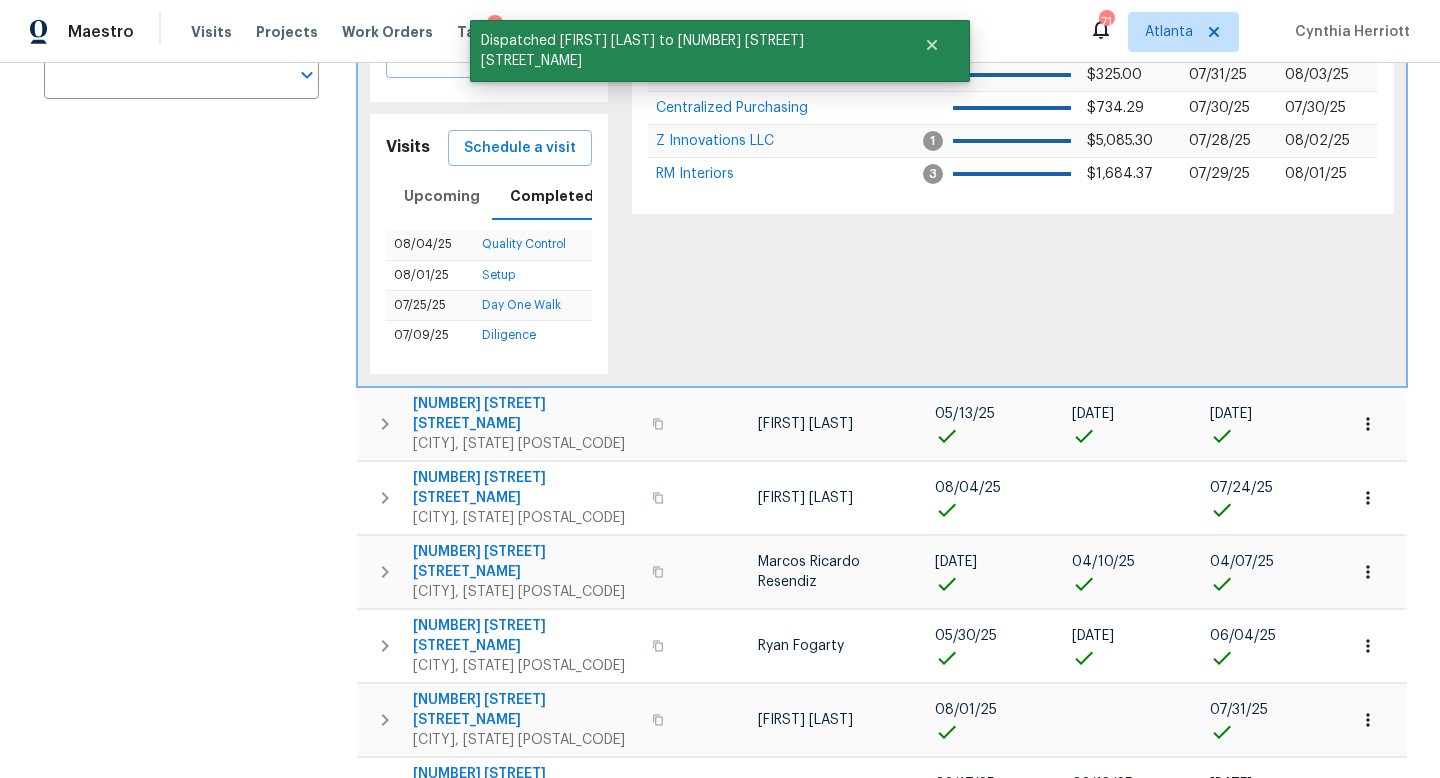 scroll, scrollTop: 465, scrollLeft: 0, axis: vertical 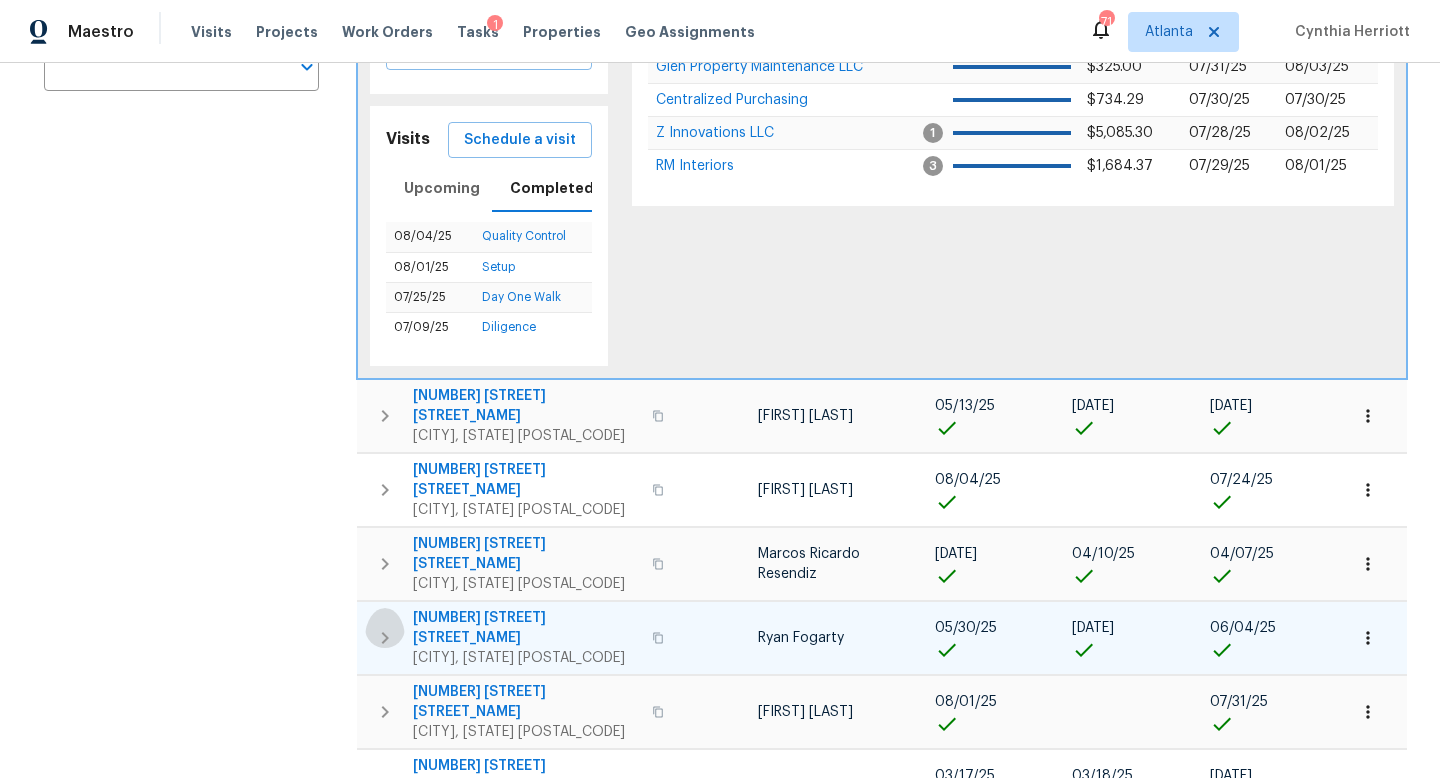 click at bounding box center (385, 638) 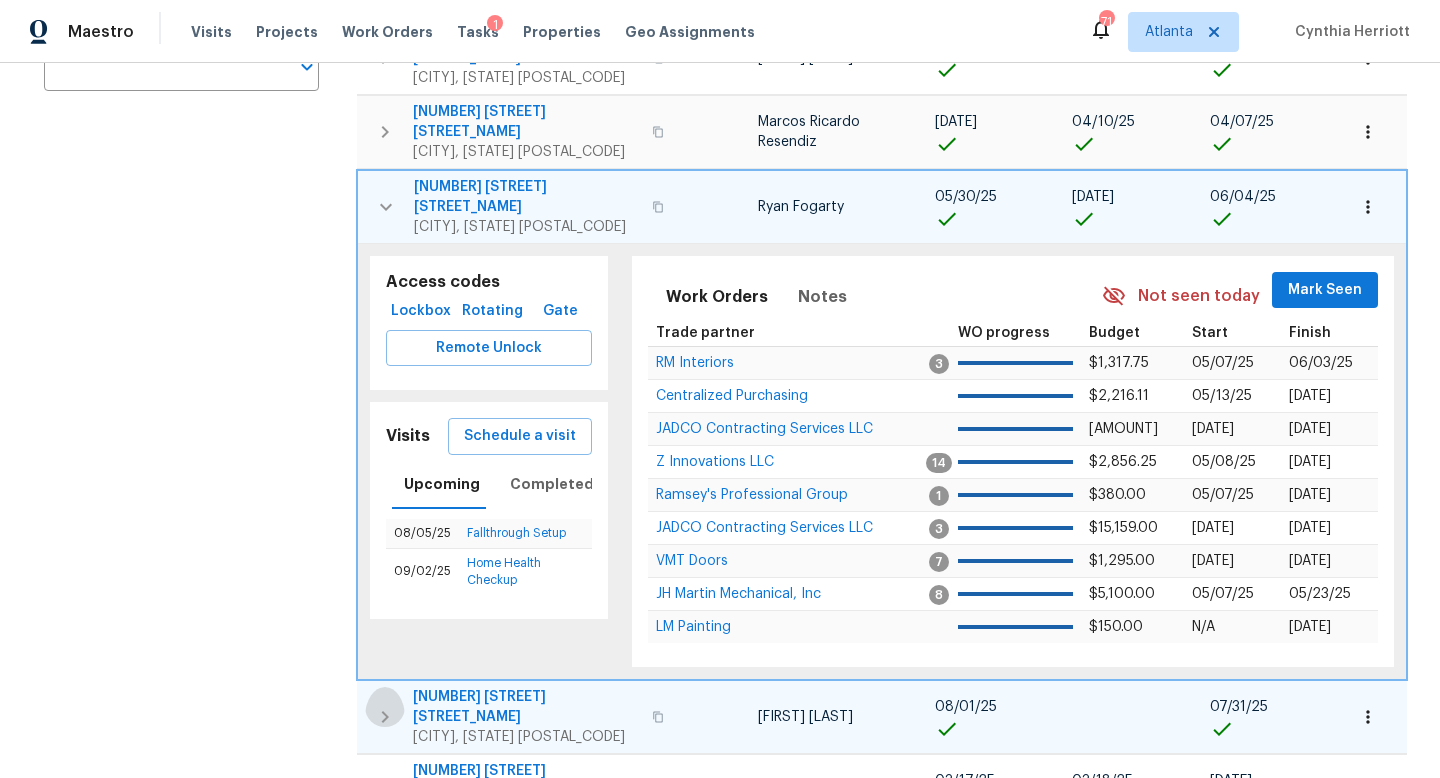 click 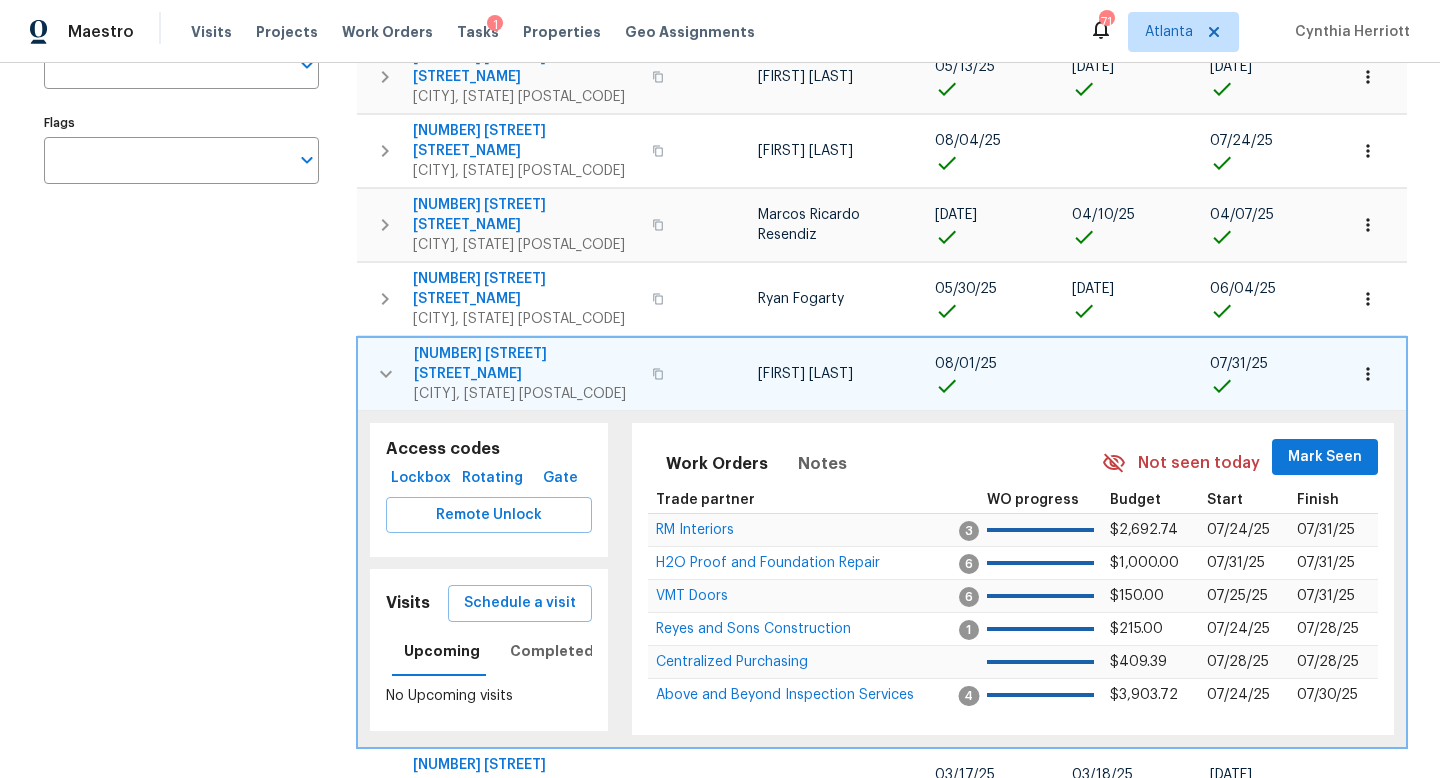 scroll, scrollTop: 371, scrollLeft: 0, axis: vertical 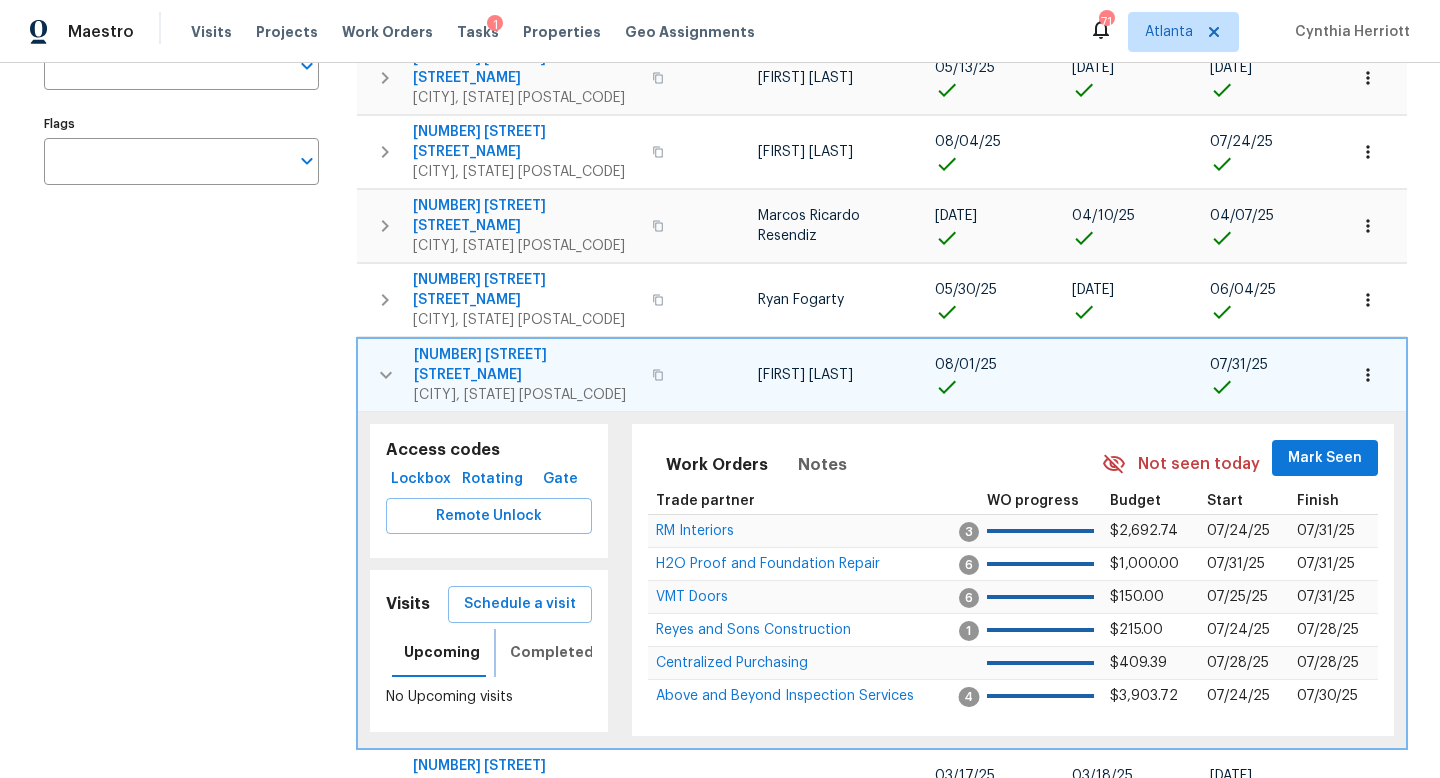 click on "Completed" at bounding box center [552, 652] 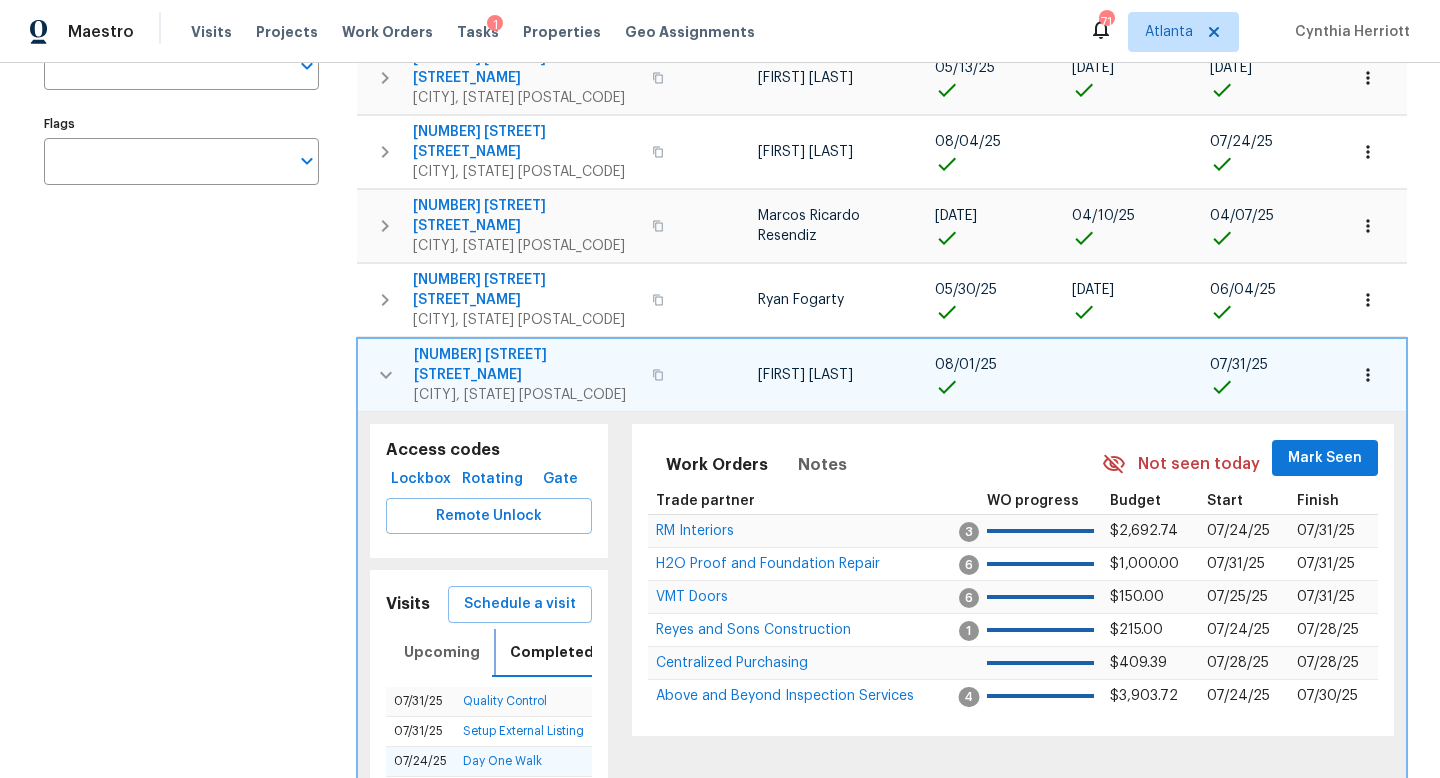 scroll, scrollTop: 364, scrollLeft: 0, axis: vertical 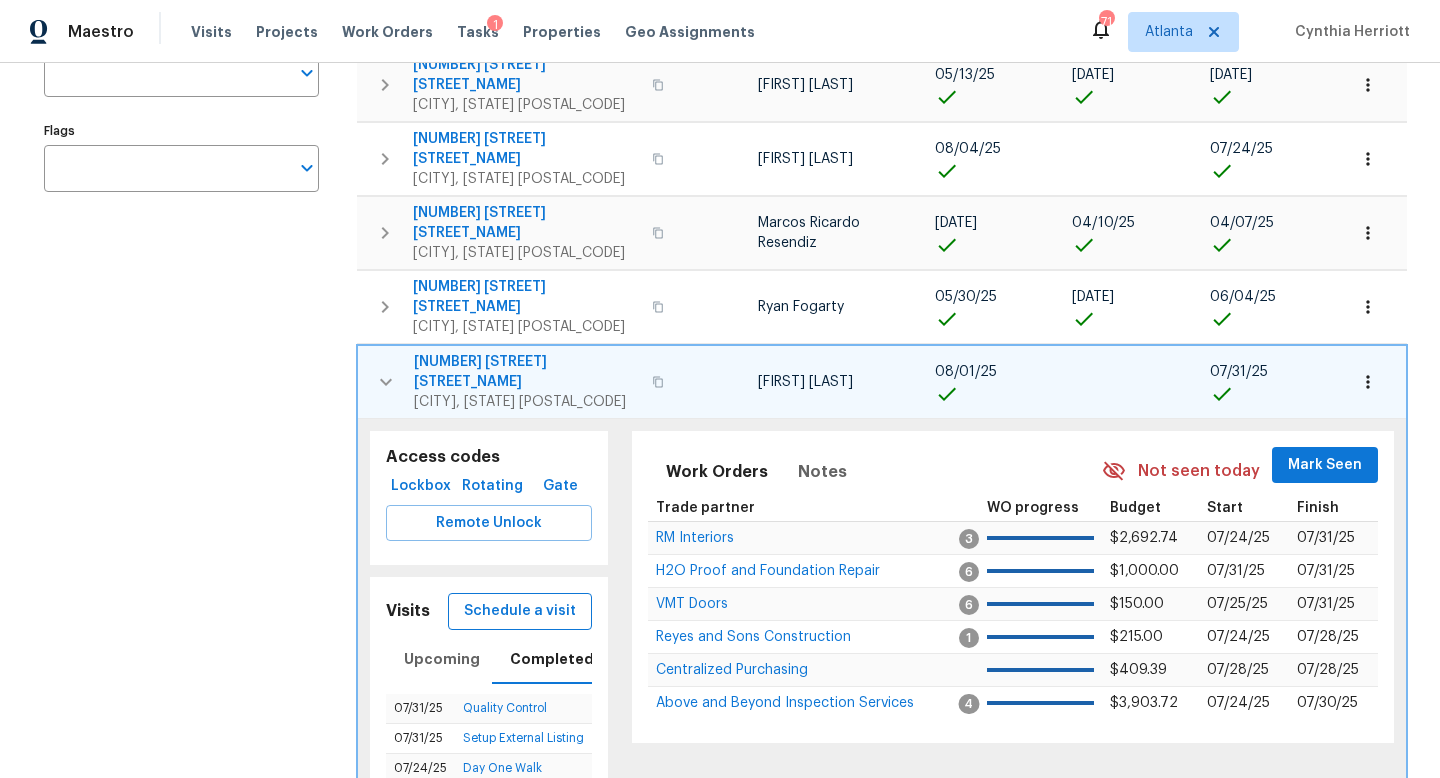 click on "Schedule a visit" at bounding box center (520, 611) 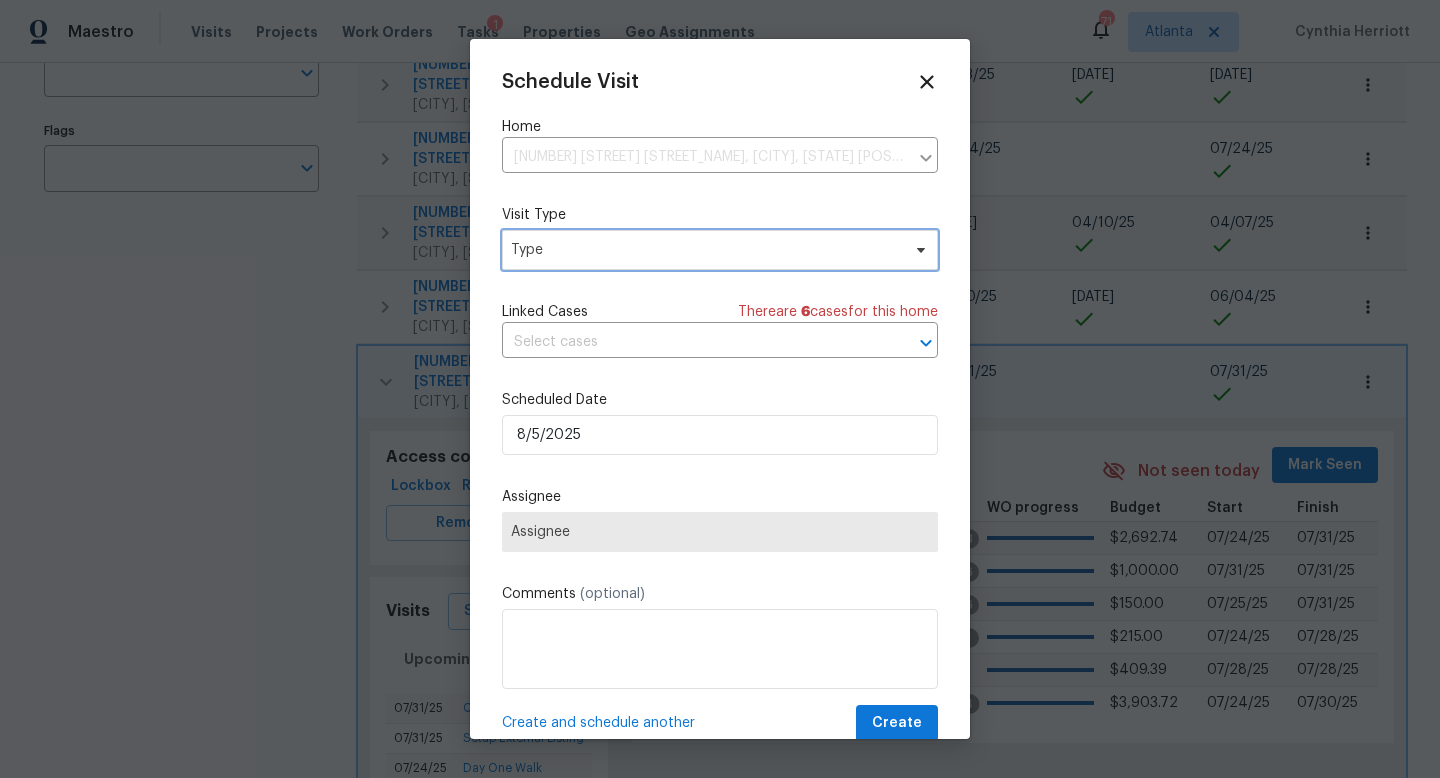 click on "Type" at bounding box center [705, 250] 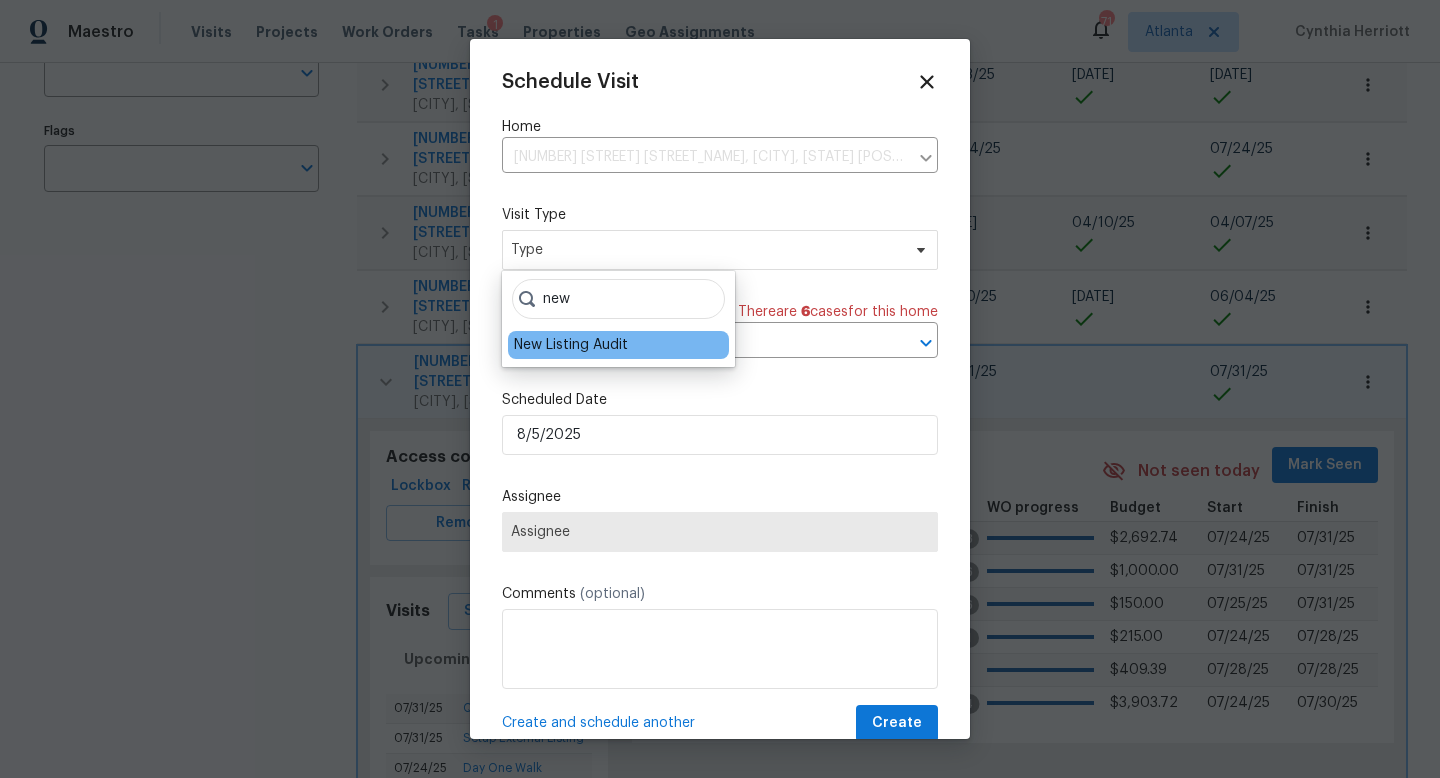 type on "new" 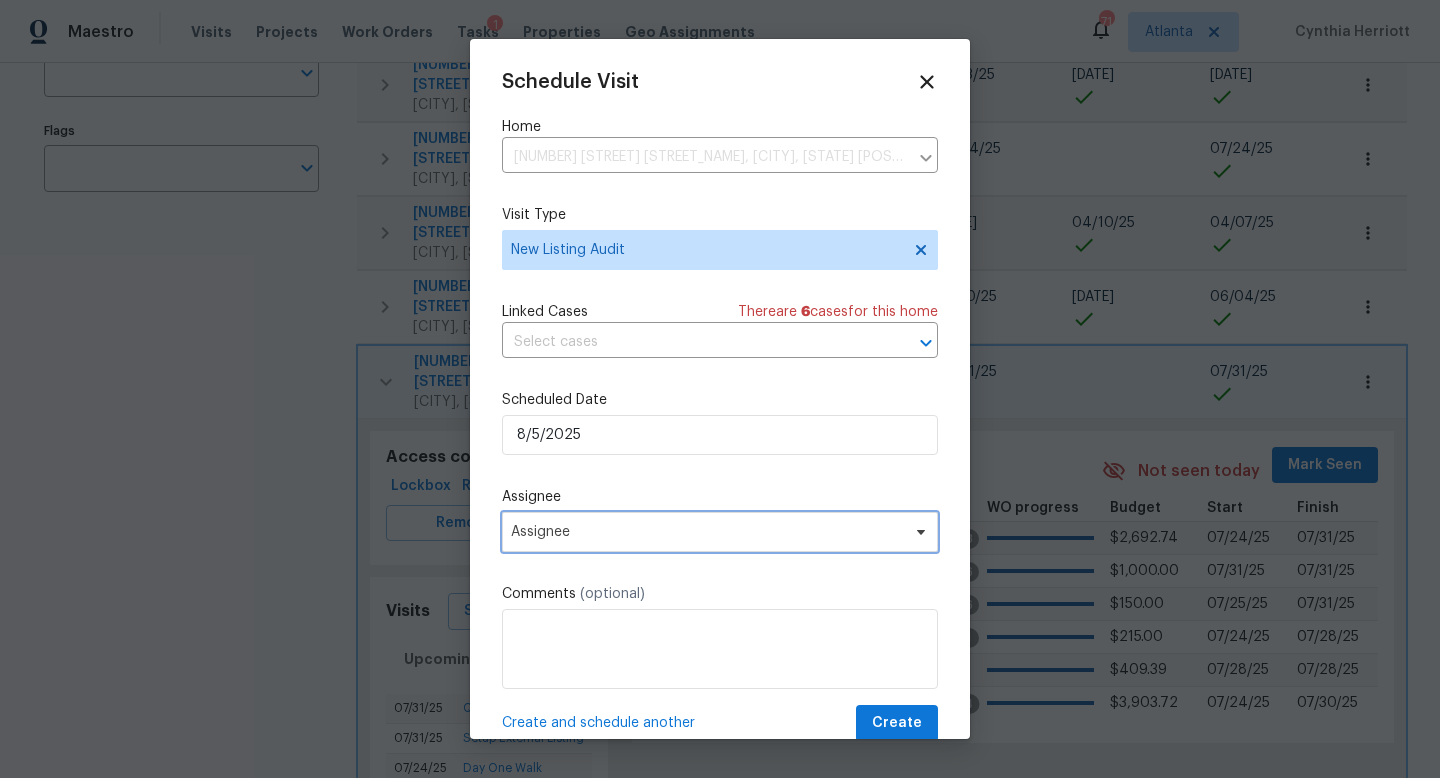click on "Assignee" at bounding box center [720, 532] 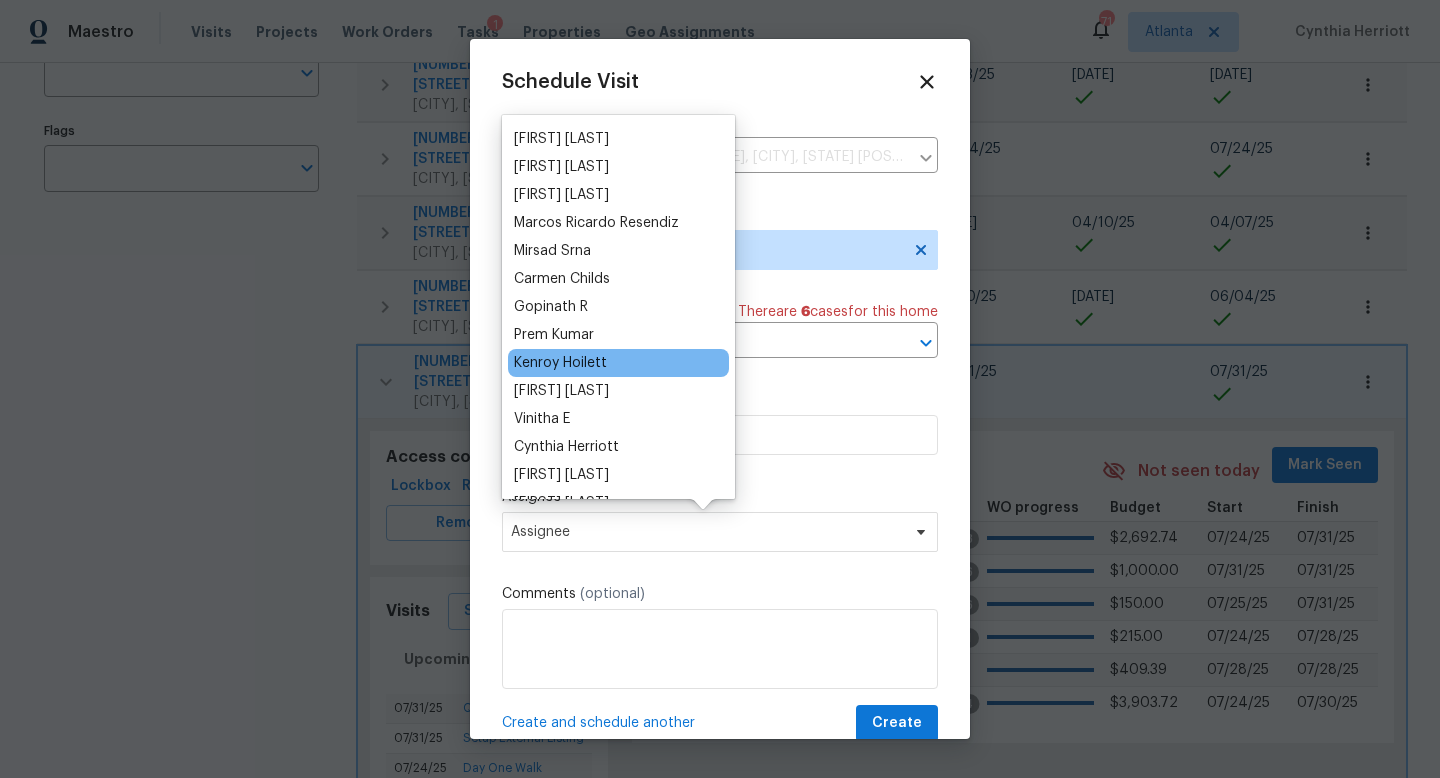scroll, scrollTop: 51, scrollLeft: 0, axis: vertical 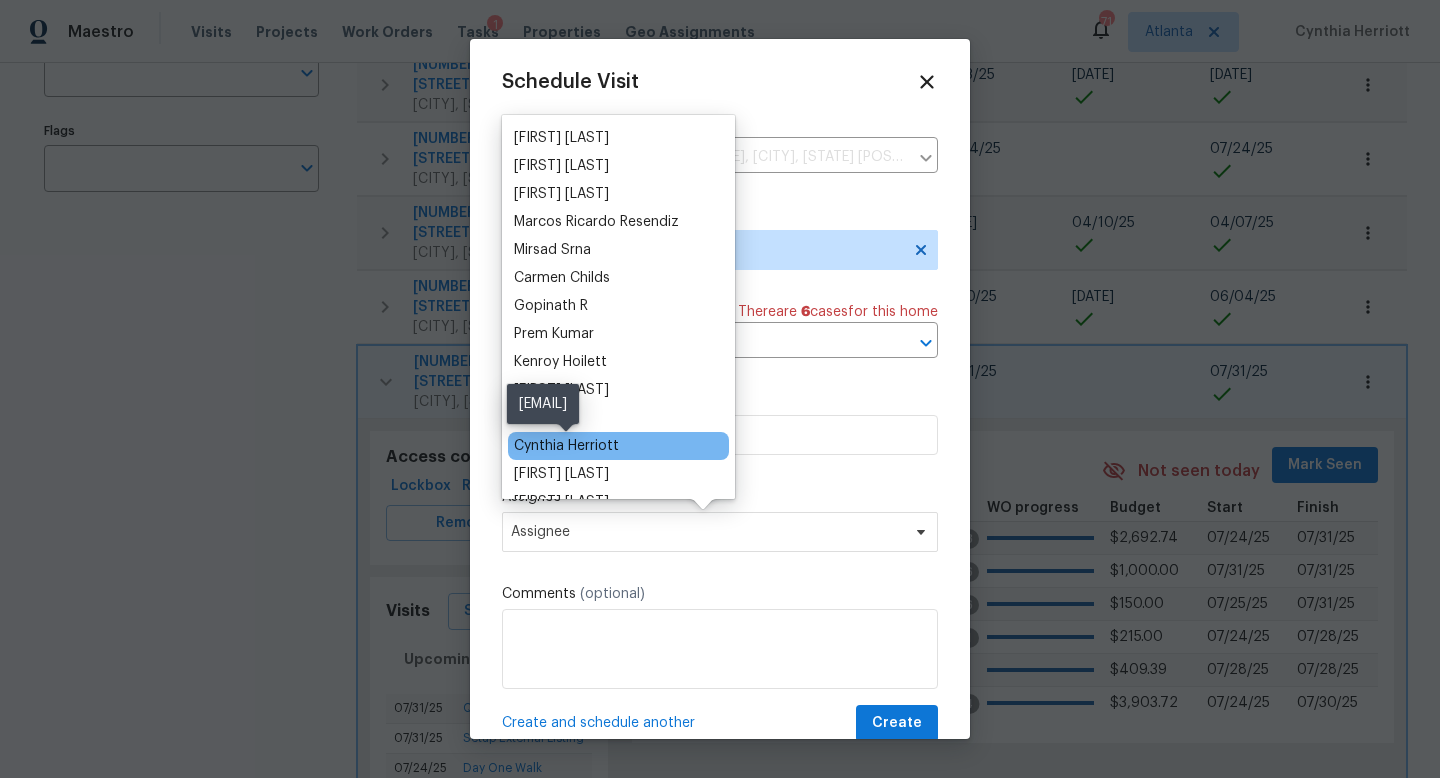 click on "Cynthia Herriott" at bounding box center (566, 446) 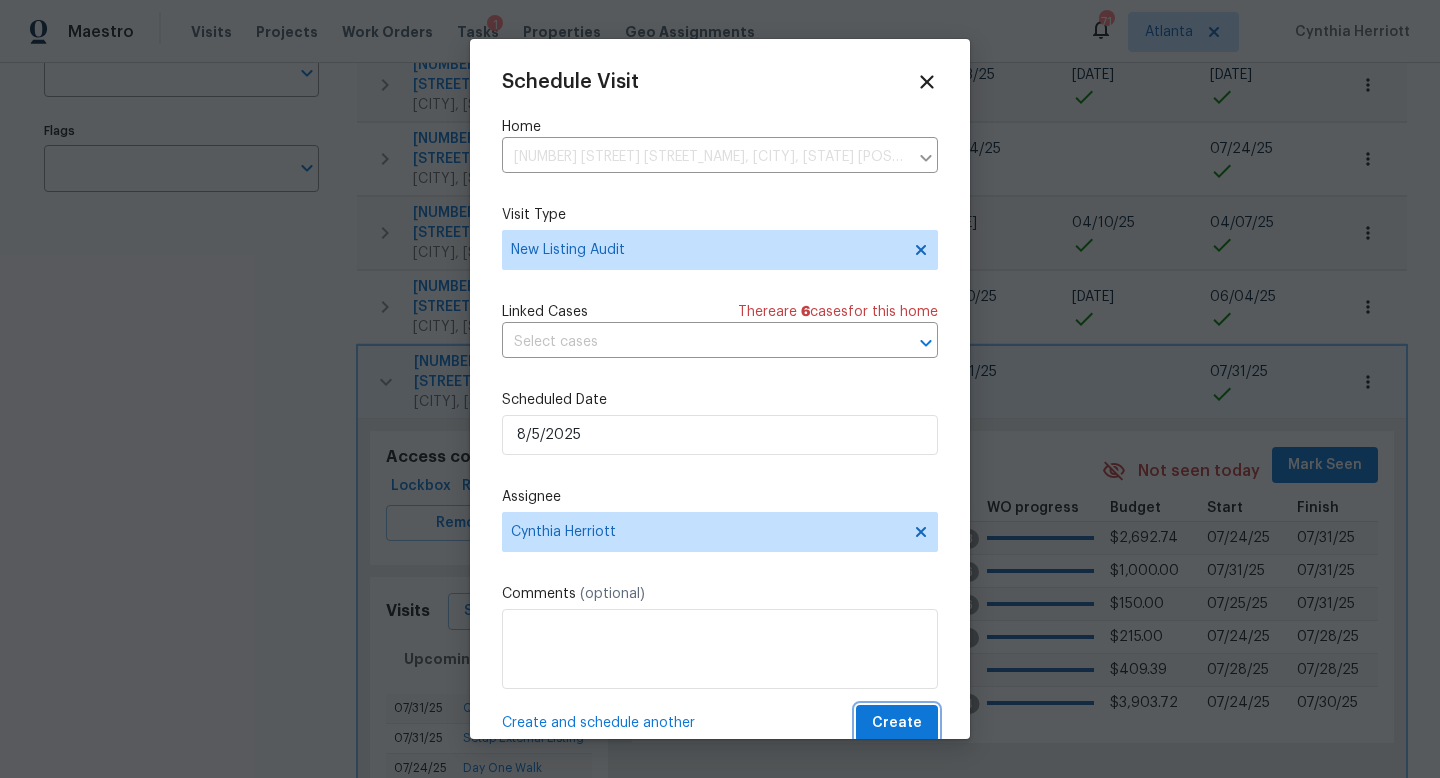 click on "Create" at bounding box center [897, 723] 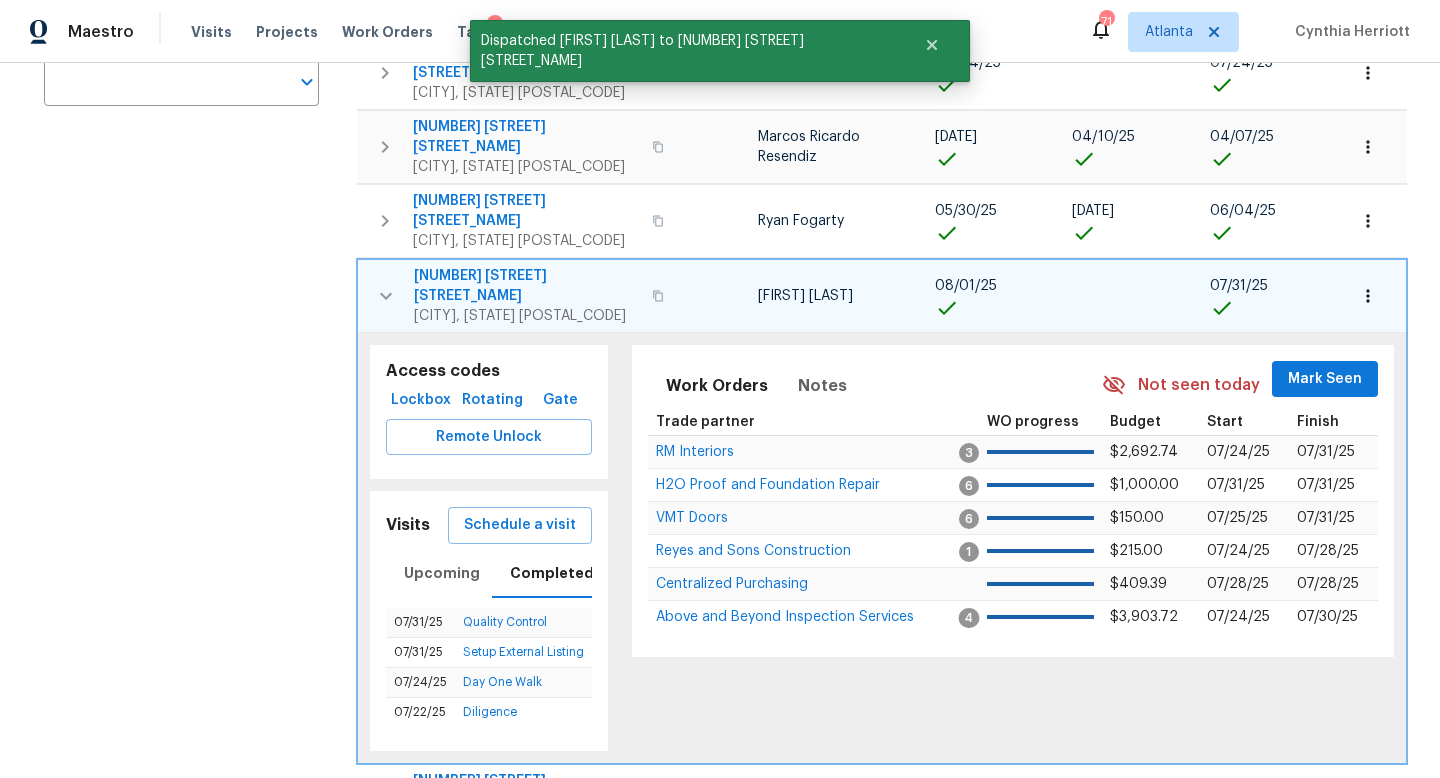 scroll, scrollTop: 465, scrollLeft: 0, axis: vertical 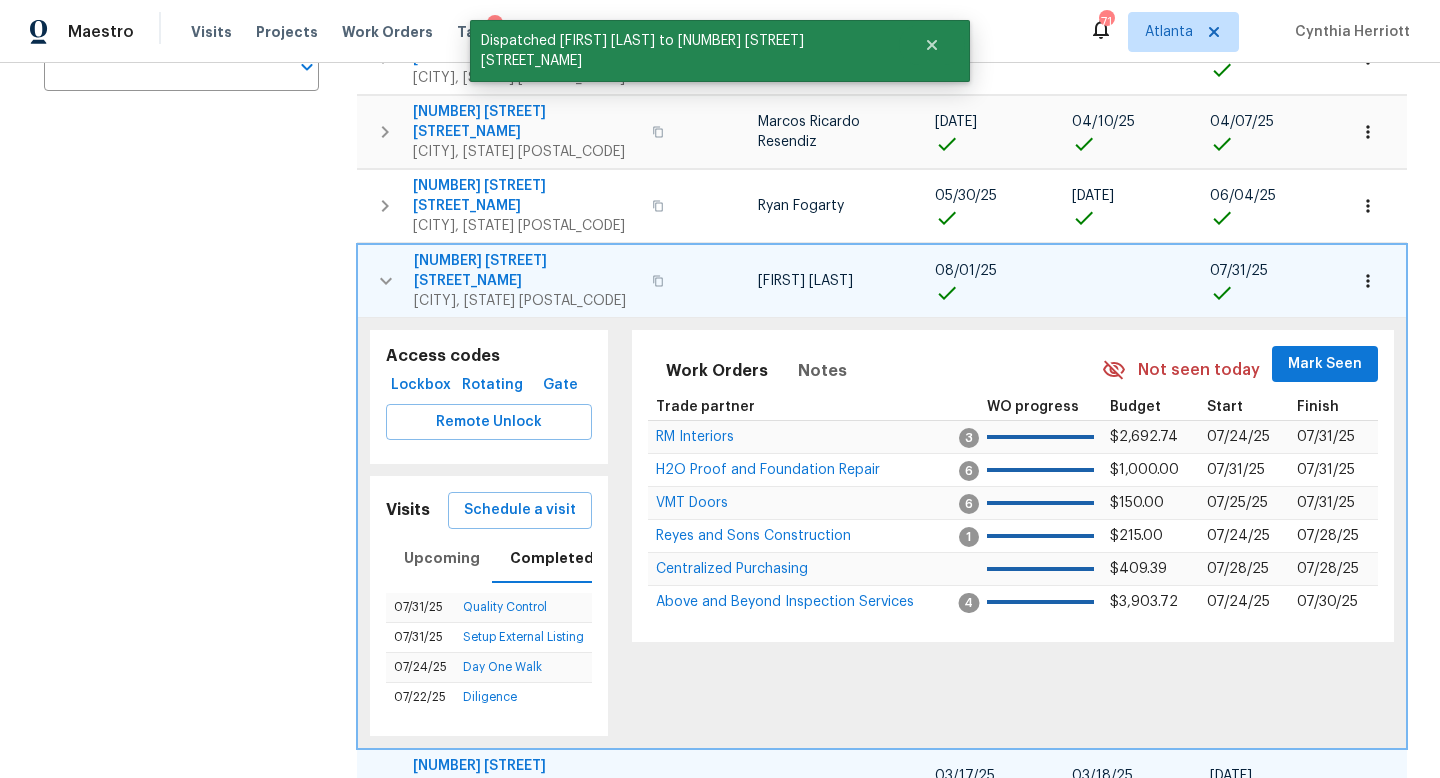 click 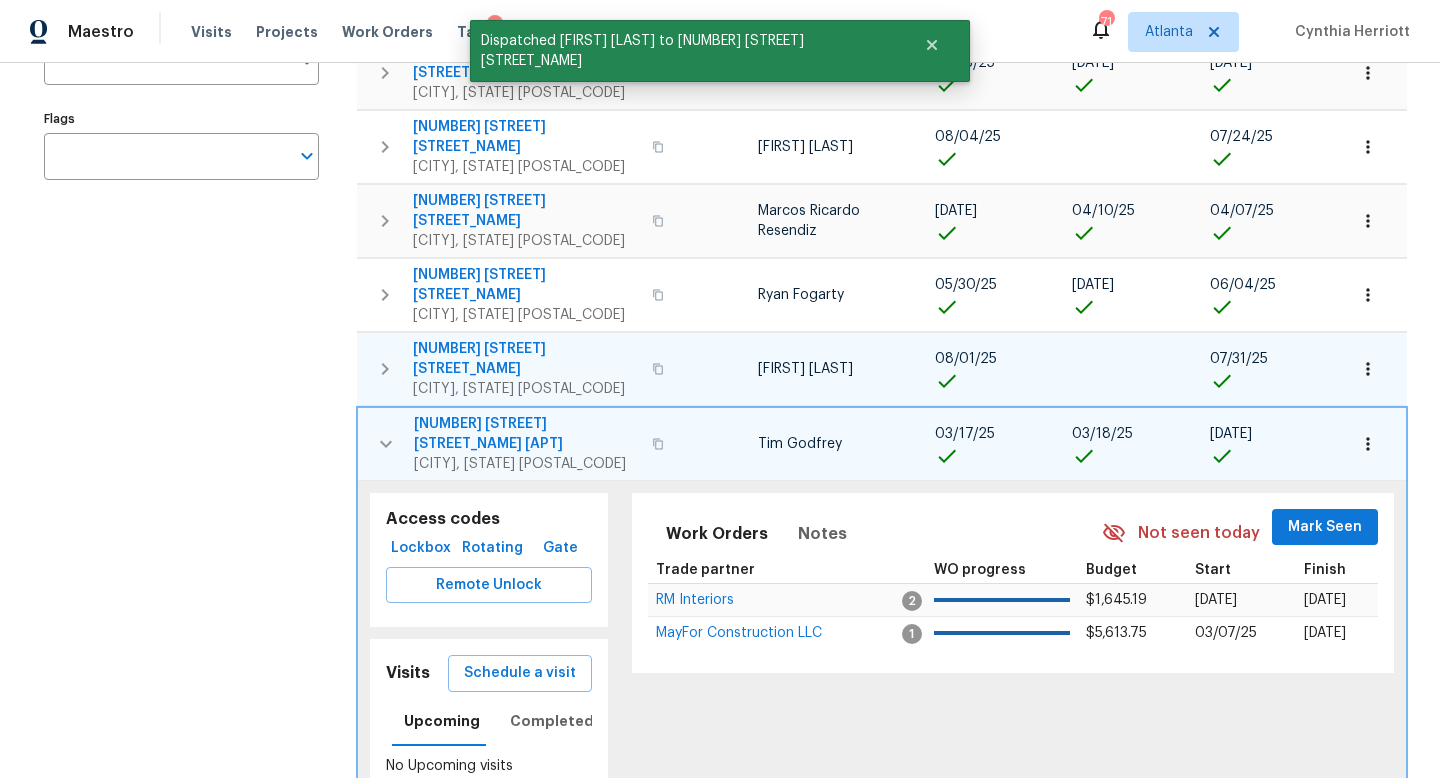 scroll, scrollTop: 365, scrollLeft: 0, axis: vertical 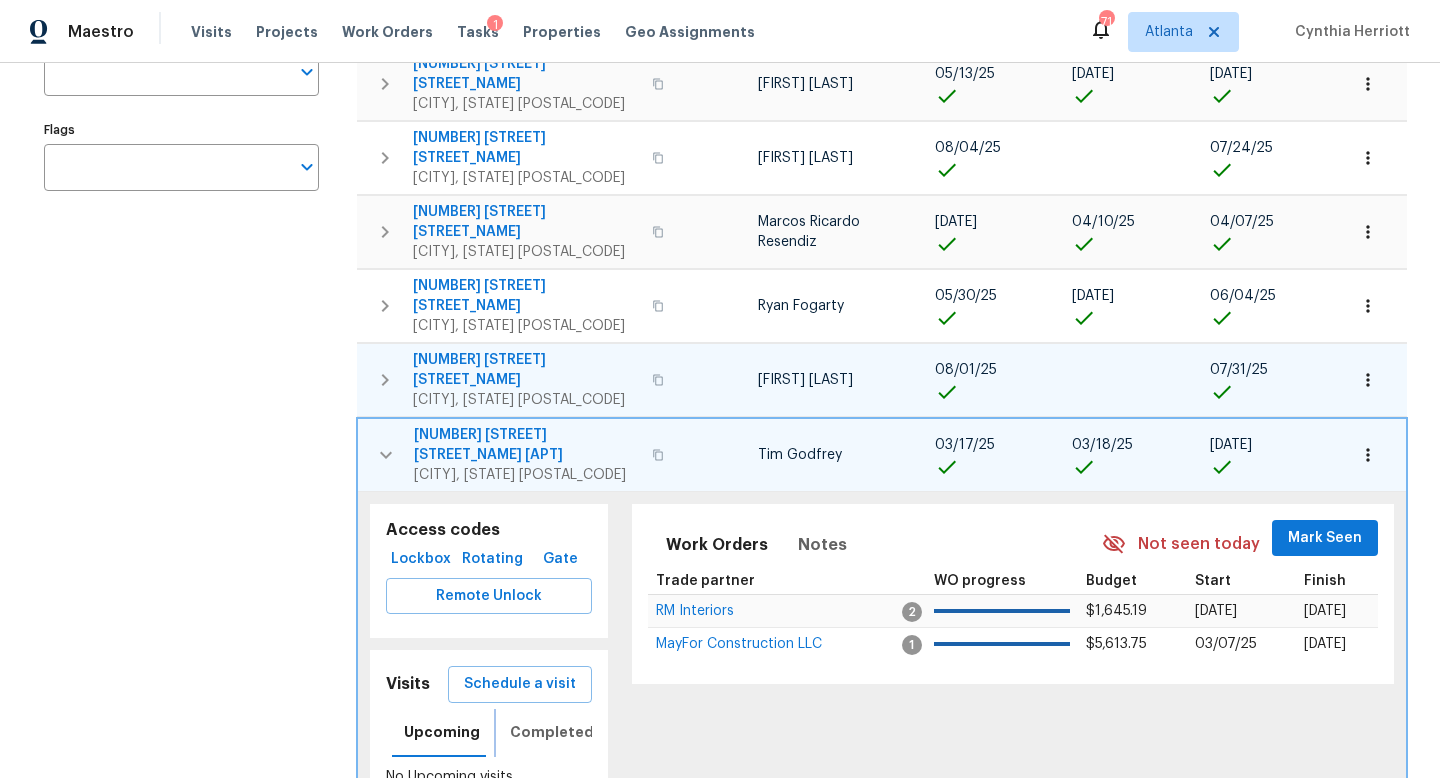 click on "Completed" at bounding box center (552, 732) 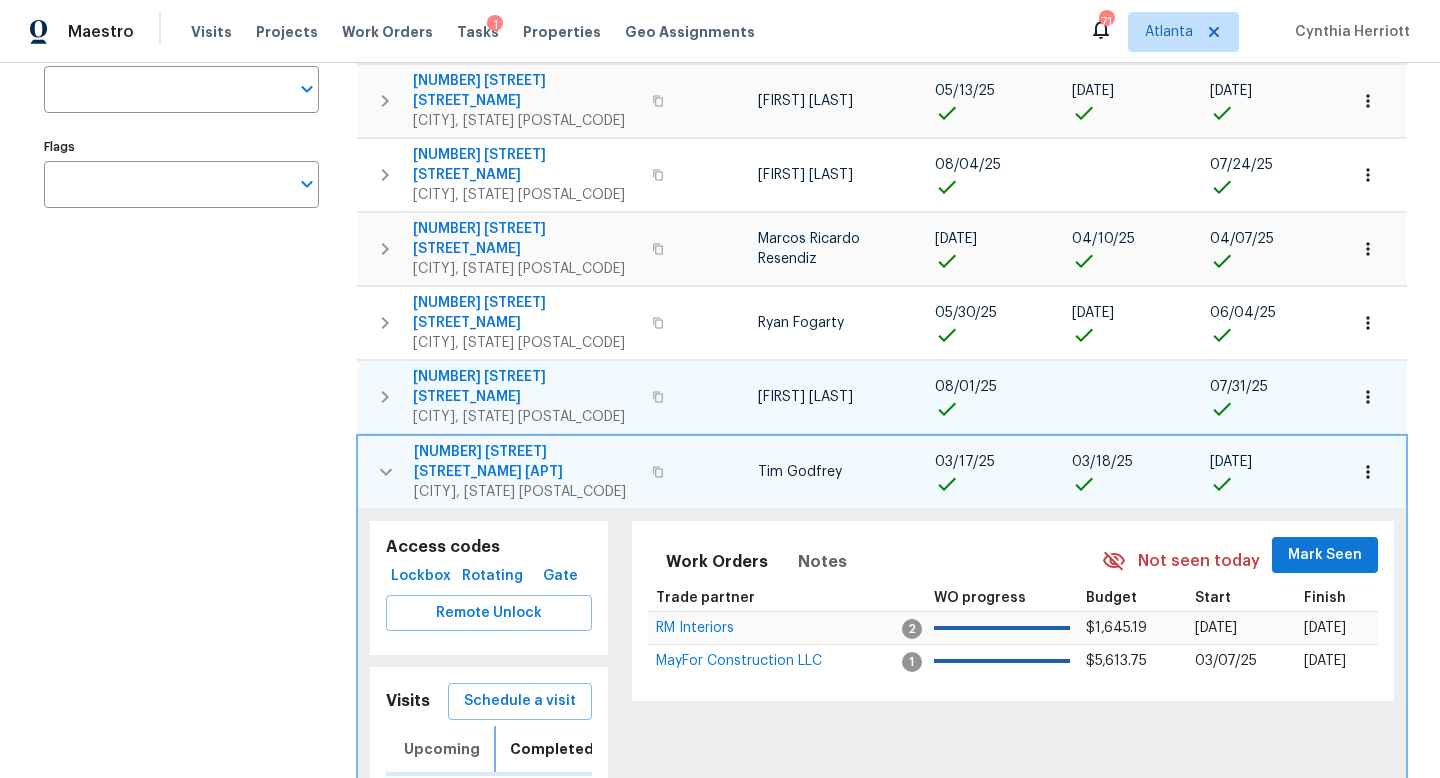 scroll, scrollTop: 365, scrollLeft: 0, axis: vertical 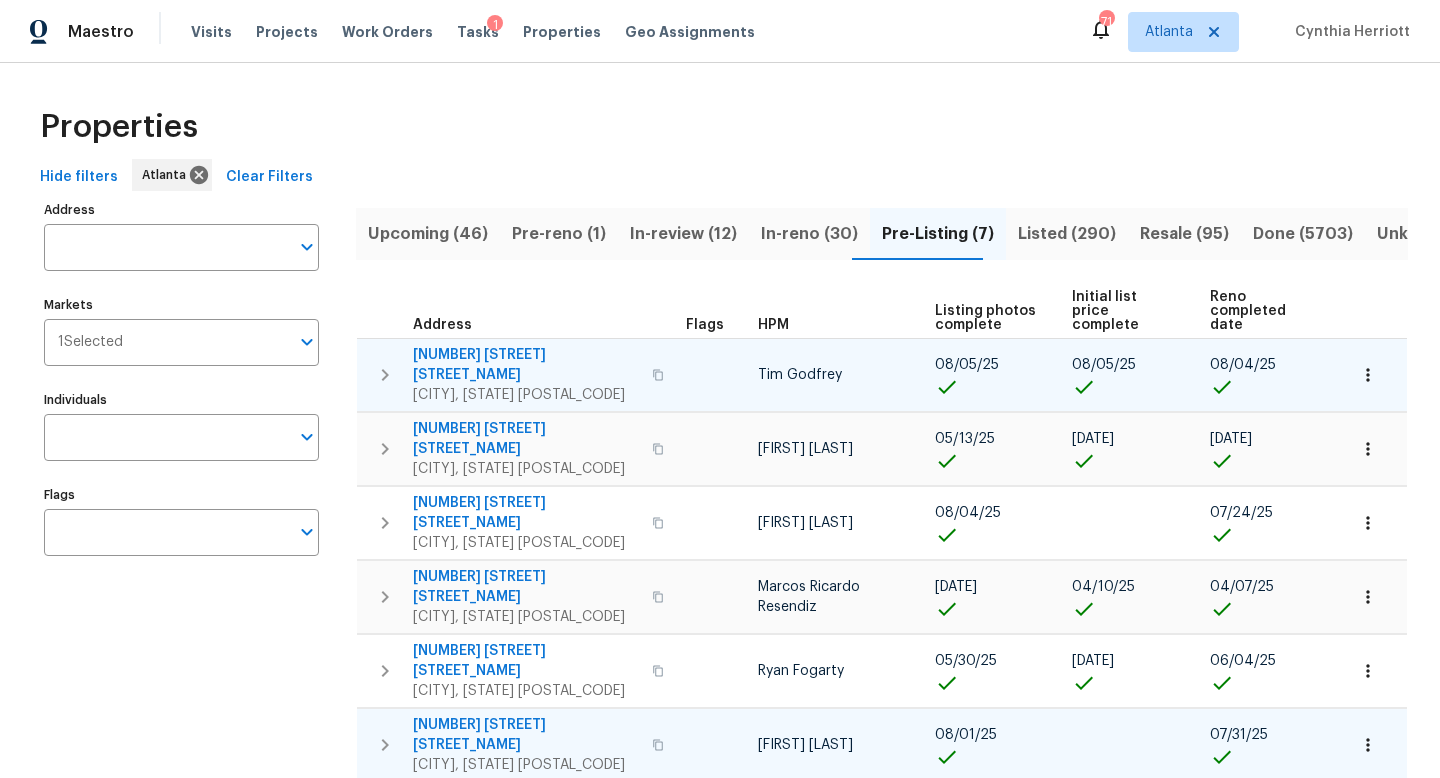 click on "Listed (290)" at bounding box center (1067, 234) 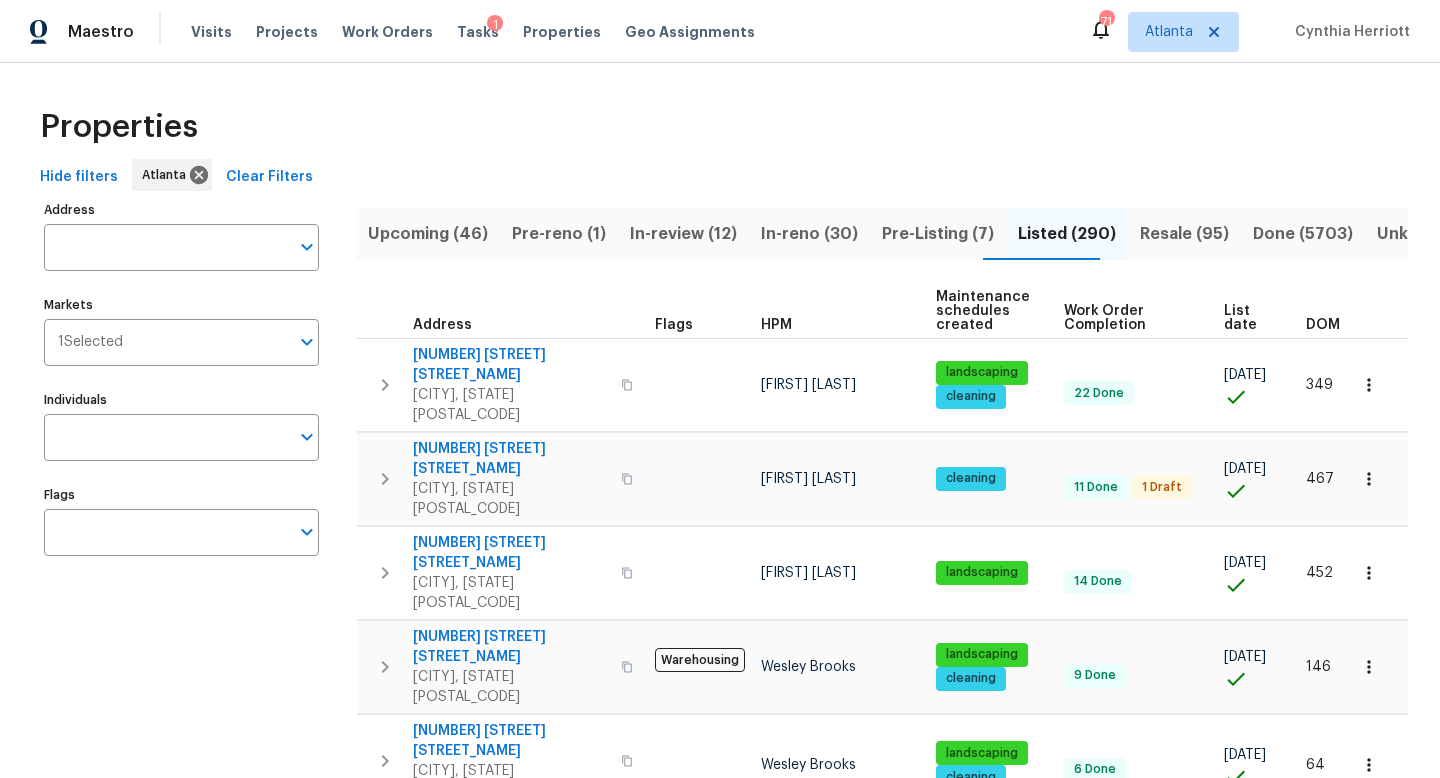 click on "DOM" at bounding box center (1323, 325) 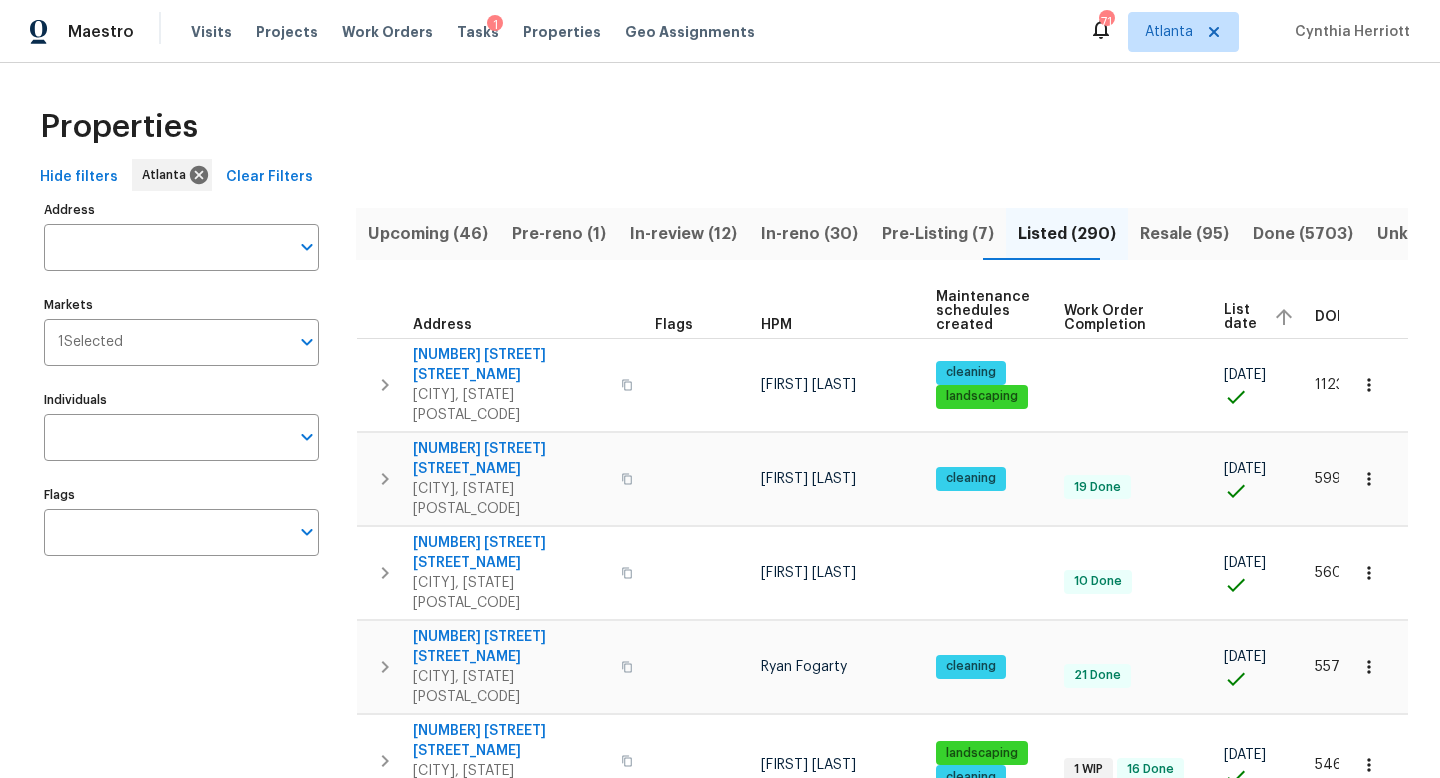 click on "DOM" at bounding box center (1332, 317) 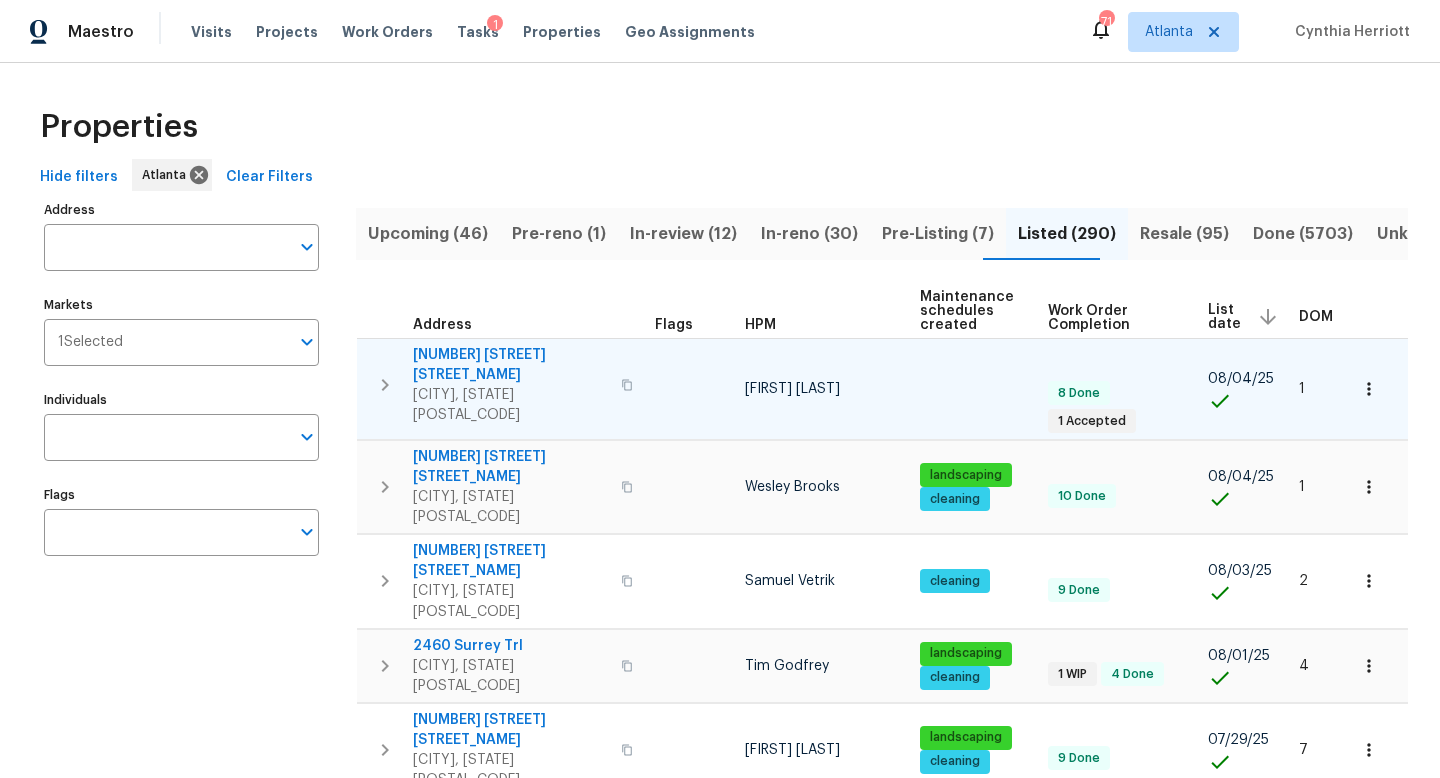 click 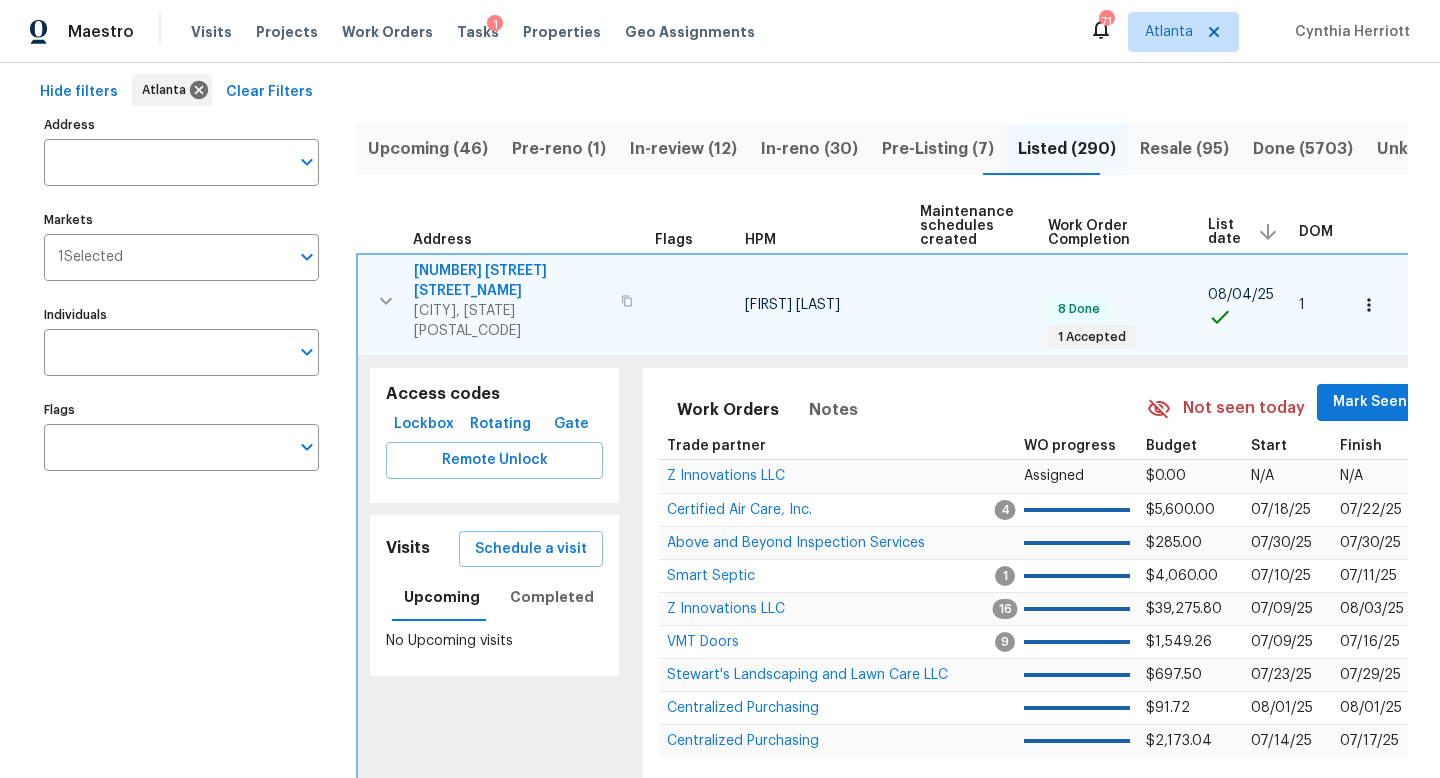scroll, scrollTop: 86, scrollLeft: 0, axis: vertical 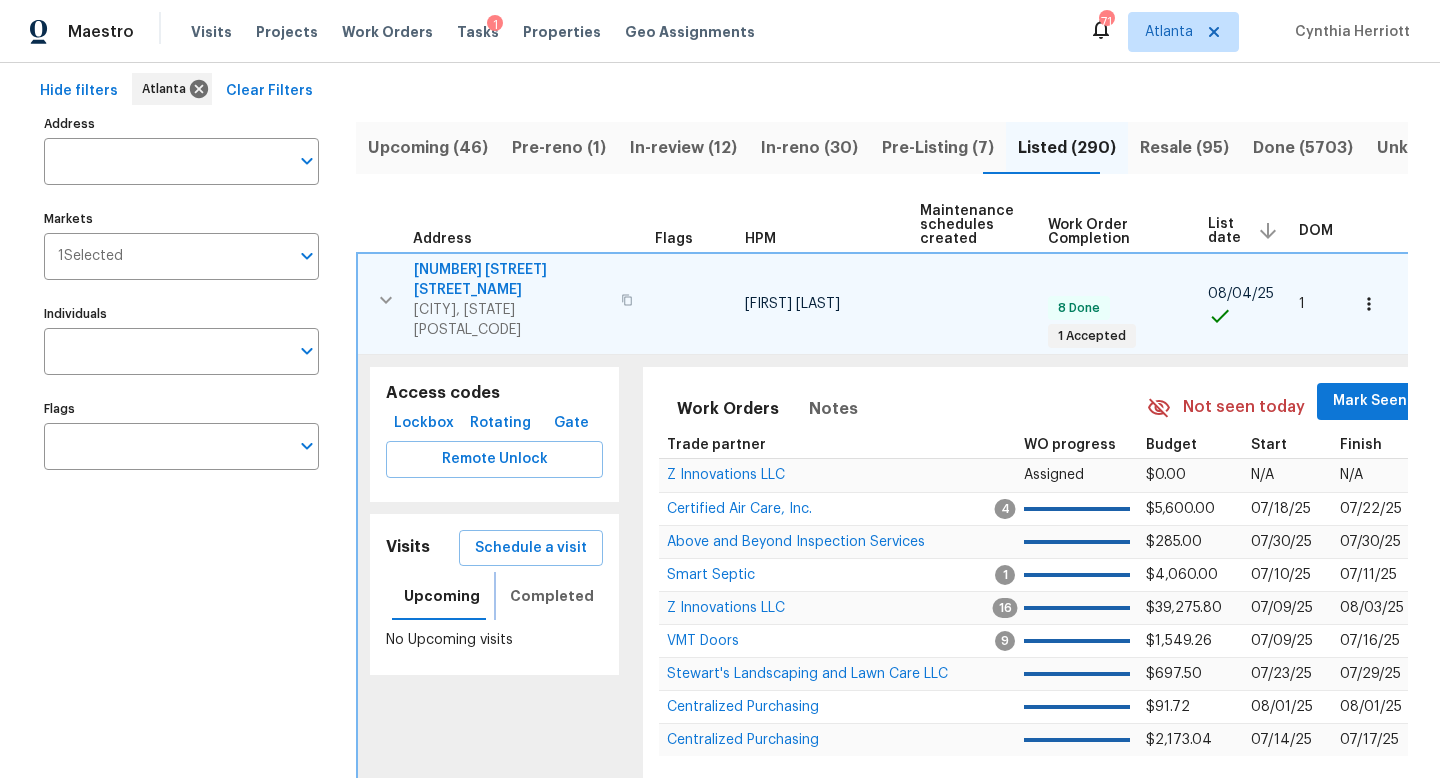 click on "Completed" at bounding box center [552, 596] 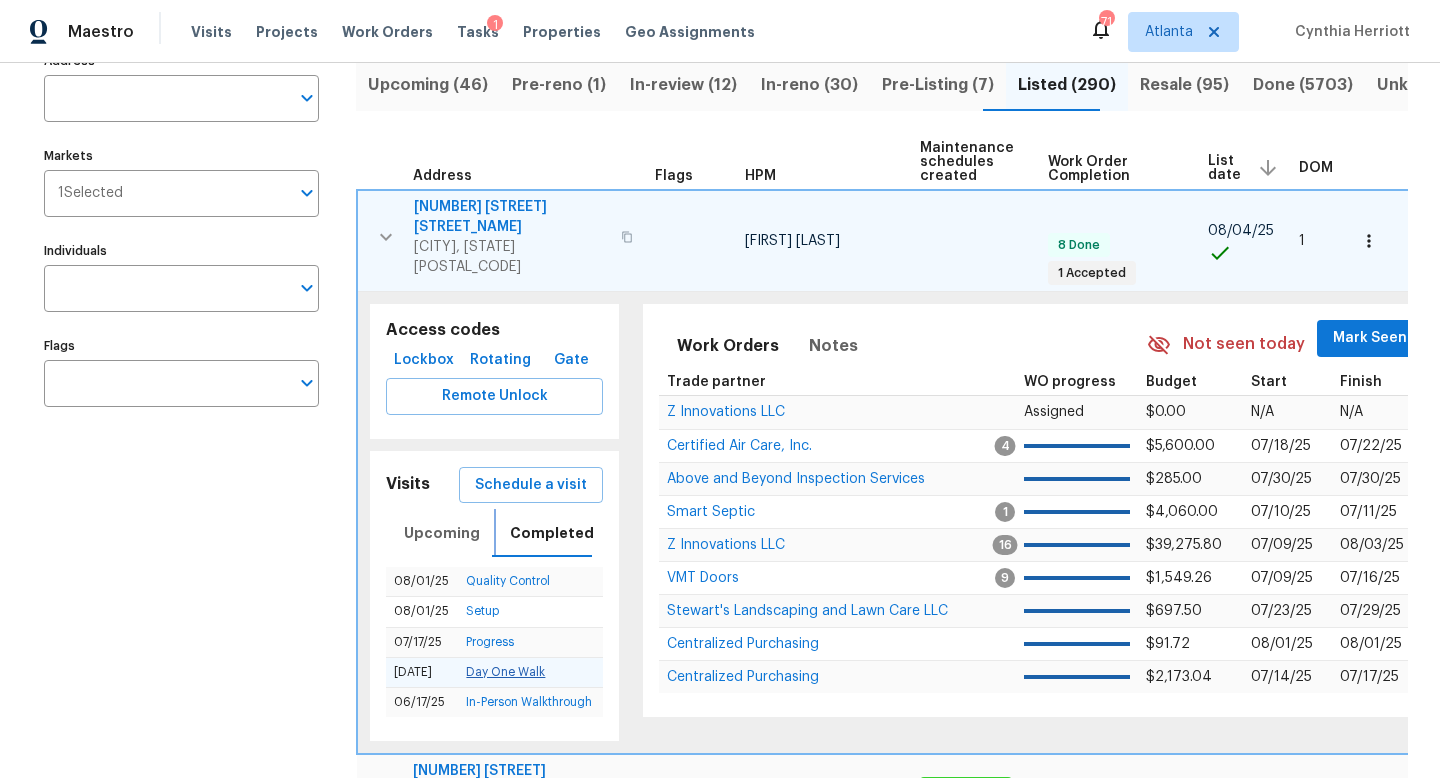 scroll, scrollTop: 139, scrollLeft: 0, axis: vertical 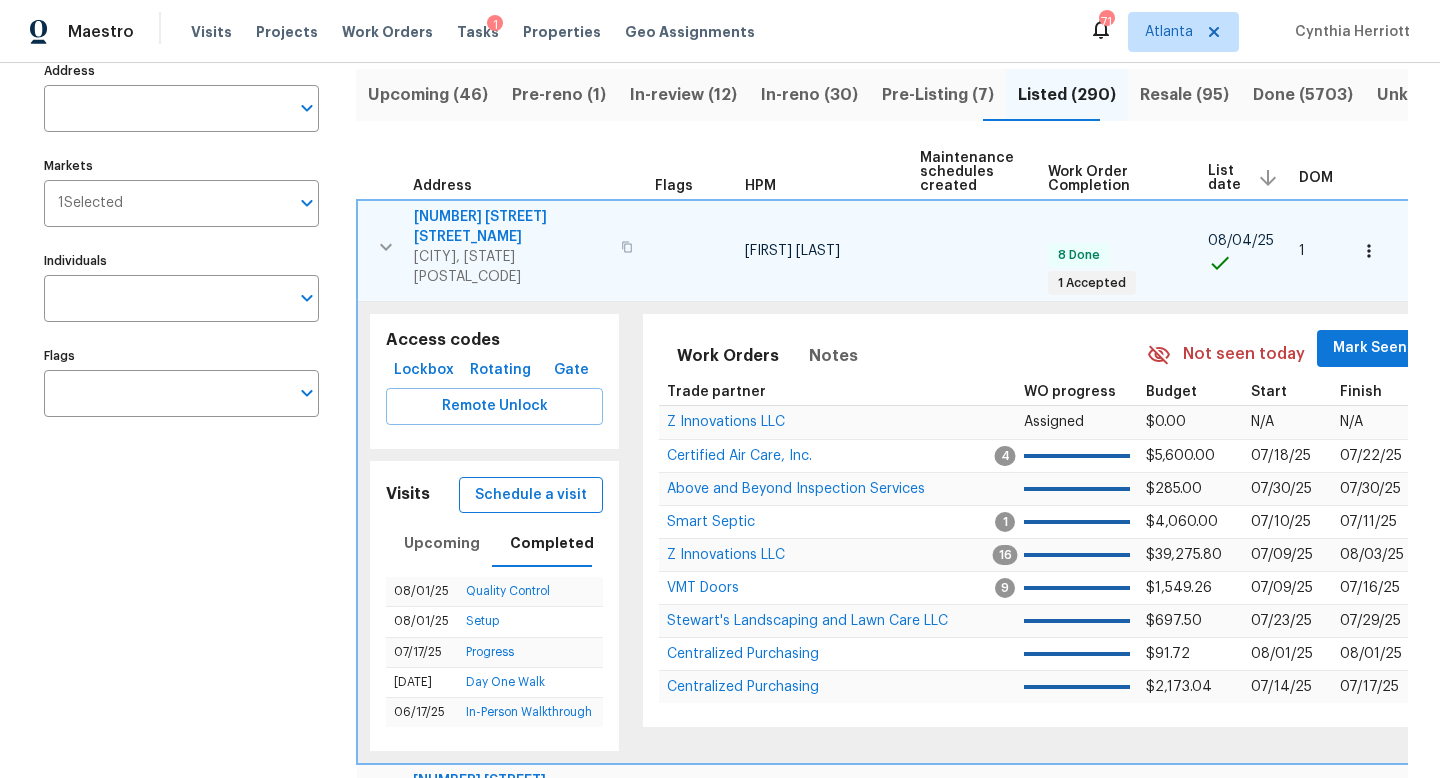 click on "Schedule a visit" at bounding box center (531, 495) 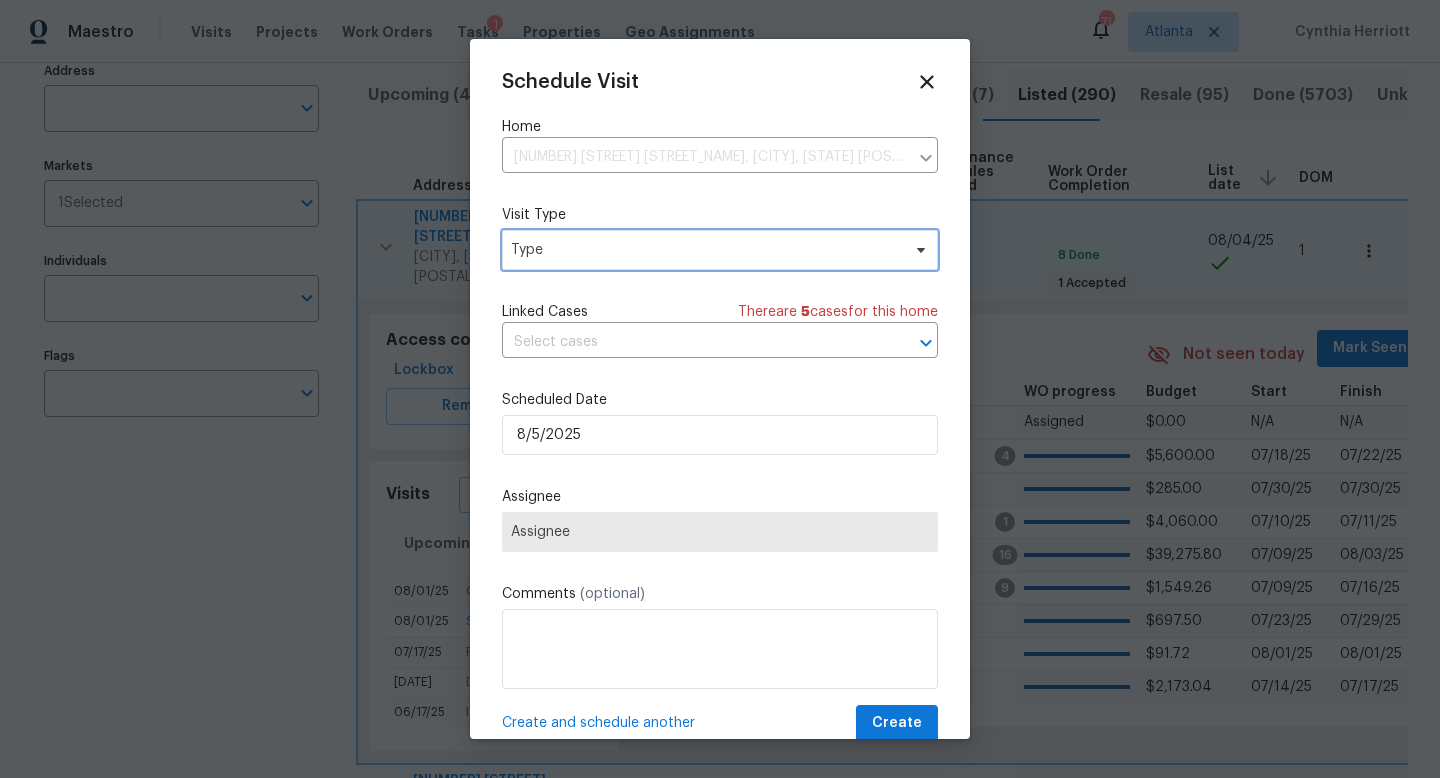 click on "Type" at bounding box center [705, 250] 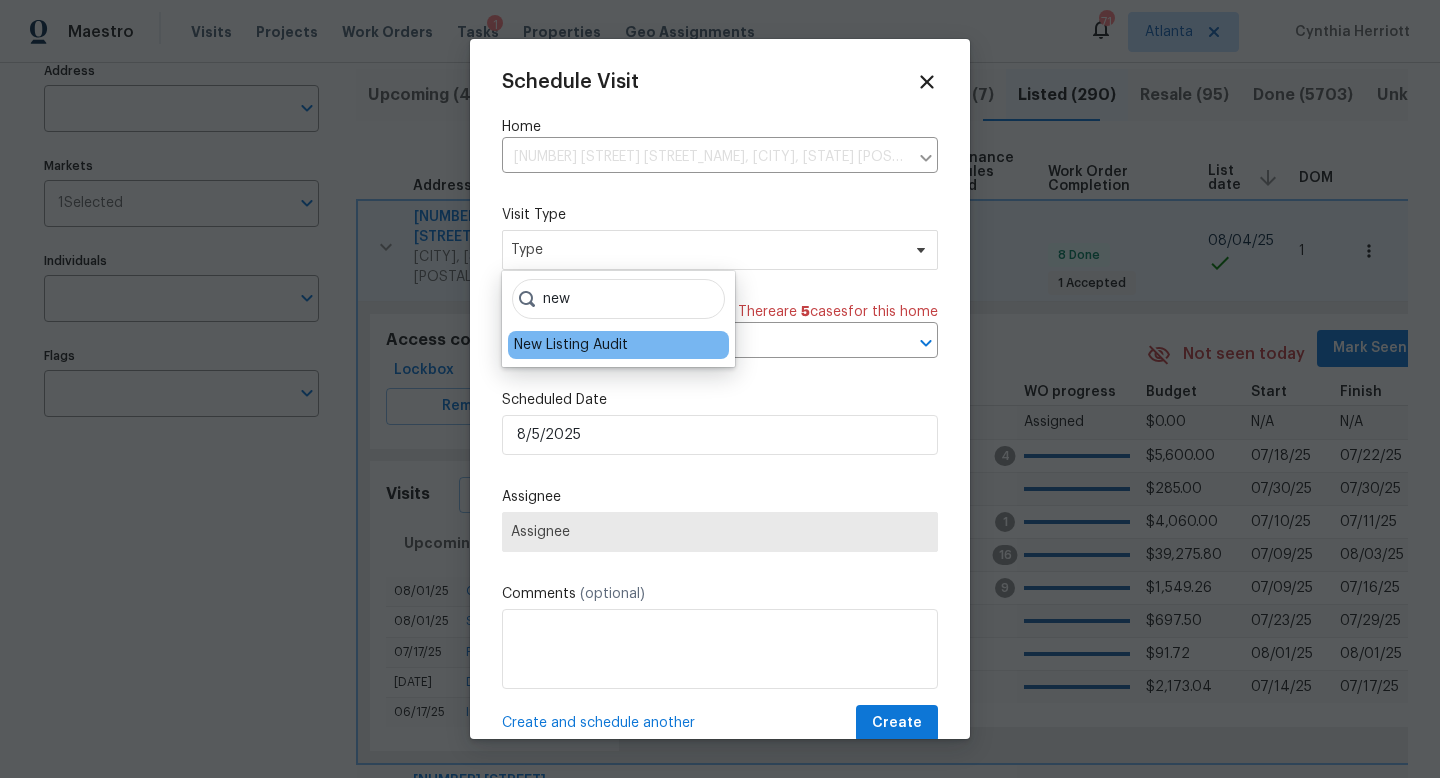 type on "new" 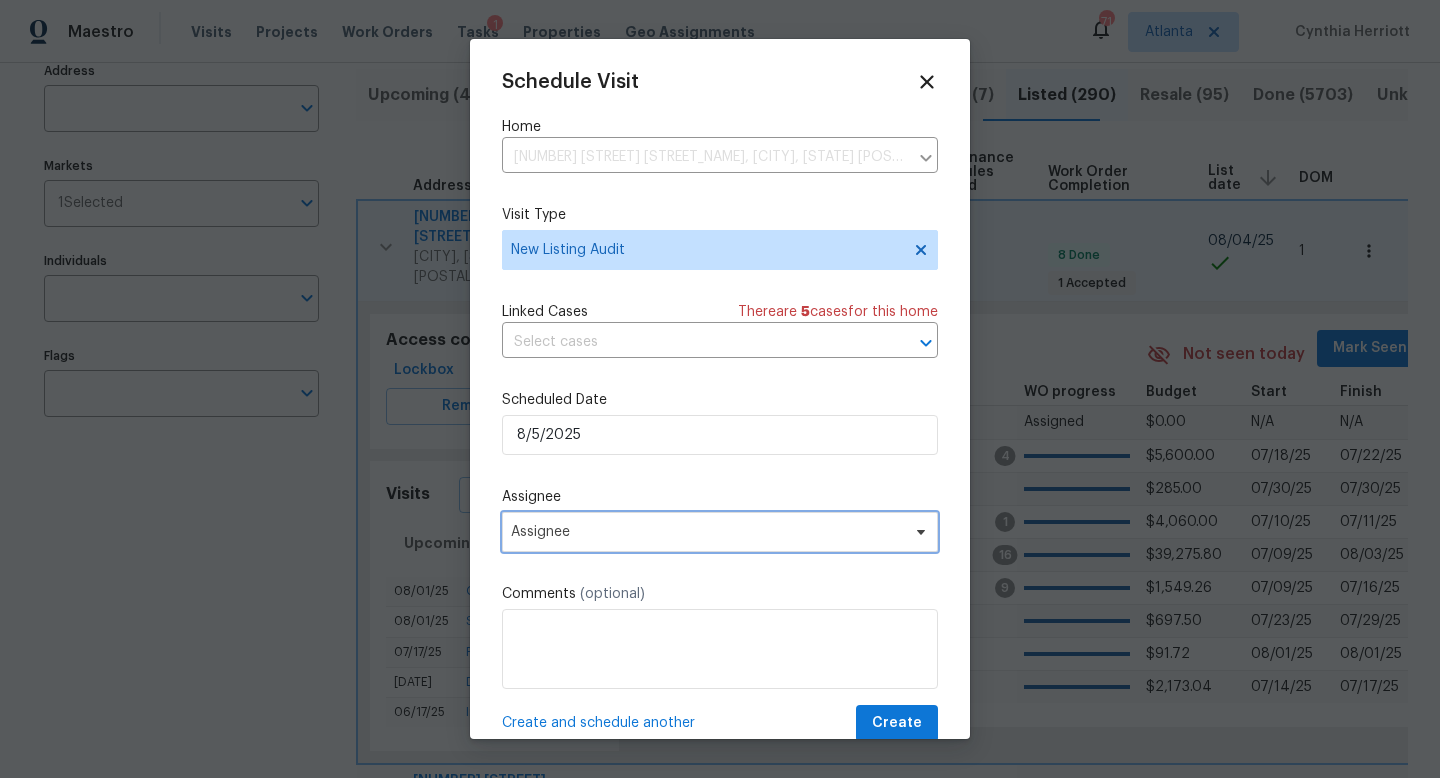 click on "Assignee" at bounding box center (720, 532) 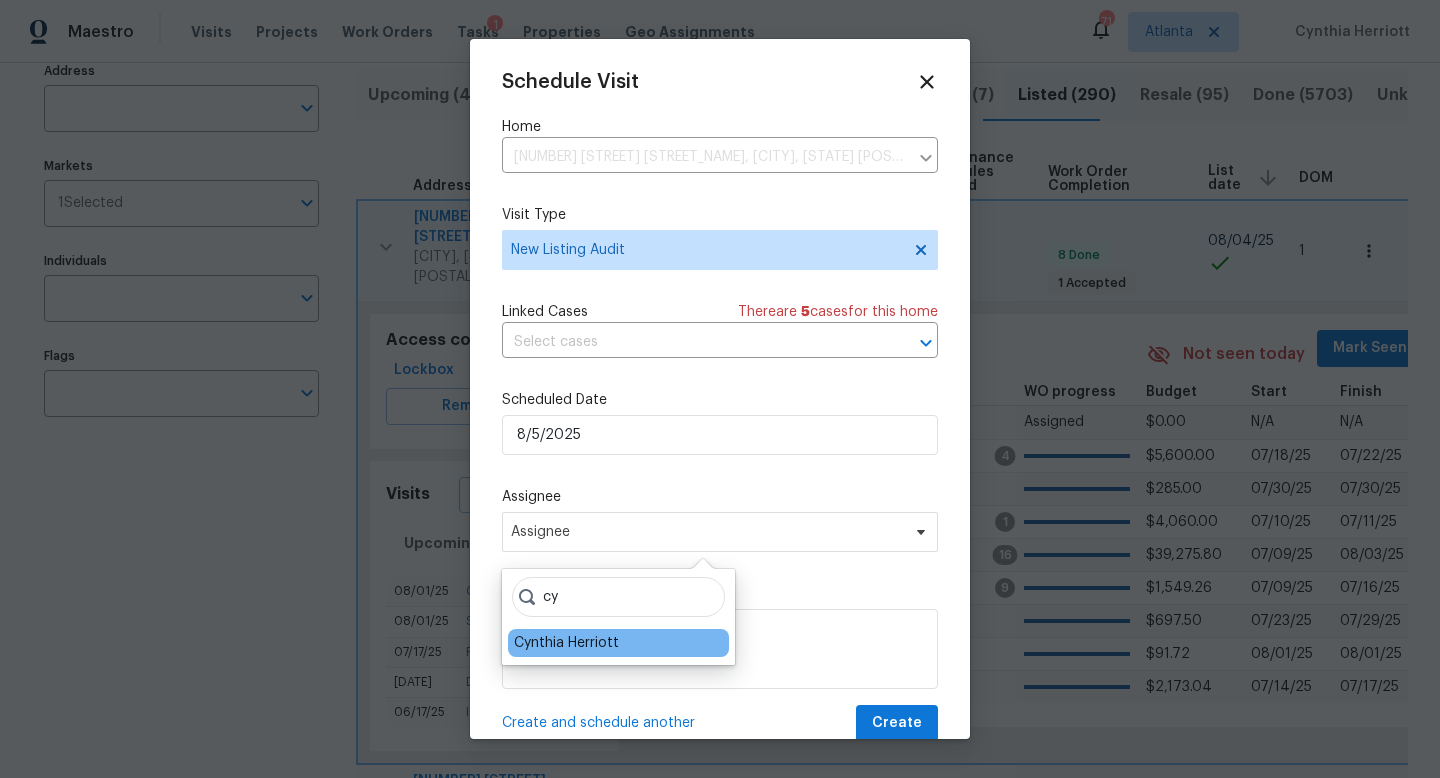 type on "cy" 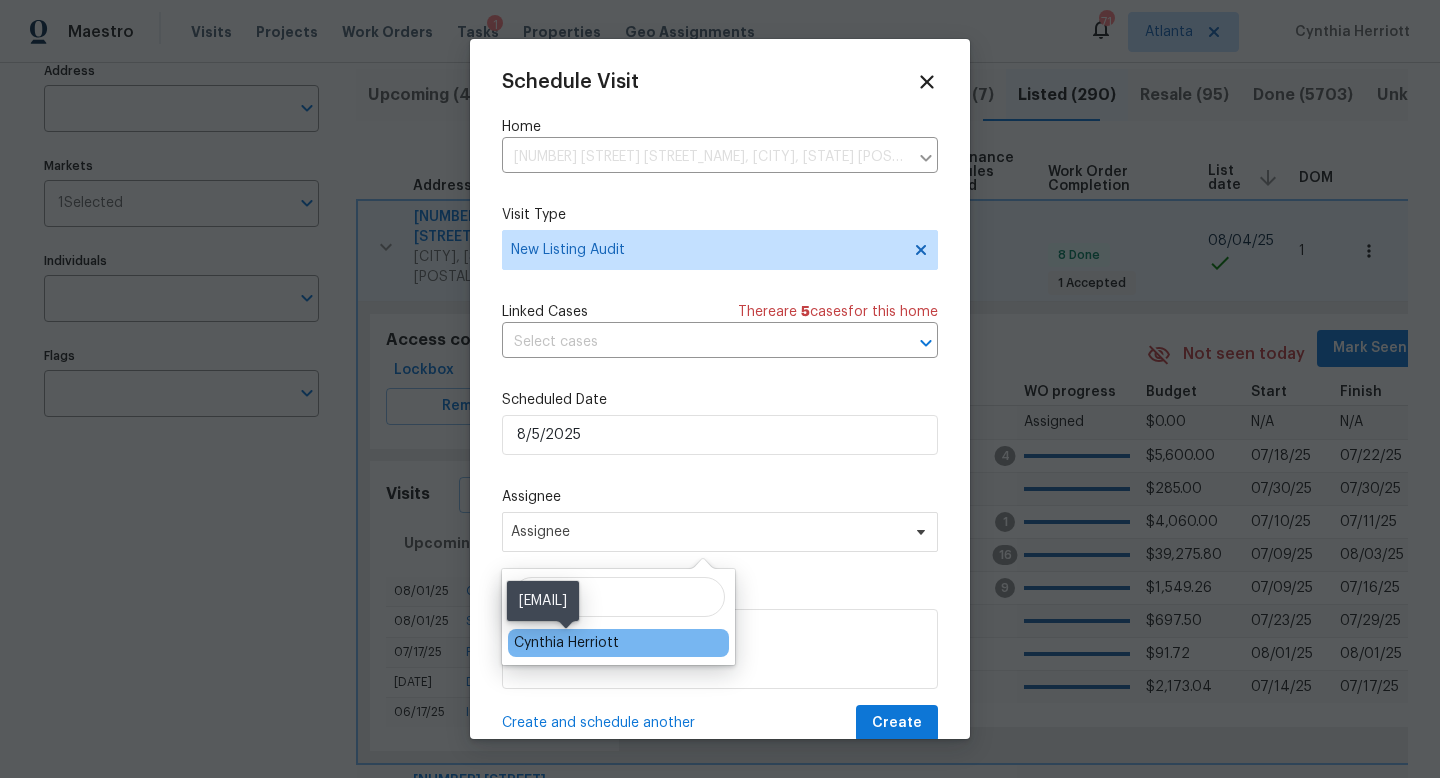 click on "Cynthia Herriott" at bounding box center (566, 643) 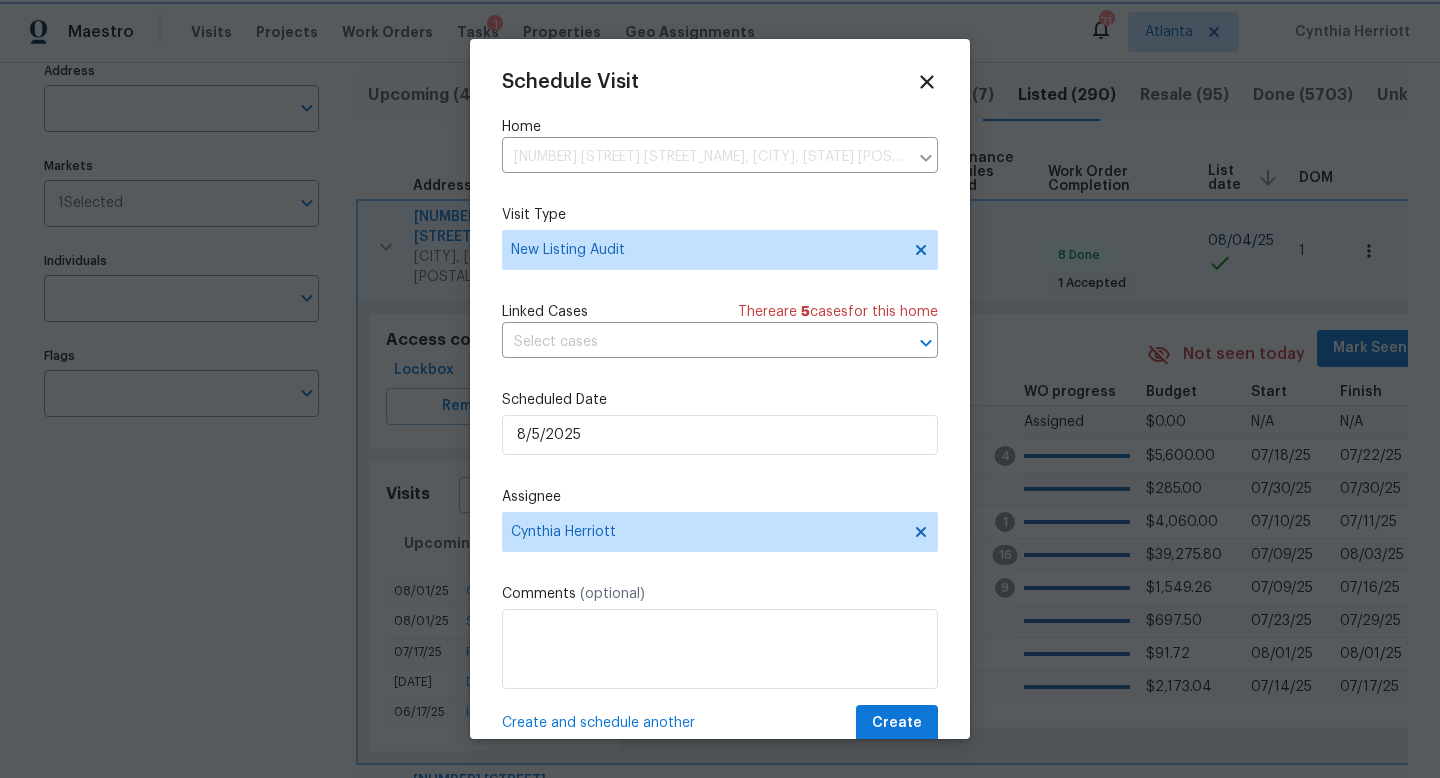 scroll, scrollTop: 36, scrollLeft: 0, axis: vertical 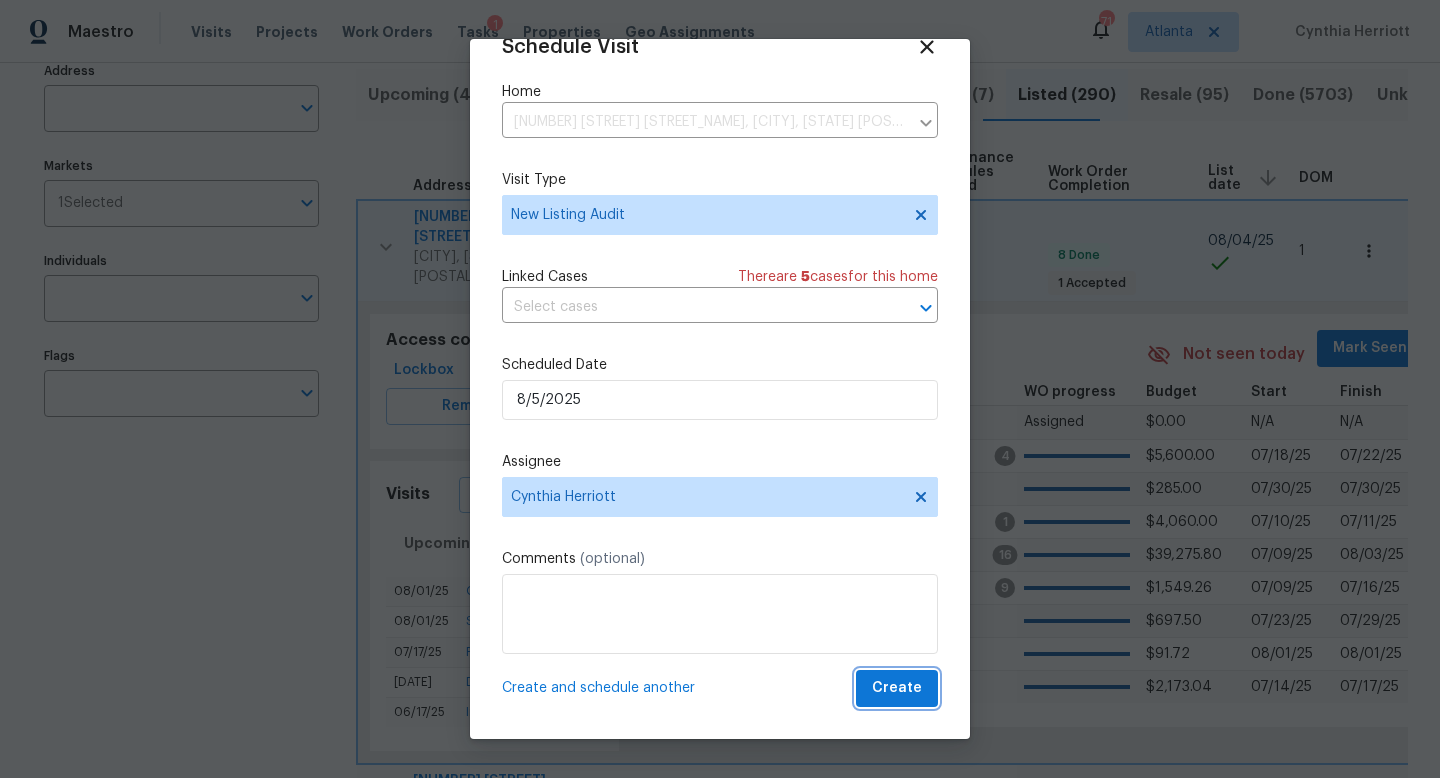 click on "Create" at bounding box center (897, 688) 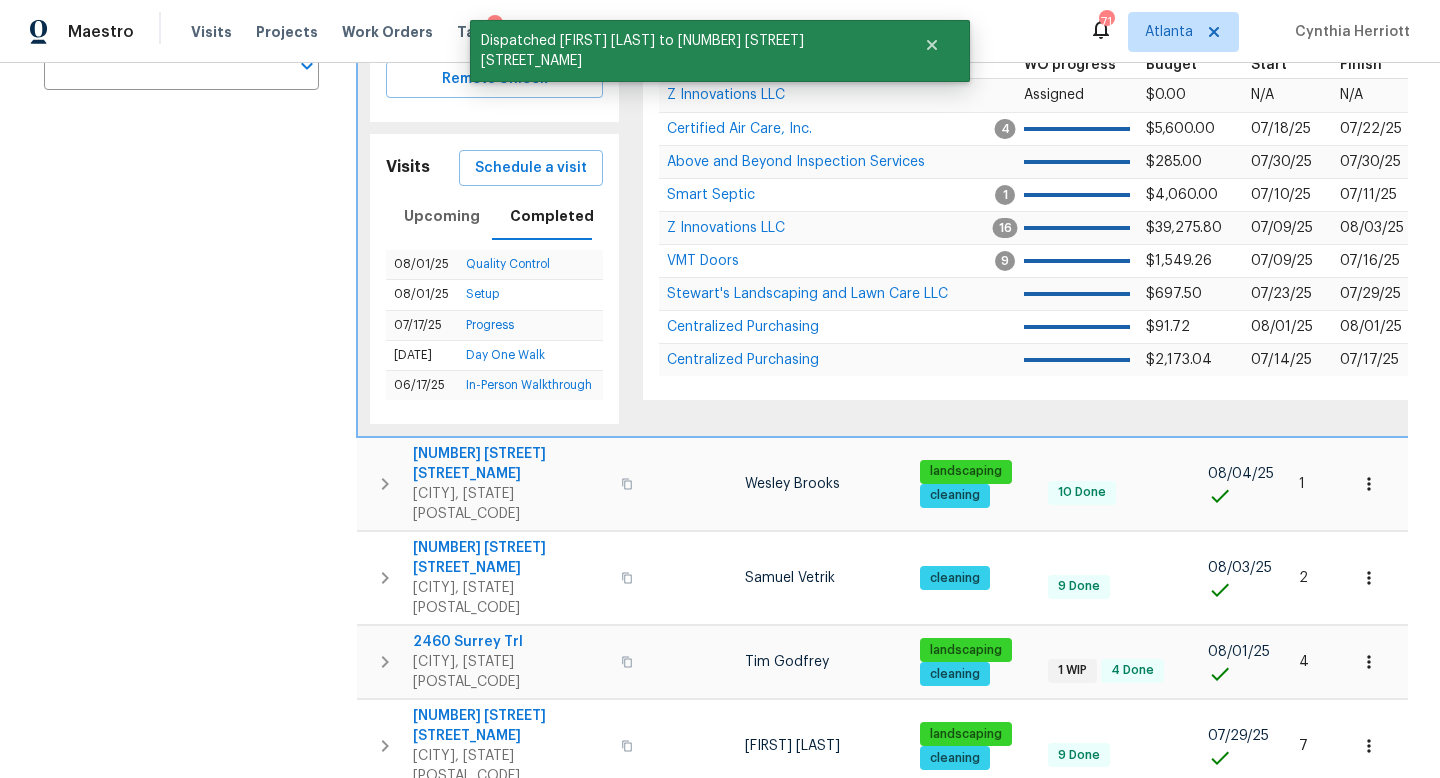 scroll, scrollTop: 471, scrollLeft: 0, axis: vertical 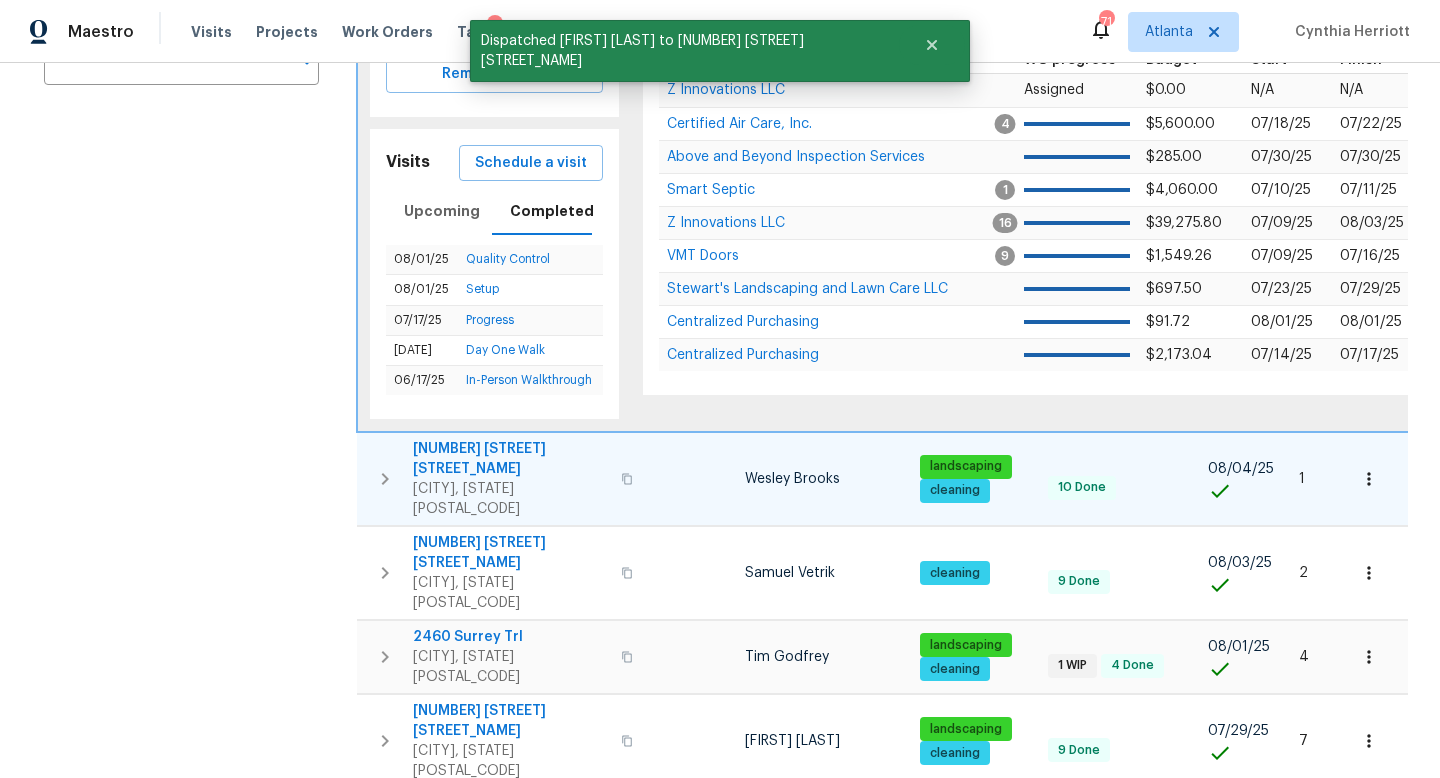 click 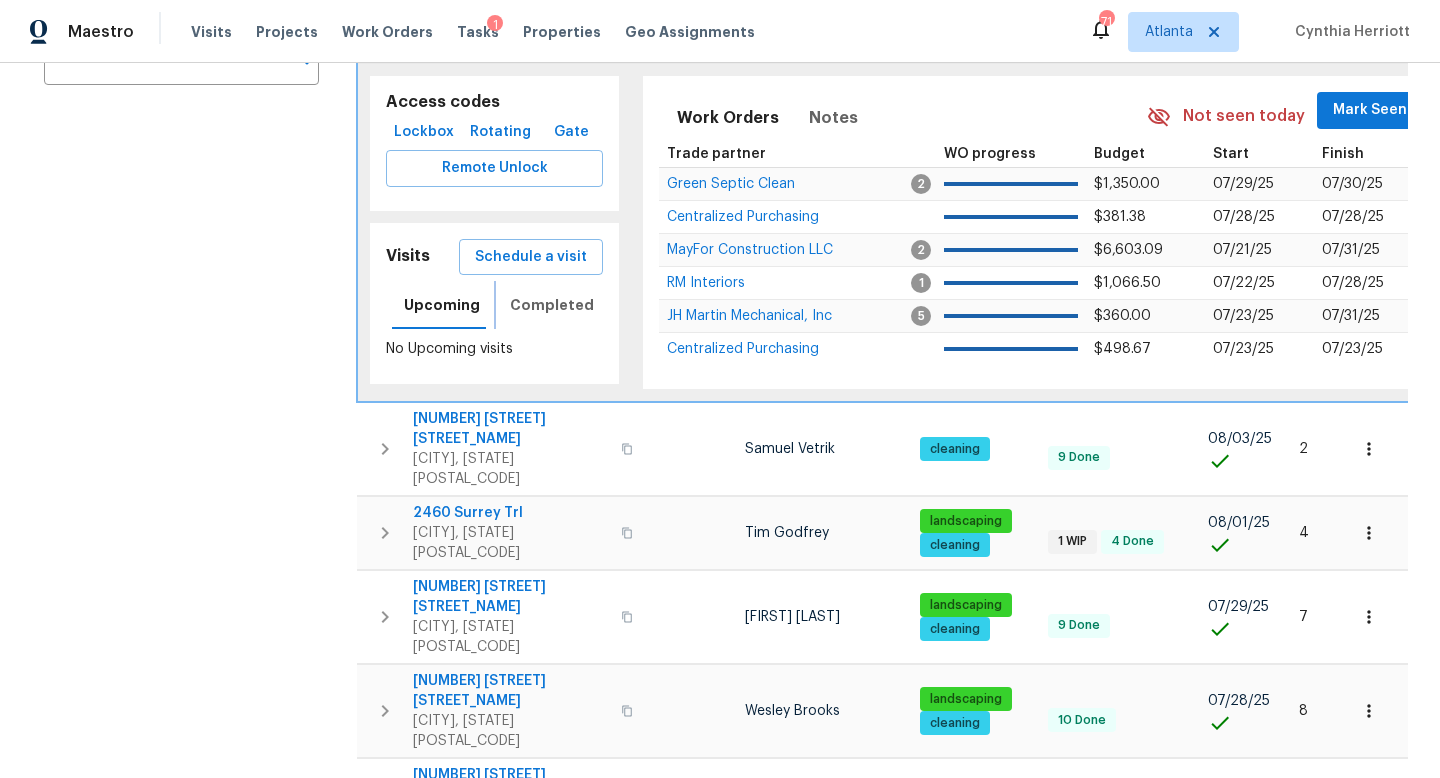 click on "Completed" at bounding box center (552, 305) 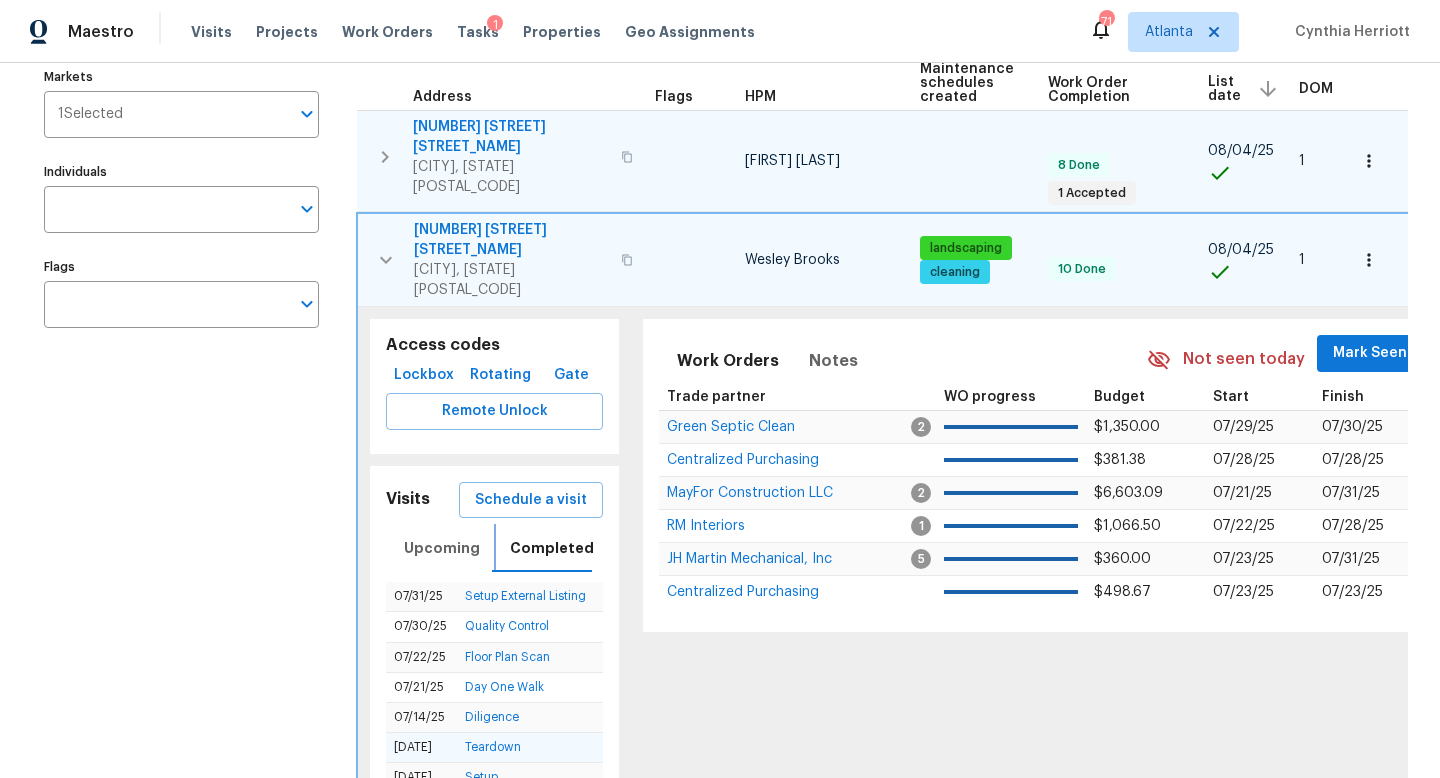 scroll, scrollTop: 222, scrollLeft: 0, axis: vertical 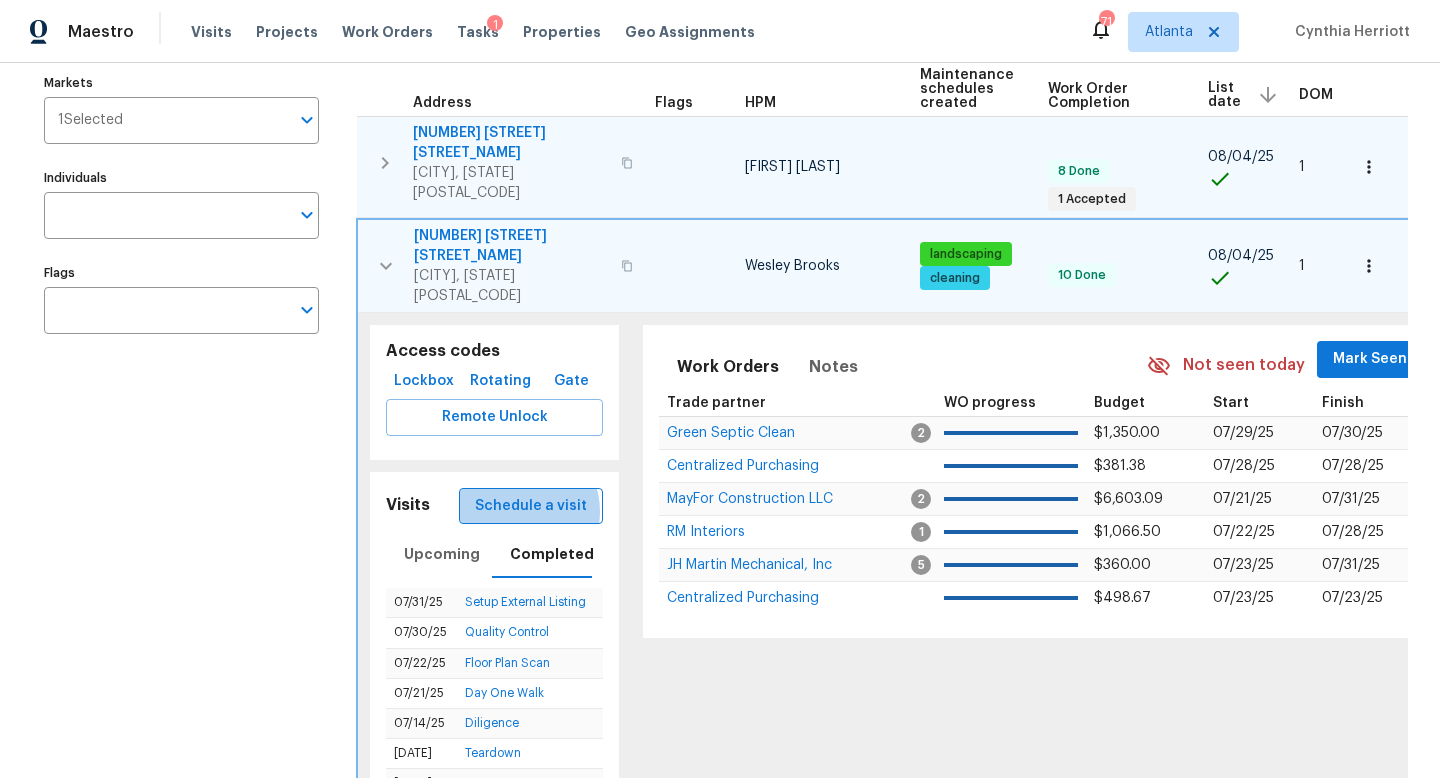 click on "Schedule a visit" at bounding box center [531, 506] 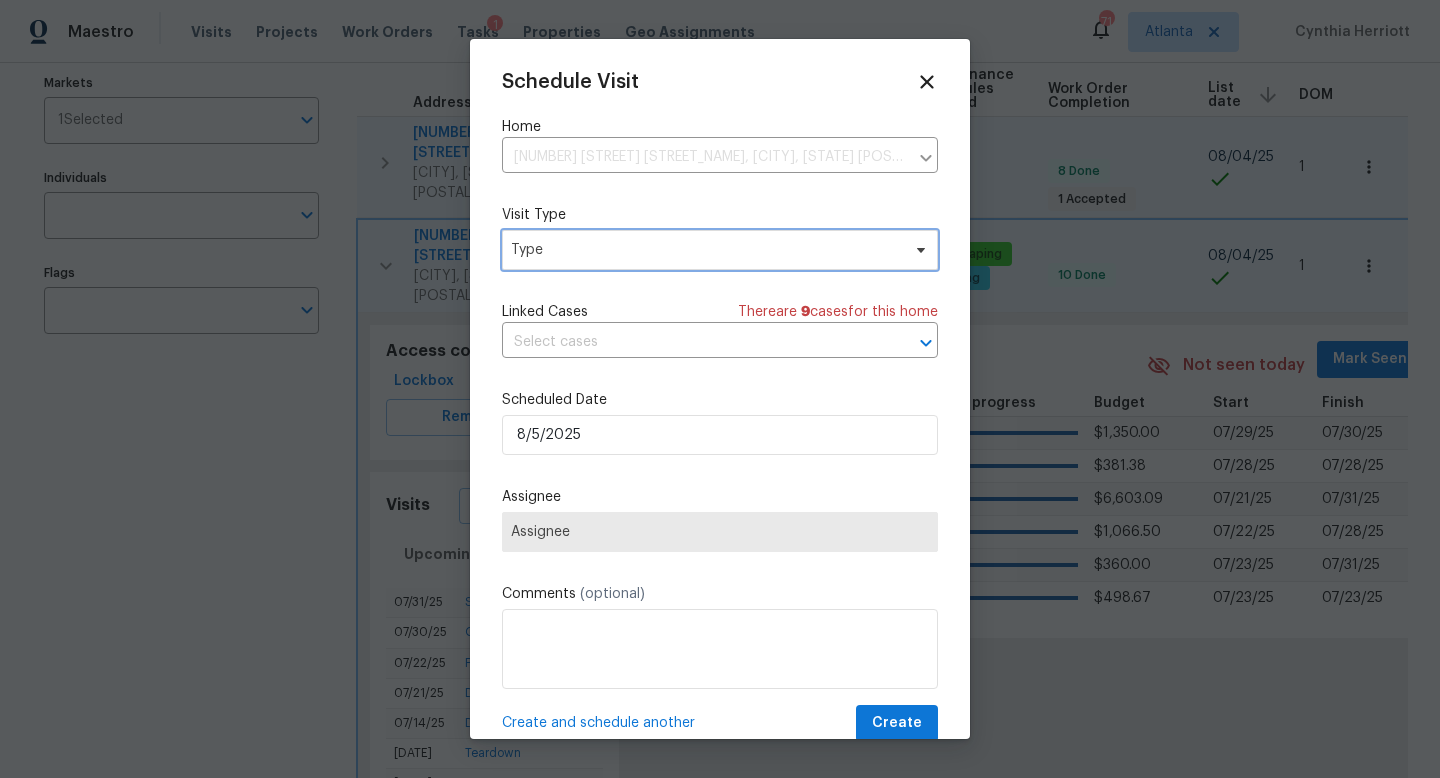 click on "Type" at bounding box center [705, 250] 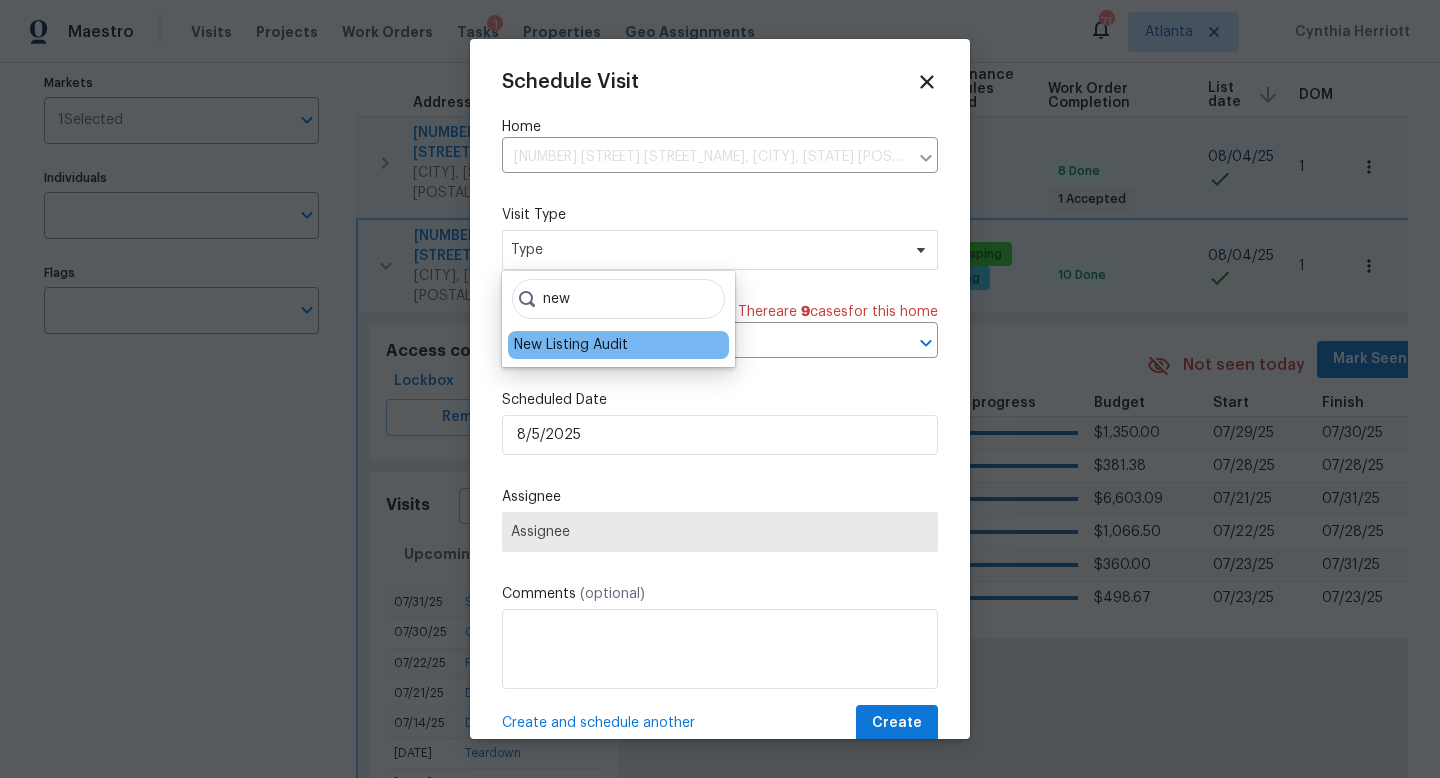 type on "new" 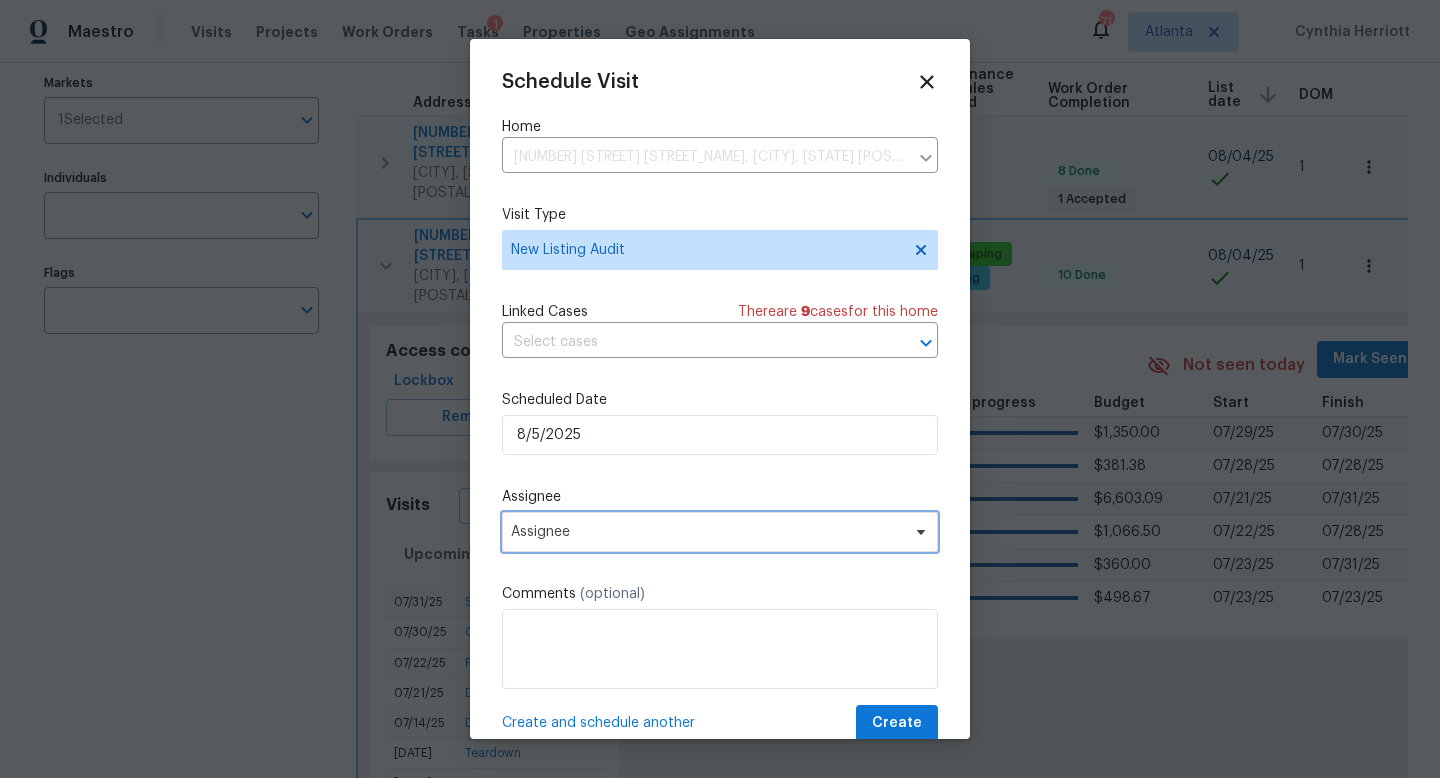 click on "Assignee" at bounding box center (720, 532) 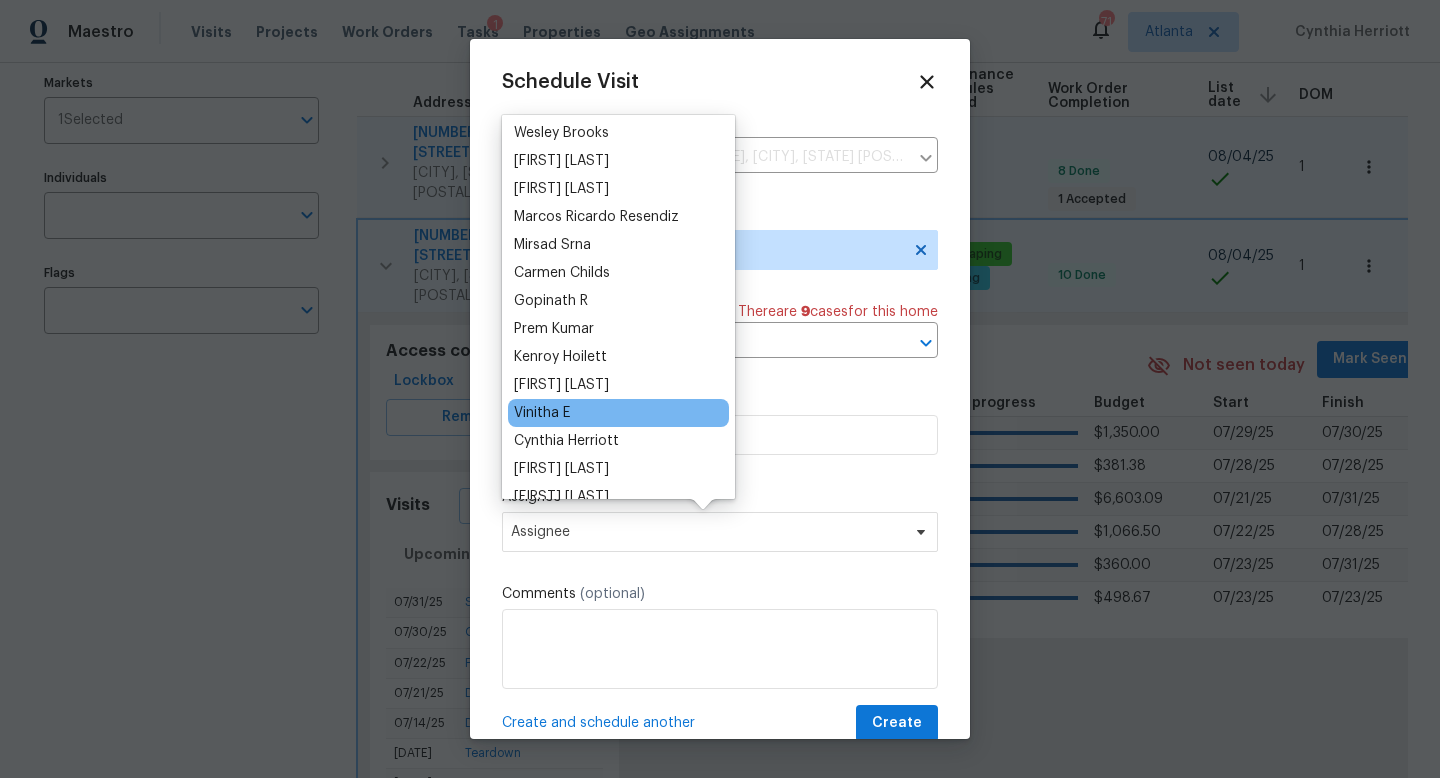 scroll, scrollTop: 59, scrollLeft: 0, axis: vertical 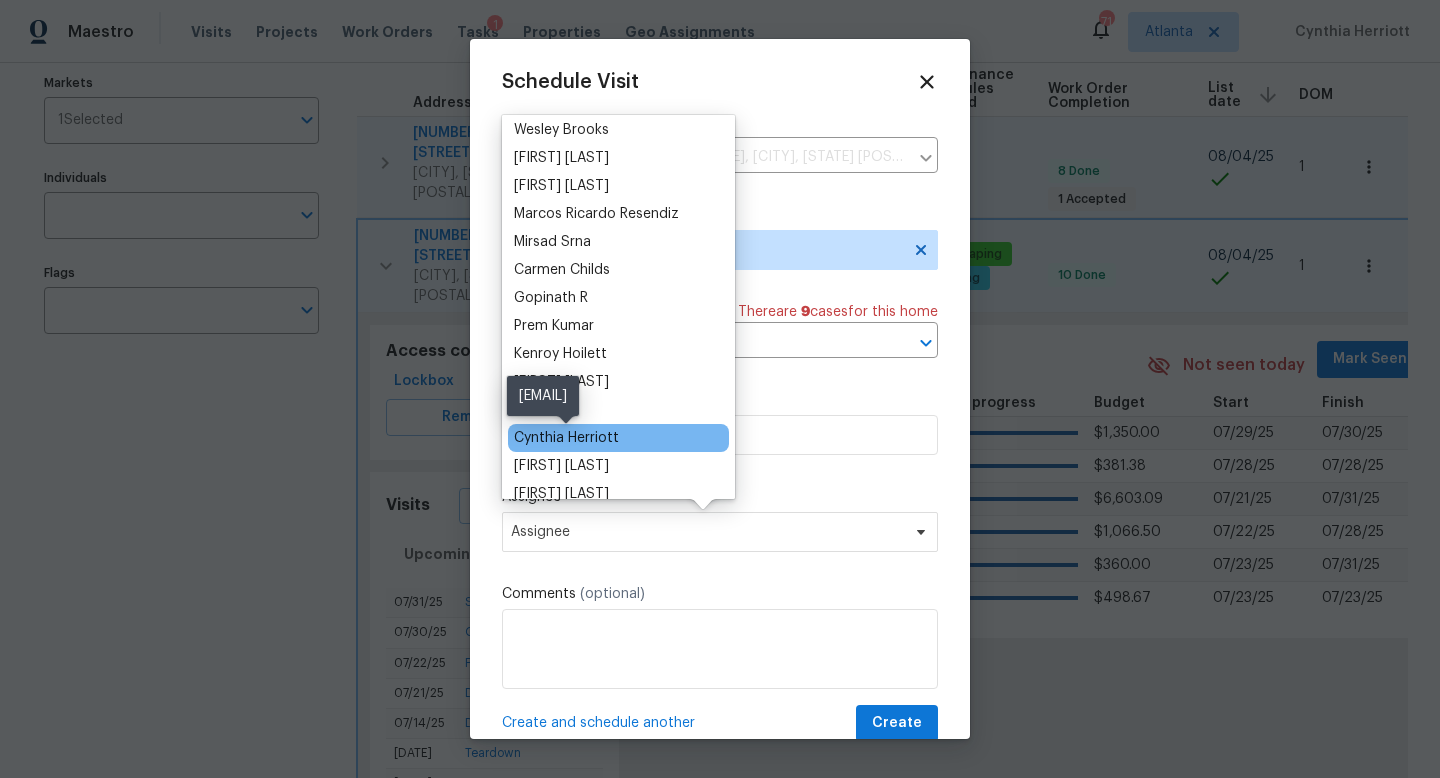 click on "Cynthia Herriott" at bounding box center (566, 438) 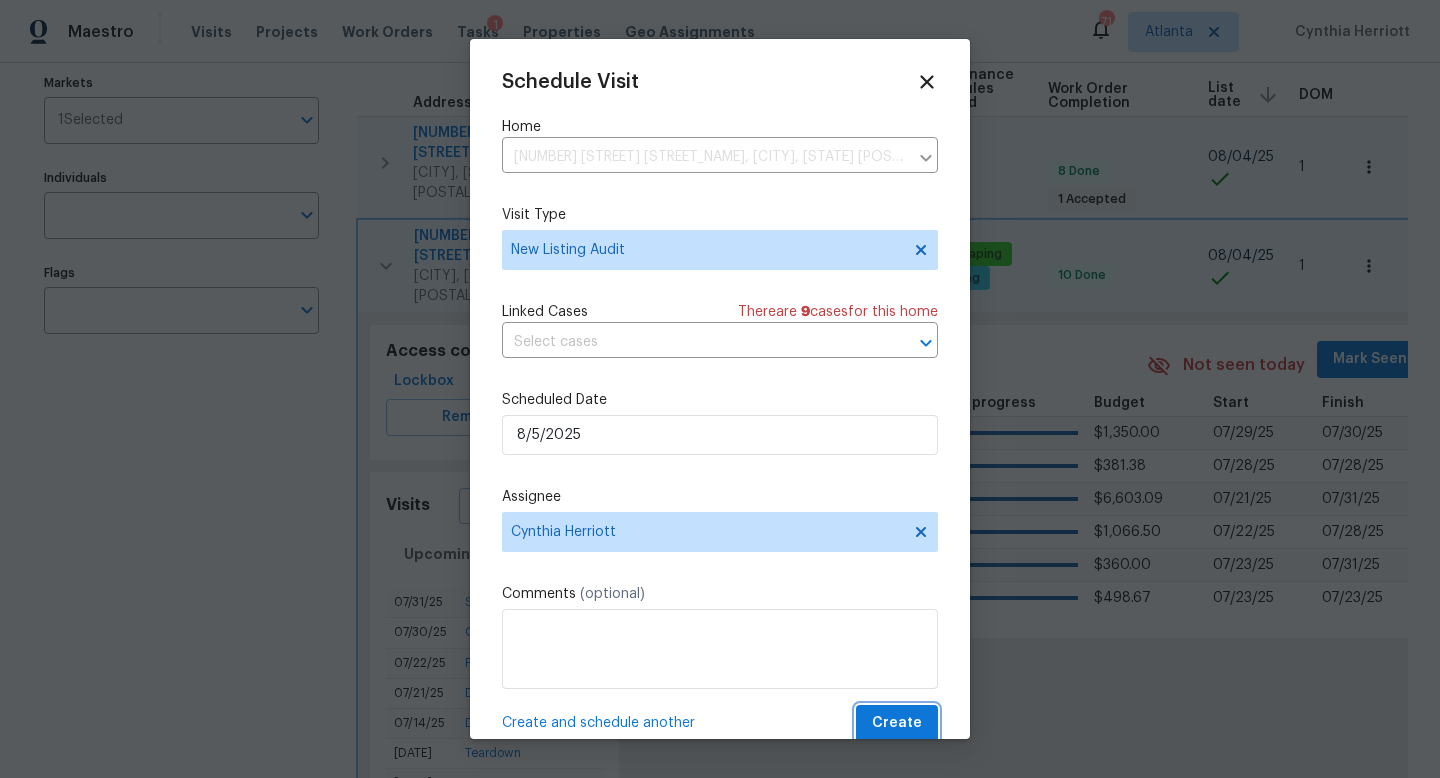 click on "Create" at bounding box center (897, 723) 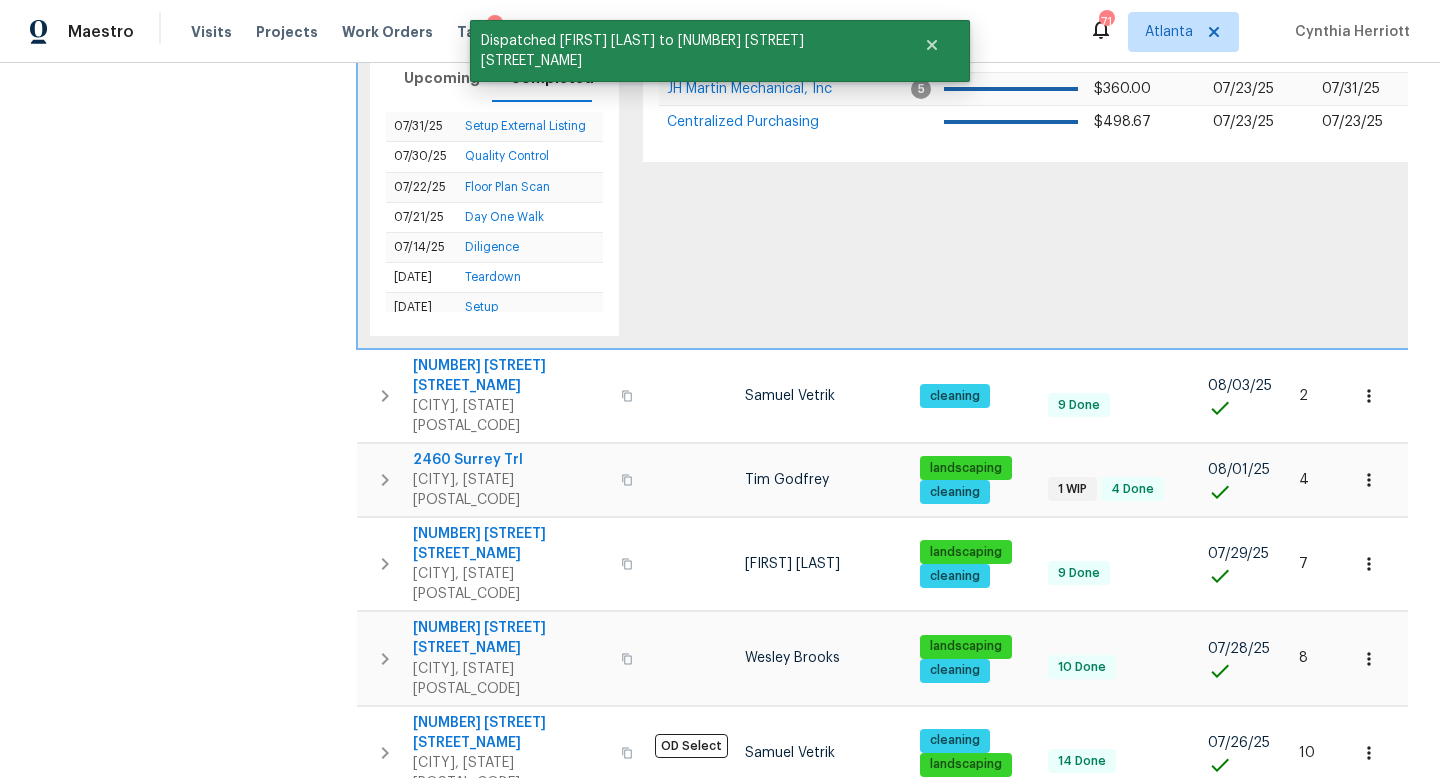 scroll, scrollTop: 704, scrollLeft: 0, axis: vertical 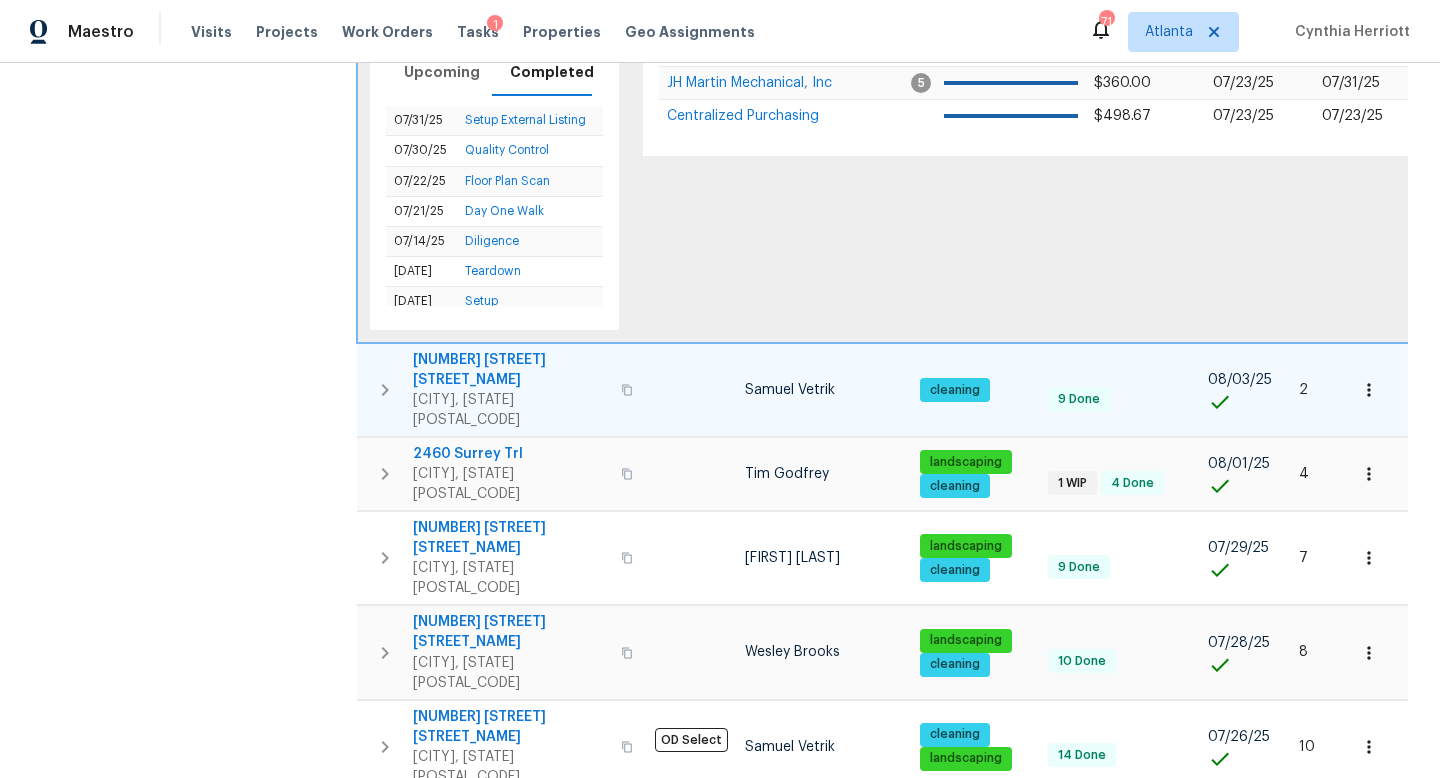 click 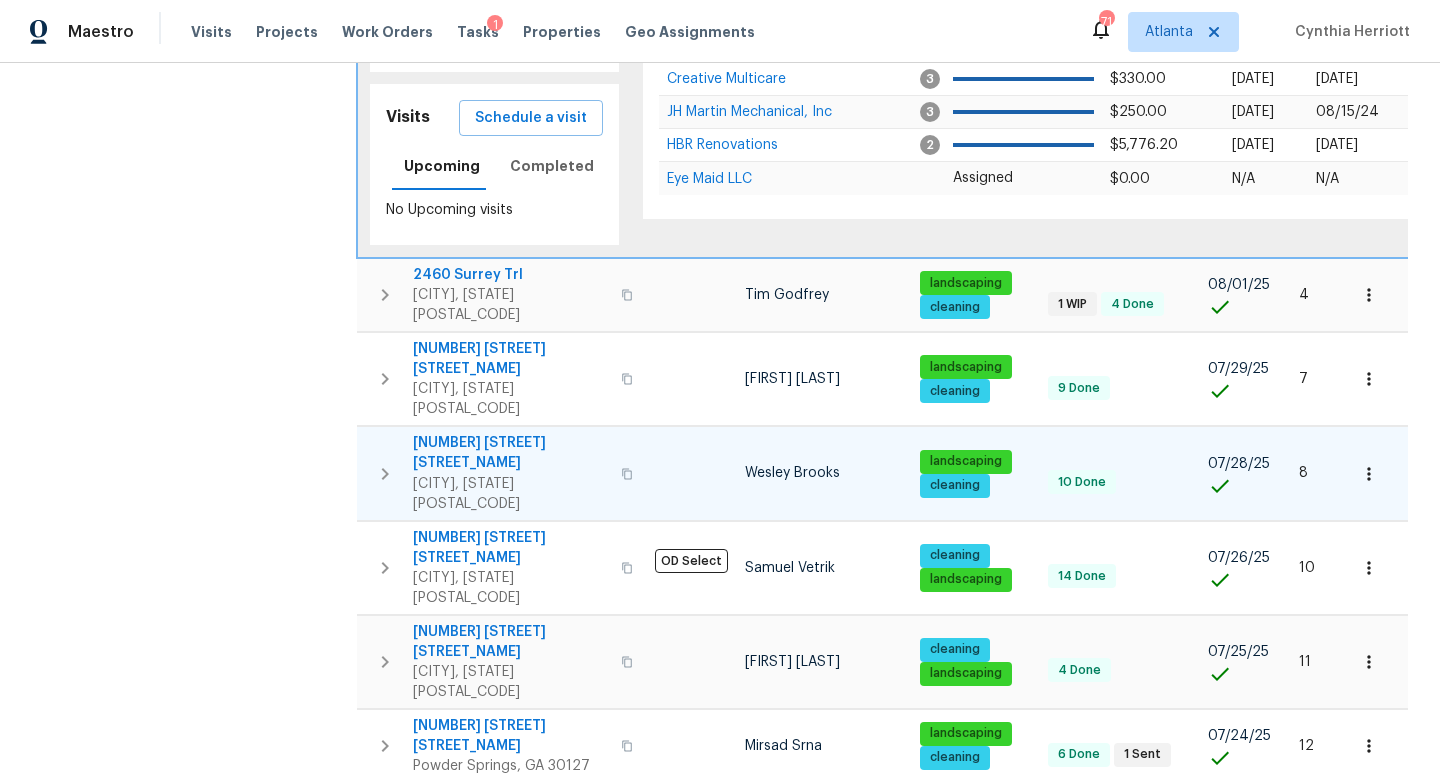 scroll, scrollTop: 621, scrollLeft: 0, axis: vertical 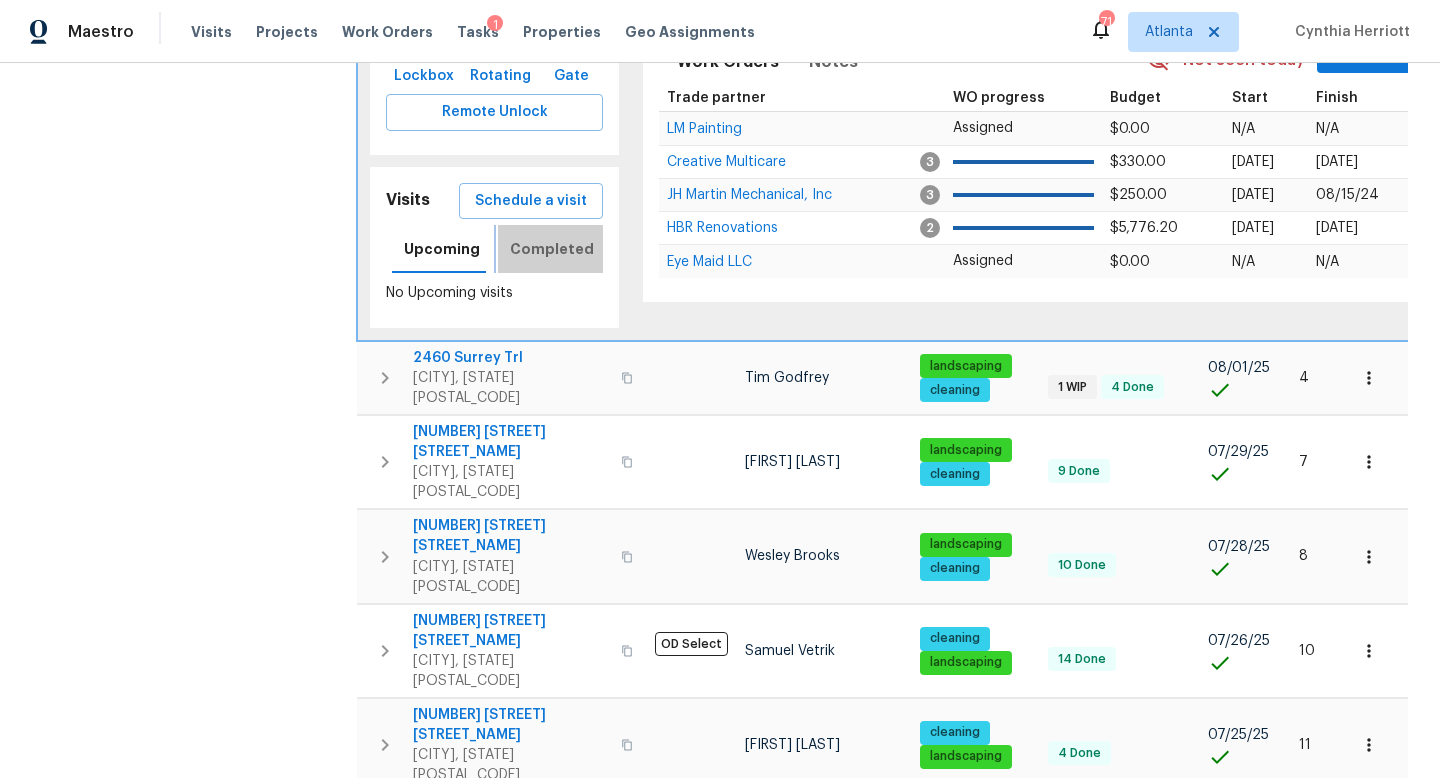 click on "Completed" at bounding box center (552, 249) 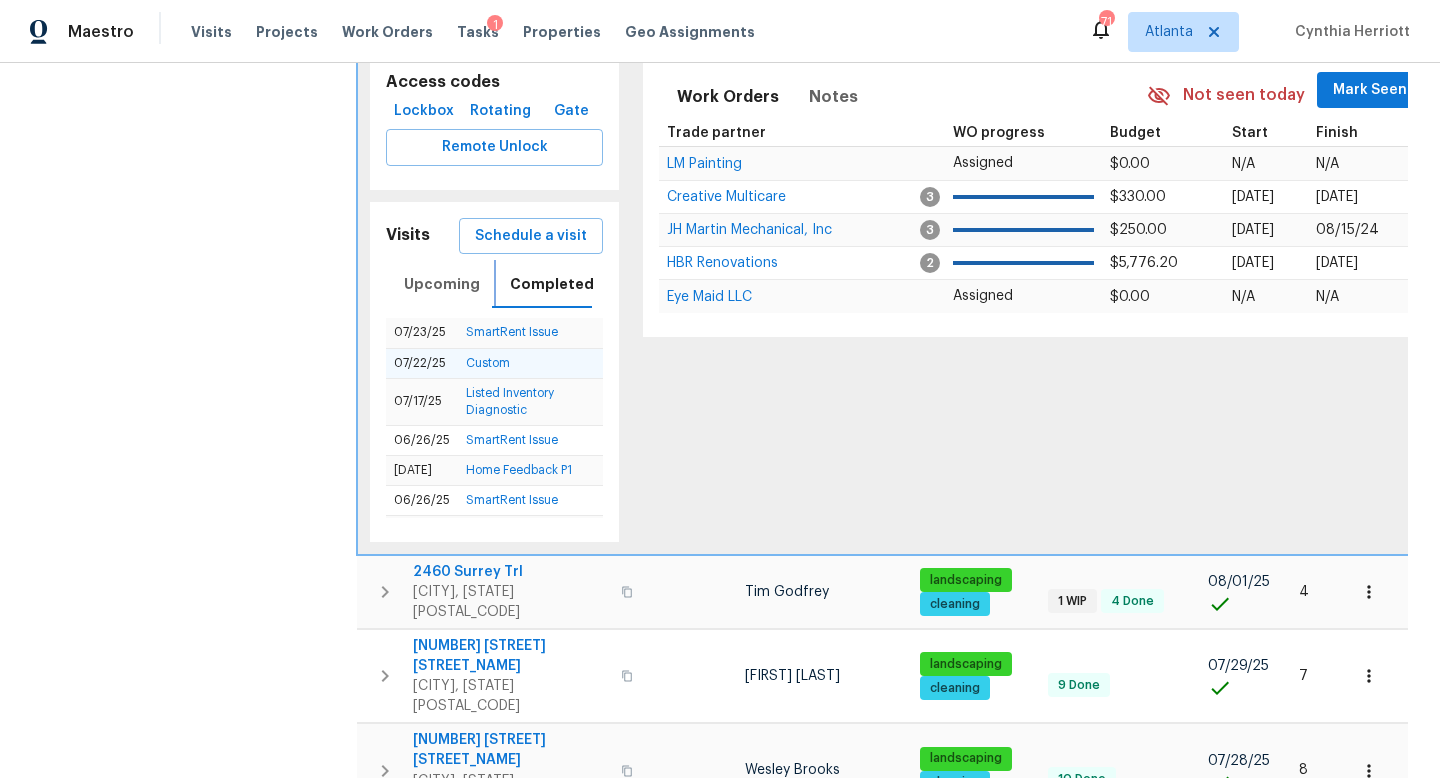 scroll, scrollTop: 581, scrollLeft: 0, axis: vertical 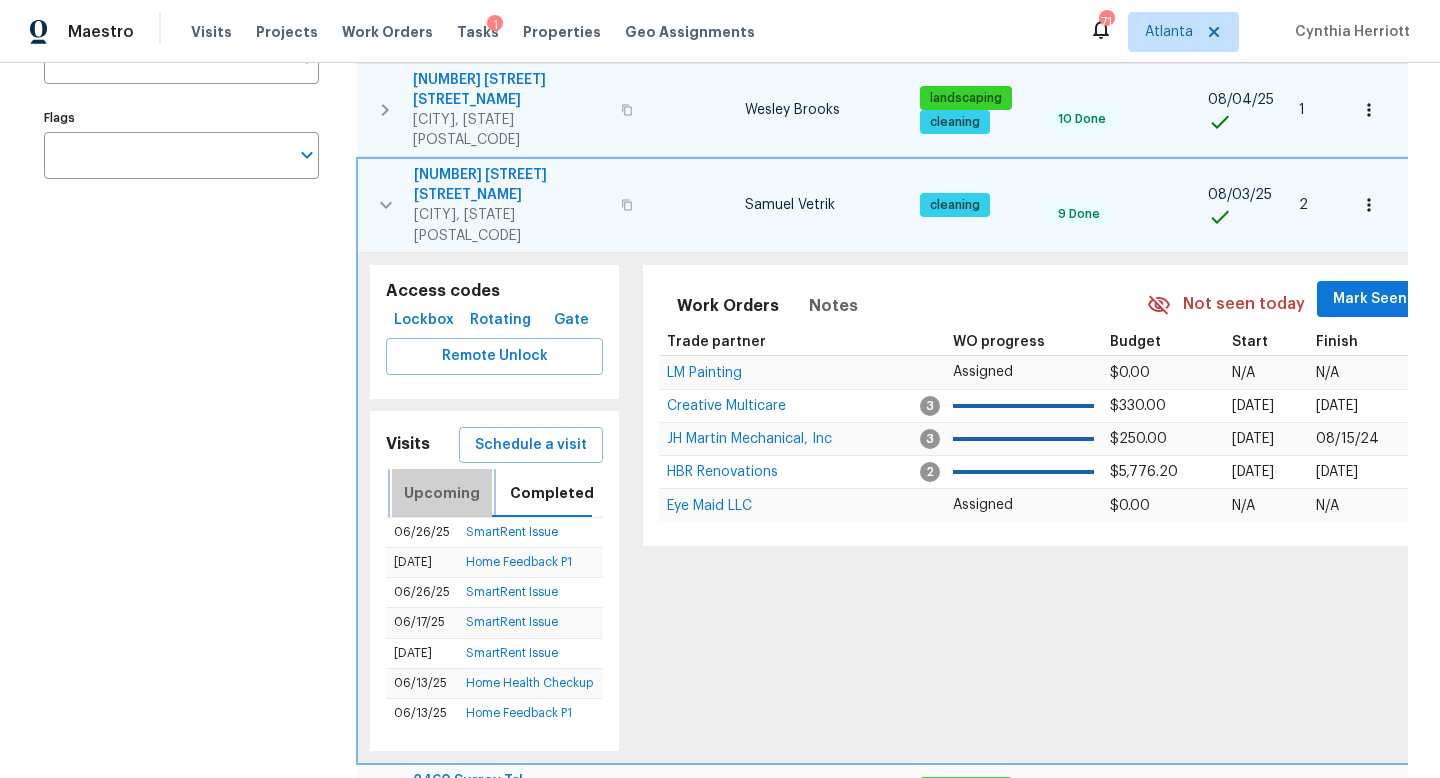 click on "Upcoming" at bounding box center (442, 493) 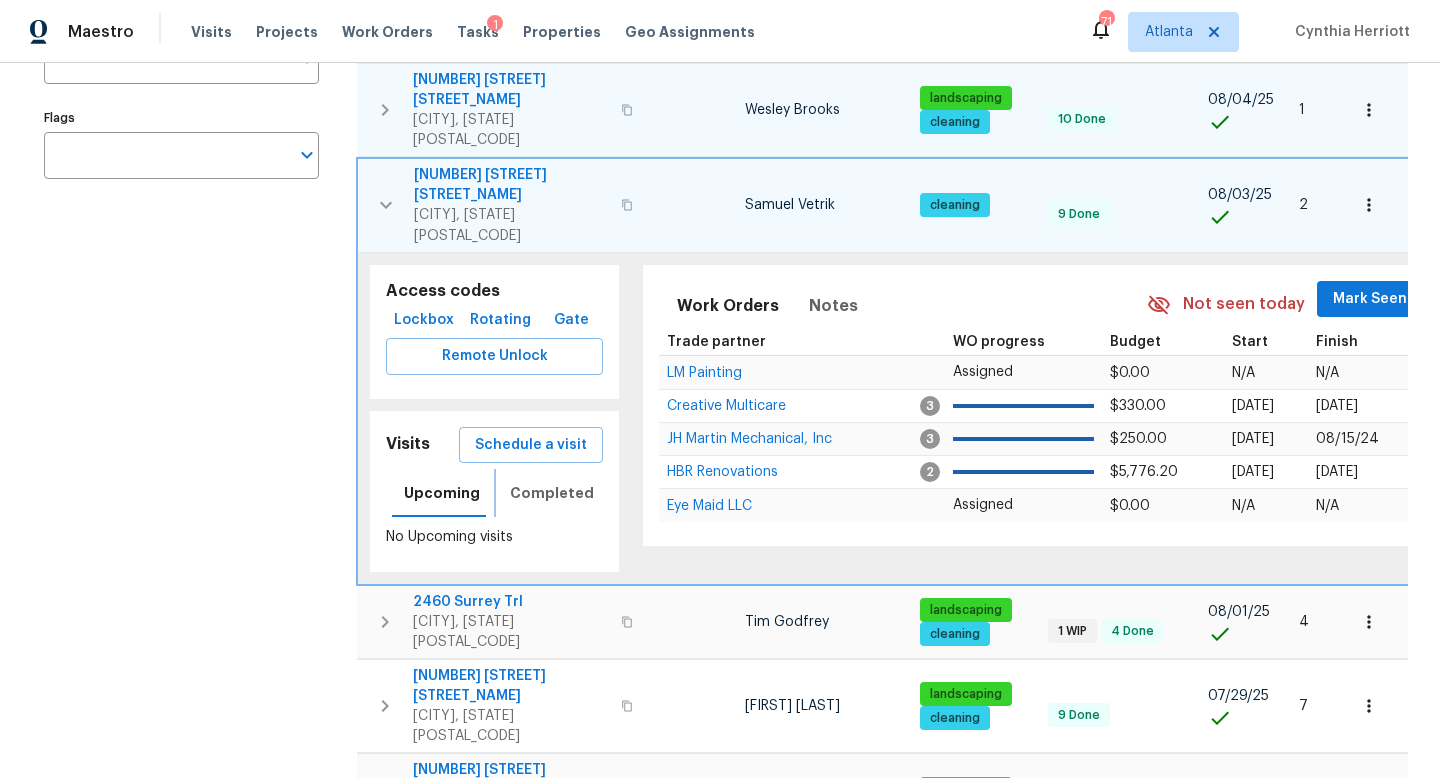 click on "Completed" at bounding box center [552, 493] 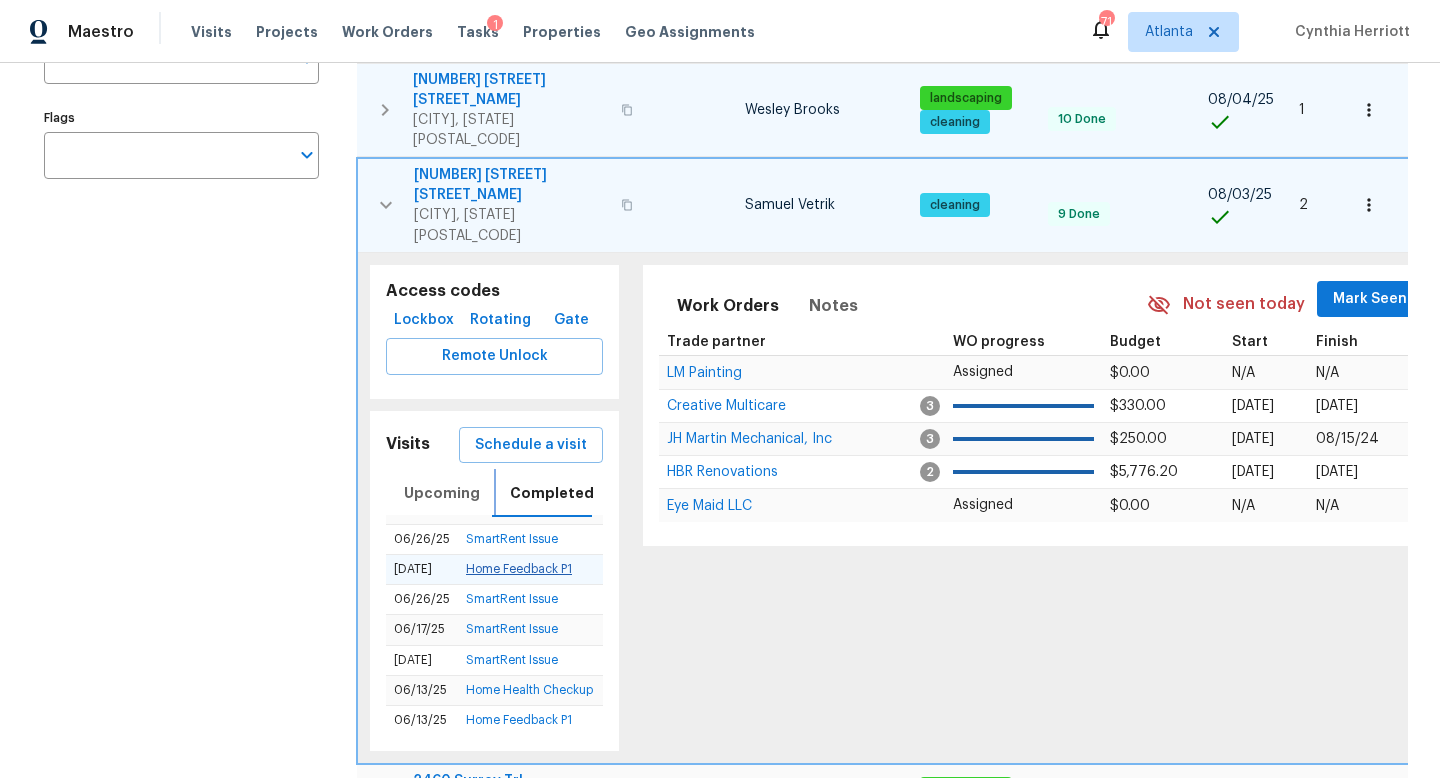 scroll, scrollTop: 117, scrollLeft: 0, axis: vertical 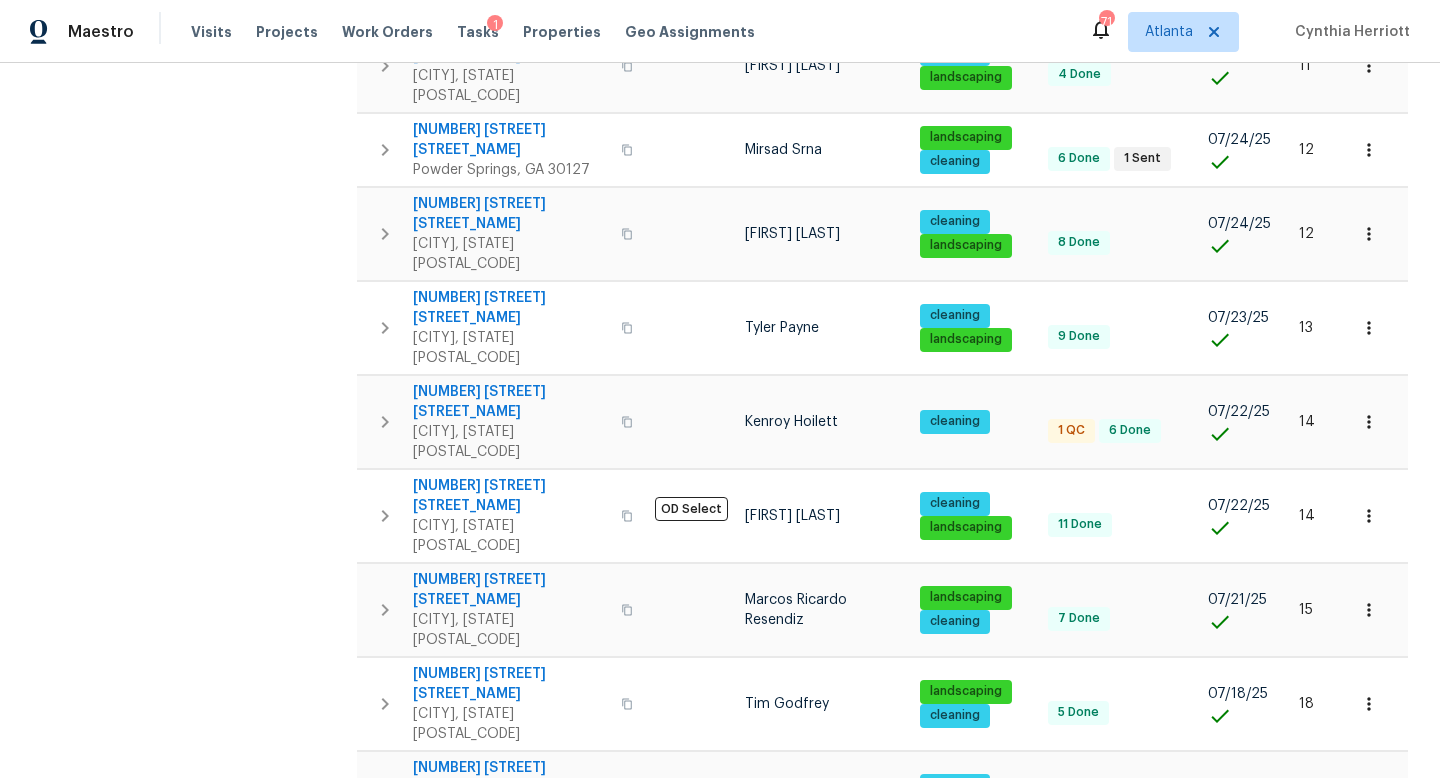 click 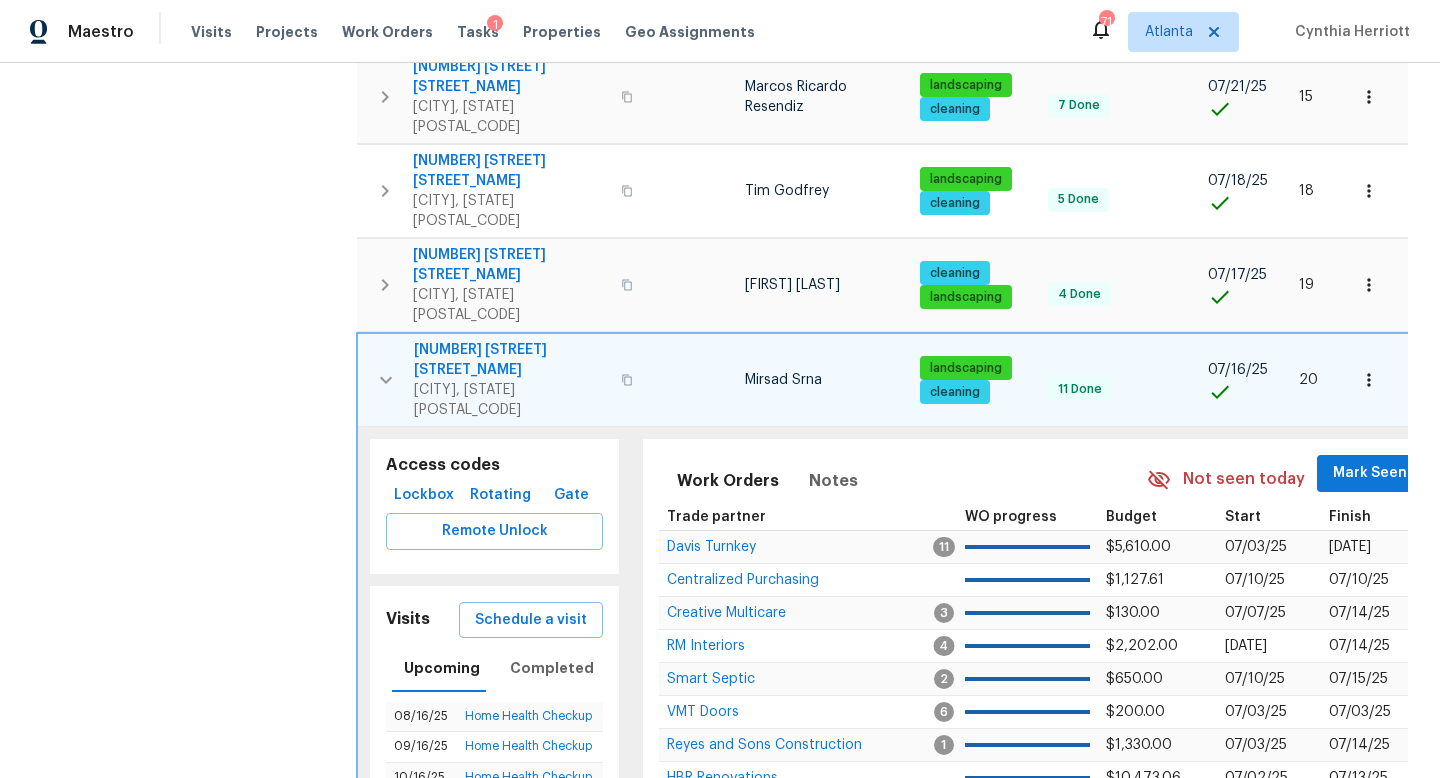 scroll, scrollTop: 1541, scrollLeft: 0, axis: vertical 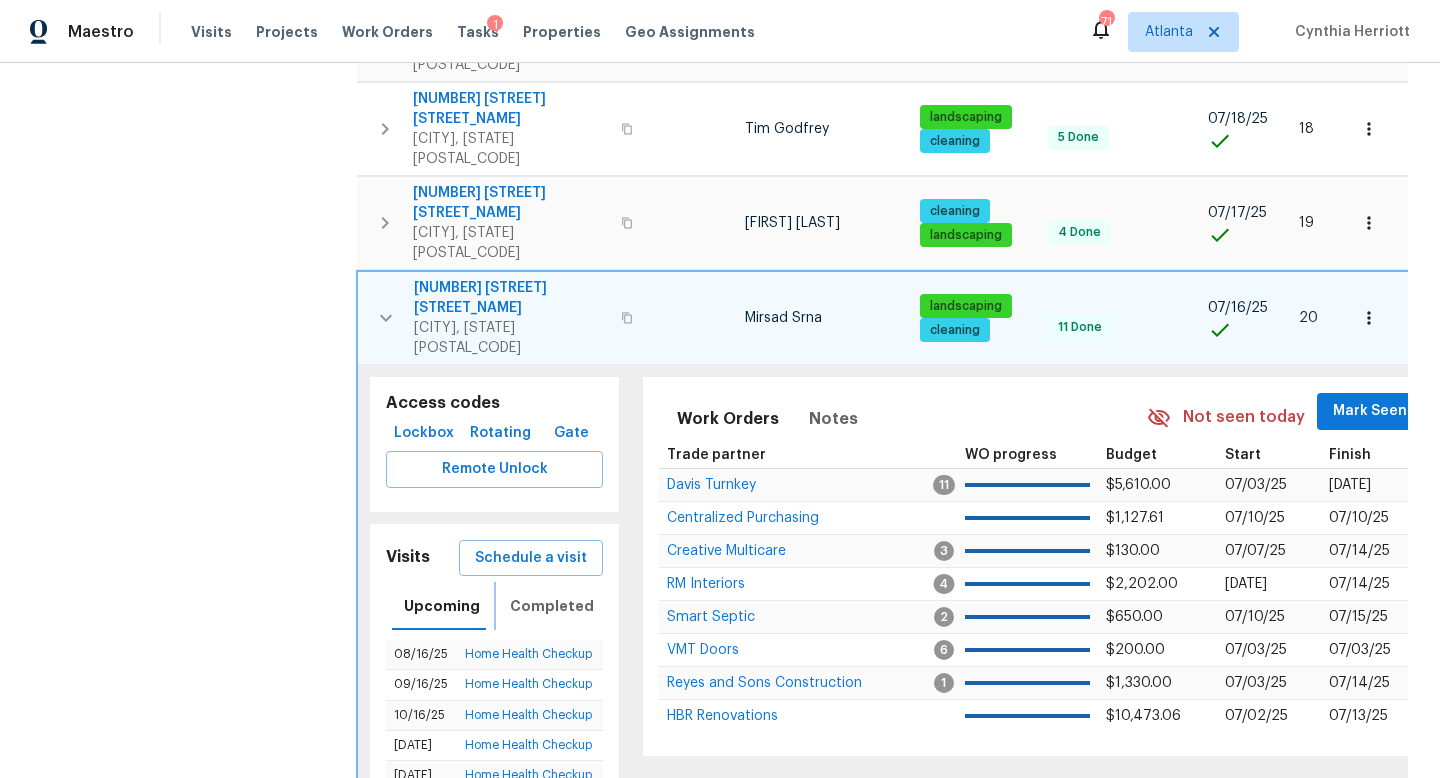 click on "Completed" at bounding box center (552, 606) 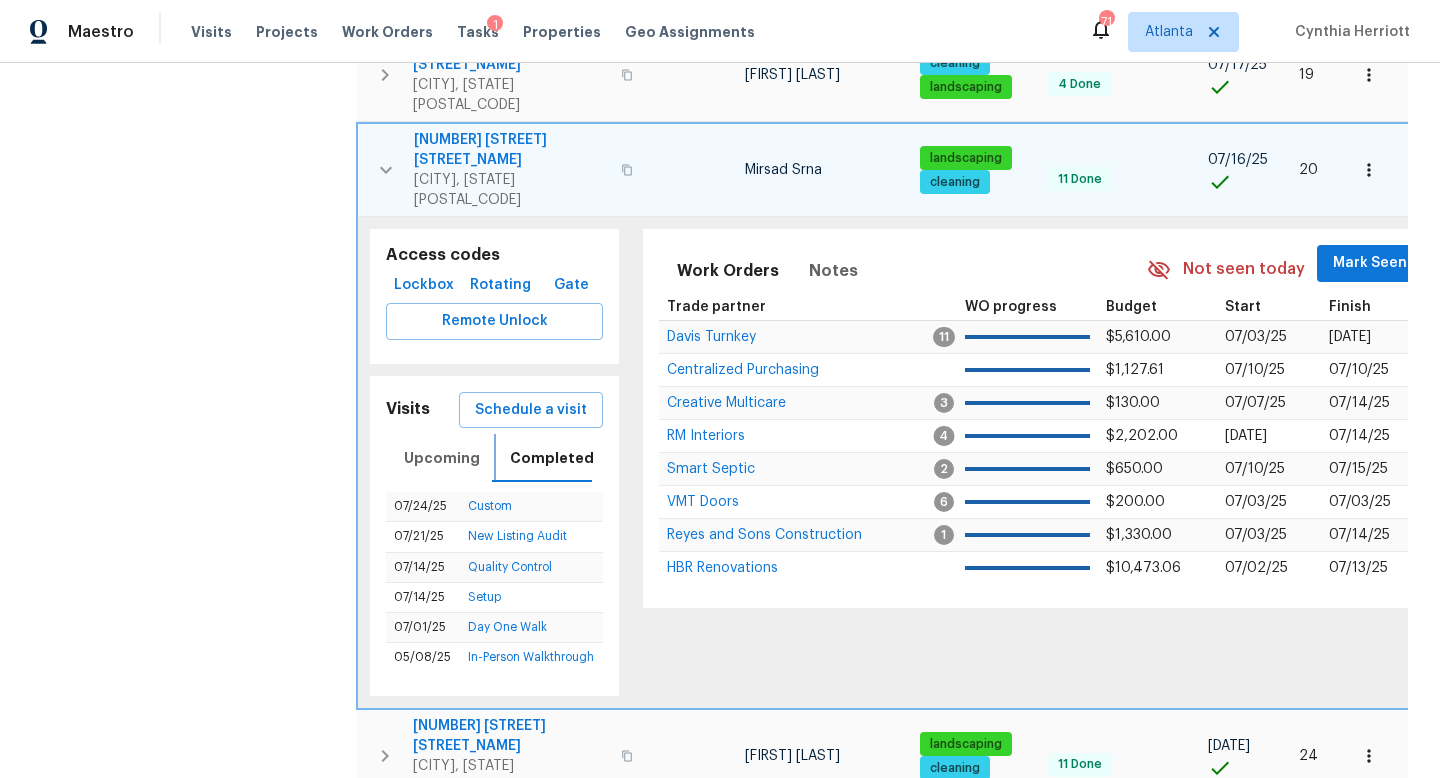 scroll, scrollTop: 1713, scrollLeft: 0, axis: vertical 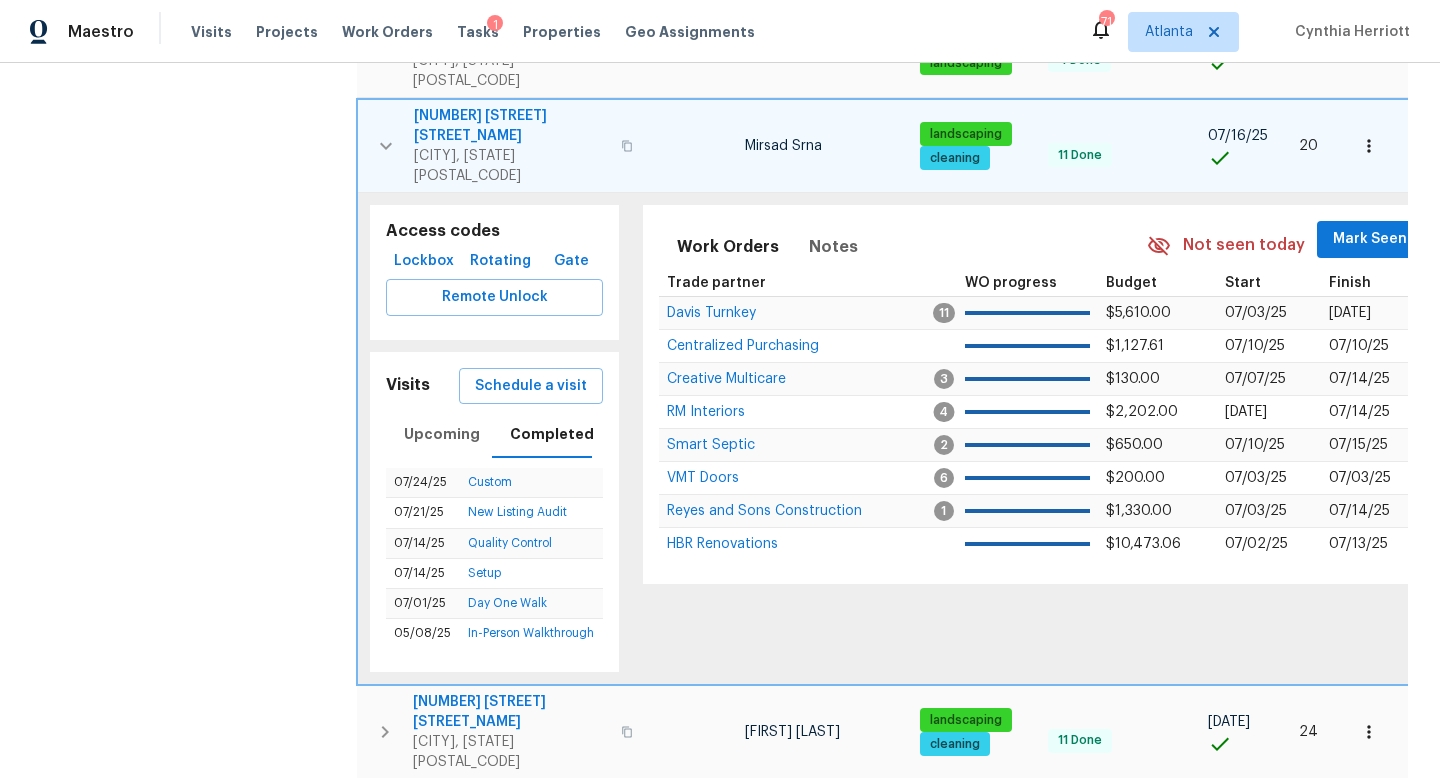 click 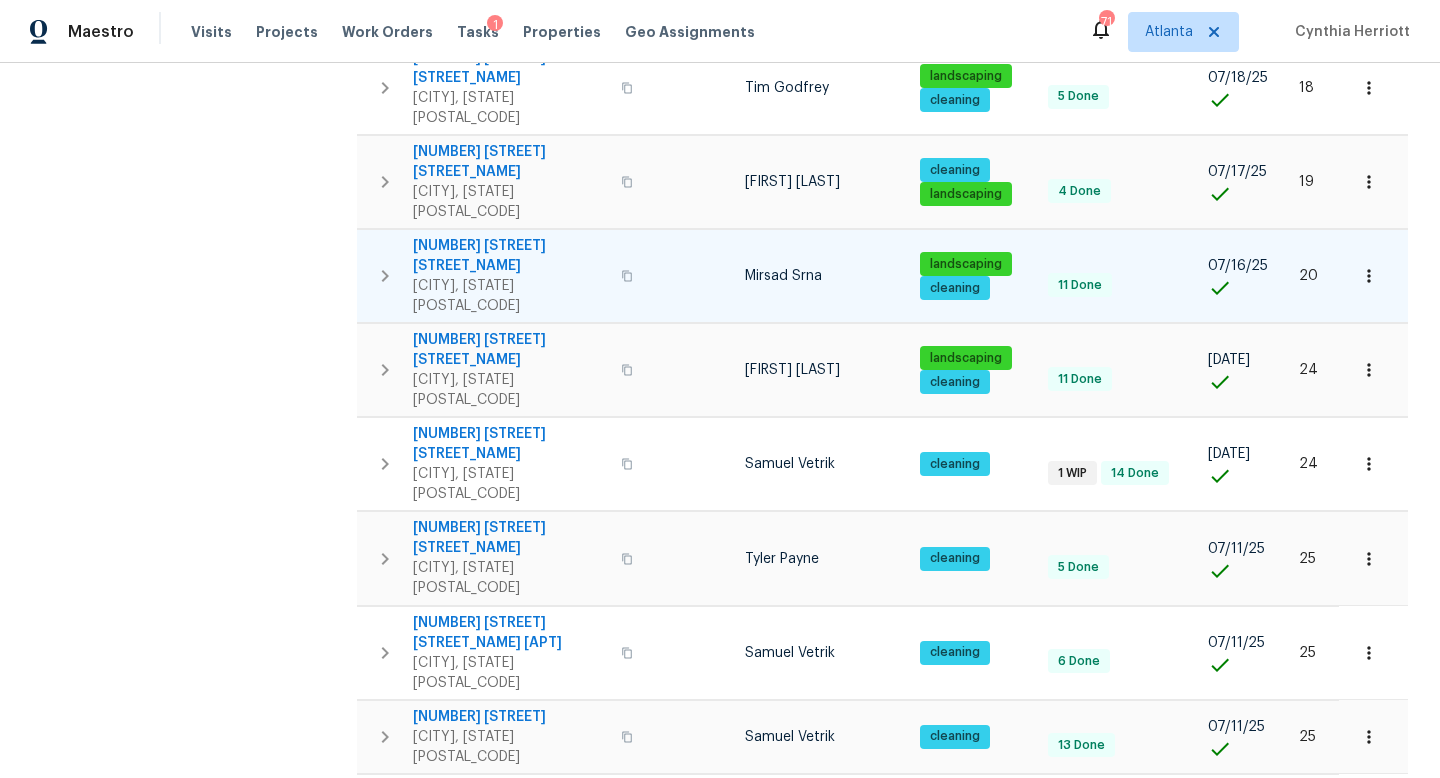 scroll, scrollTop: 1591, scrollLeft: 0, axis: vertical 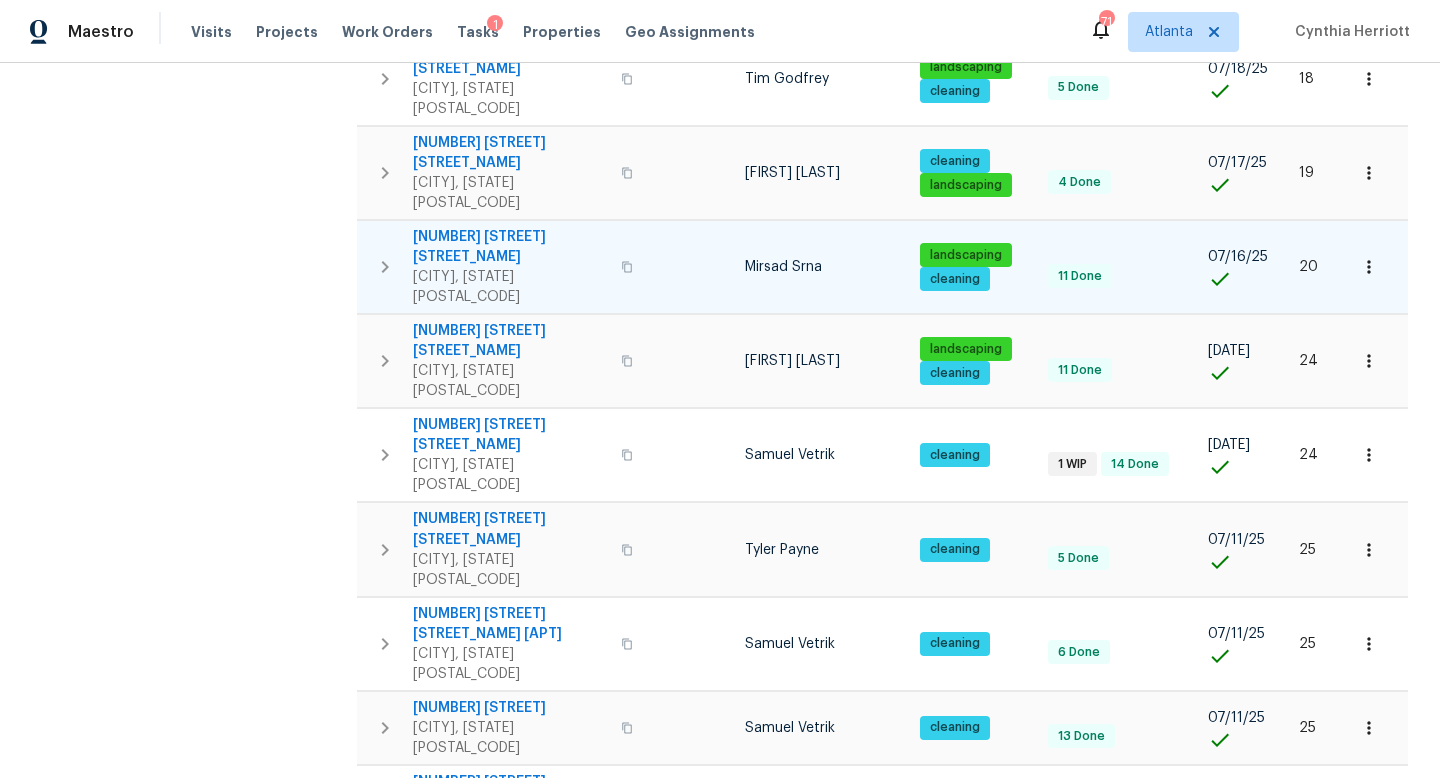 click on "Completed" at bounding box center [552, 1297] 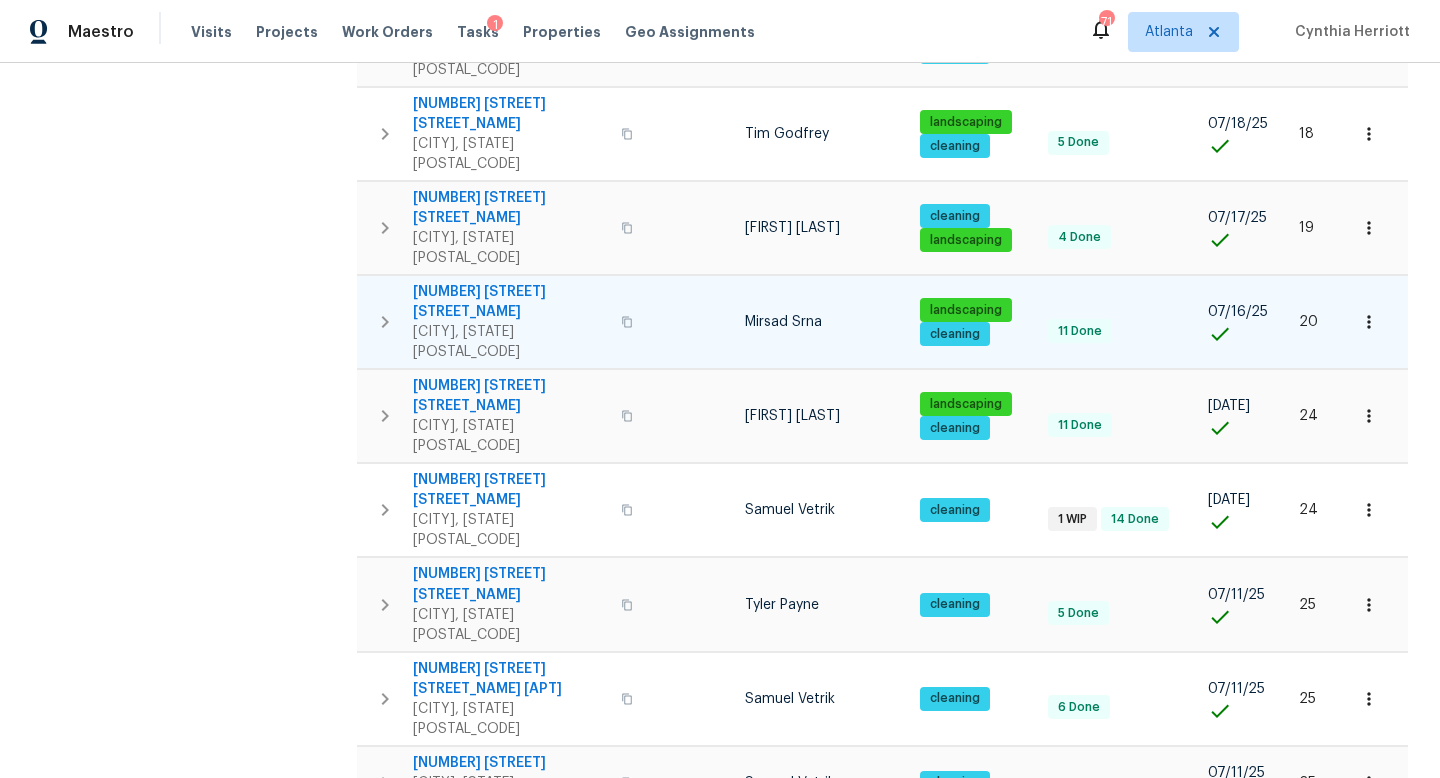 scroll, scrollTop: 1591, scrollLeft: 0, axis: vertical 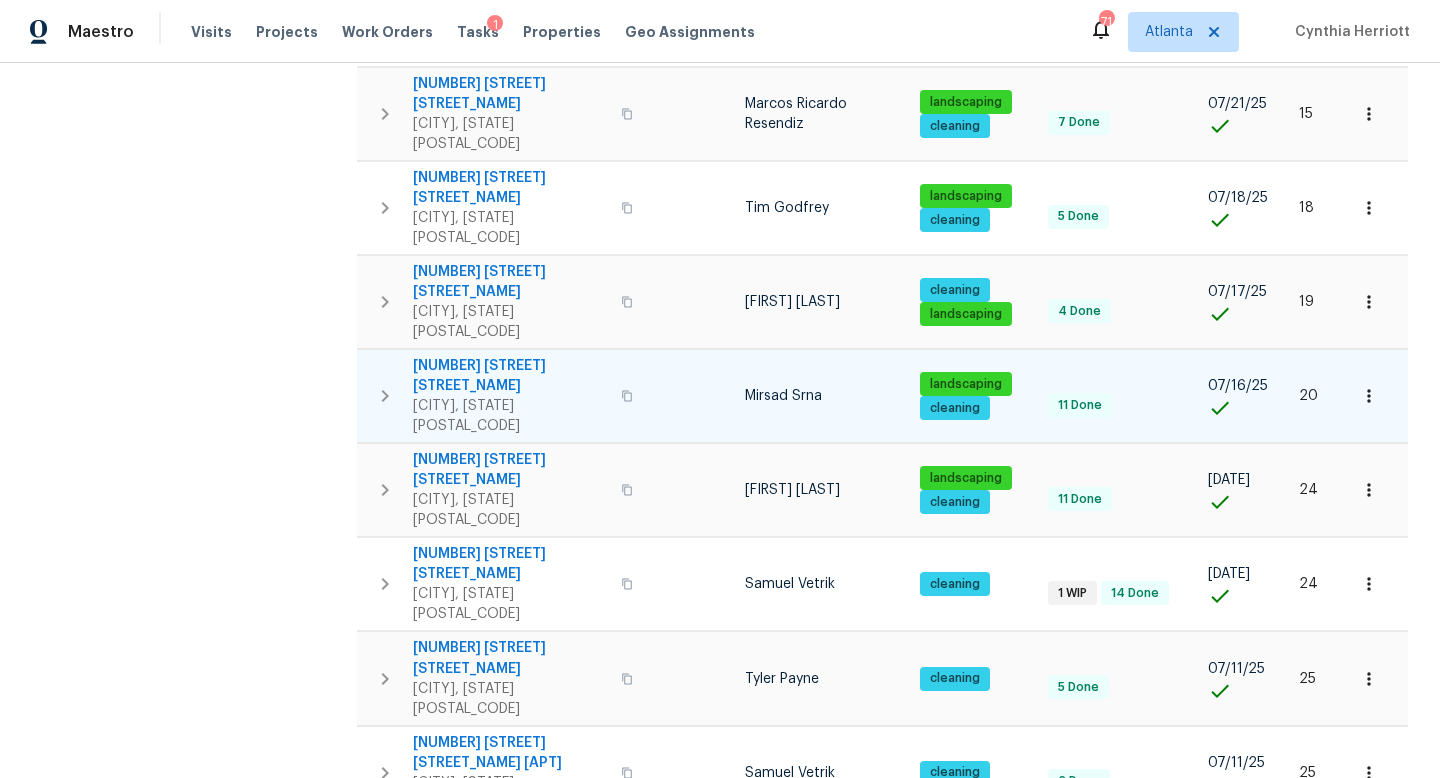 click 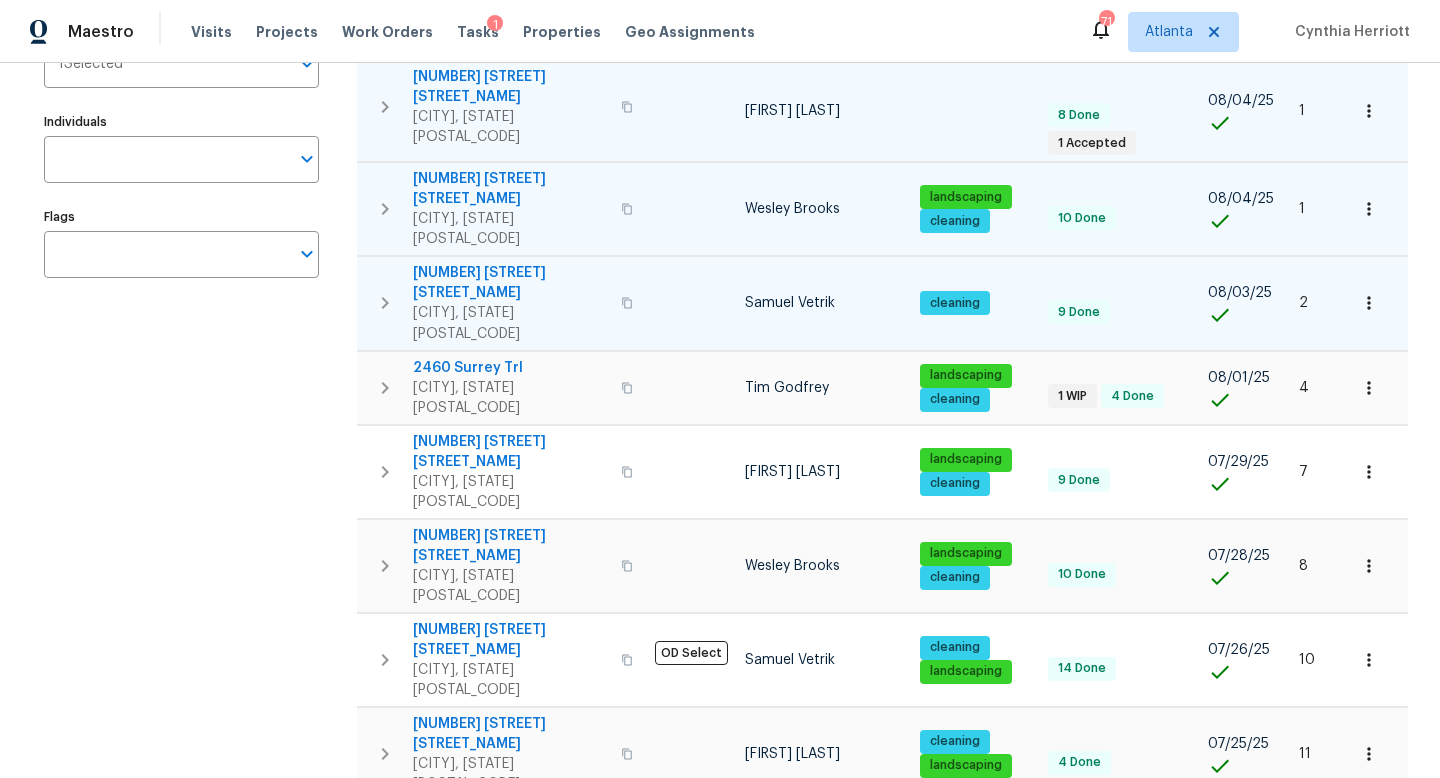 scroll, scrollTop: 0, scrollLeft: 0, axis: both 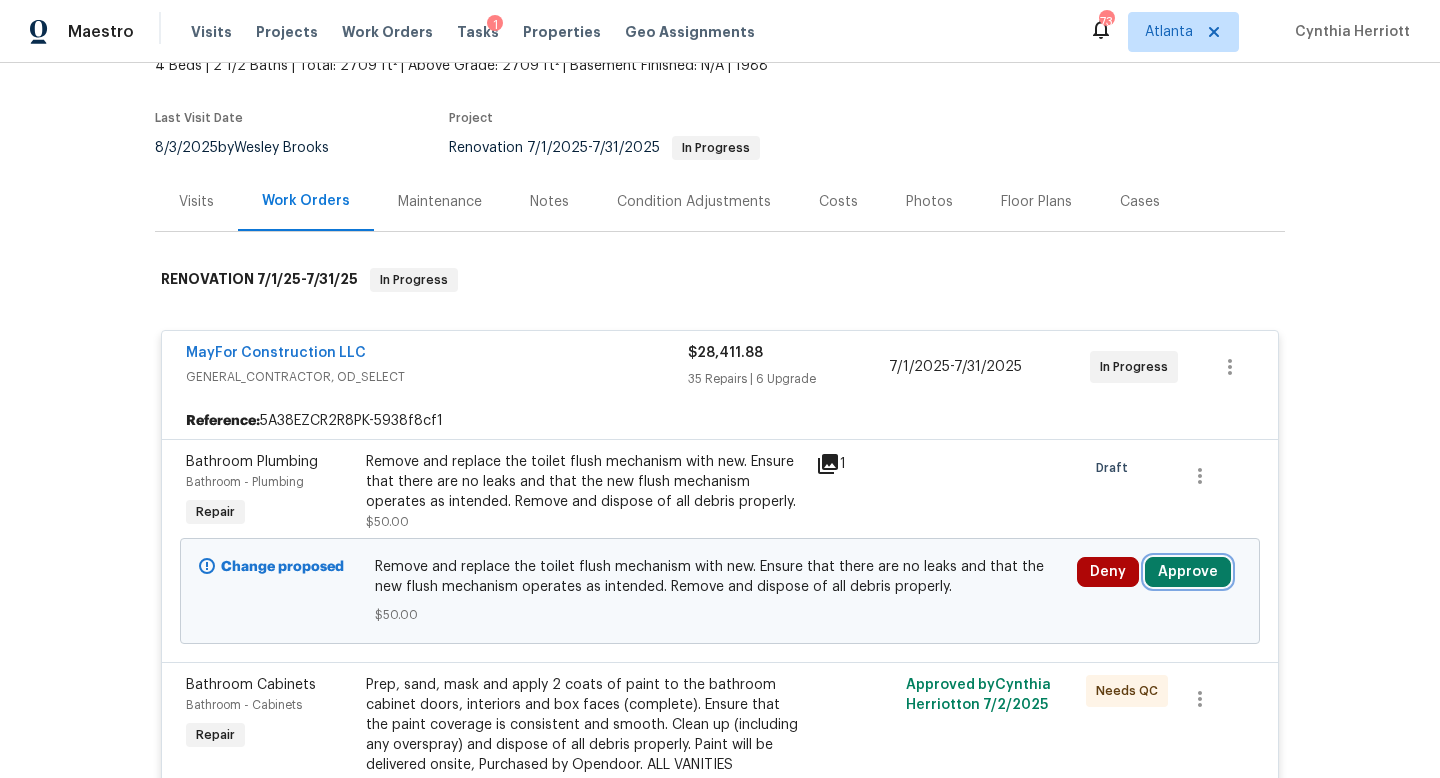 click on "Approve" at bounding box center (1188, 572) 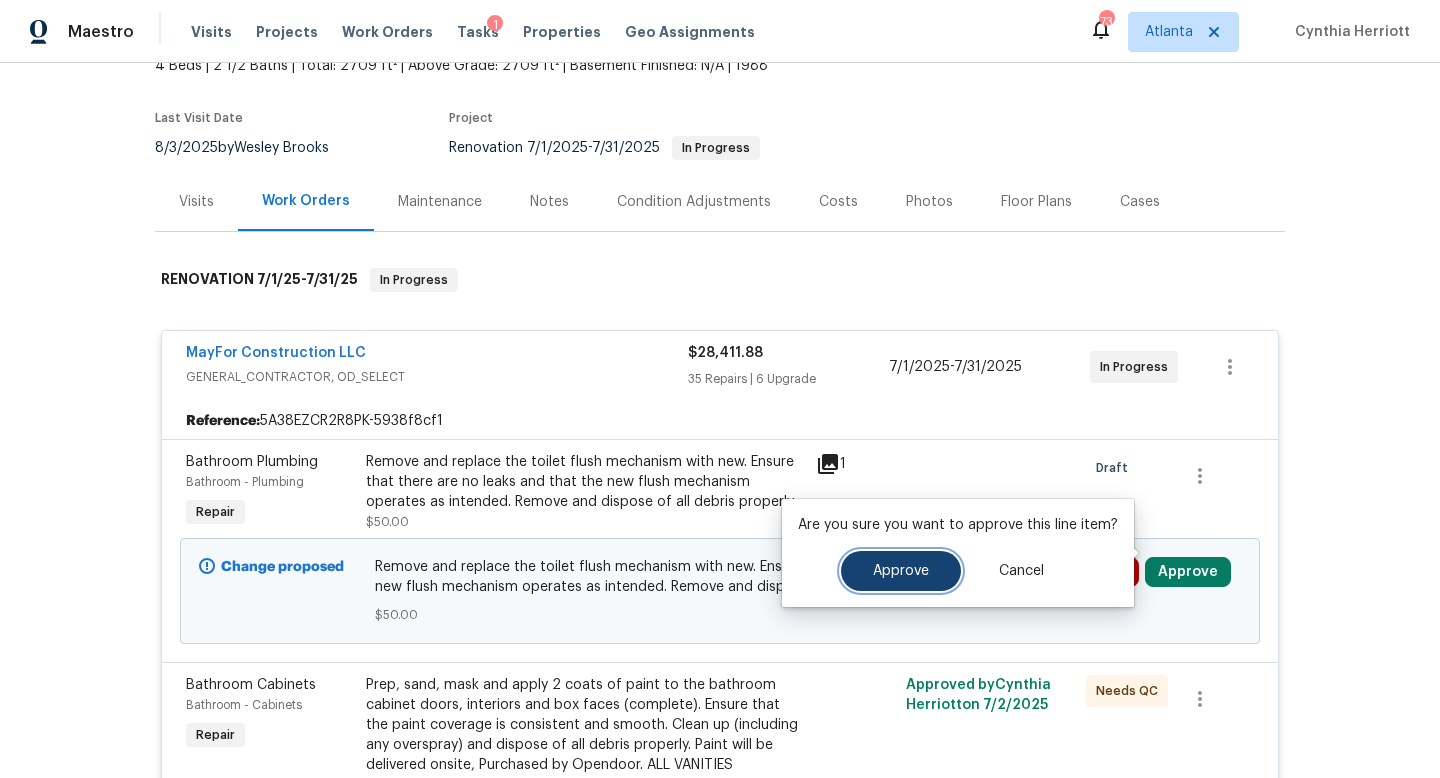 click on "Approve" at bounding box center (901, 571) 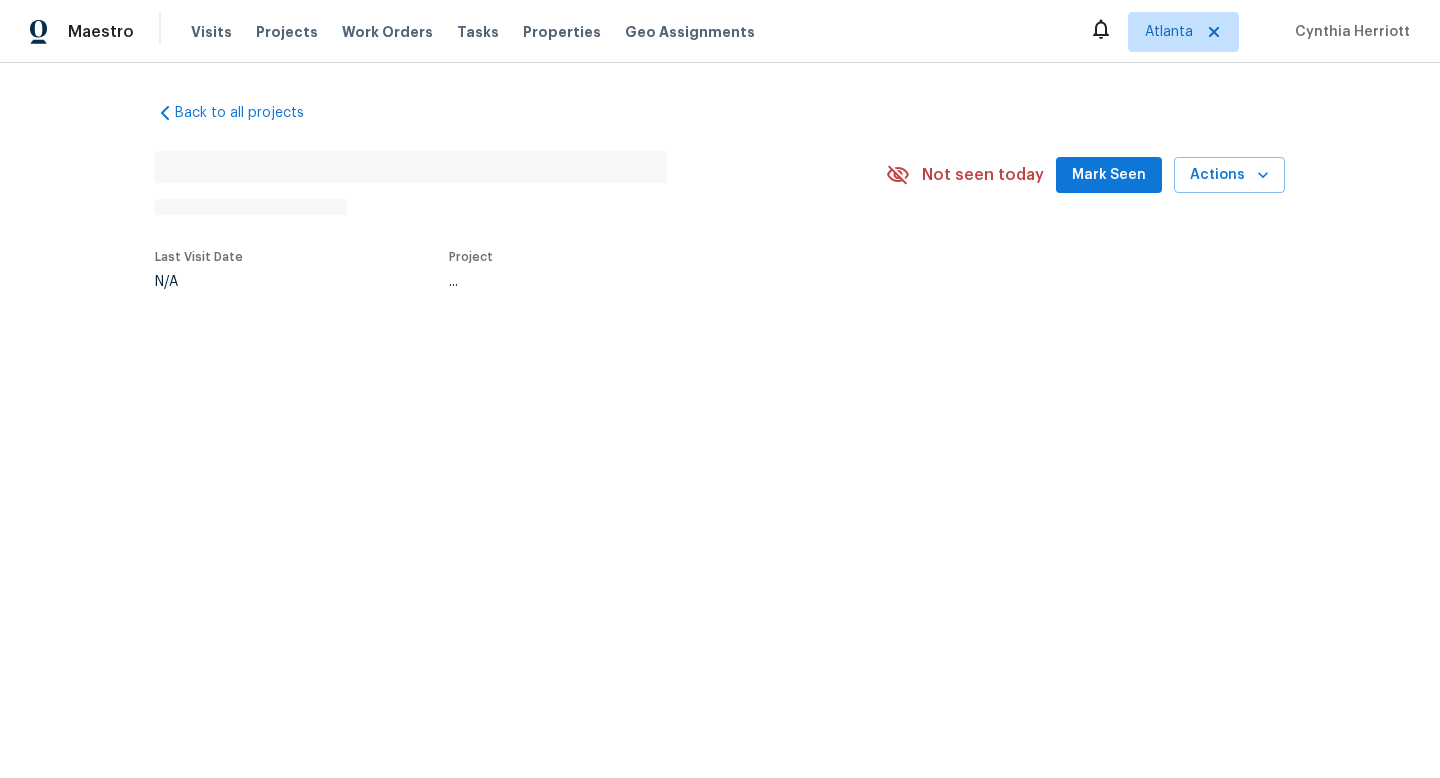 scroll, scrollTop: 0, scrollLeft: 0, axis: both 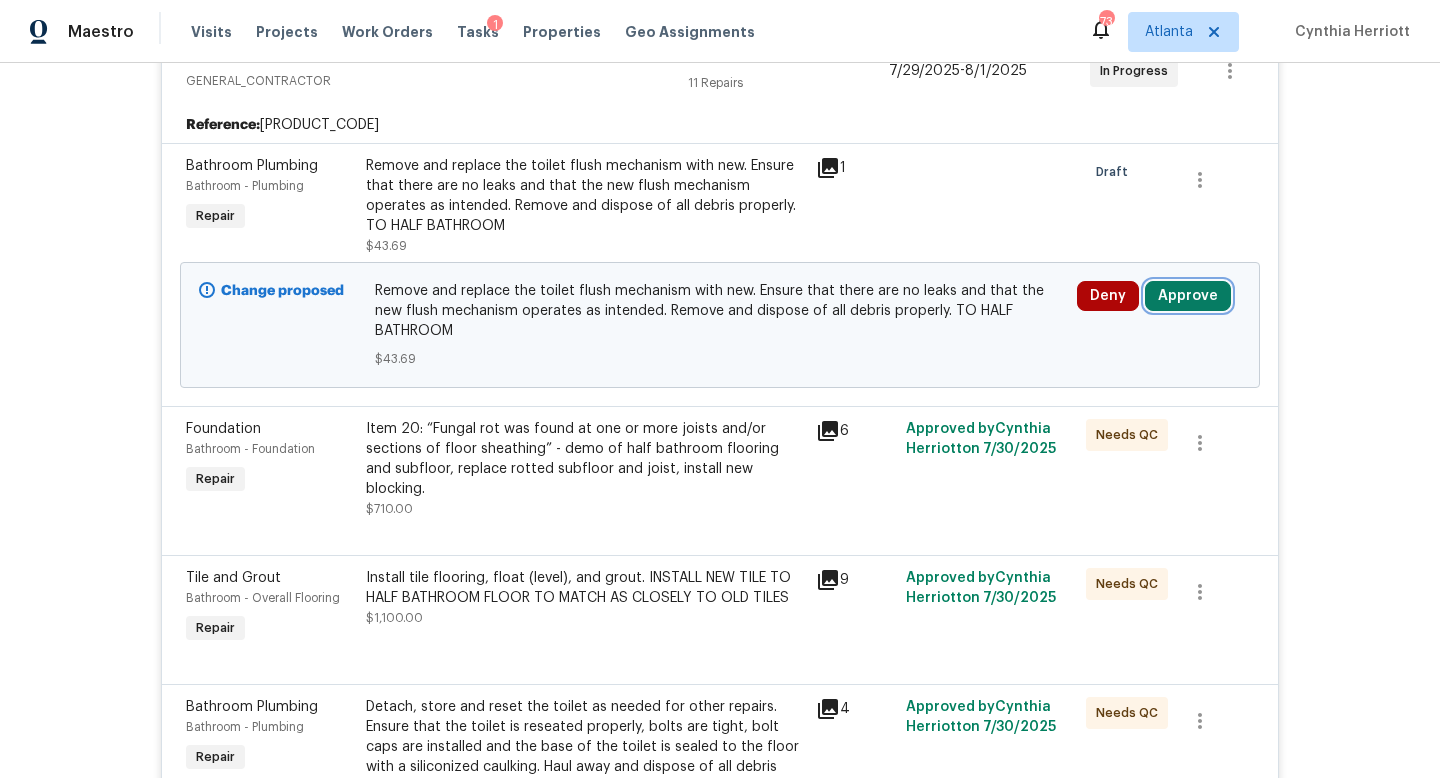 click on "Approve" at bounding box center (1188, 296) 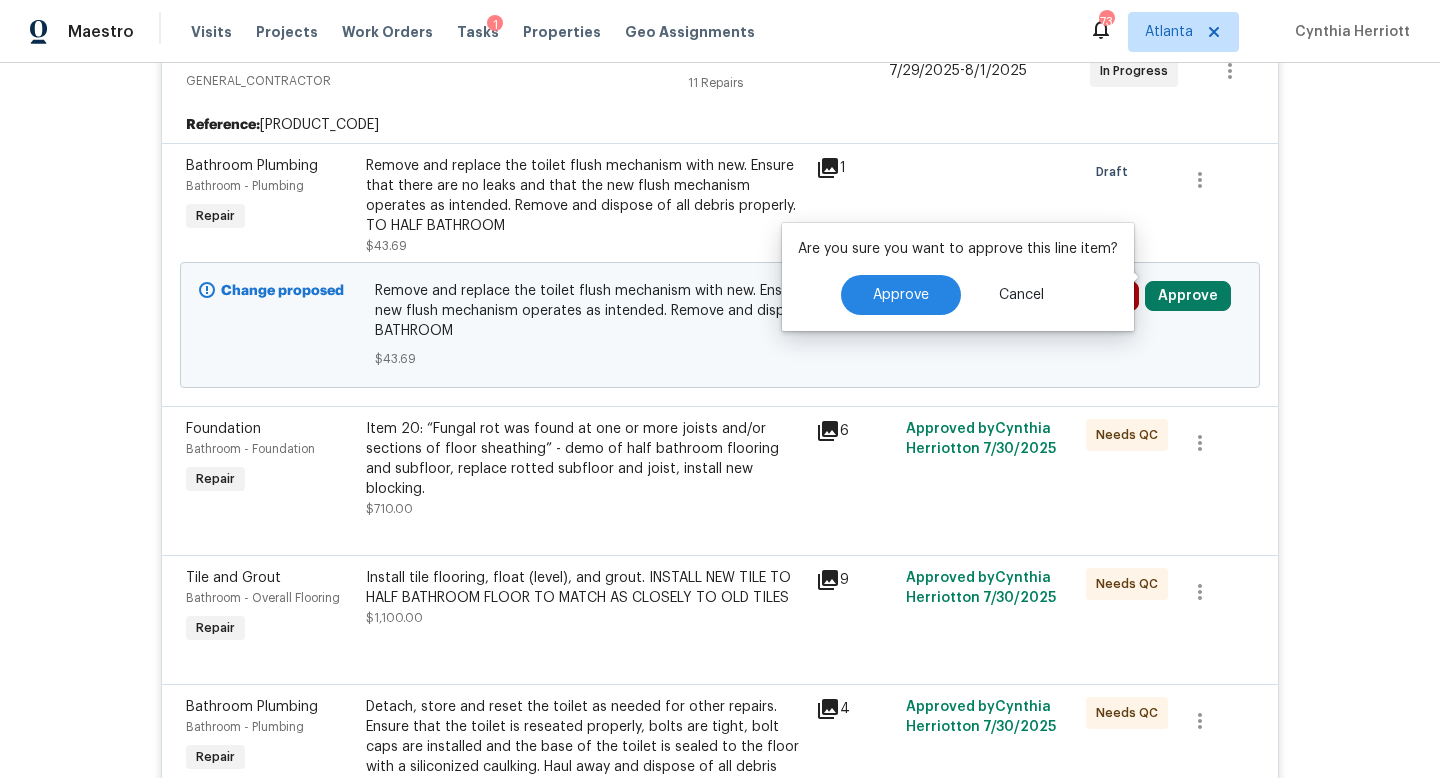 click on "Are you sure you want to approve this line item? Approve Cancel" at bounding box center [958, 277] 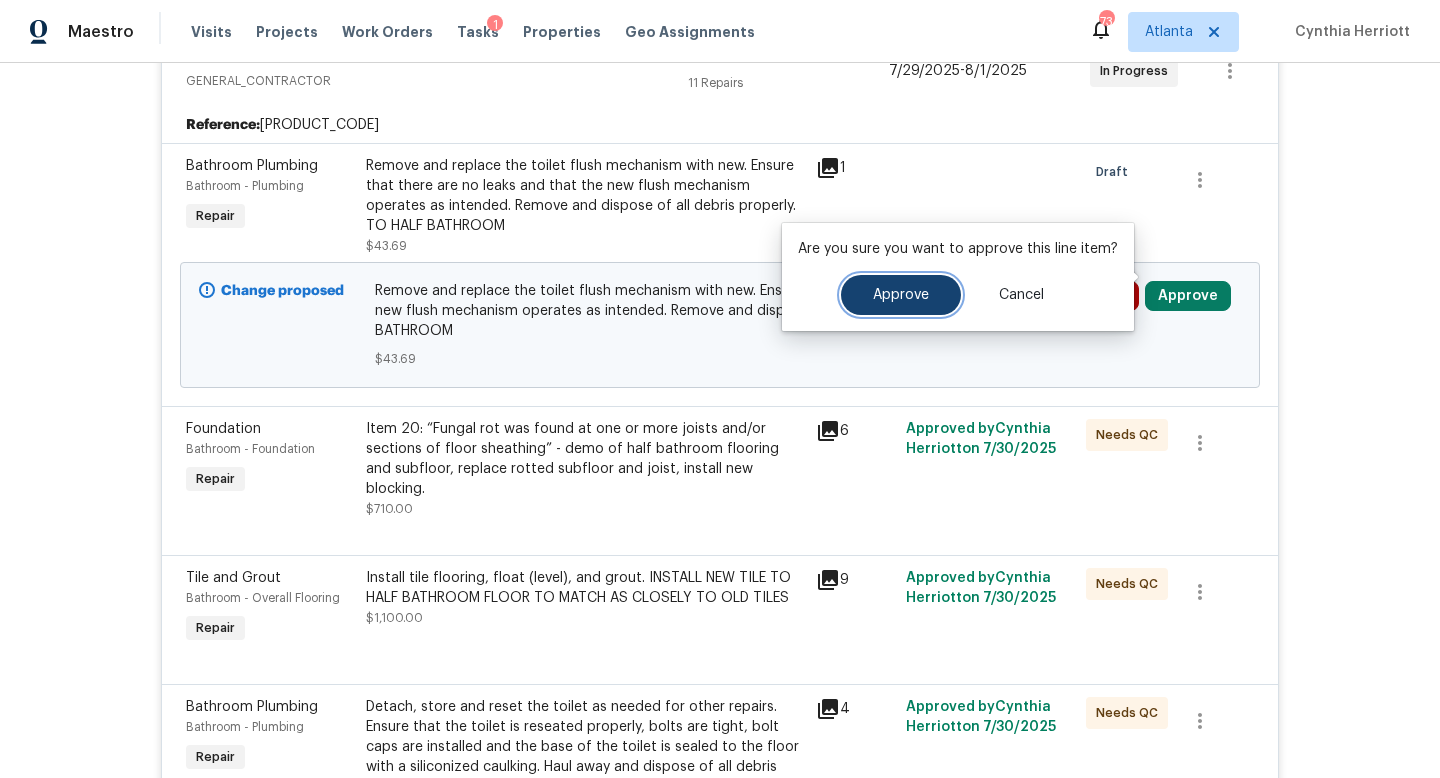 click on "Approve" at bounding box center (901, 295) 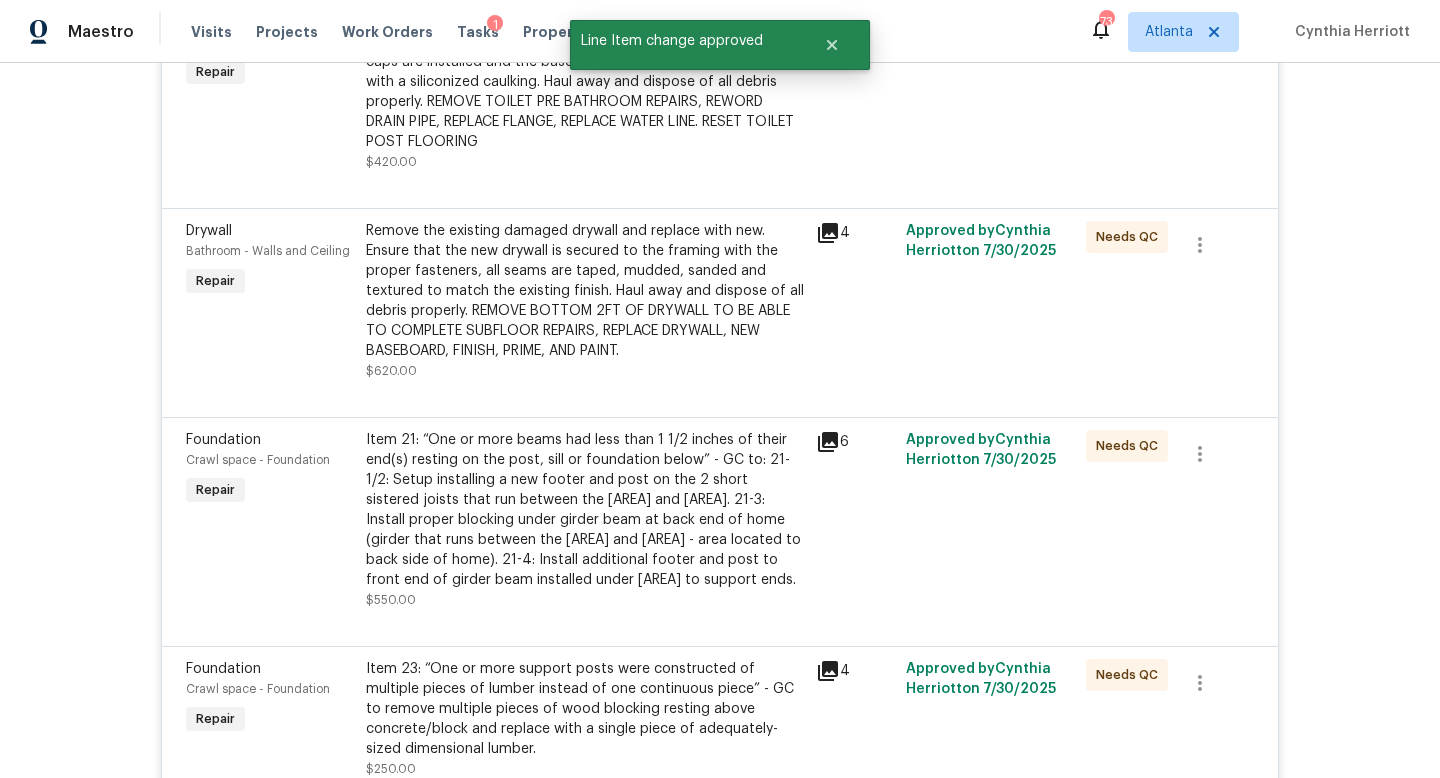 scroll, scrollTop: 0, scrollLeft: 0, axis: both 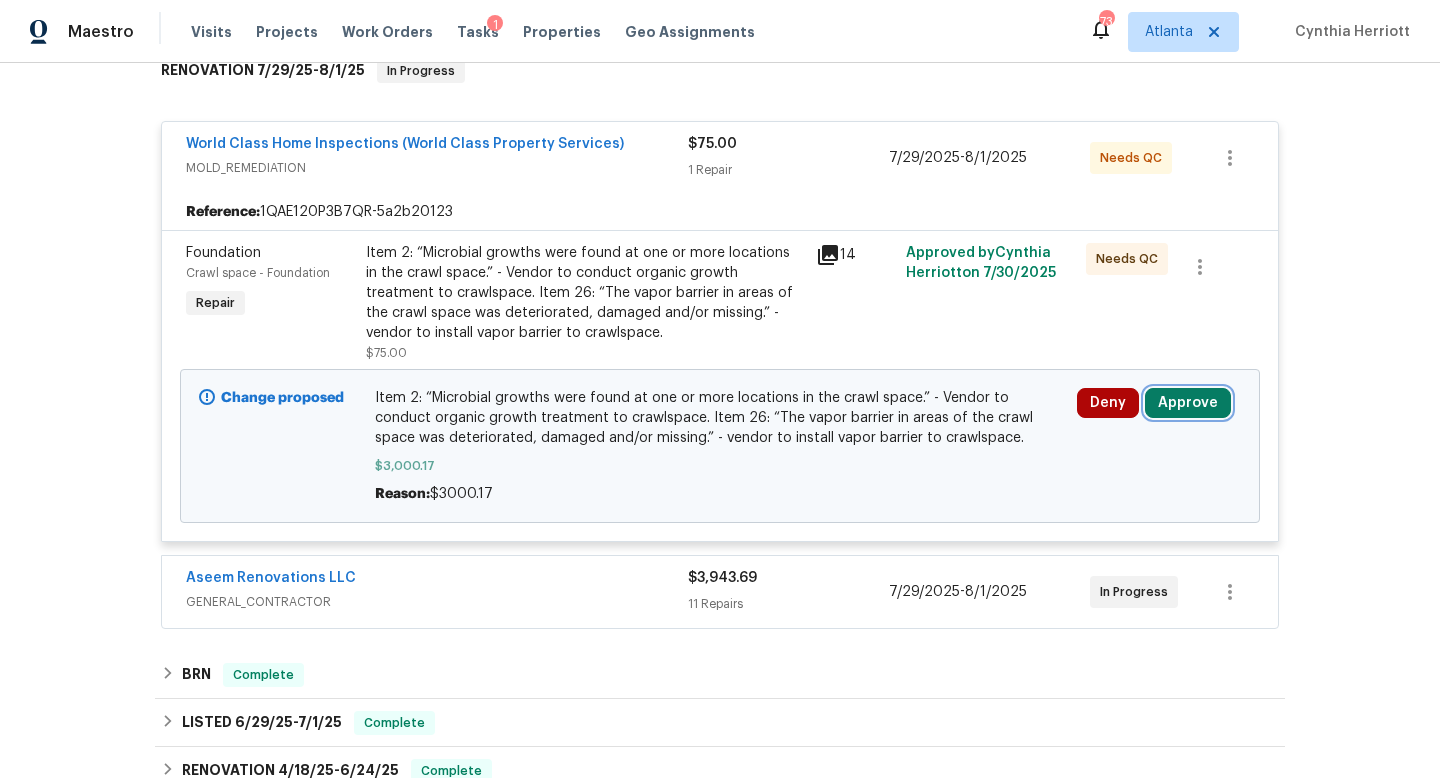 click on "Approve" at bounding box center (1188, 403) 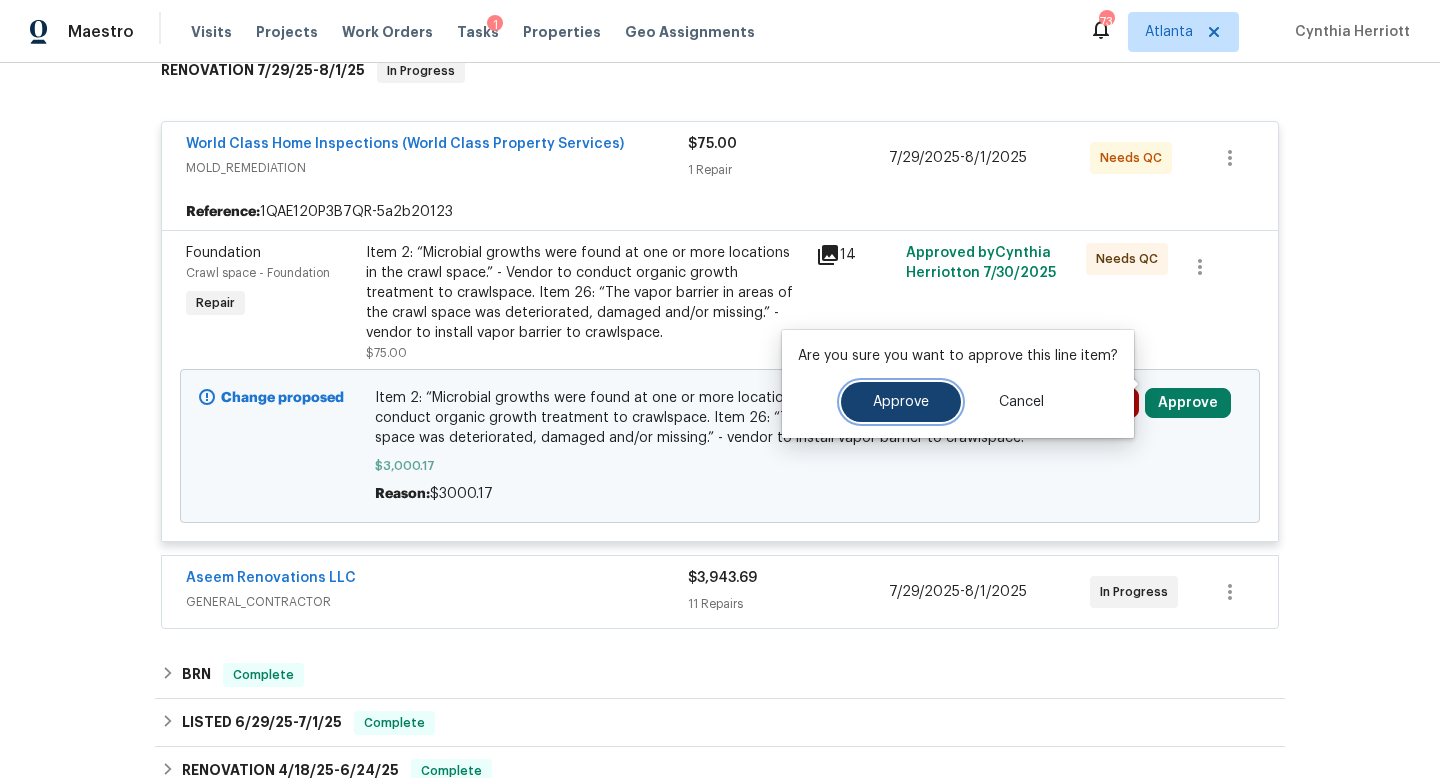 click on "Approve" at bounding box center [901, 402] 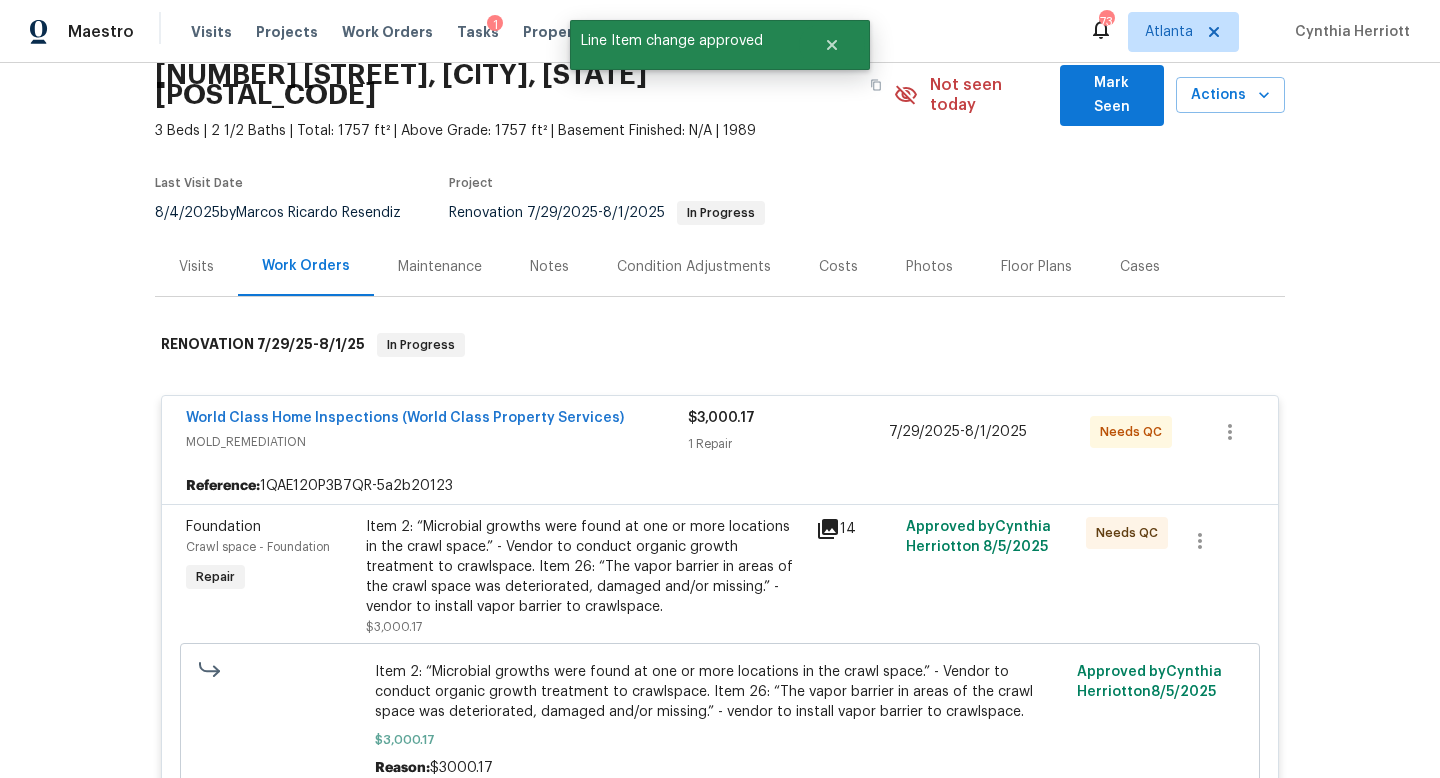 scroll, scrollTop: 0, scrollLeft: 0, axis: both 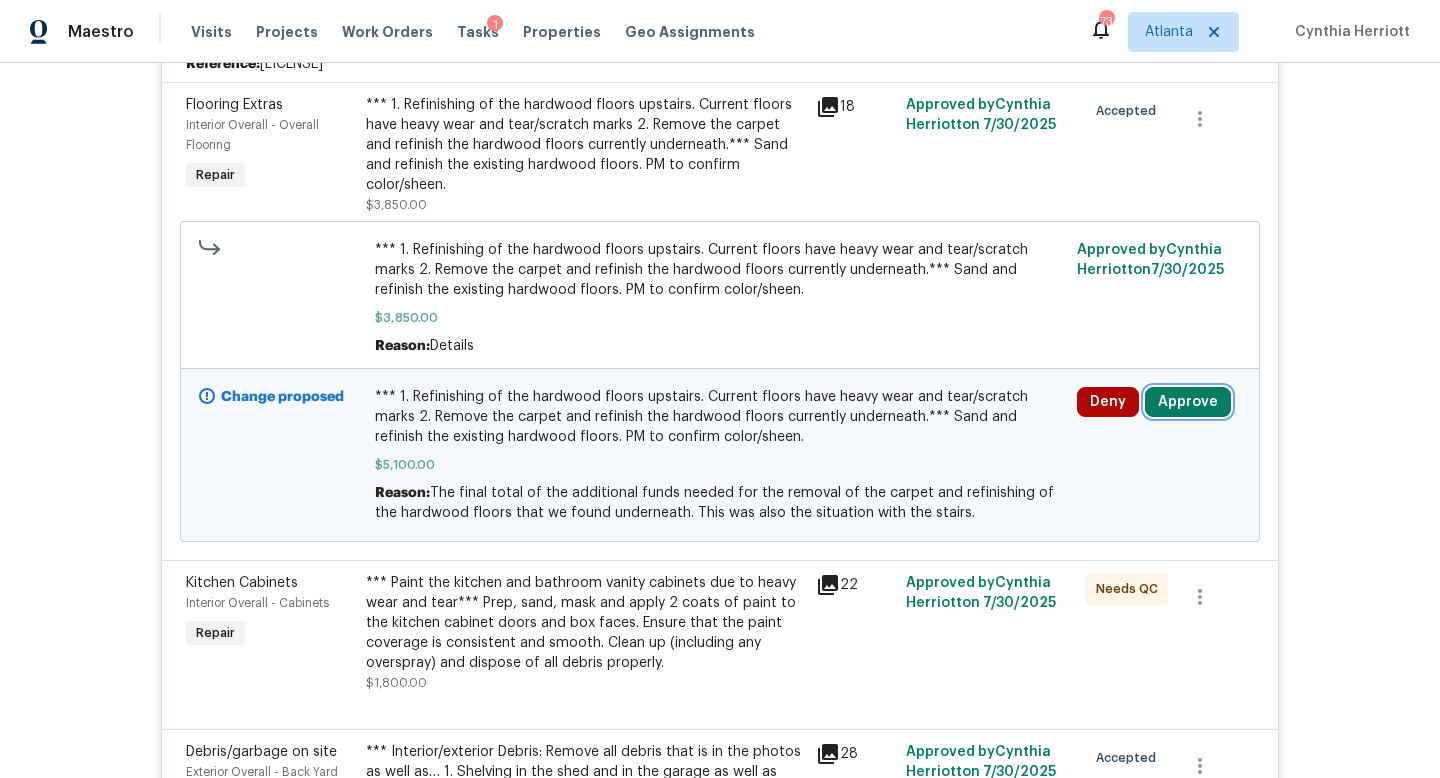 click on "Approve" at bounding box center [1188, 402] 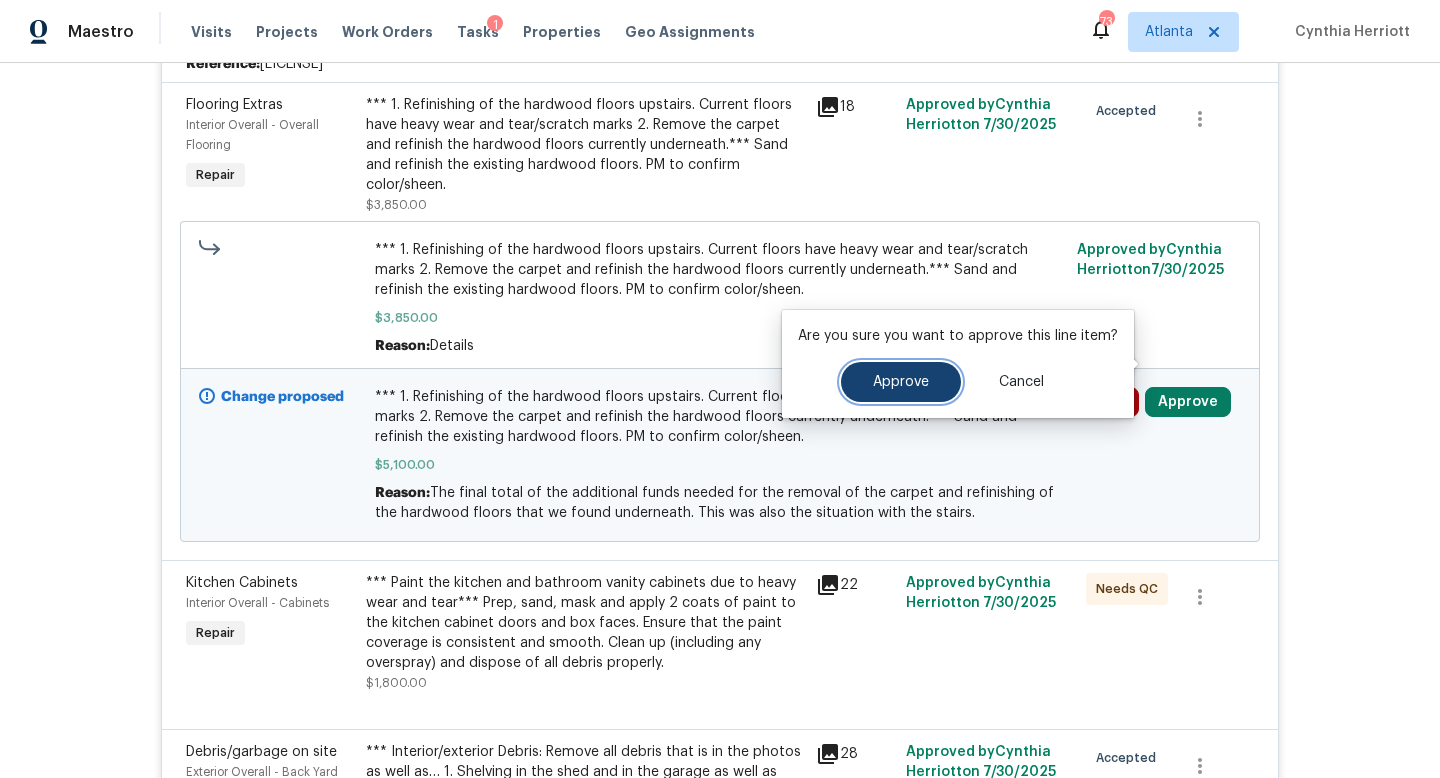 click on "Approve" at bounding box center [901, 382] 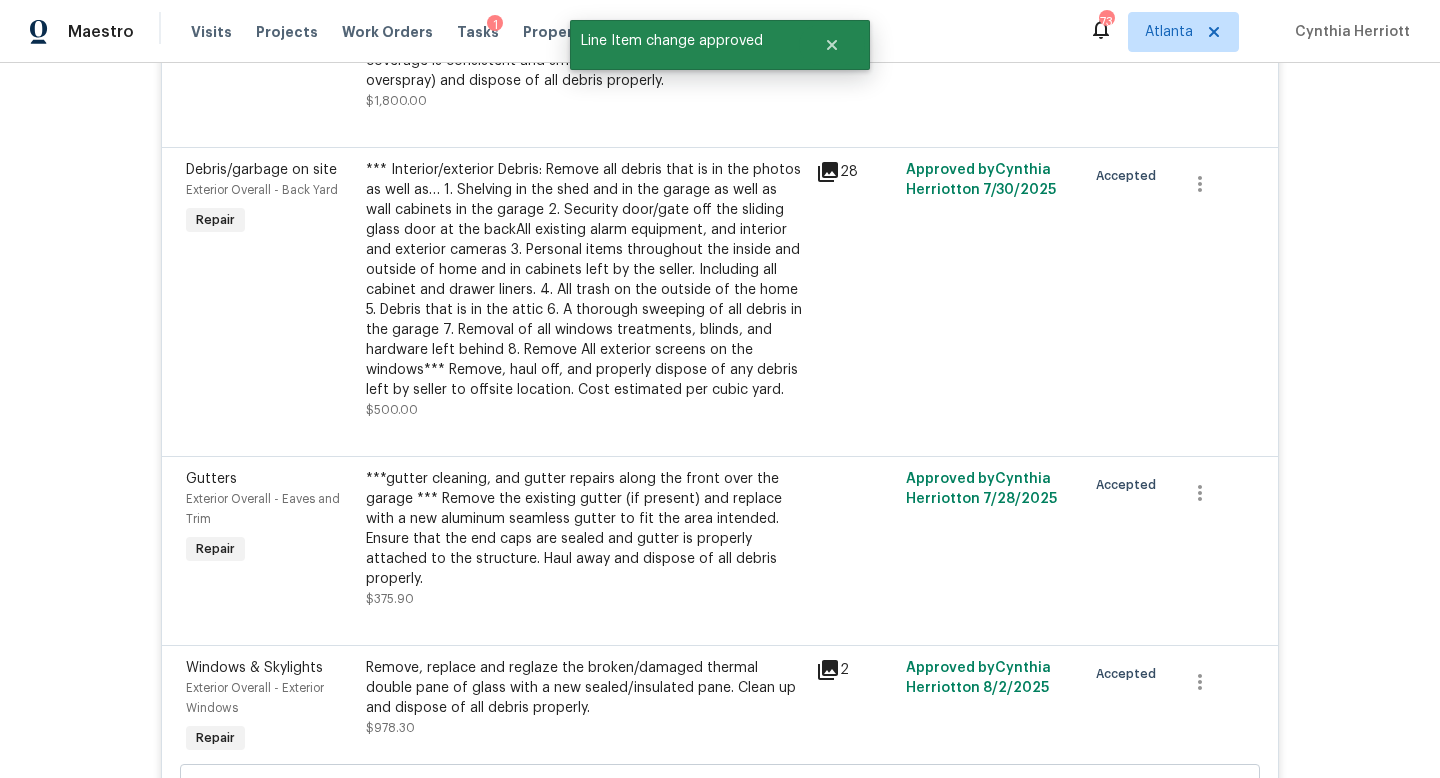 scroll, scrollTop: 0, scrollLeft: 0, axis: both 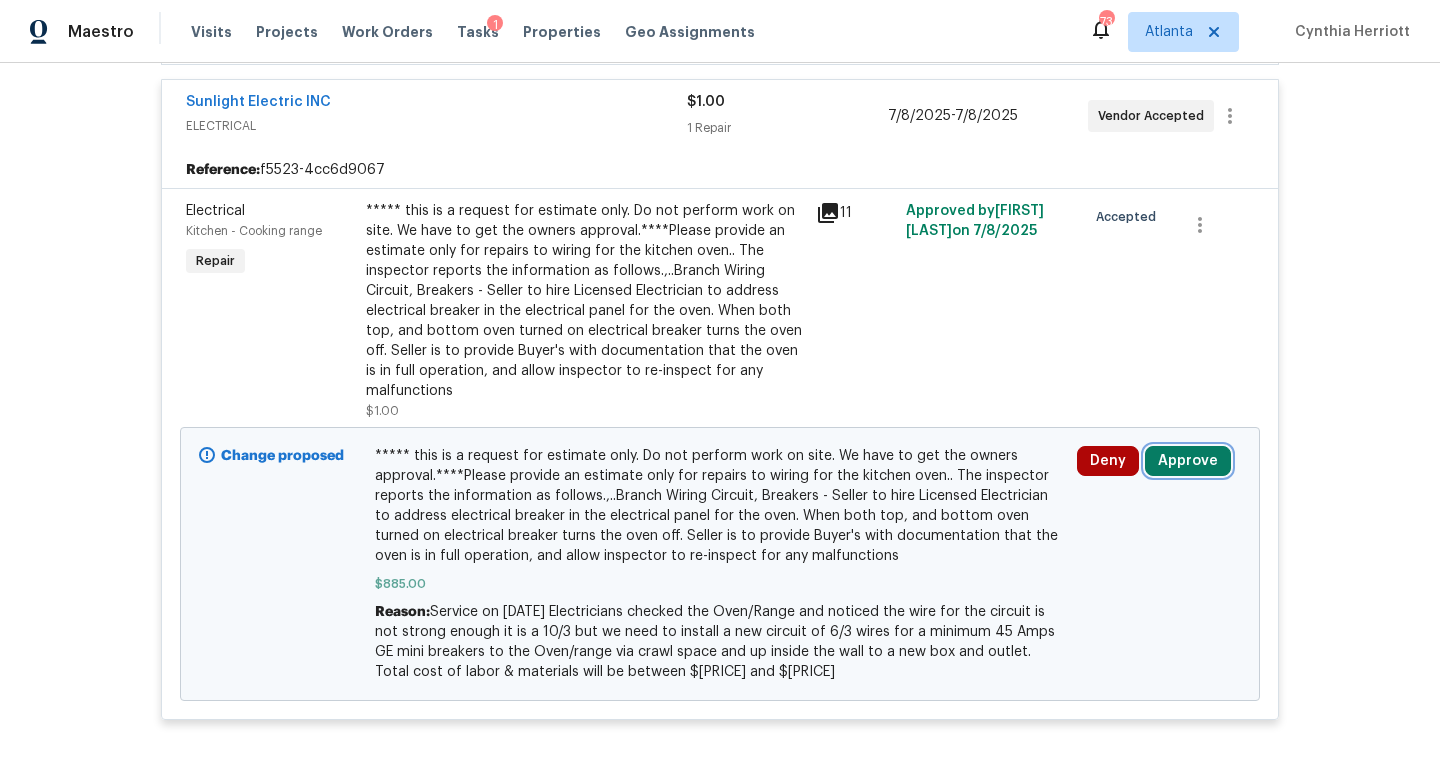 click on "Approve" at bounding box center [1188, 461] 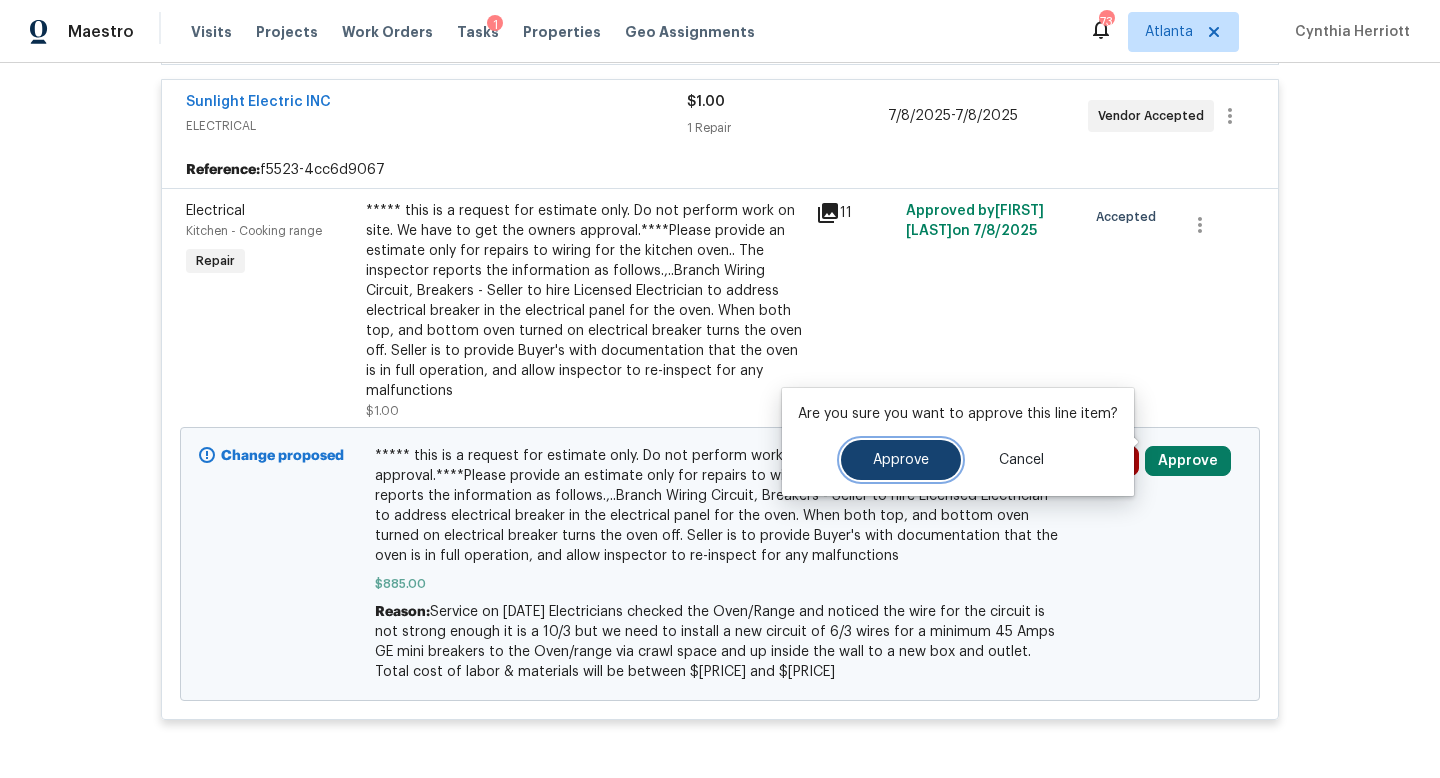 click on "Approve" at bounding box center [901, 460] 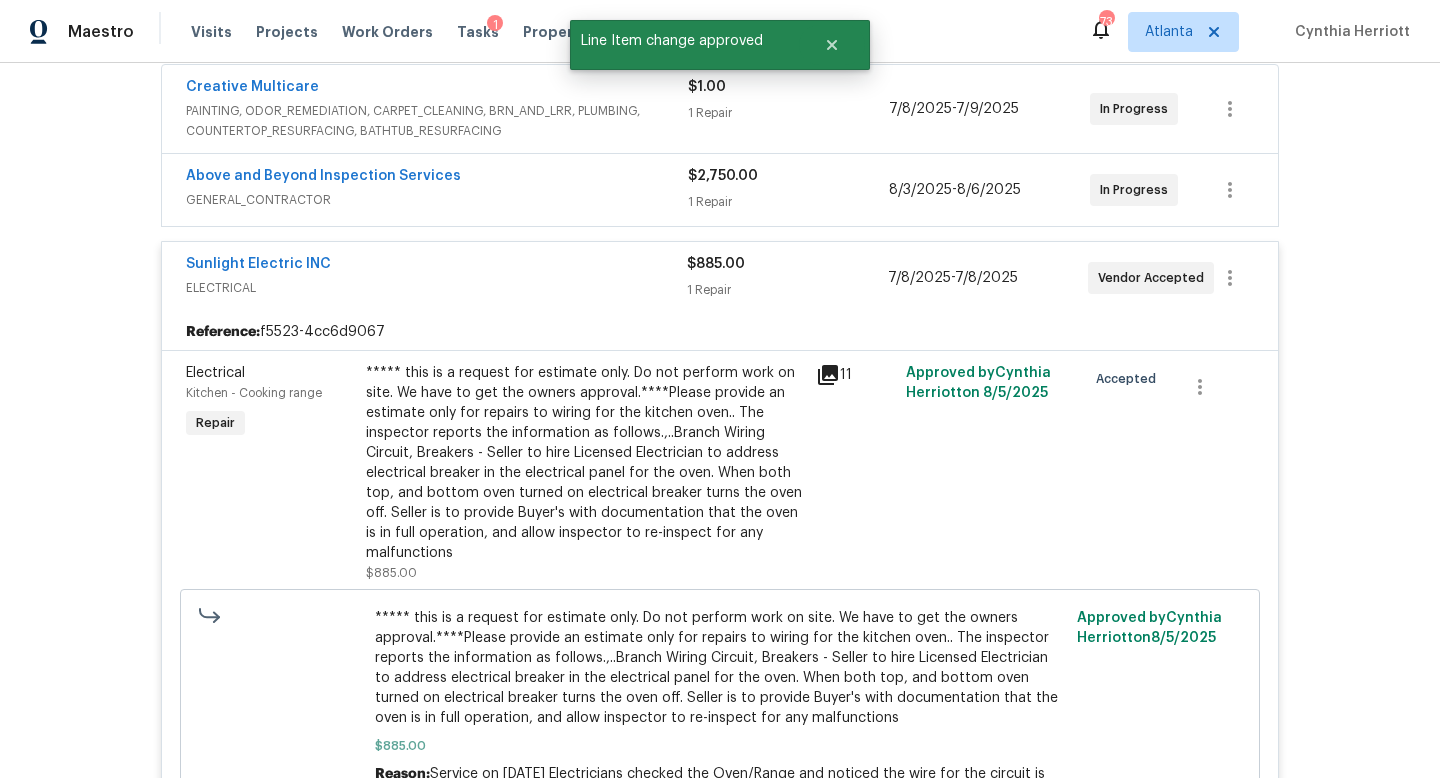 scroll, scrollTop: 0, scrollLeft: 0, axis: both 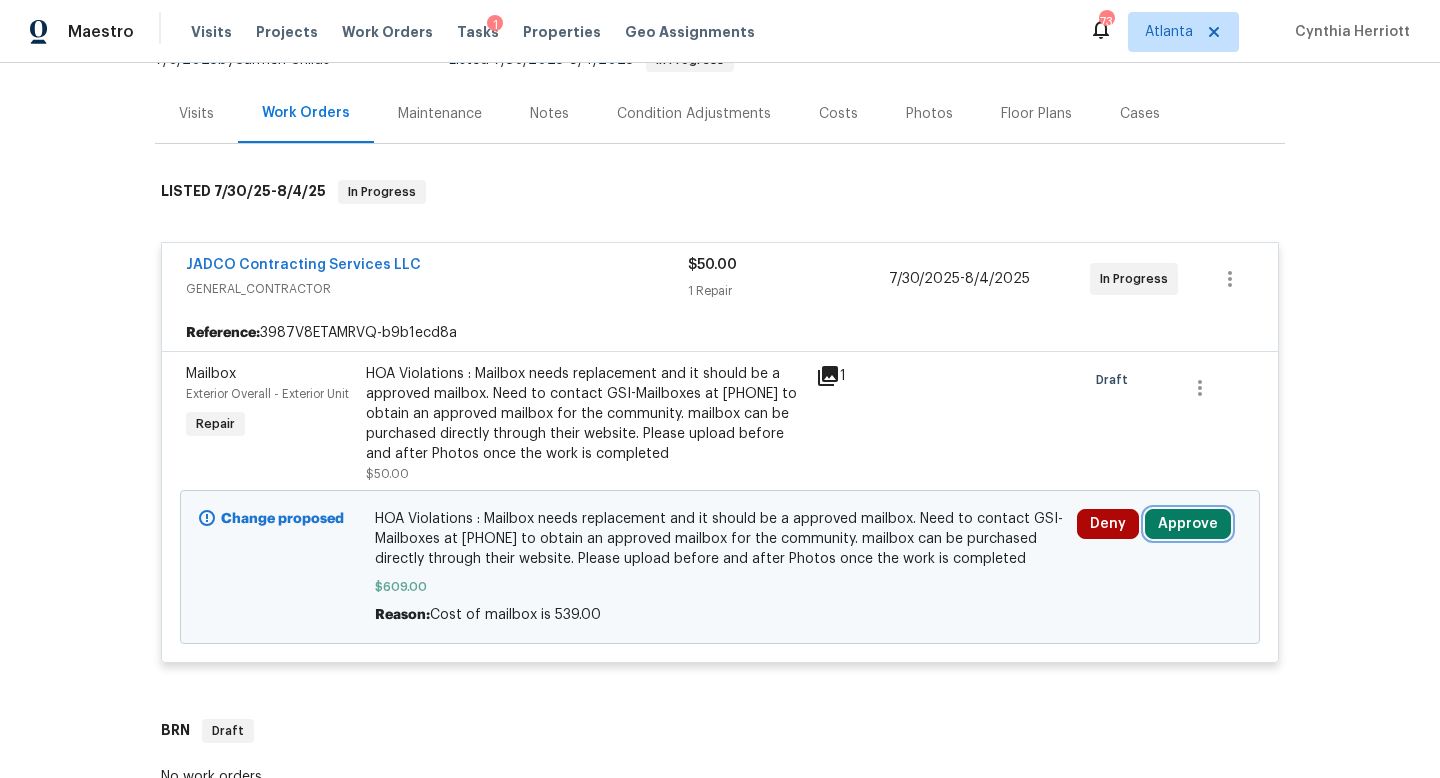 click on "Approve" at bounding box center (1188, 524) 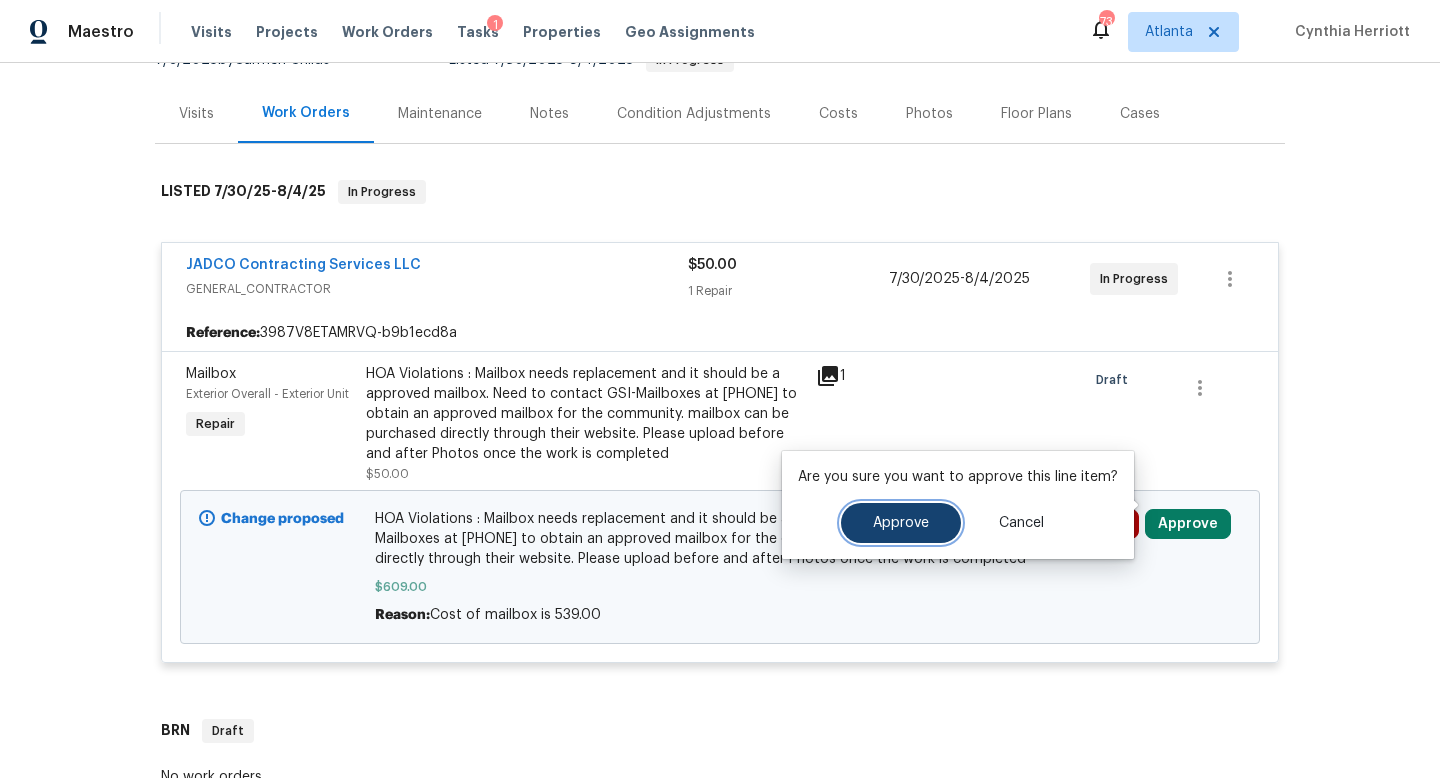 click on "Approve" at bounding box center (901, 523) 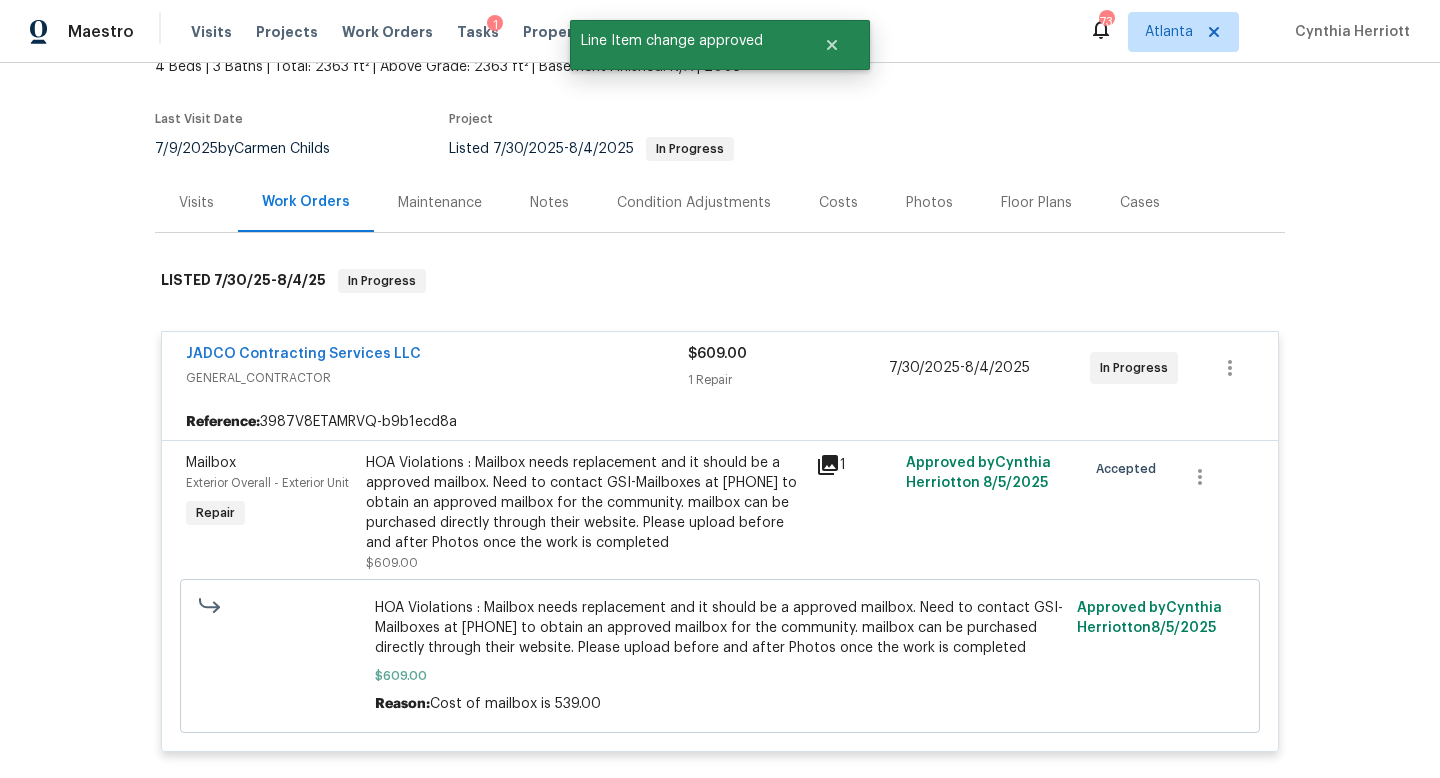 scroll, scrollTop: 0, scrollLeft: 0, axis: both 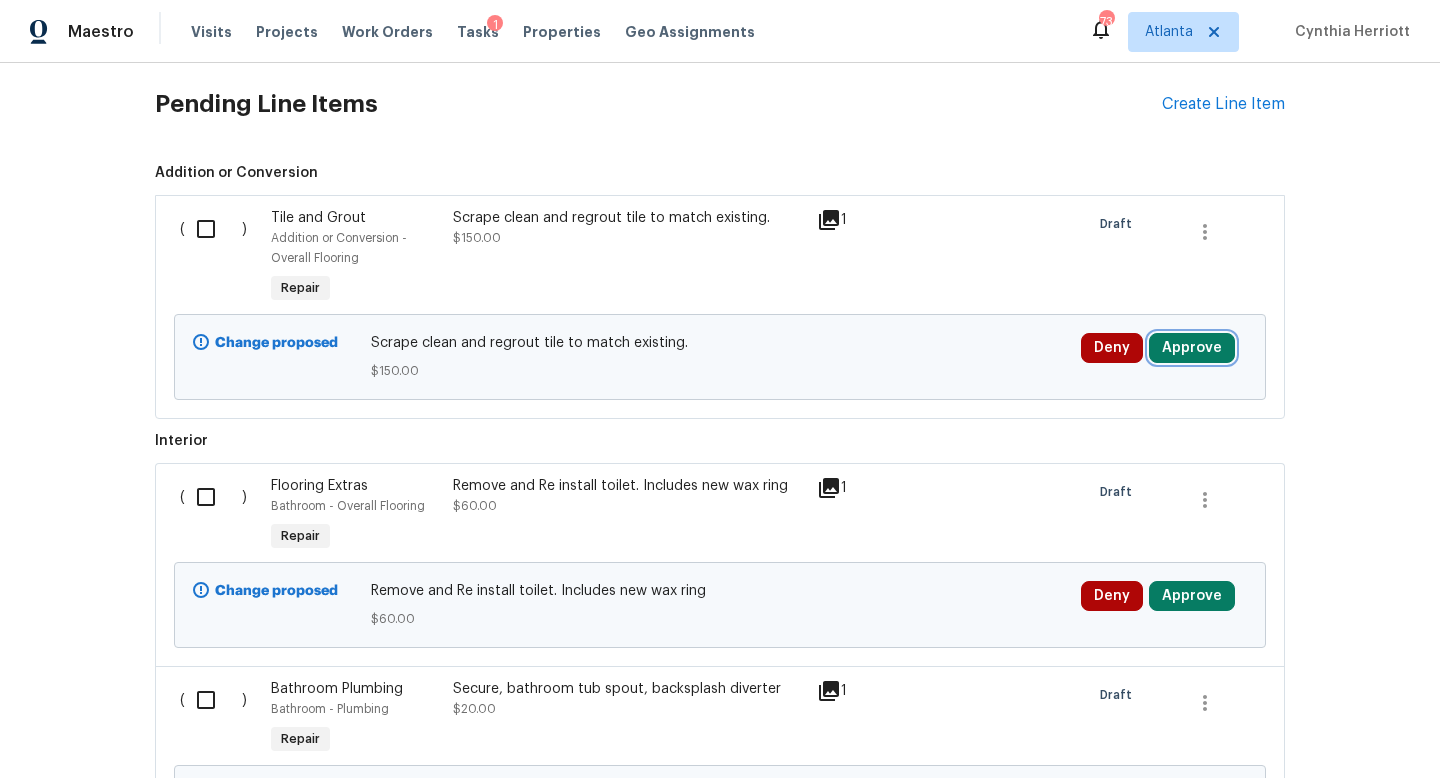 click on "Approve" at bounding box center (1192, 348) 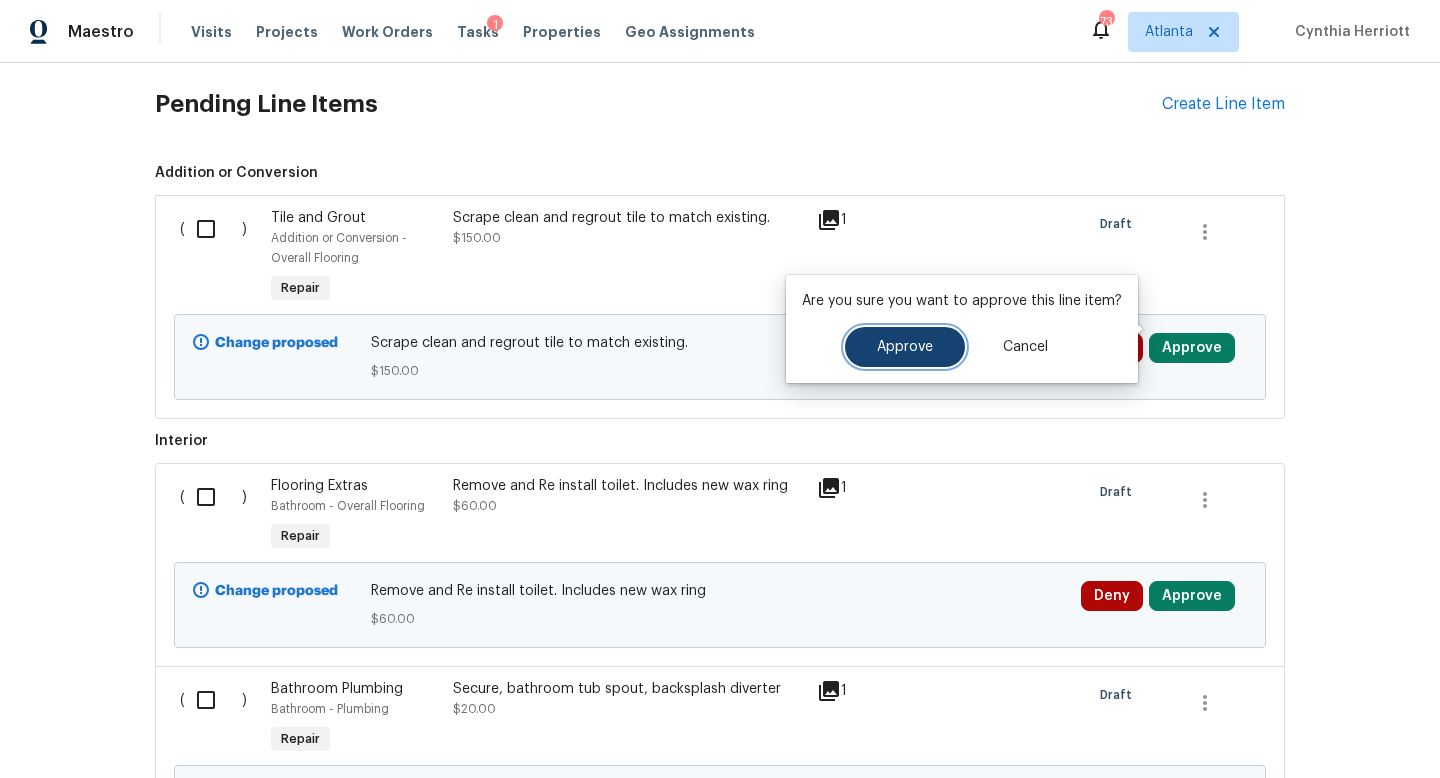 click on "Approve" at bounding box center (905, 347) 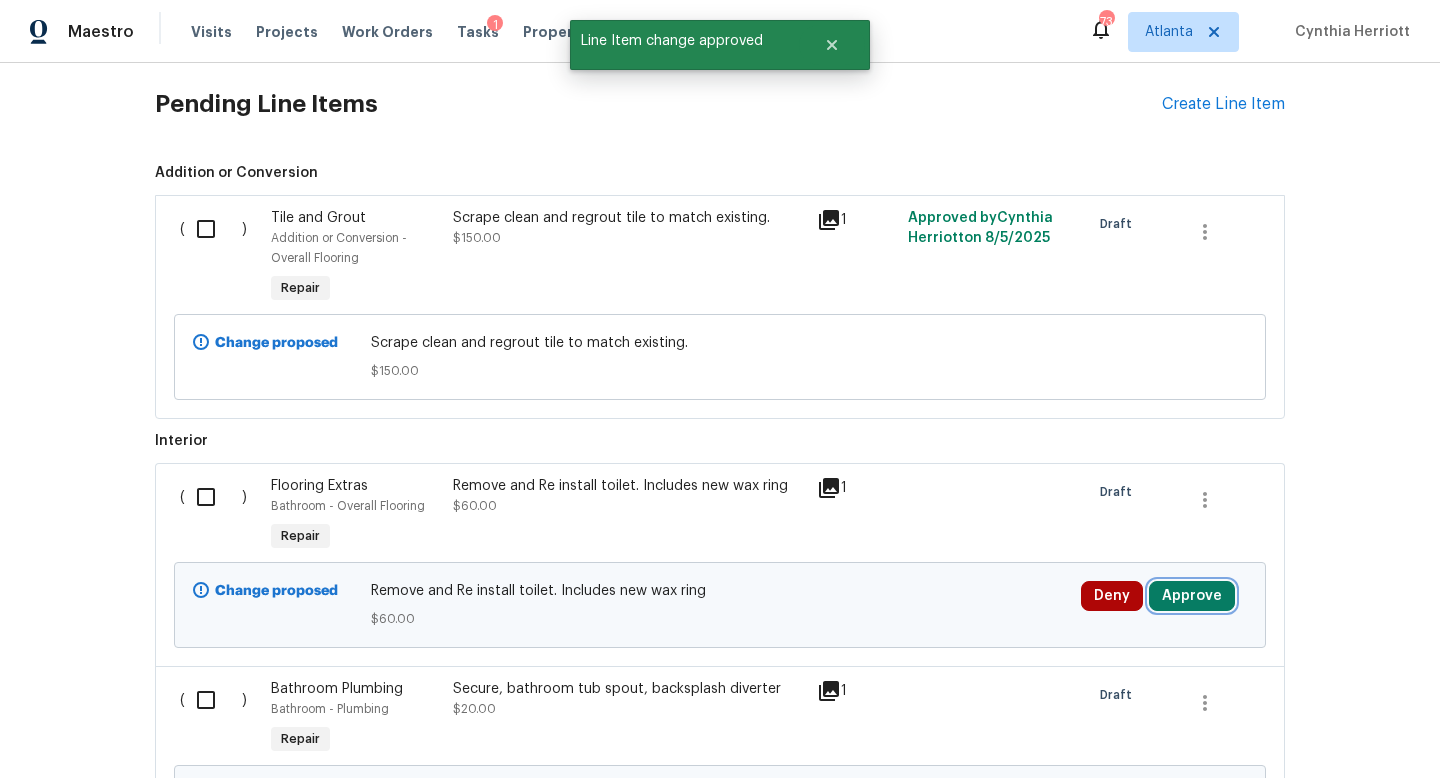 click on "Approve" at bounding box center [1192, 596] 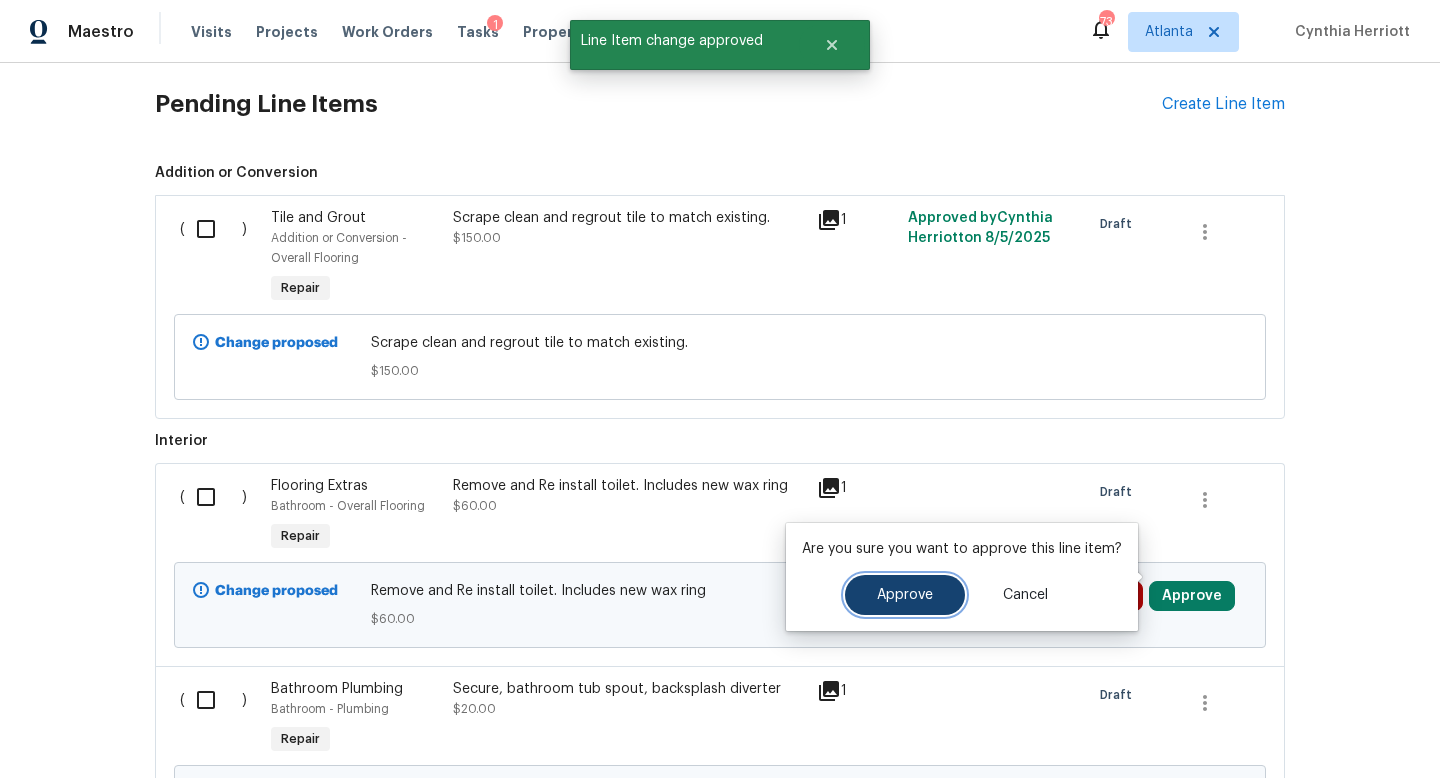 click on "Approve" at bounding box center (905, 595) 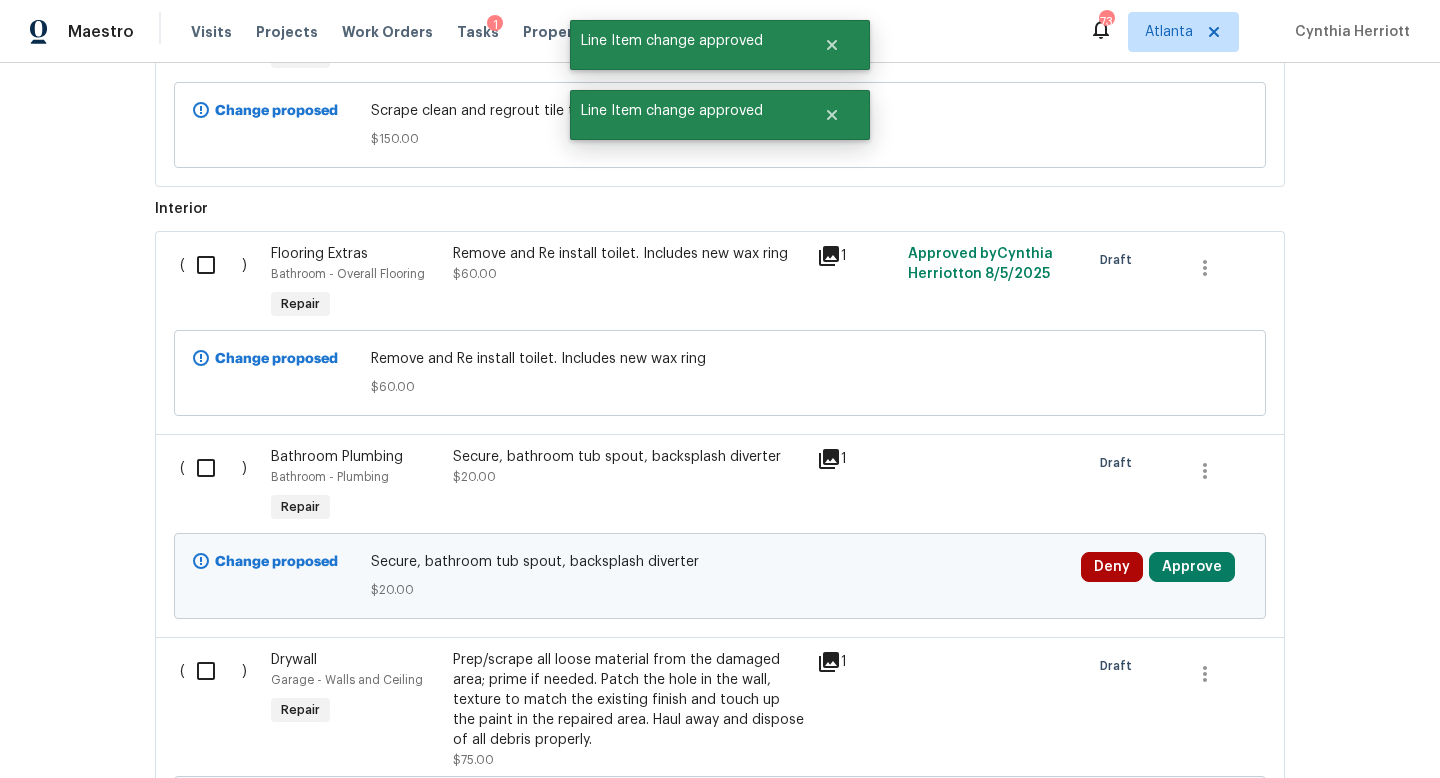 scroll, scrollTop: 1355, scrollLeft: 0, axis: vertical 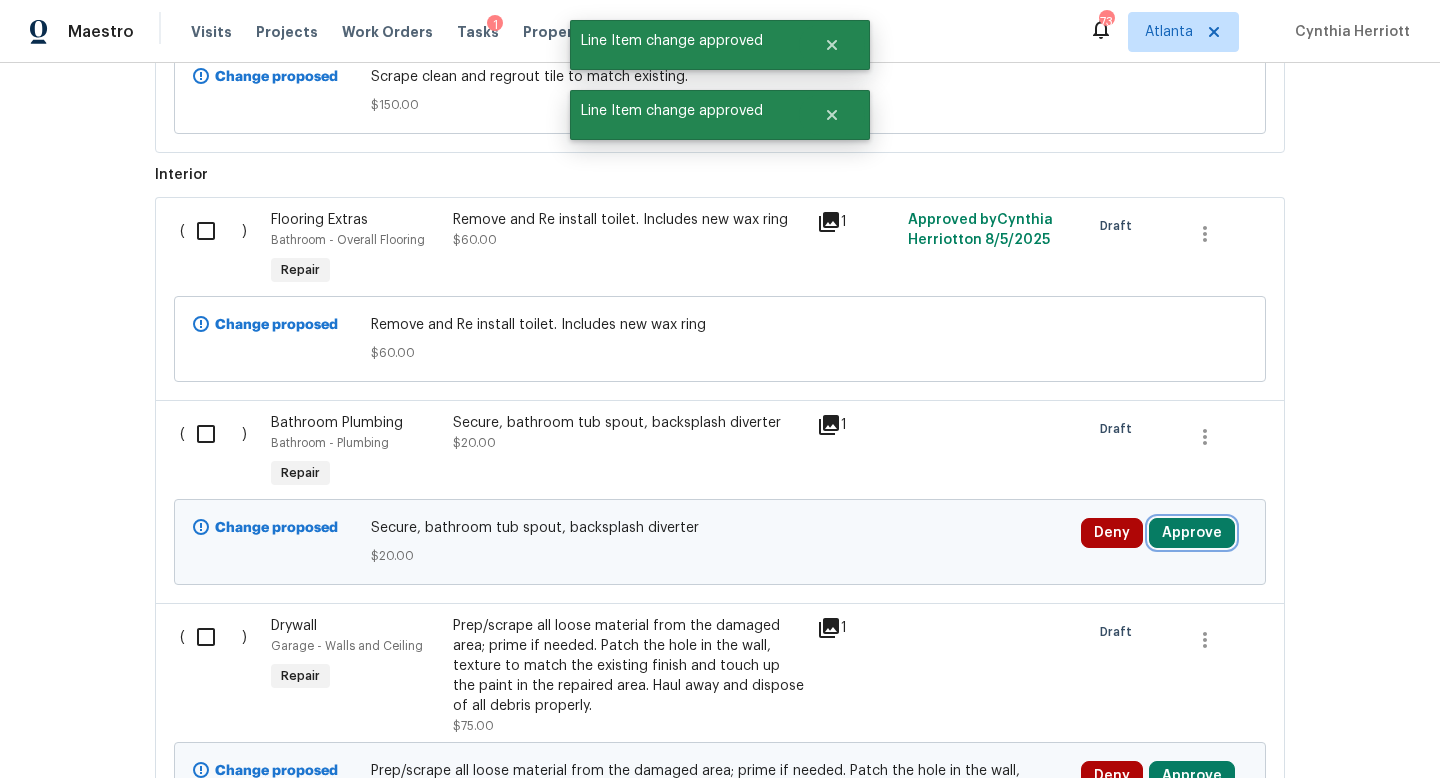 click on "Approve" at bounding box center (1192, 533) 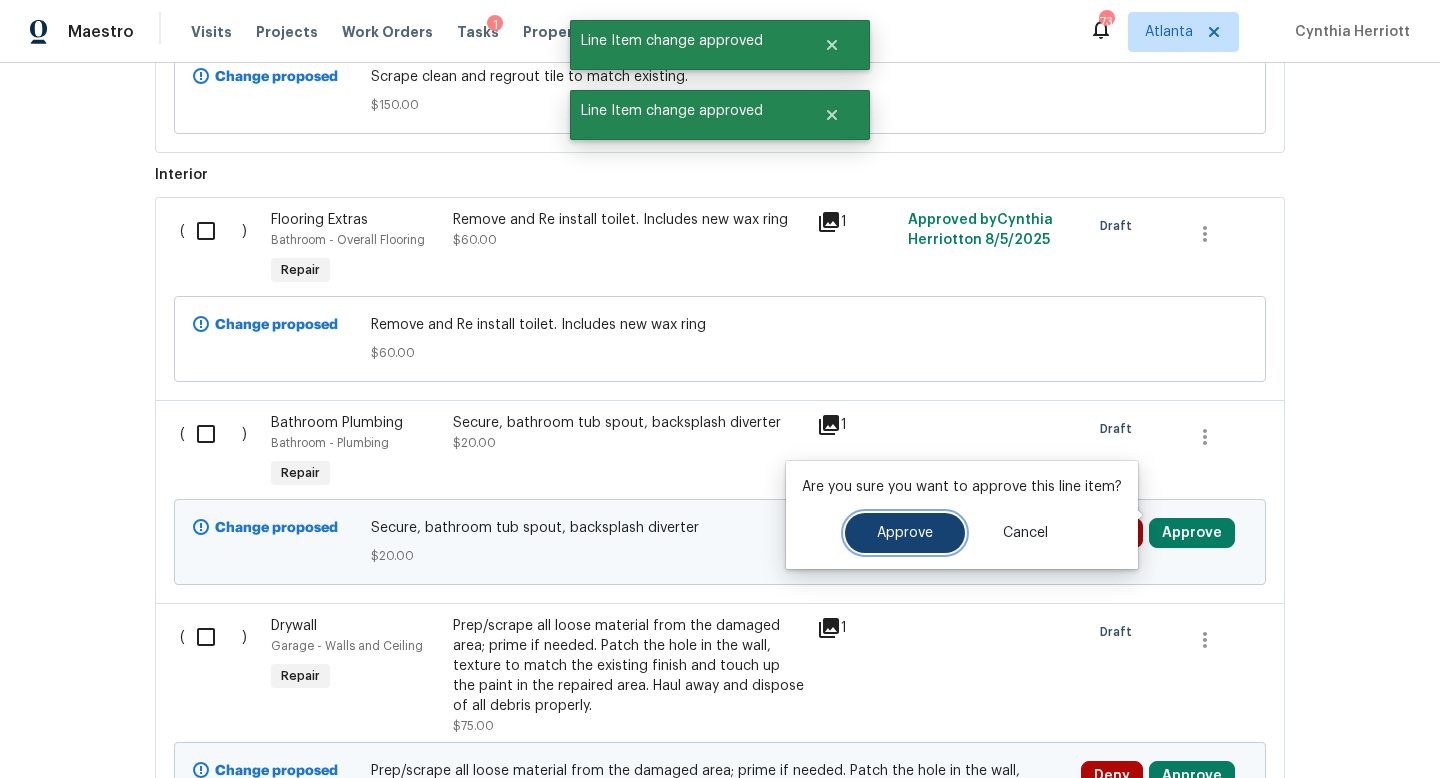 click on "Approve" at bounding box center [905, 533] 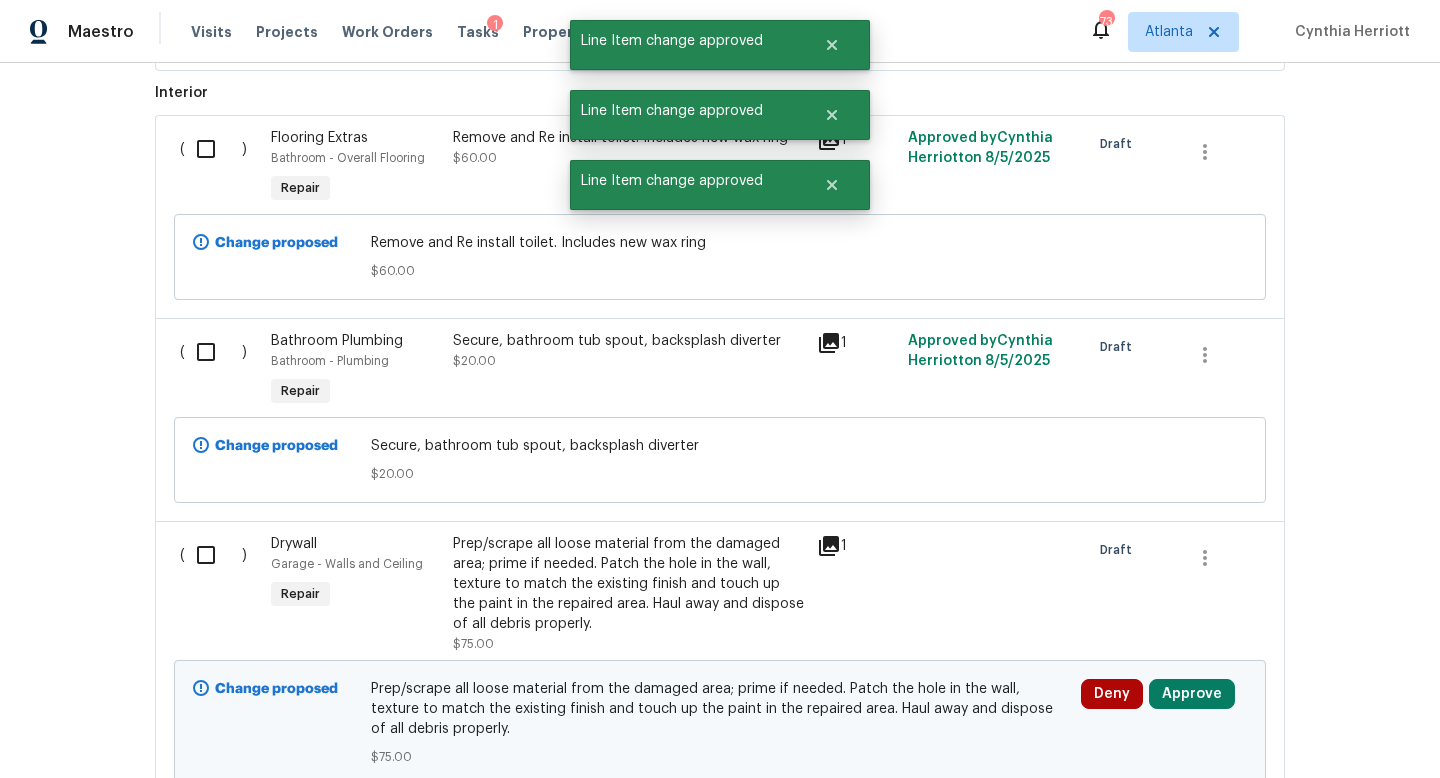 scroll, scrollTop: 1439, scrollLeft: 0, axis: vertical 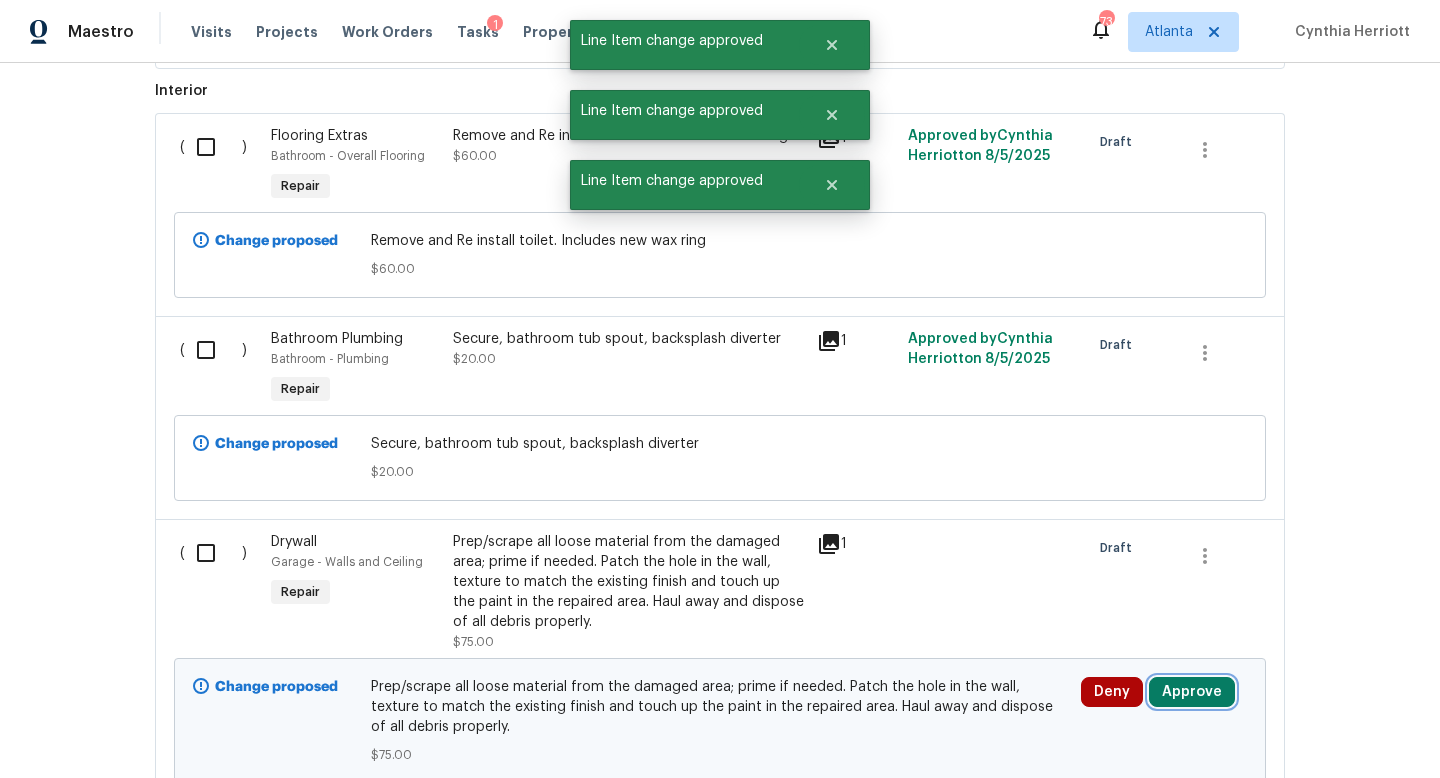 click on "Approve" at bounding box center [1192, 692] 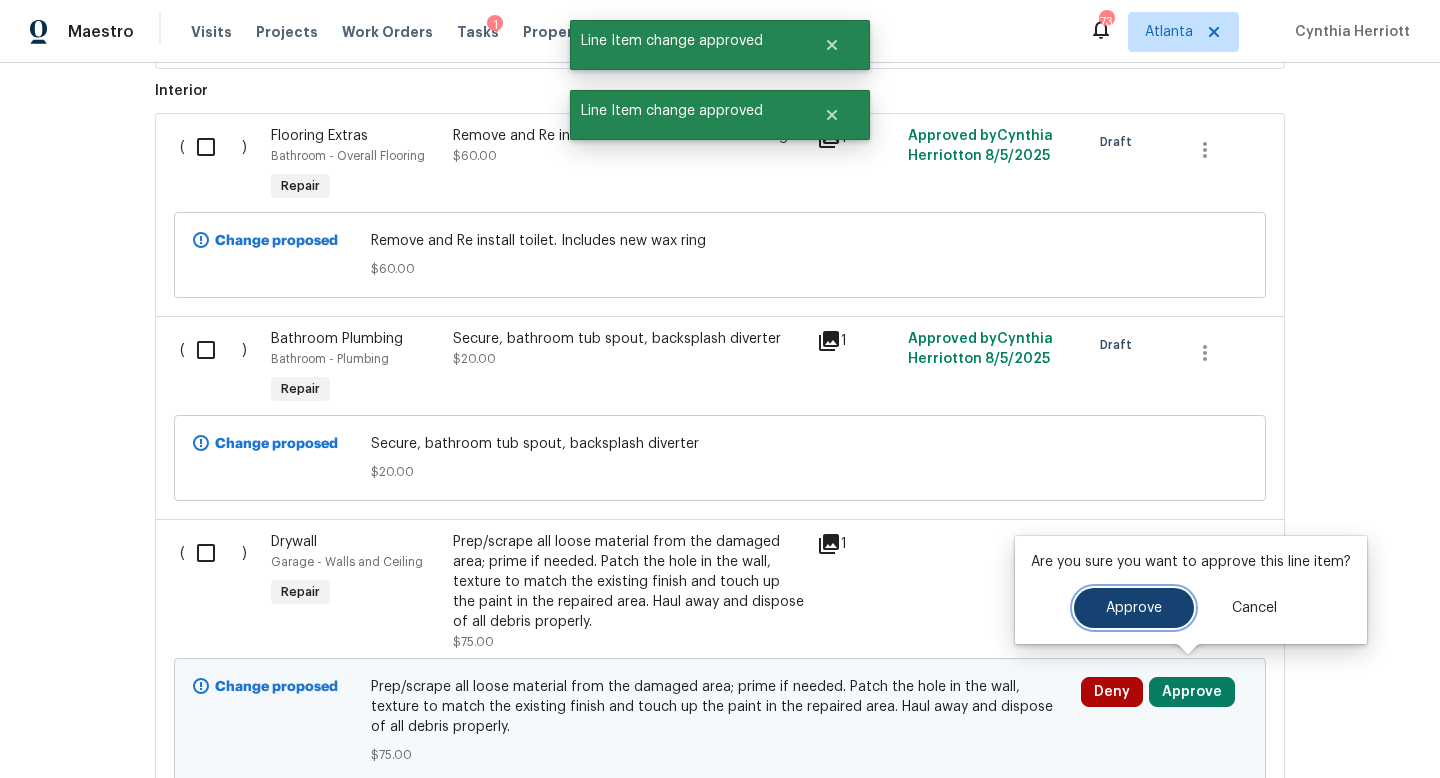 click on "Approve" at bounding box center (1134, 608) 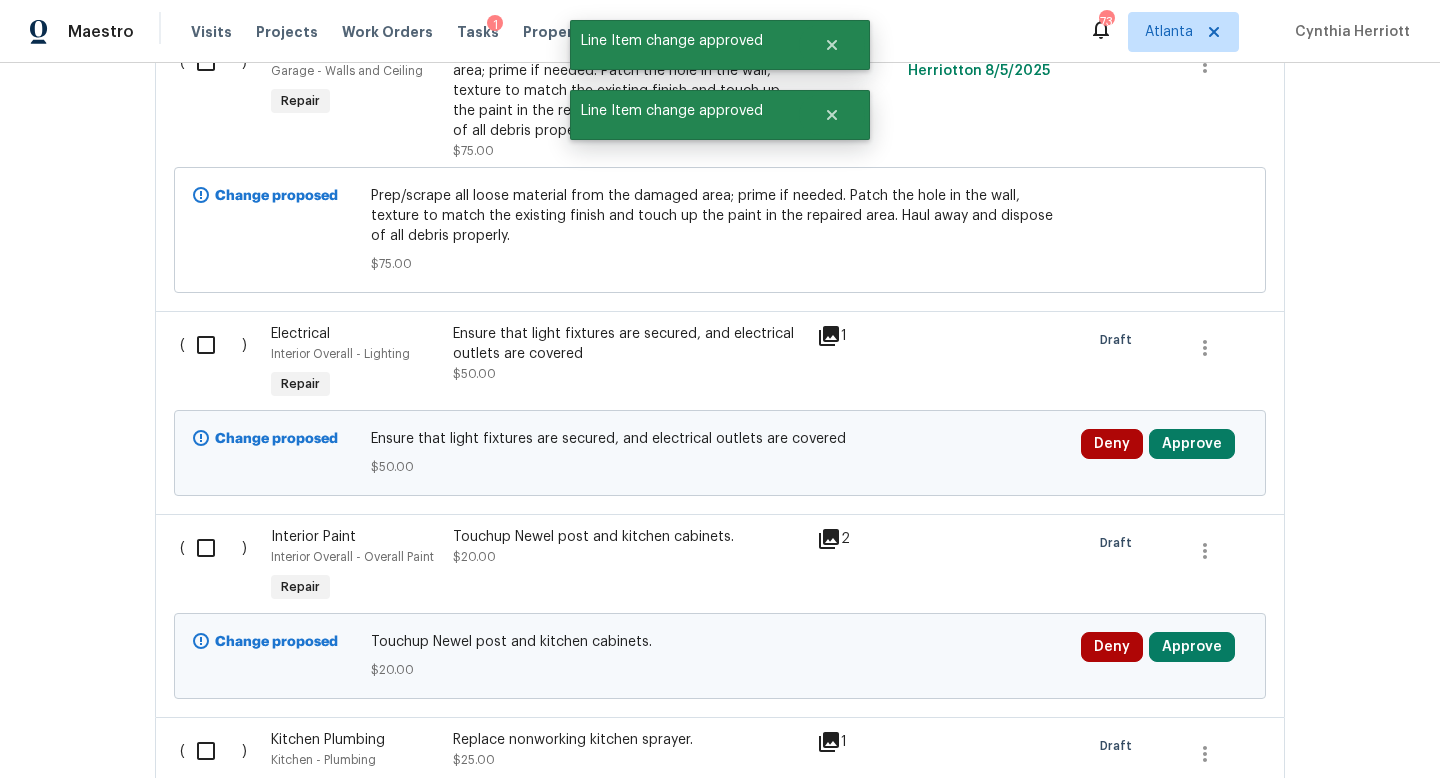 scroll, scrollTop: 1945, scrollLeft: 0, axis: vertical 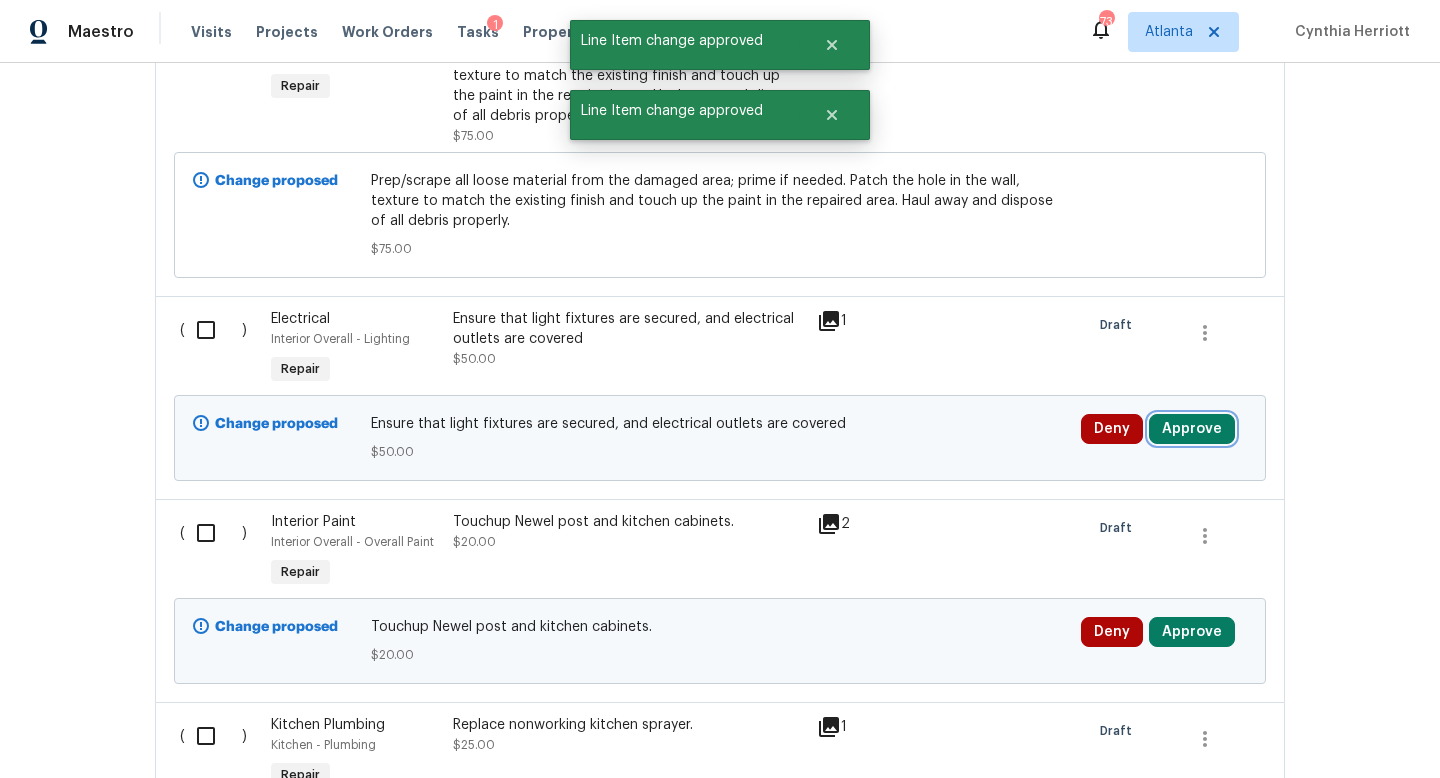 click on "Approve" at bounding box center [1192, 429] 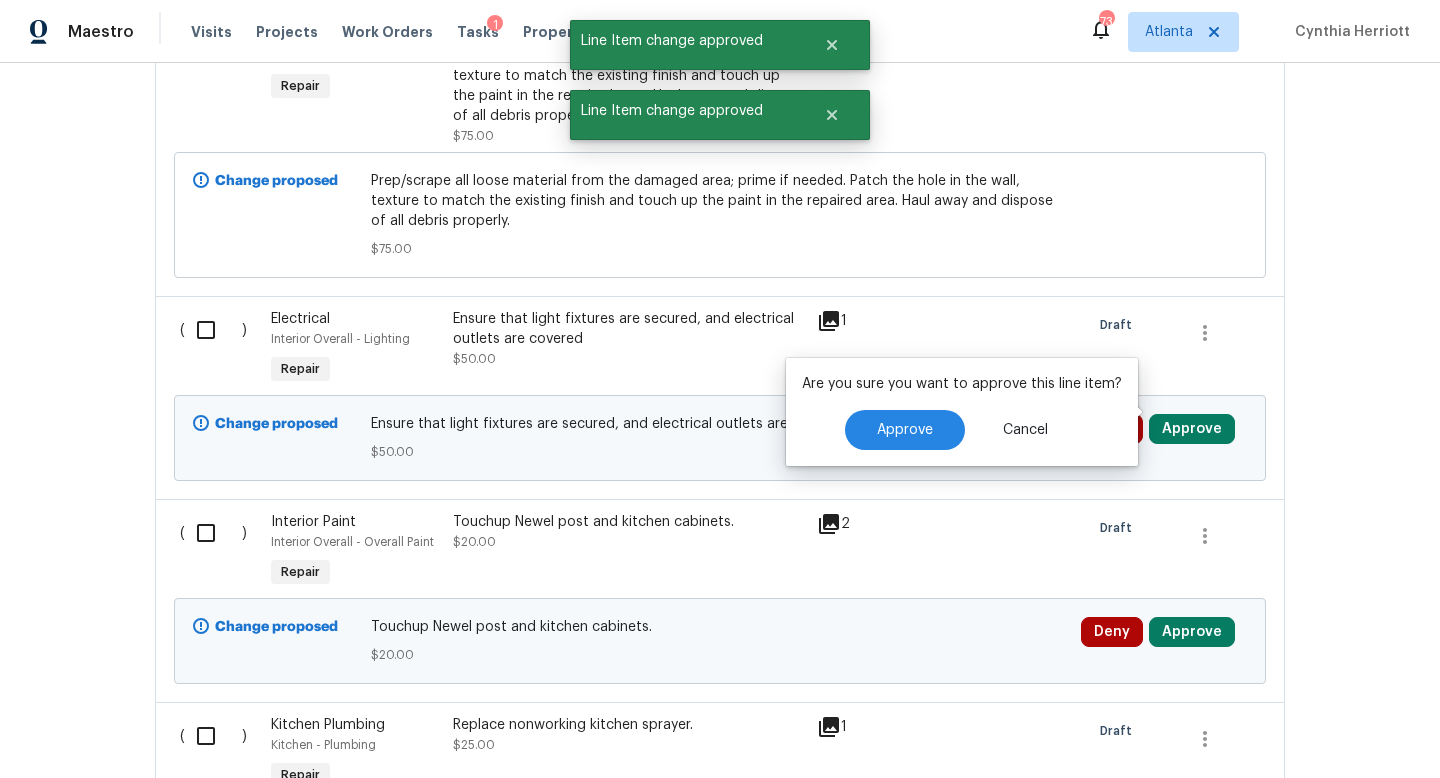 click on "Are you sure you want to approve this line item? Approve Cancel" at bounding box center (962, 412) 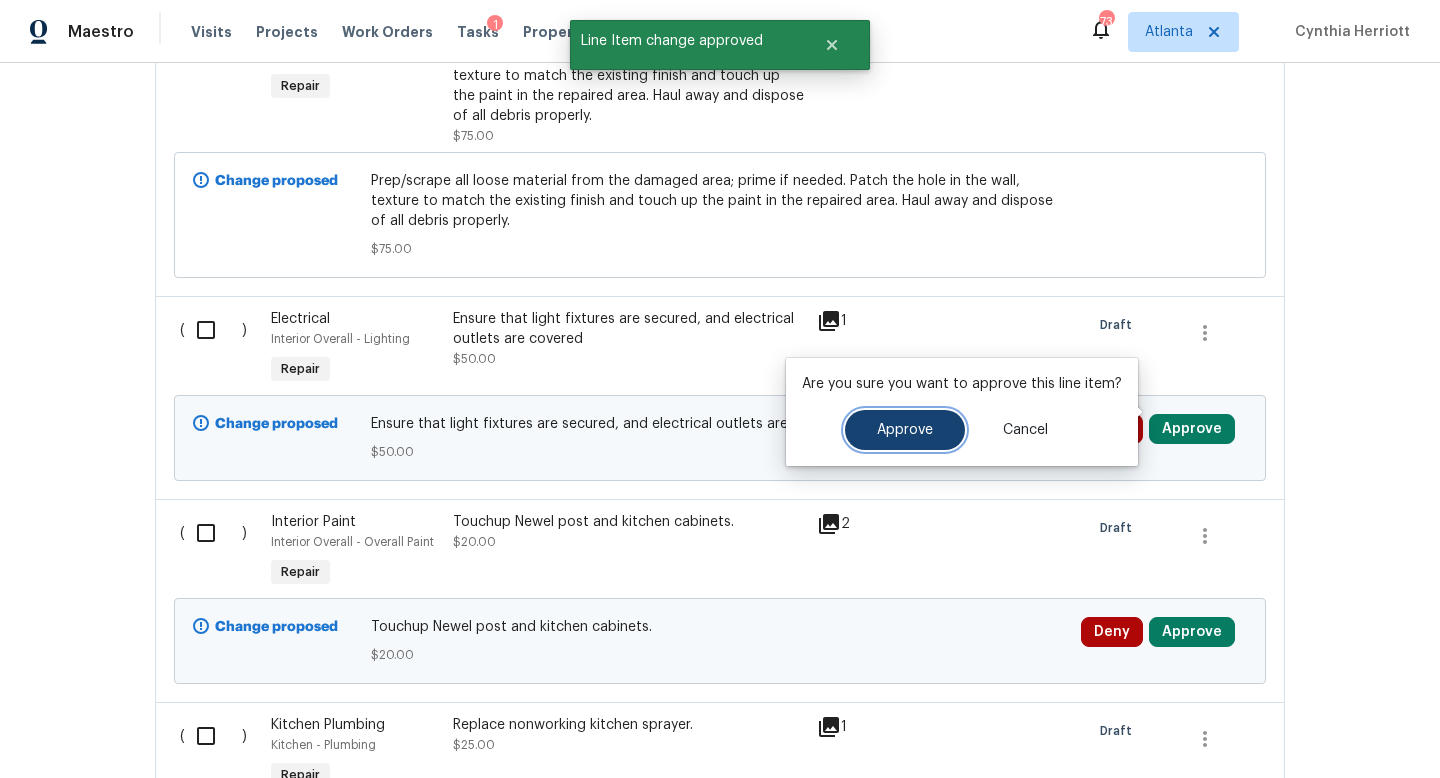click on "Approve" at bounding box center (905, 430) 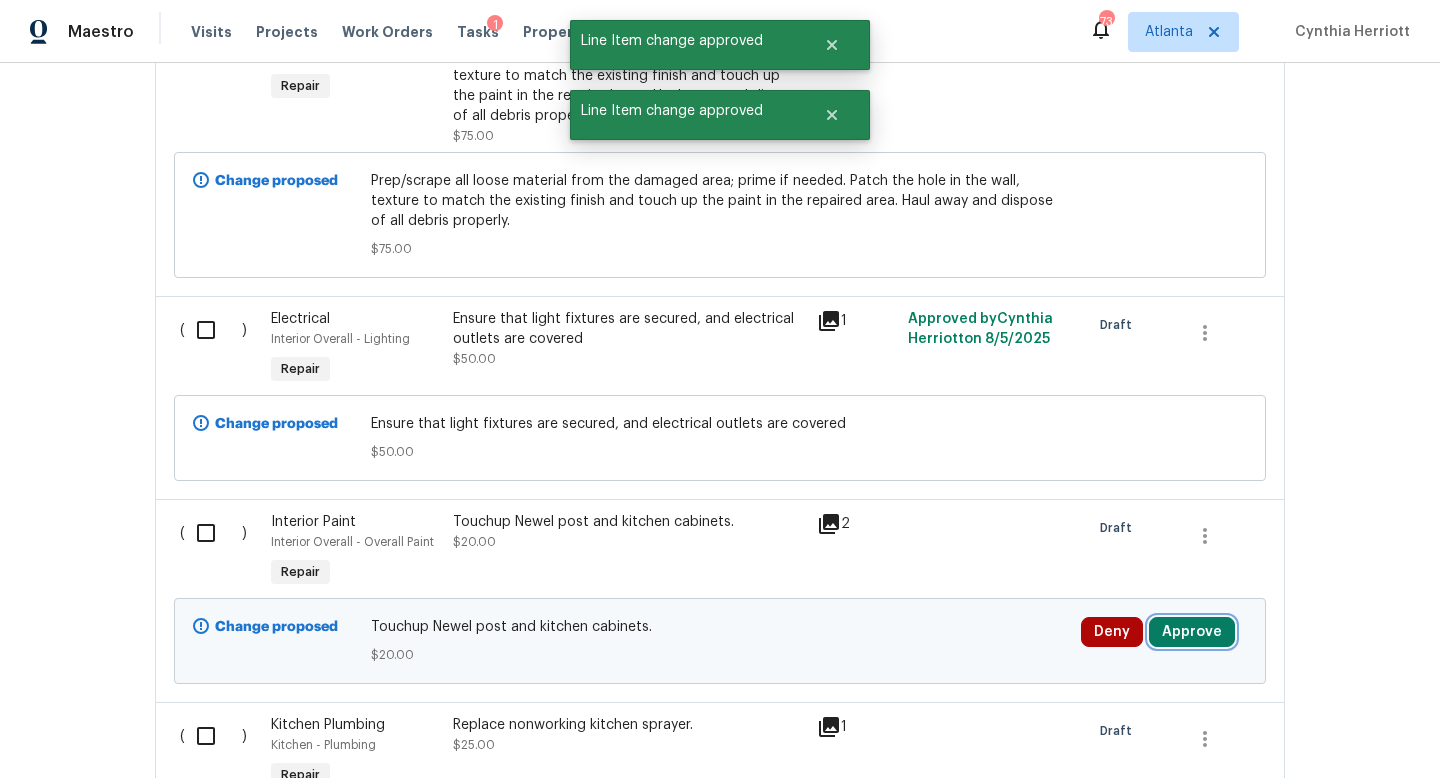 click on "Approve" at bounding box center [1192, 632] 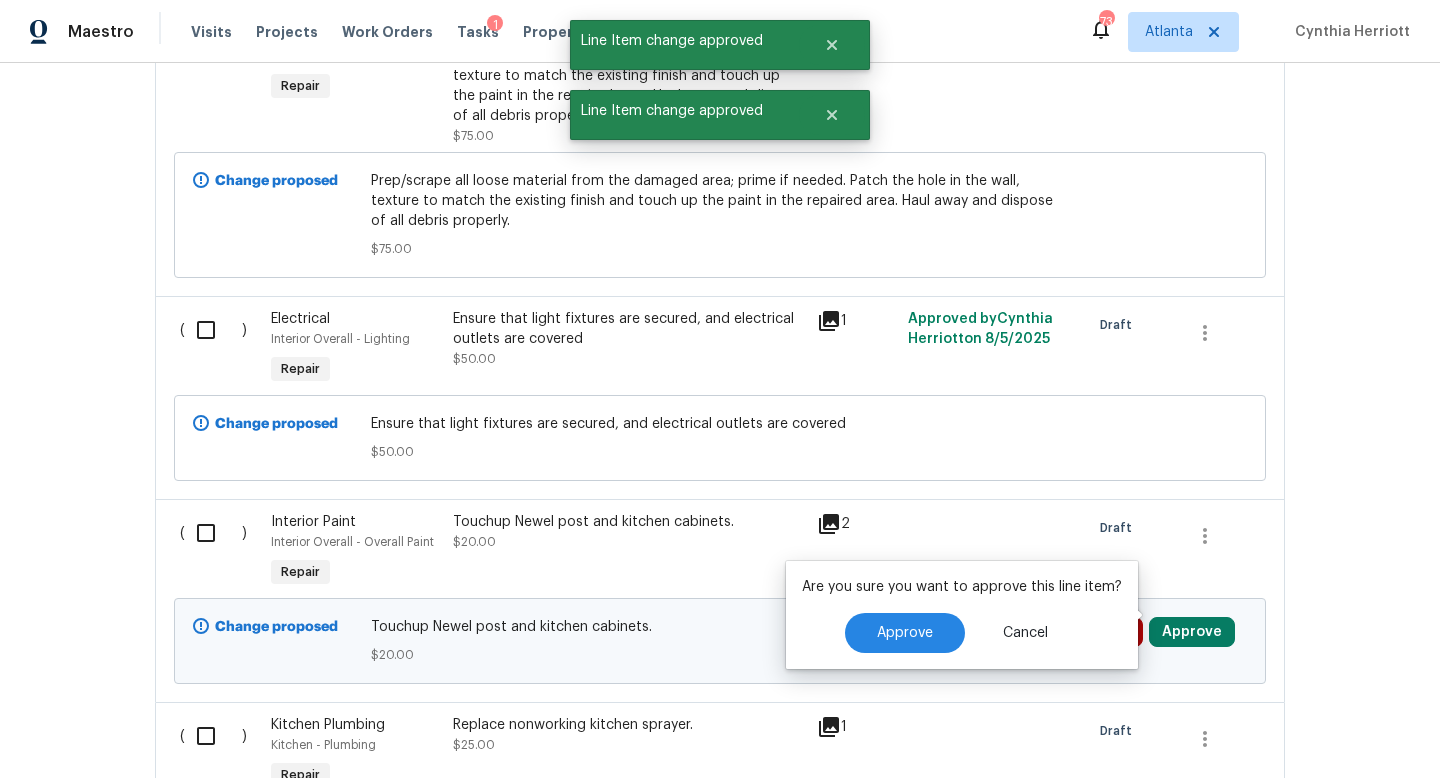 click on "Approve Cancel" at bounding box center (962, 633) 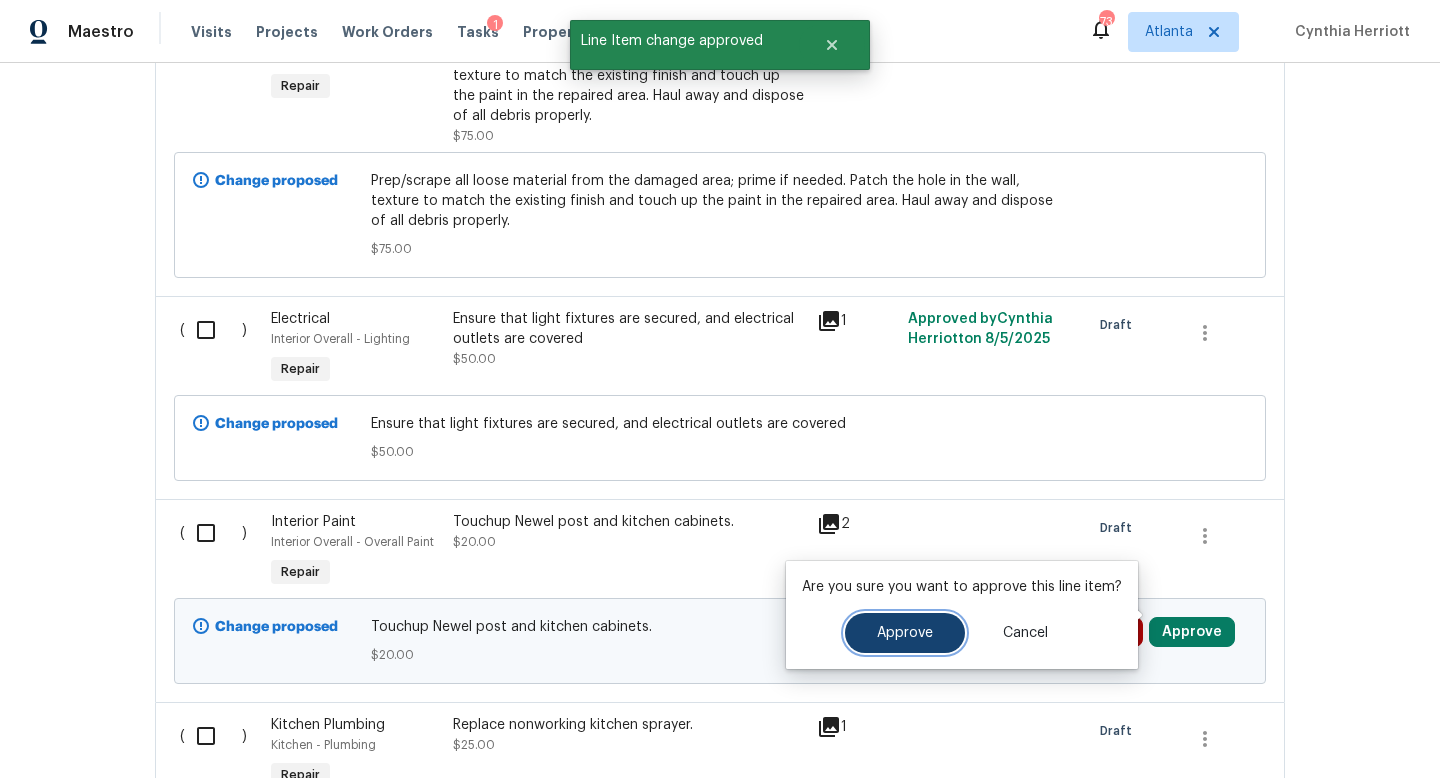 click on "Approve" at bounding box center (905, 633) 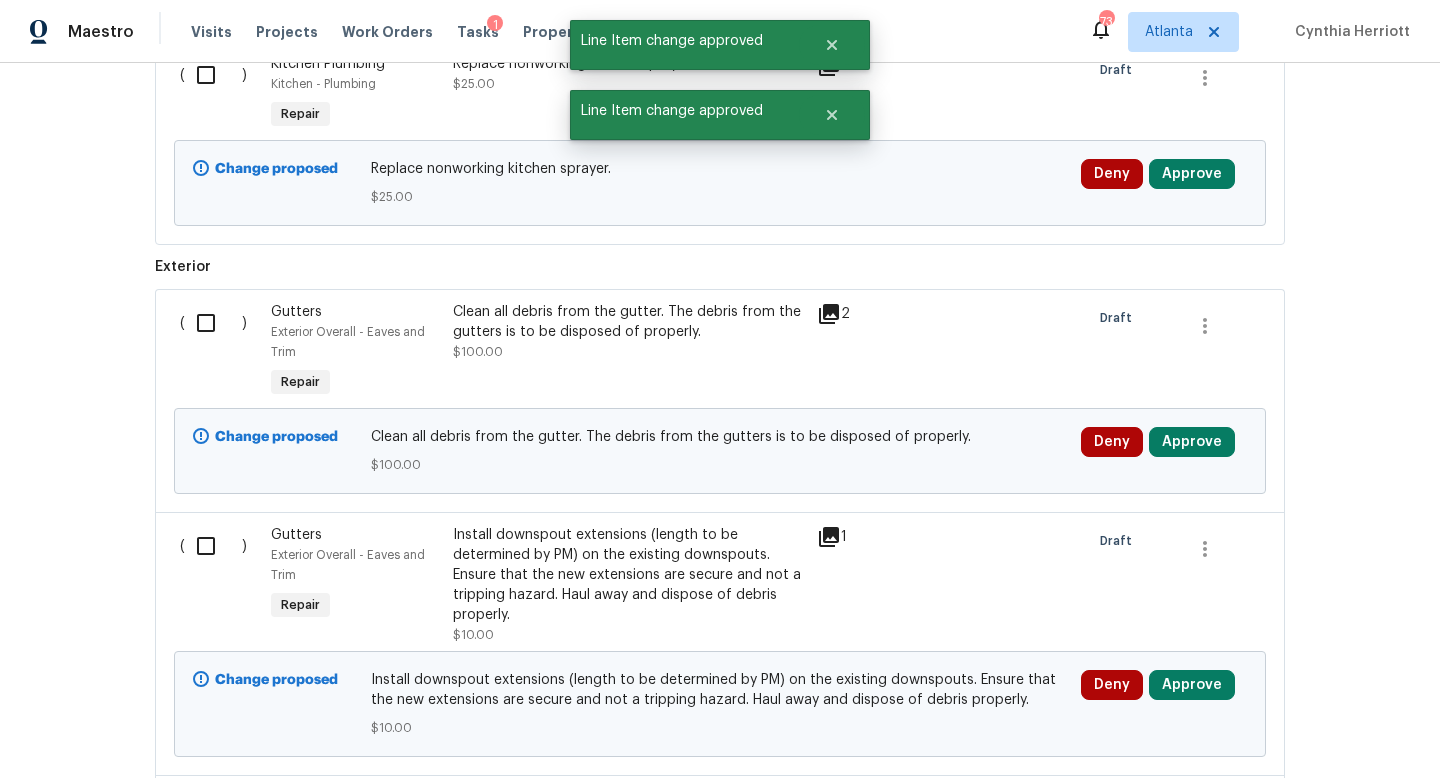 scroll, scrollTop: 2527, scrollLeft: 0, axis: vertical 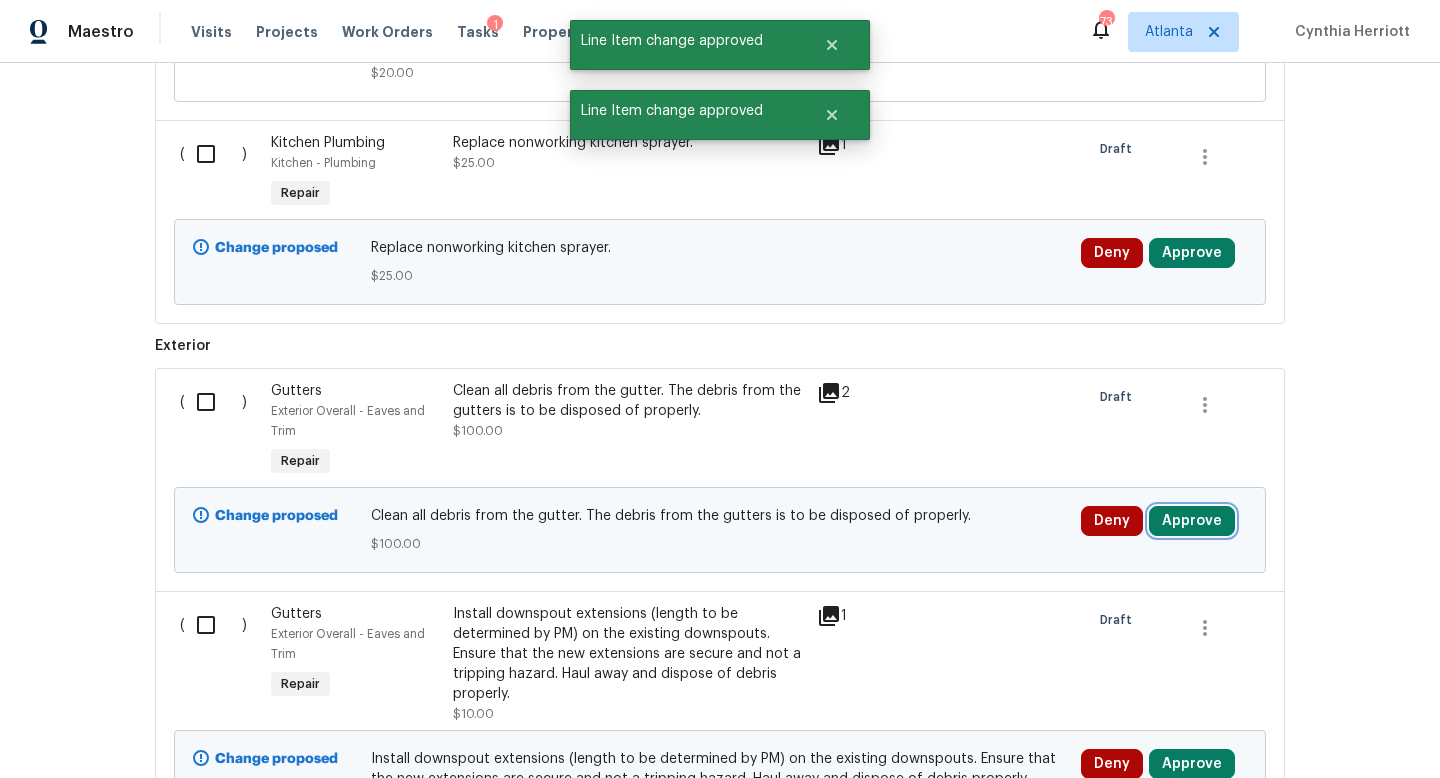 click on "Approve" at bounding box center (1192, 521) 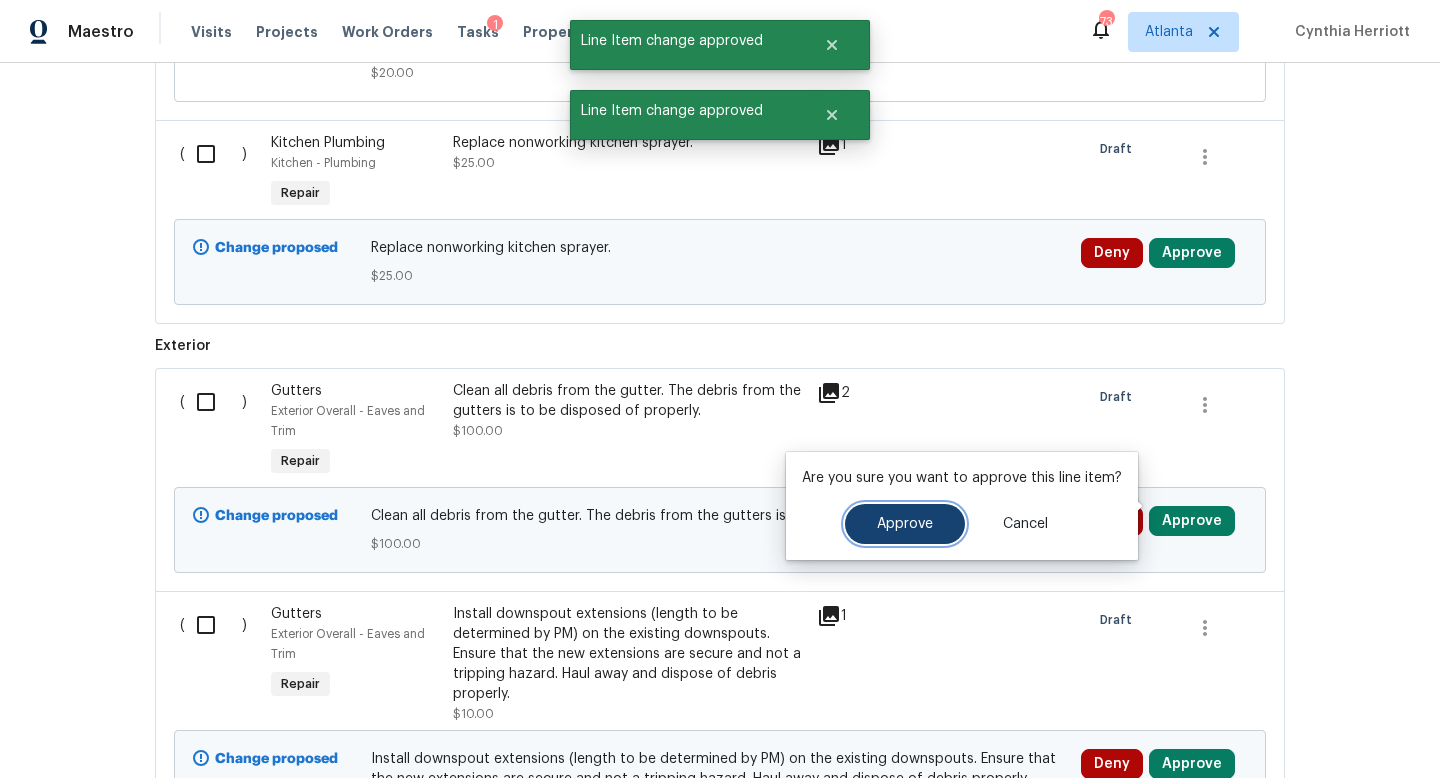 click on "Approve" at bounding box center [905, 524] 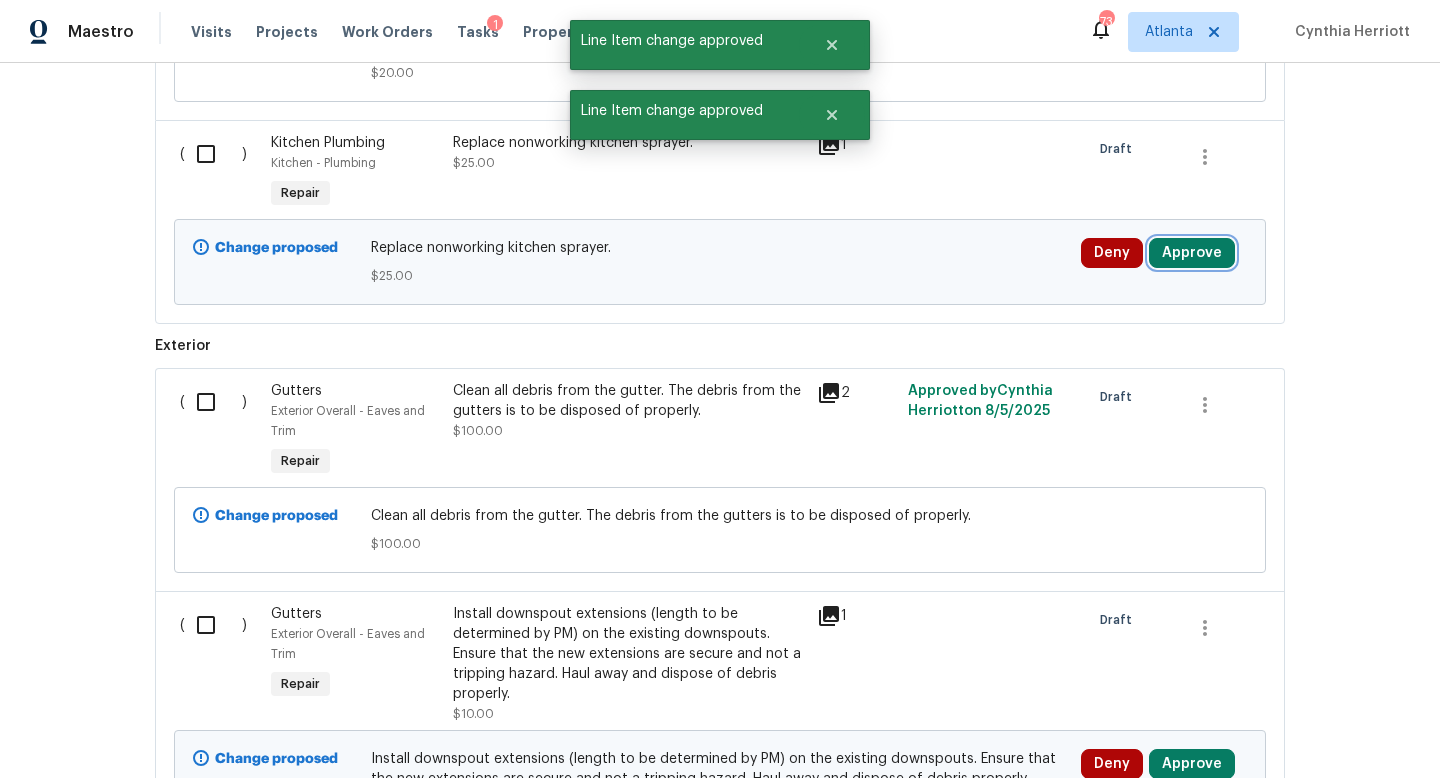 click on "Approve" at bounding box center (1192, 253) 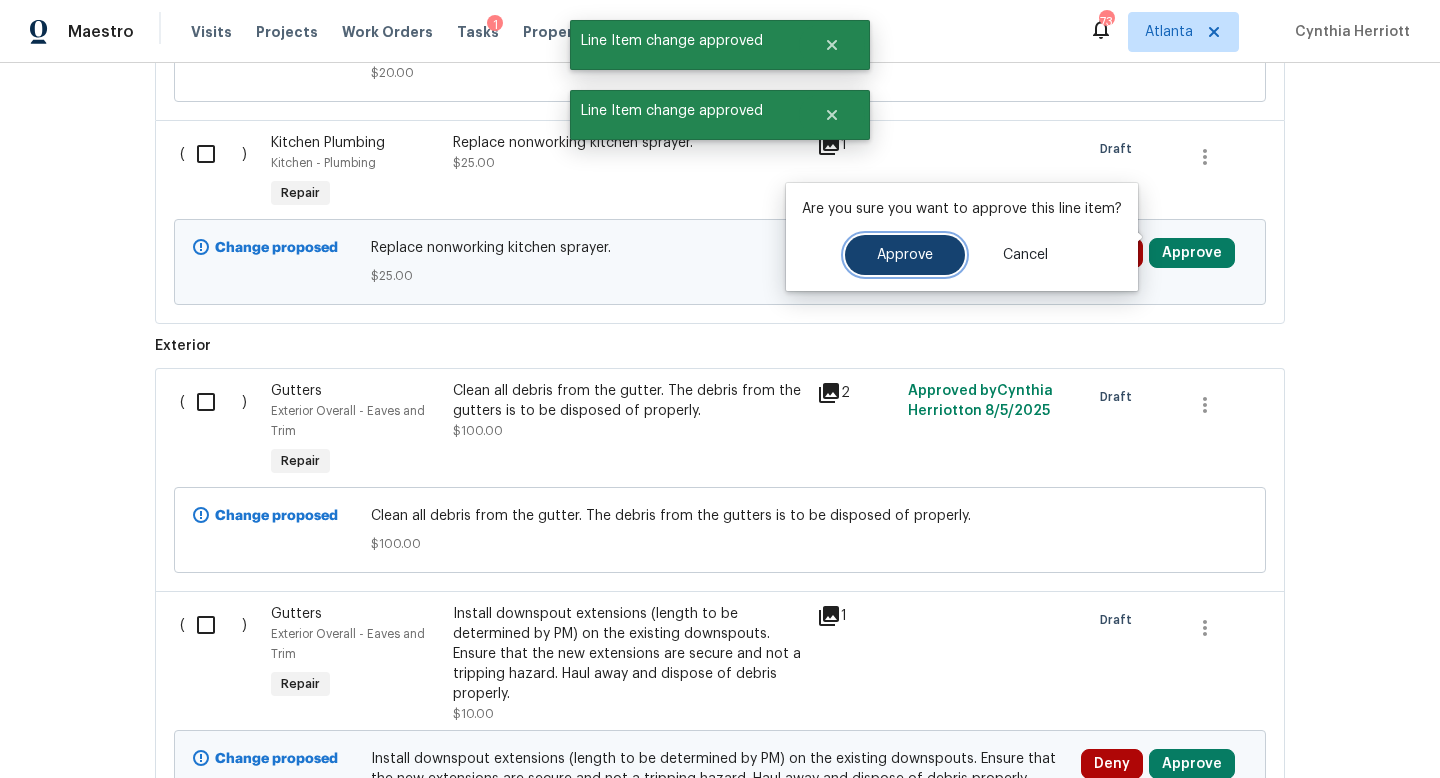 click on "Approve" at bounding box center (905, 255) 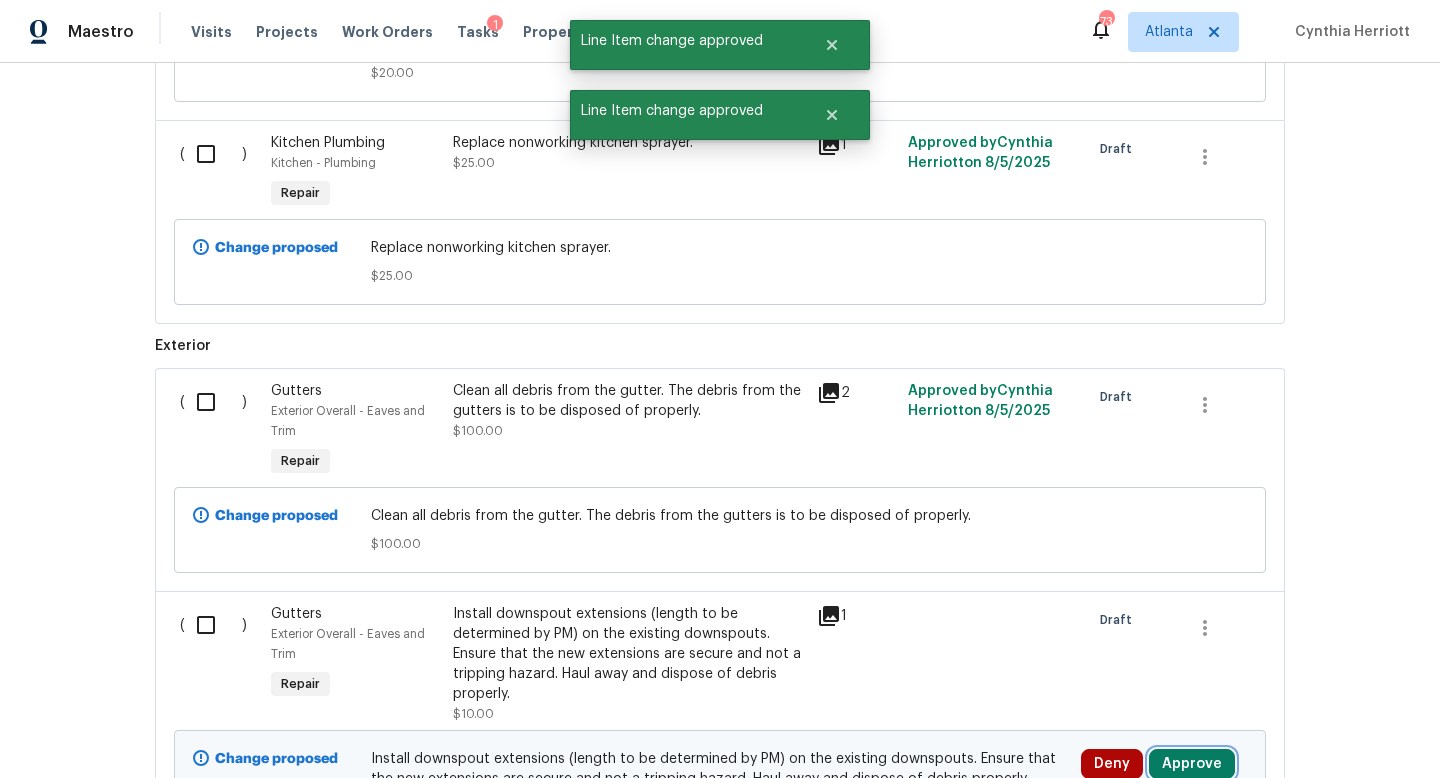 click on "Approve" at bounding box center (1192, 764) 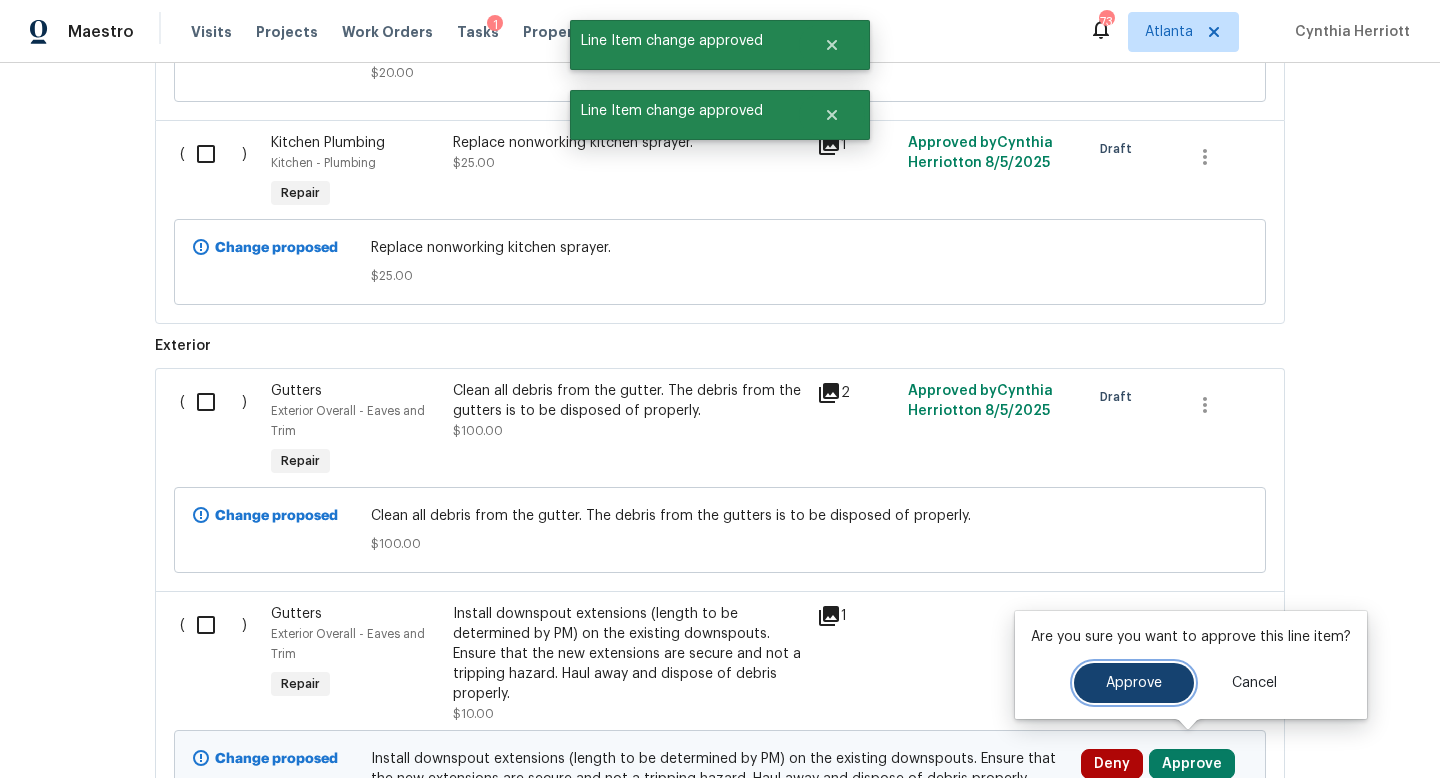 click on "Approve" at bounding box center [1134, 683] 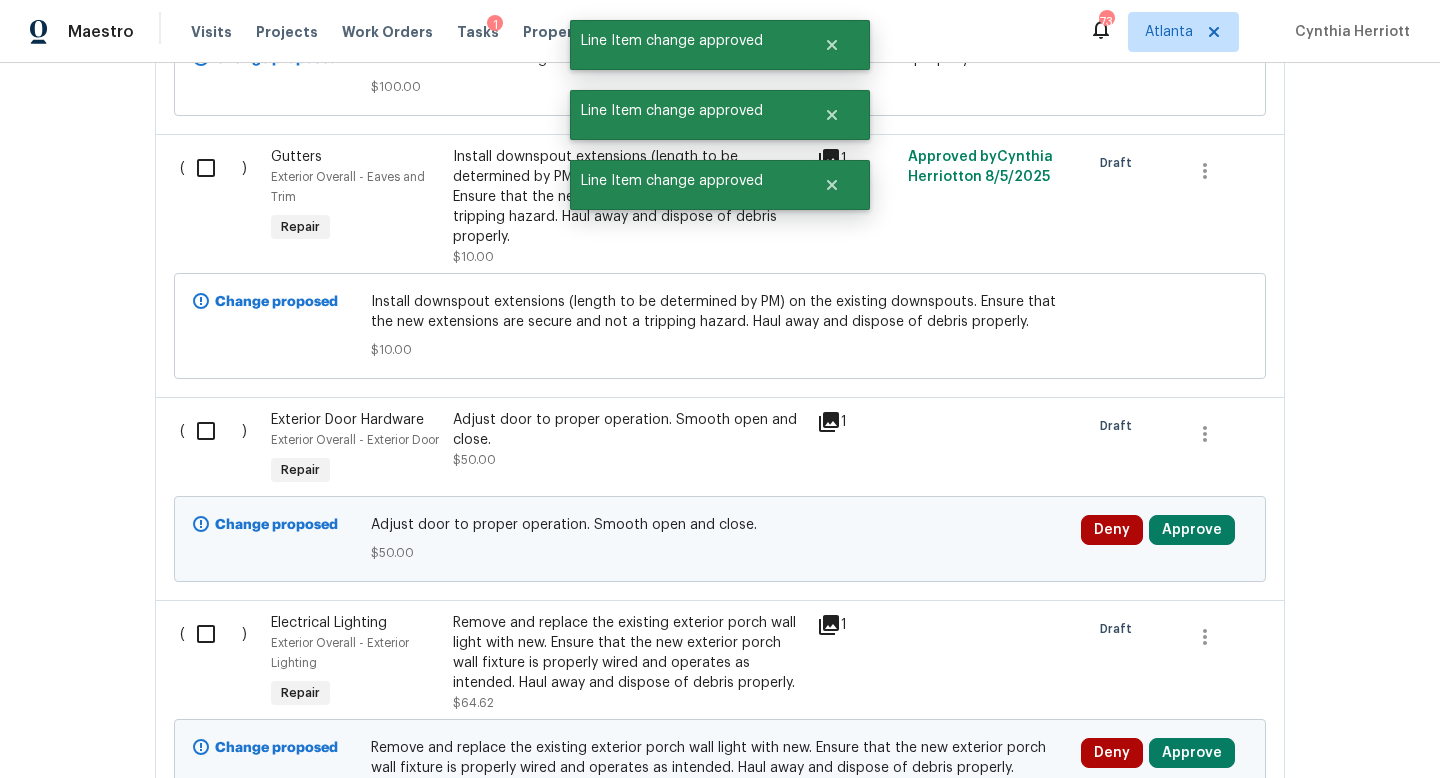 scroll, scrollTop: 2987, scrollLeft: 0, axis: vertical 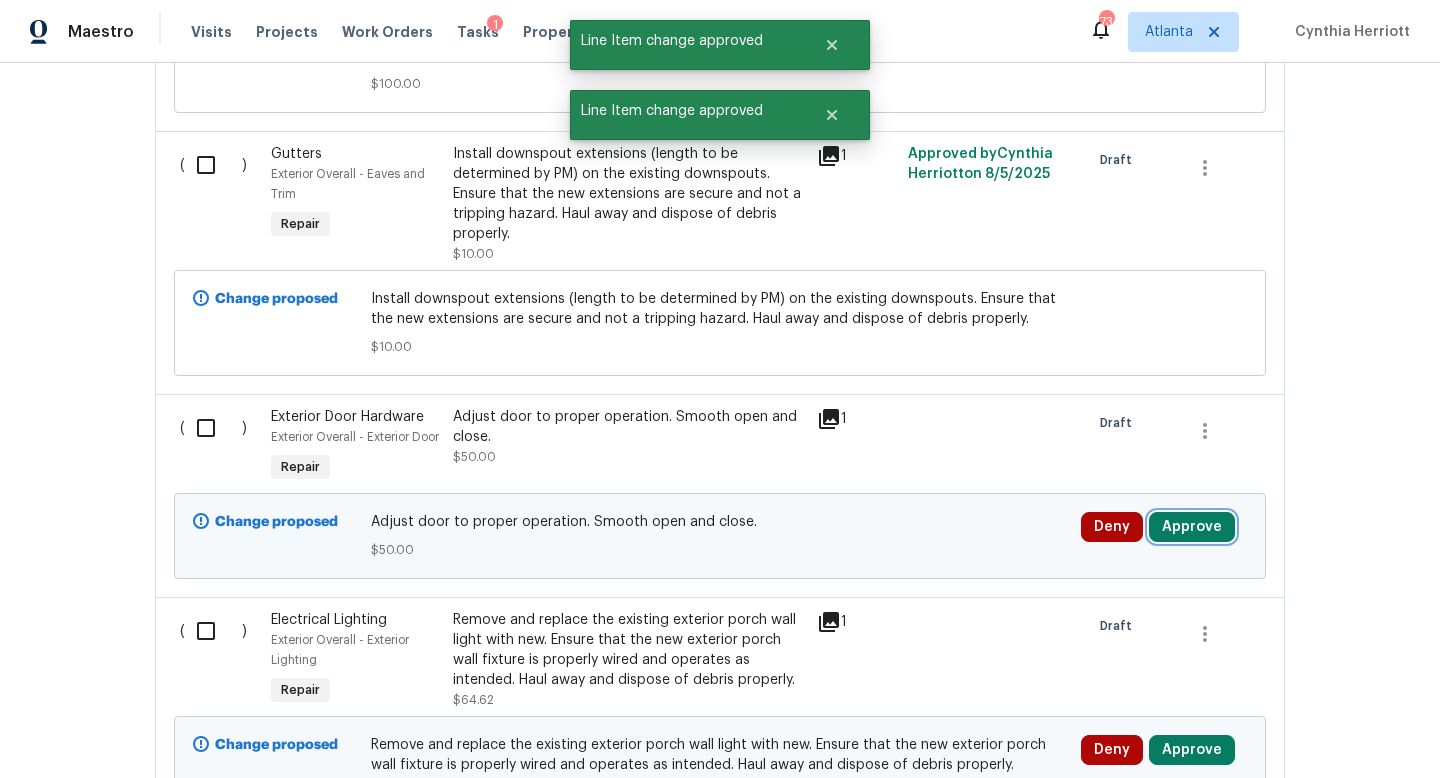 click on "Approve" at bounding box center (1192, 527) 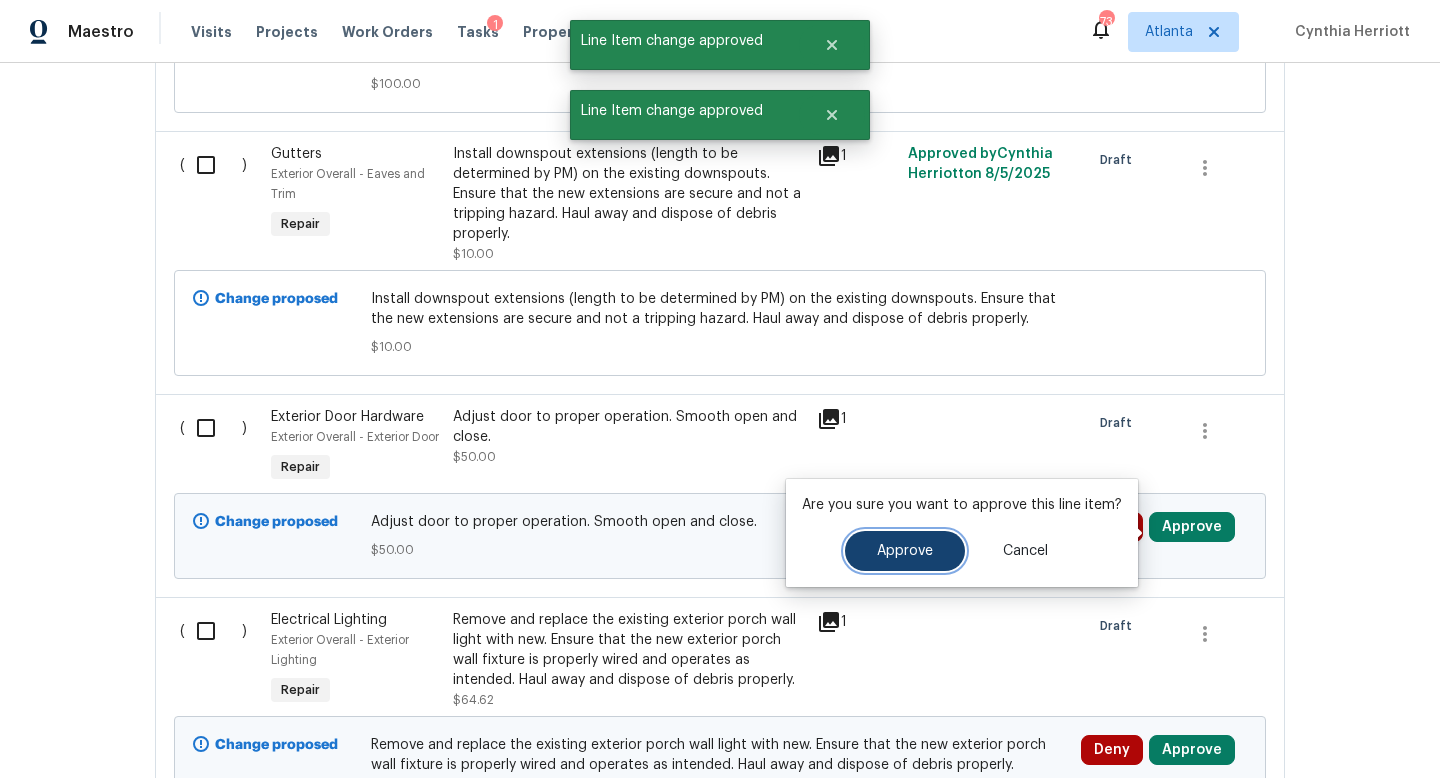 click on "Approve" at bounding box center [905, 551] 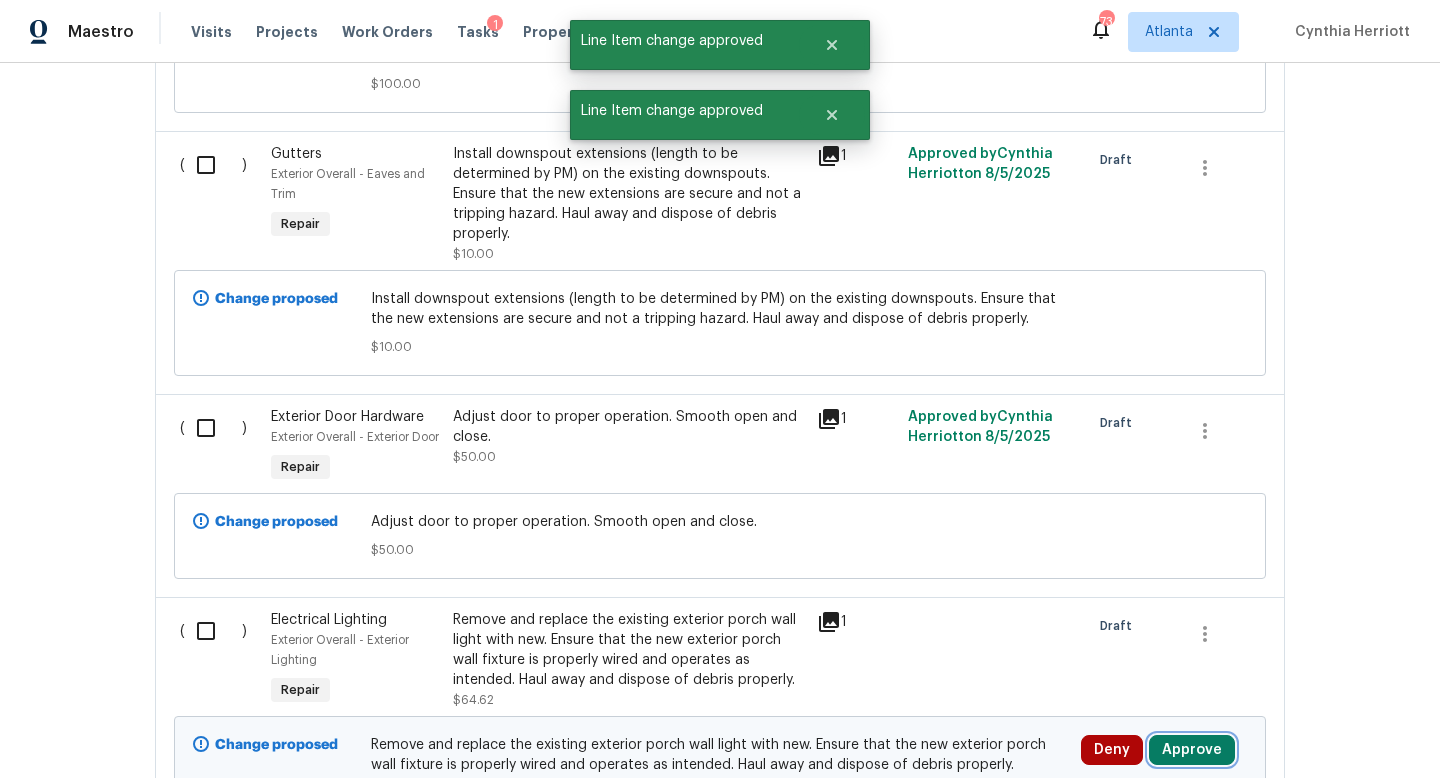 click on "Approve" at bounding box center [1192, 750] 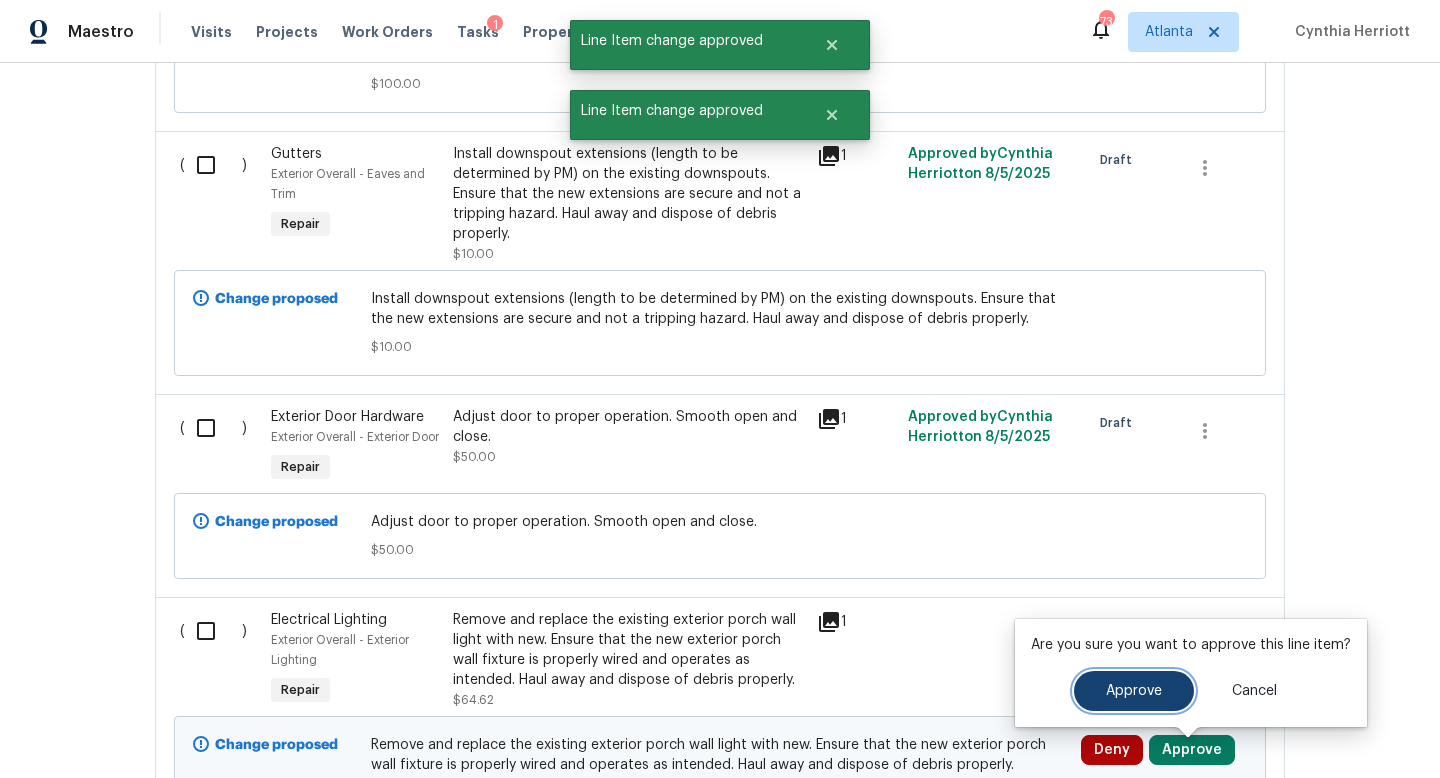click on "Approve" at bounding box center (1134, 691) 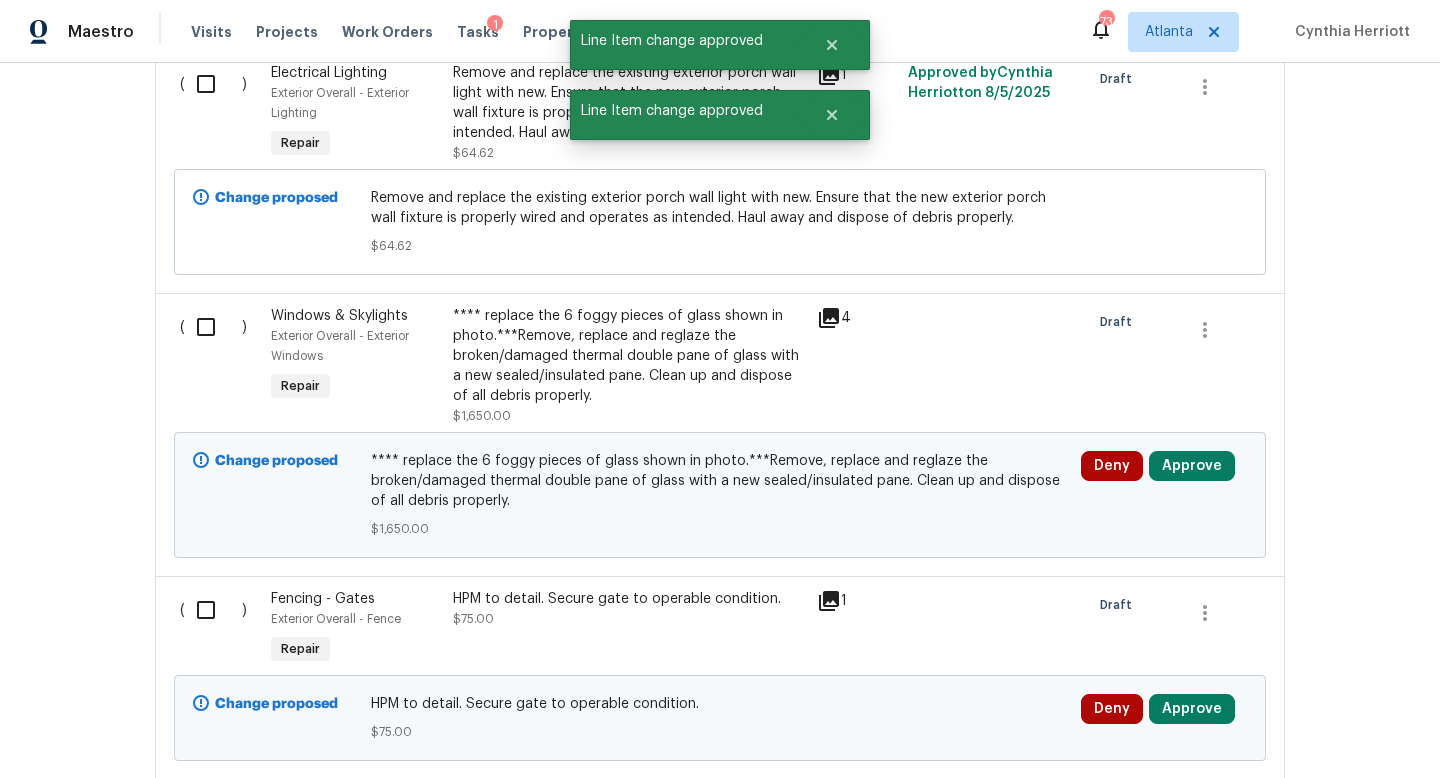 scroll, scrollTop: 3545, scrollLeft: 0, axis: vertical 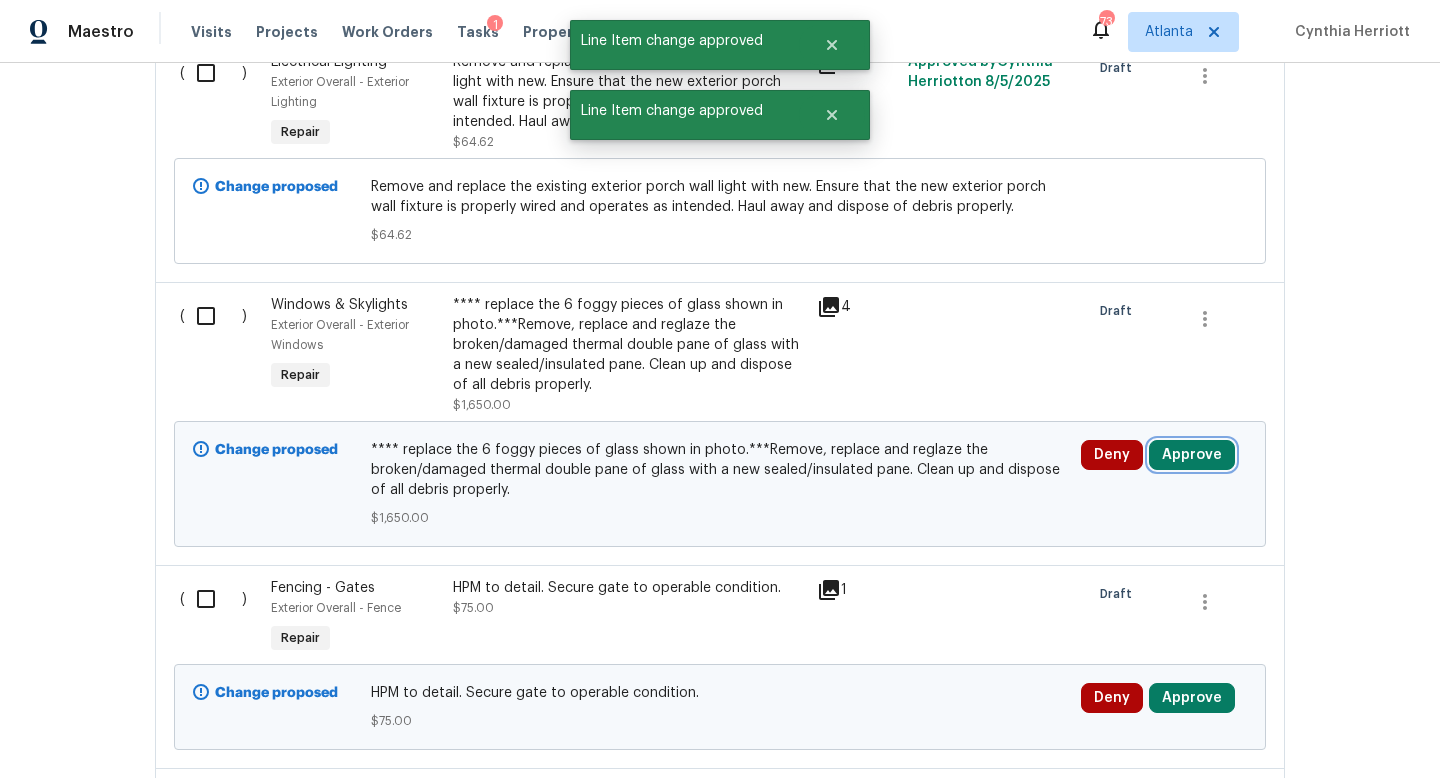 click on "Approve" at bounding box center (1192, 455) 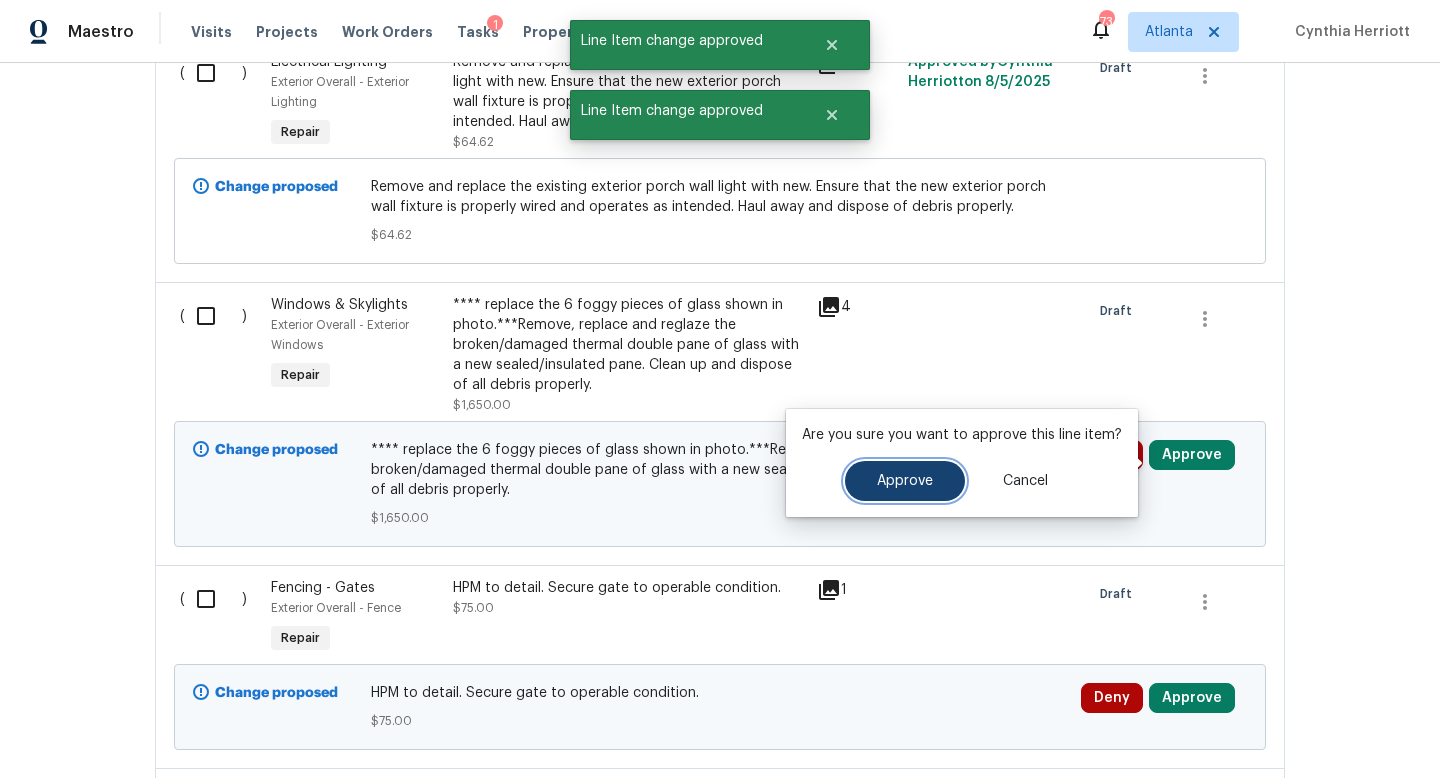 click on "Approve" at bounding box center [905, 481] 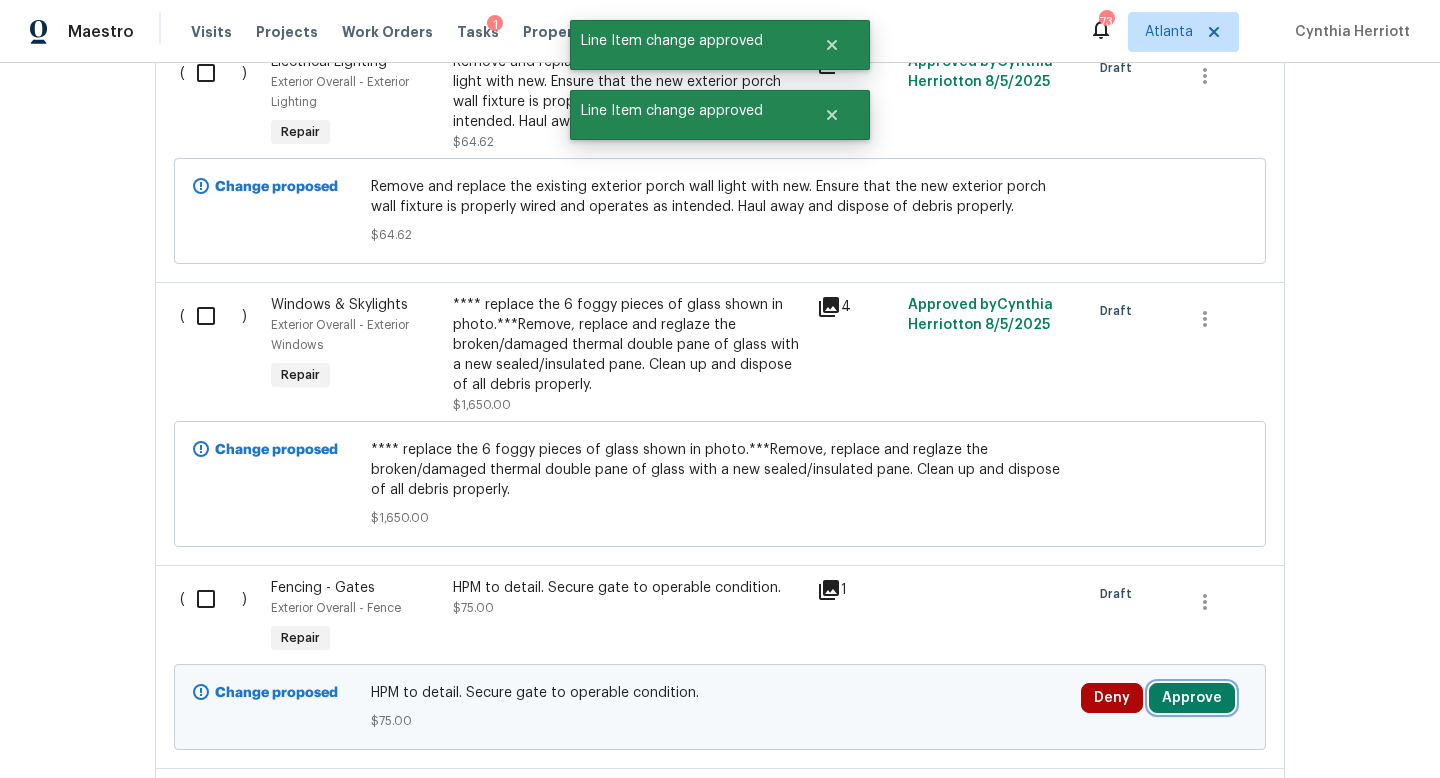 click on "Approve" at bounding box center [1192, 698] 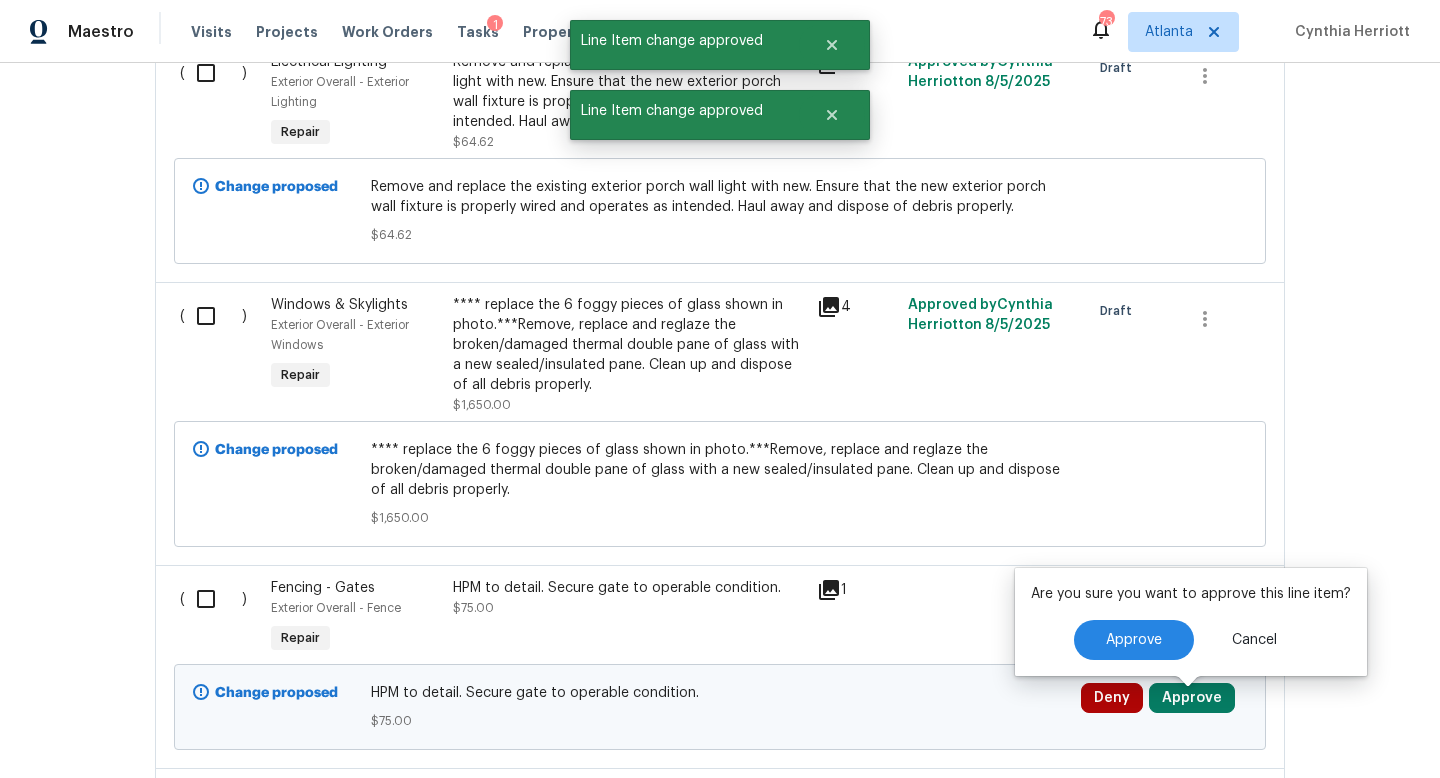 click on "Are you sure you want to approve this line item? Approve Cancel" at bounding box center [1191, 622] 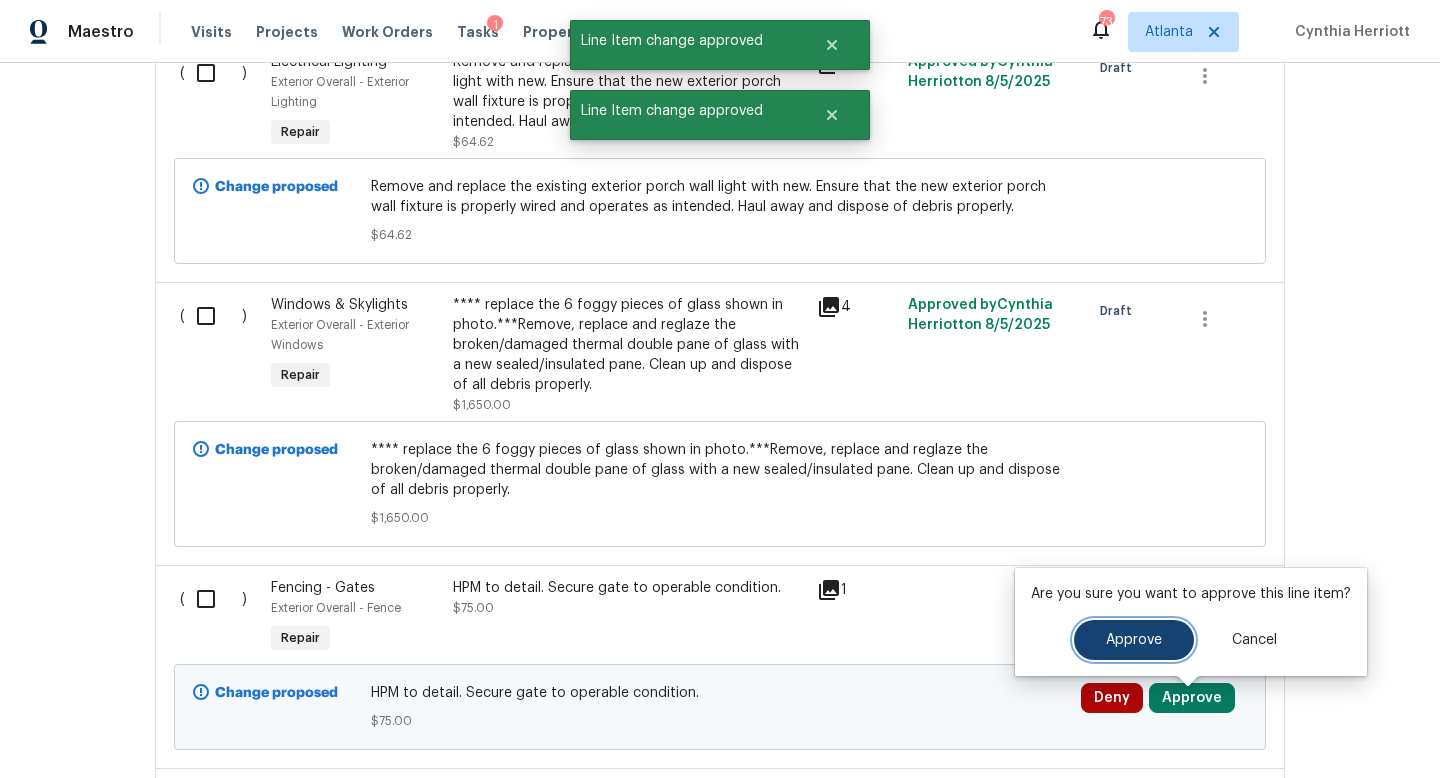 click on "Approve" at bounding box center (1134, 640) 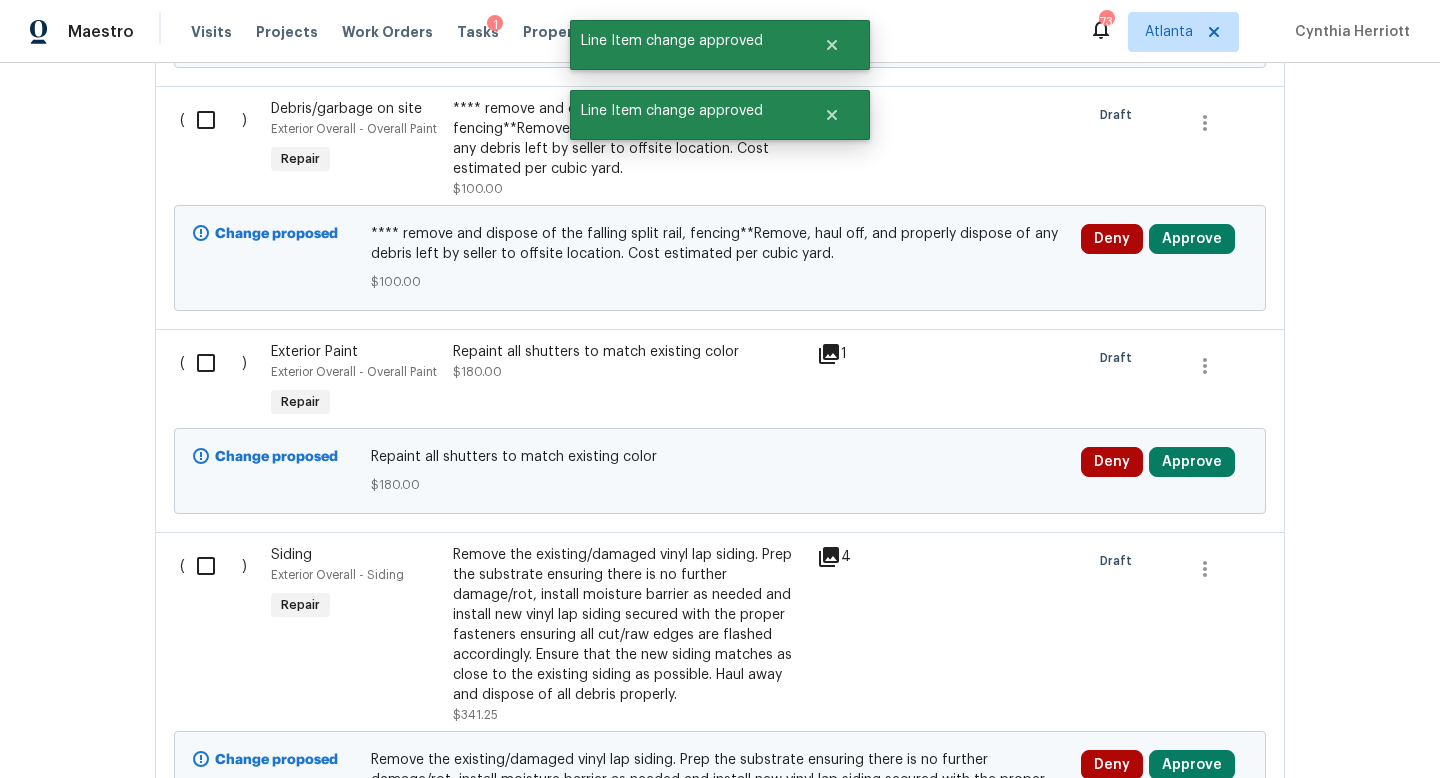 scroll, scrollTop: 4513, scrollLeft: 0, axis: vertical 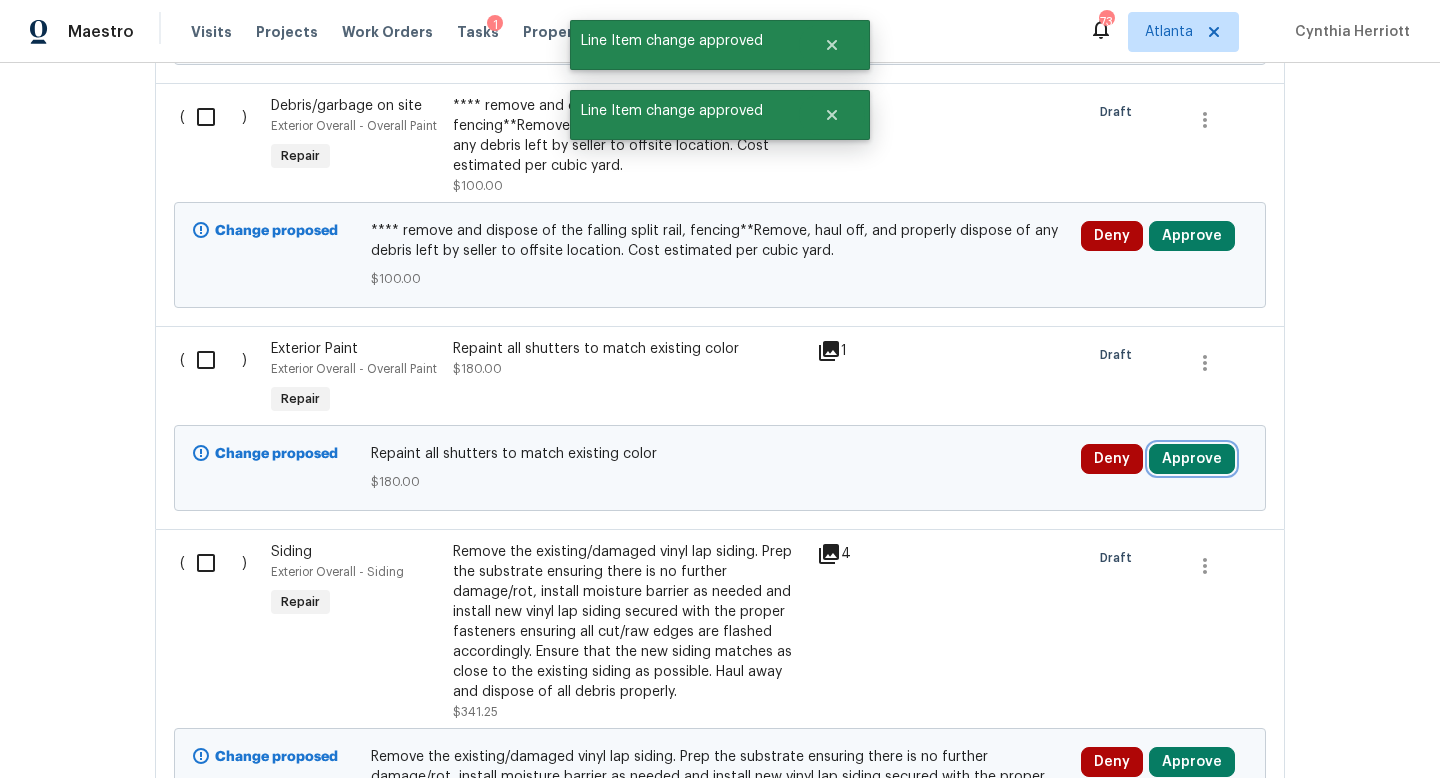 click on "Approve" at bounding box center (1192, 459) 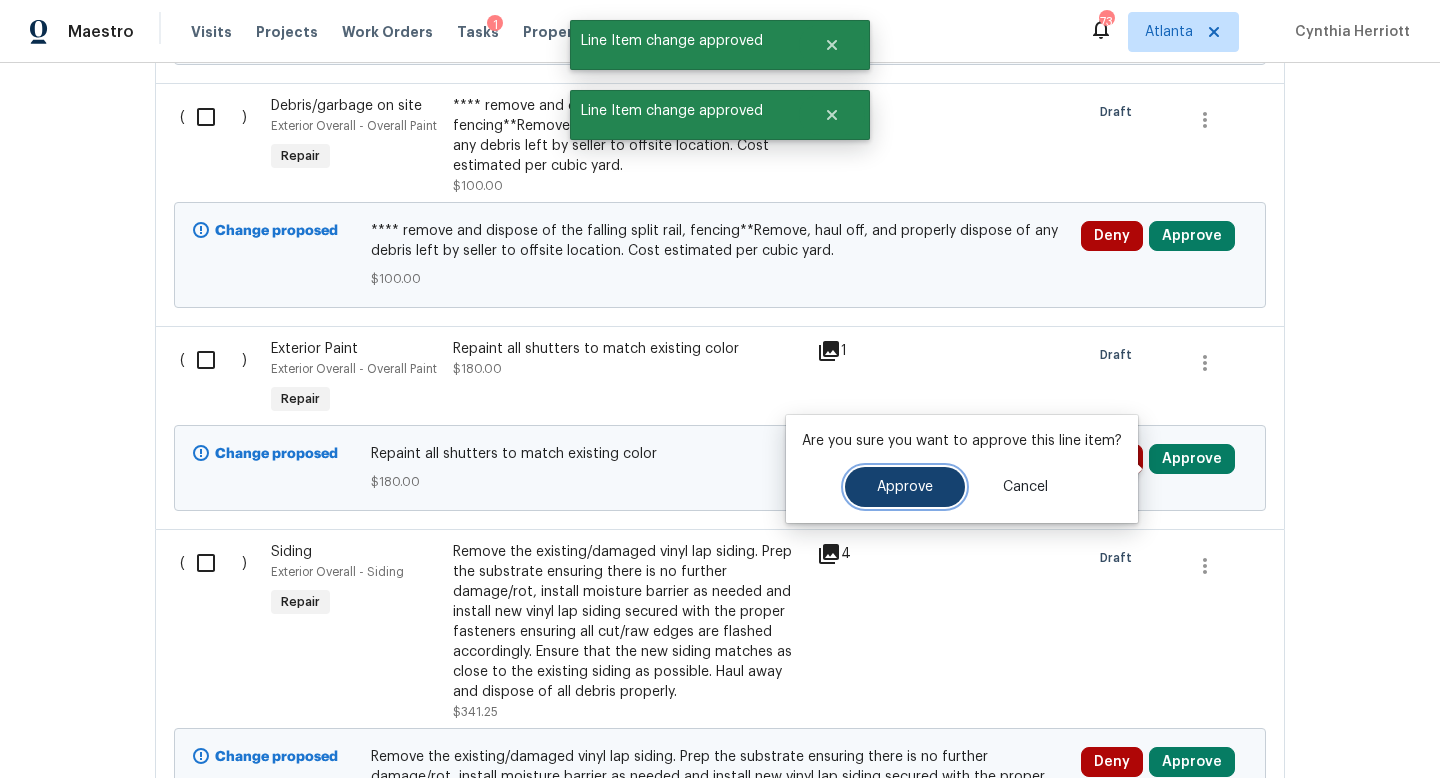 click on "Approve" at bounding box center (905, 487) 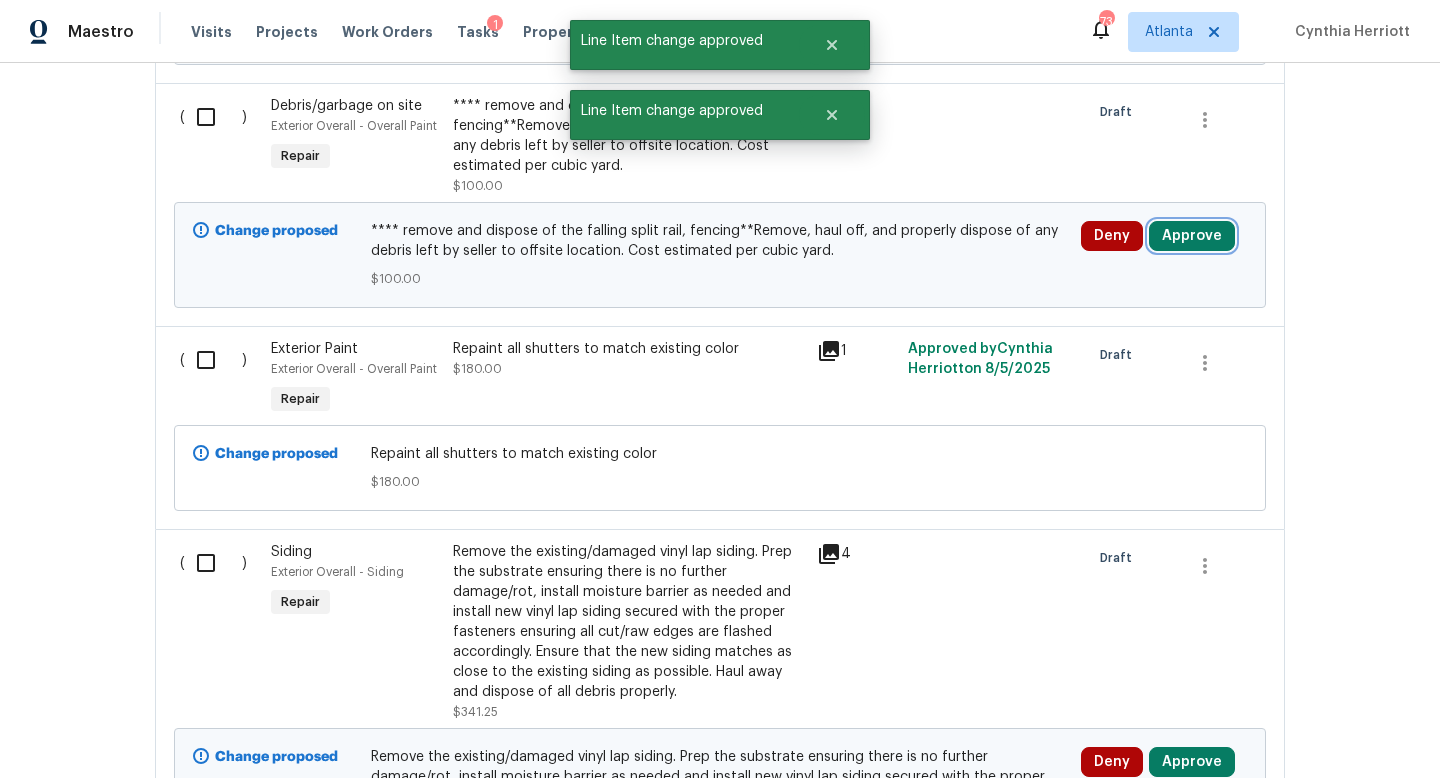 click on "Approve" at bounding box center [1192, 236] 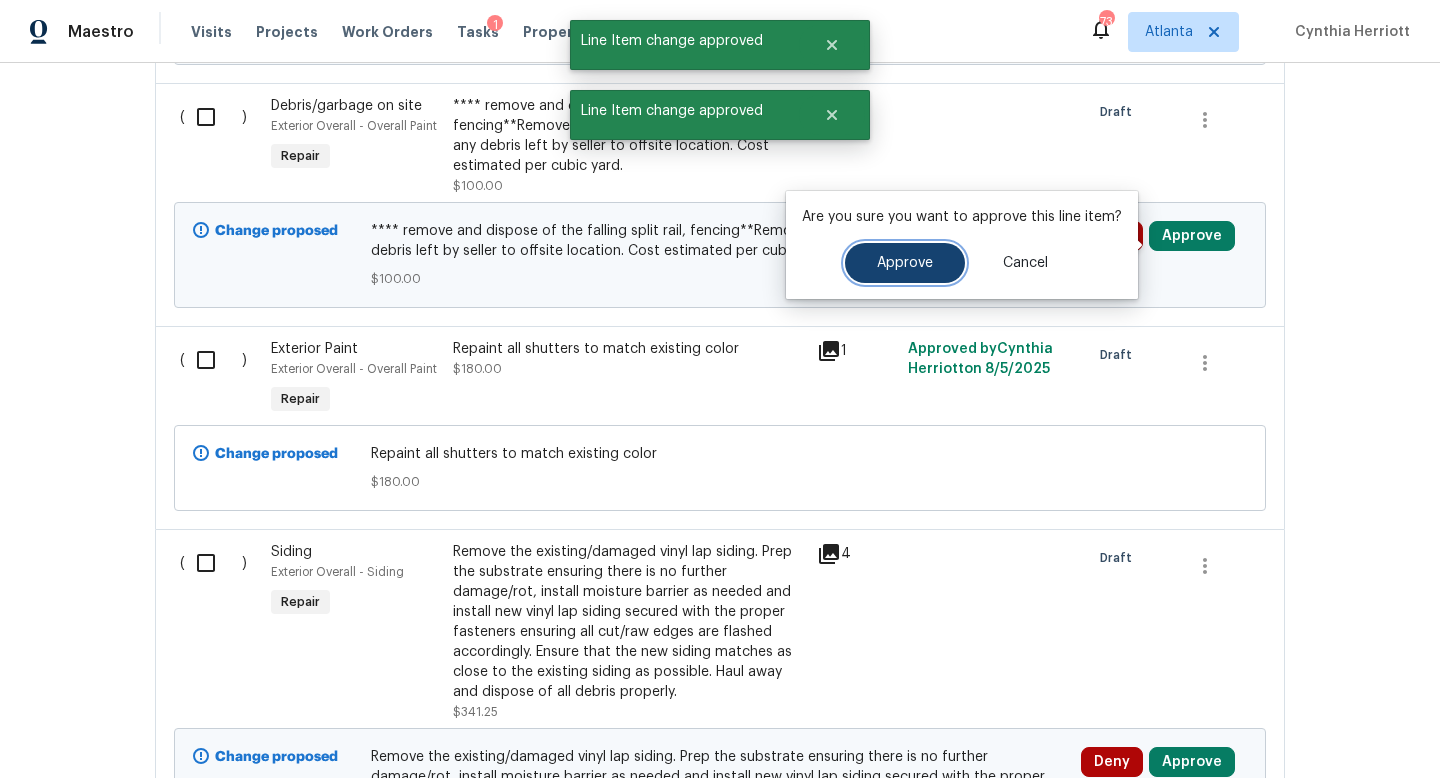 click on "Approve" at bounding box center (905, 263) 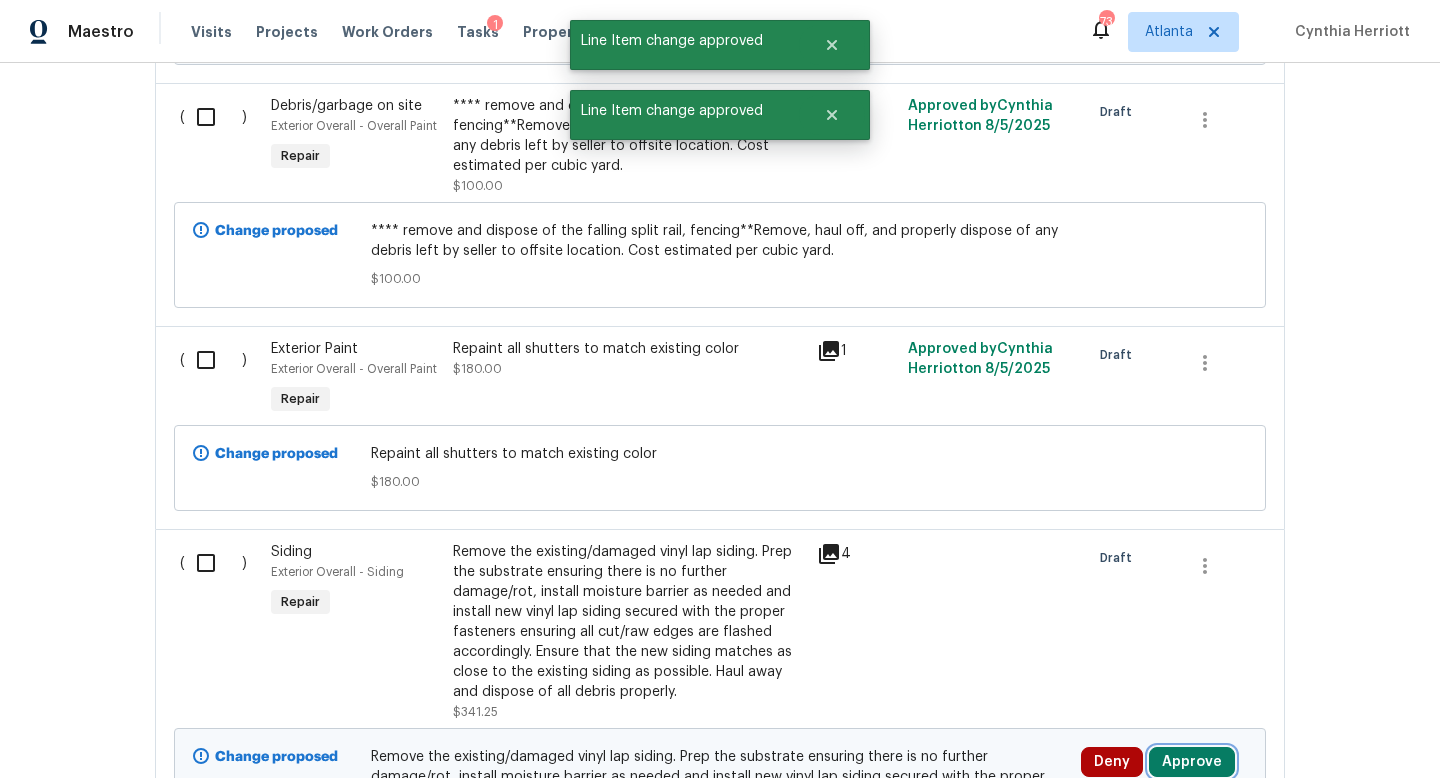 click on "Approve" at bounding box center [1192, 762] 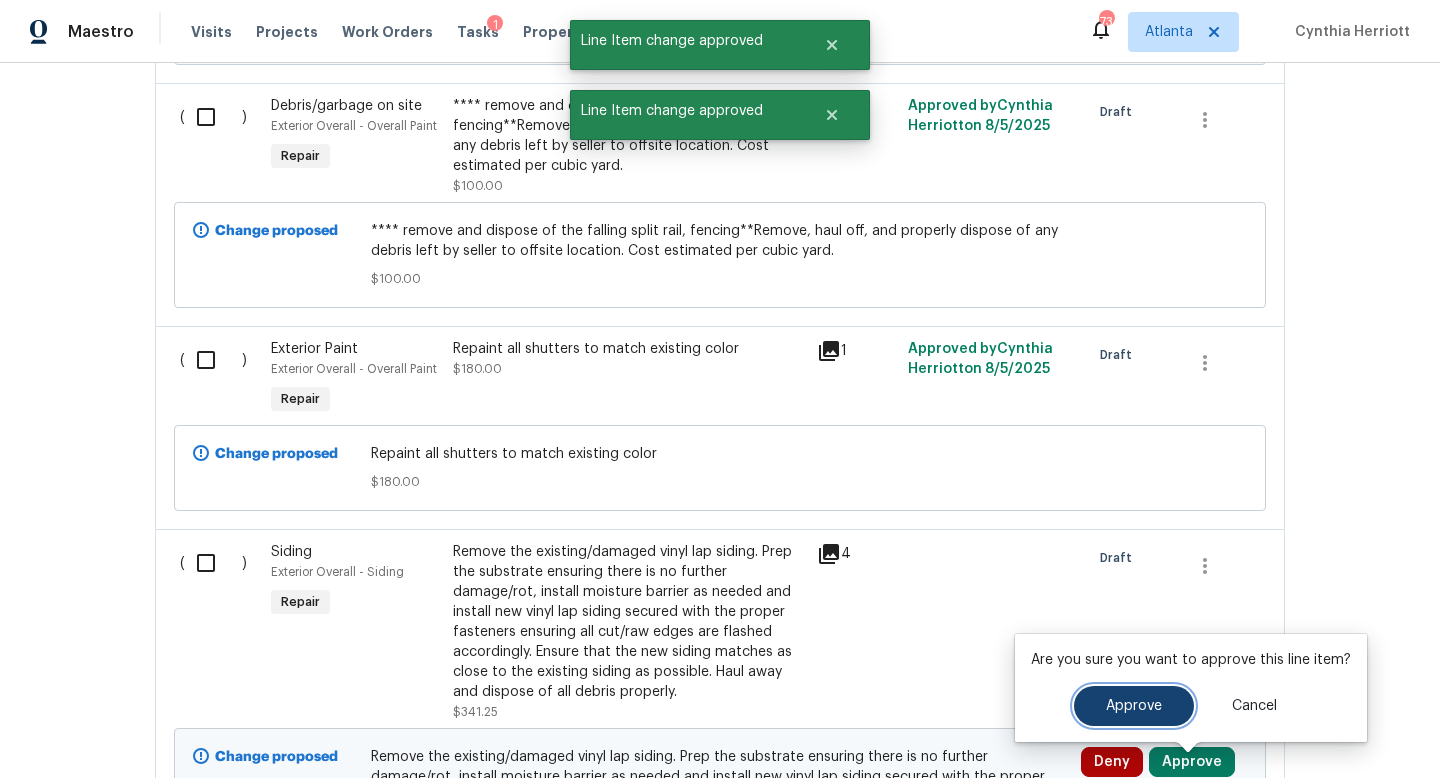 click on "Approve" at bounding box center [1134, 706] 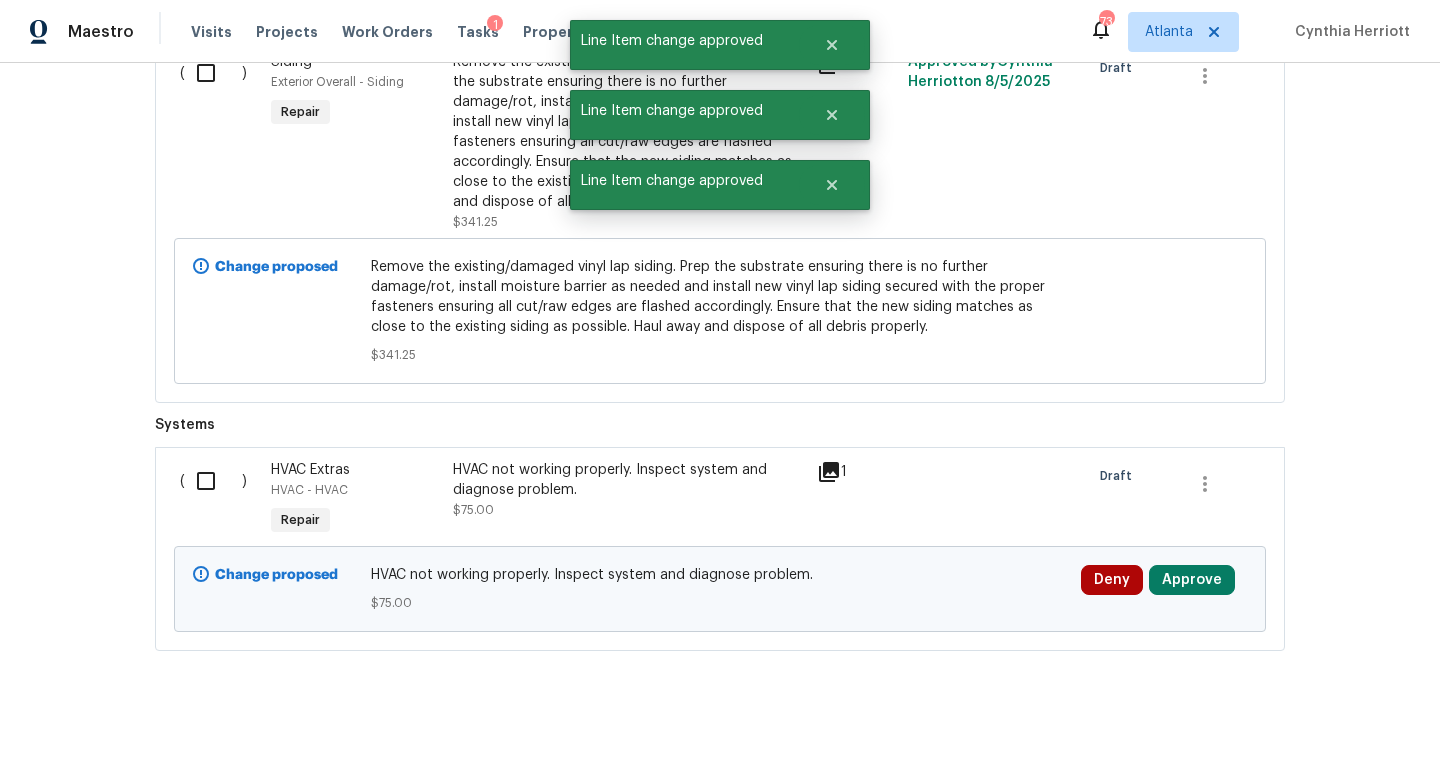 scroll, scrollTop: 5023, scrollLeft: 0, axis: vertical 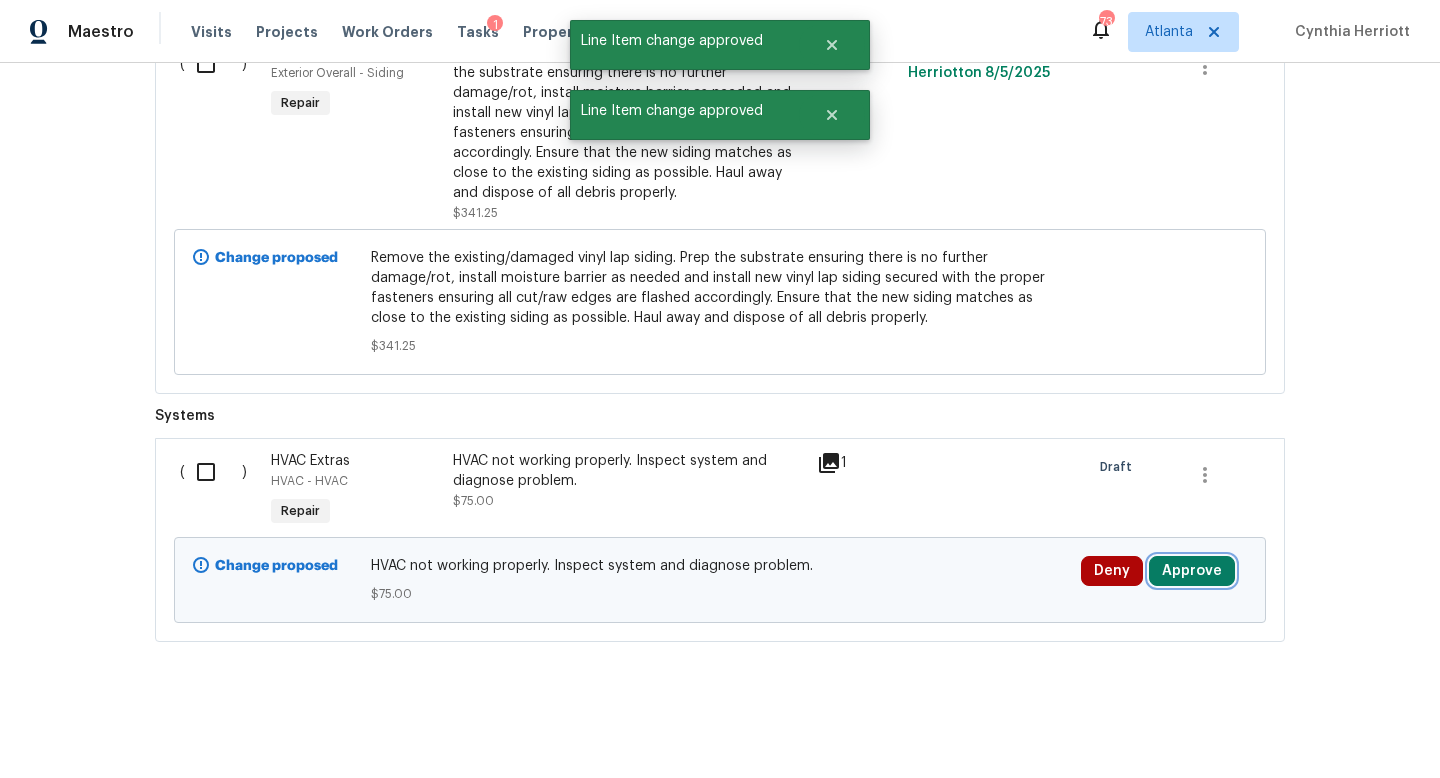 click on "Approve" at bounding box center (1192, 571) 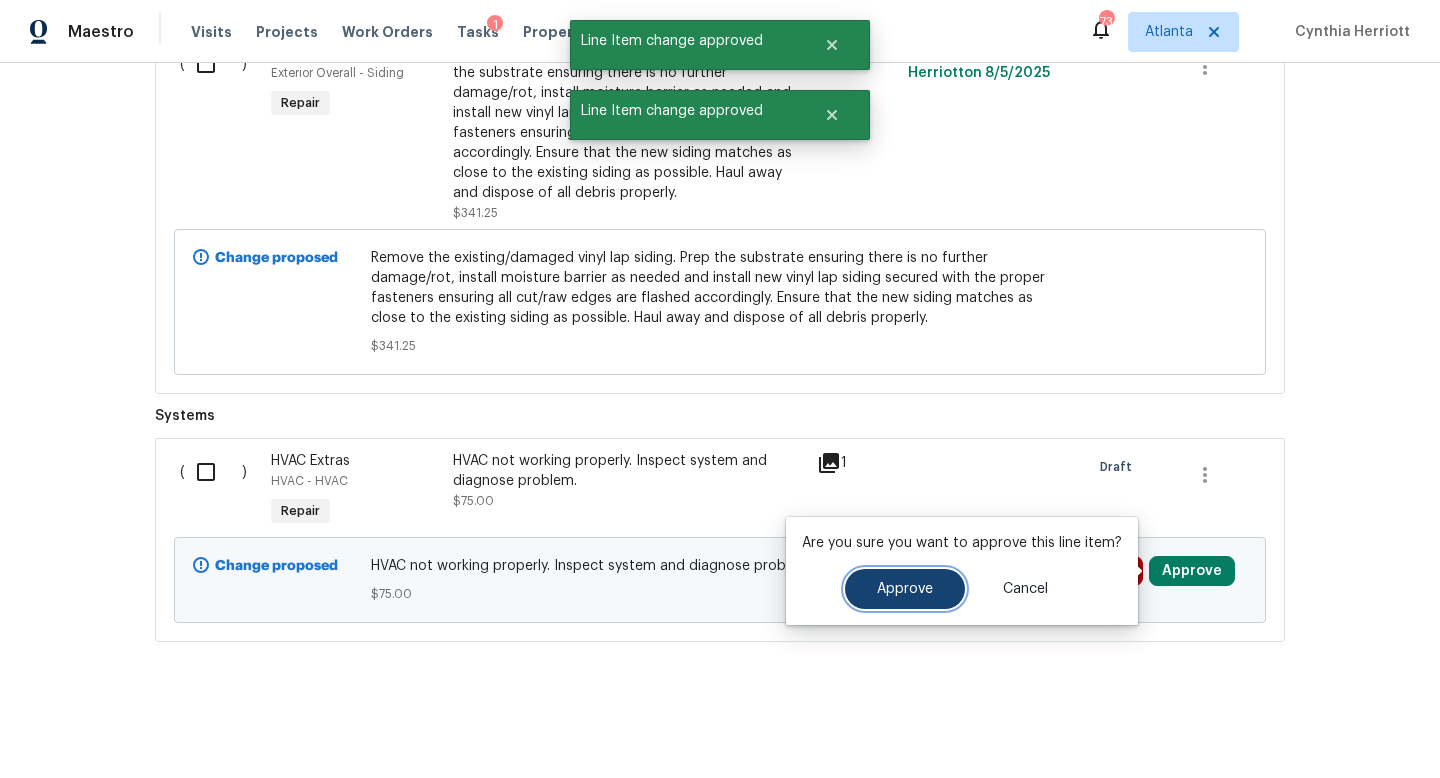 click on "Approve" at bounding box center [905, 589] 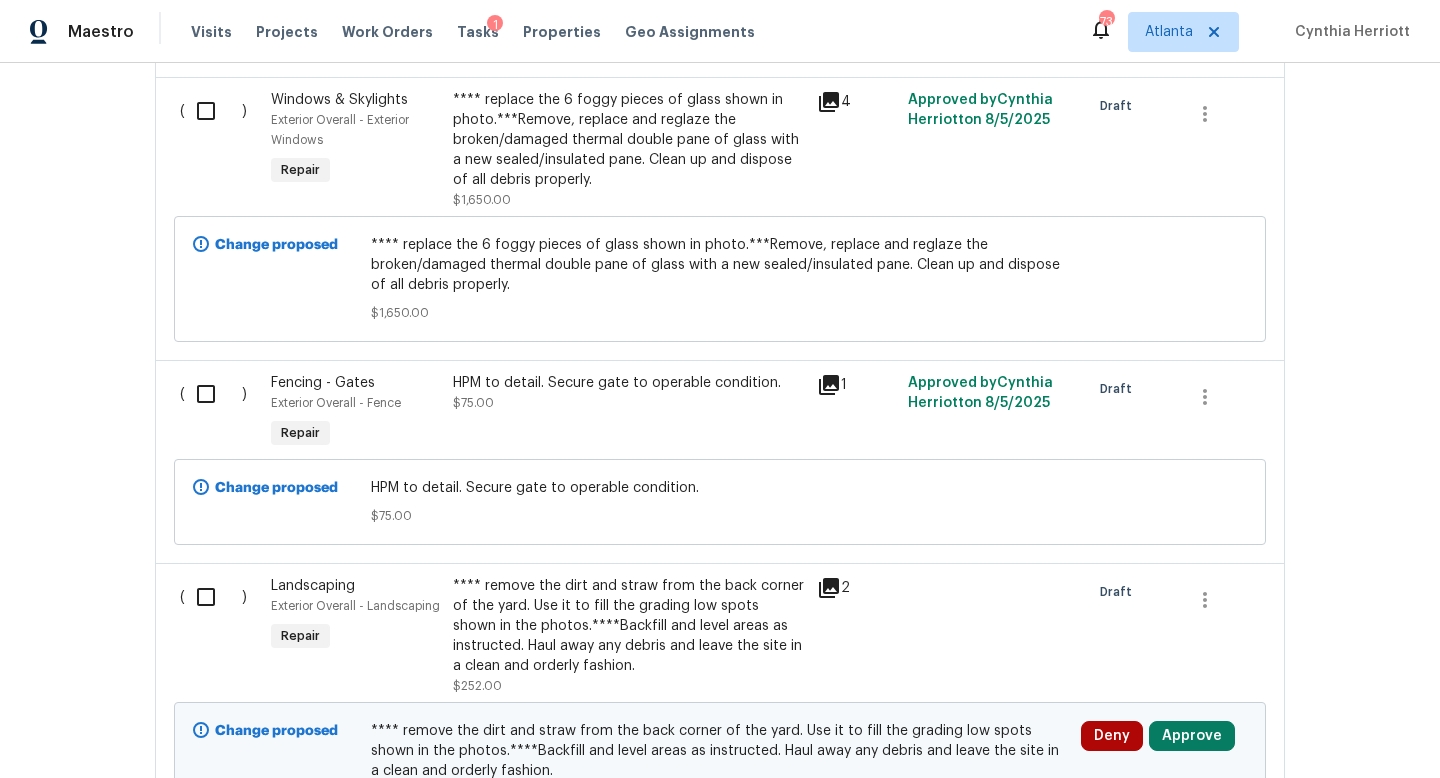 scroll, scrollTop: 3995, scrollLeft: 0, axis: vertical 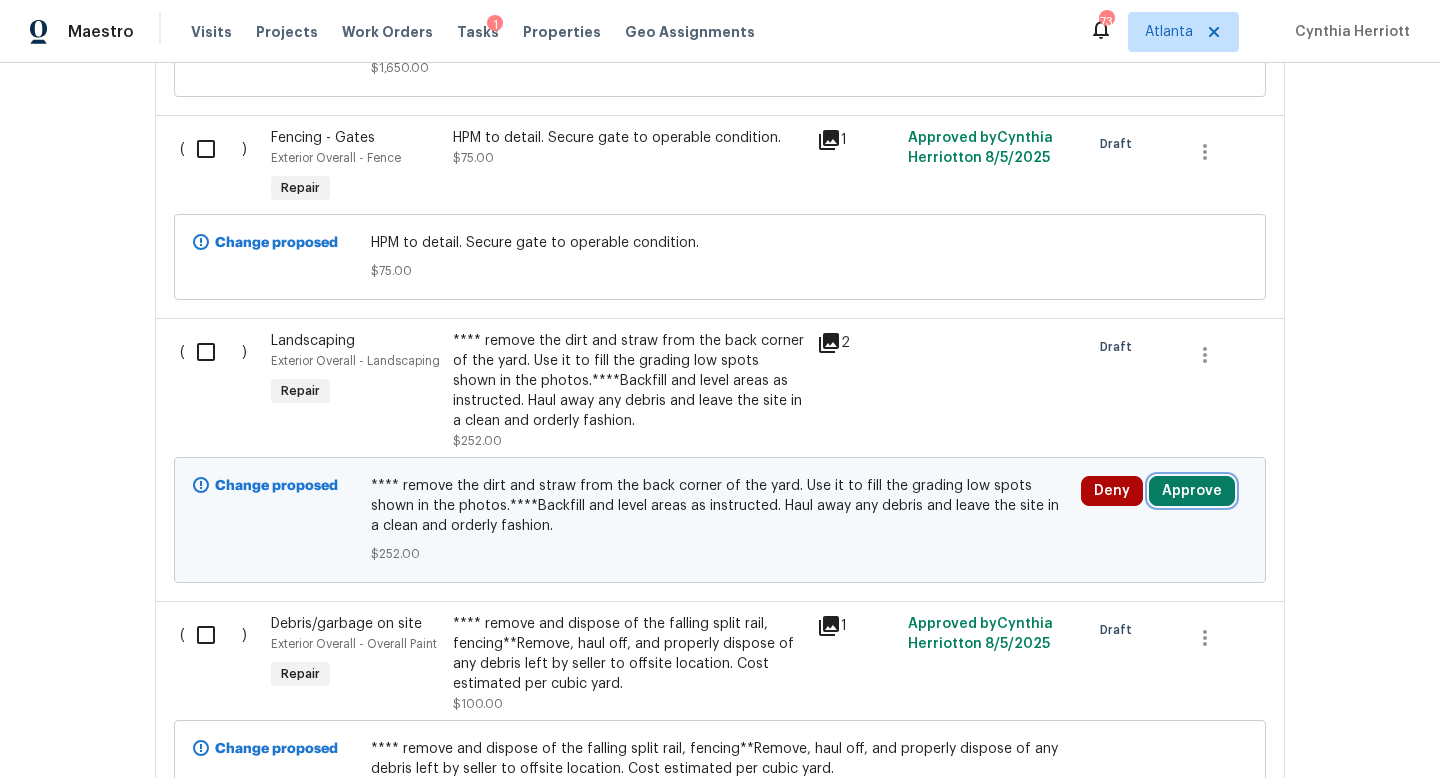 click on "Approve" at bounding box center (1192, 491) 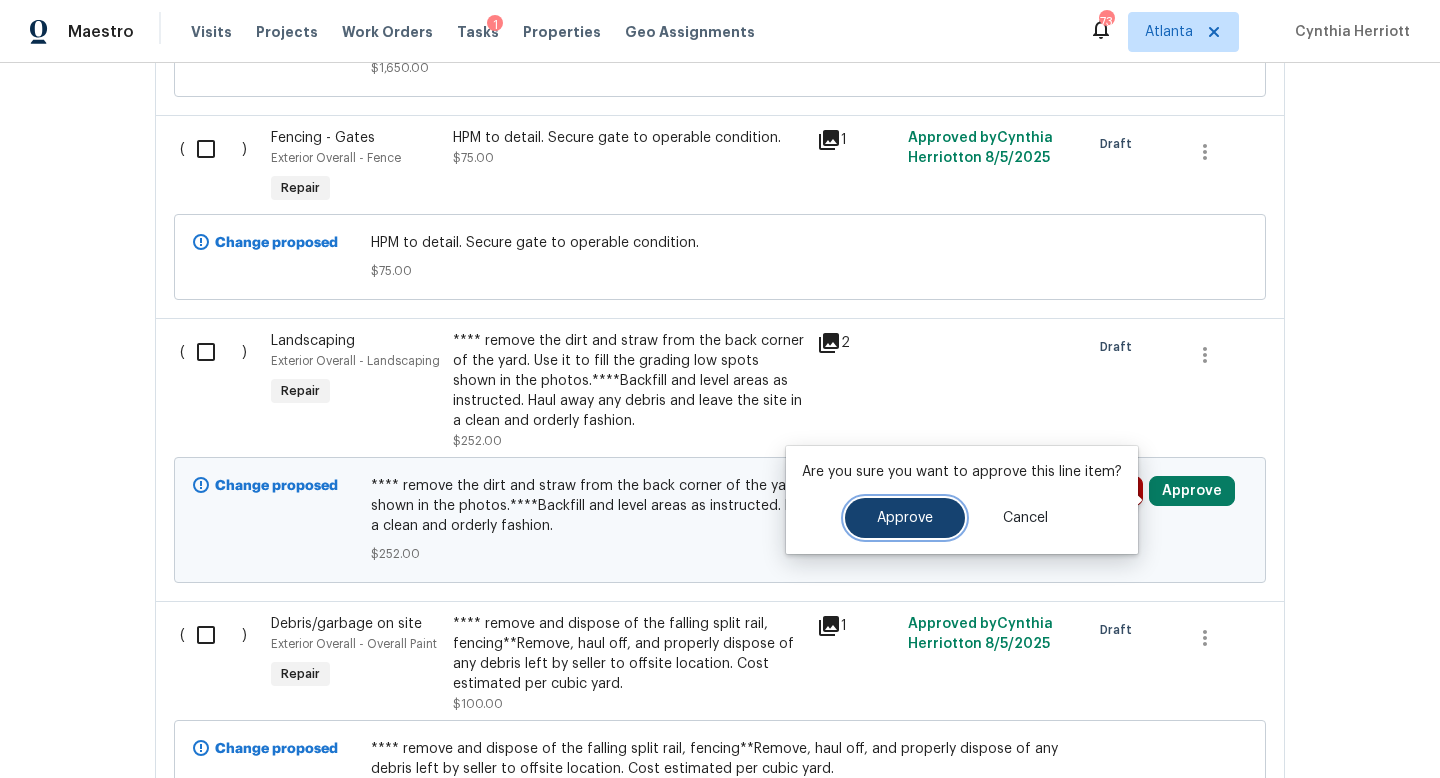click on "Approve" at bounding box center [905, 518] 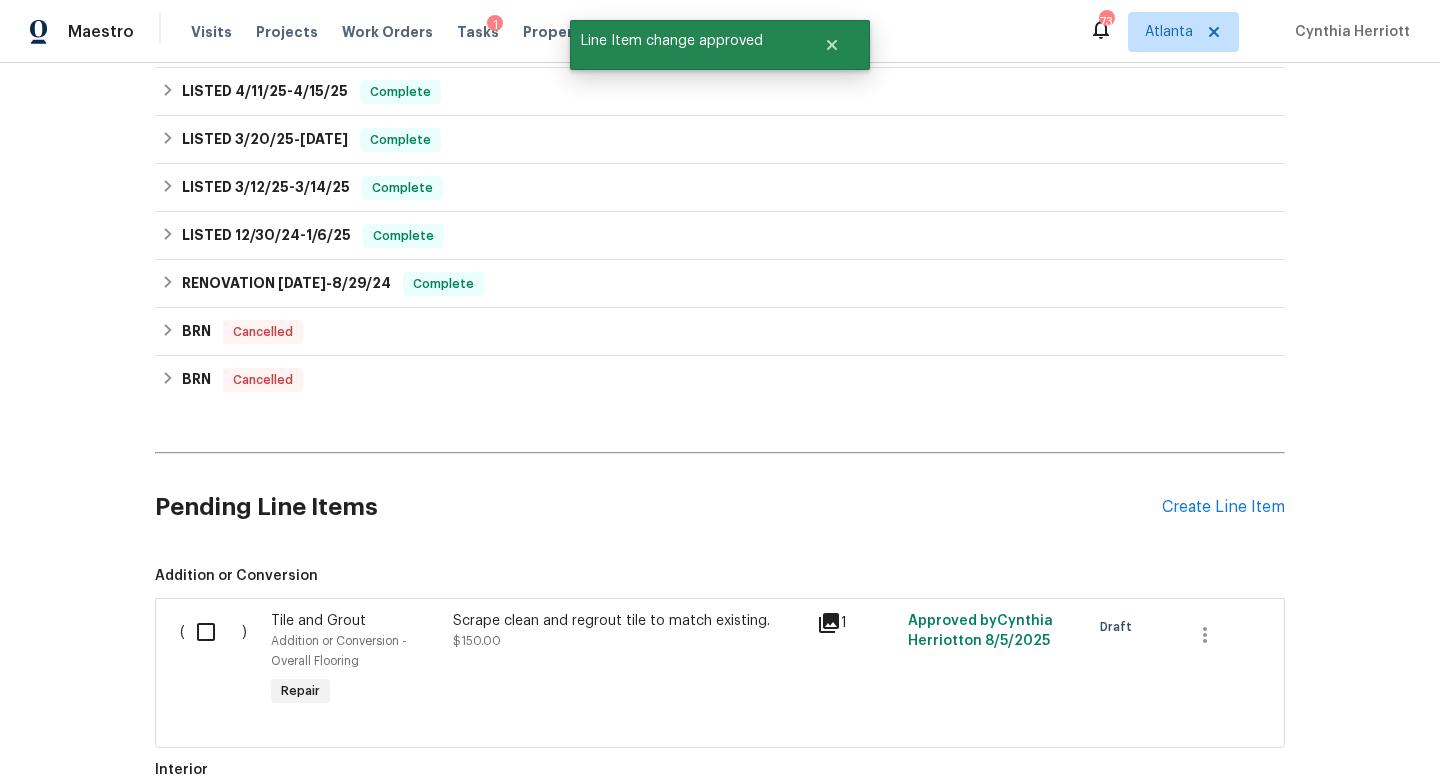 scroll, scrollTop: 0, scrollLeft: 0, axis: both 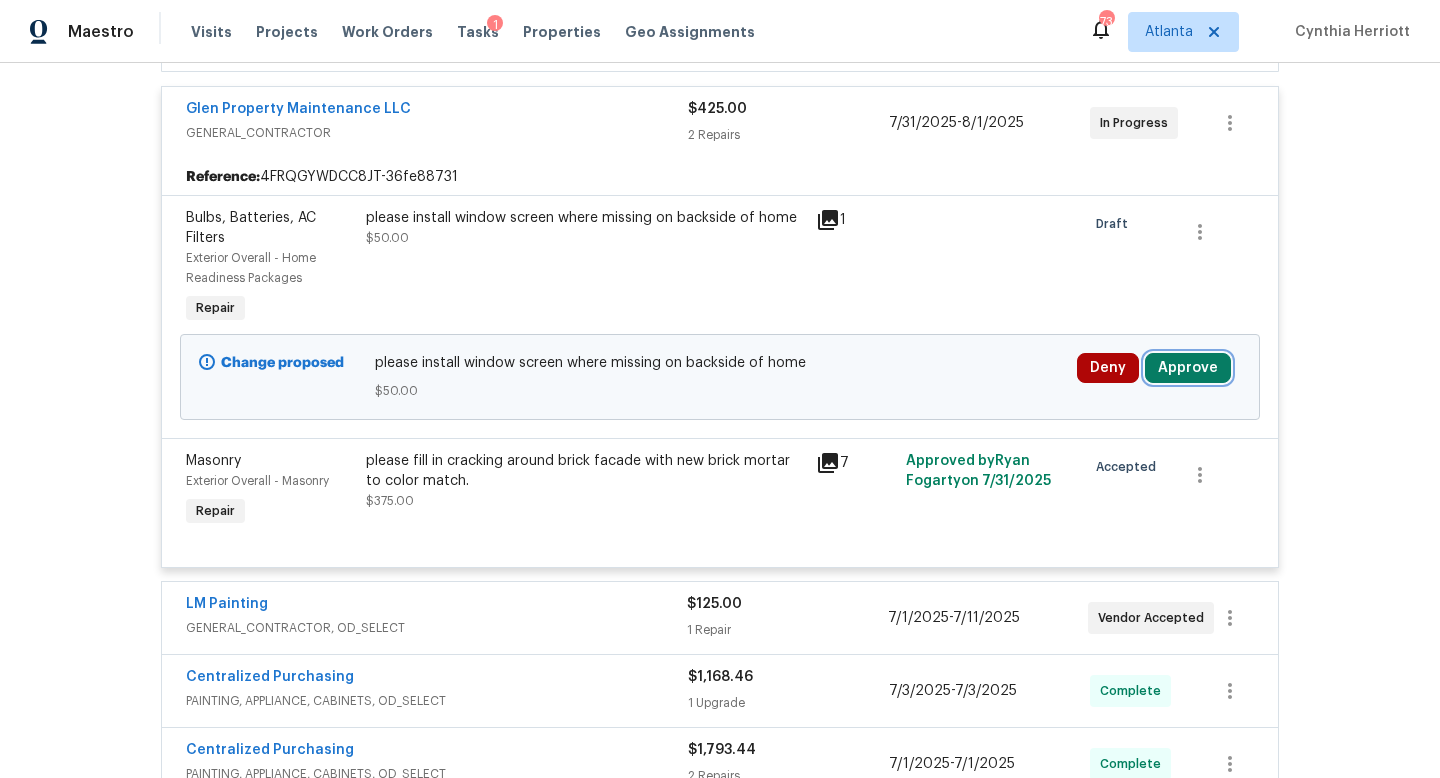 click on "Approve" at bounding box center [1188, 368] 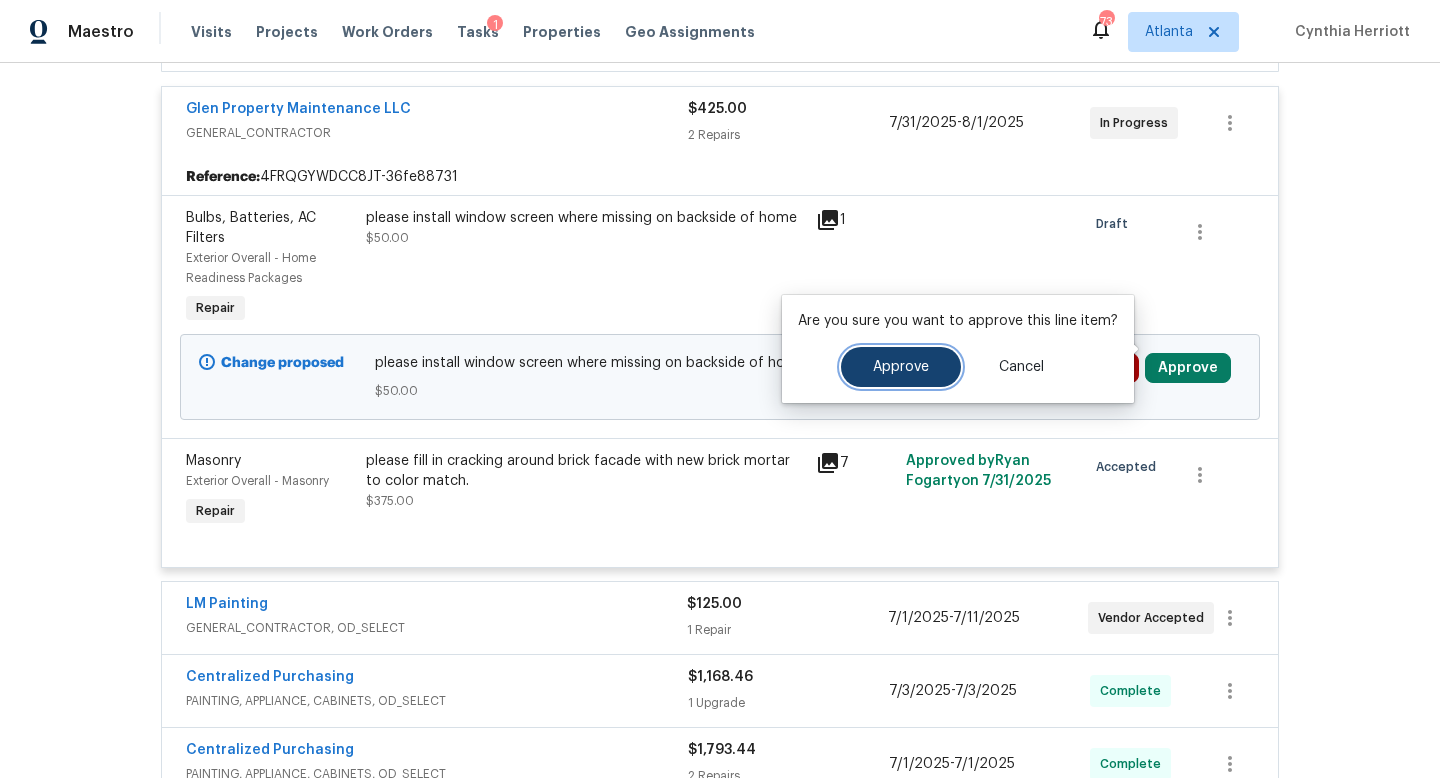 click on "Approve" at bounding box center (901, 367) 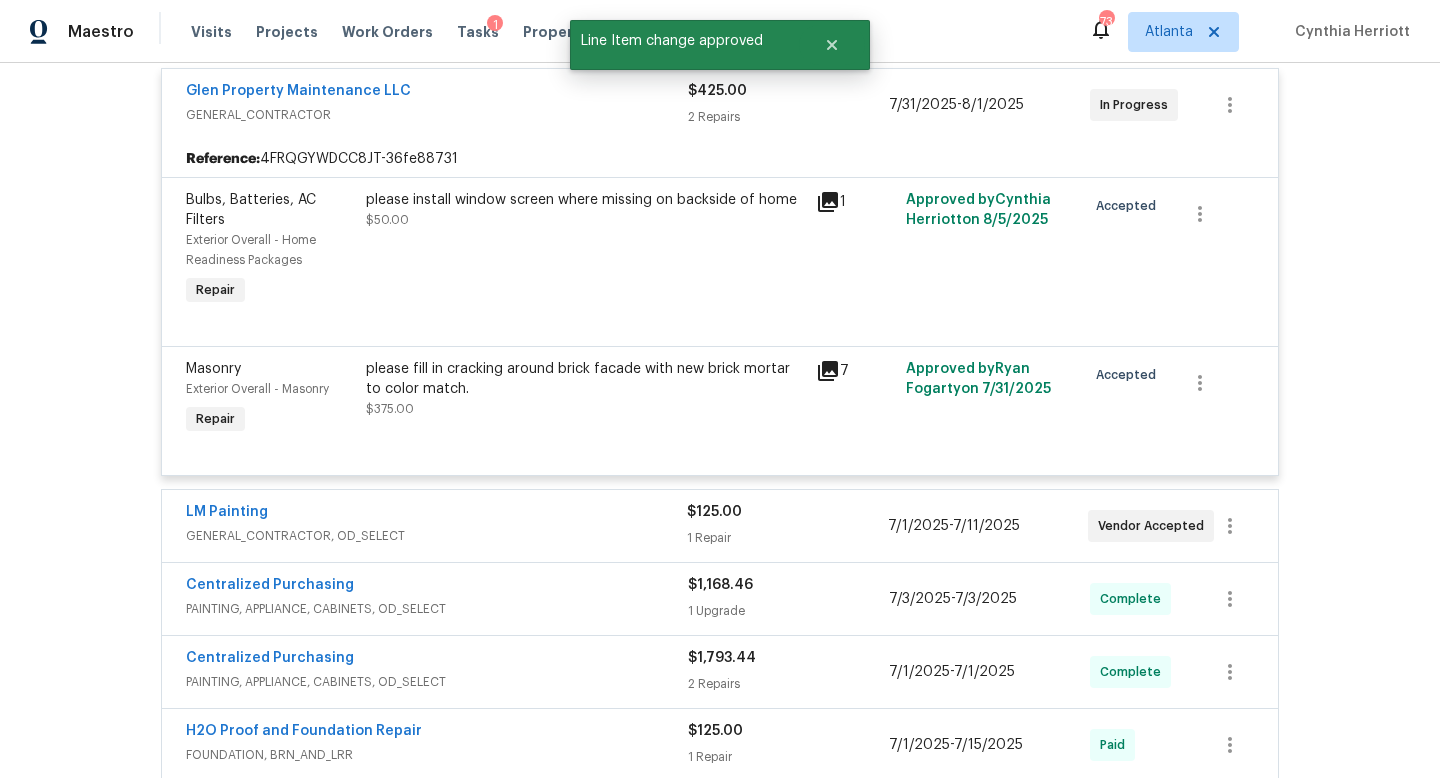 scroll, scrollTop: 0, scrollLeft: 0, axis: both 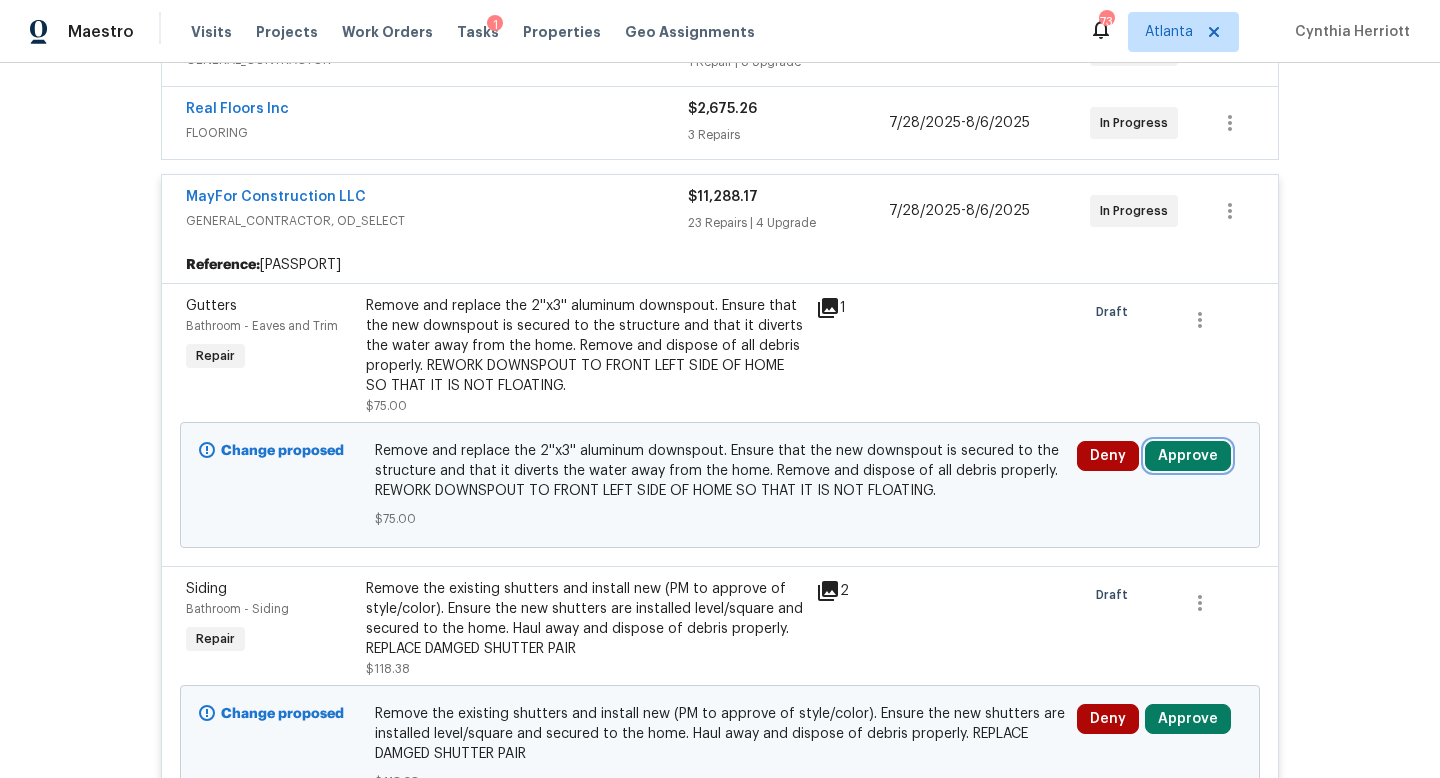 click on "Approve" at bounding box center (1188, 456) 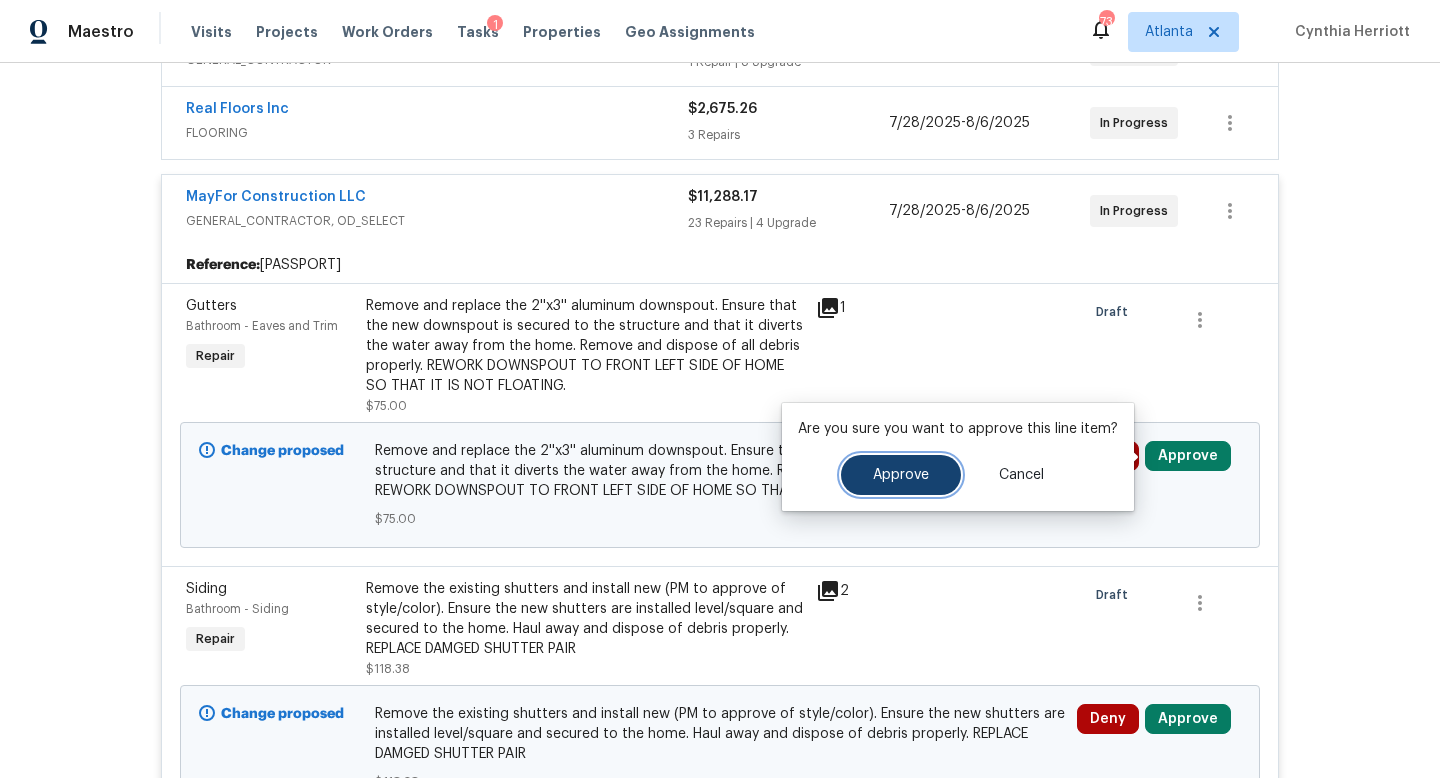click on "Approve" at bounding box center [901, 475] 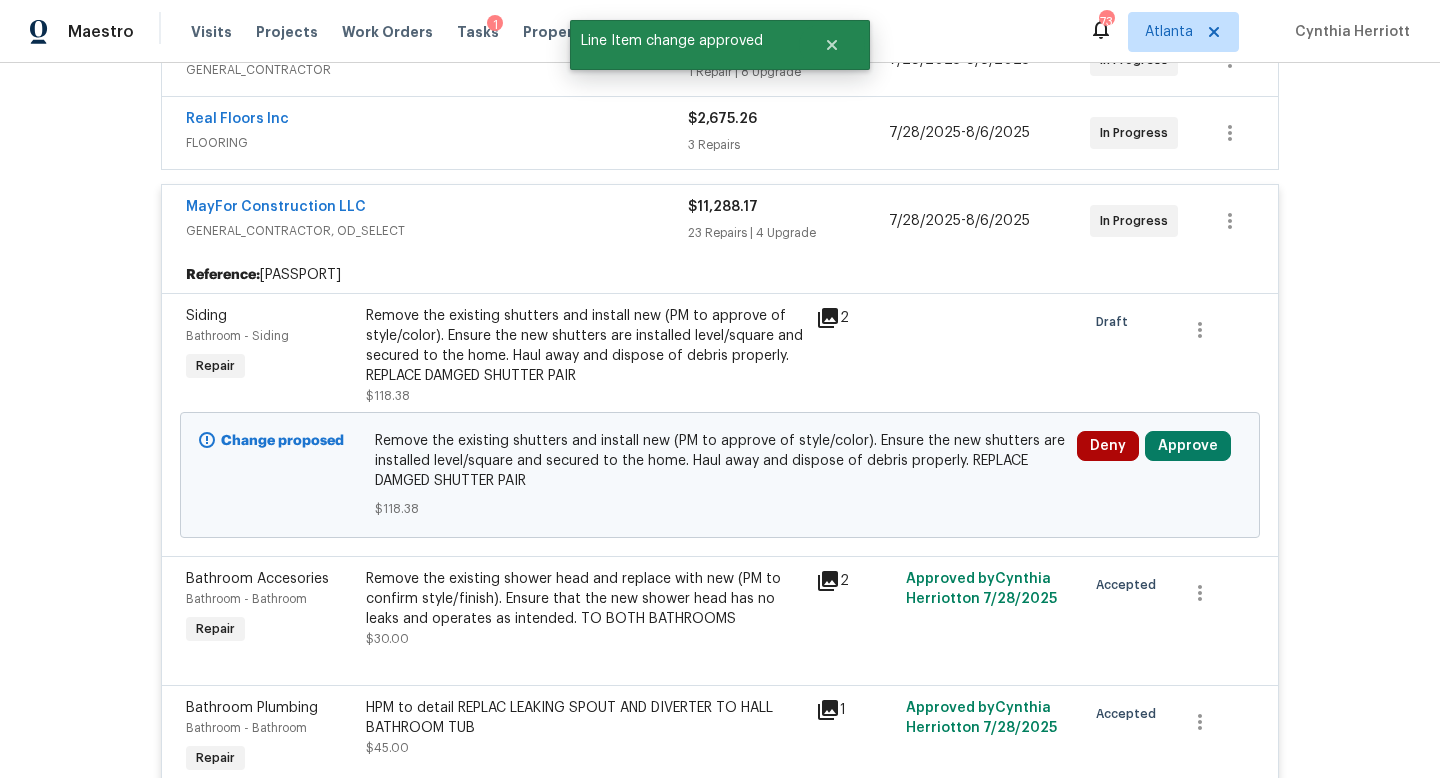 scroll, scrollTop: 506, scrollLeft: 0, axis: vertical 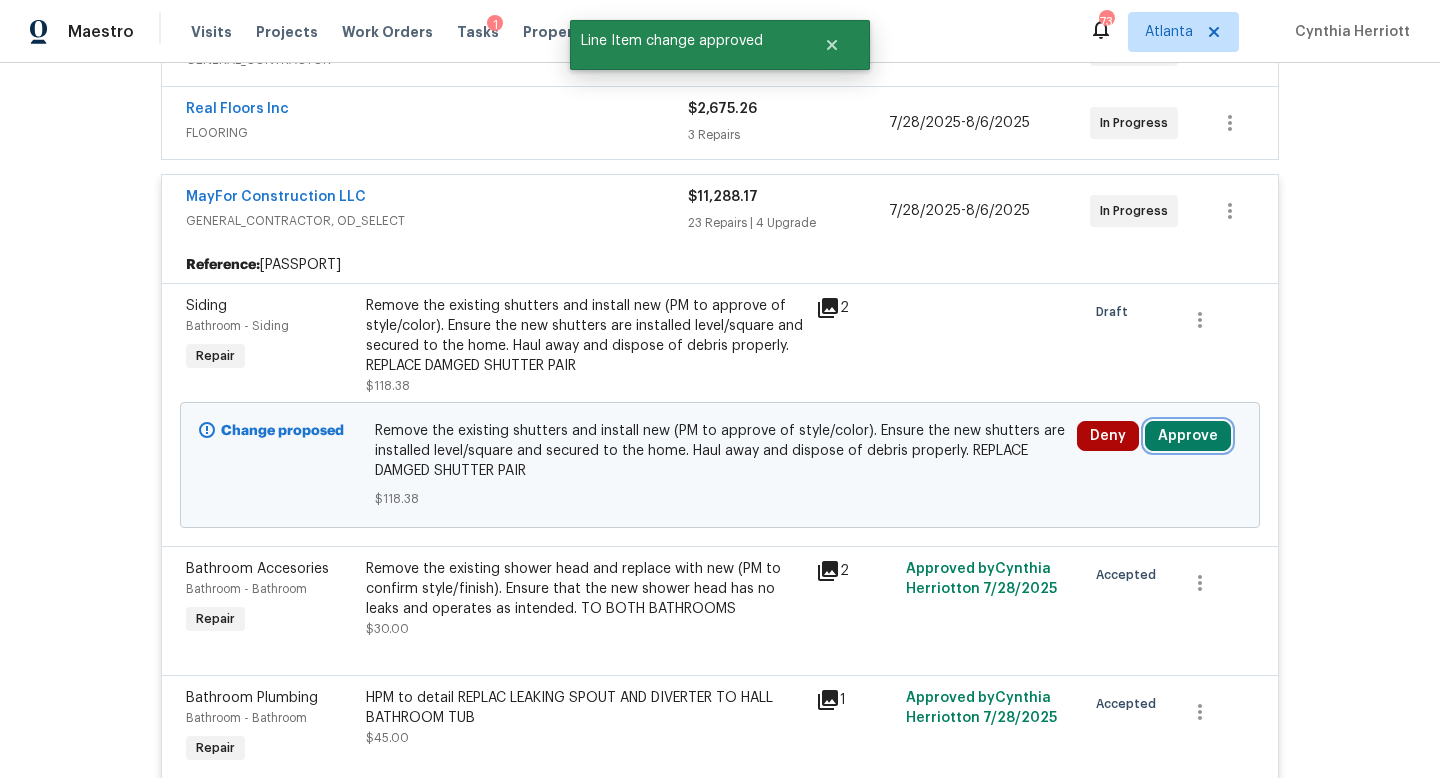 click on "Approve" at bounding box center (1188, 436) 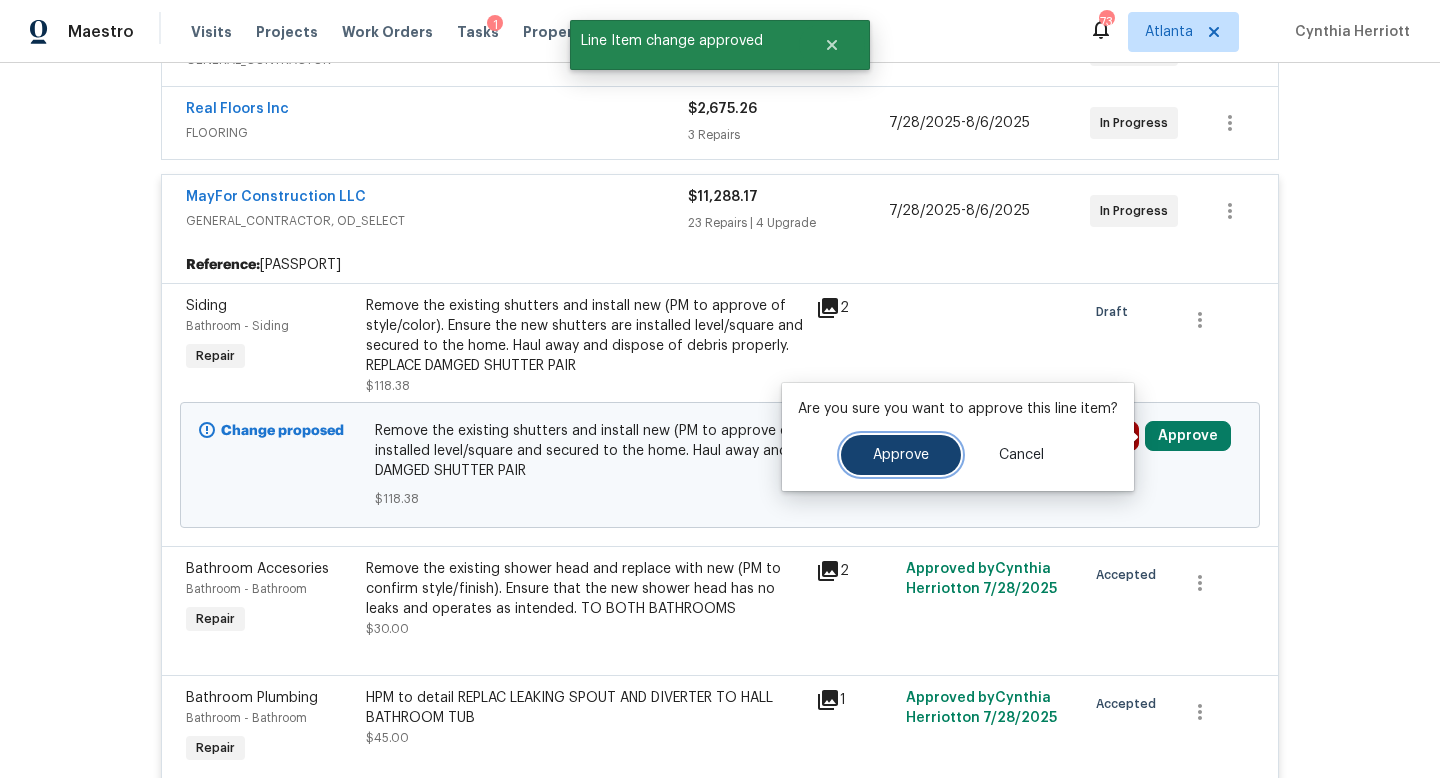 click on "Approve" at bounding box center (901, 455) 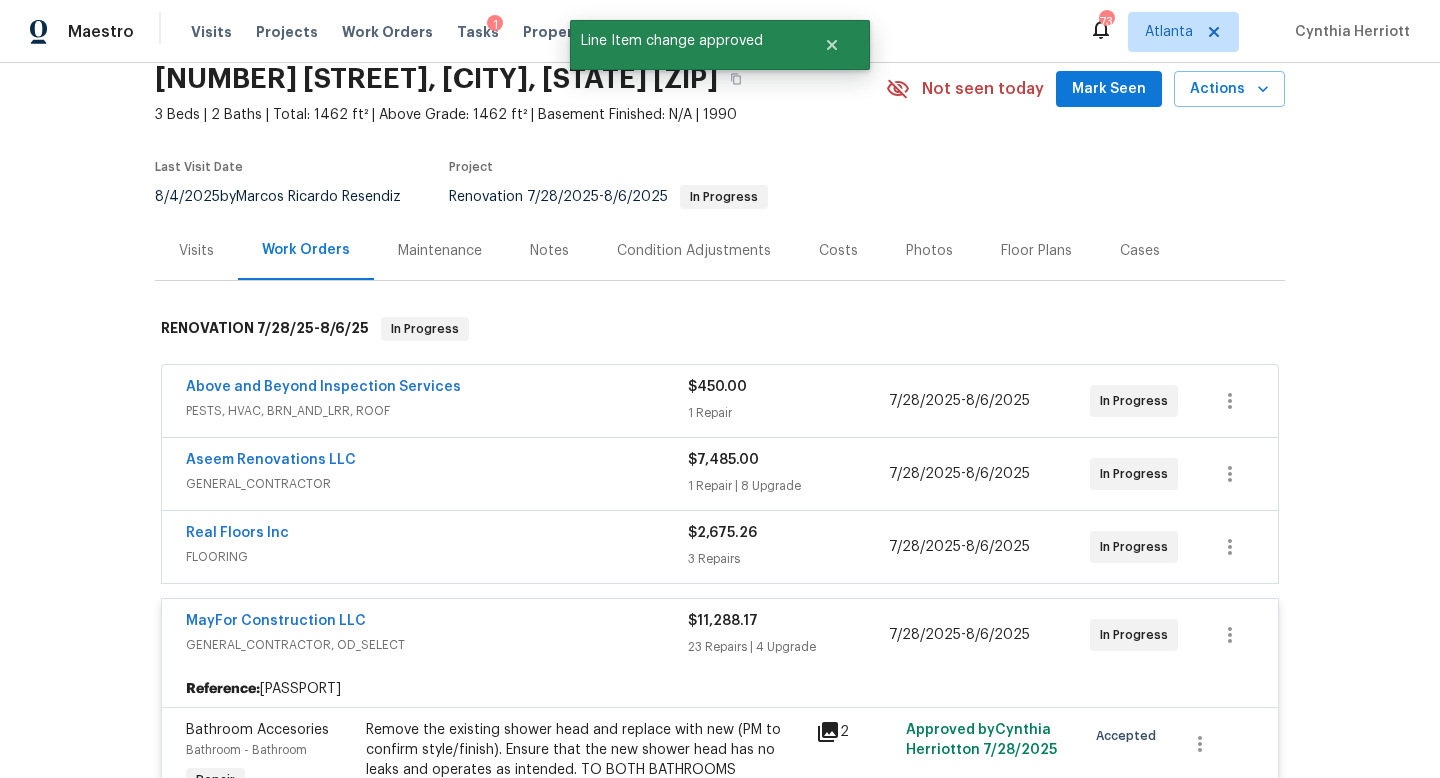 scroll, scrollTop: 0, scrollLeft: 0, axis: both 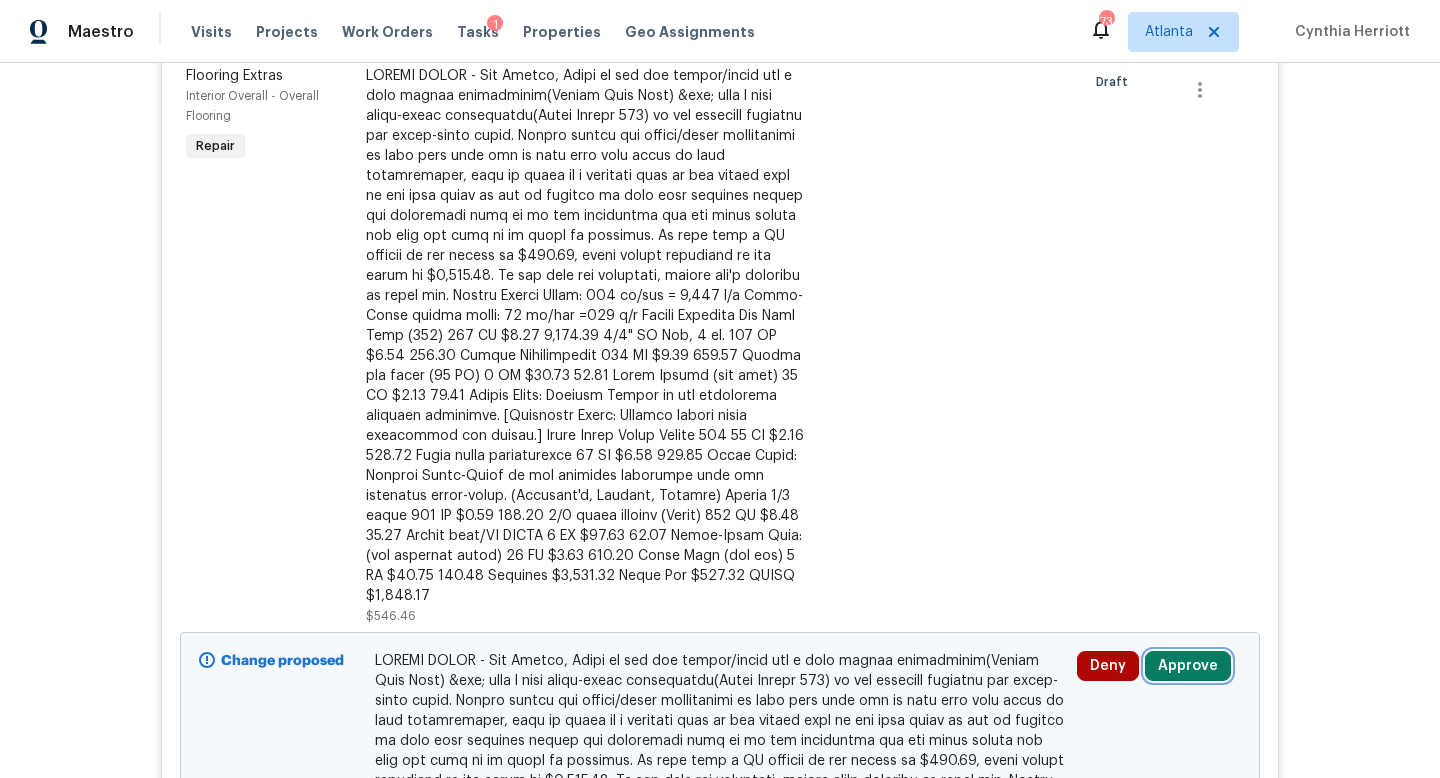 click on "Approve" at bounding box center [1188, 666] 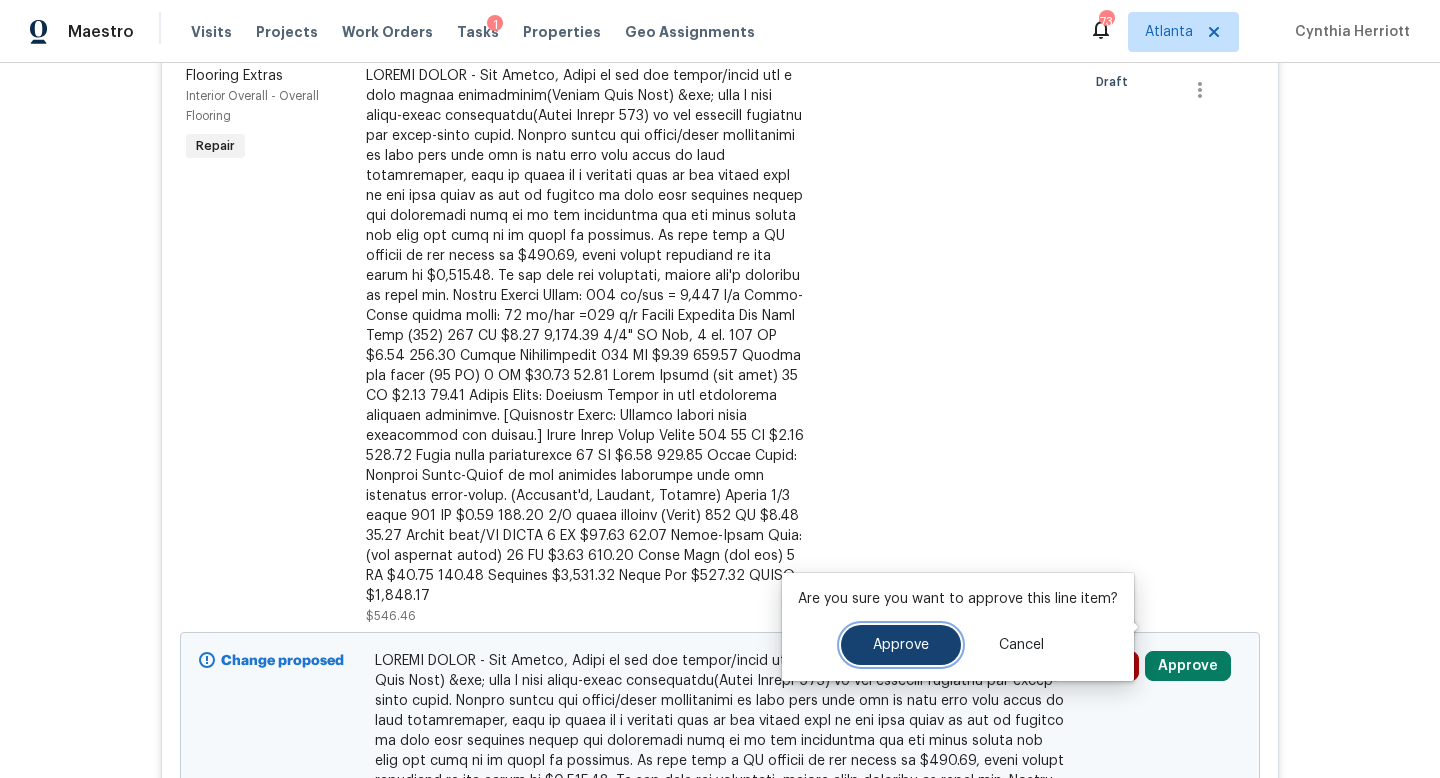 click on "Approve" at bounding box center [901, 645] 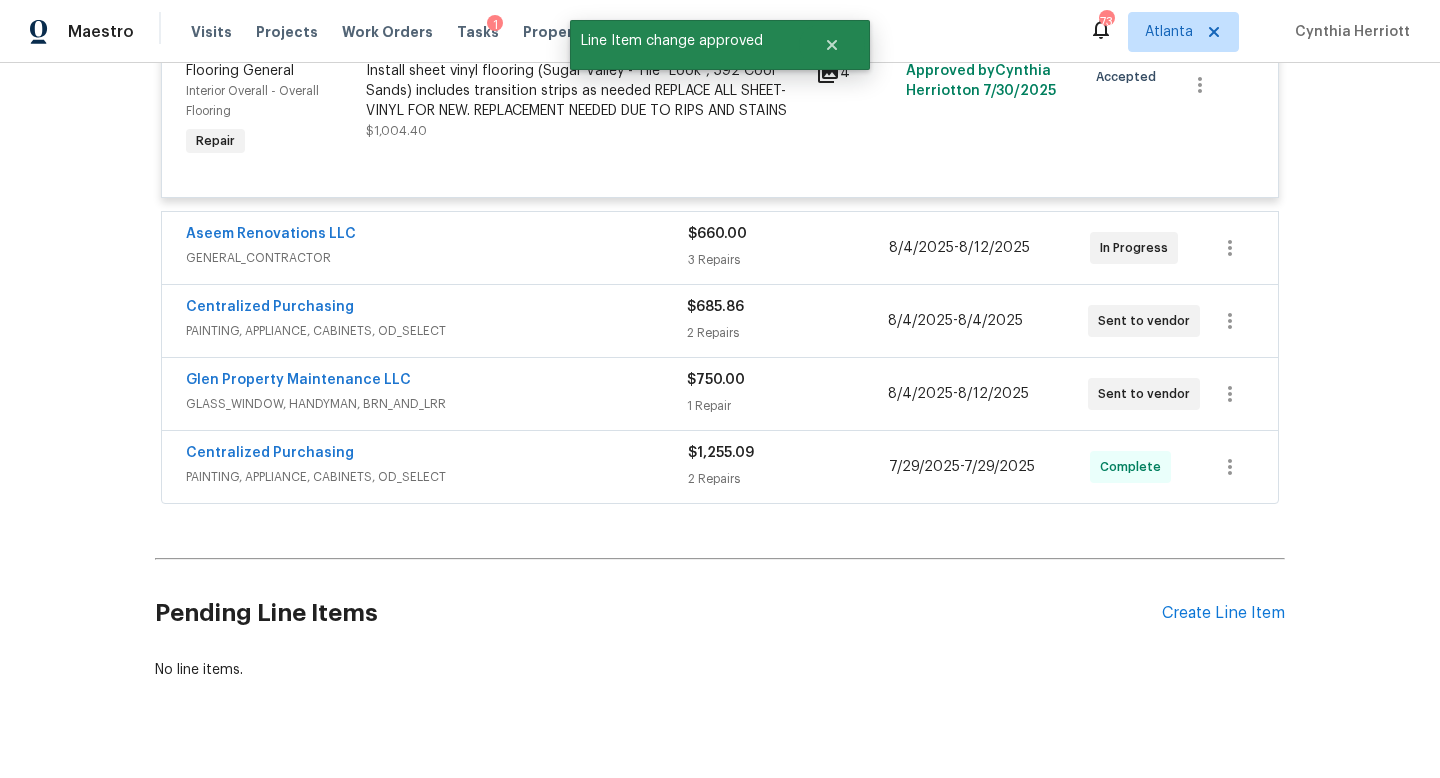 scroll, scrollTop: 0, scrollLeft: 0, axis: both 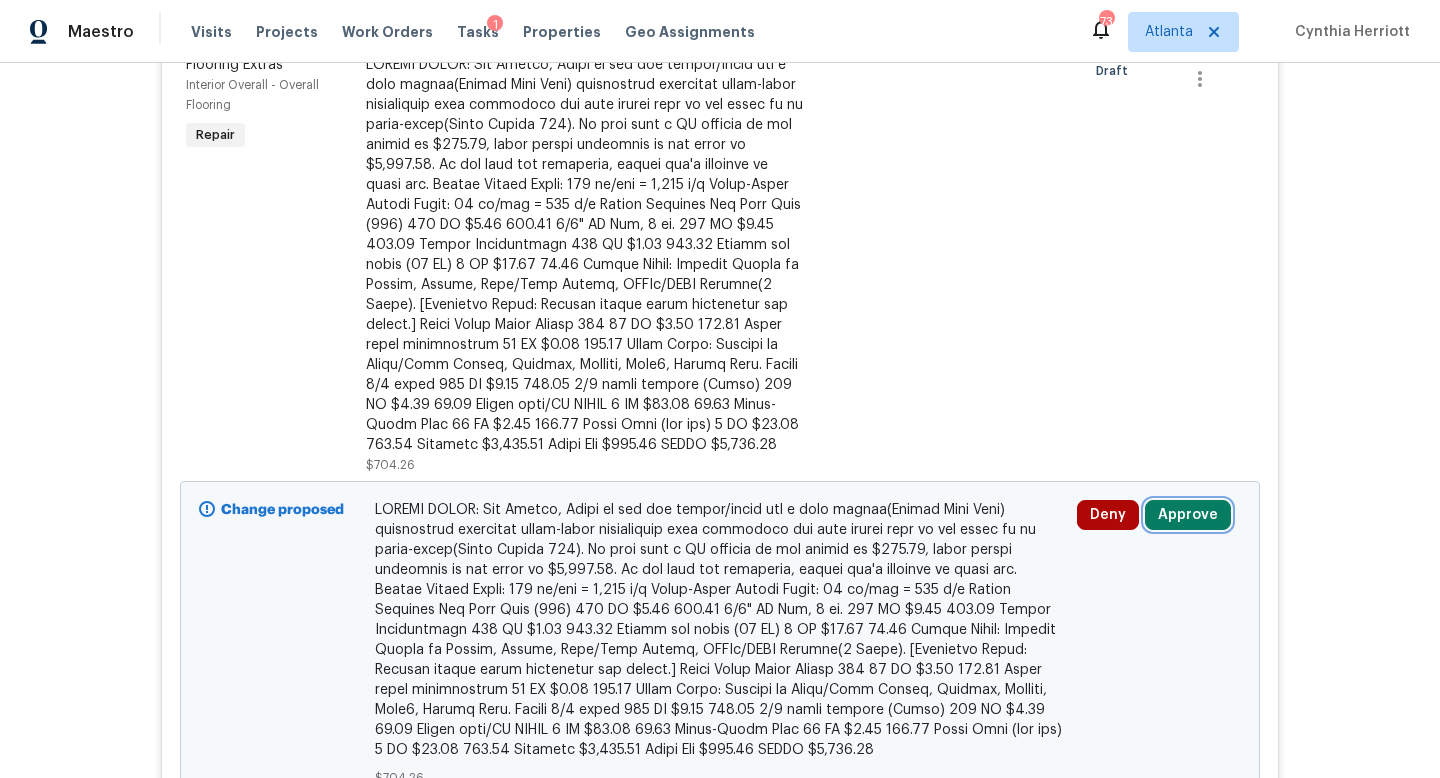 click on "Approve" at bounding box center [1188, 515] 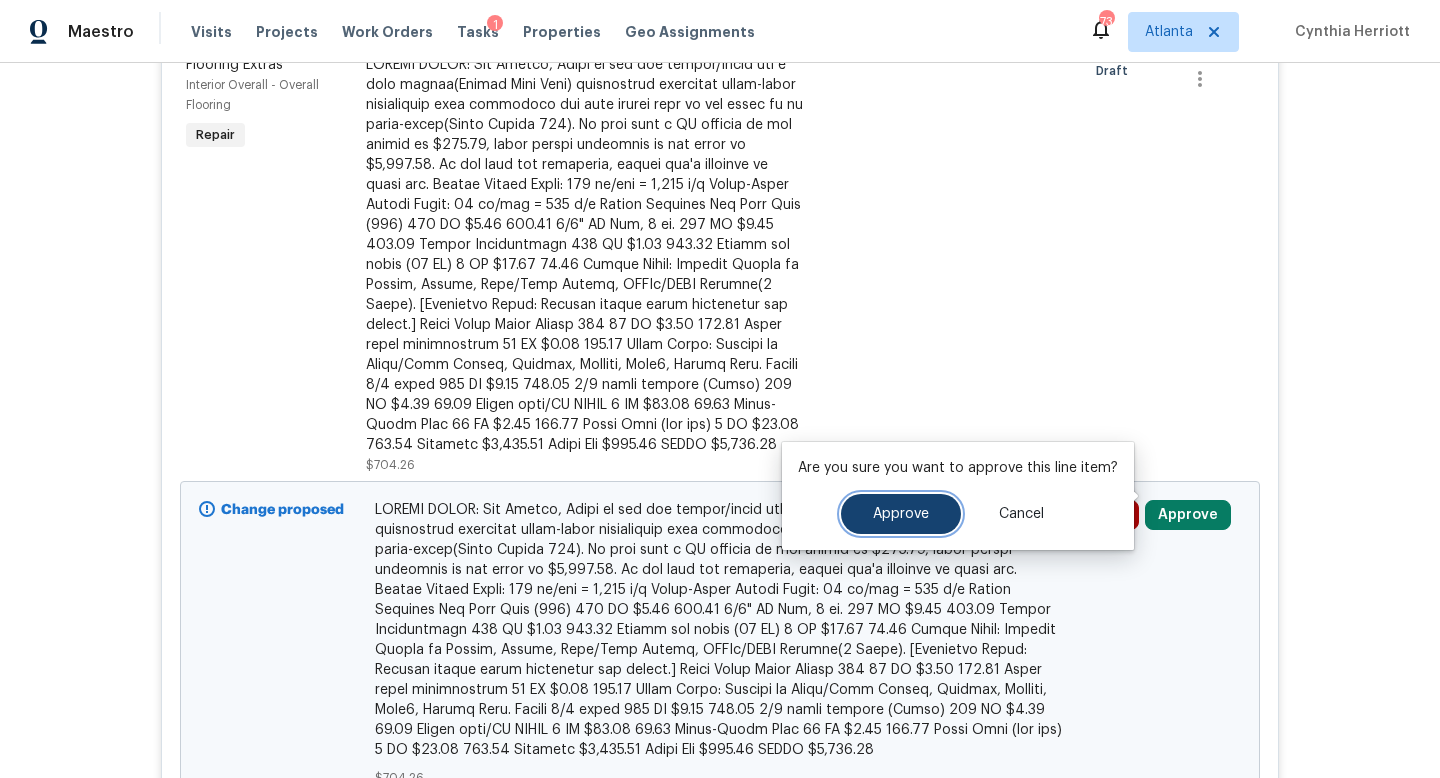 click on "Approve" at bounding box center (901, 514) 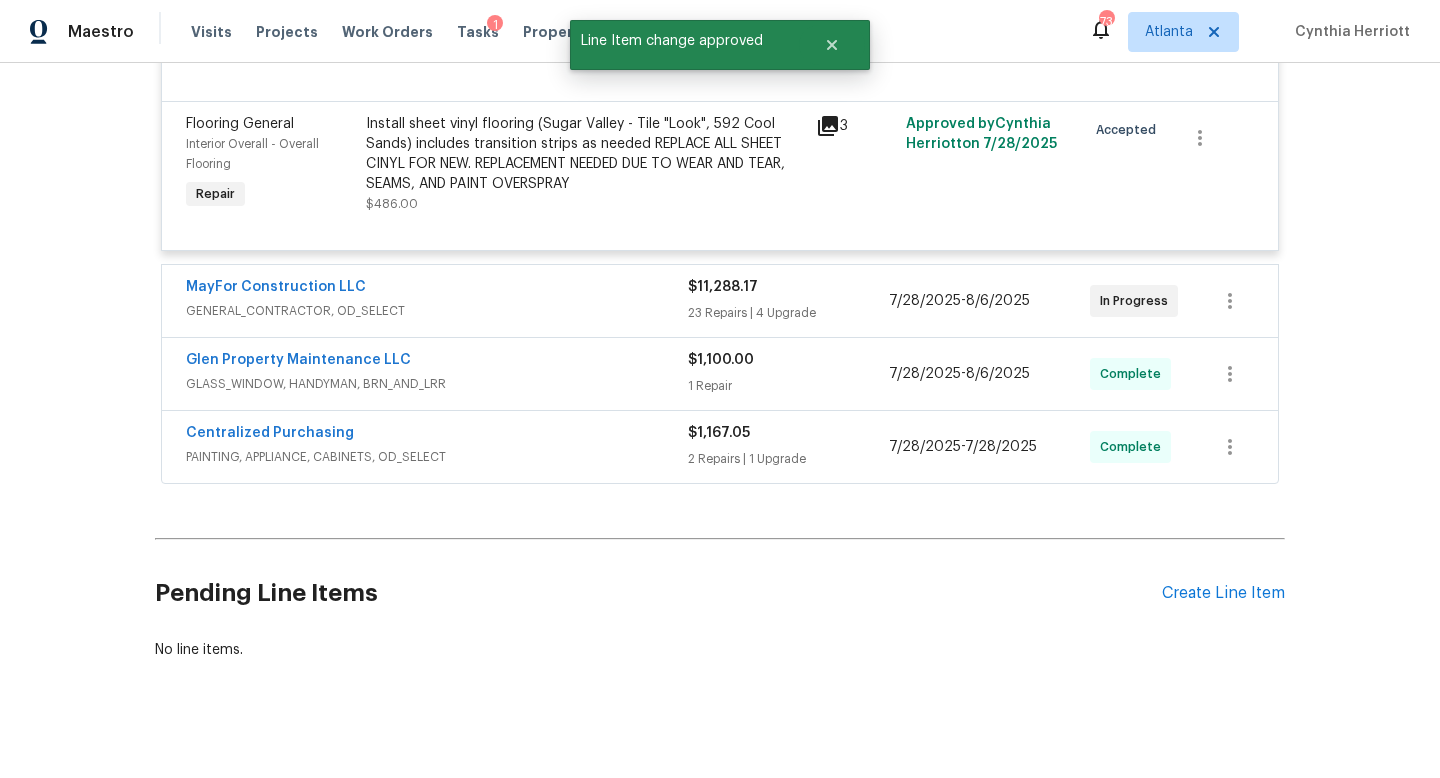 scroll, scrollTop: 108, scrollLeft: 0, axis: vertical 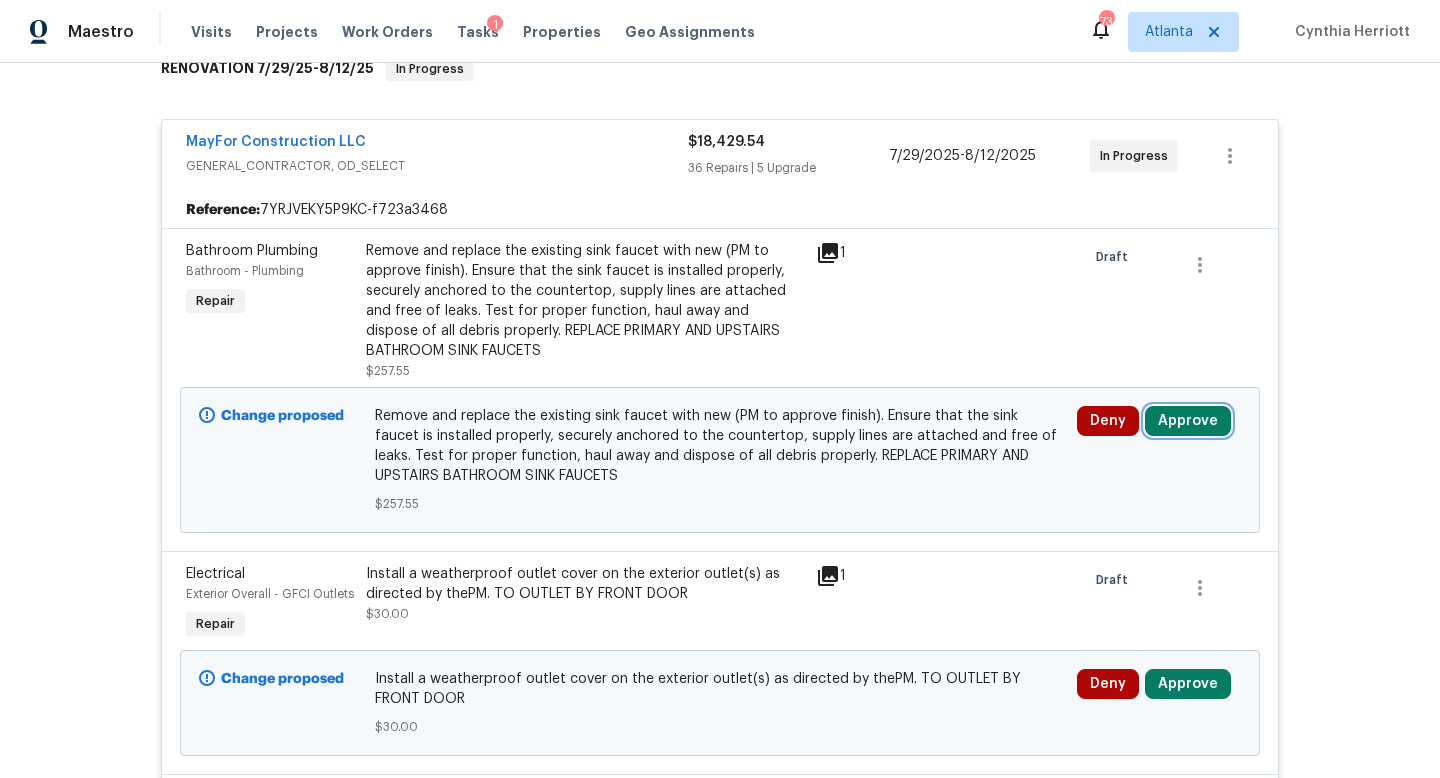 click on "Approve" at bounding box center [1188, 421] 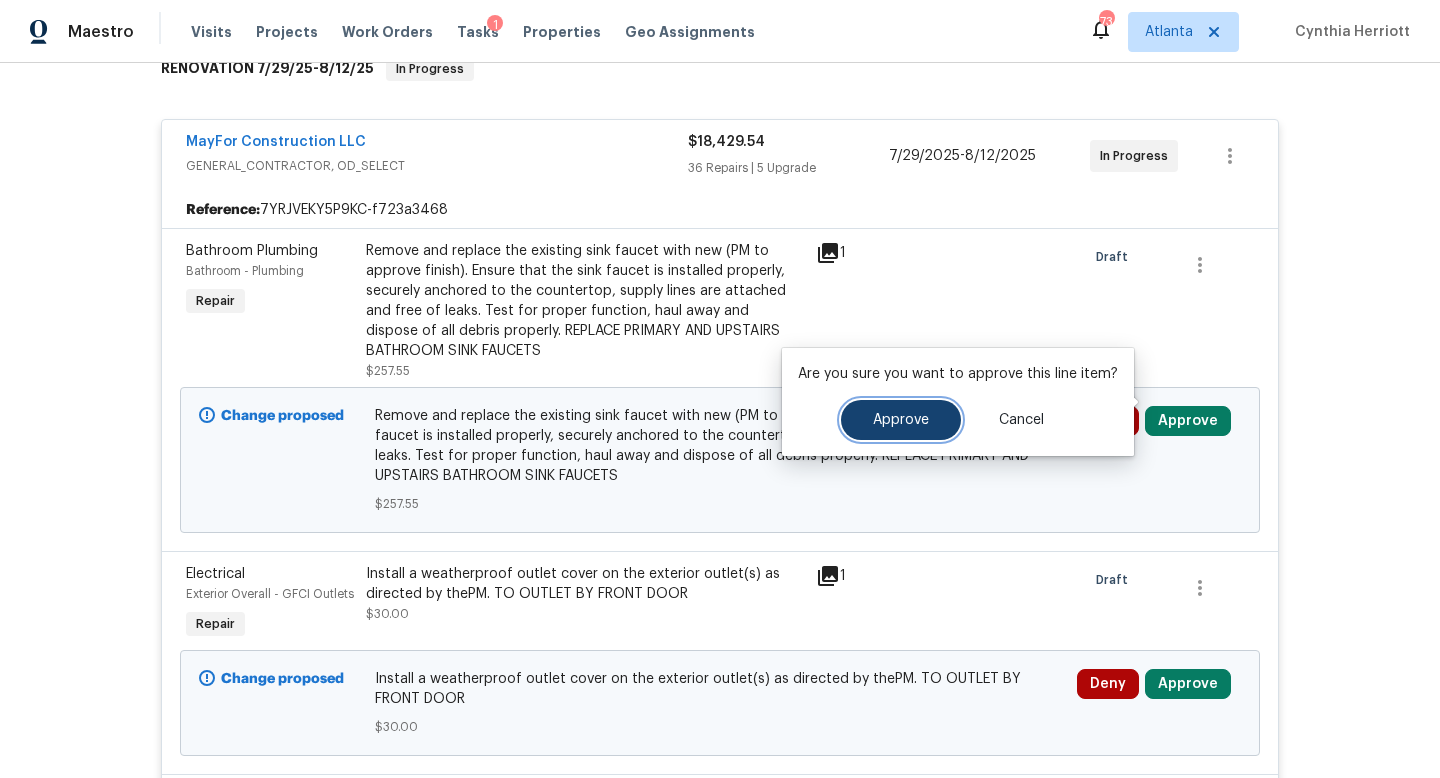 click on "Approve" at bounding box center (901, 420) 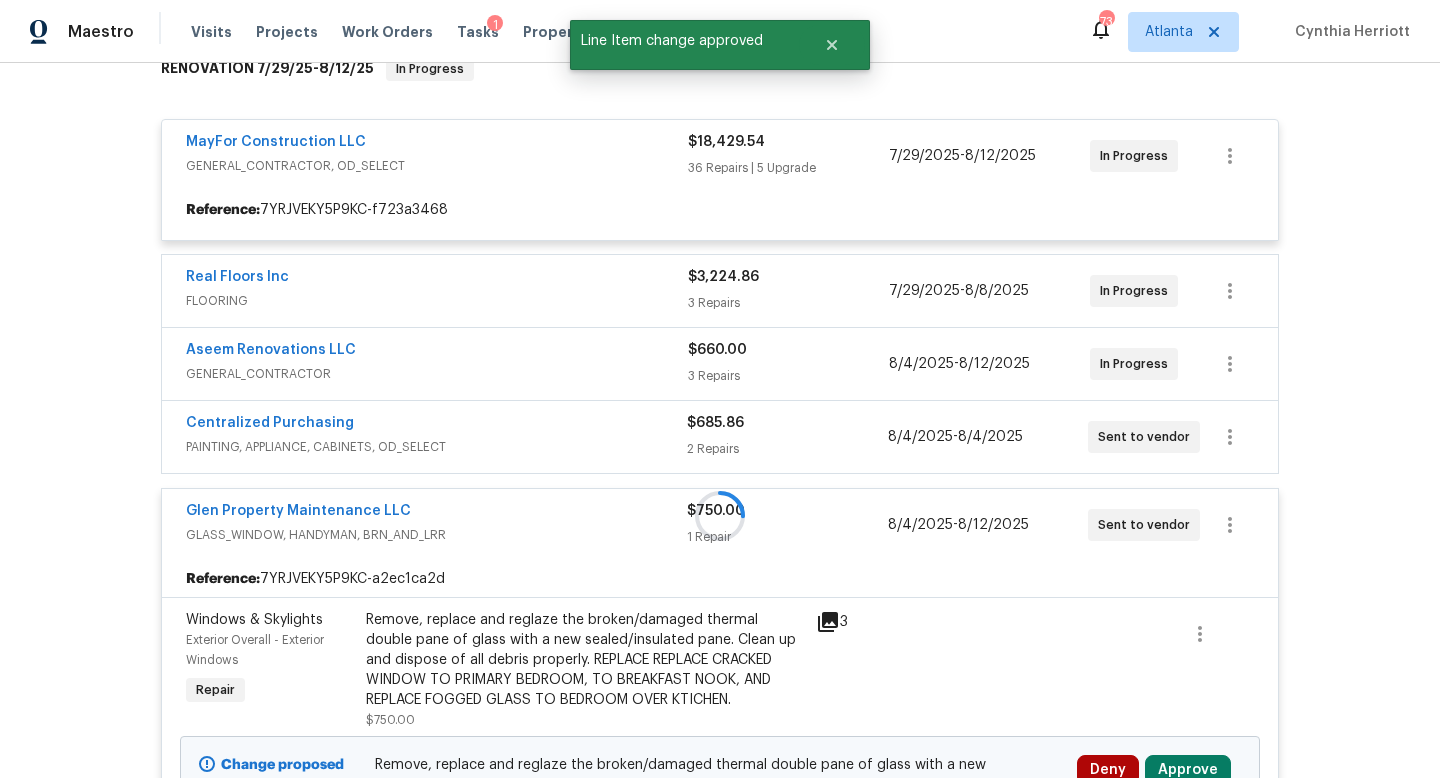 click at bounding box center [720, 515] 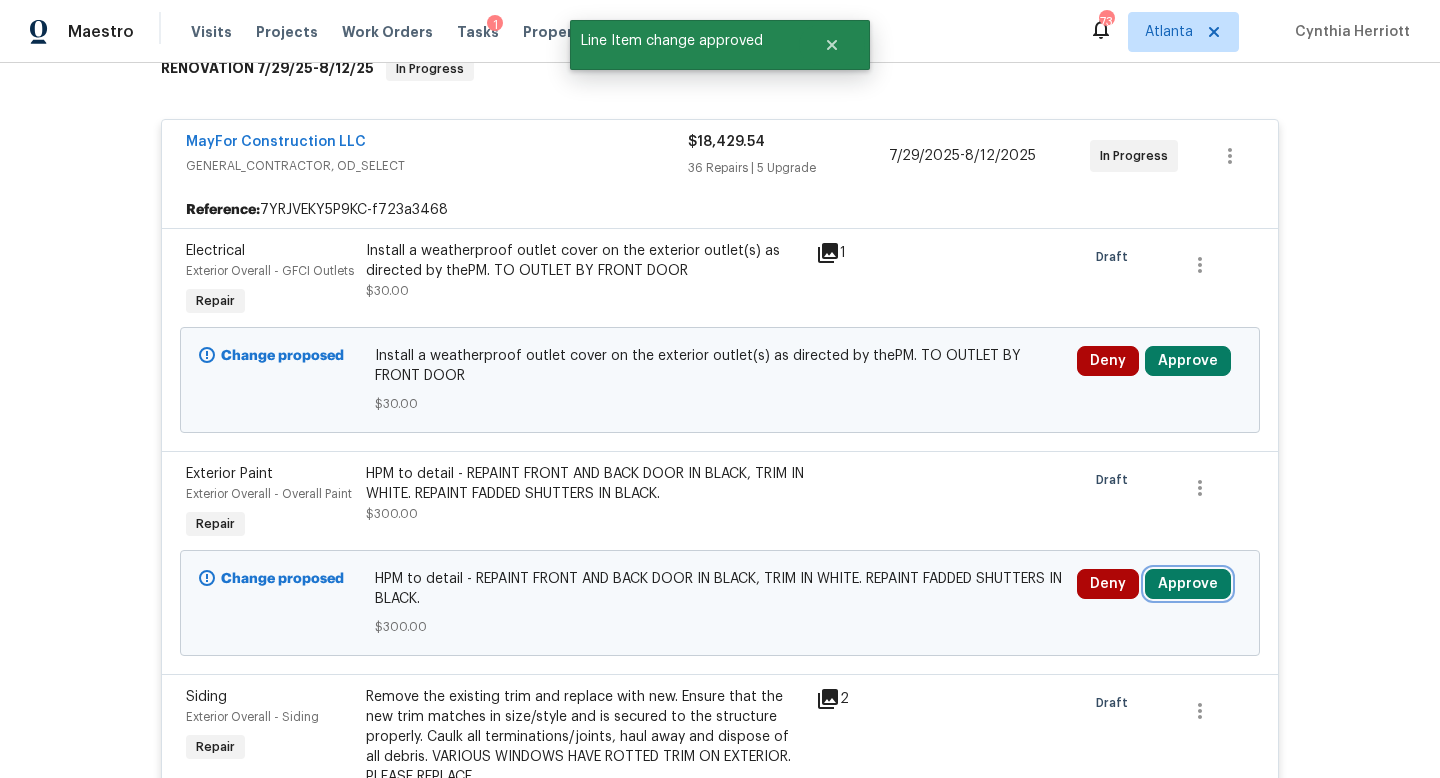 click on "Approve" at bounding box center (1188, 584) 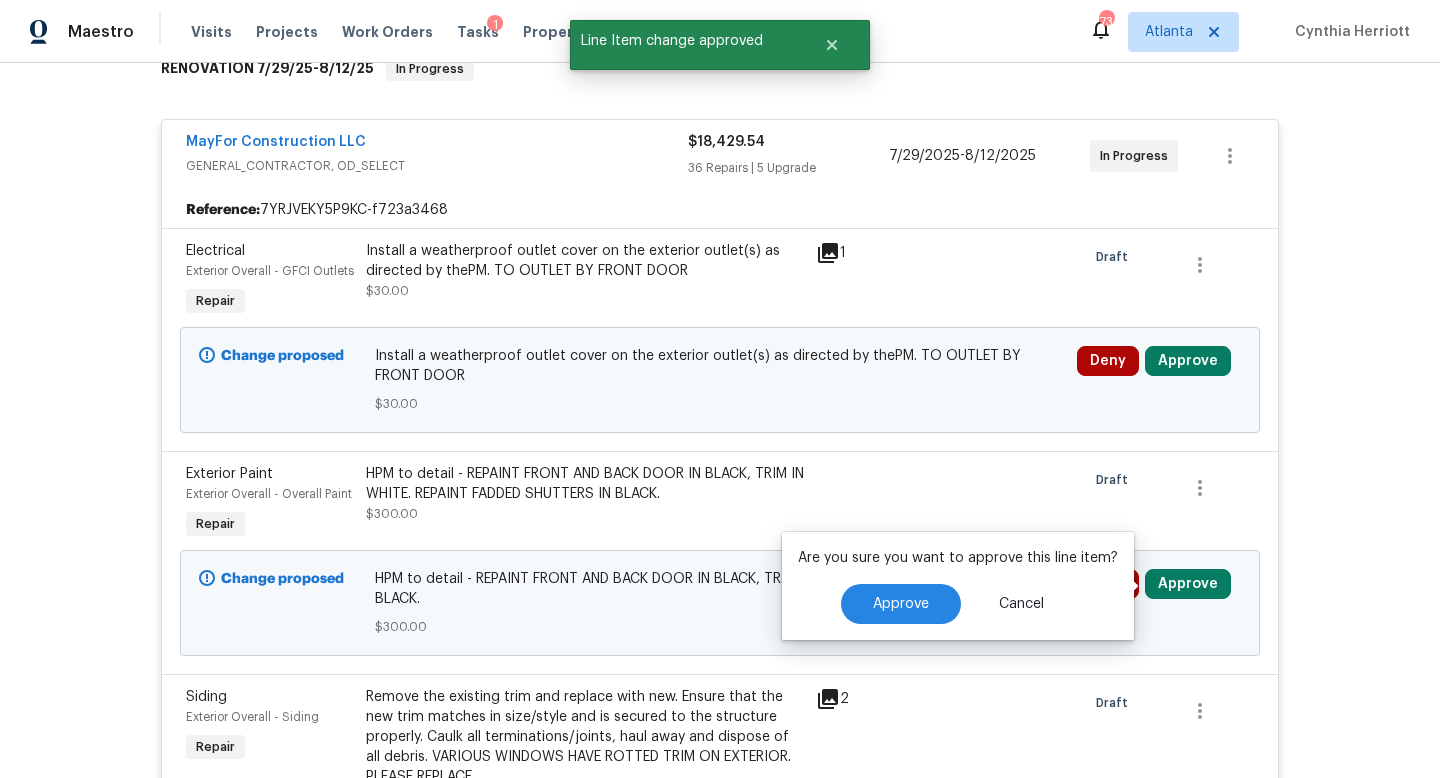 click on "Approve Cancel" at bounding box center [958, 604] 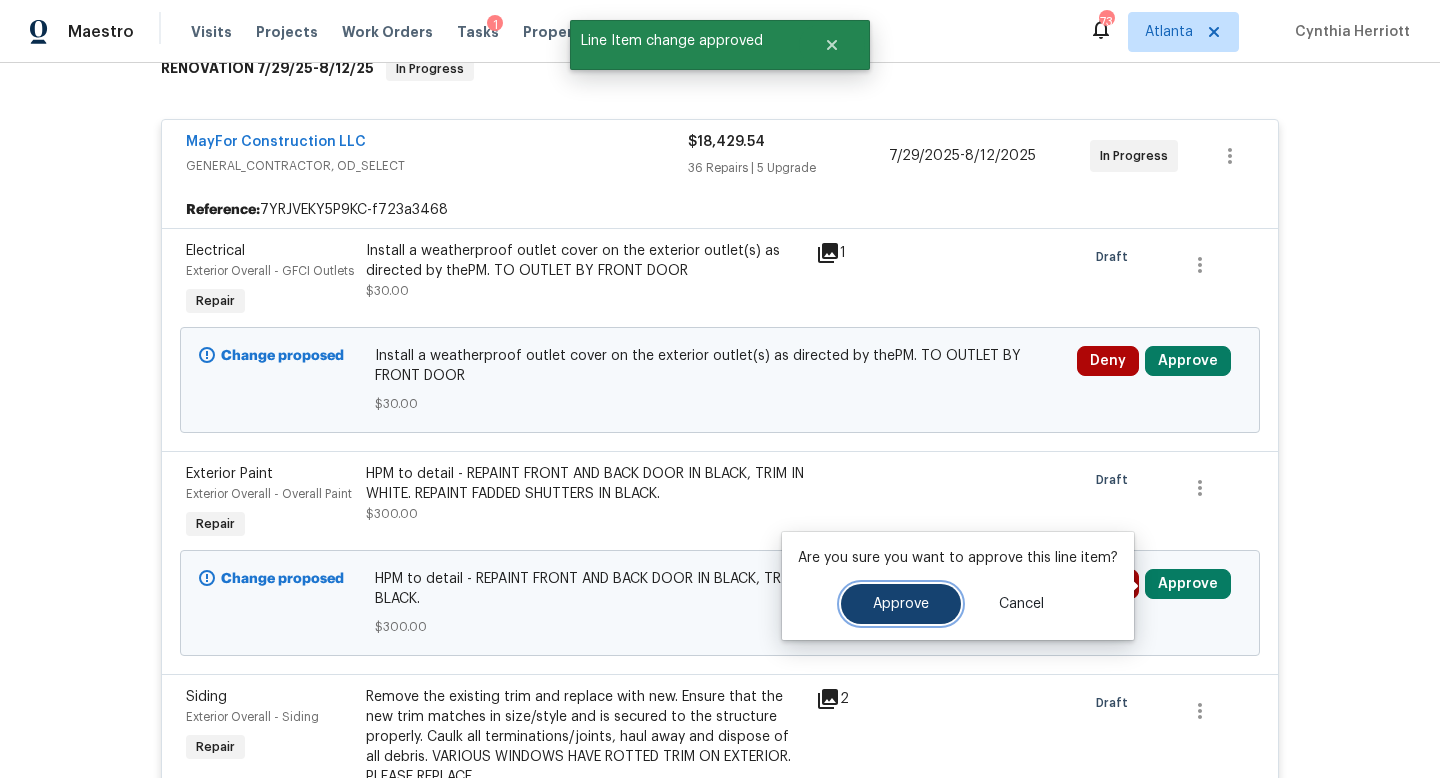 click on "Approve" at bounding box center [901, 604] 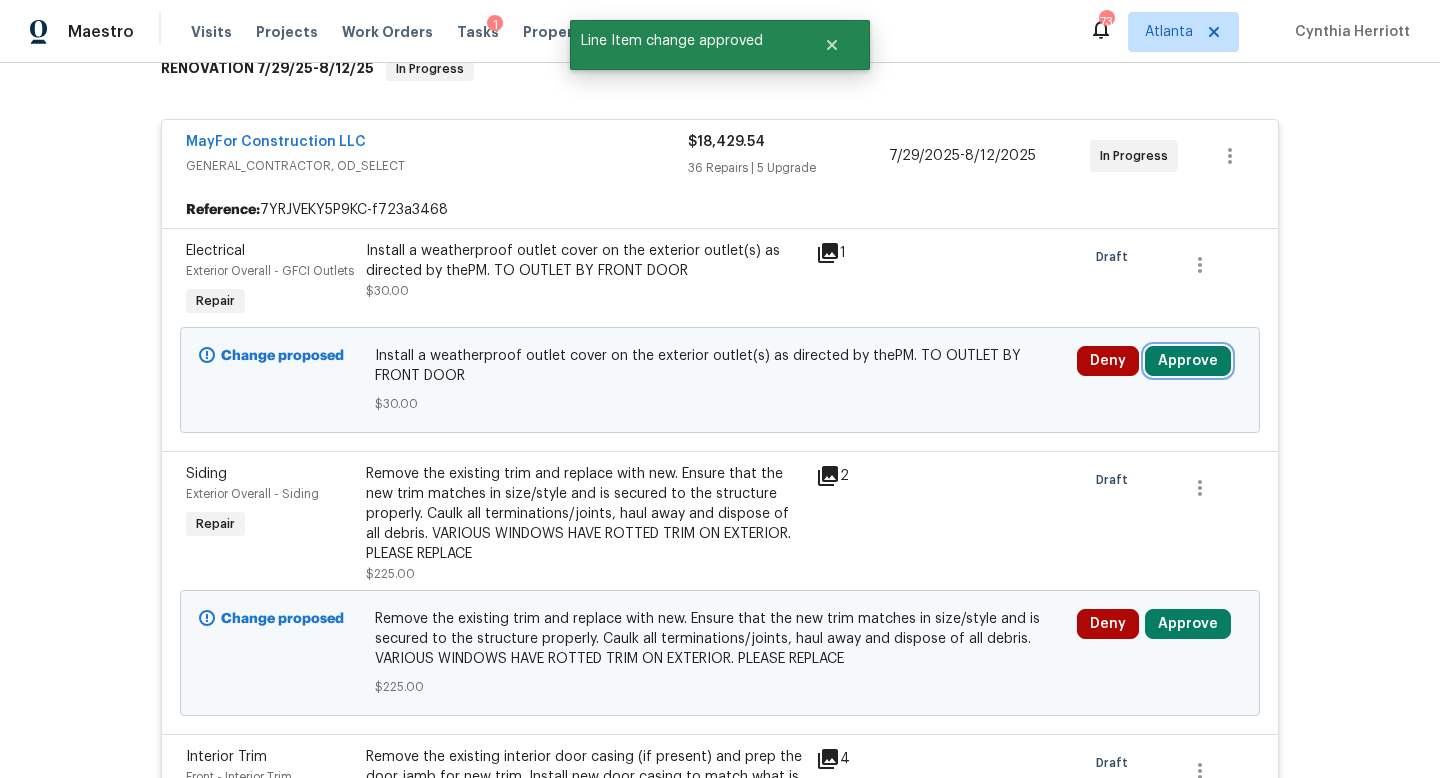 click on "Approve" at bounding box center (1188, 361) 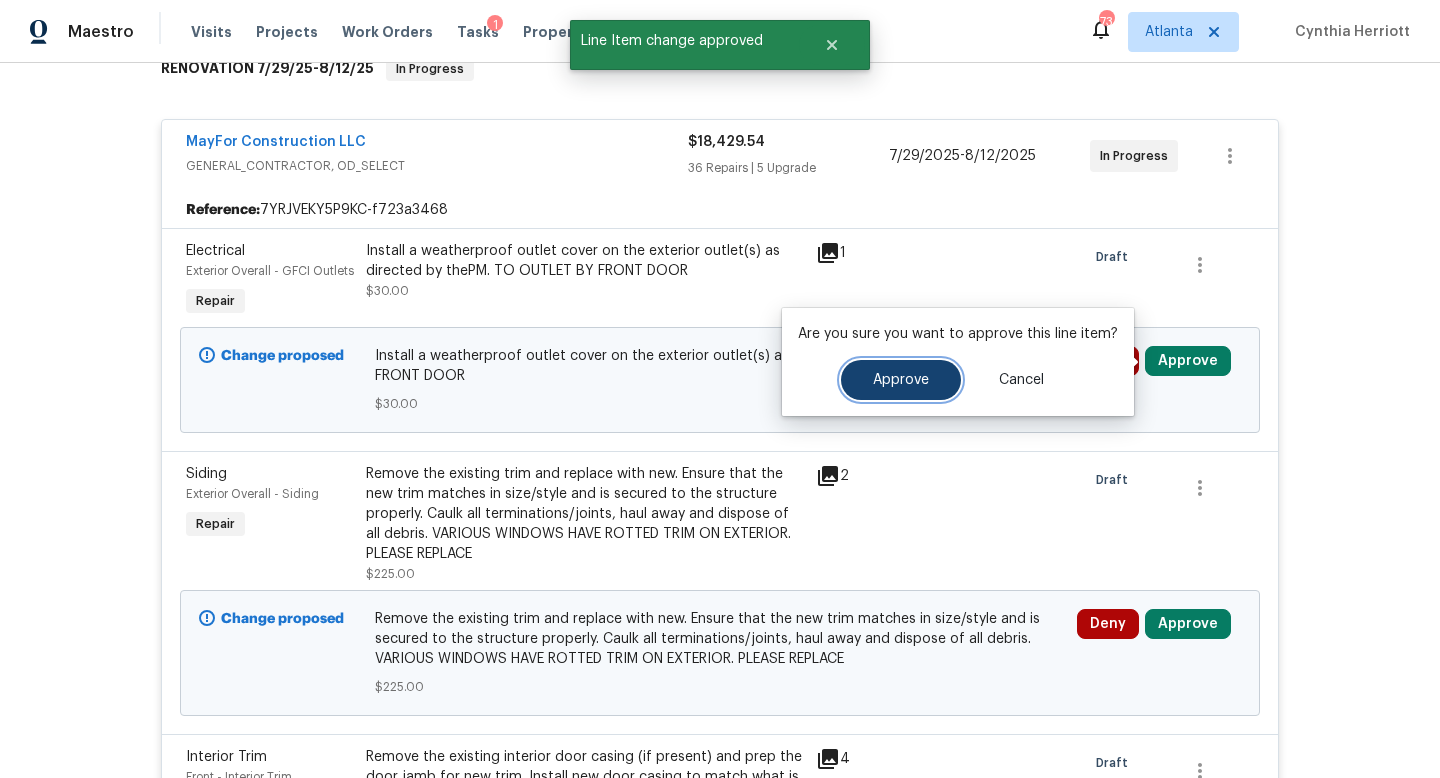 click on "Approve" at bounding box center [901, 380] 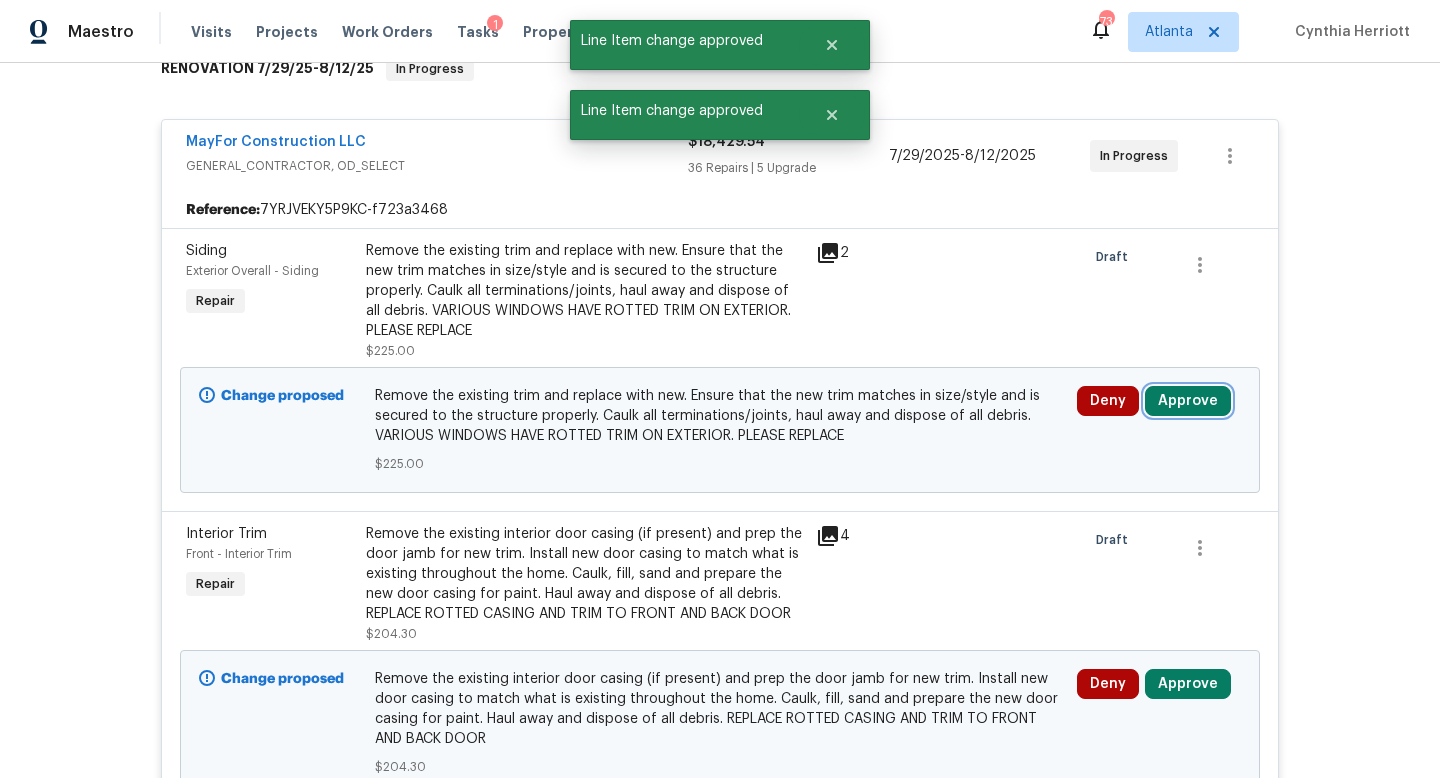 click on "Approve" at bounding box center (1188, 401) 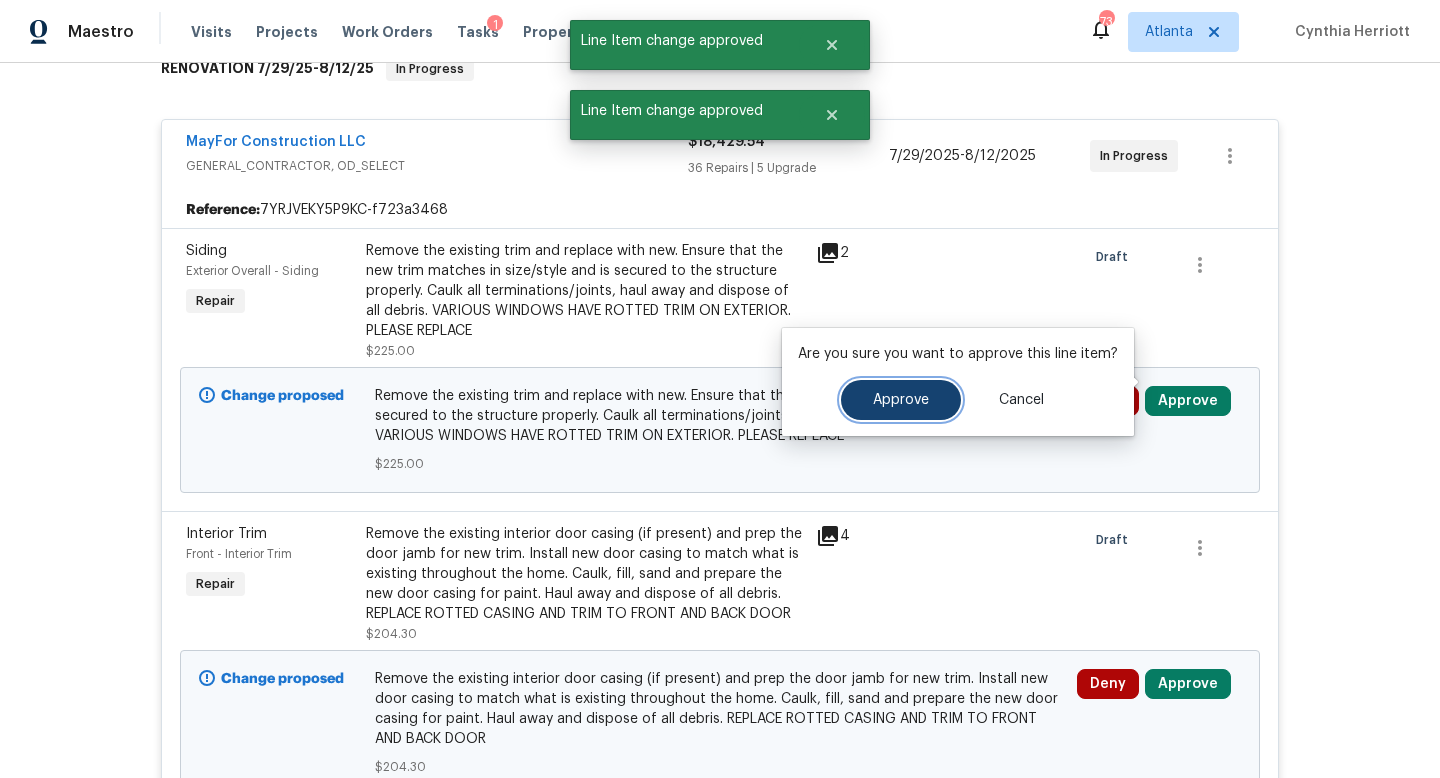 click on "Approve" at bounding box center (901, 400) 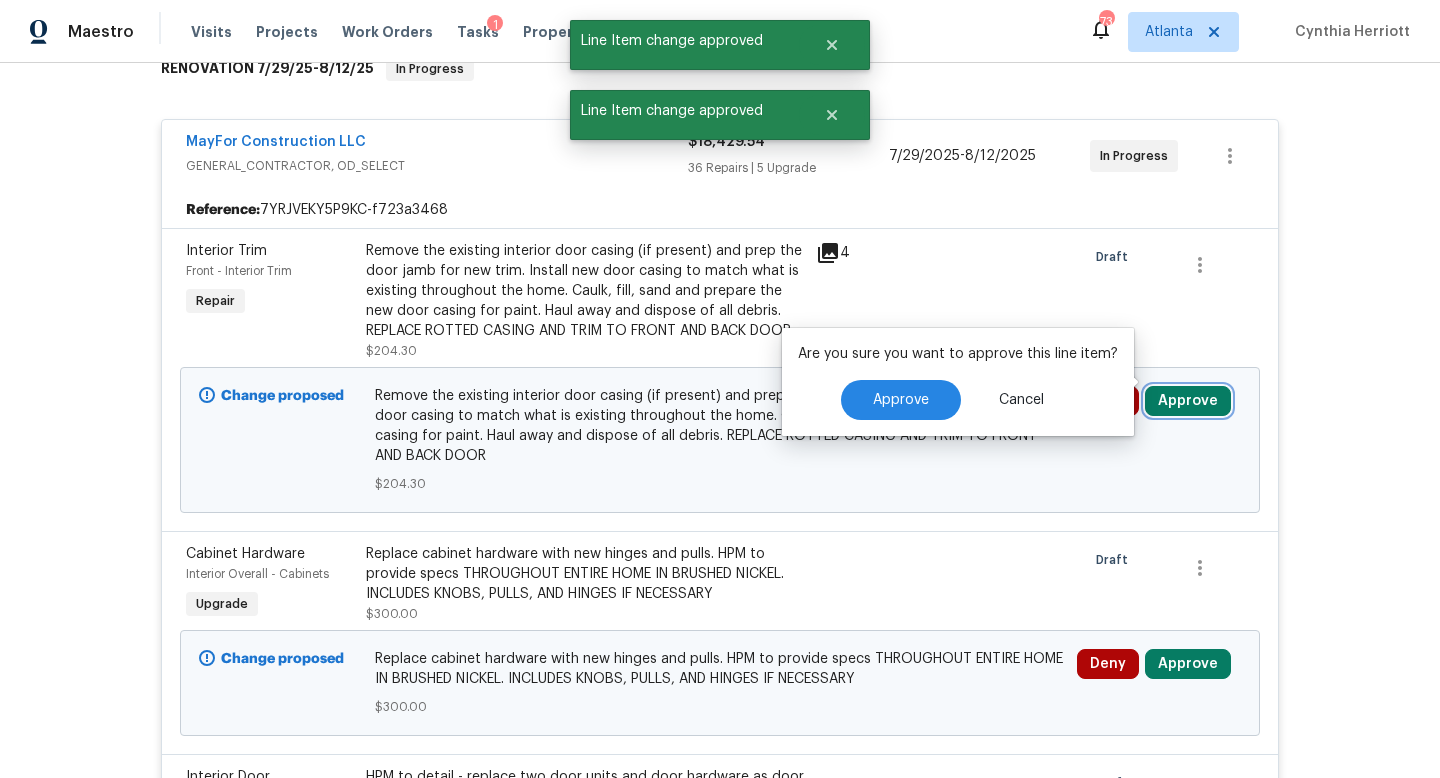 click on "Approve" at bounding box center (1188, 401) 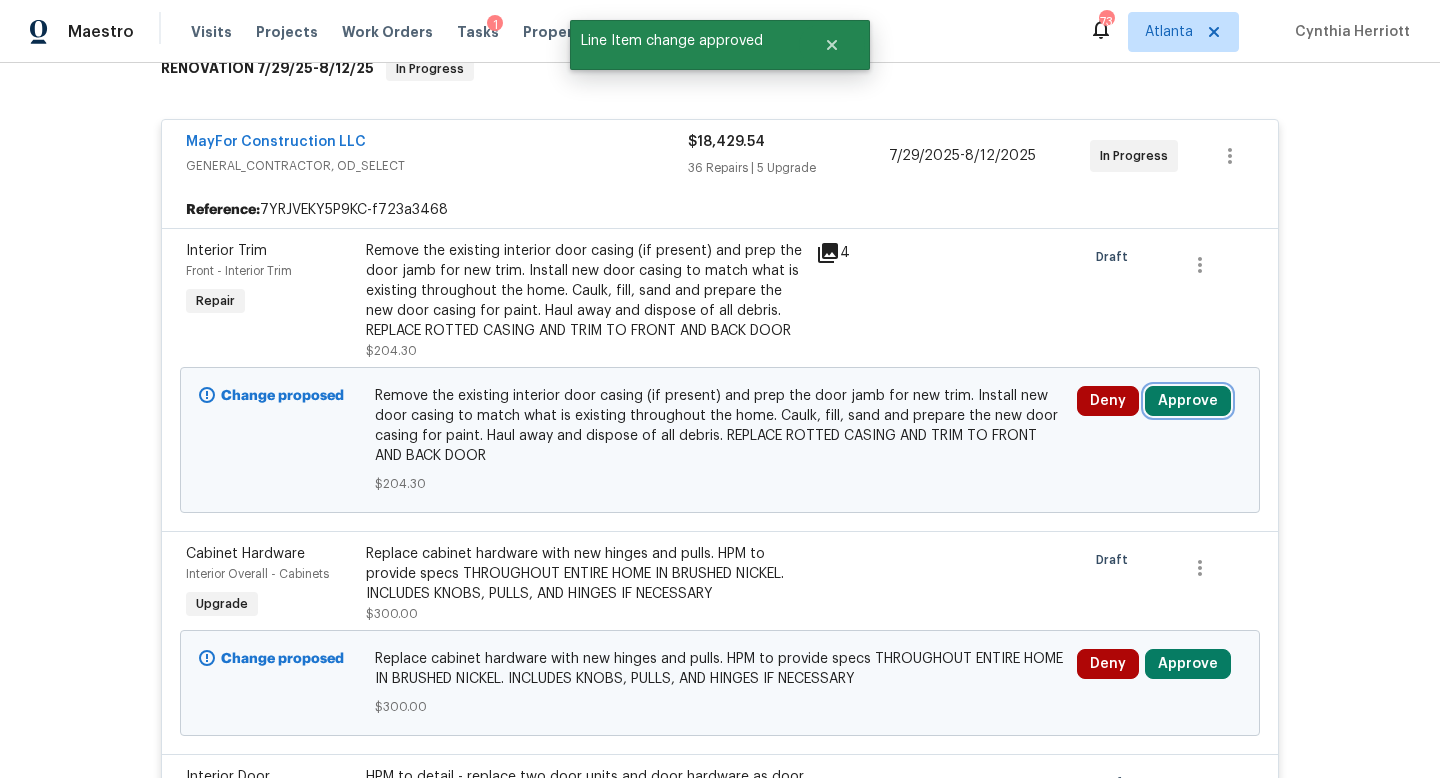 click on "Approve" at bounding box center [1188, 401] 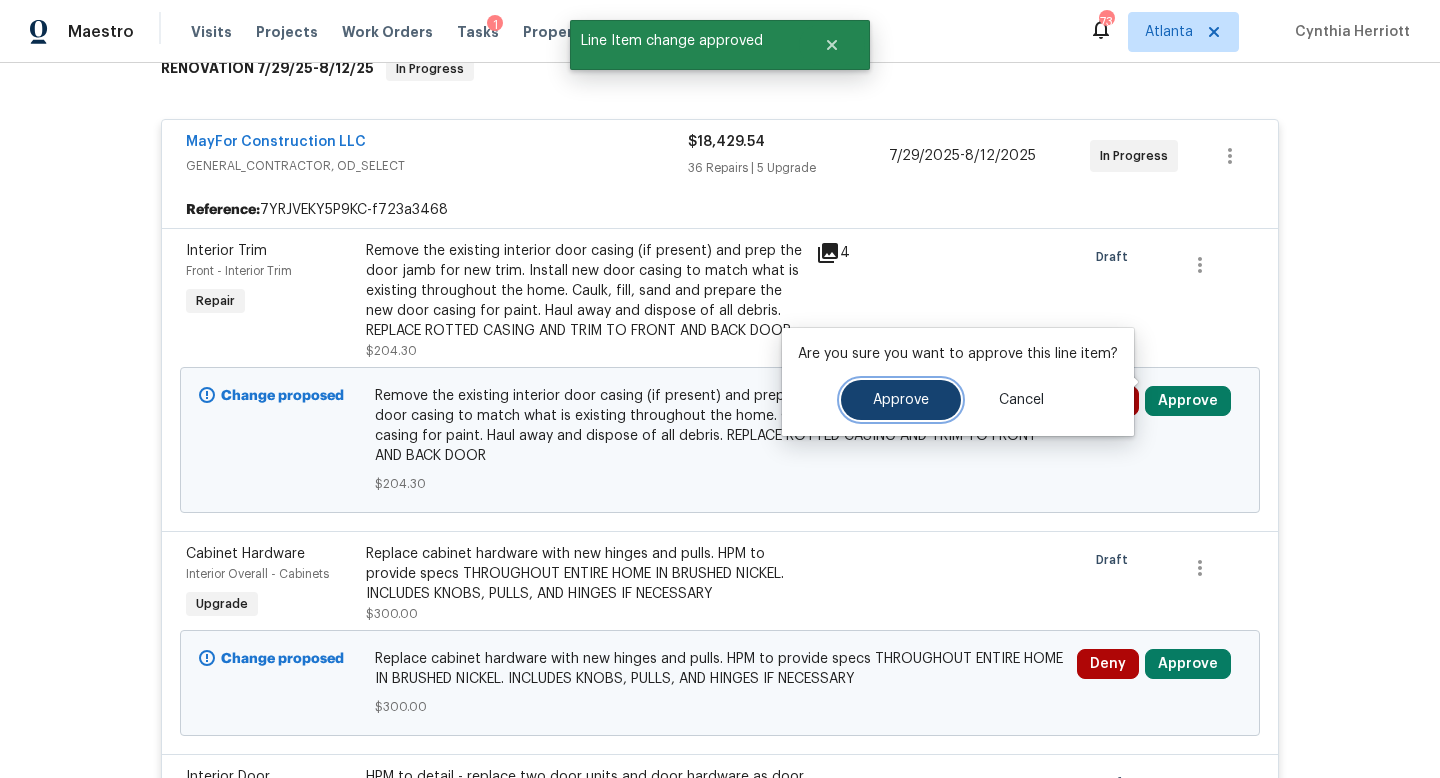 click on "Approve" at bounding box center [901, 400] 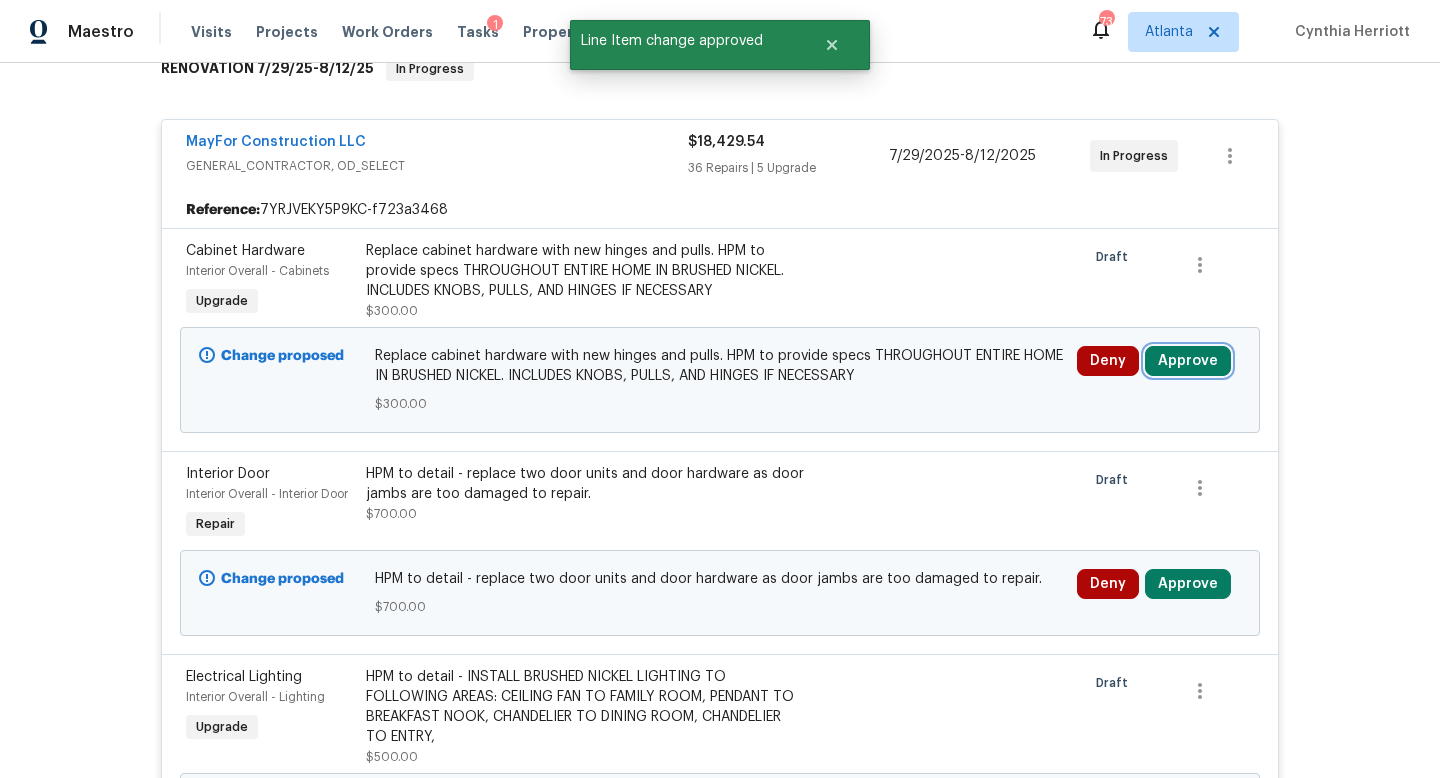 click on "Approve" at bounding box center (1188, 361) 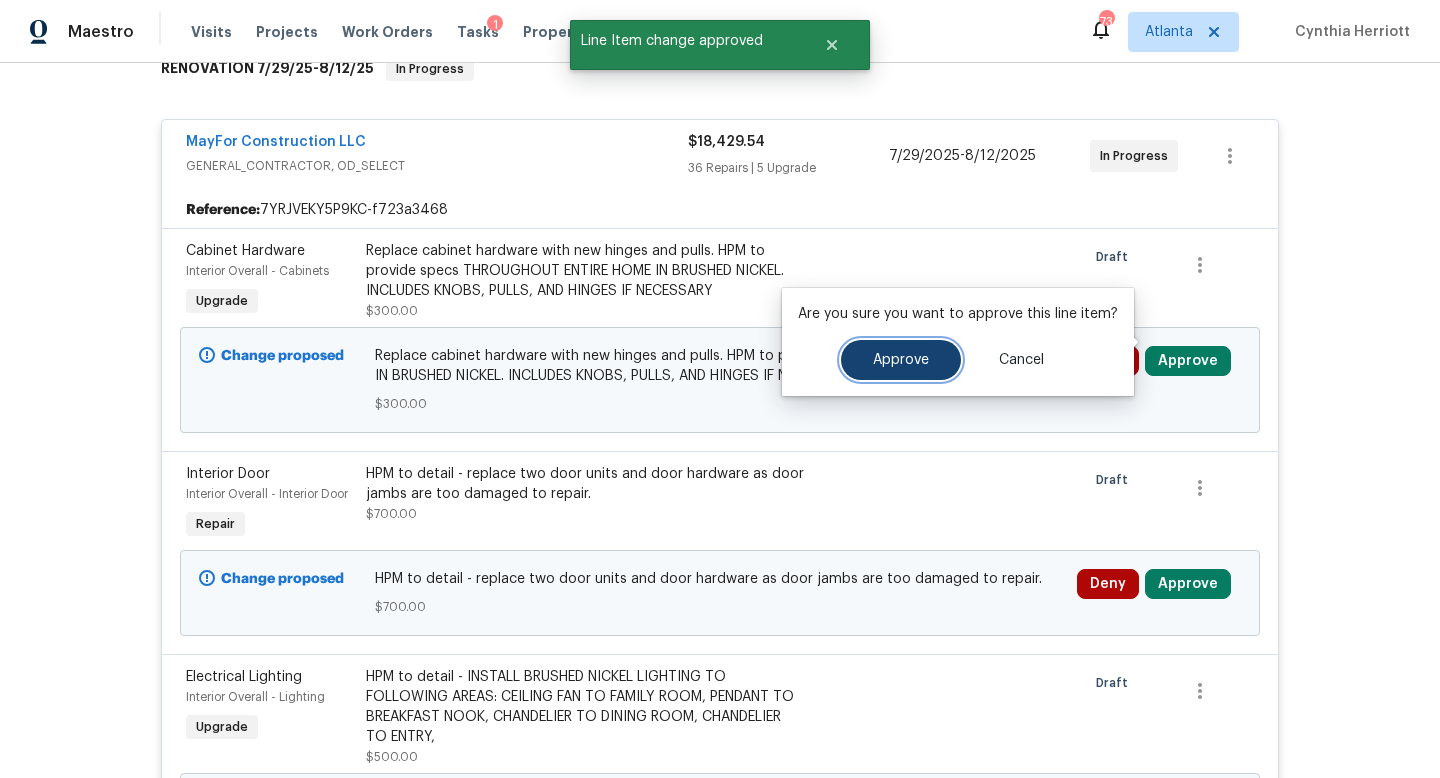 click on "Approve" at bounding box center [901, 360] 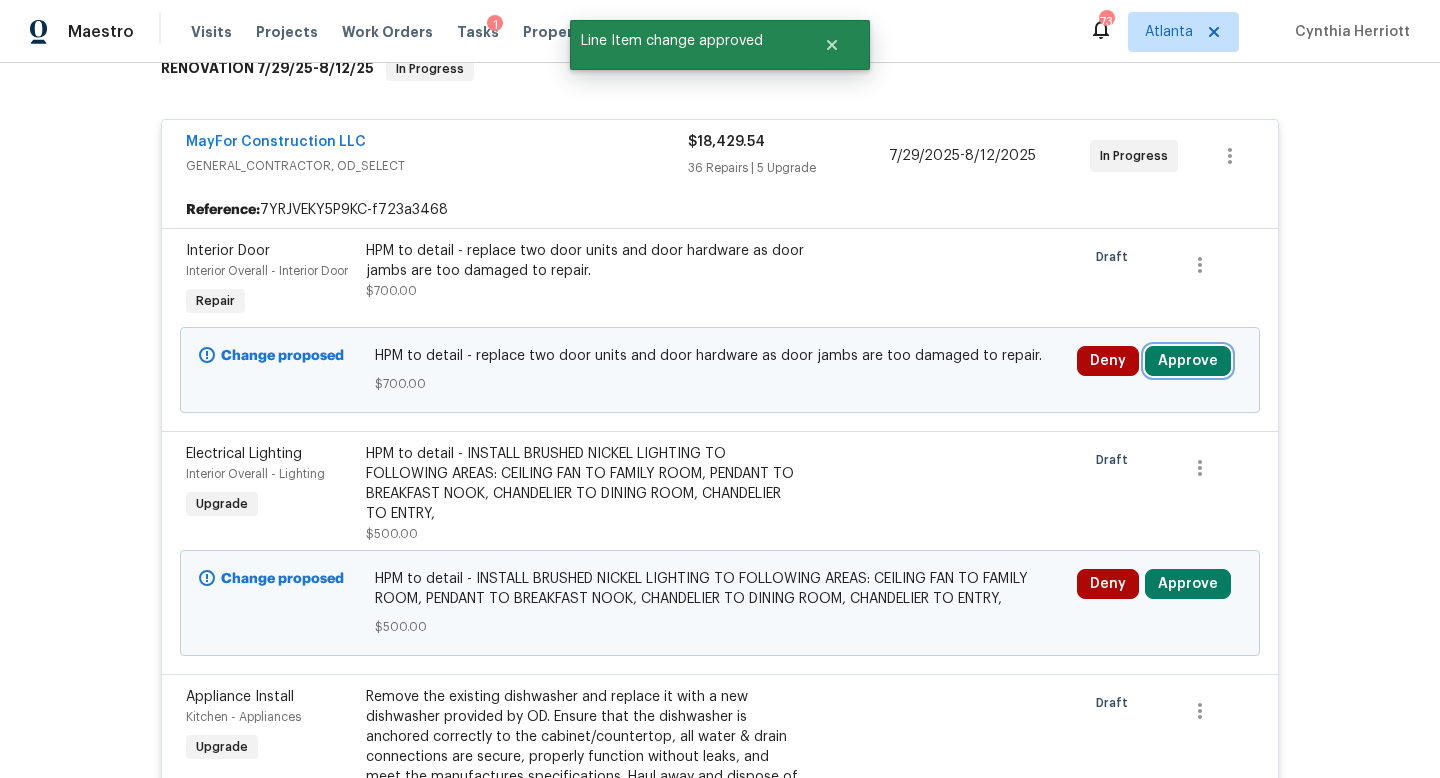 click on "Approve" at bounding box center (1188, 361) 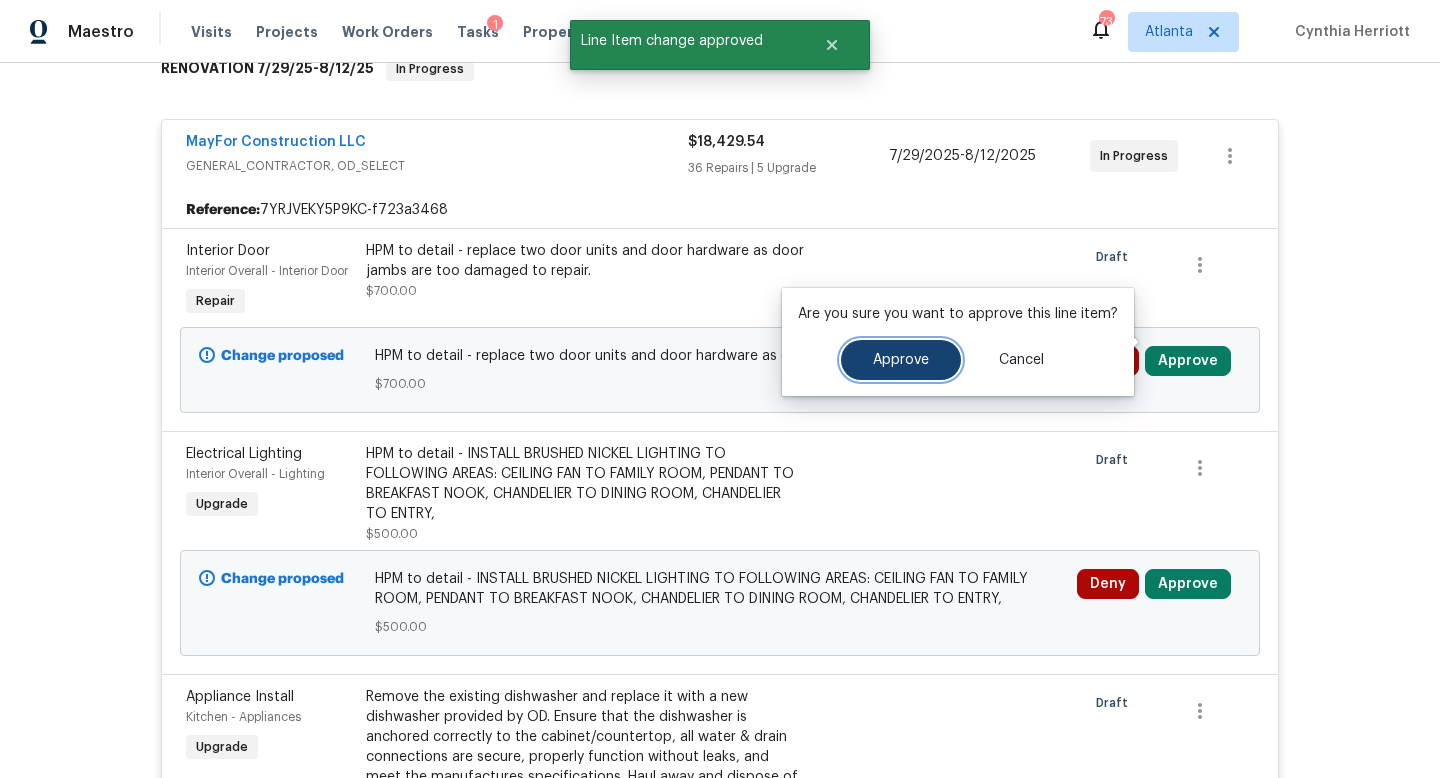 click on "Approve" at bounding box center (901, 360) 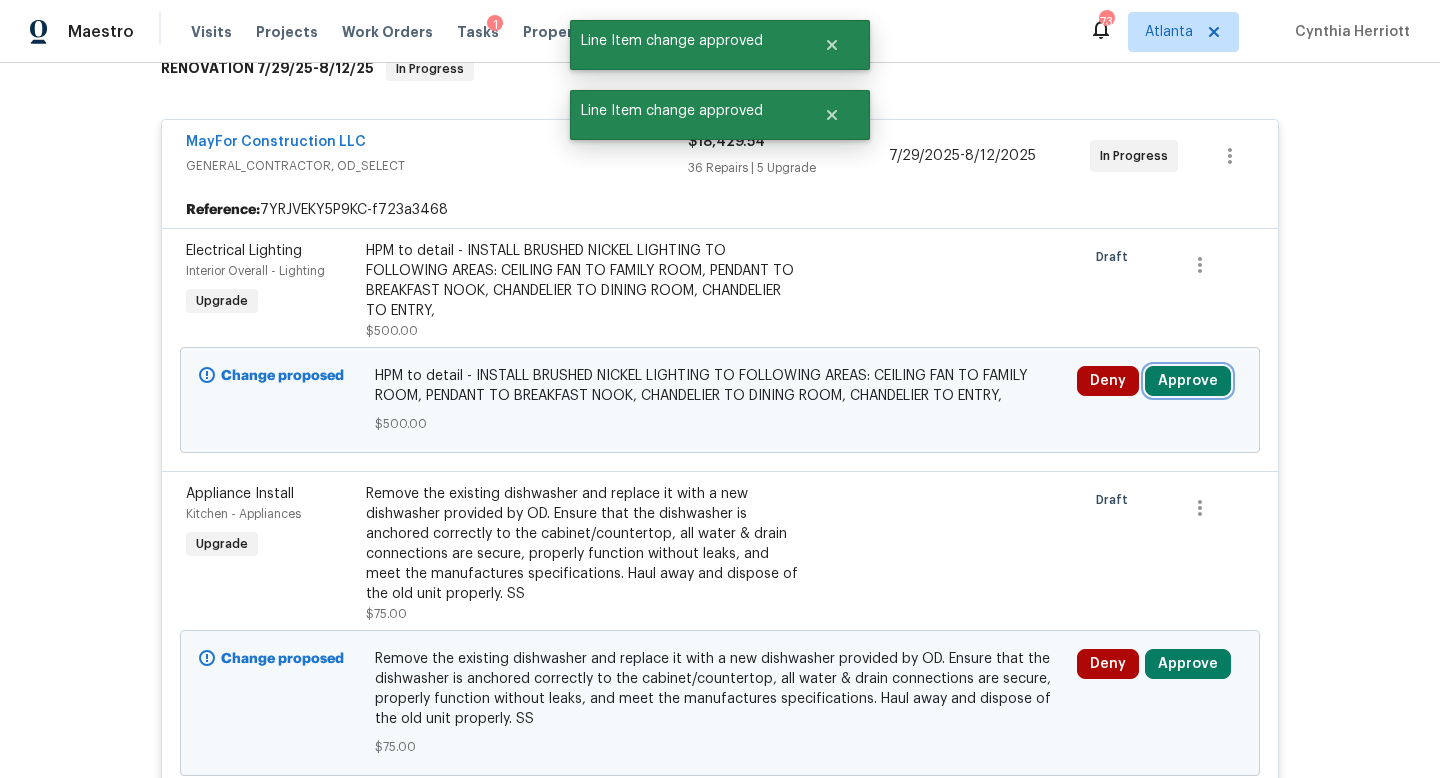 click on "Approve" at bounding box center [1188, 381] 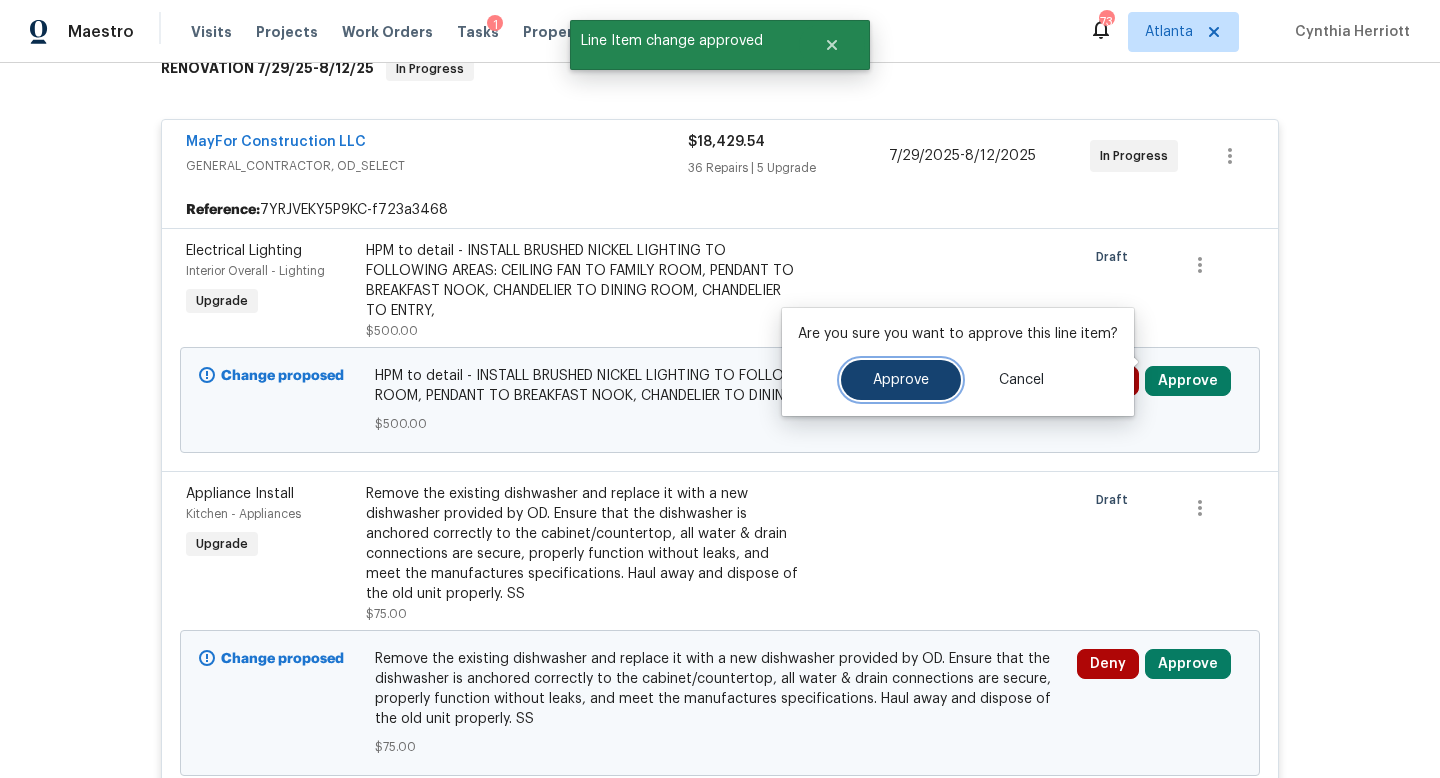click on "Approve" at bounding box center [901, 380] 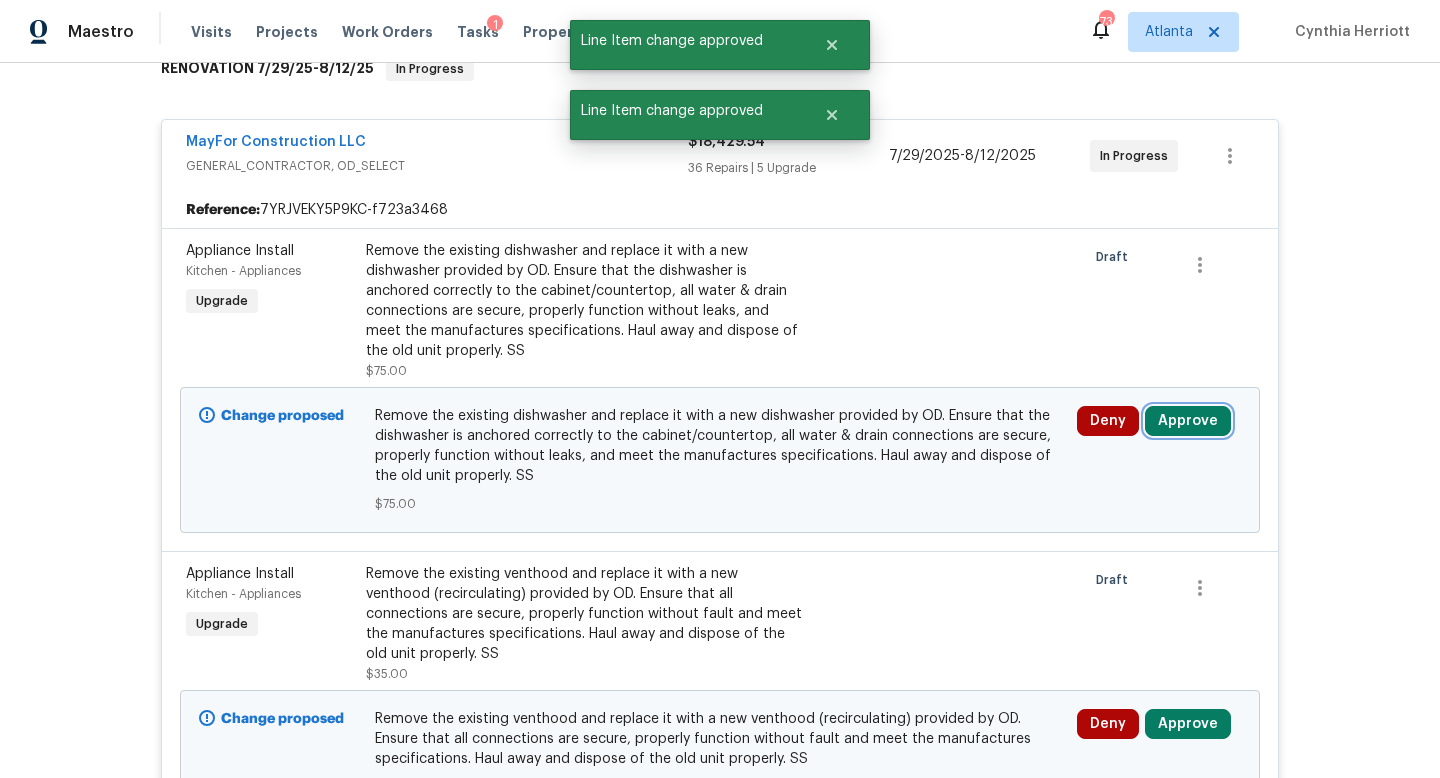 click on "Approve" at bounding box center (1188, 421) 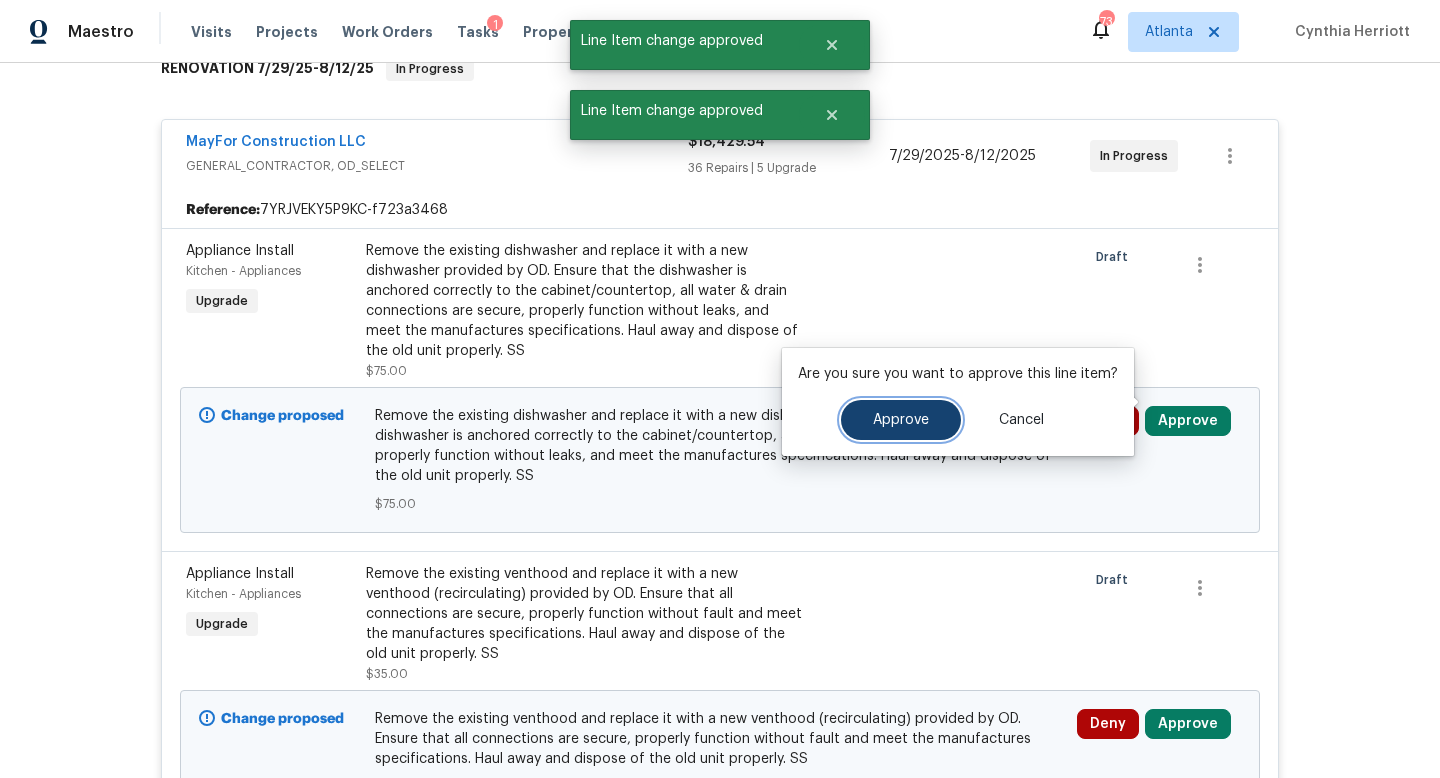 click on "Approve" at bounding box center [901, 420] 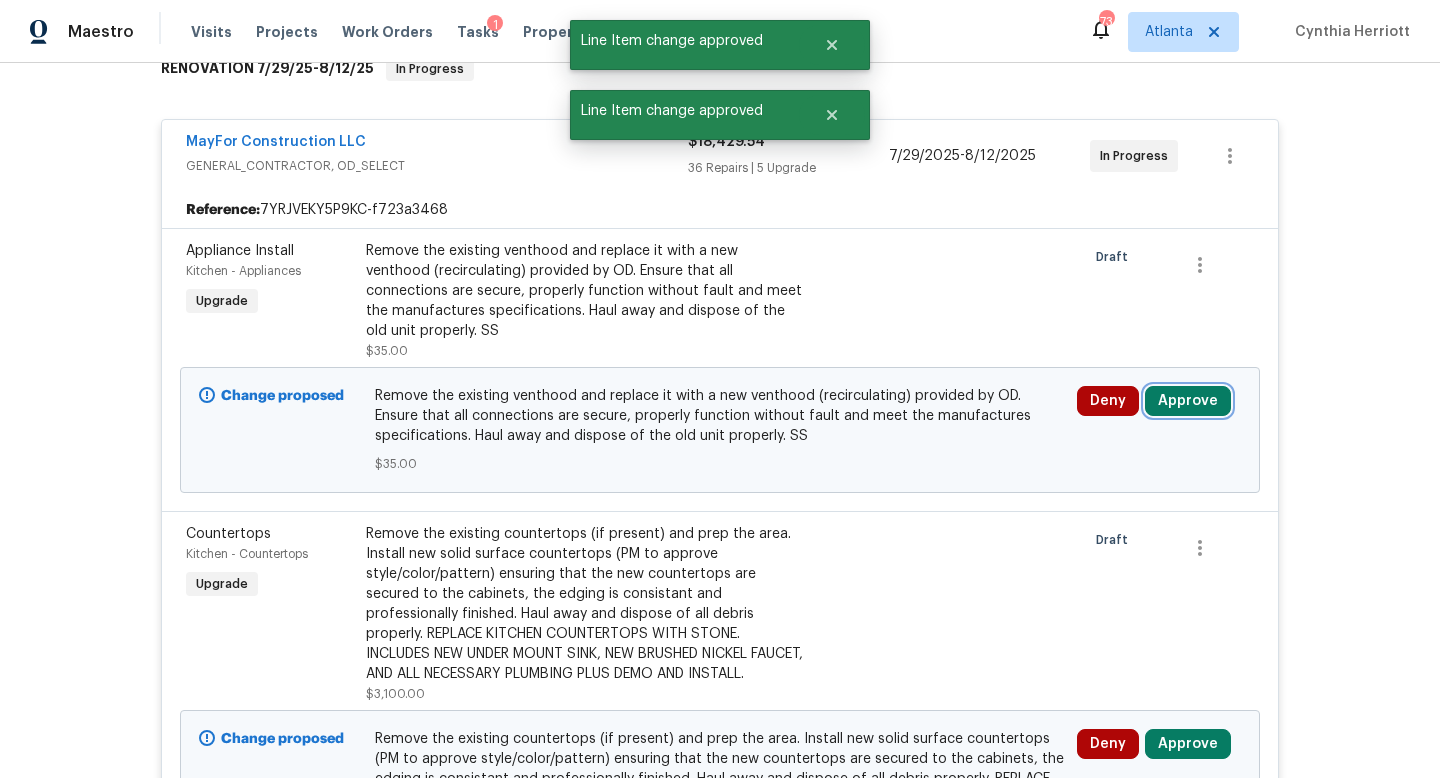 click on "Approve" at bounding box center (1188, 401) 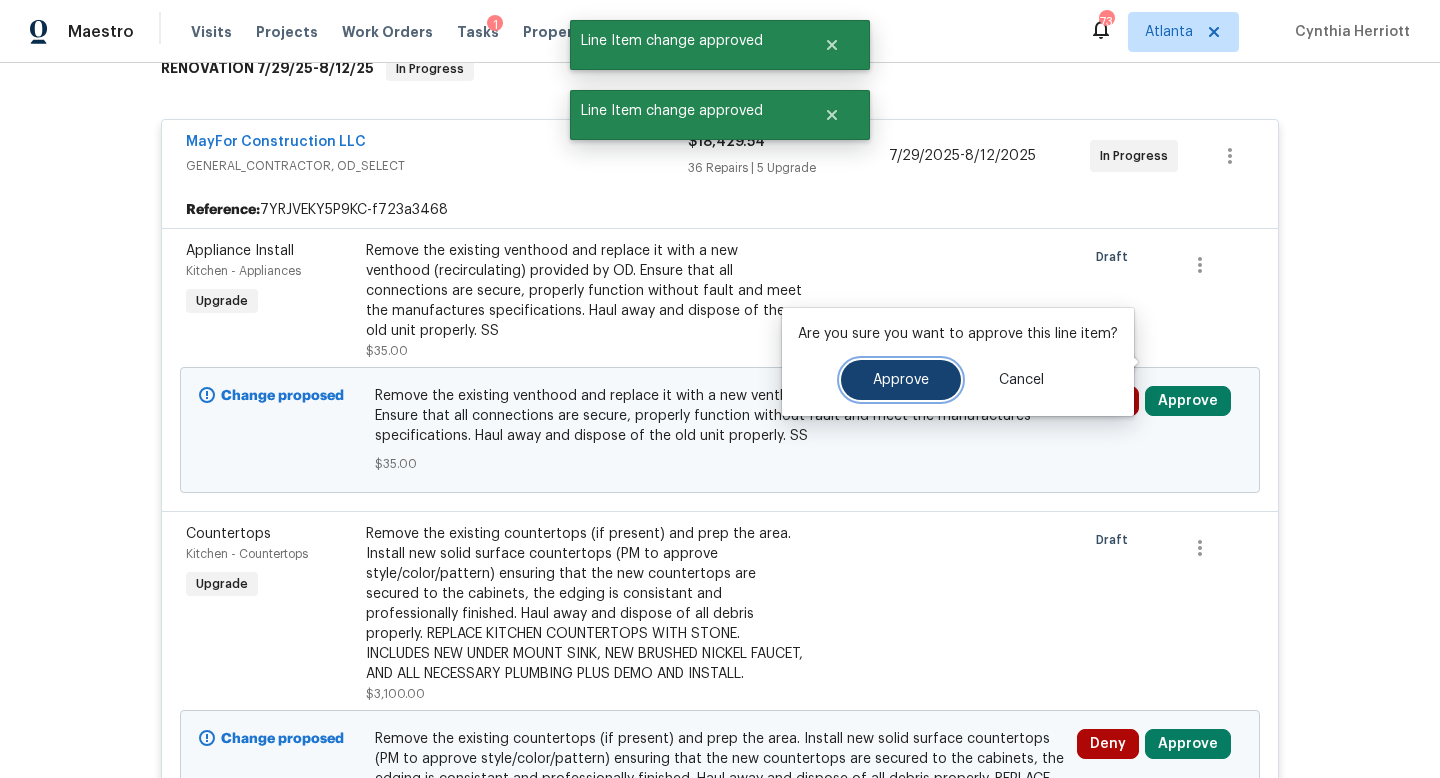 click on "Approve" at bounding box center [901, 380] 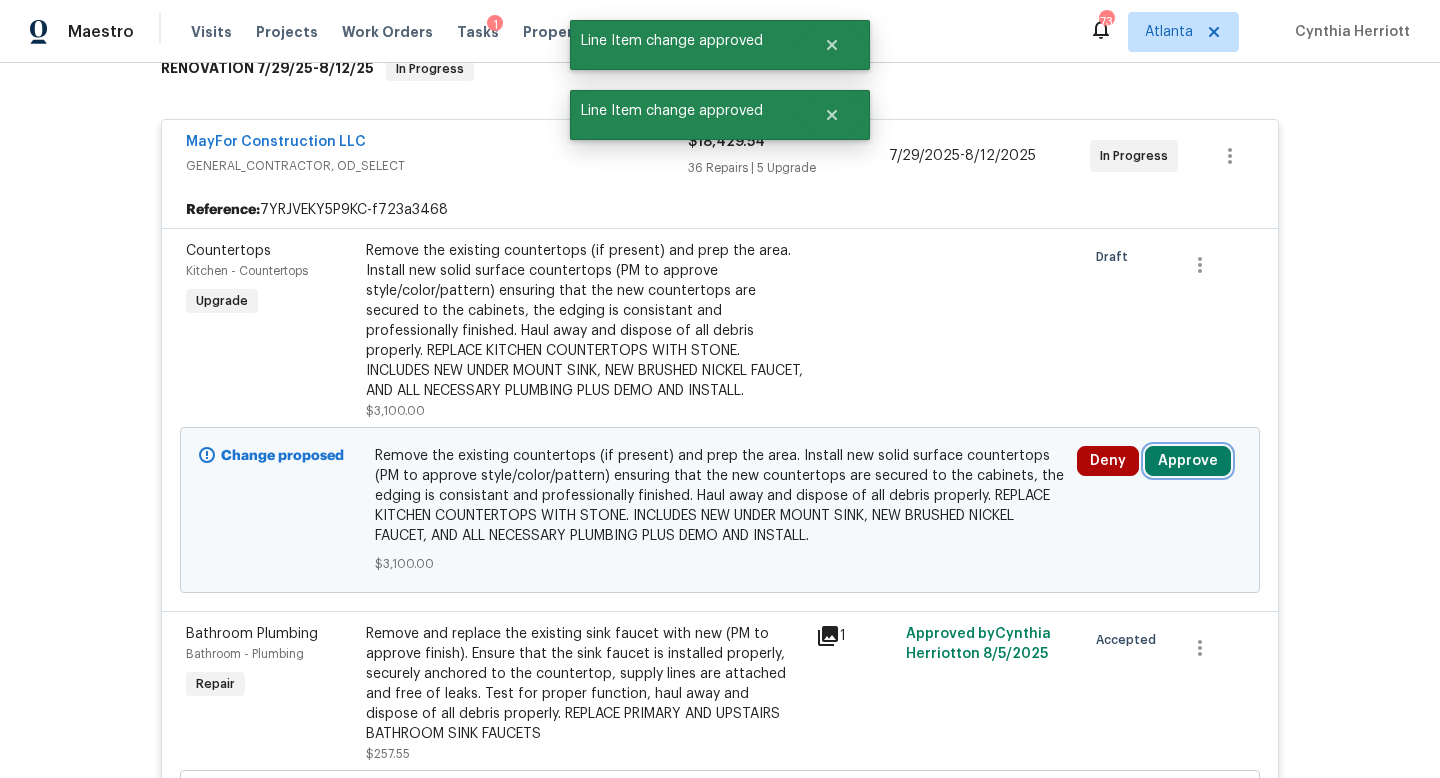 click on "Approve" at bounding box center [1188, 461] 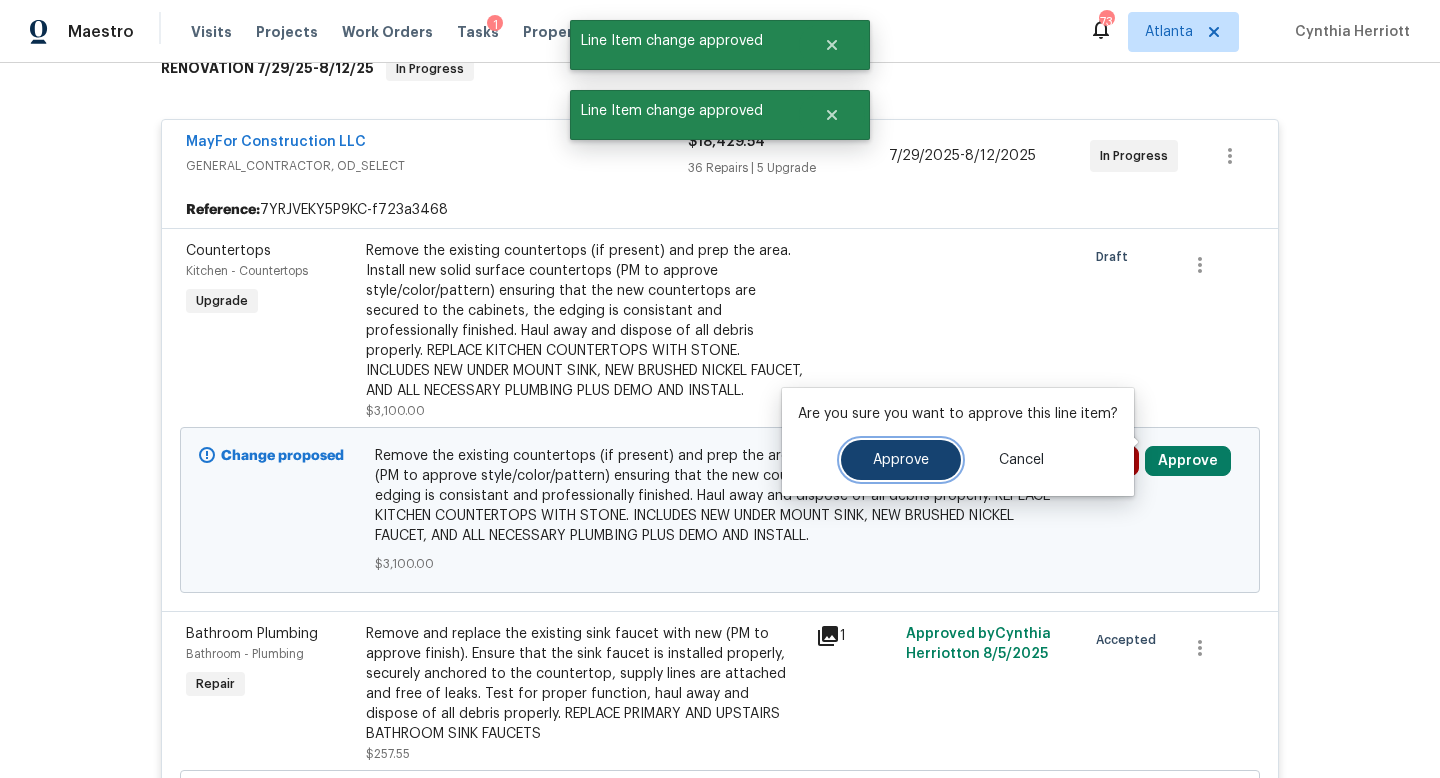 click on "Approve" at bounding box center (901, 460) 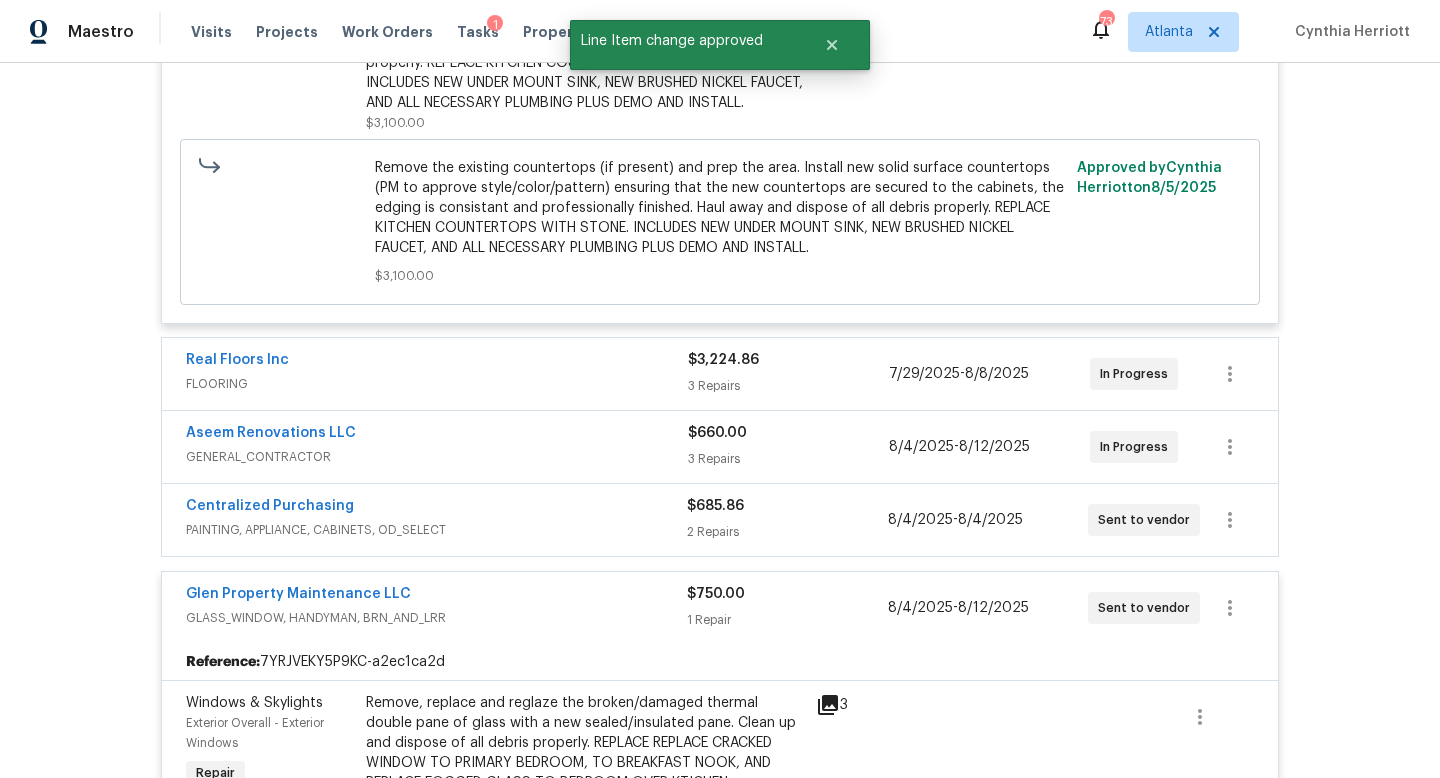 scroll, scrollTop: 9689, scrollLeft: 0, axis: vertical 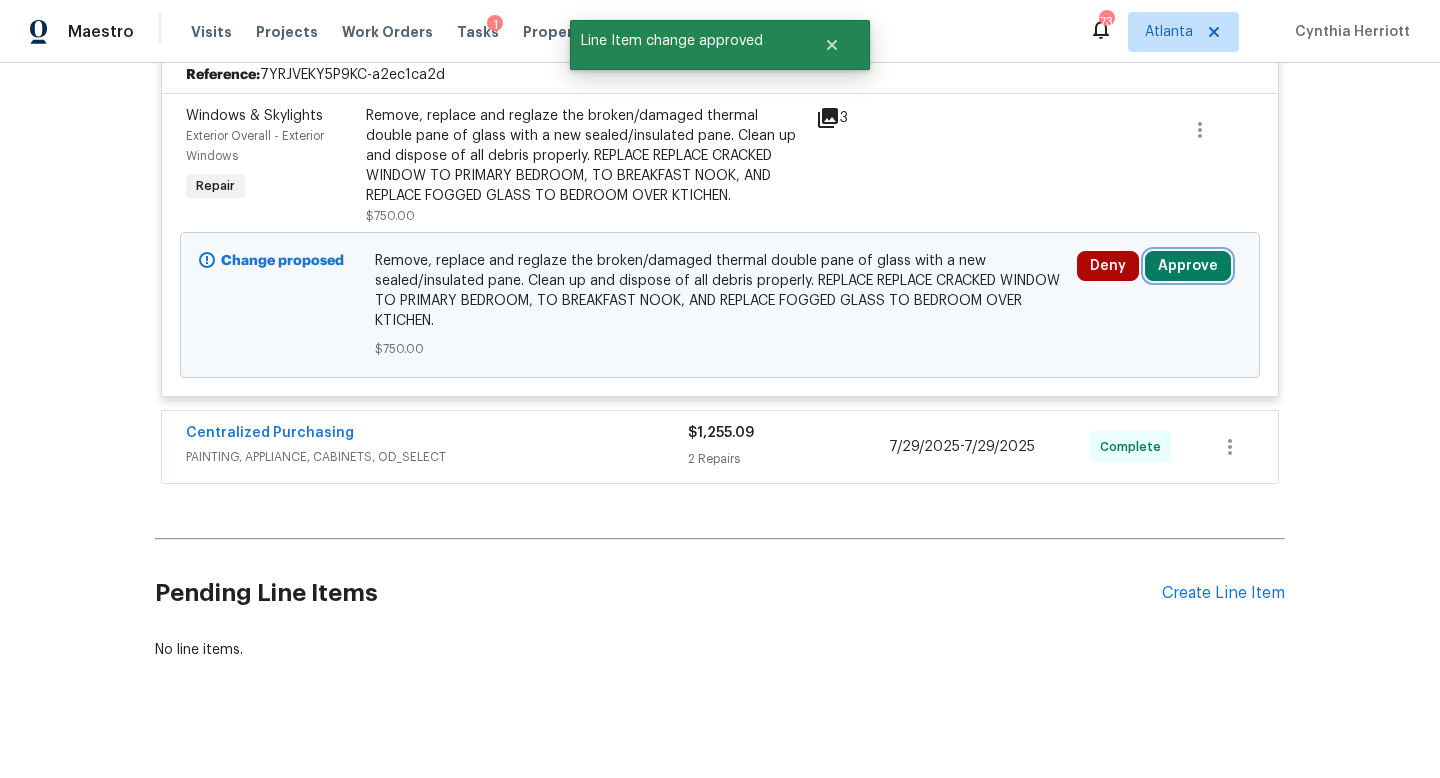 click on "Approve" at bounding box center (1188, 266) 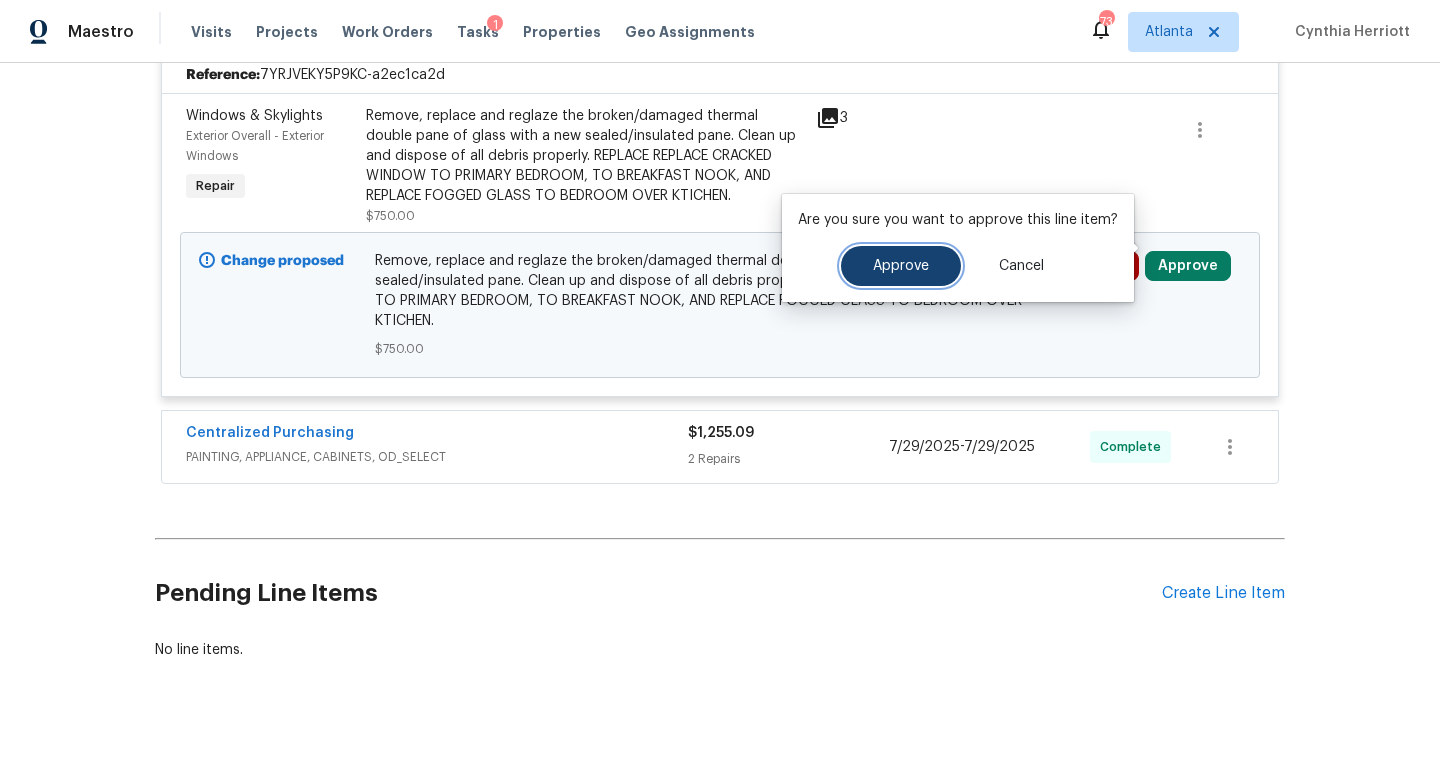 click on "Approve" at bounding box center [901, 266] 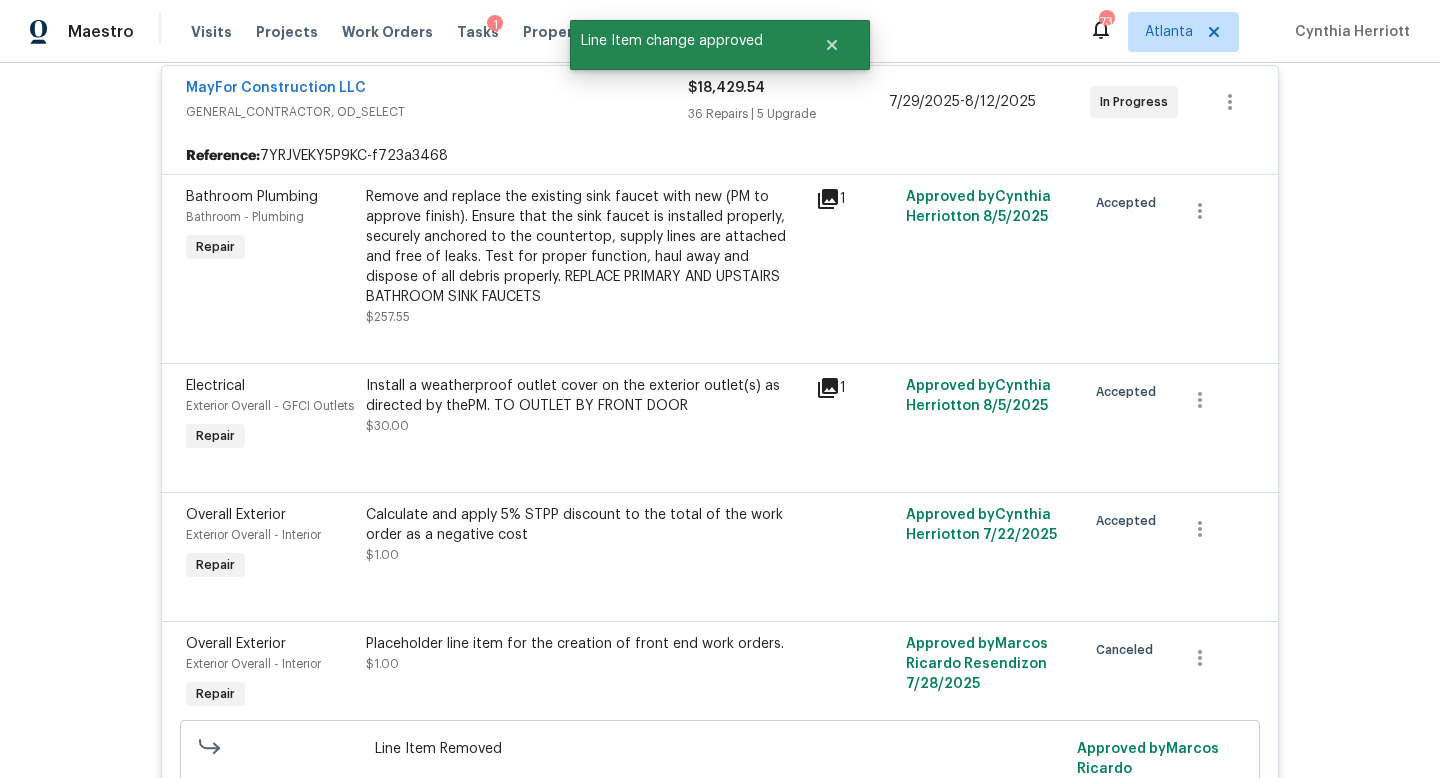 scroll, scrollTop: 0, scrollLeft: 0, axis: both 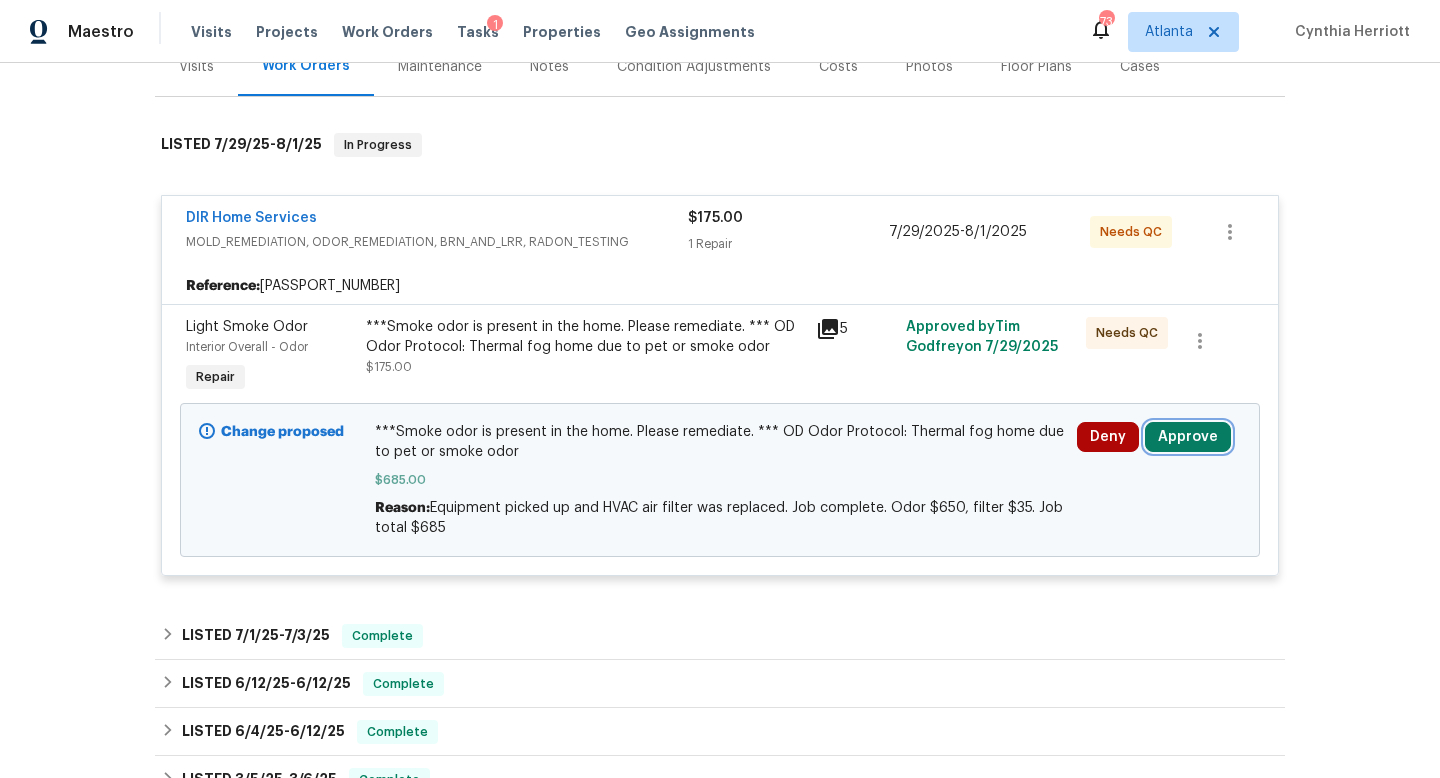 click on "Approve" at bounding box center (1188, 437) 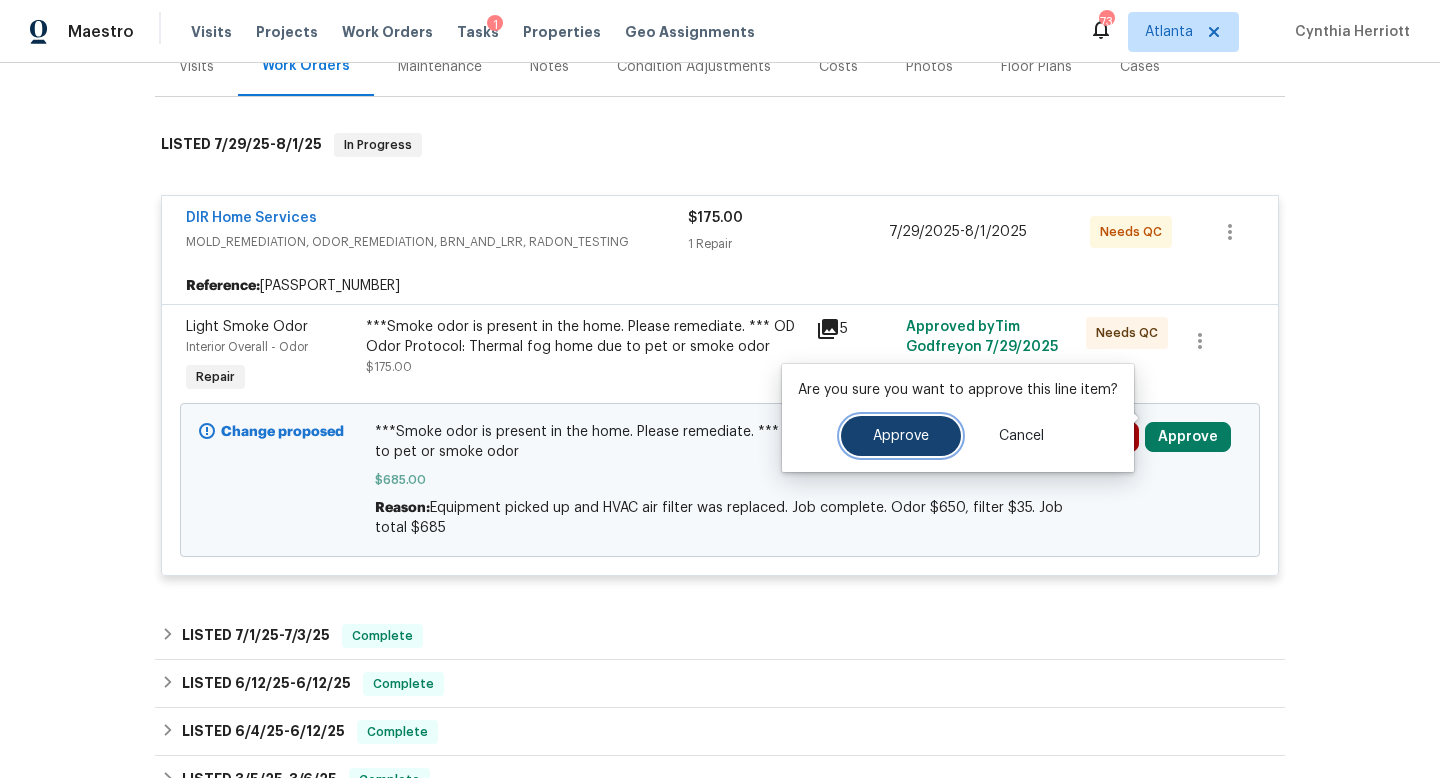 click on "Approve" at bounding box center (901, 436) 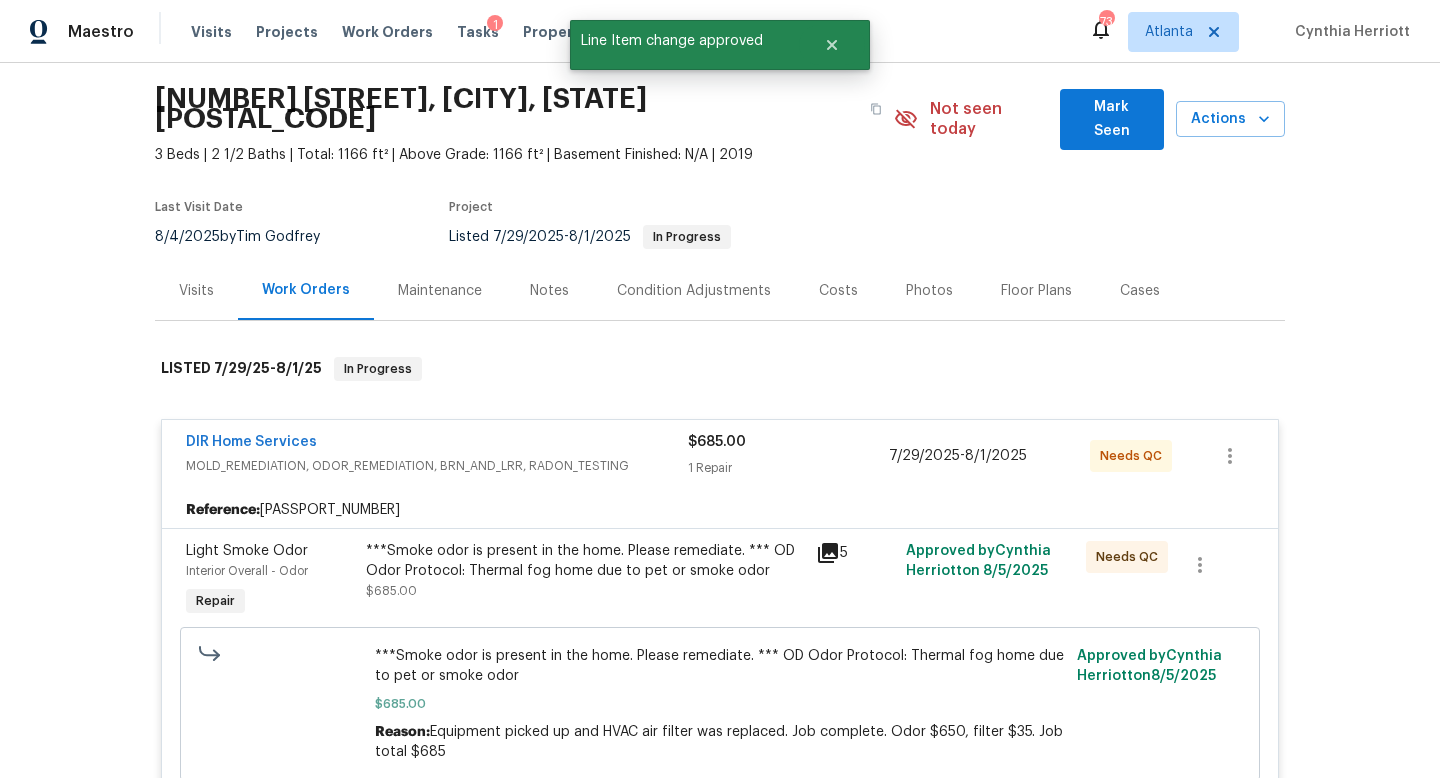 scroll, scrollTop: 0, scrollLeft: 0, axis: both 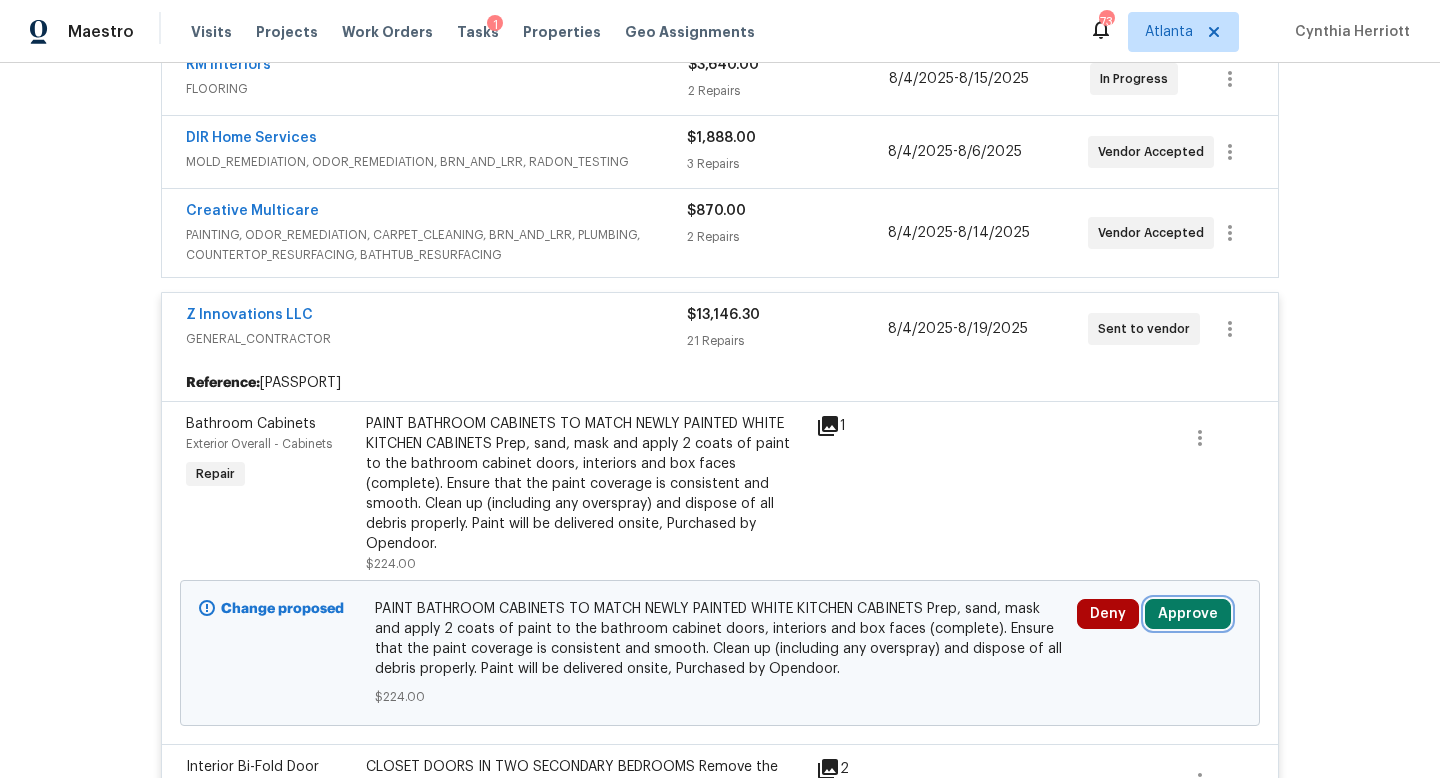 click on "Approve" at bounding box center (1188, 614) 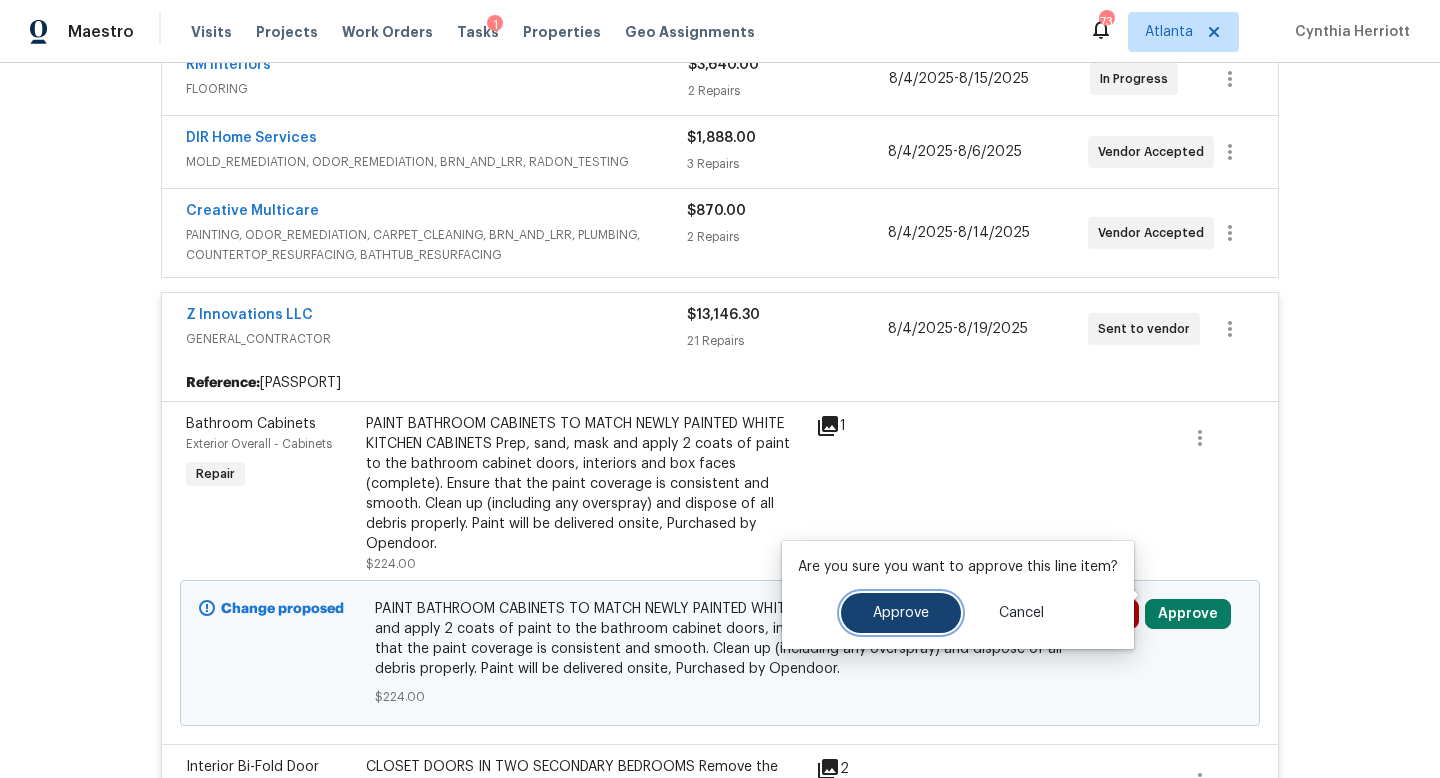 click on "Approve" at bounding box center [901, 613] 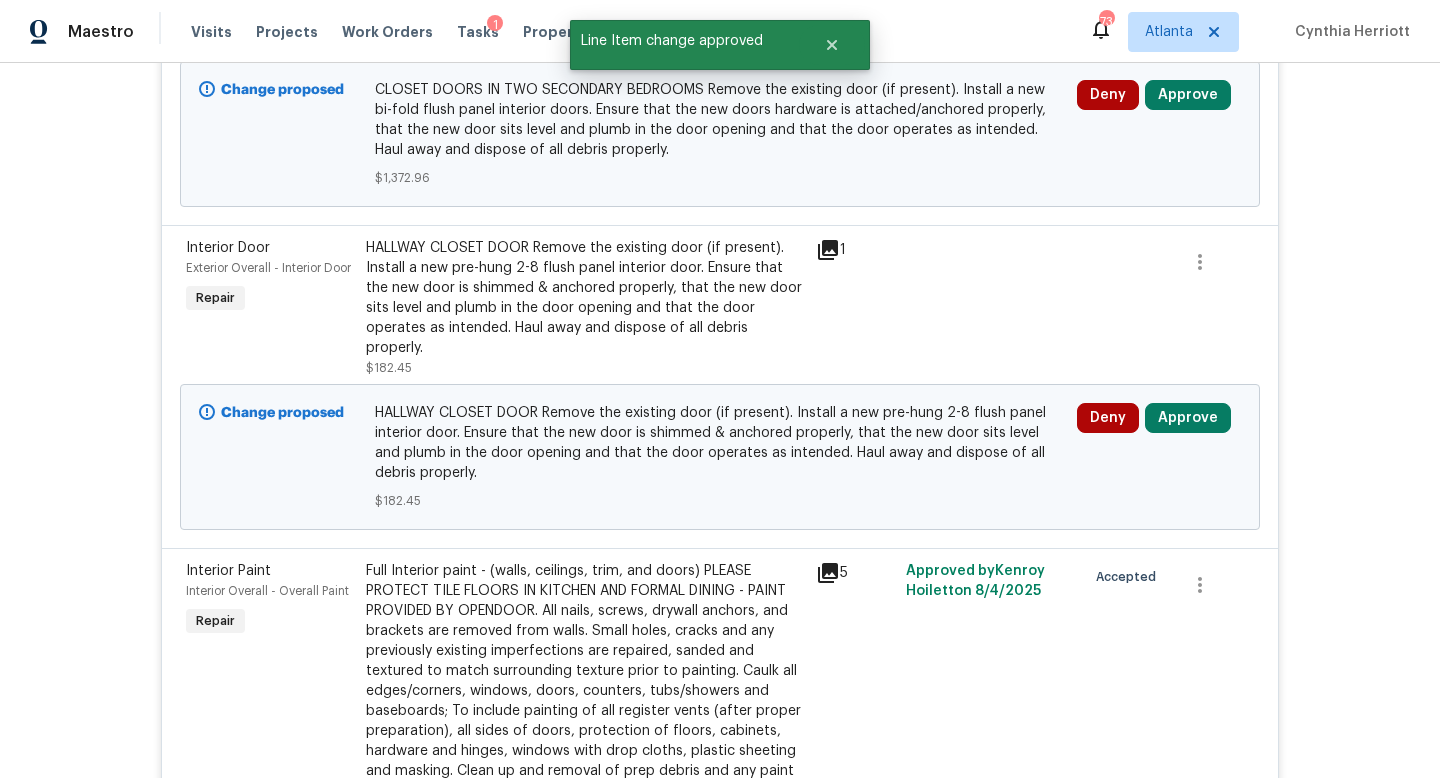 scroll, scrollTop: 1099, scrollLeft: 0, axis: vertical 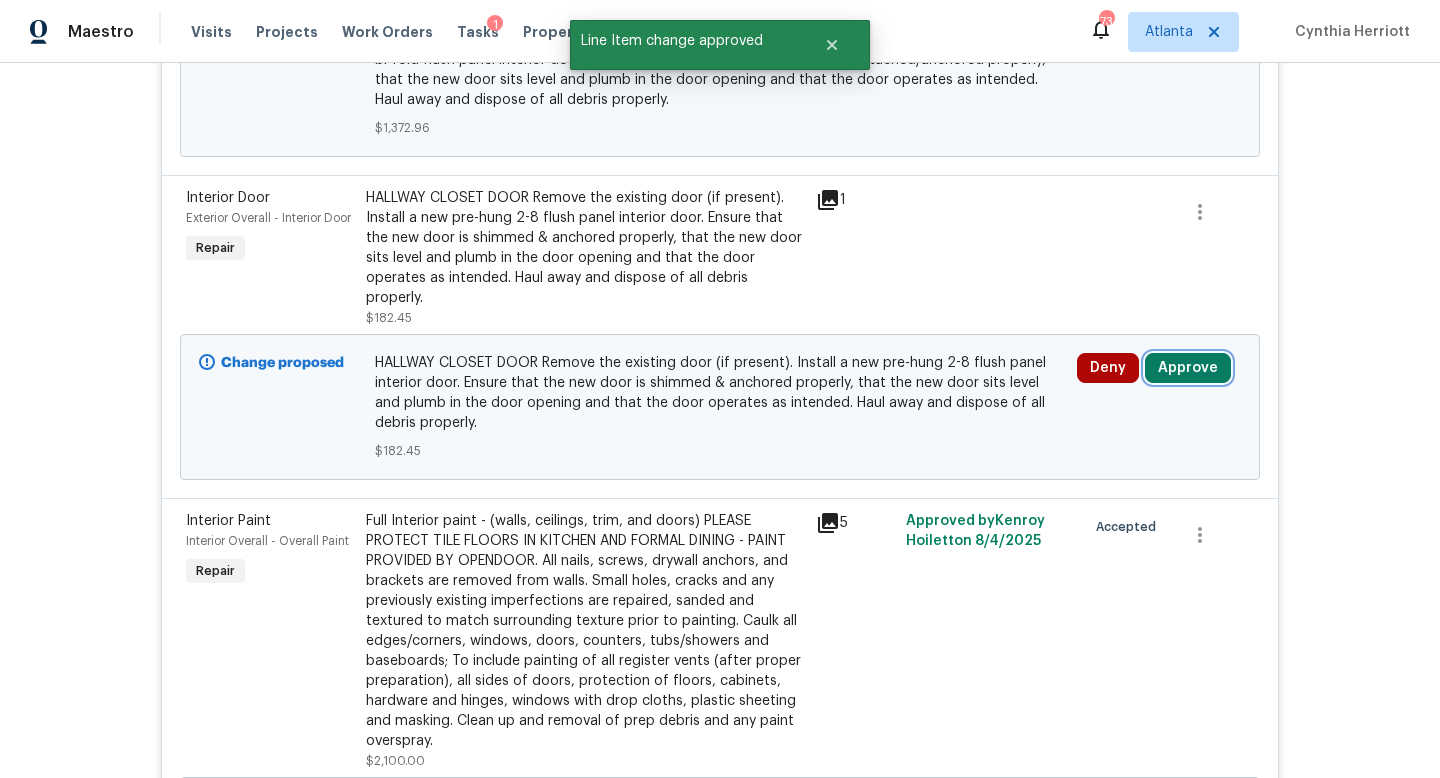 click on "Approve" at bounding box center (1188, 368) 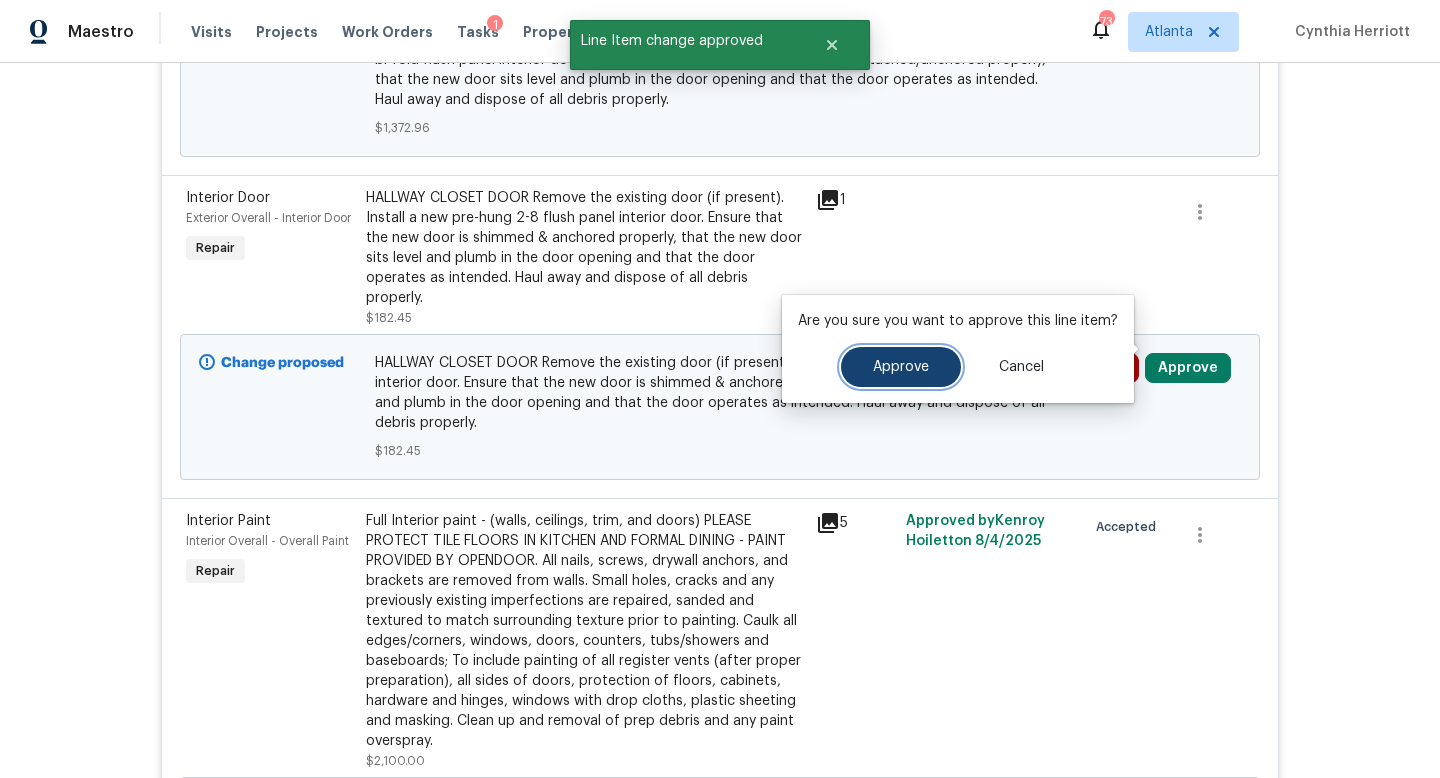 click on "Approve" at bounding box center (901, 367) 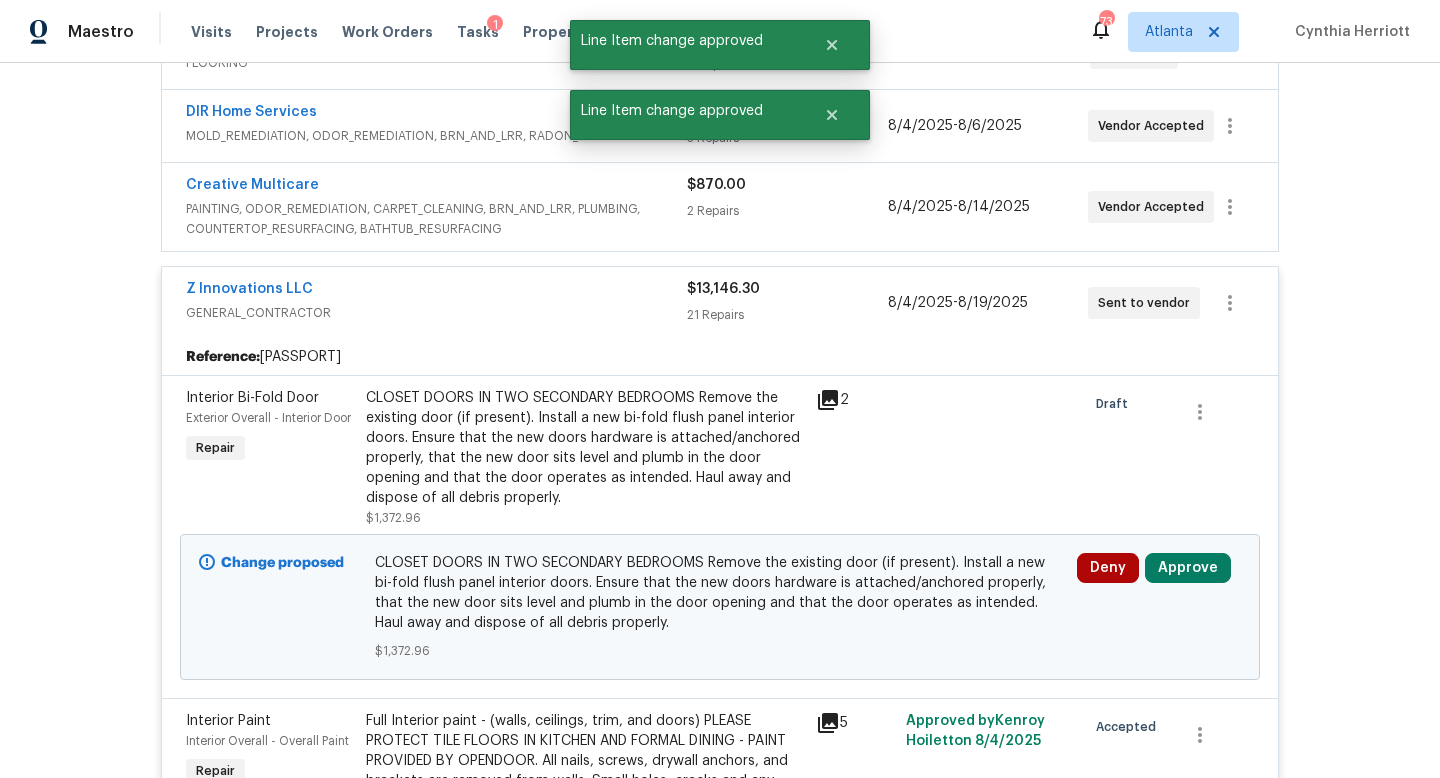 scroll, scrollTop: 1008, scrollLeft: 0, axis: vertical 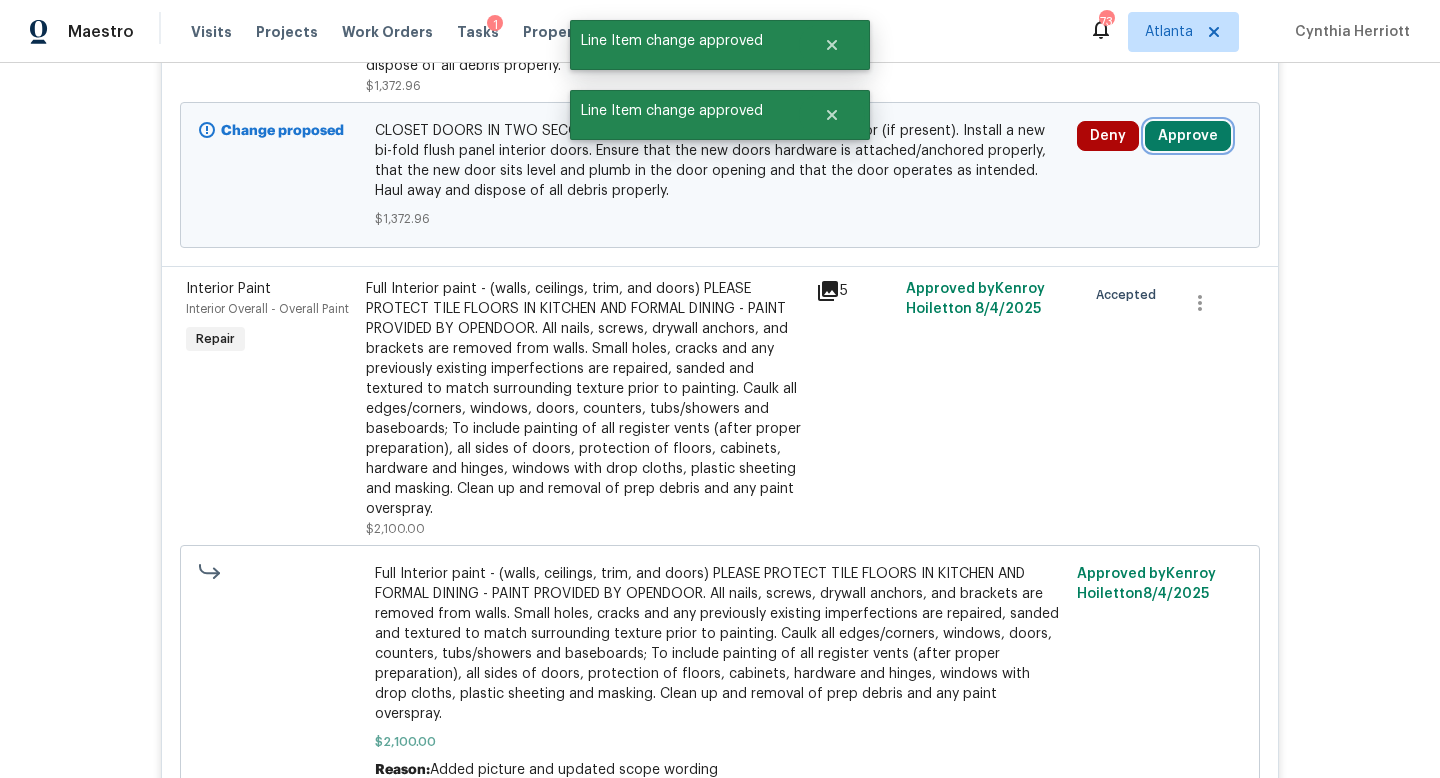 click on "Approve" at bounding box center [1188, 136] 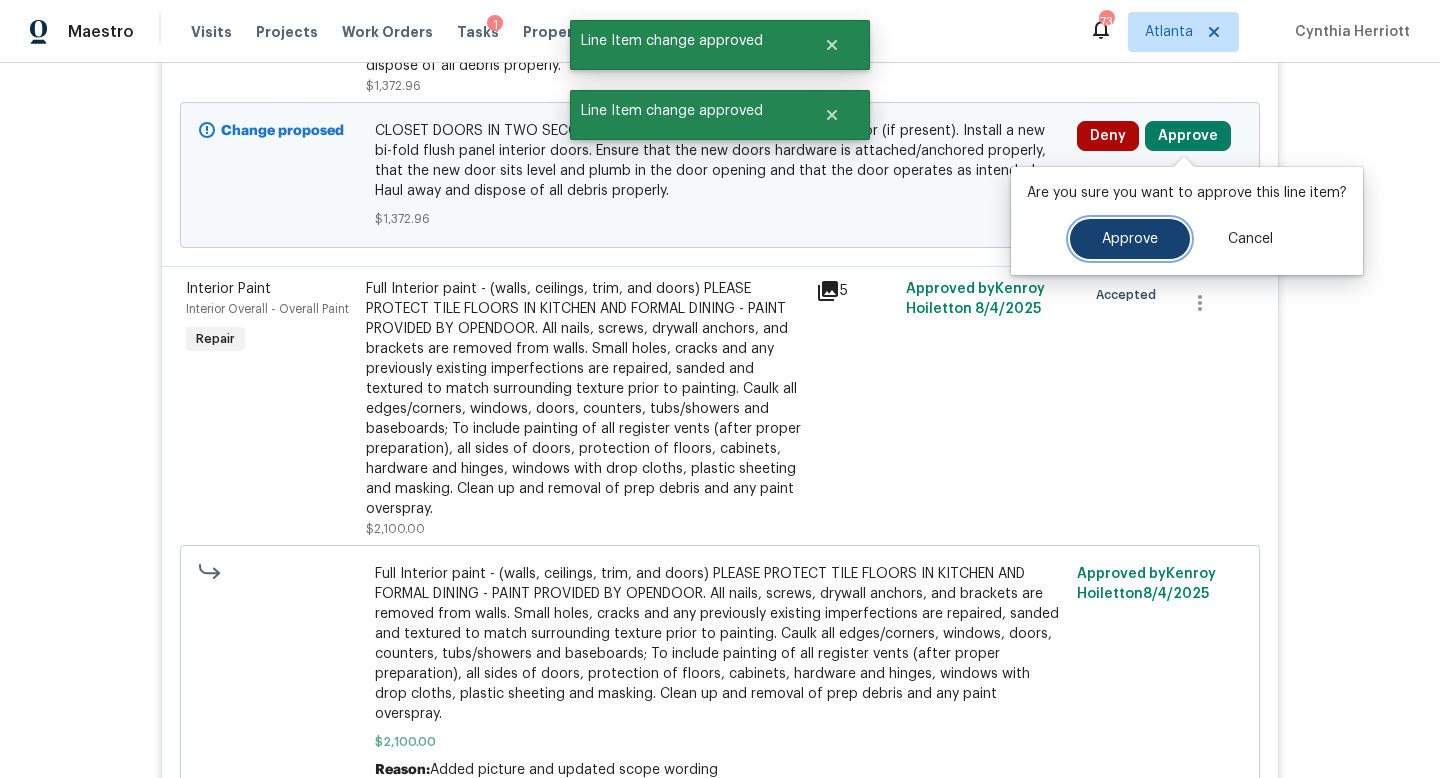 click on "Approve" at bounding box center [1130, 239] 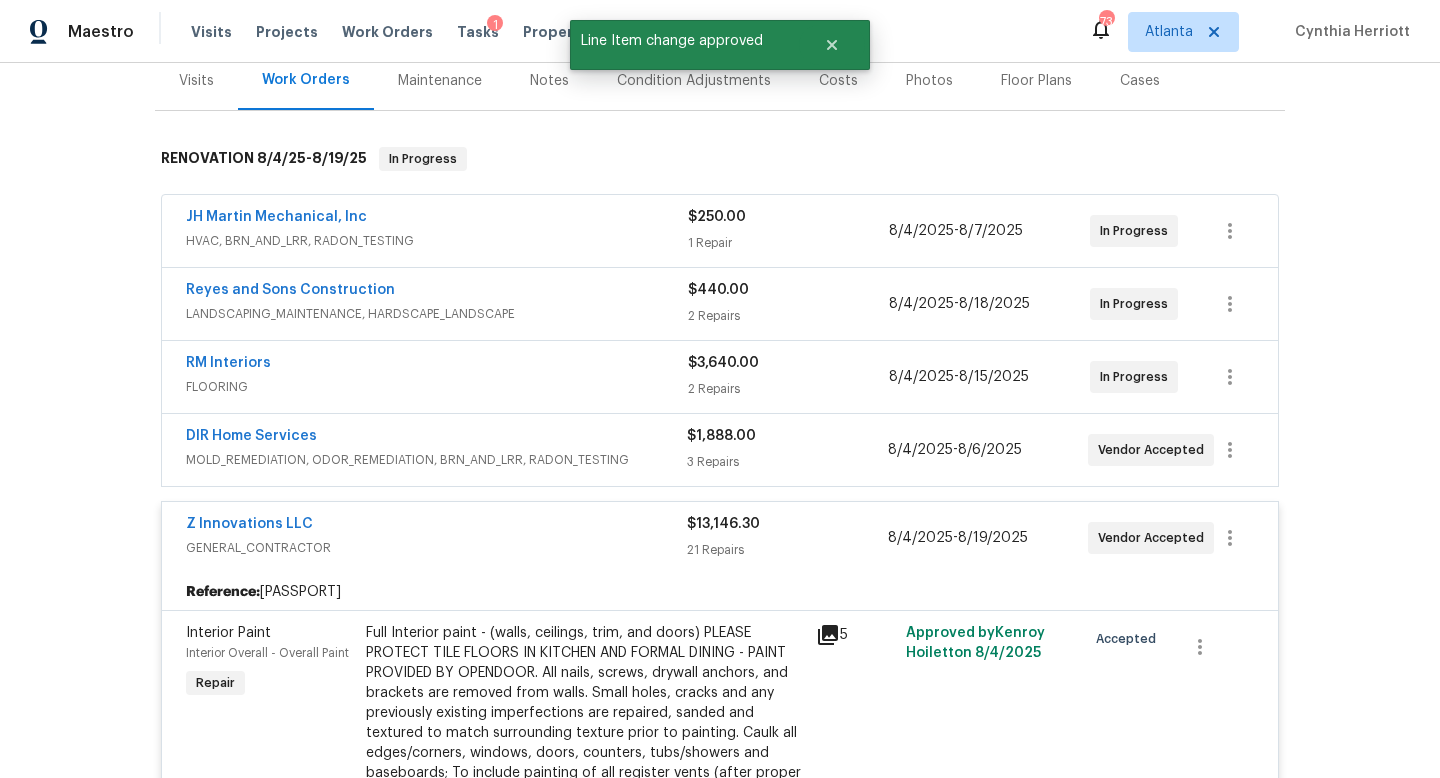 scroll, scrollTop: 0, scrollLeft: 0, axis: both 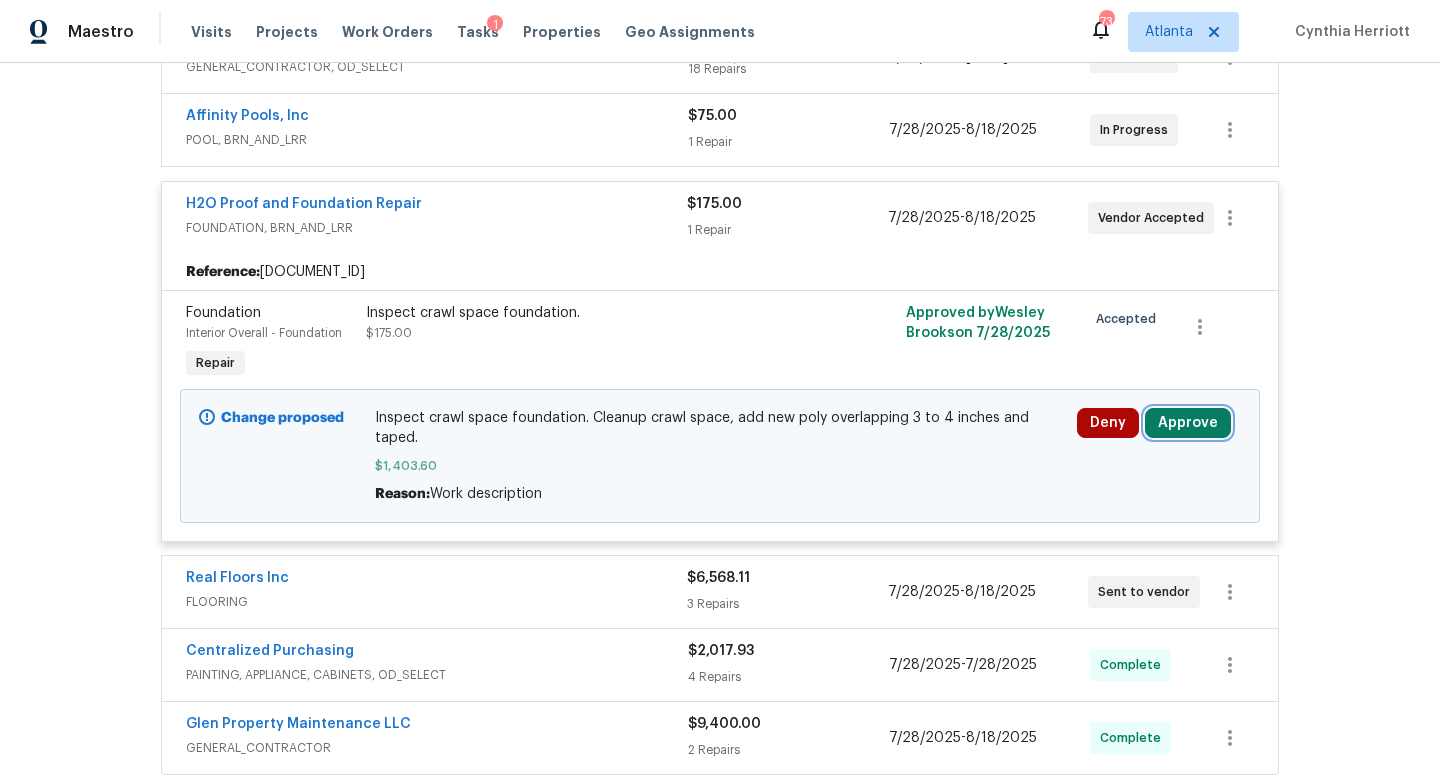 click on "Approve" at bounding box center [1188, 423] 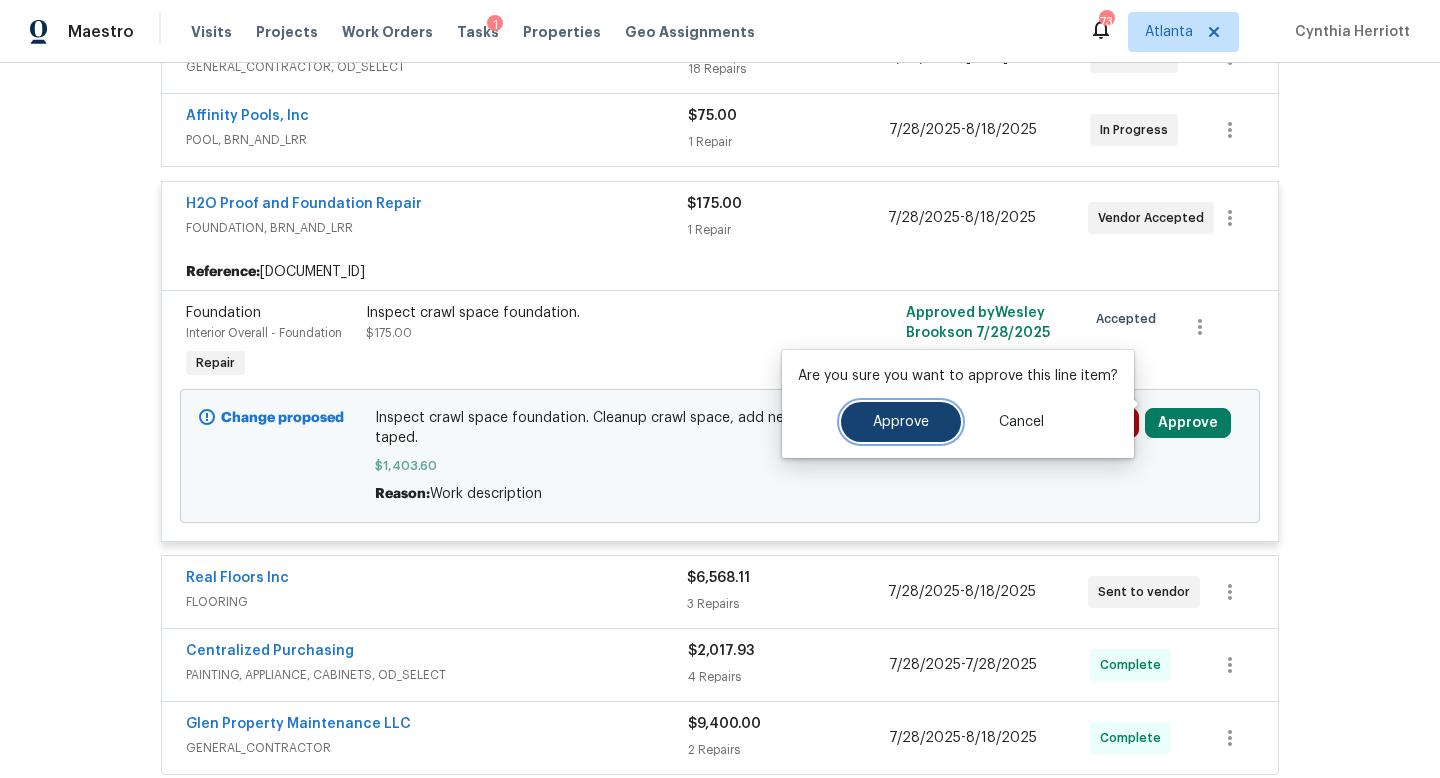 click on "Approve" at bounding box center (901, 422) 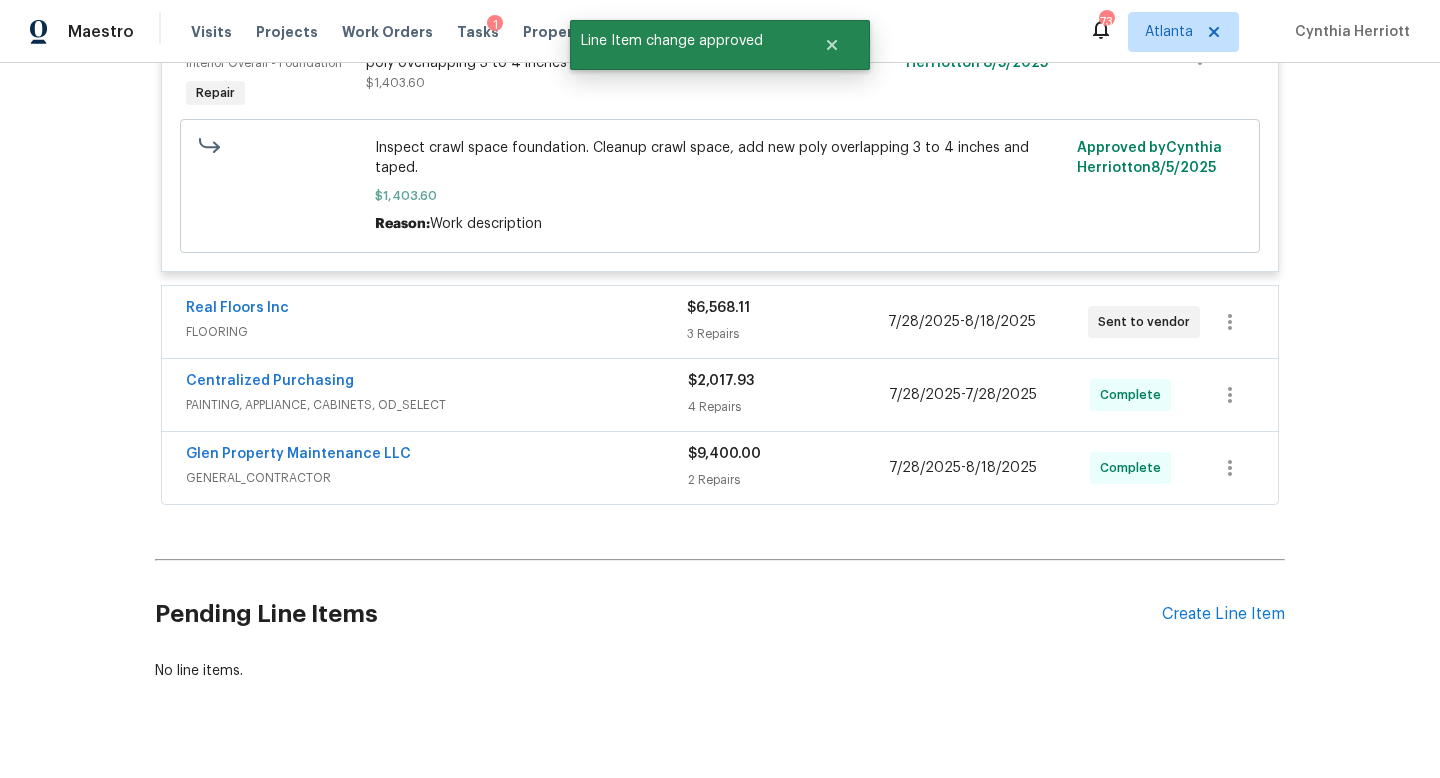 scroll, scrollTop: 0, scrollLeft: 0, axis: both 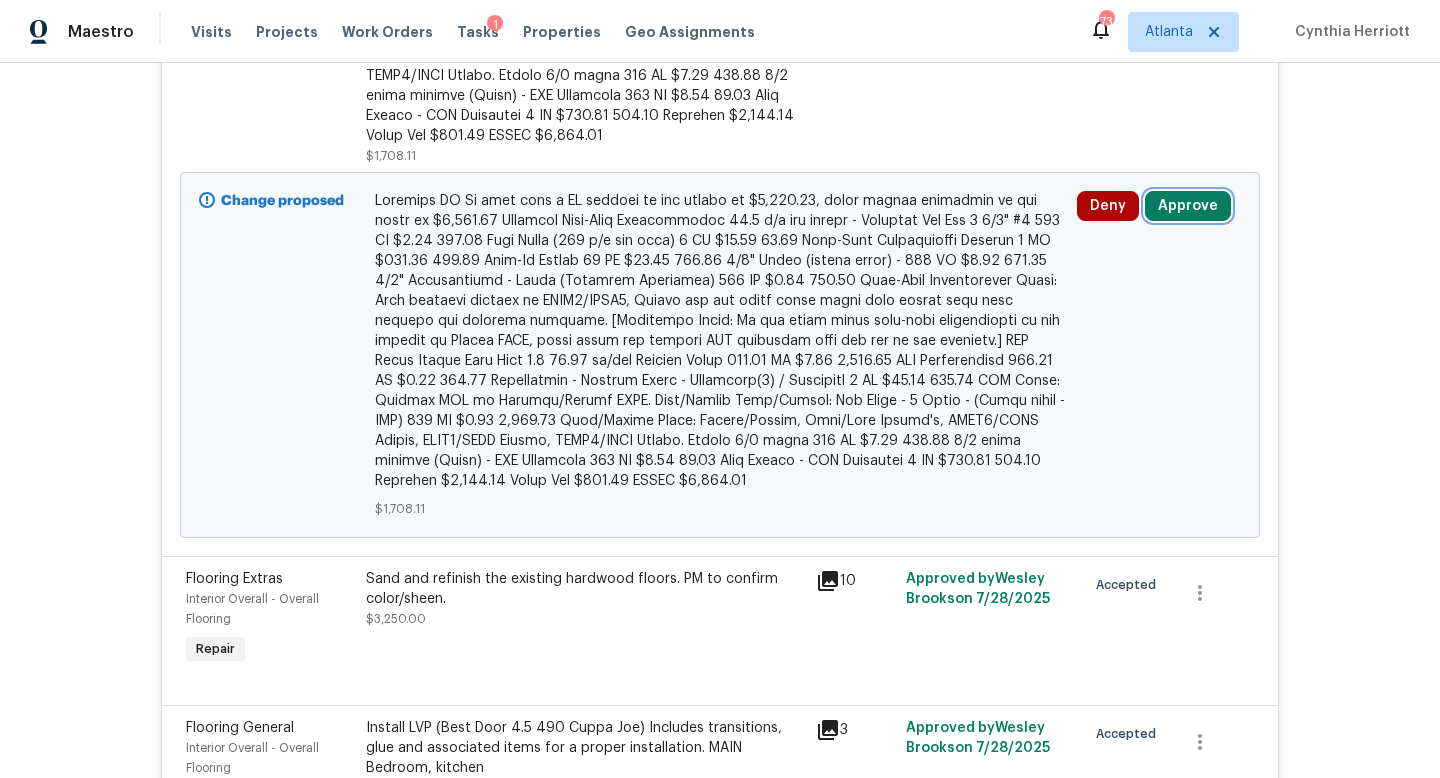 click on "Approve" at bounding box center [1188, 206] 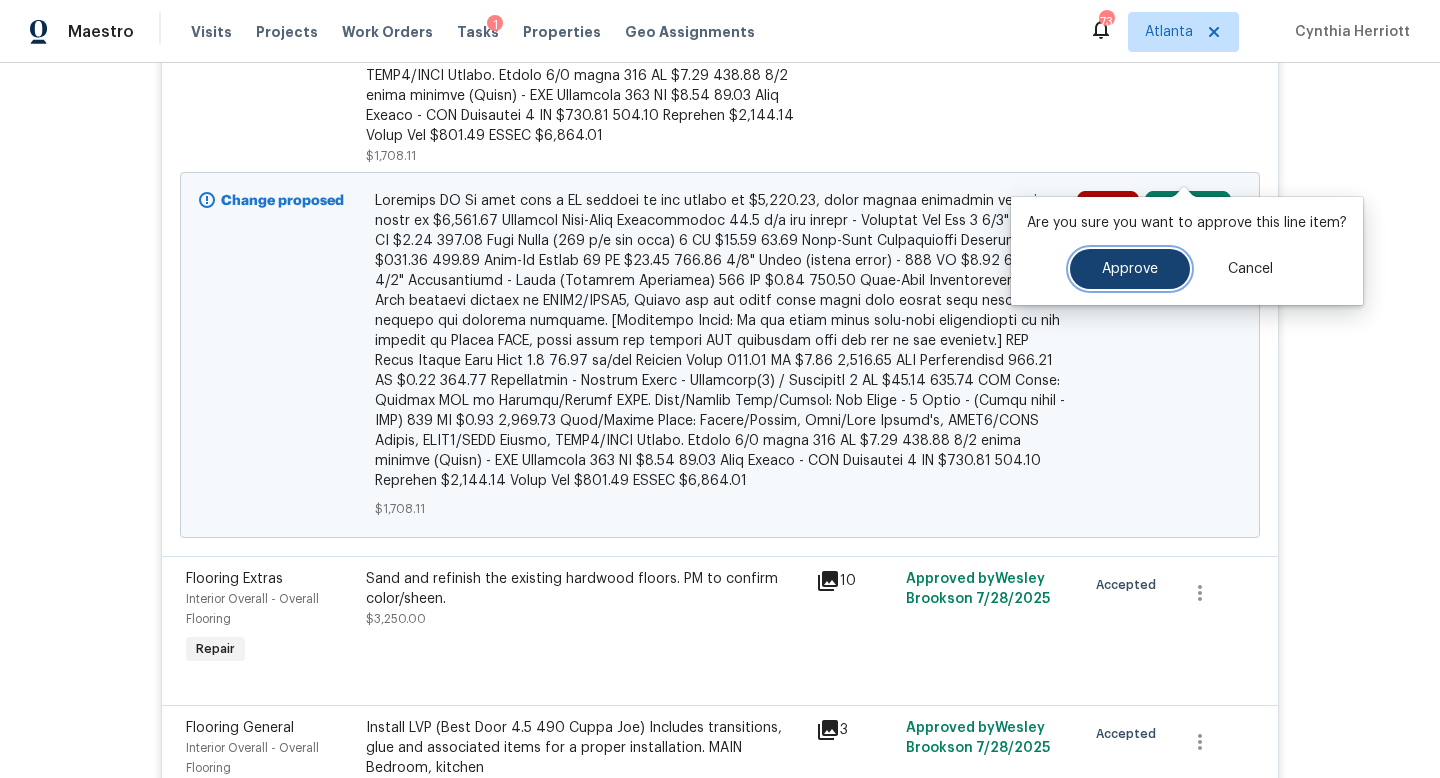 click on "Approve" at bounding box center [1130, 269] 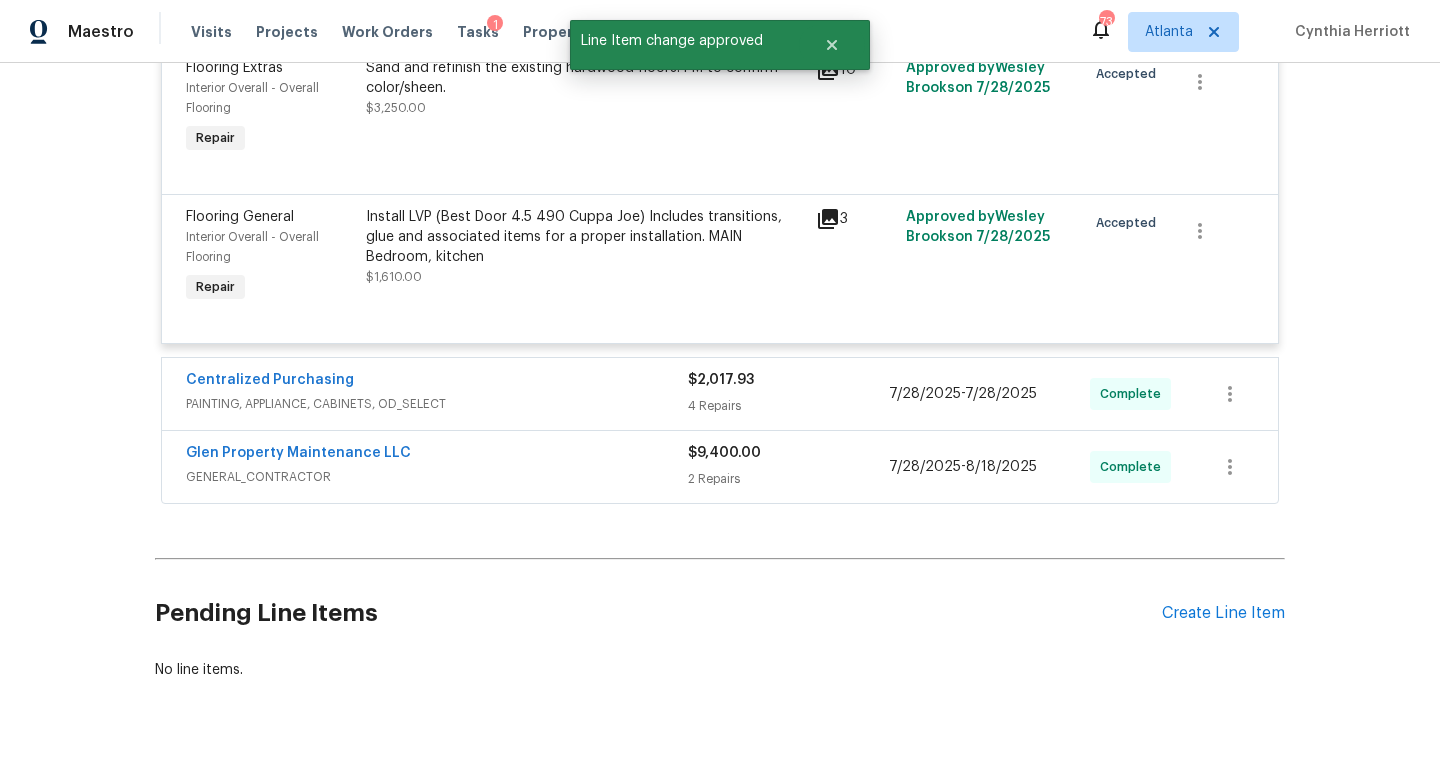 scroll, scrollTop: 0, scrollLeft: 0, axis: both 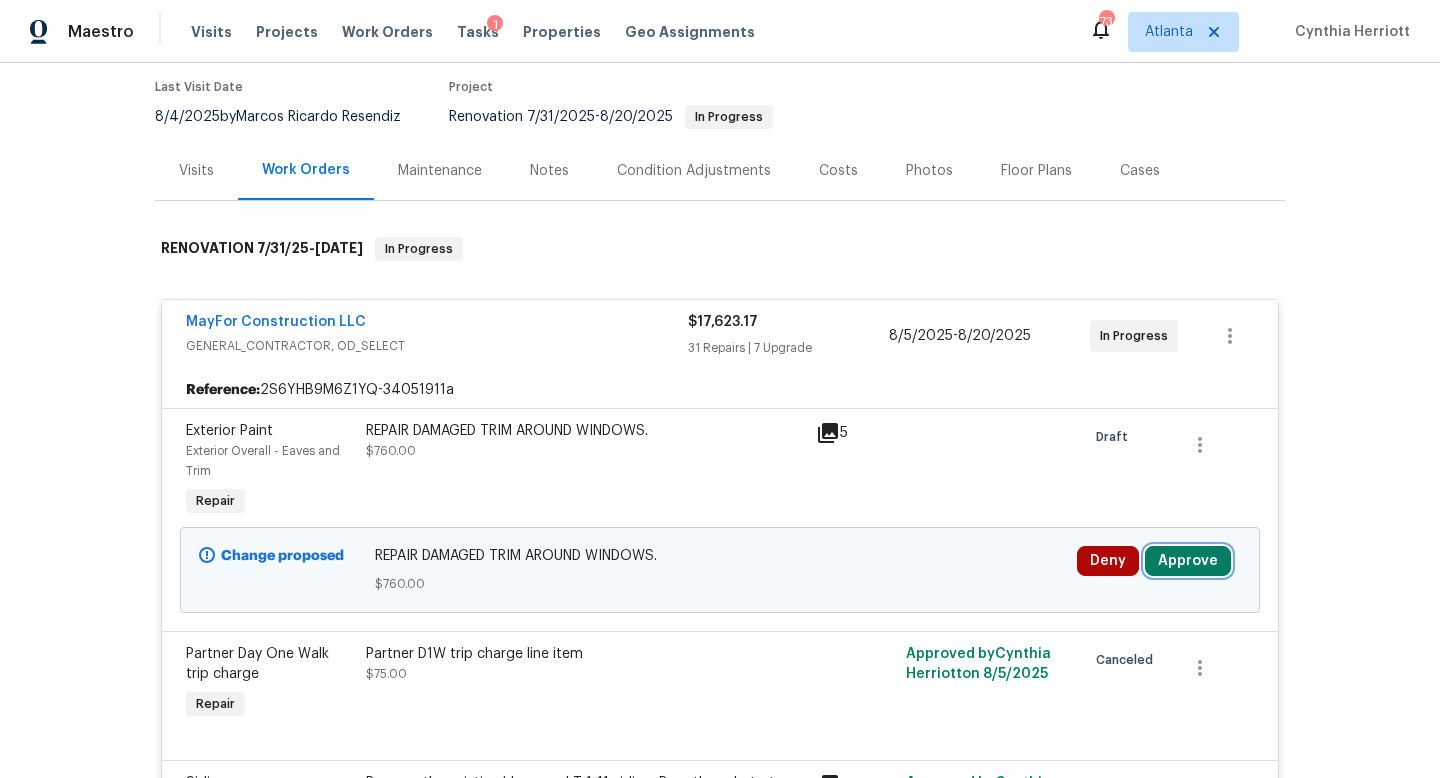 click on "Approve" at bounding box center [1188, 561] 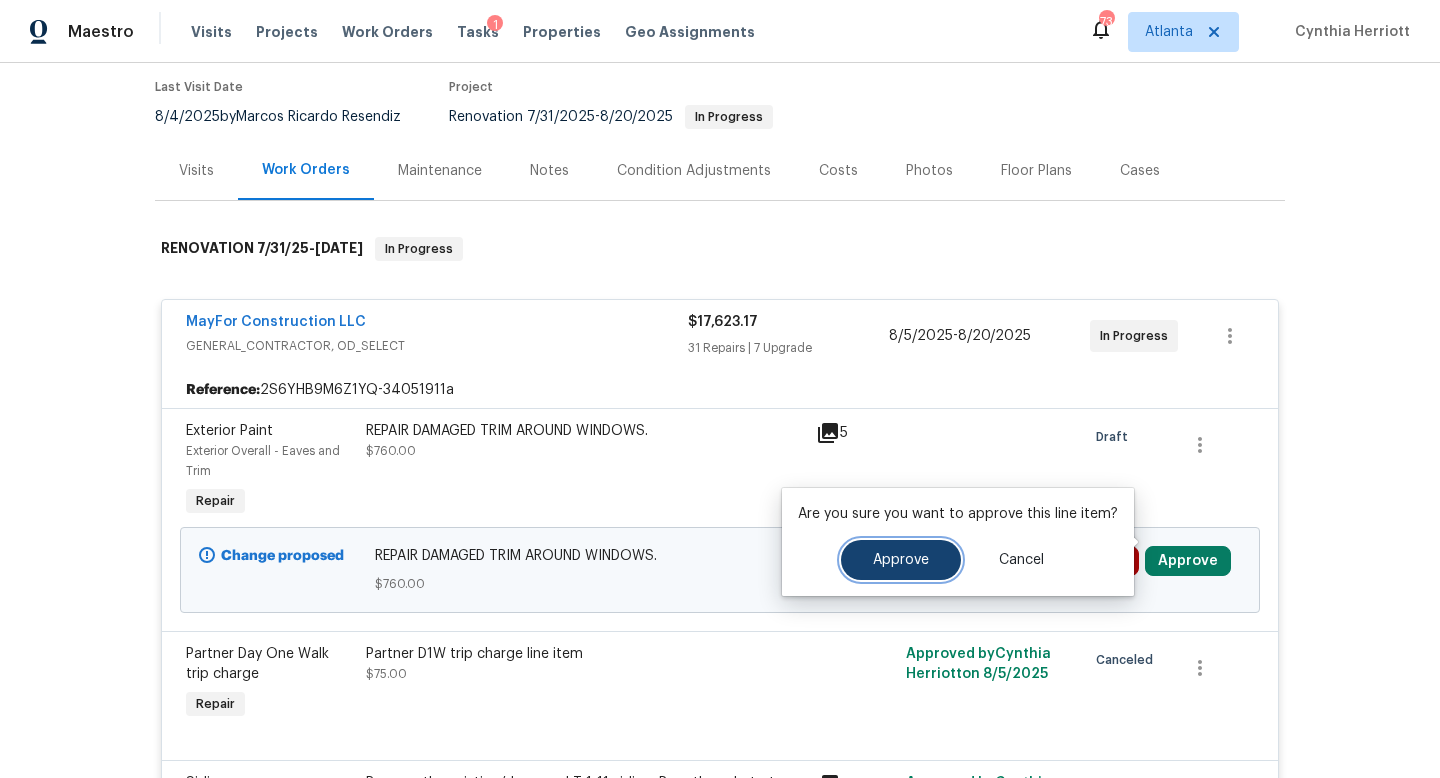 click on "Approve" at bounding box center [901, 560] 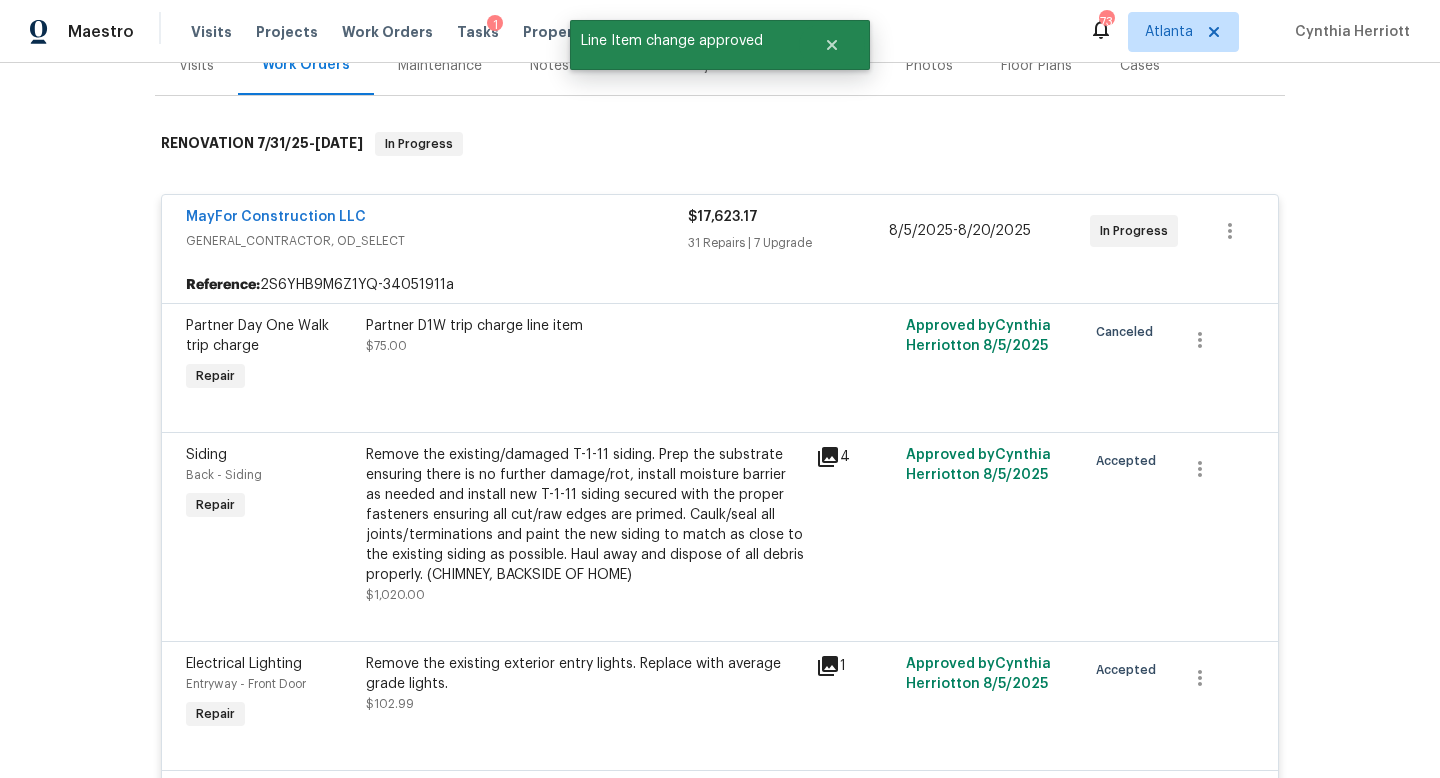 scroll, scrollTop: 0, scrollLeft: 0, axis: both 